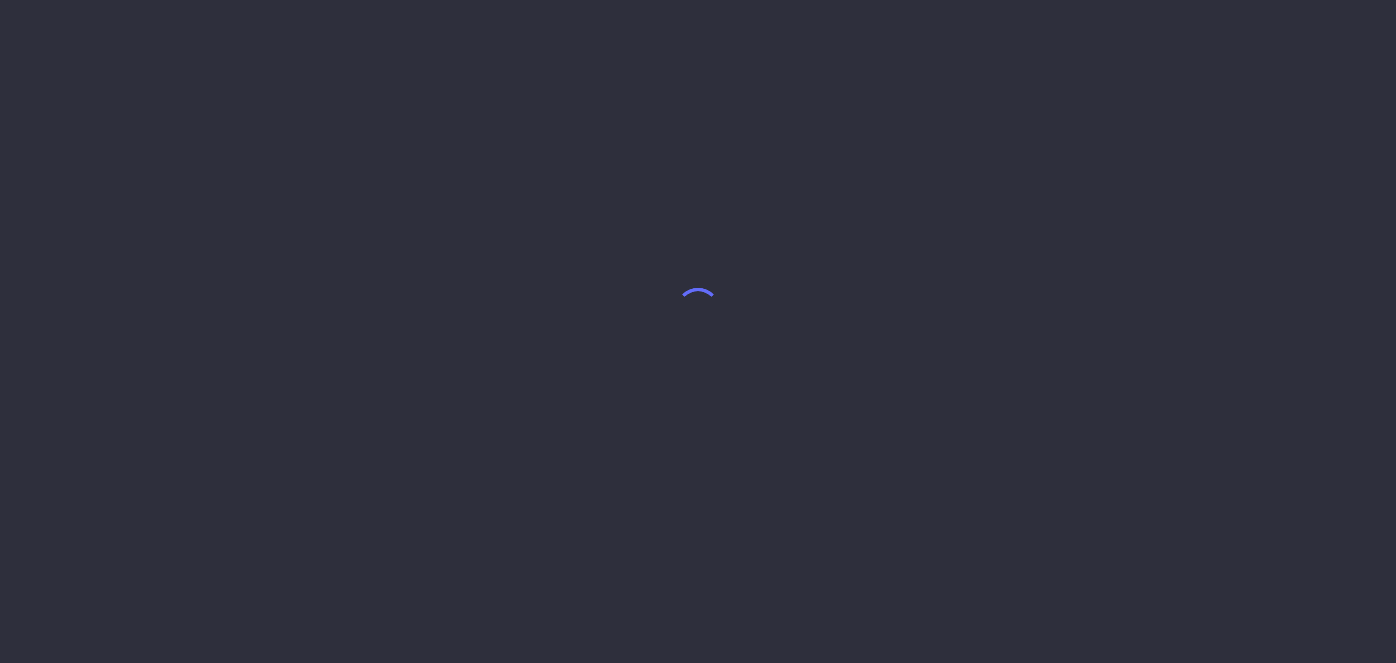 scroll, scrollTop: 0, scrollLeft: 0, axis: both 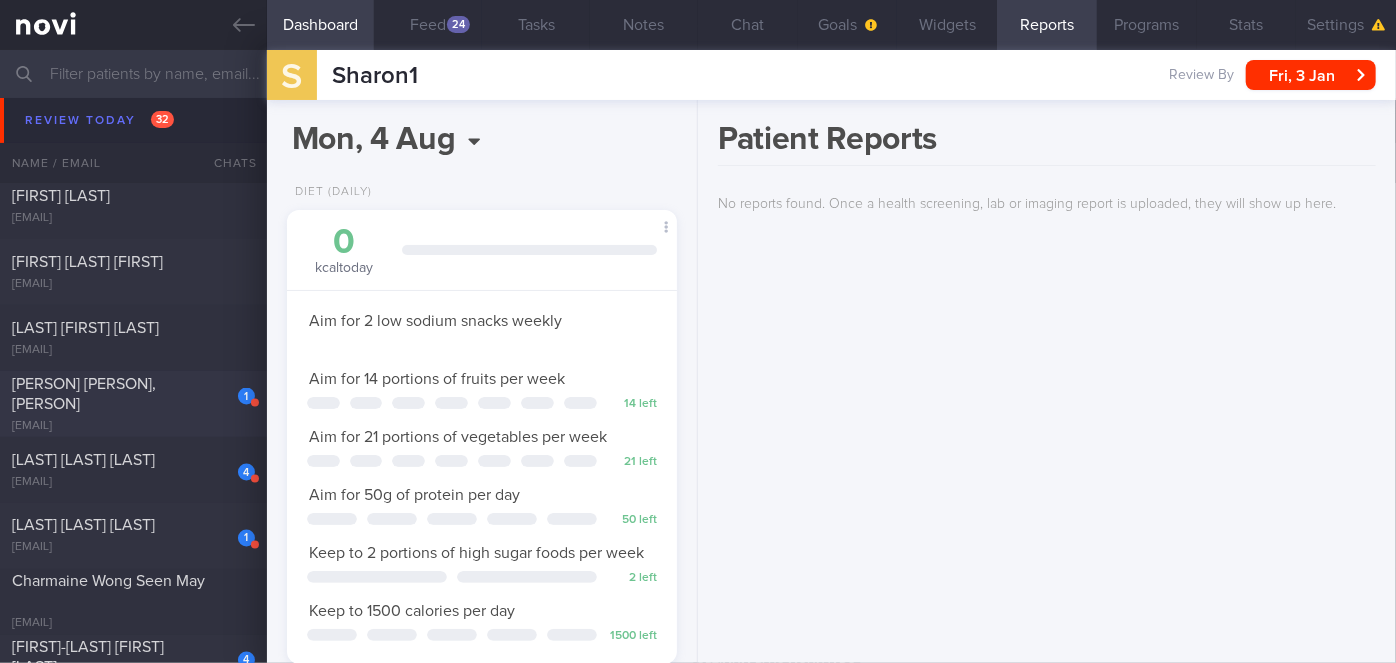 click on "1" at bounding box center [233, 389] 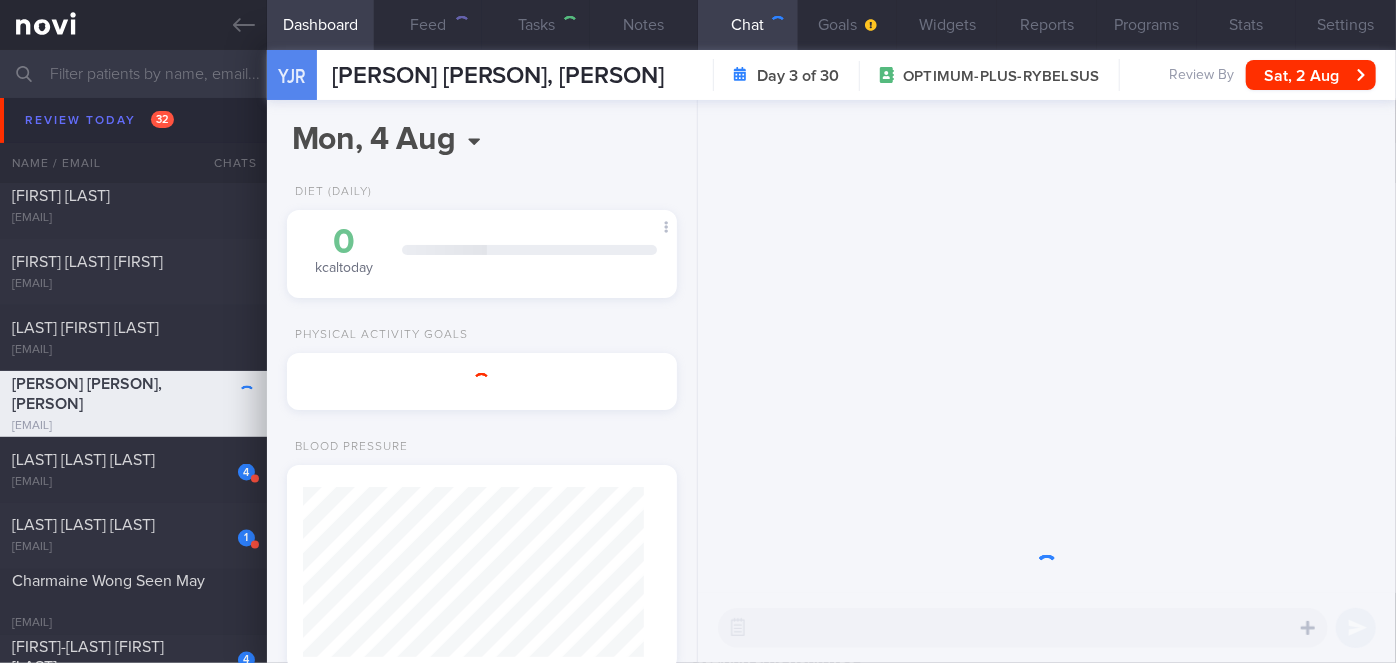 scroll, scrollTop: 999829, scrollLeft: 999658, axis: both 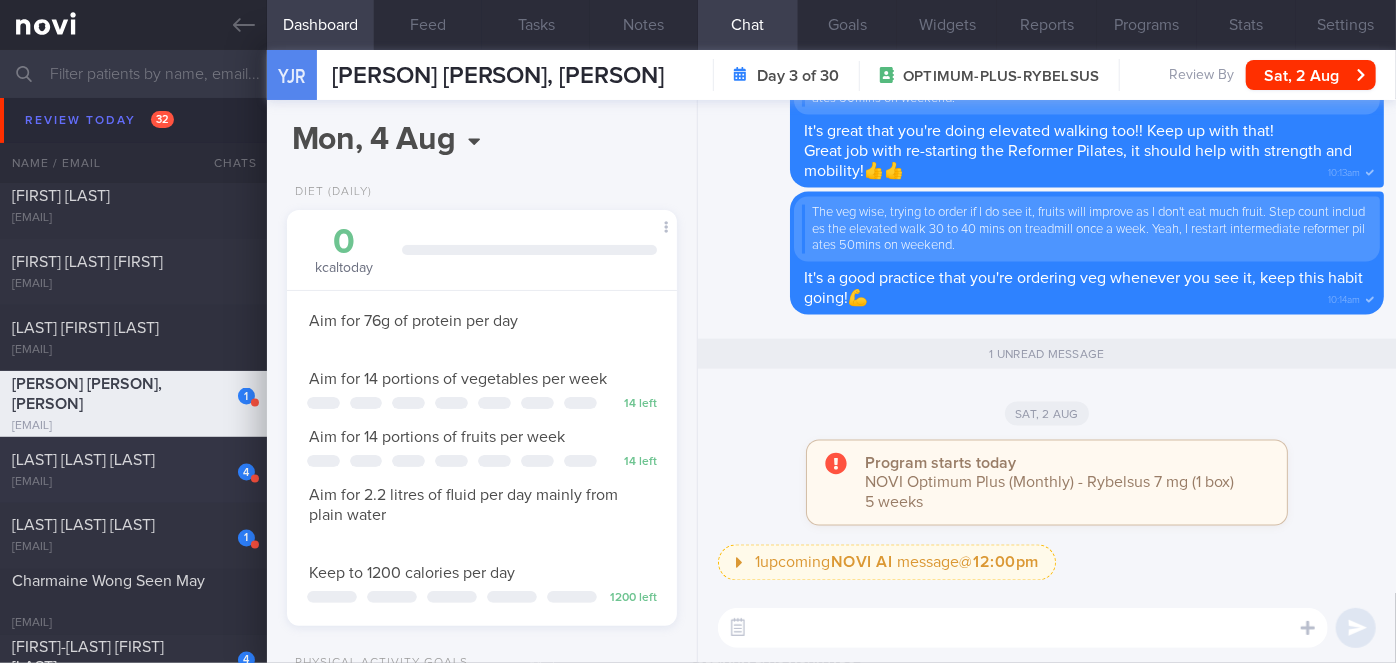 click on "[LAST] [LAST] [LAST]" at bounding box center [131, 460] 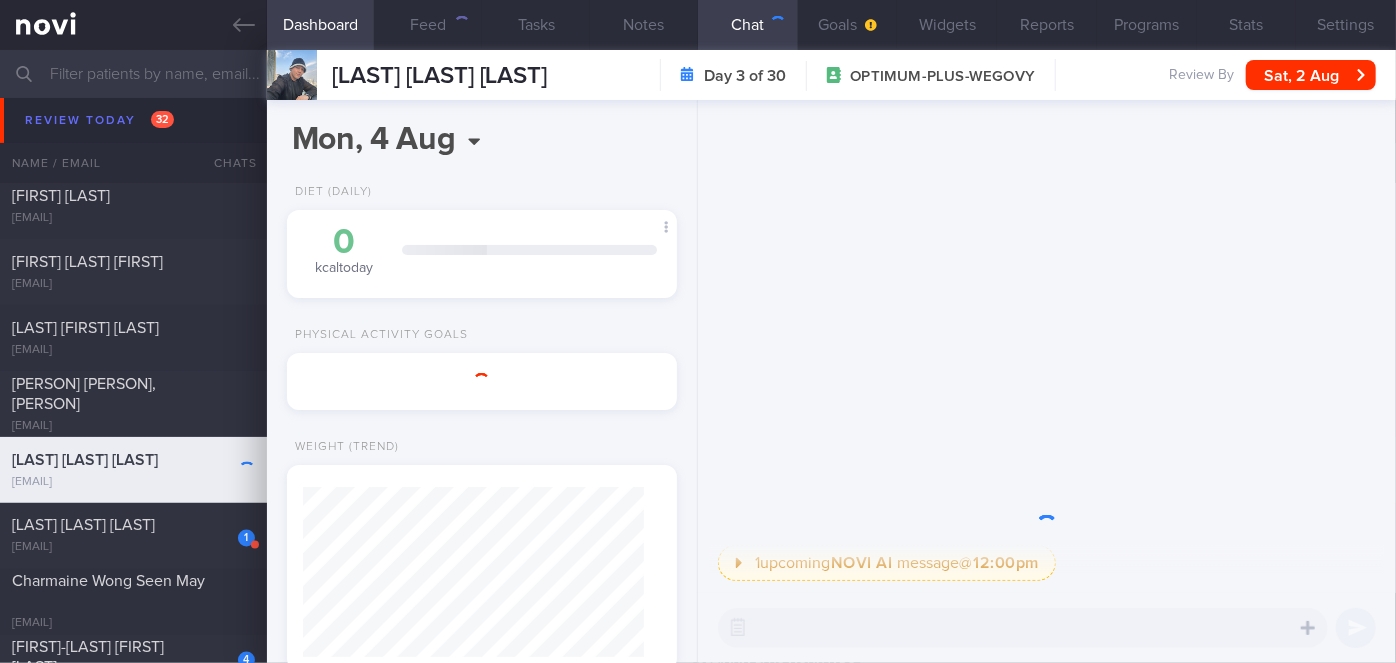 scroll, scrollTop: 0, scrollLeft: 0, axis: both 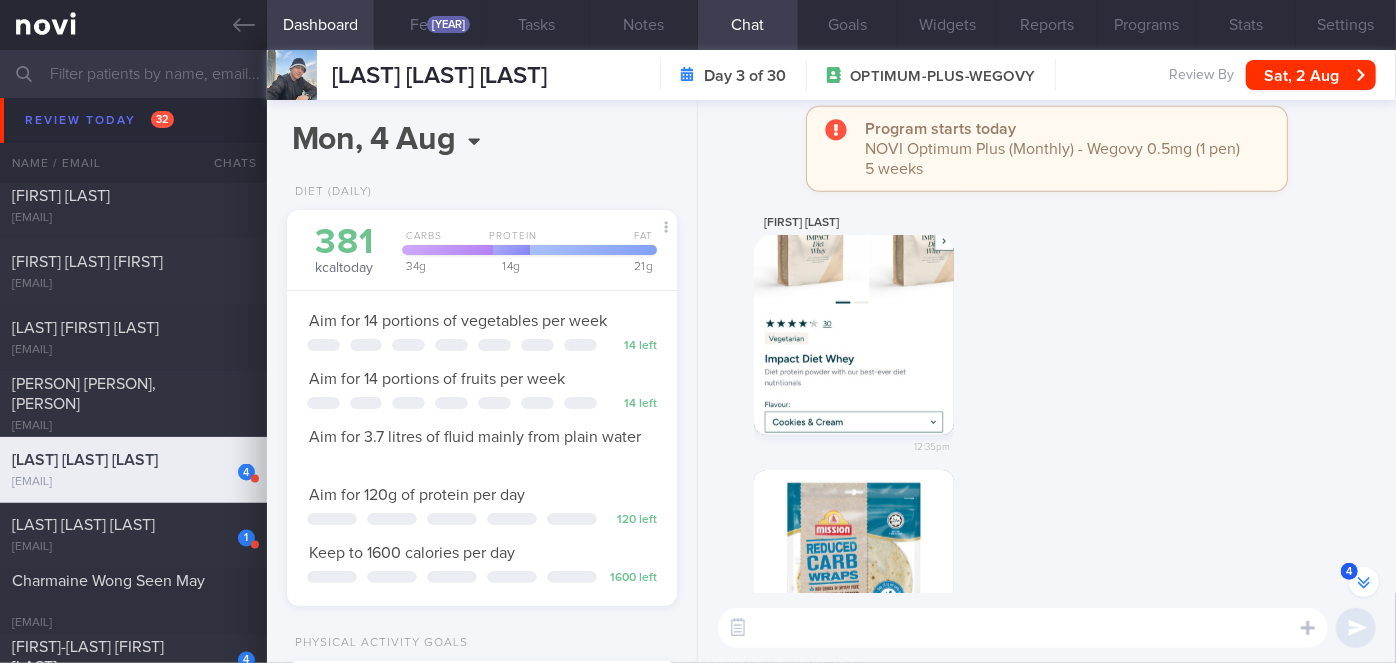 click at bounding box center (854, 570) 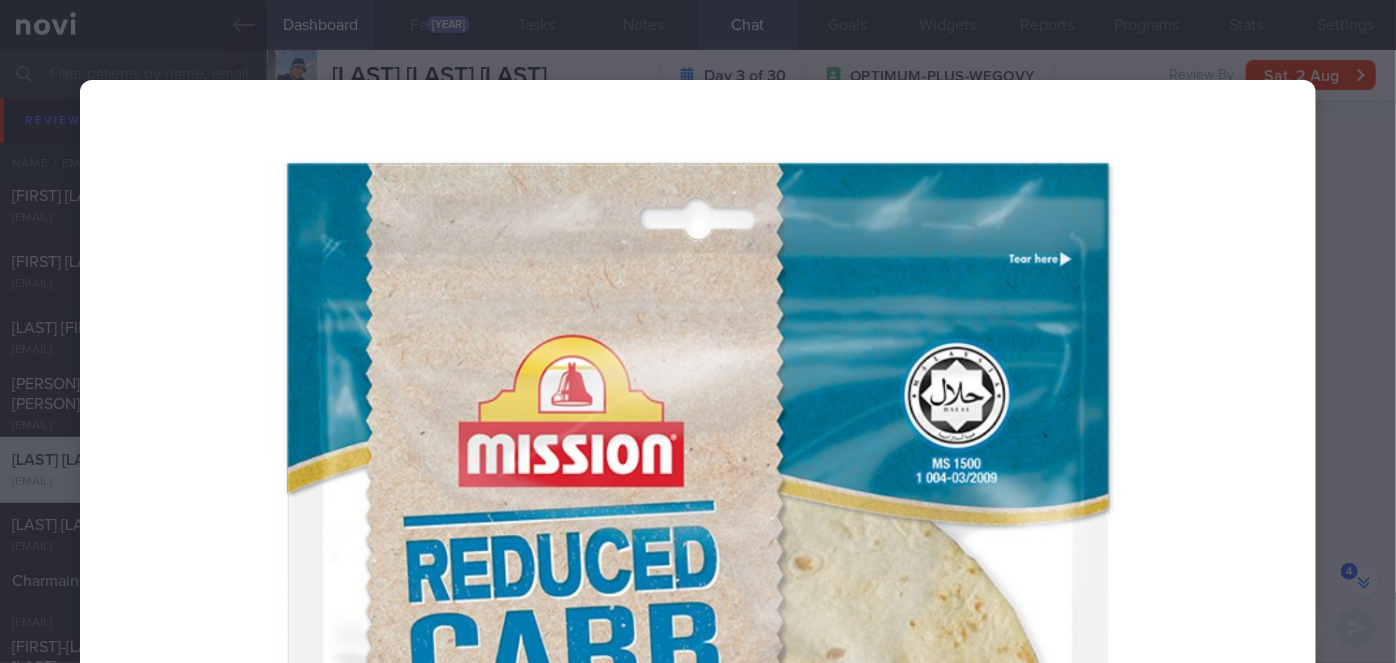 click at bounding box center [698, 699] 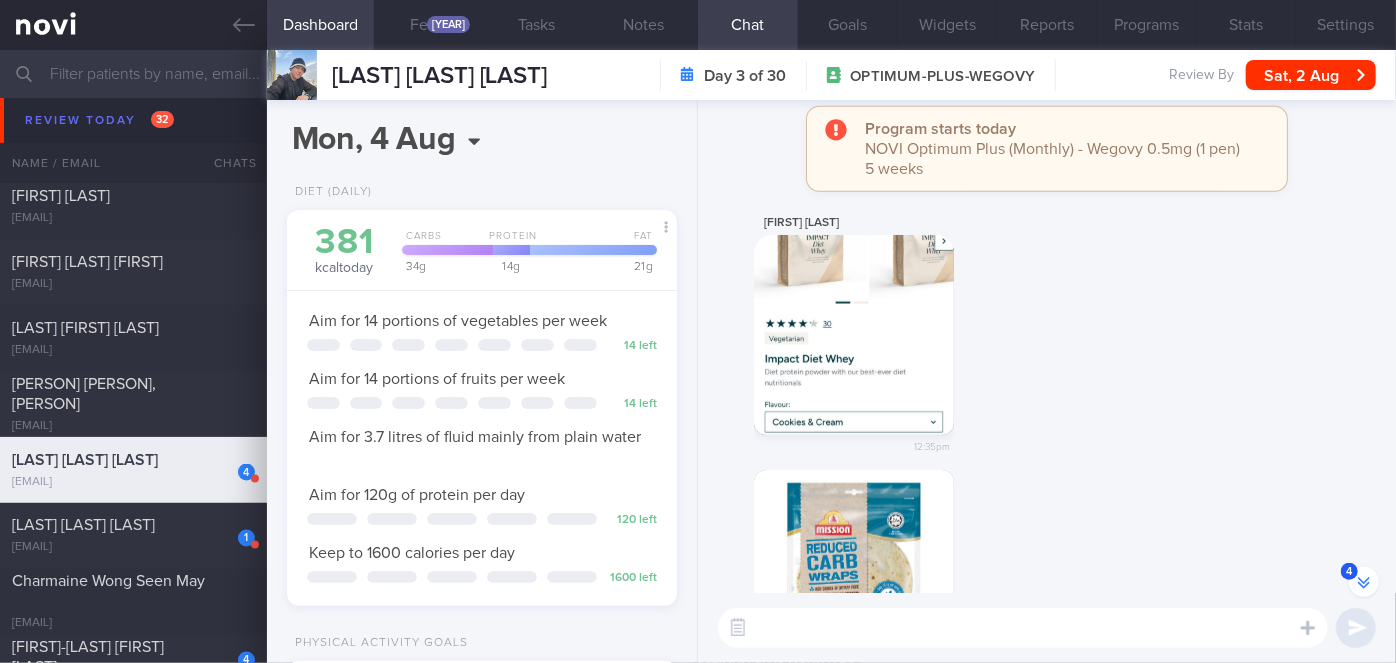 click at bounding box center (1023, 628) 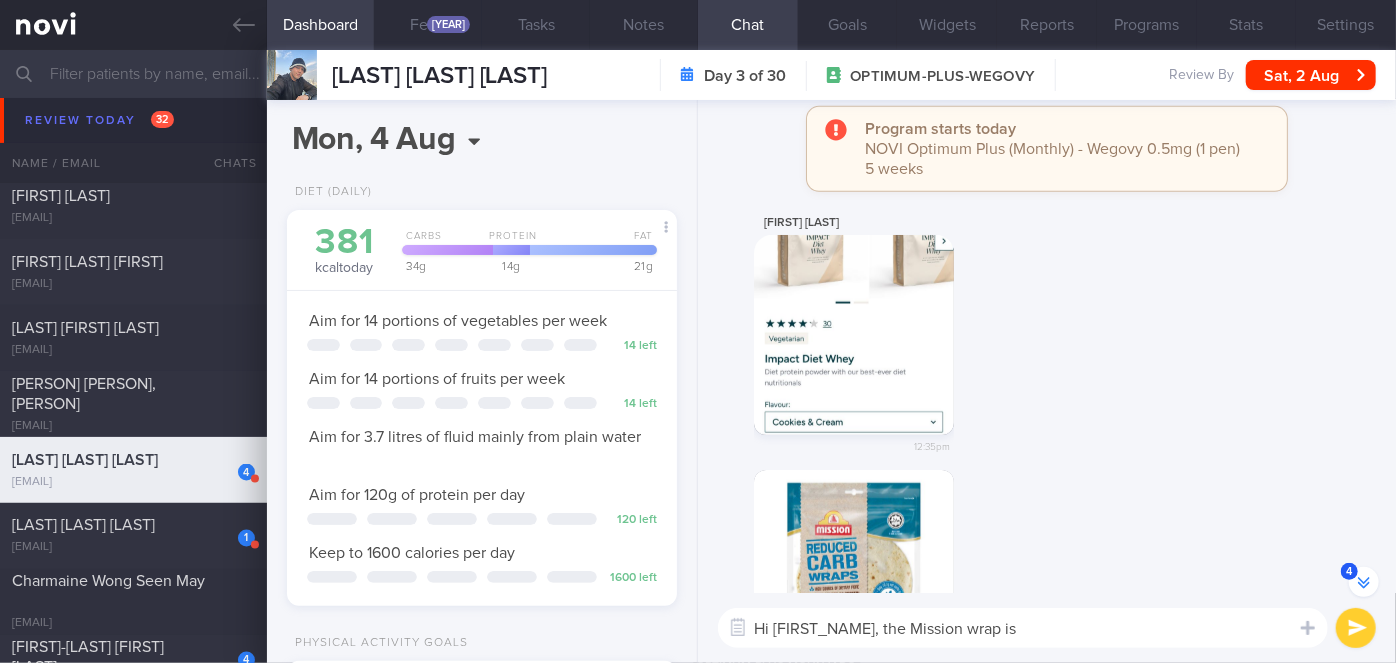 click at bounding box center [854, 335] 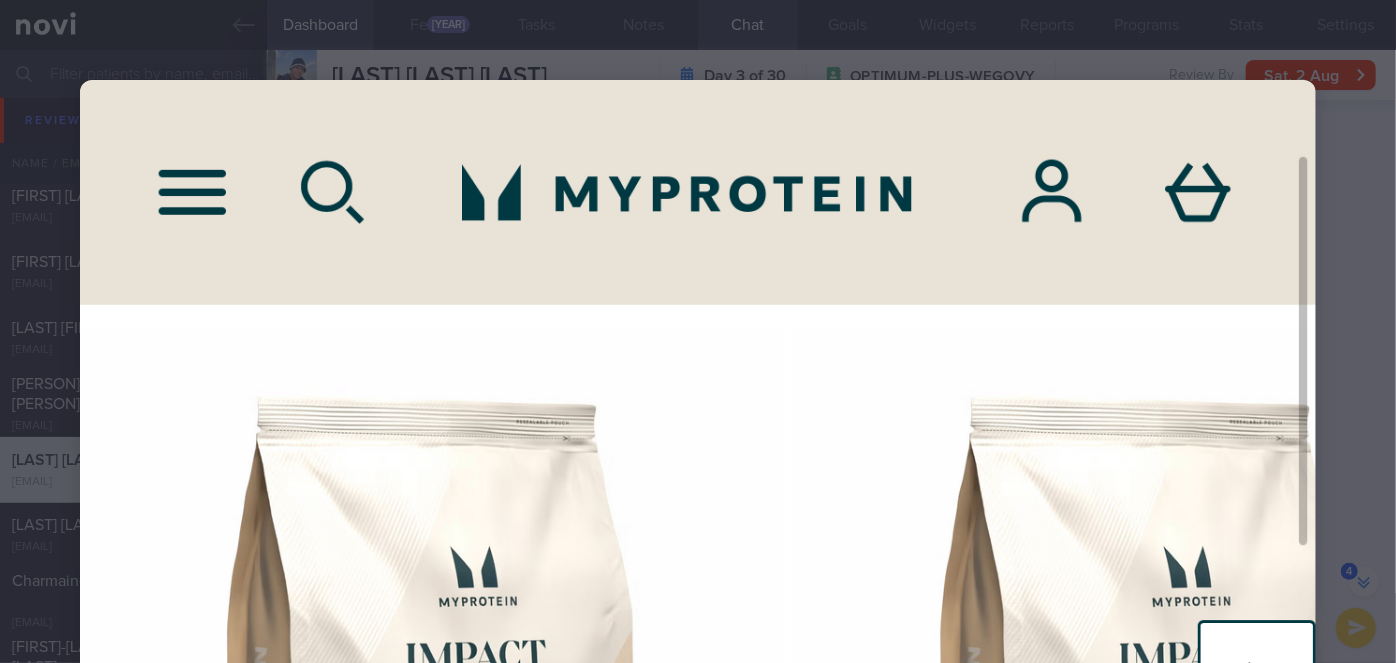 scroll, scrollTop: 407, scrollLeft: 0, axis: vertical 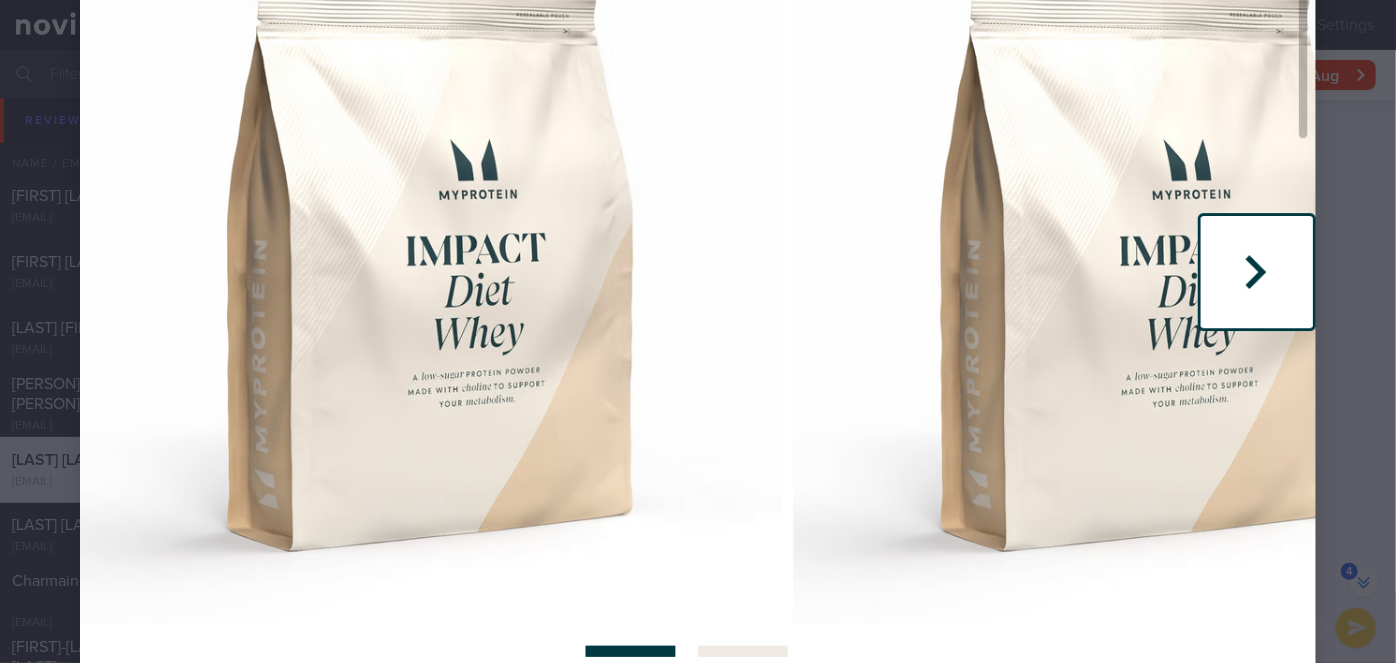 click at bounding box center [698, 850] 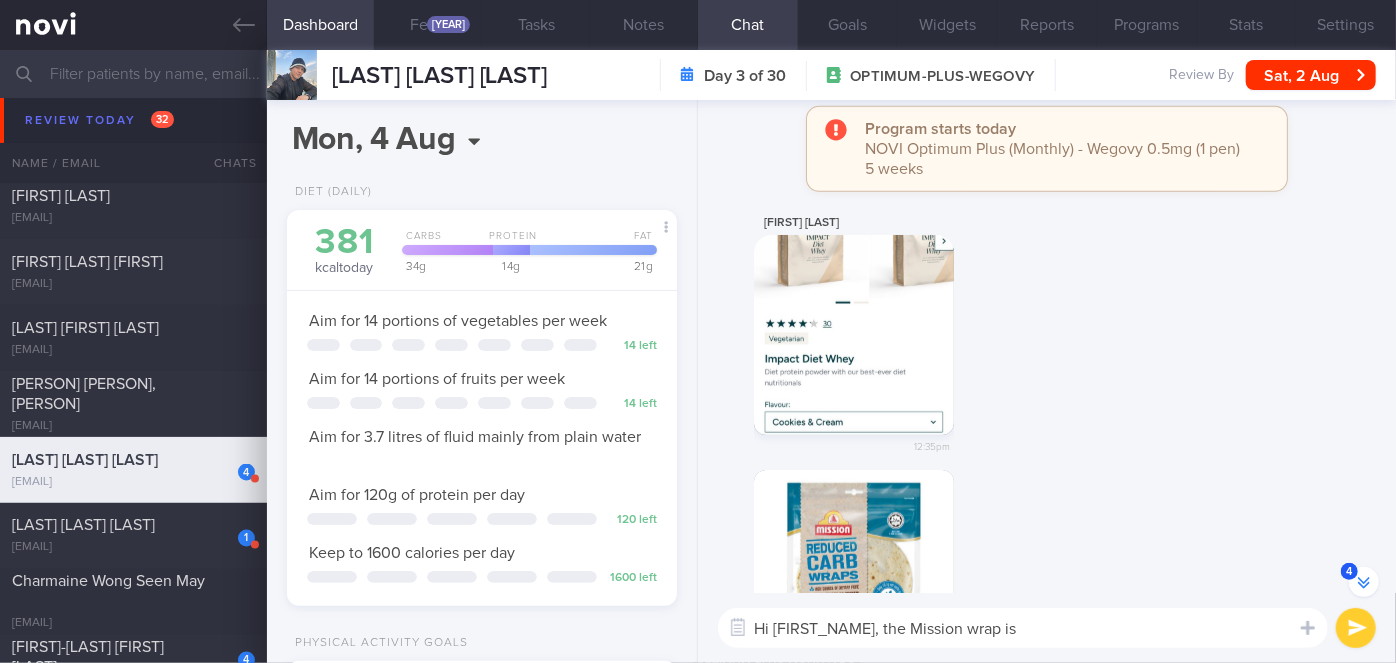 drag, startPoint x: 965, startPoint y: 633, endPoint x: 841, endPoint y: 632, distance: 124.004036 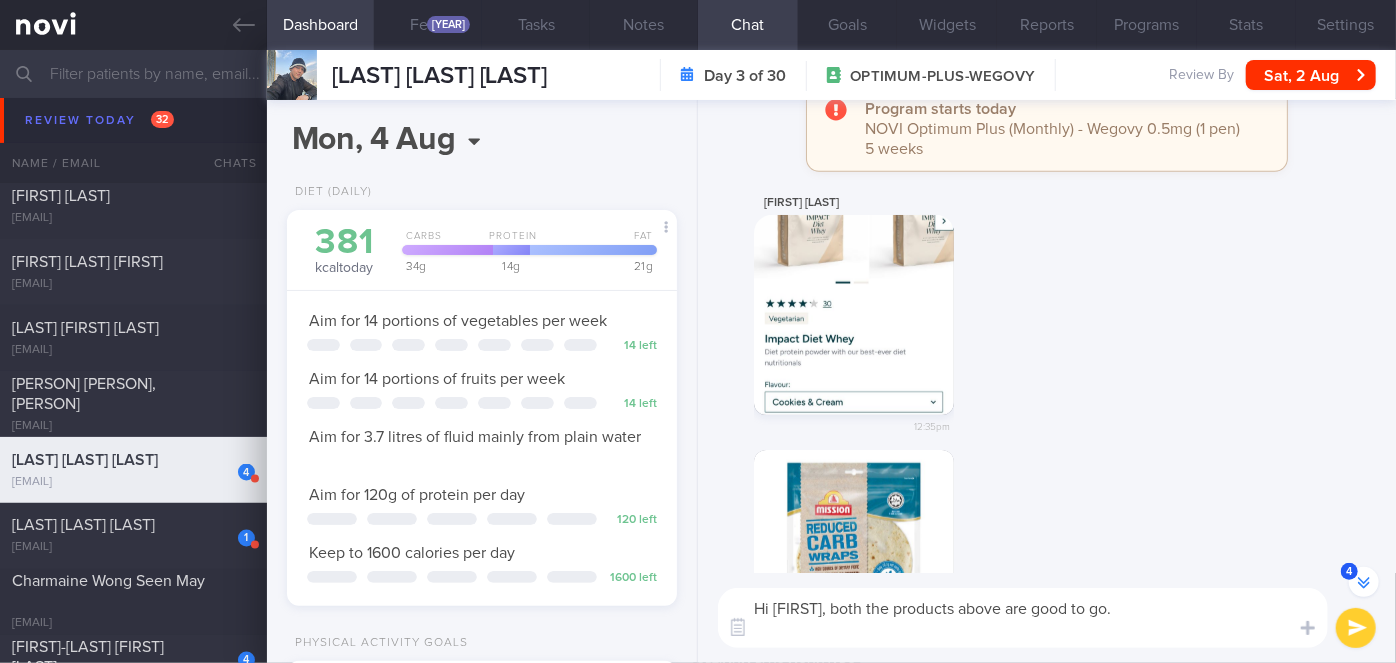 scroll, scrollTop: 0, scrollLeft: 0, axis: both 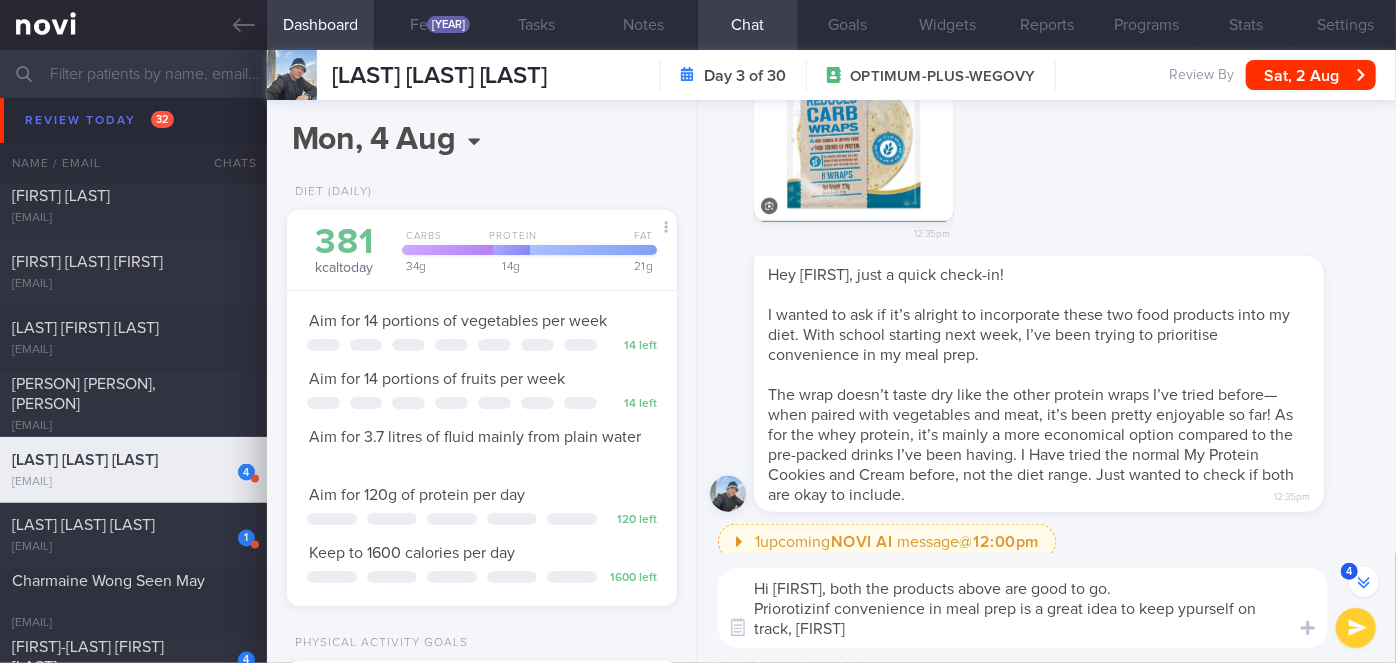 click on "Hi [FIRST], both the products above are good to go.
Priorotizinf convenience in meal prep is a great idea to keep ypurself on track, [FIRST]" at bounding box center [1023, 608] 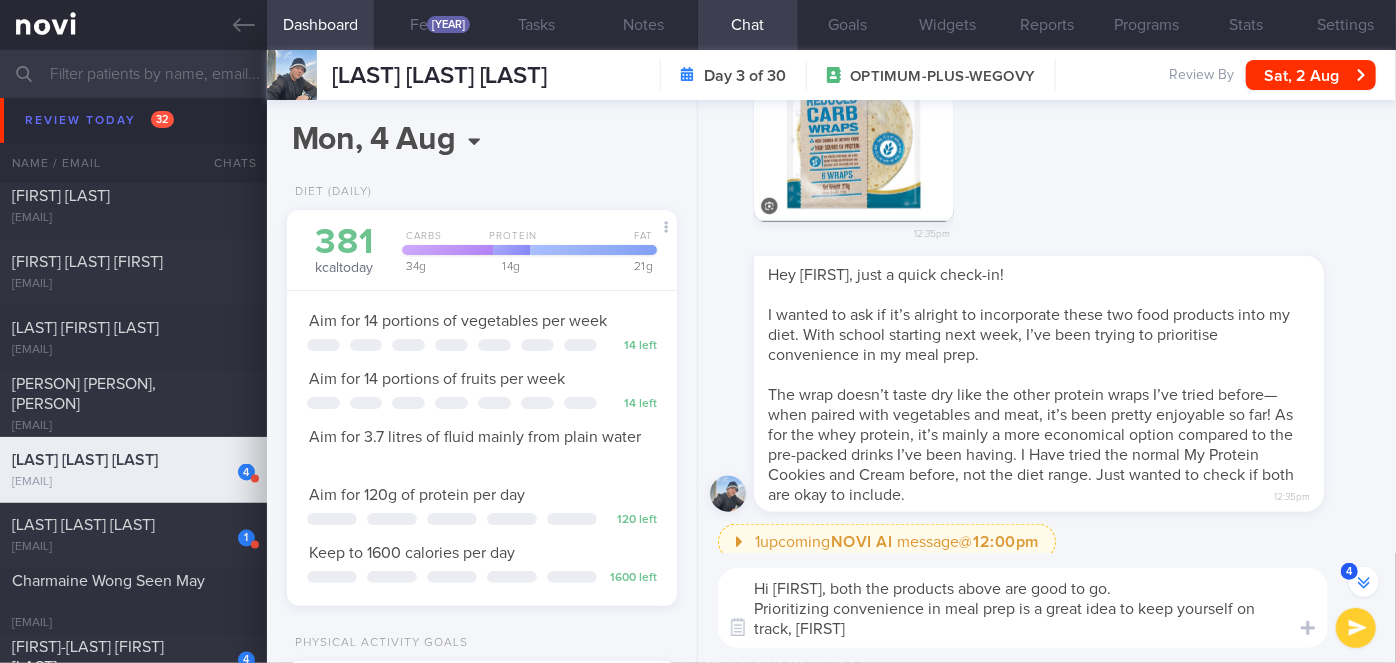 click on "Hi [FIRST], both the products above are good to go.
Prioritizing convenience in meal prep is a great idea to keep yourself on track, [FIRST]" at bounding box center (1023, 608) 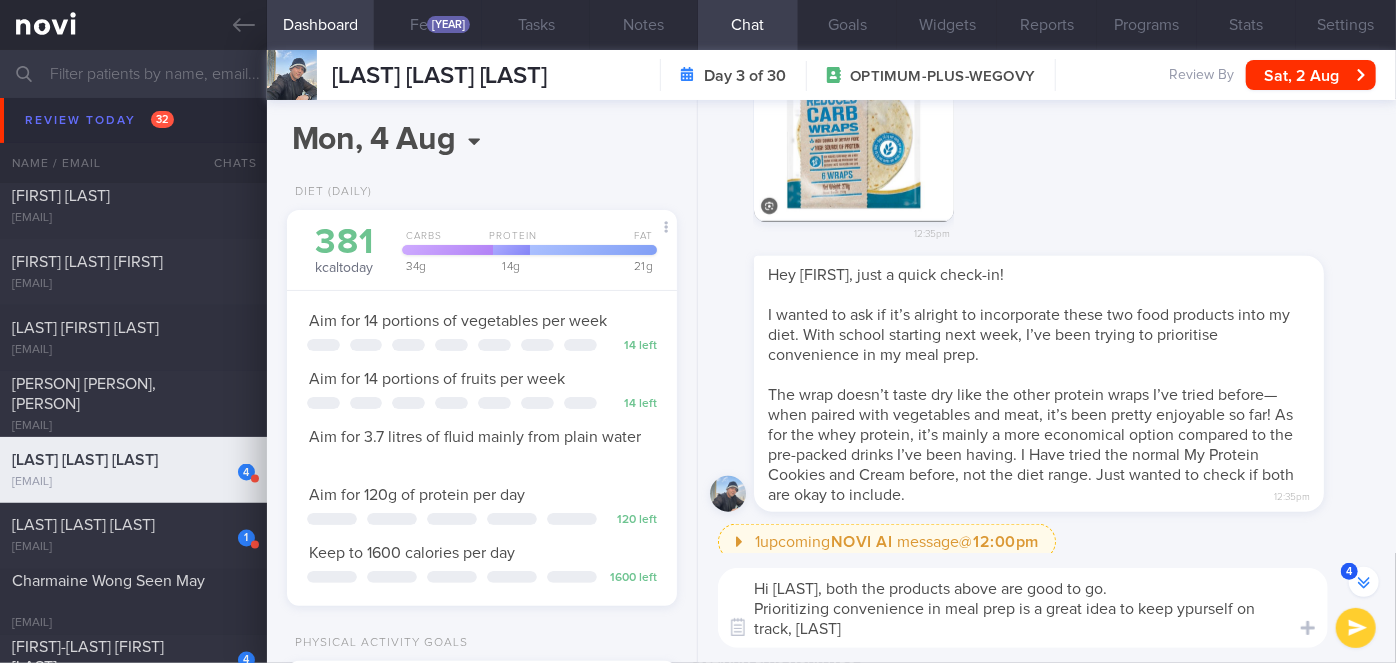 click on "Hi [LAST], both the products above are good to go.
Prioritizing convenience in meal prep is a great idea to keep ypurself on track, [LAST]" at bounding box center (1023, 608) 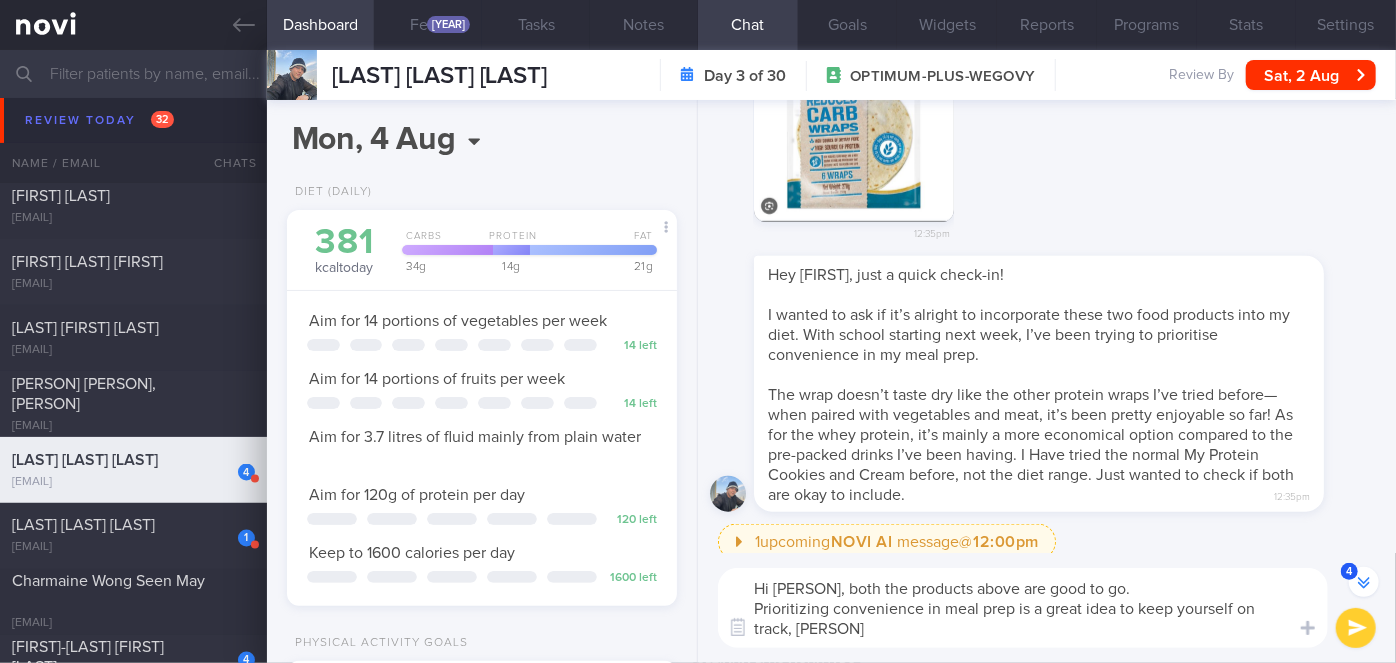 click on "Hi [PERSON], both the products above are good to go.
Prioritizing convenience in meal prep is a great idea to keep yourself on track, [PERSON]" at bounding box center (1023, 608) 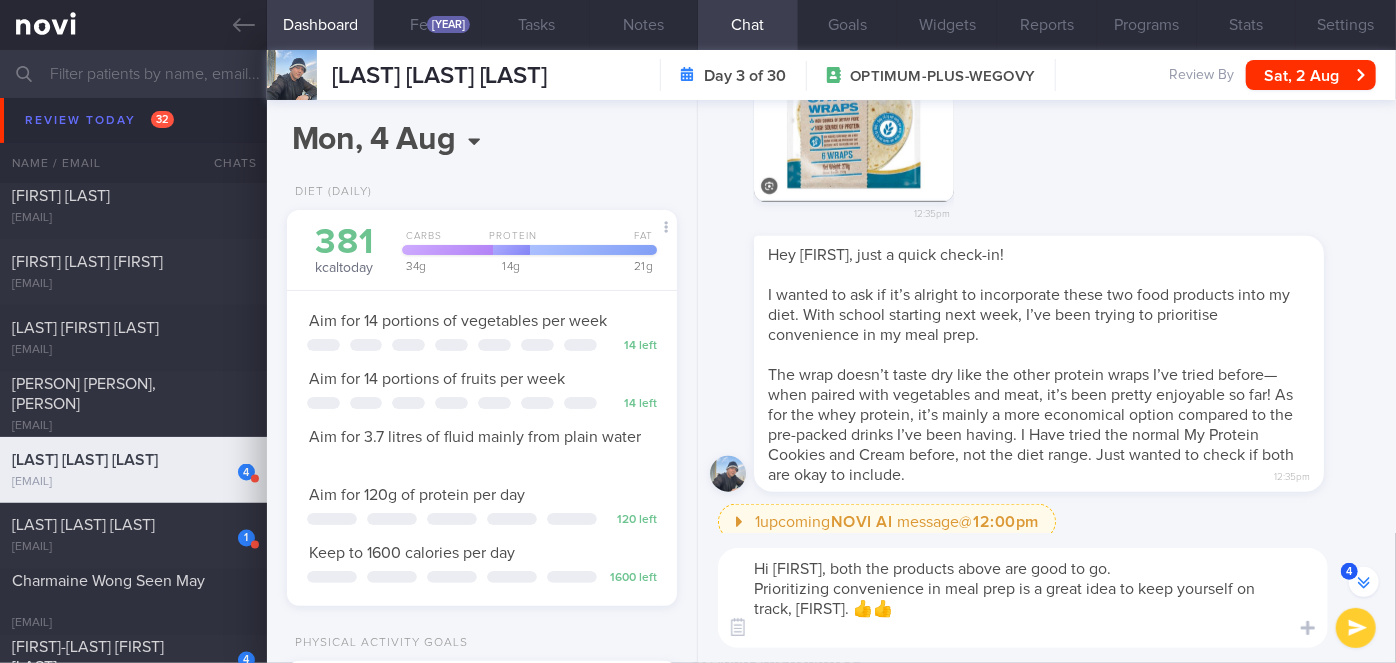 scroll, scrollTop: 0, scrollLeft: 0, axis: both 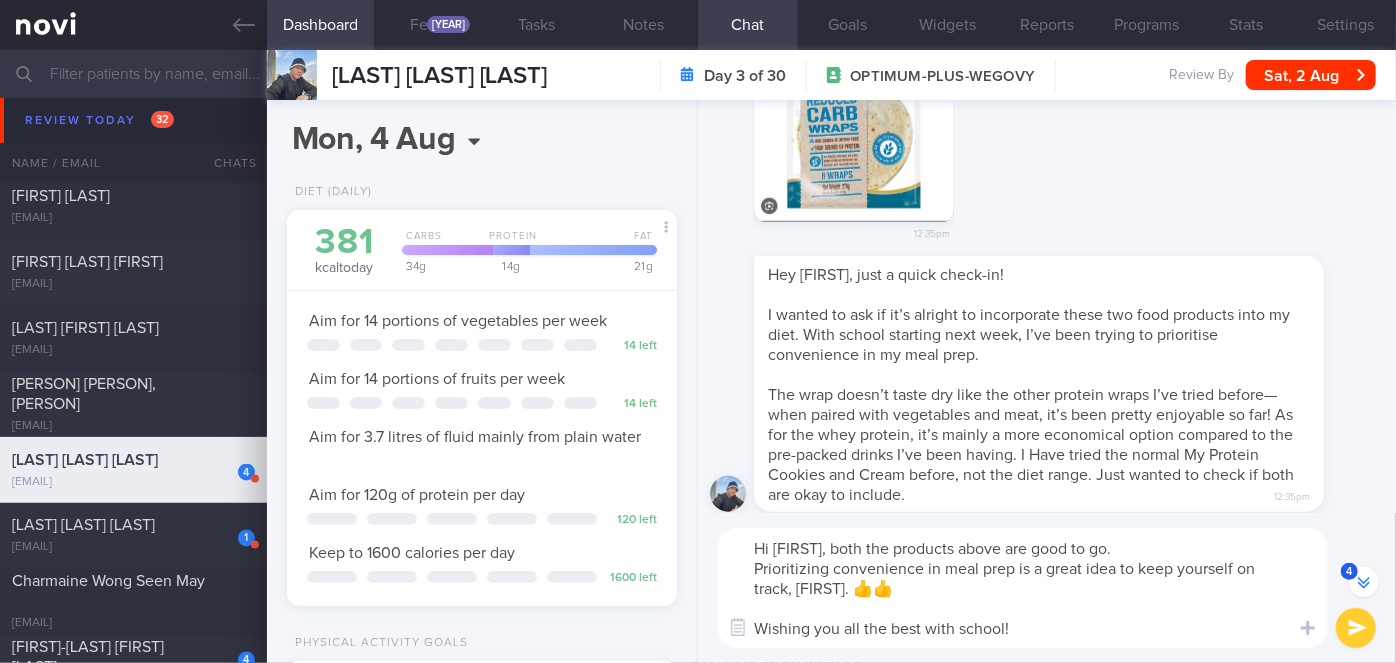 type on "Hi [LAST_NAME], both the products above are good to go.
Prioritizing convenience in meal prep is a great idea to keep yourself on track, [LAST_NAME]. 👍👍
Wishing you all the best with school!!" 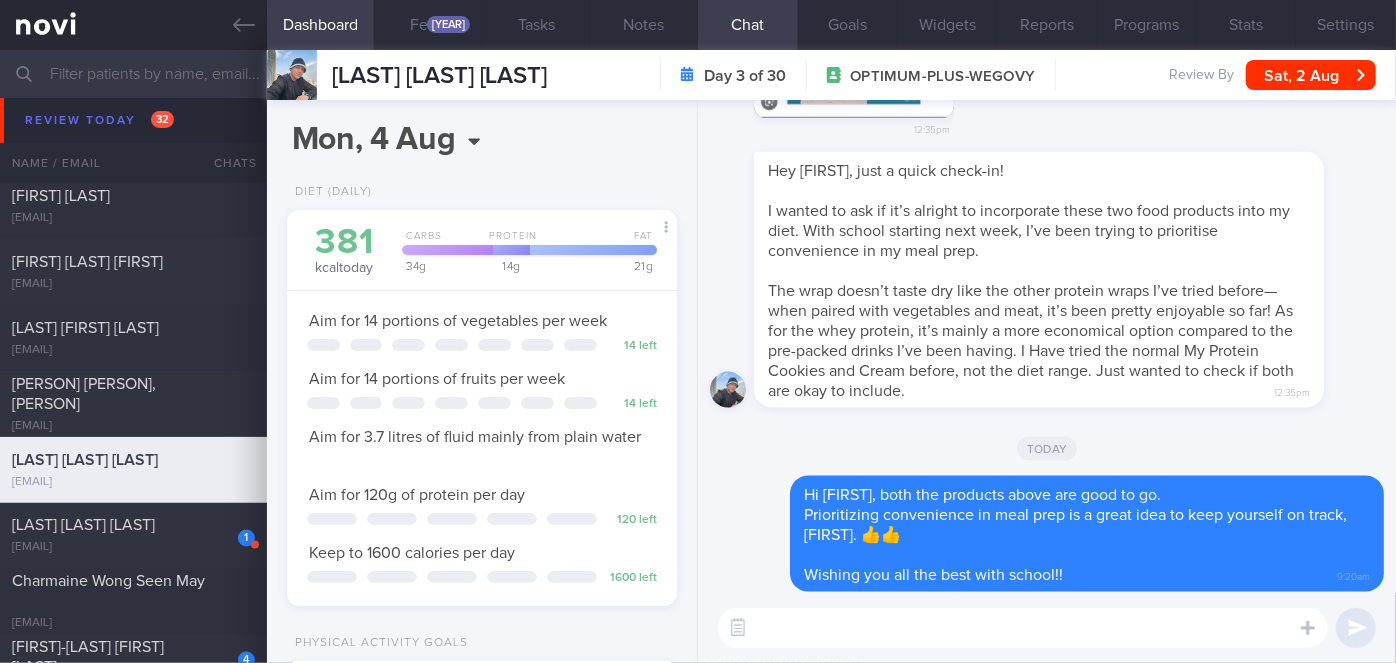 scroll, scrollTop: 0, scrollLeft: 0, axis: both 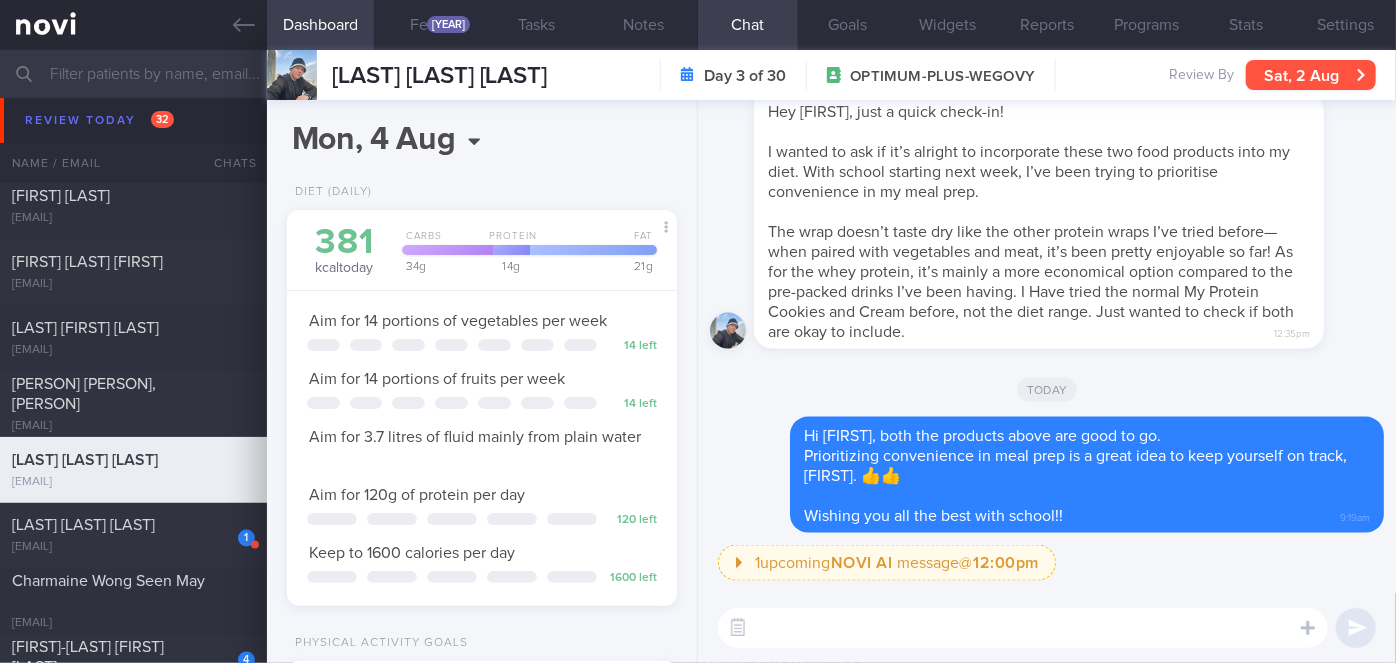 click on "Sat, 2 Aug" at bounding box center (1311, 75) 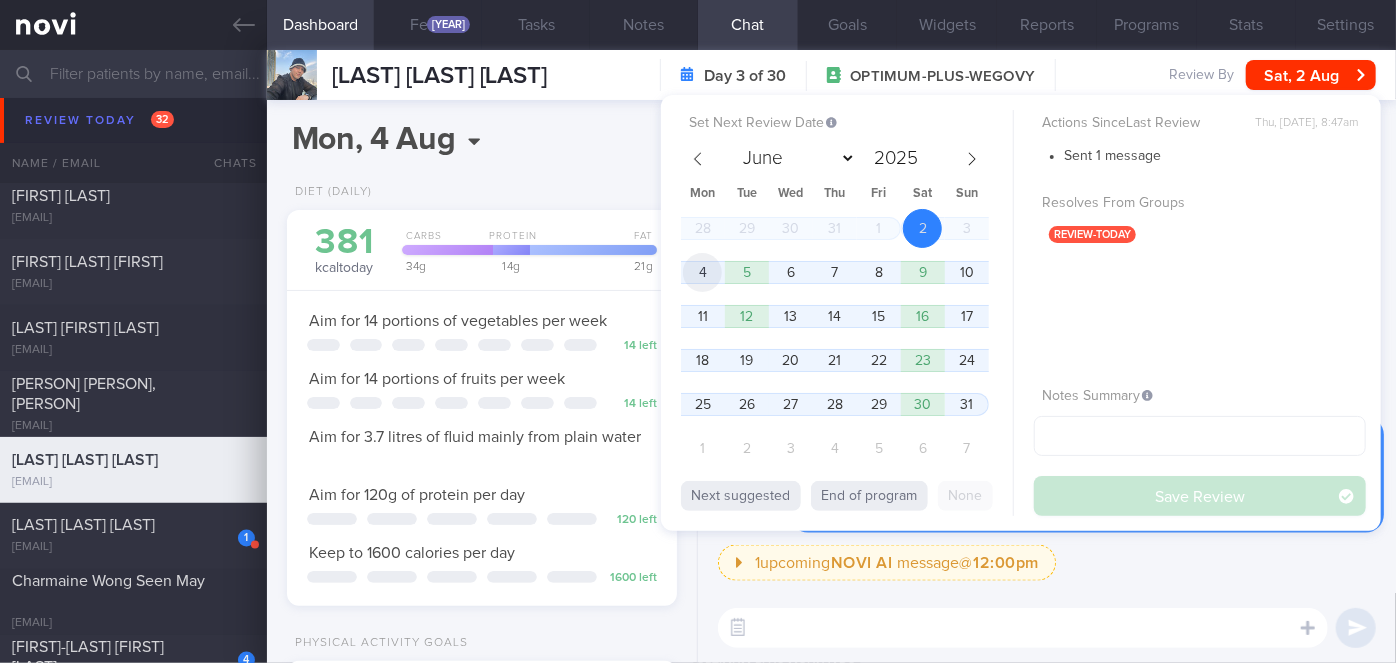 click on "4" at bounding box center [702, 272] 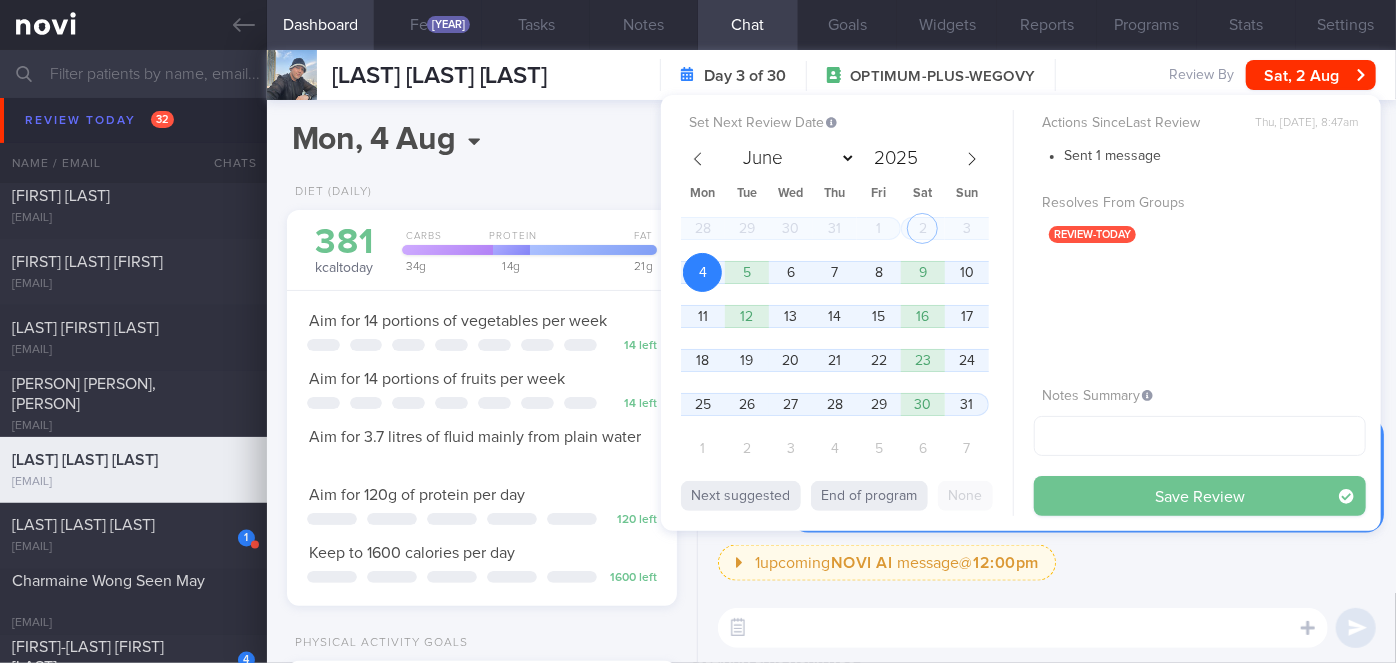 click on "Save Review" at bounding box center (1200, 496) 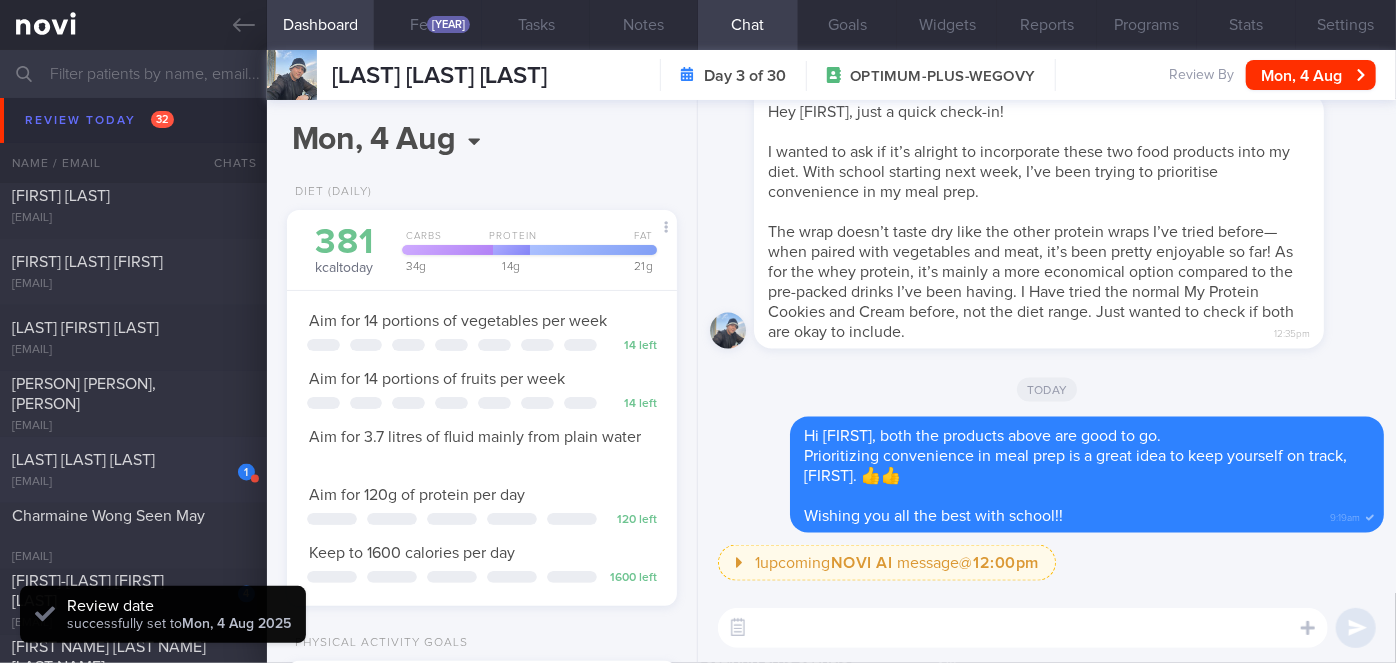click on "1" at bounding box center (233, 465) 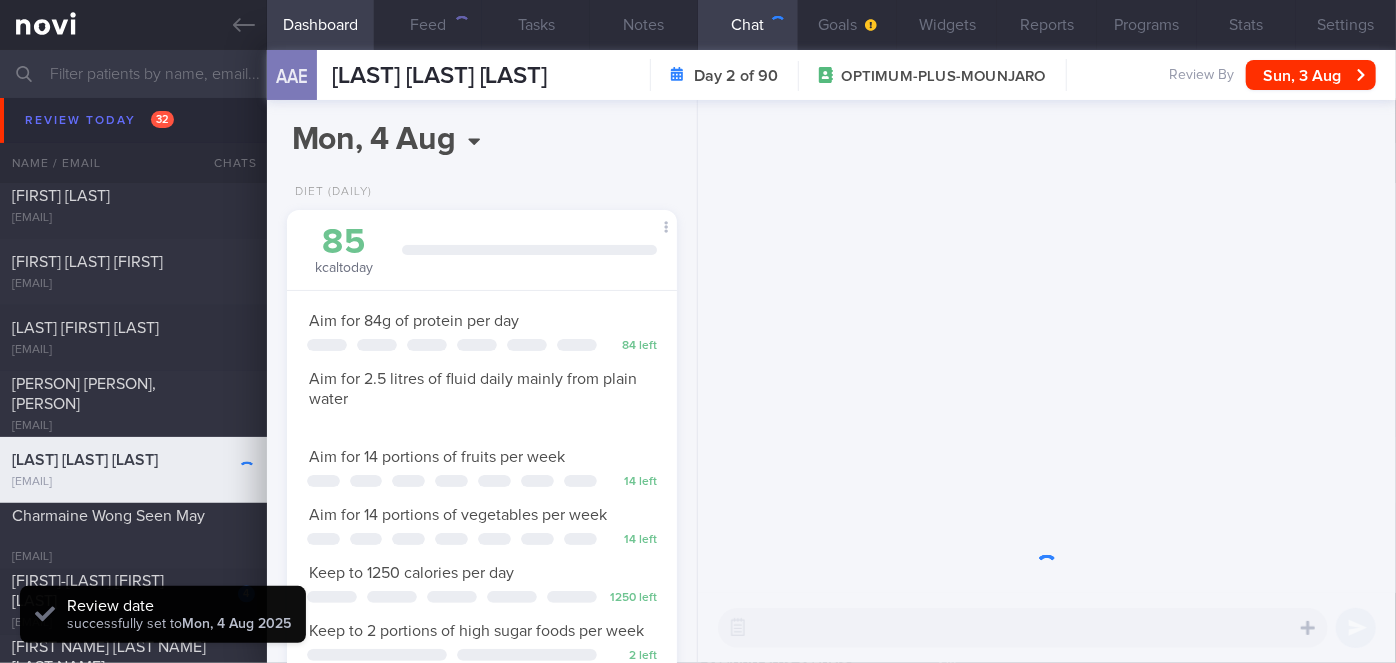 scroll, scrollTop: 999800, scrollLeft: 999658, axis: both 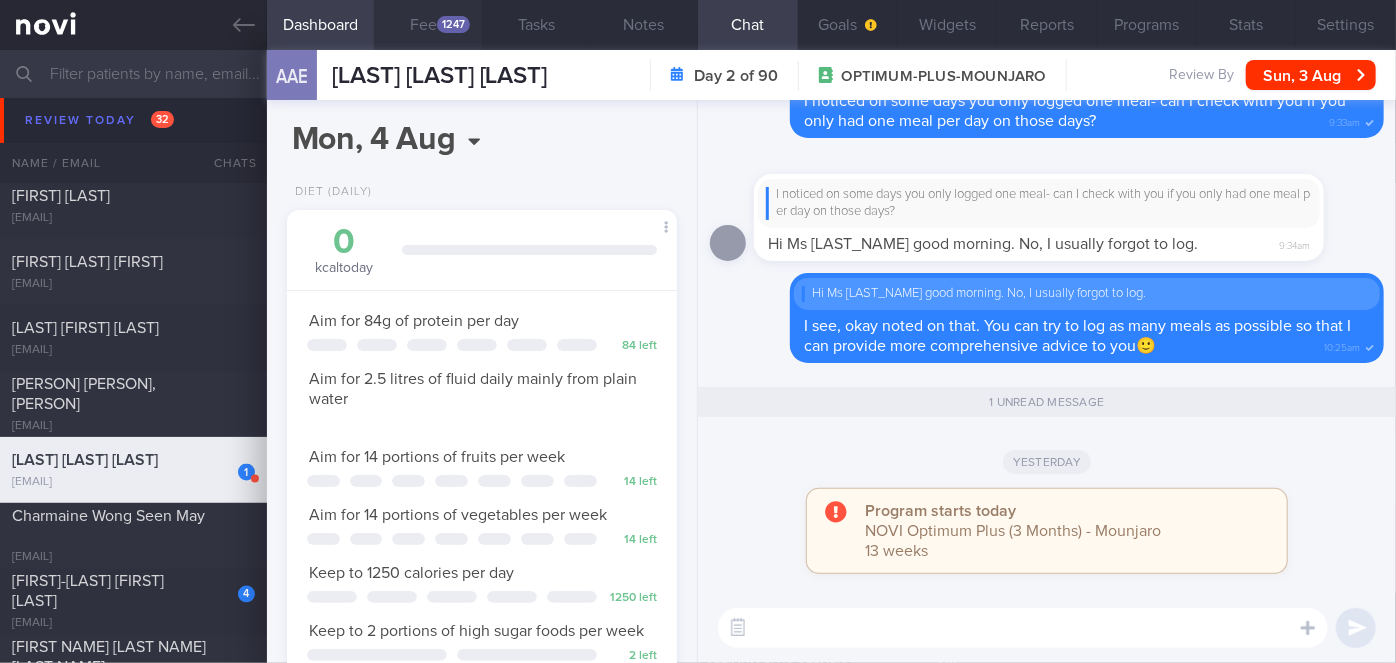 click on "1247" at bounding box center (453, 24) 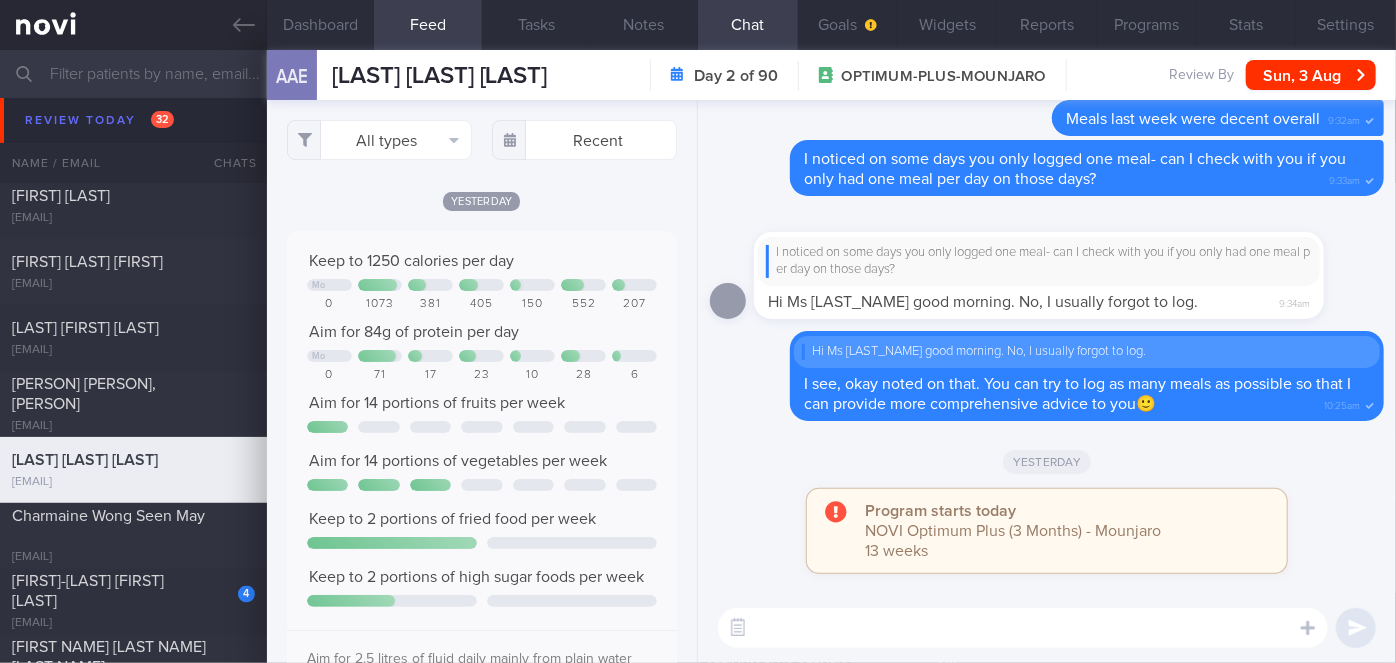 scroll, scrollTop: 999912, scrollLeft: 999648, axis: both 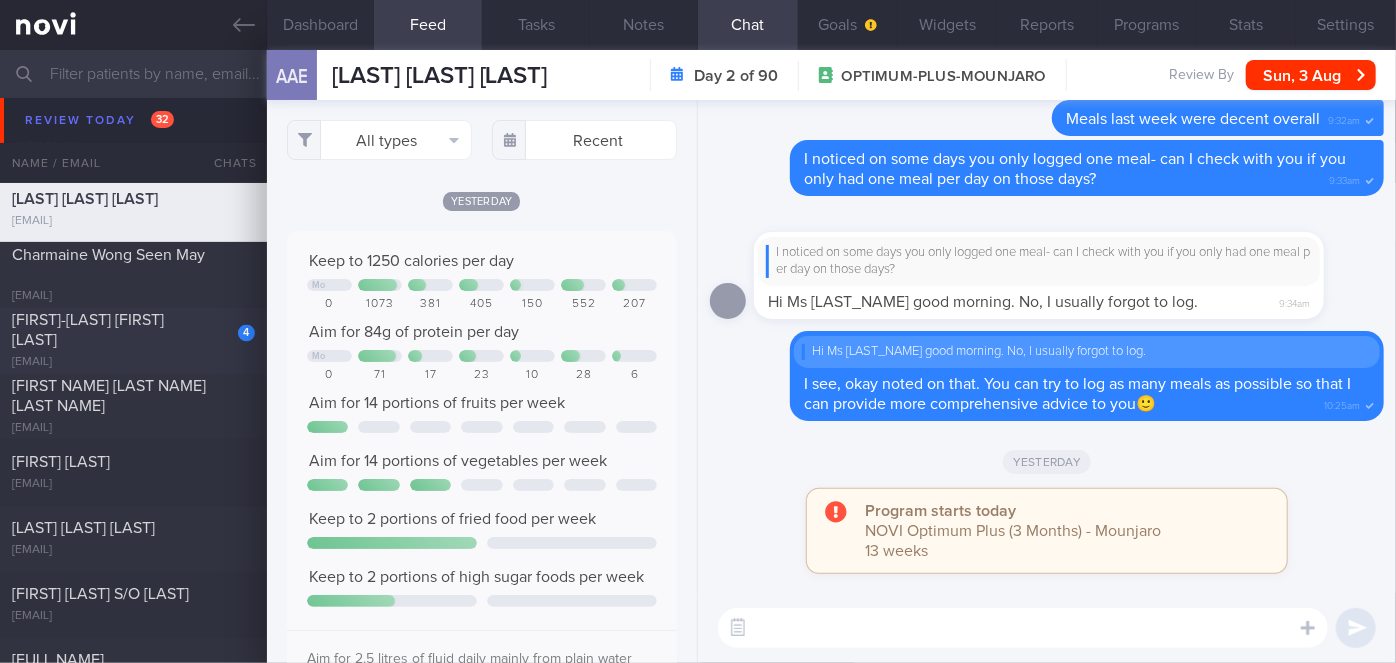 click on "[FIRST]-[LAST] [FIRST] [LAST]" at bounding box center [131, 331] 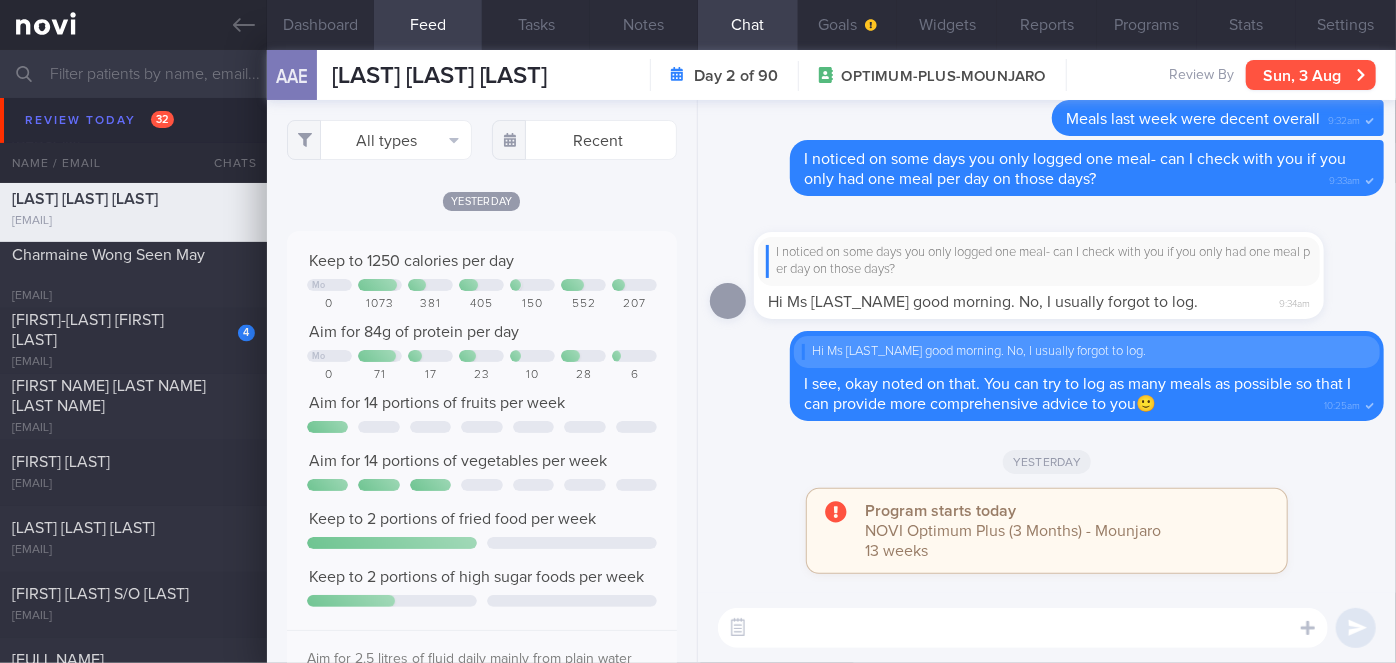 click on "Sun, 3 Aug" at bounding box center [1311, 75] 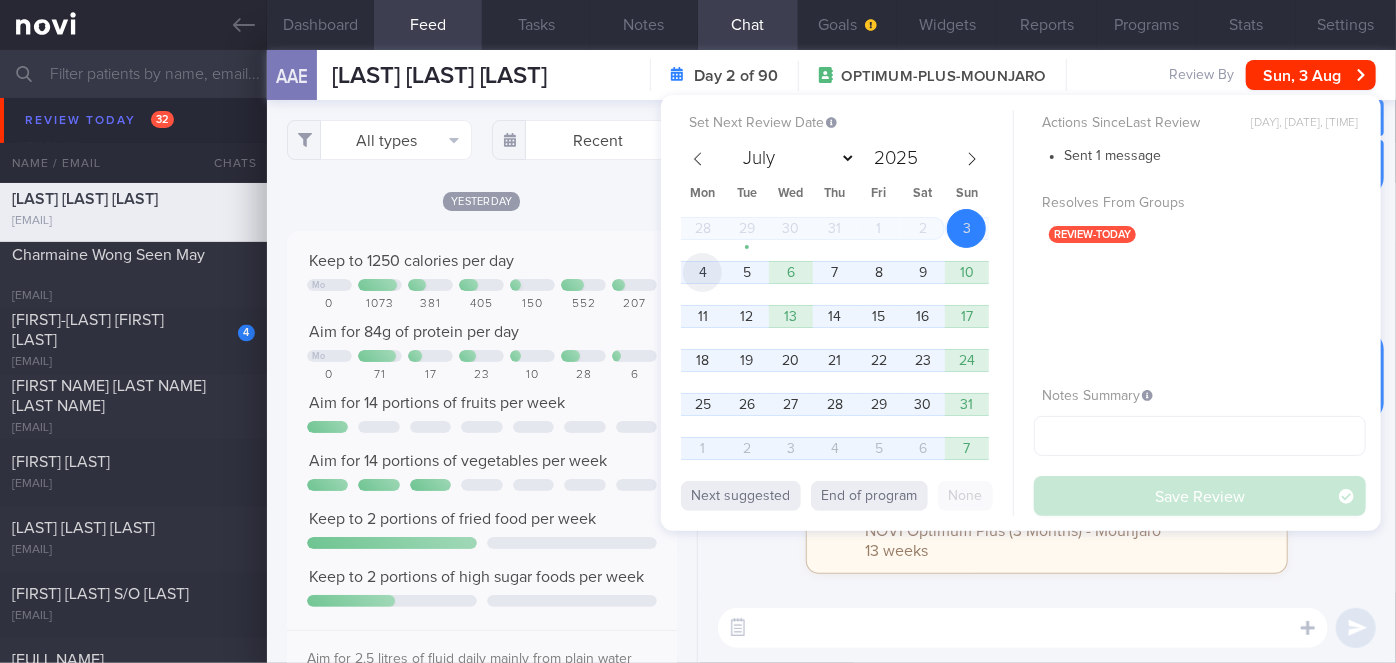 click on "4" at bounding box center [702, 272] 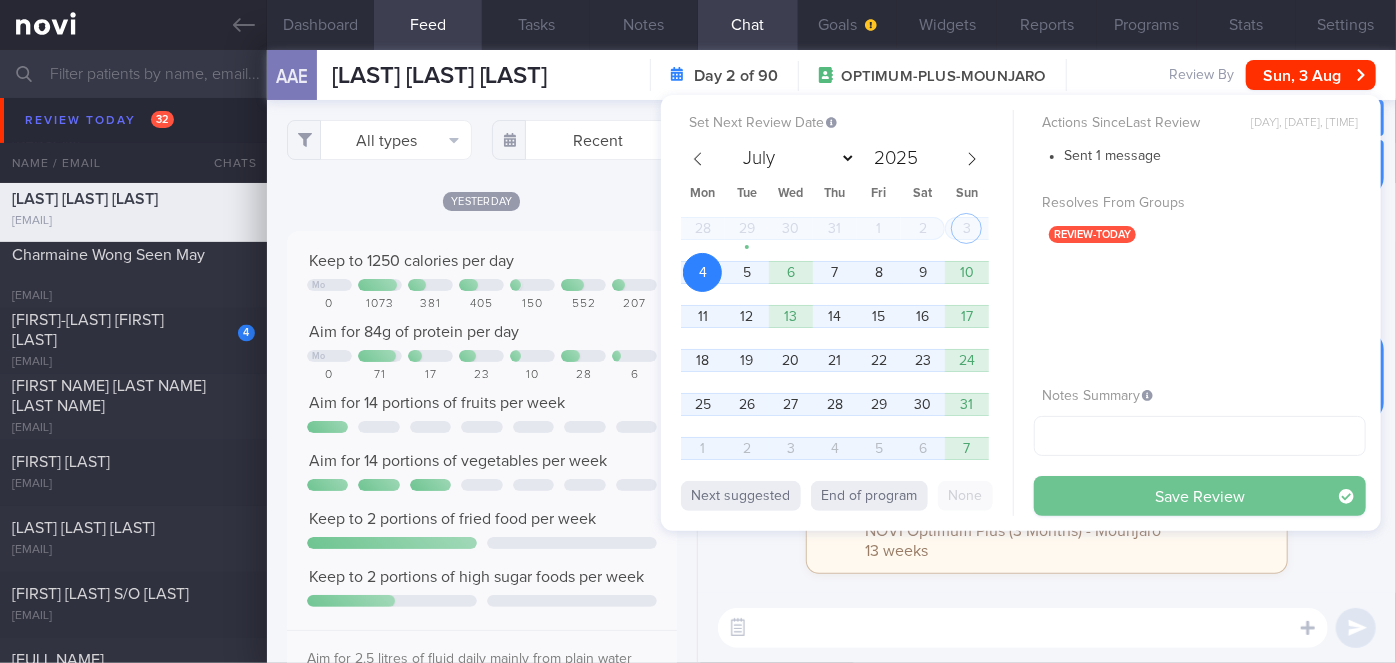 click on "Save Review" at bounding box center [1200, 496] 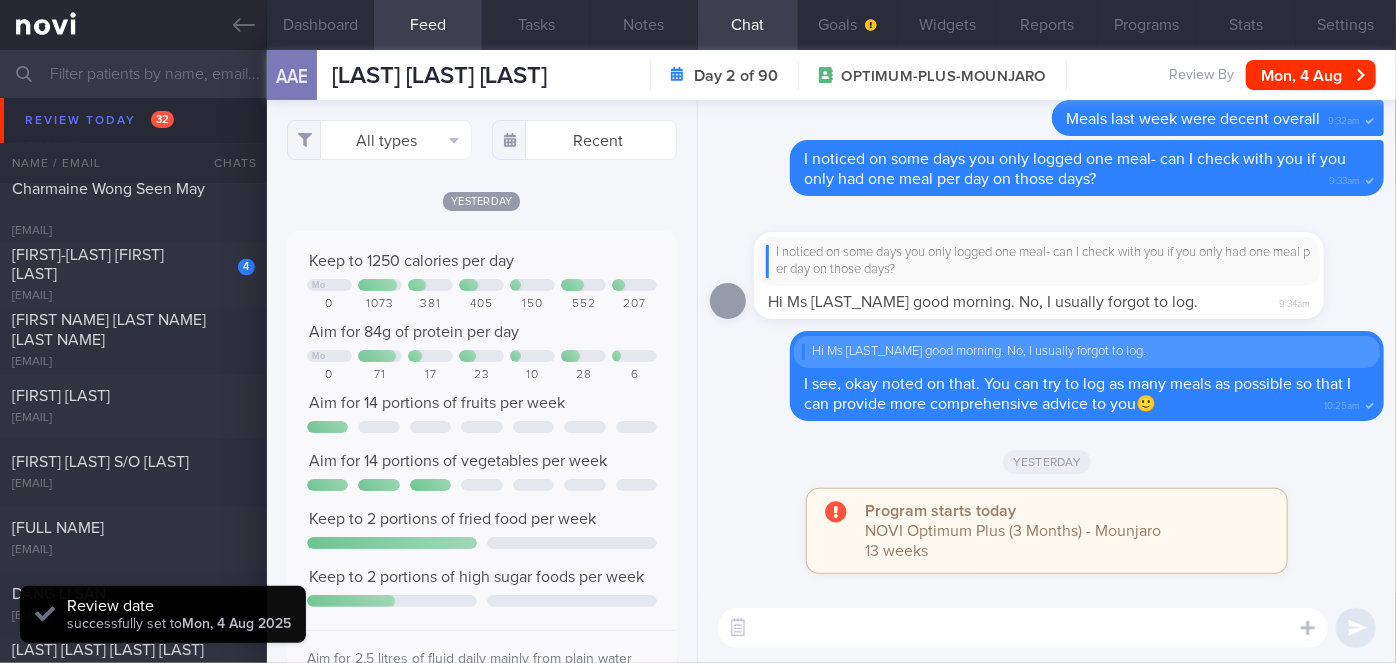 scroll, scrollTop: 999826, scrollLeft: 999650, axis: both 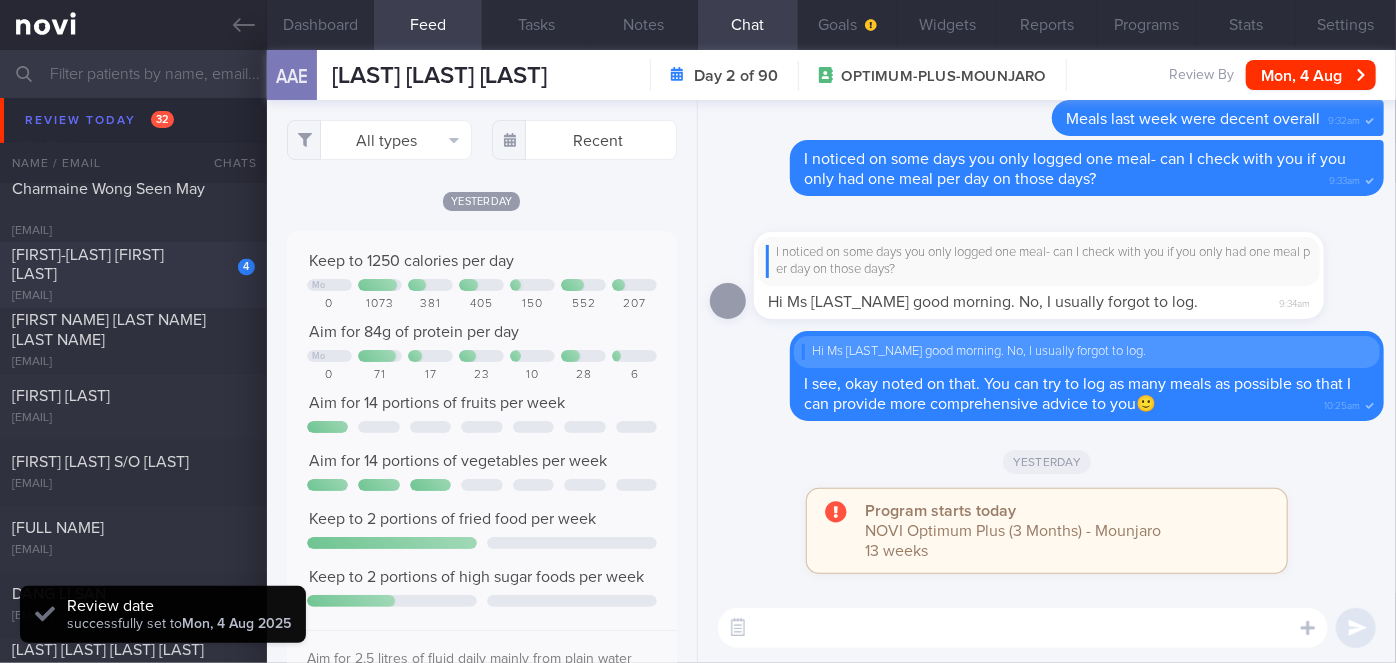 click on "4" at bounding box center [233, 260] 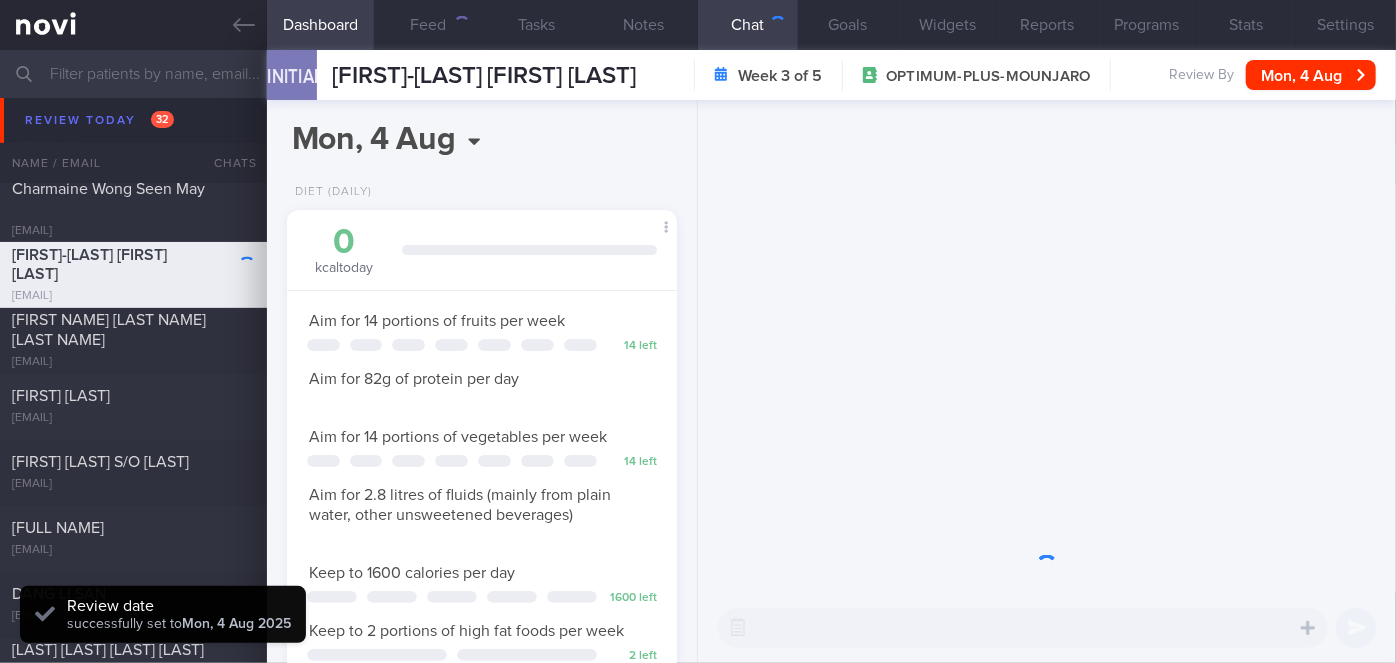 scroll, scrollTop: 999800, scrollLeft: 999658, axis: both 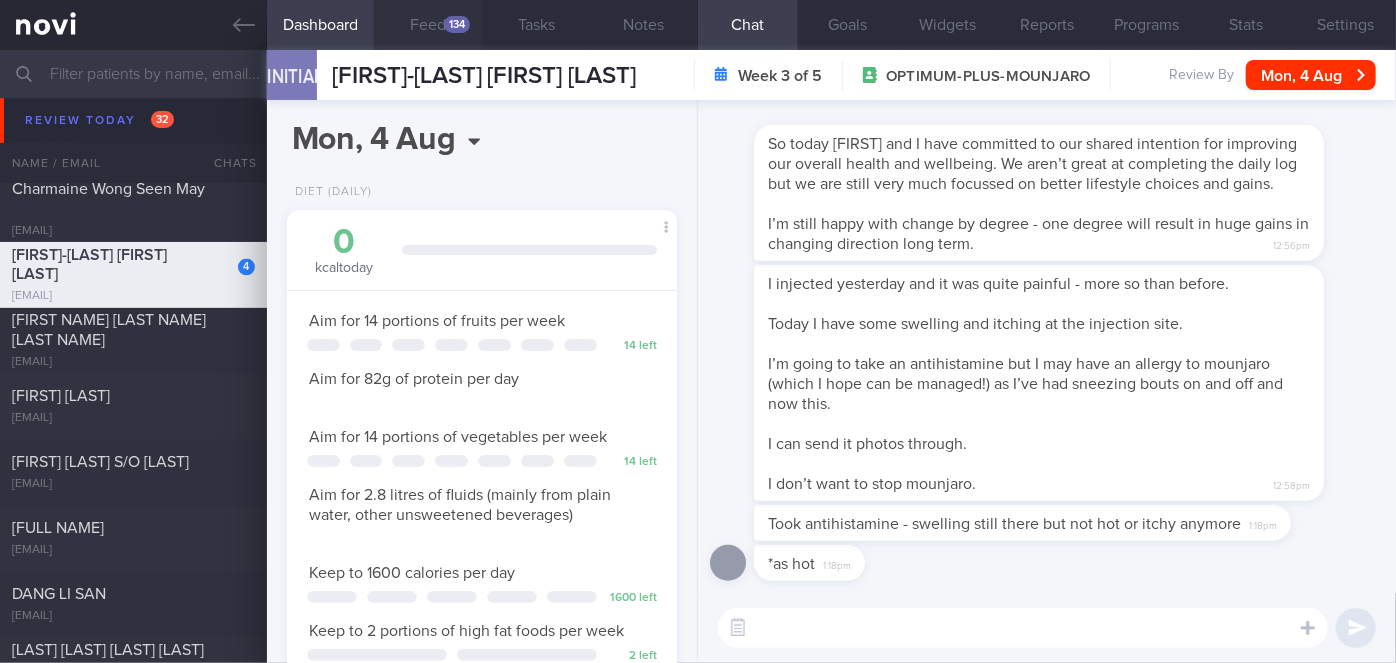 click on "Feed
134" at bounding box center (428, 25) 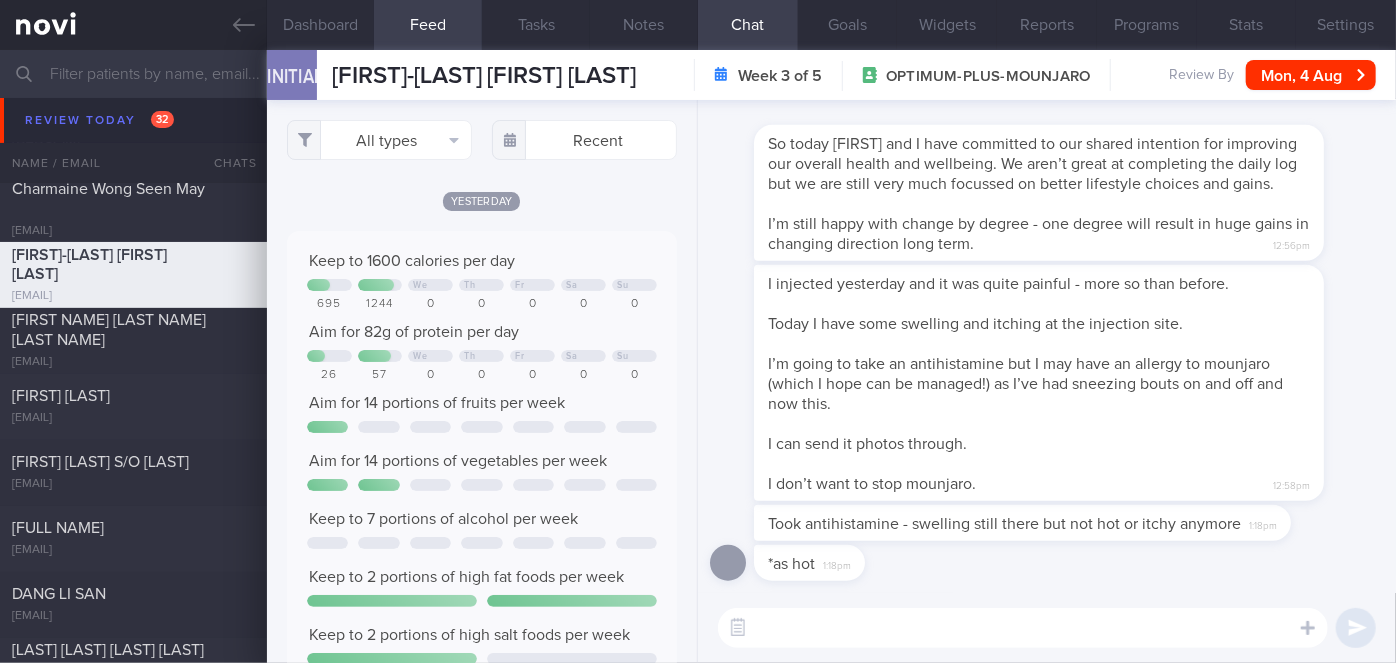 scroll, scrollTop: 0, scrollLeft: 0, axis: both 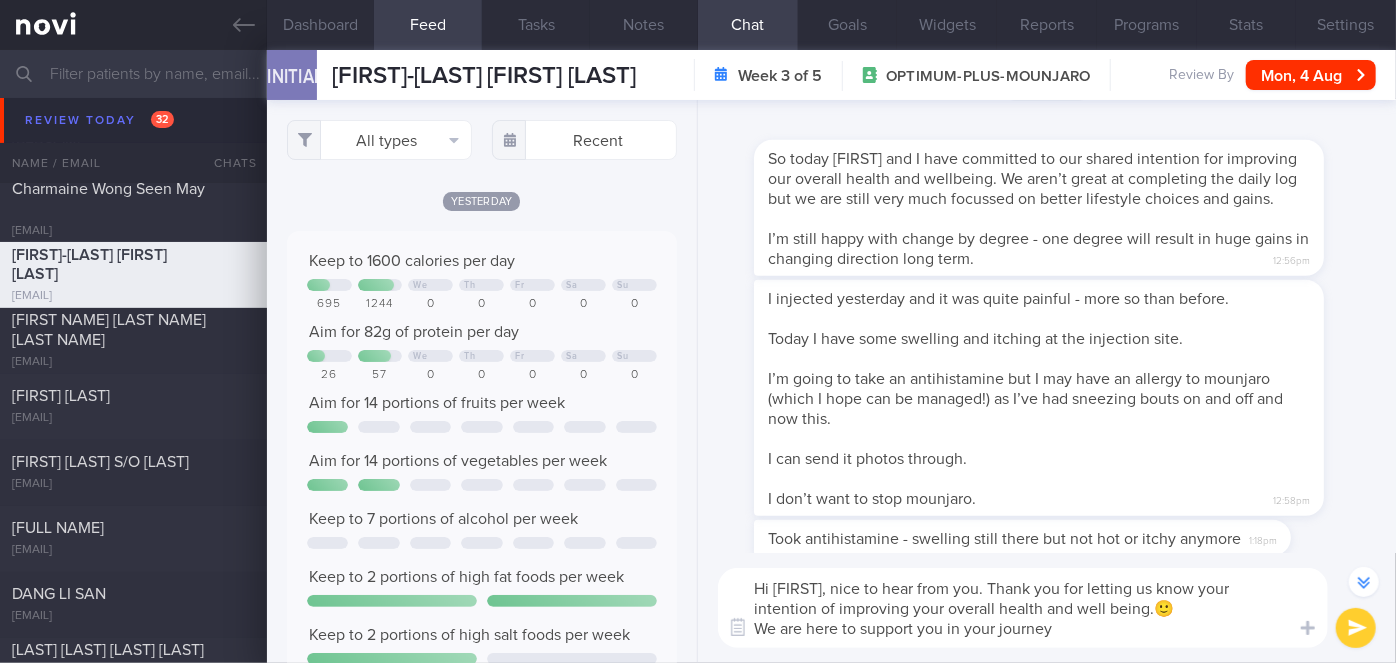 type on "Hi [FIRST_NAME], nice to hear from you. Thank you for letting us know your intention of improving your overall health and well being.🙂
We are here to support you in your journey." 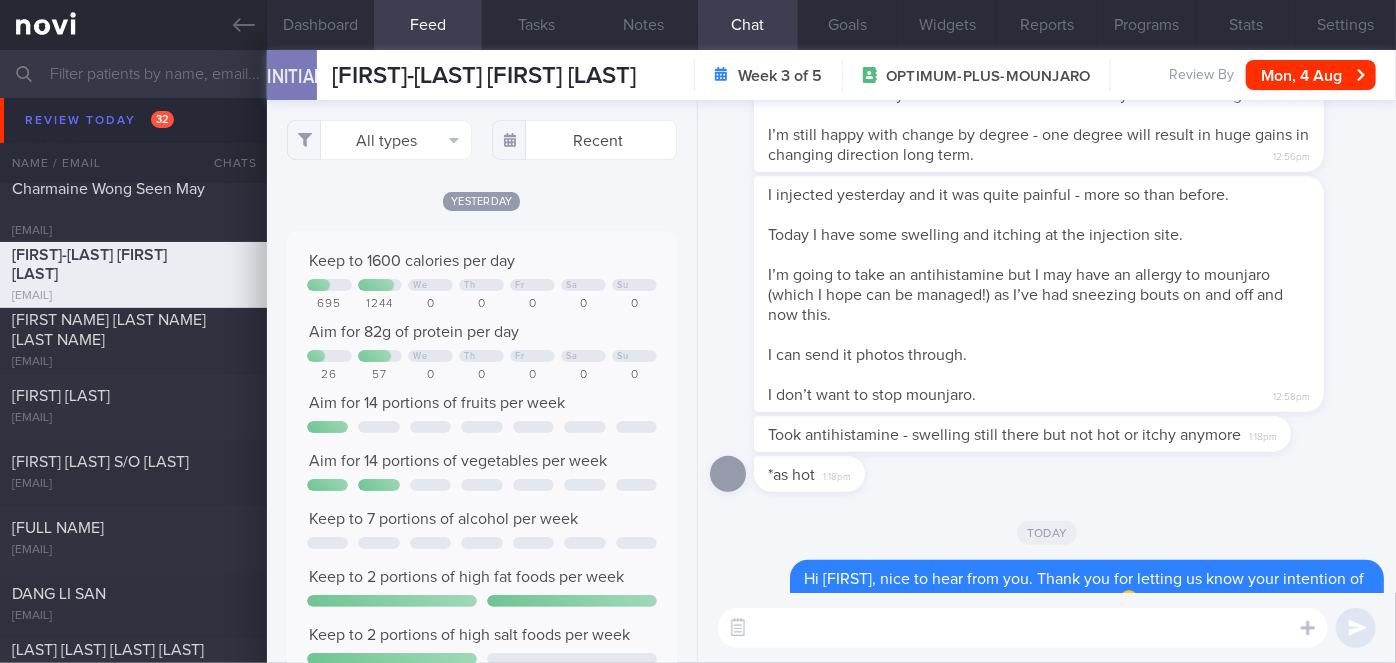 scroll, scrollTop: 0, scrollLeft: 0, axis: both 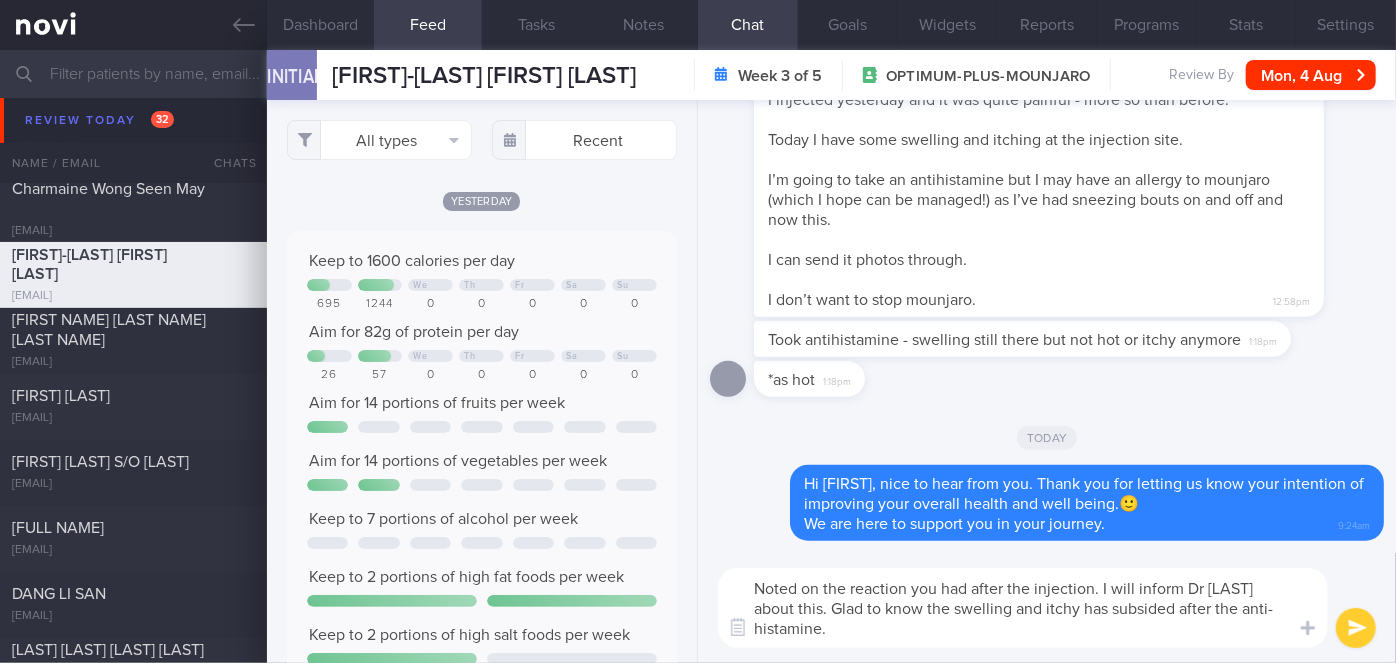 click on "Noted on the reaction you had after the injection. I will inform Dr [LAST] about this. Glad to know the swelling and itchy has subsided after the anti-histamine." at bounding box center [1023, 608] 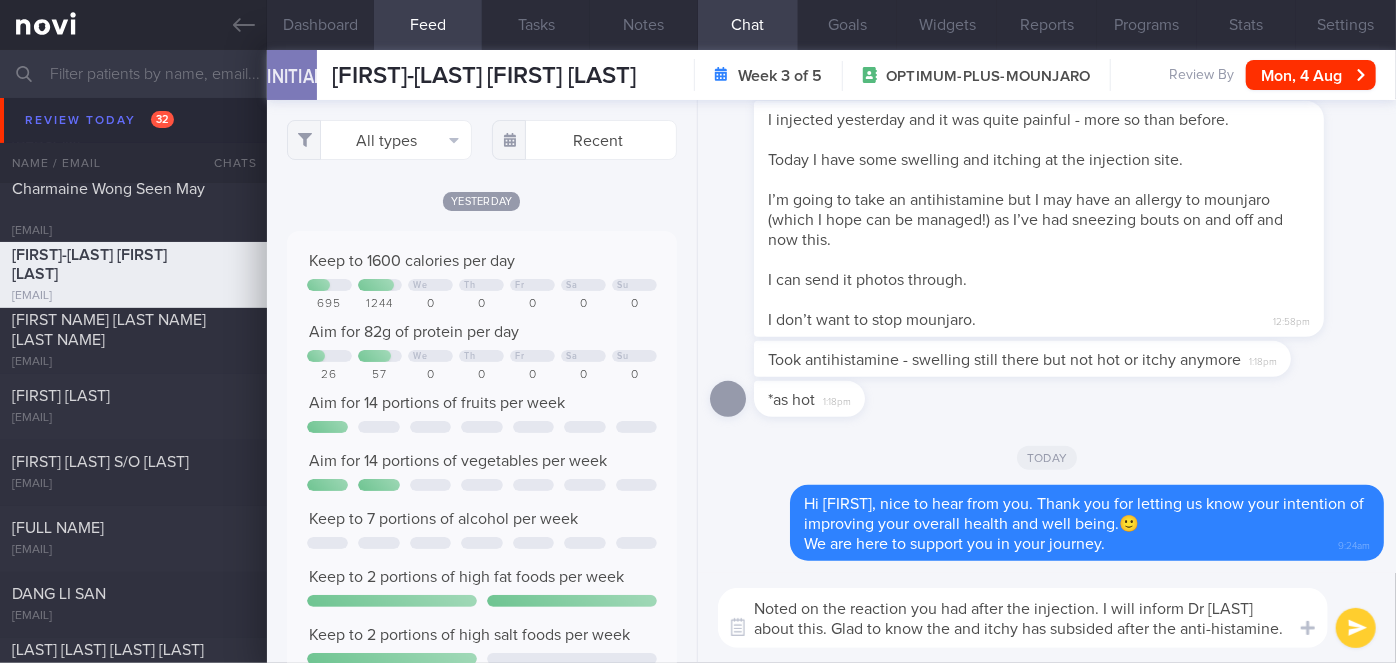 click on "Noted on the reaction you had after the injection. I will inform Dr [LAST] about this. Glad to know the and itchy has subsided after the anti-histamine." at bounding box center (1023, 618) 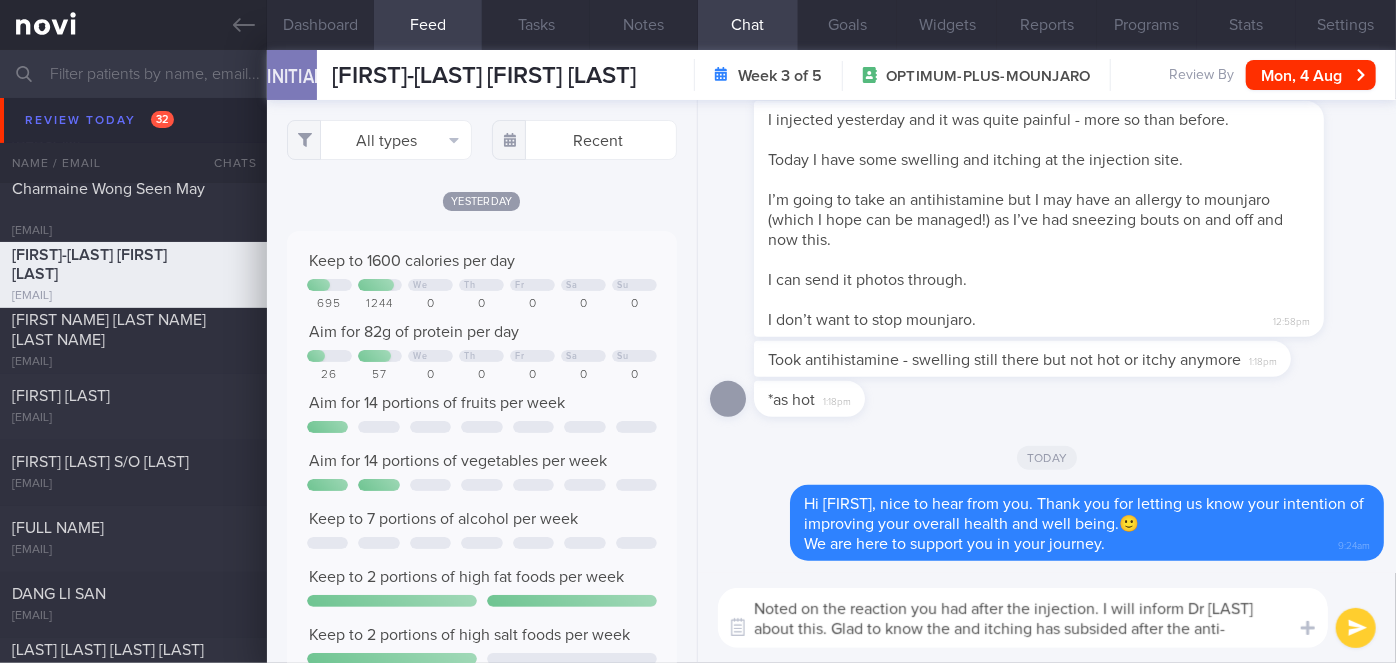 click on "Noted on the reaction you had after the injection. I will inform Dr [LAST] about this. Glad to know the and itching has subsided after the anti-histamine." at bounding box center (1023, 618) 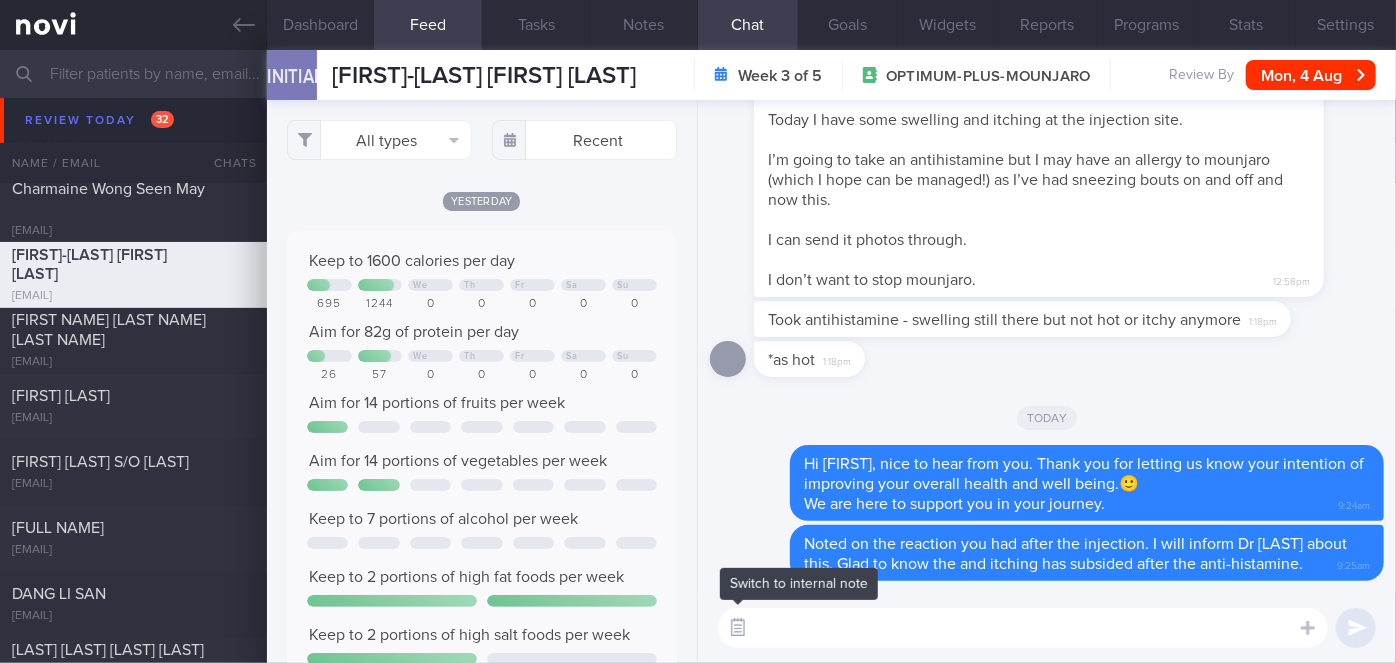 click at bounding box center [738, 628] 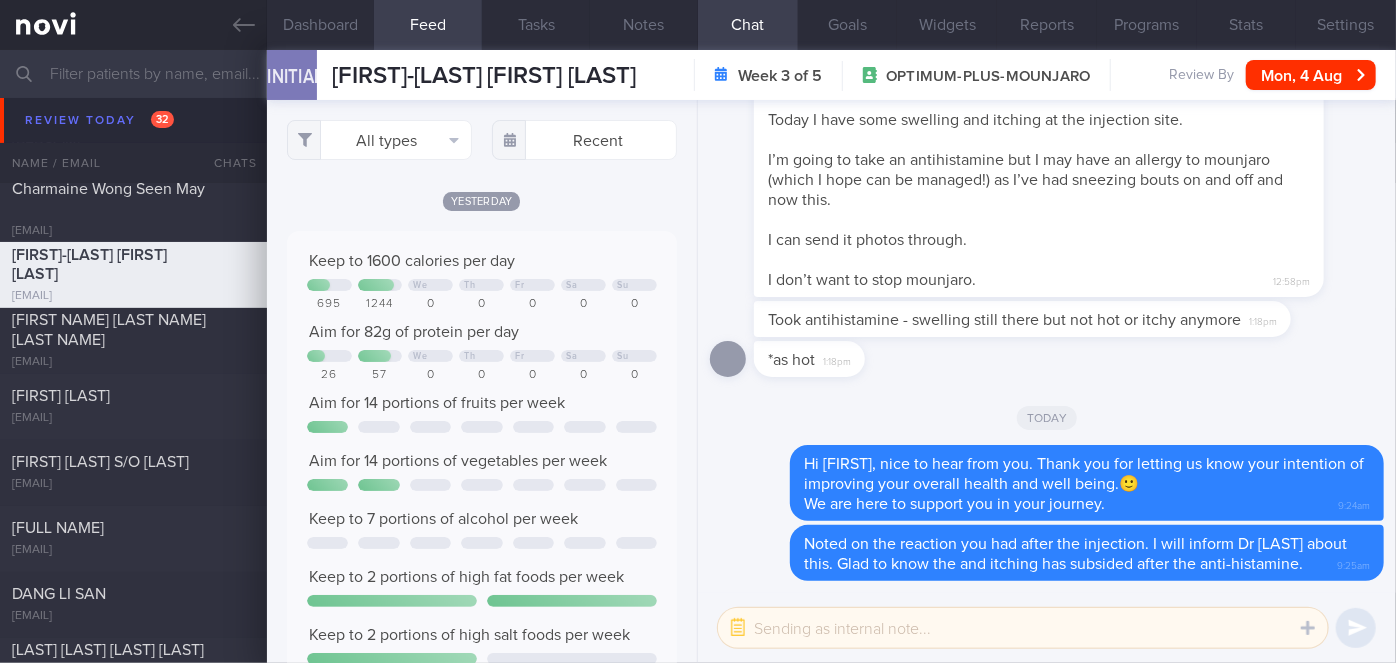 click at bounding box center (1023, 628) 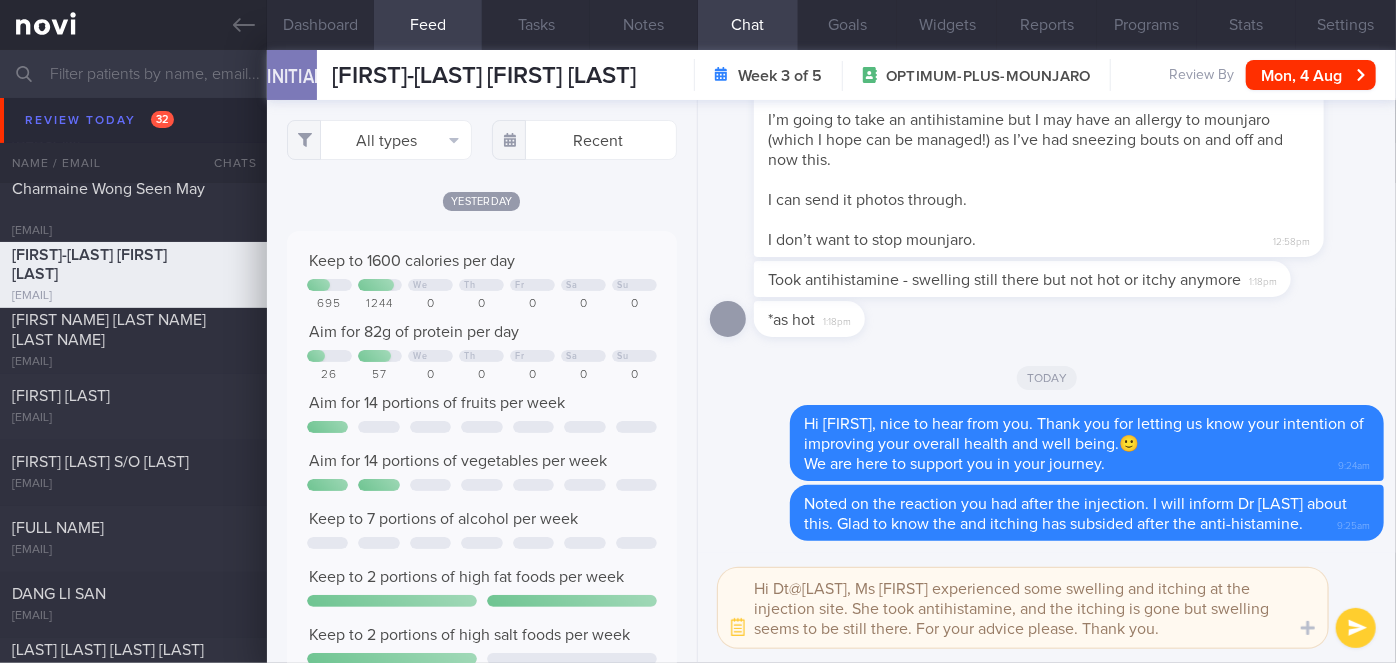 click on "Hi Dt@[LAST], Ms [FIRST] experienced some swelling and itching at the injection site. She took antihistamine, and the itching is gone but swelling seems to be still there. For your advice please. Thank you." at bounding box center (1023, 608) 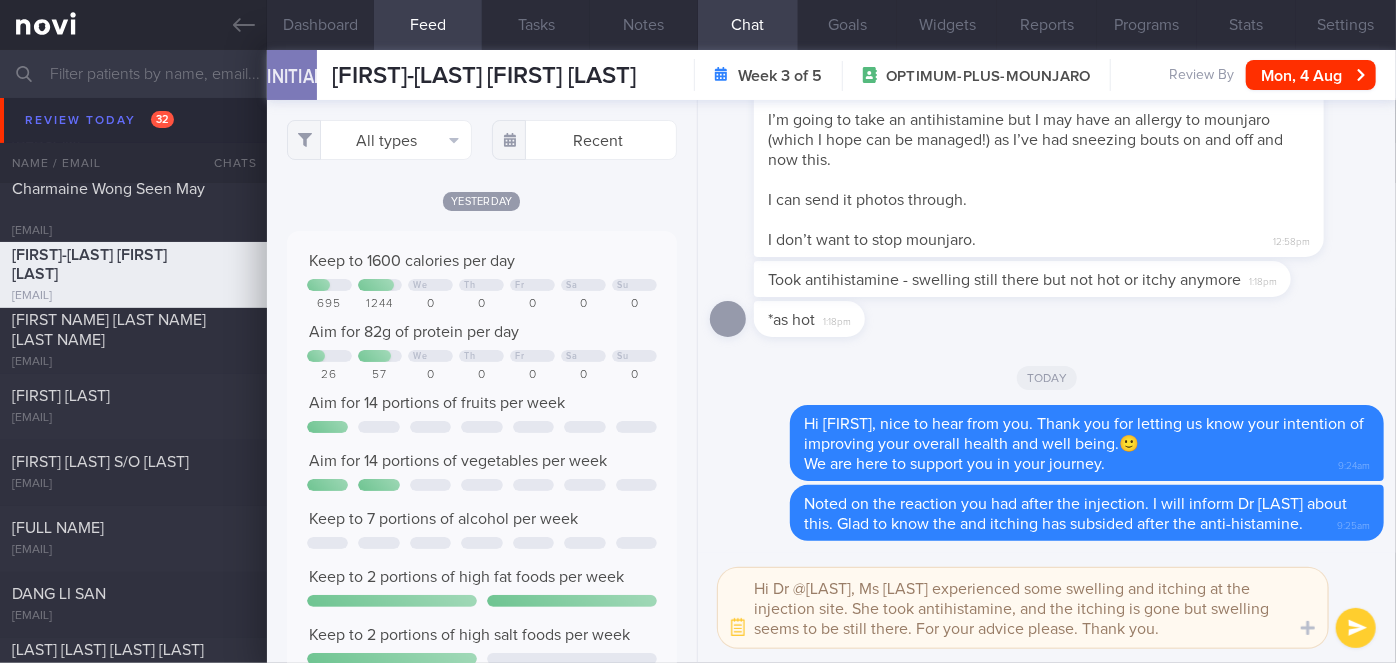 click on "Hi Dr @[LAST], Ms [LAST] experienced some swelling and itching at the injection site. She took antihistamine, and the itching is gone but swelling seems to be still there. For your advice please. Thank you." at bounding box center [1023, 608] 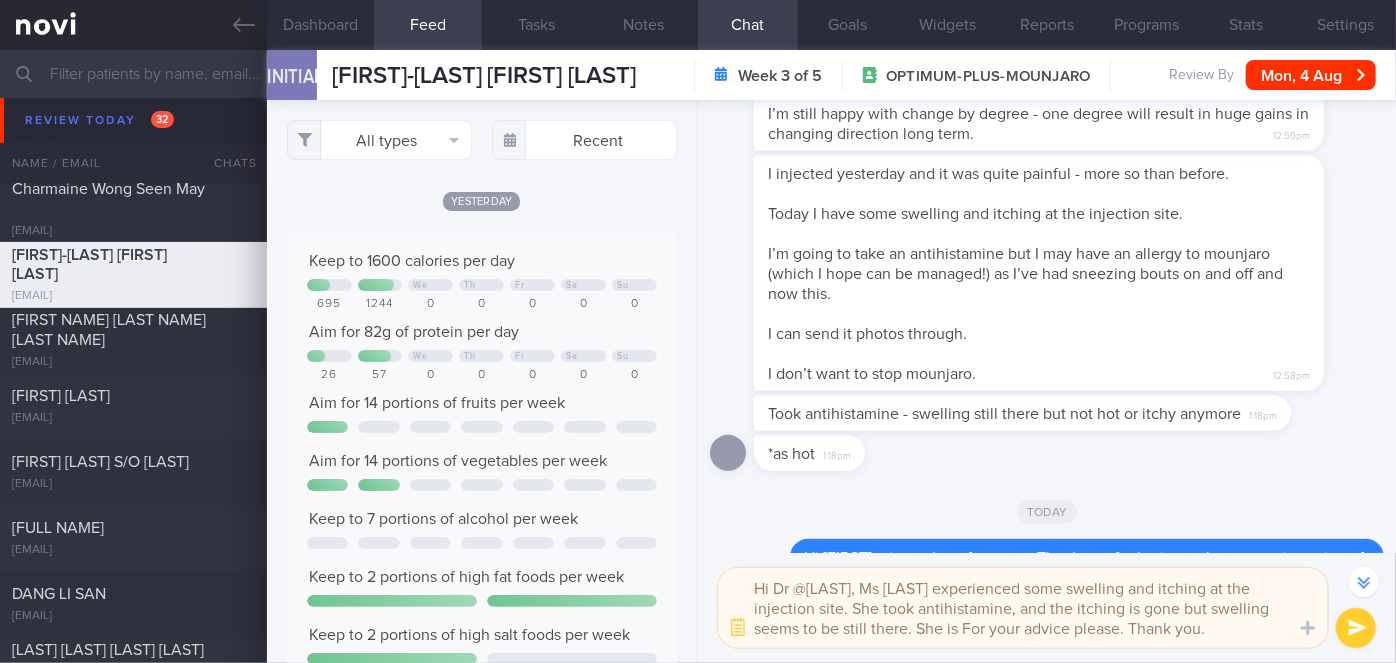 scroll, scrollTop: 0, scrollLeft: 0, axis: both 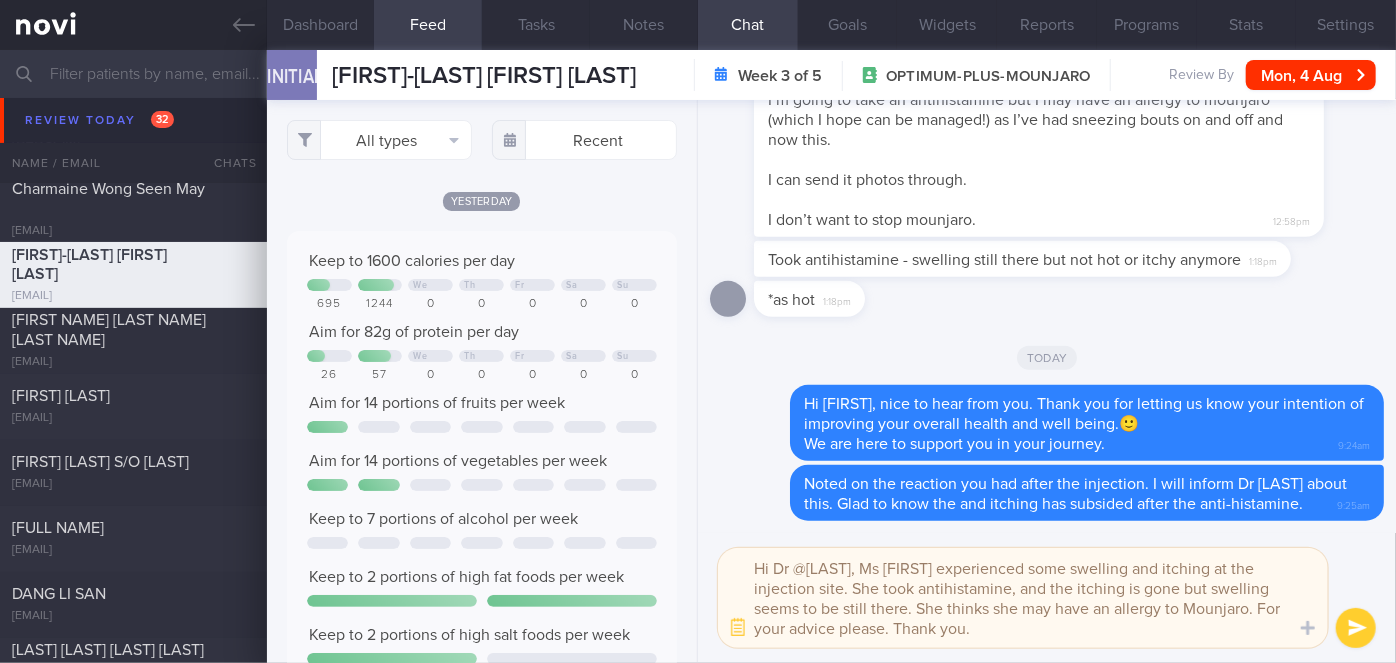 type on "Hi Dr @[LAST], Ms [FIRST] experienced some swelling and itching at the injection site. She took antihistamine, and the itching is gone but swelling seems to be still there. She thinks she may have an allergy to Mounjaro. For your advice please. Thank you." 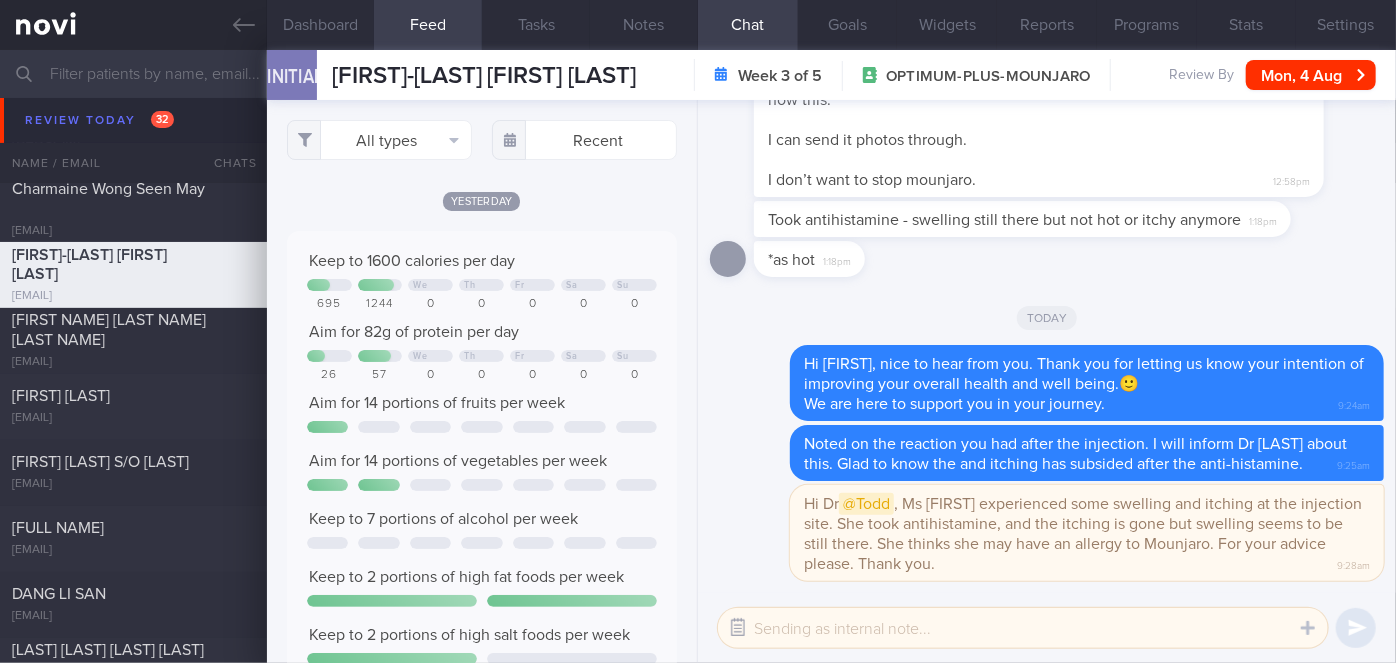 click at bounding box center (738, 628) 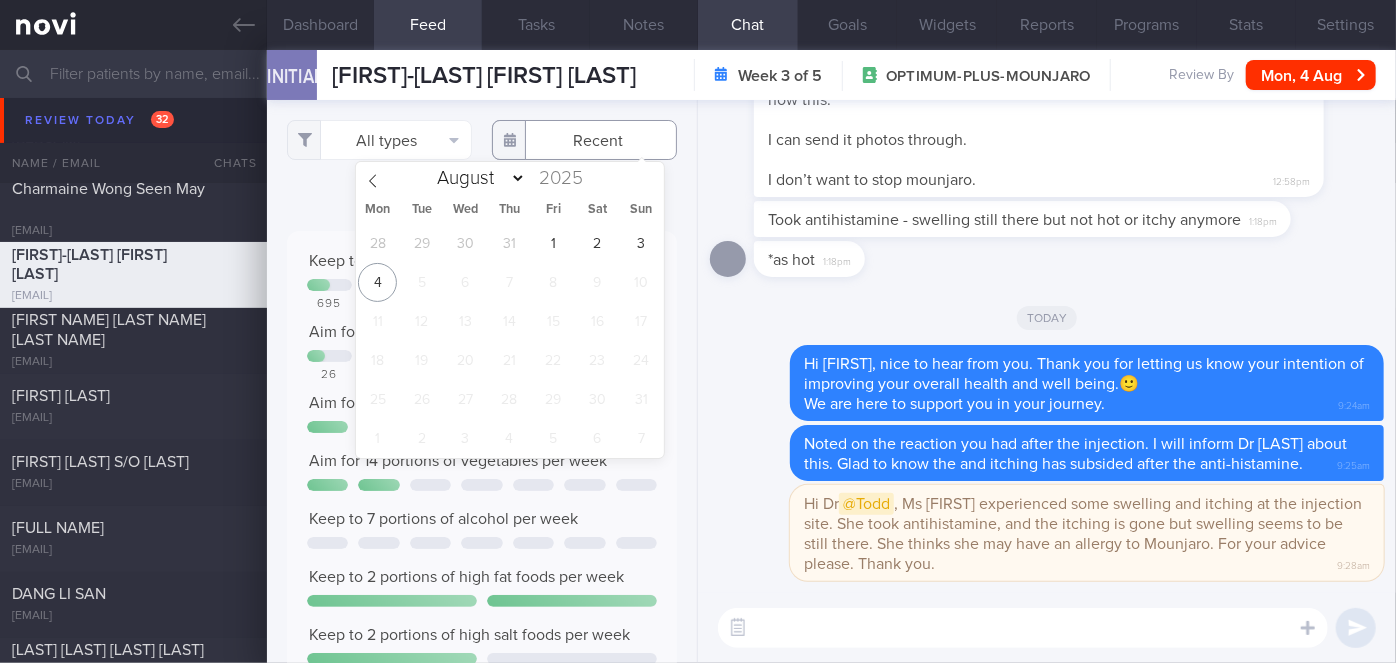 click at bounding box center (584, 140) 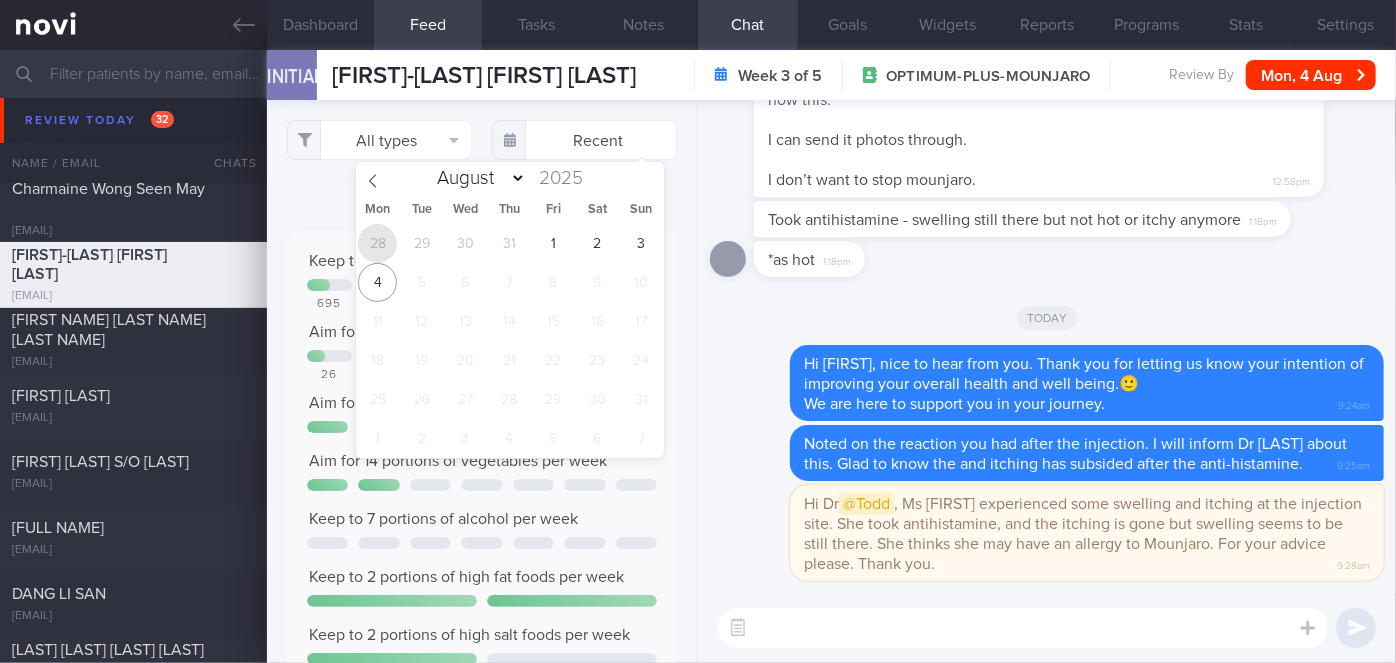 click on "28" at bounding box center (377, 243) 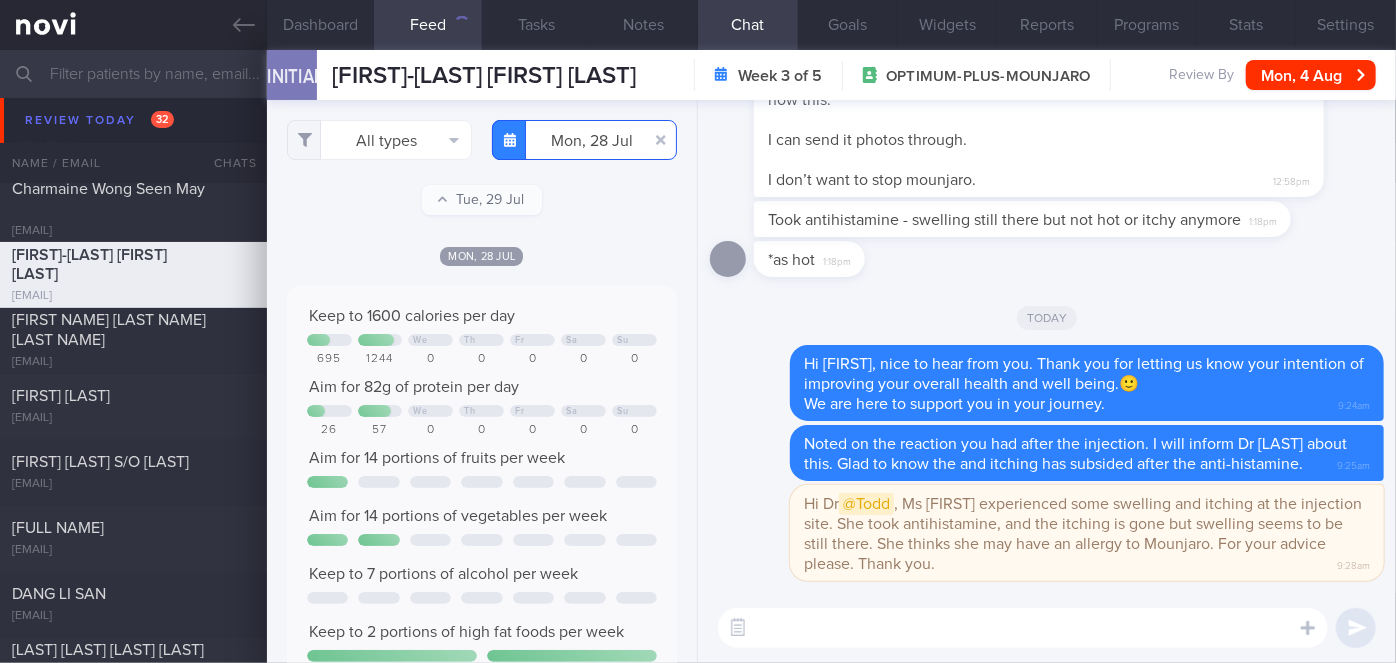 scroll, scrollTop: 999912, scrollLeft: 999648, axis: both 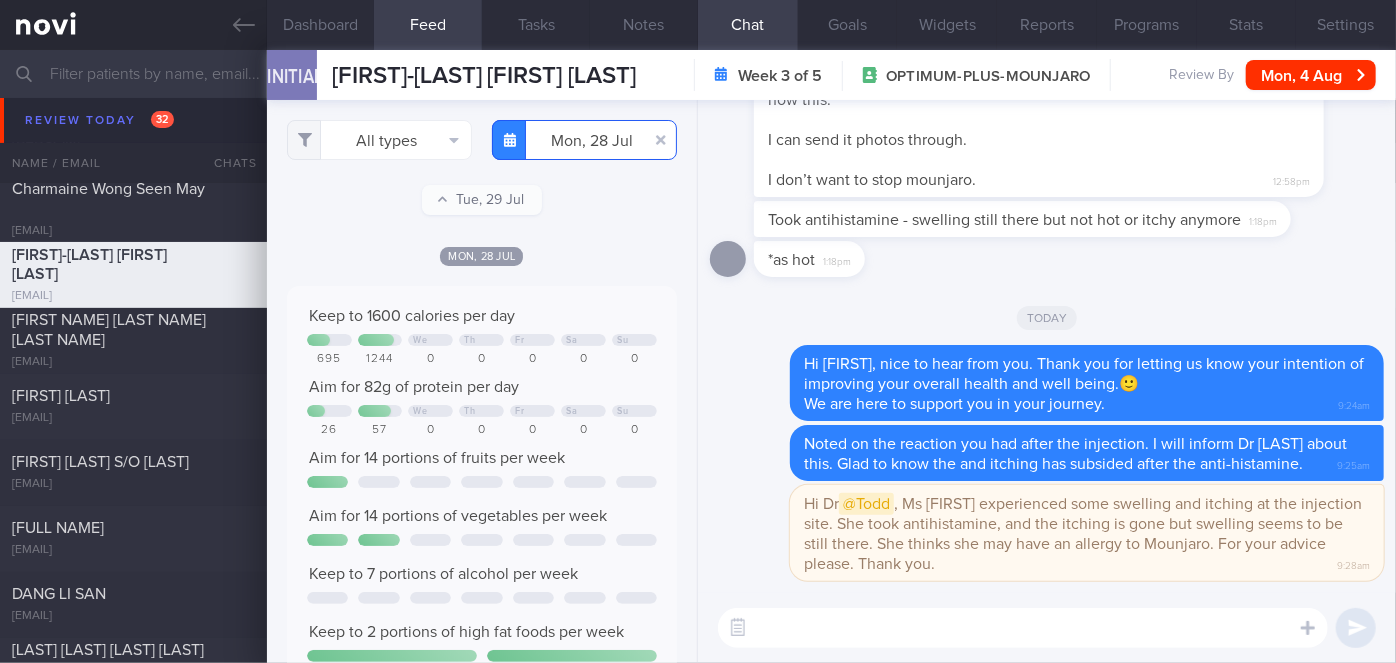 click on "[DATE]" at bounding box center [584, 140] 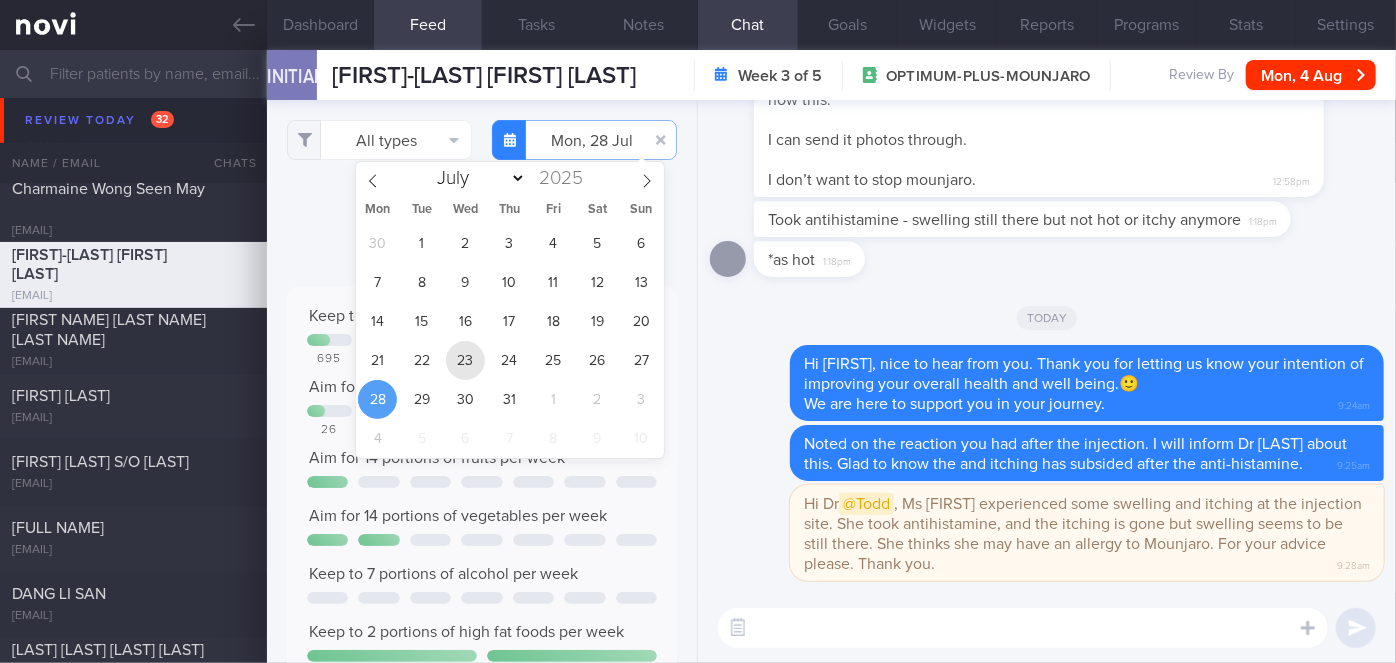 click on "23" at bounding box center [465, 360] 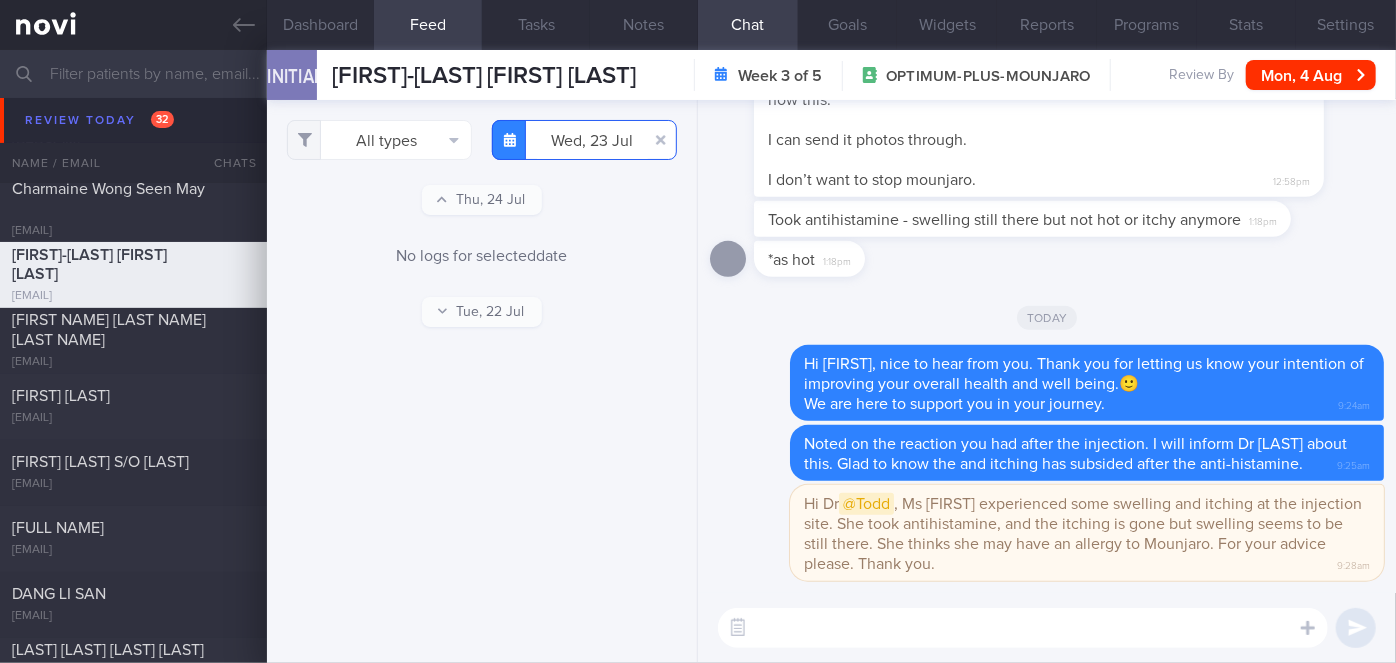 click on "2025-07-23" at bounding box center (584, 140) 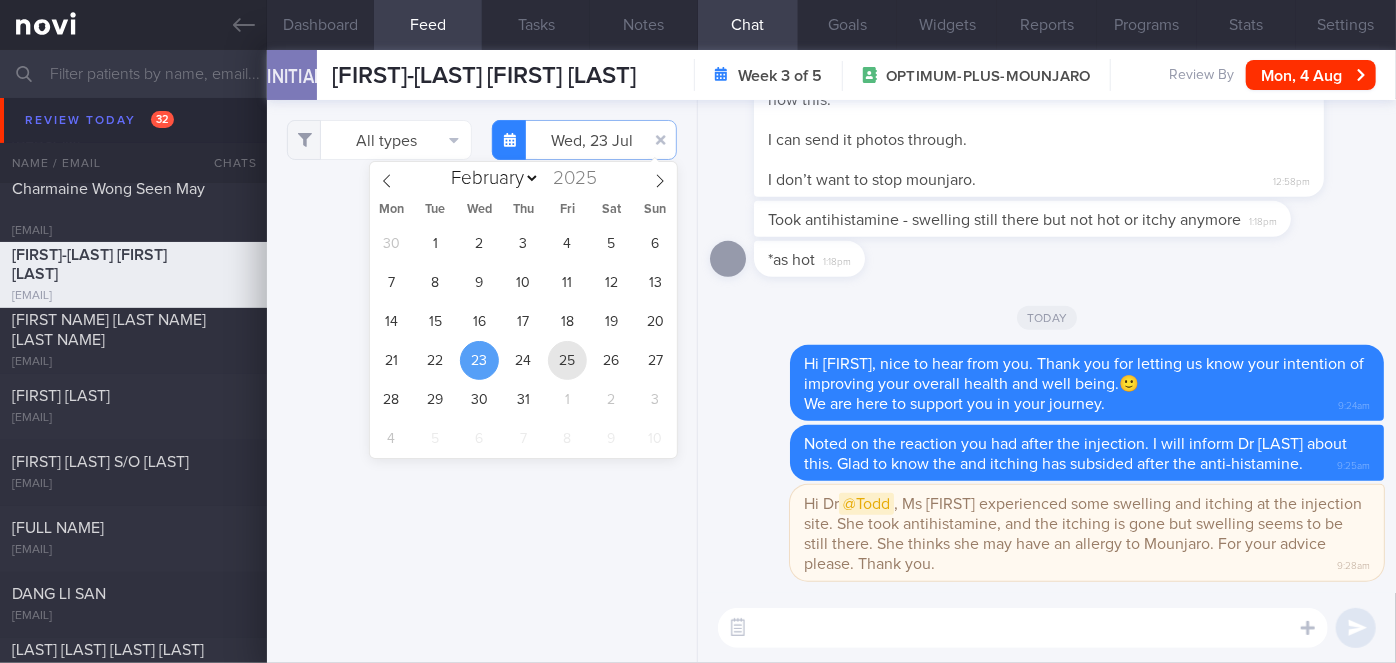click on "25" at bounding box center [567, 360] 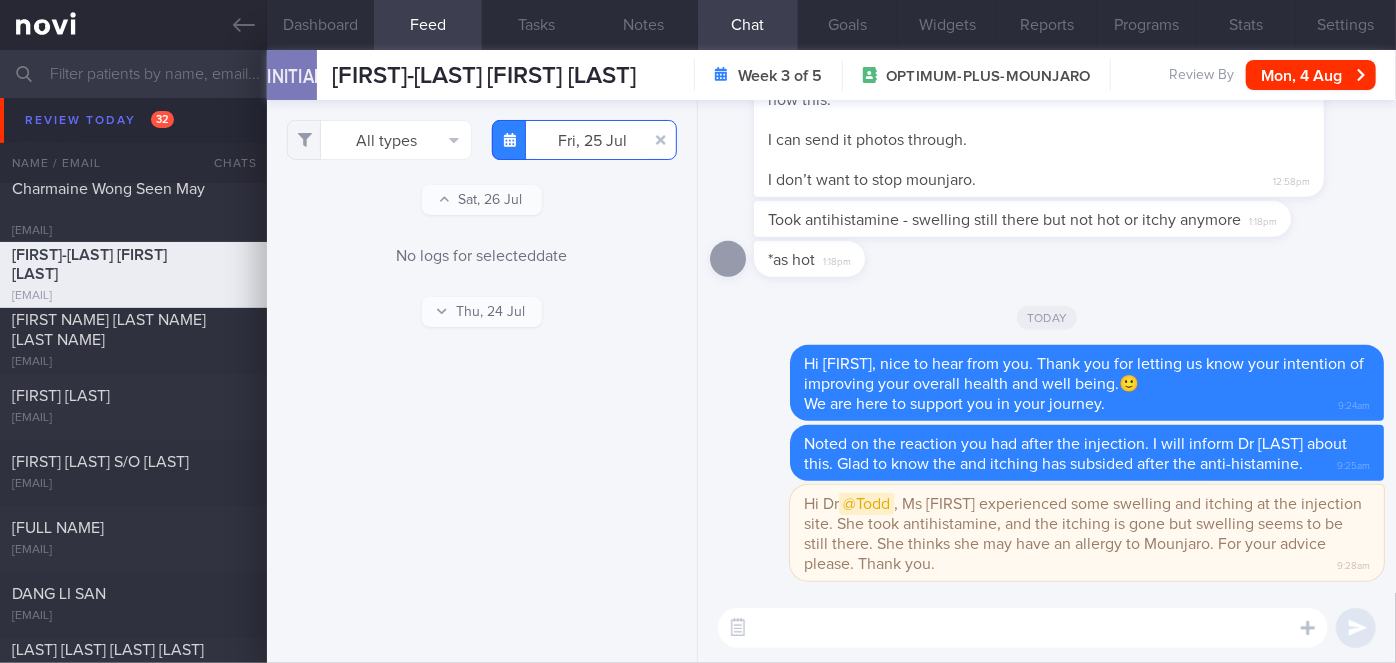 click on "[DATE]" at bounding box center (584, 140) 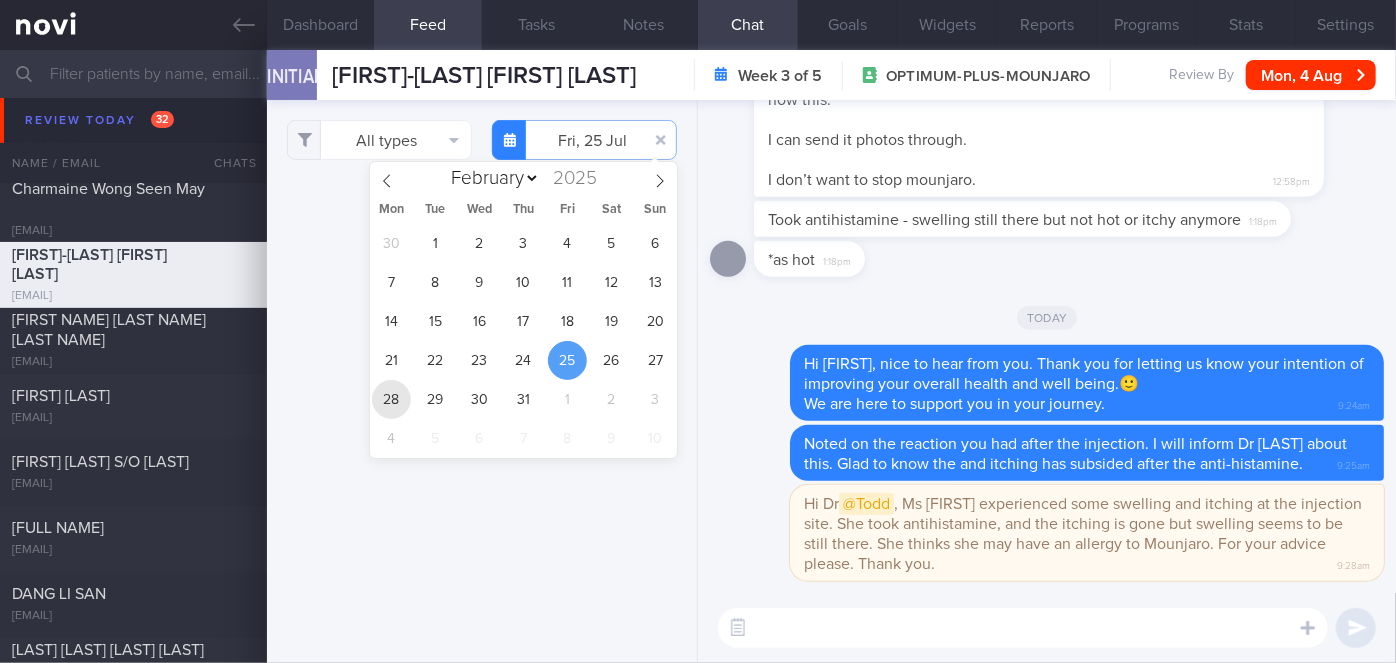 click on "28" at bounding box center (391, 399) 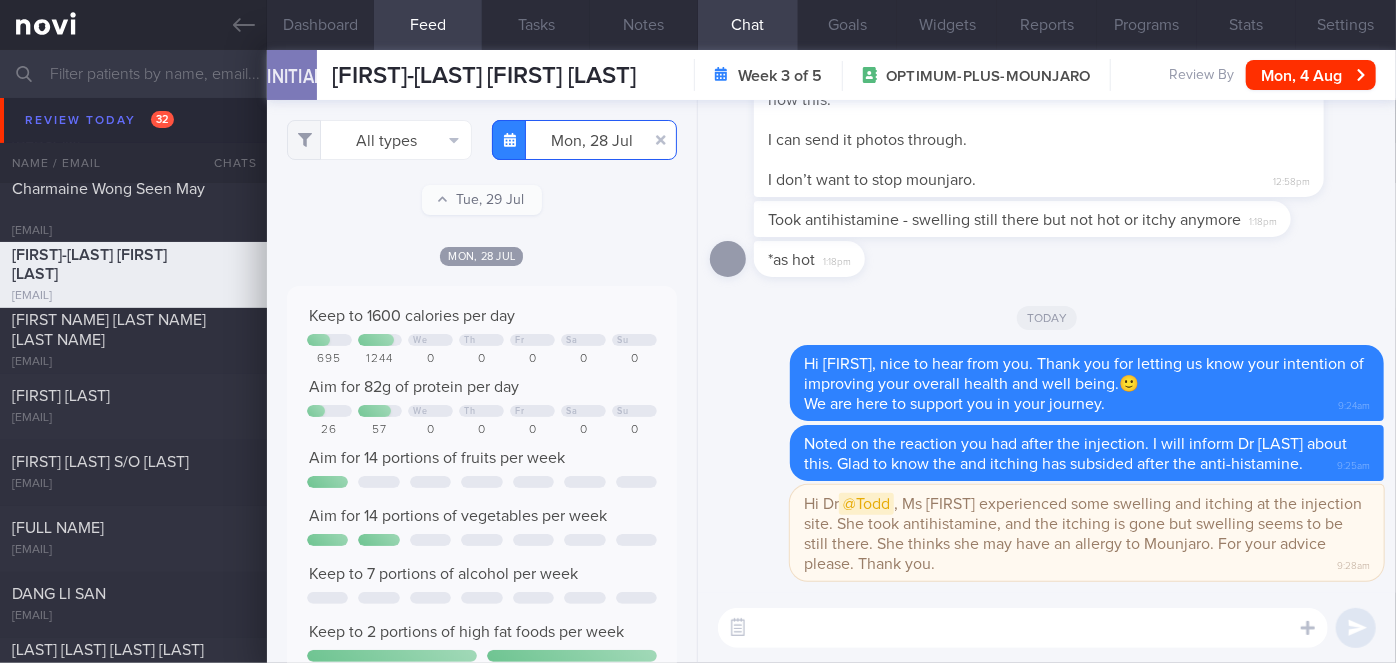 scroll, scrollTop: 999912, scrollLeft: 999648, axis: both 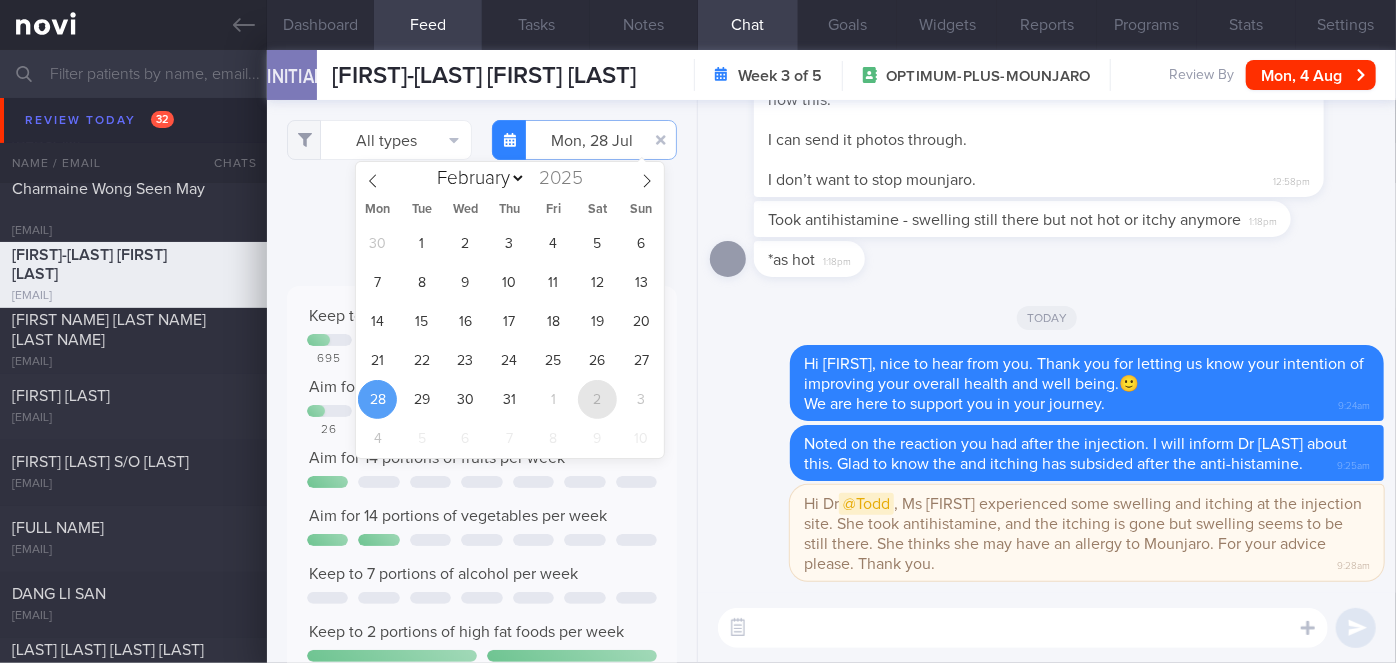 click on "2" at bounding box center (597, 399) 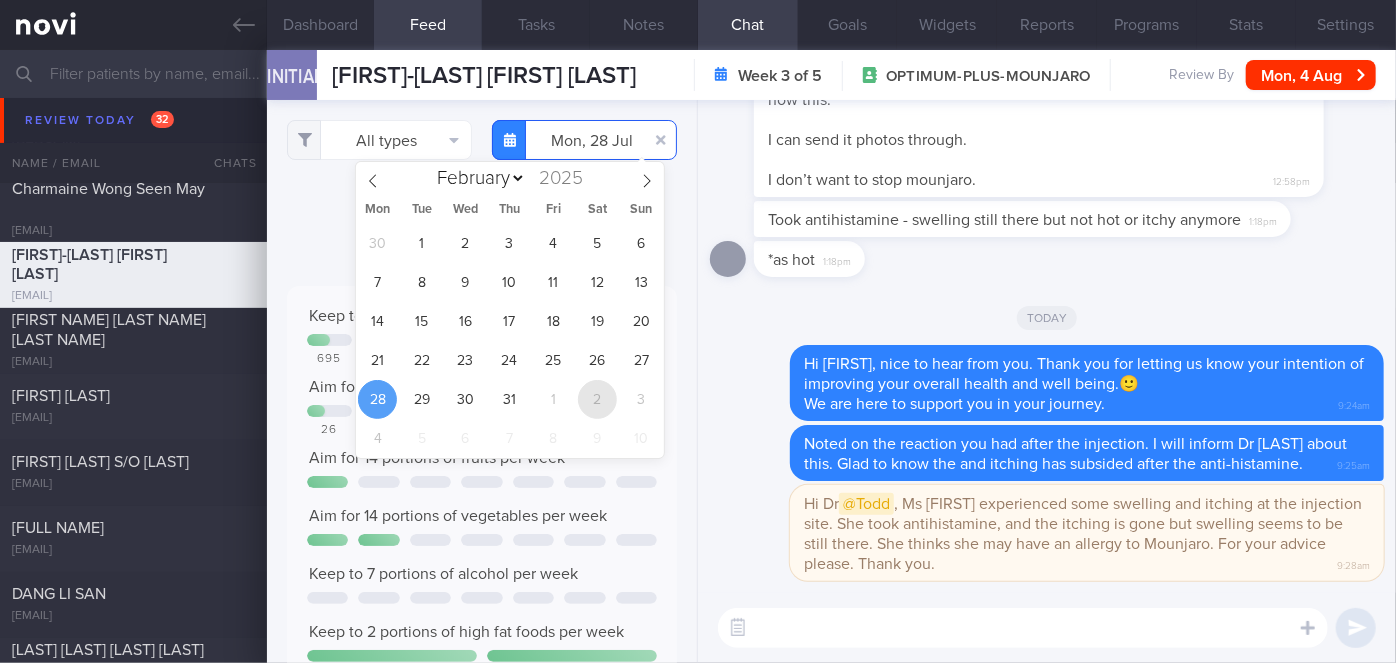 type on "[DATE]" 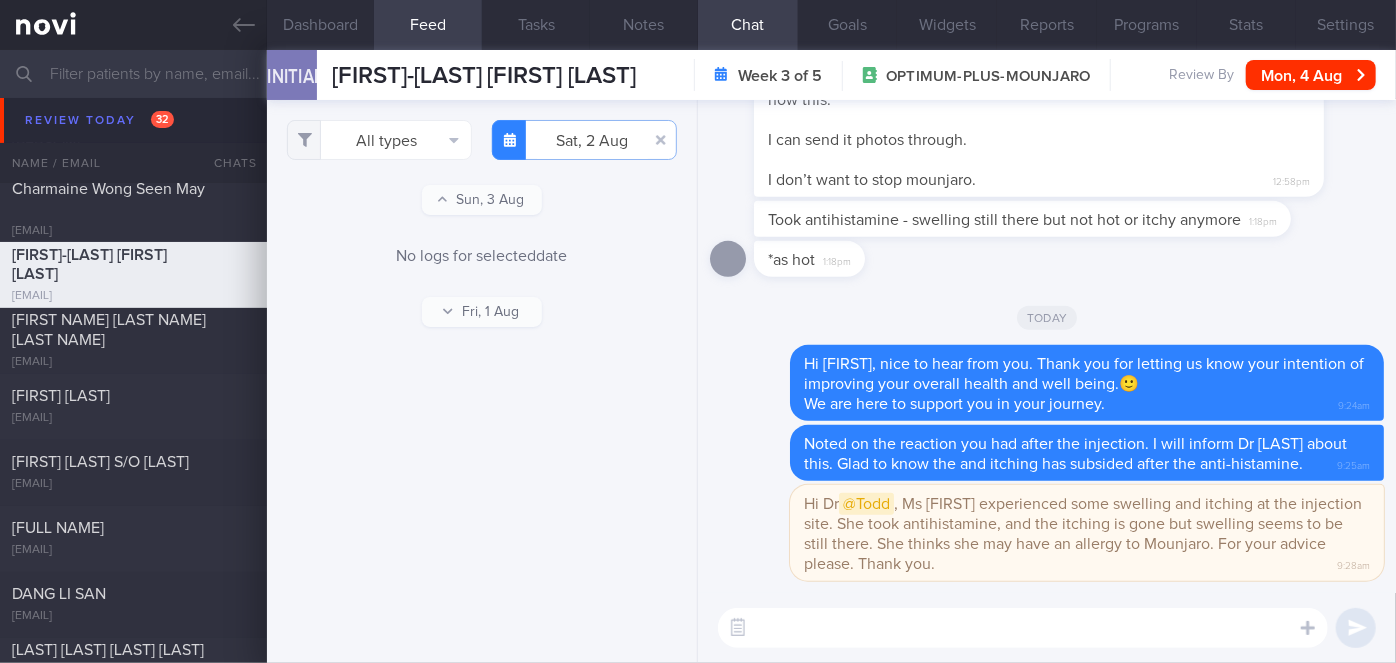 click on "Today" at bounding box center (1047, 317) 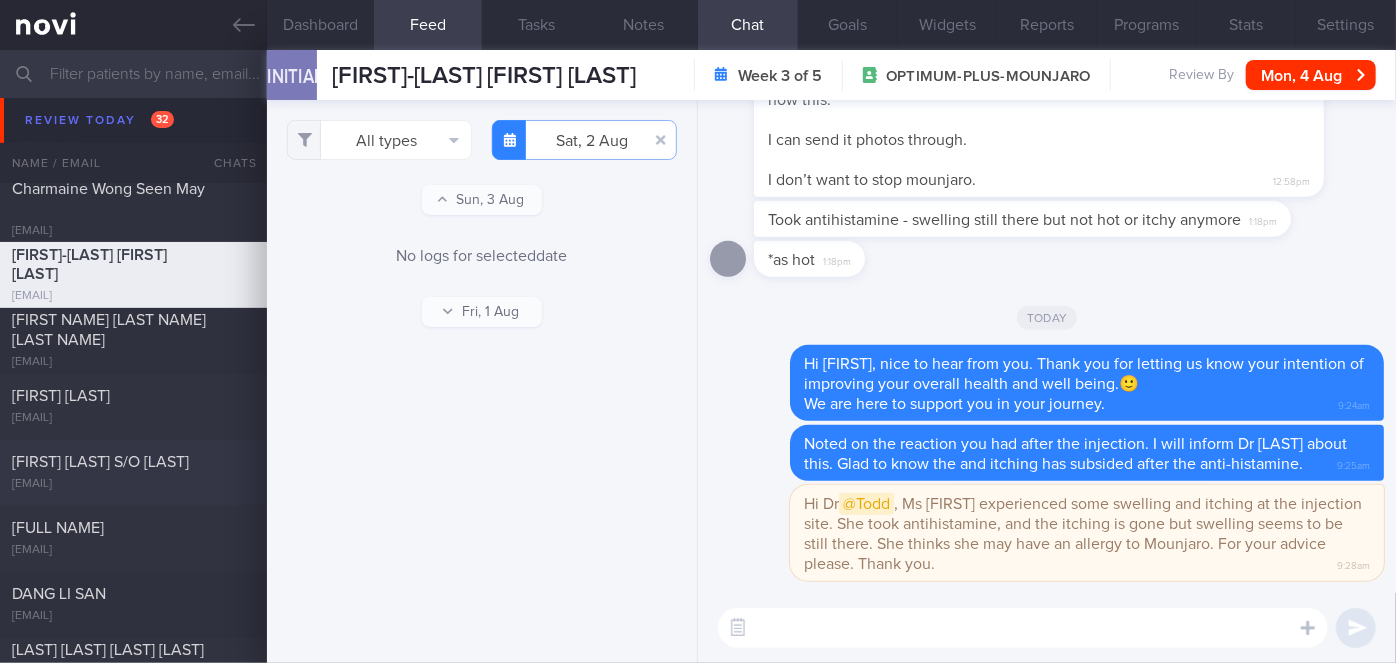 click on "[FIRST] [LAST] S/O [LAST]" at bounding box center [131, 463] 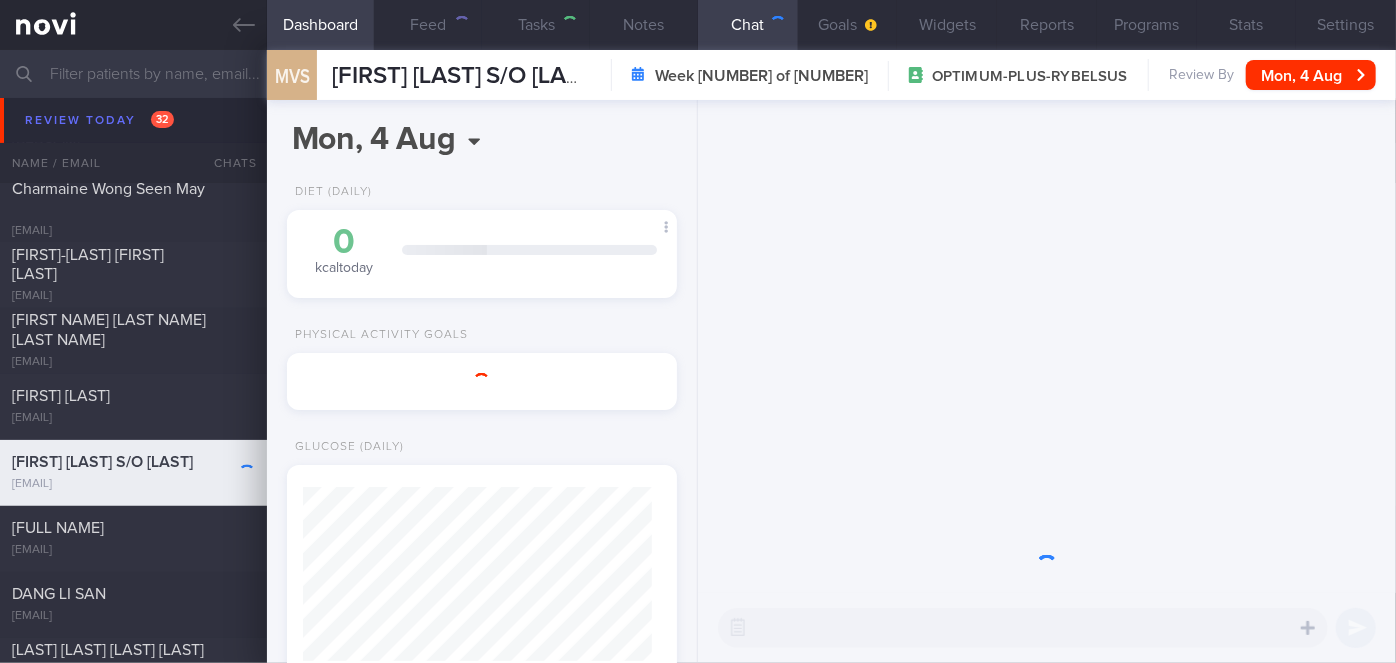 scroll, scrollTop: 999829, scrollLeft: 999658, axis: both 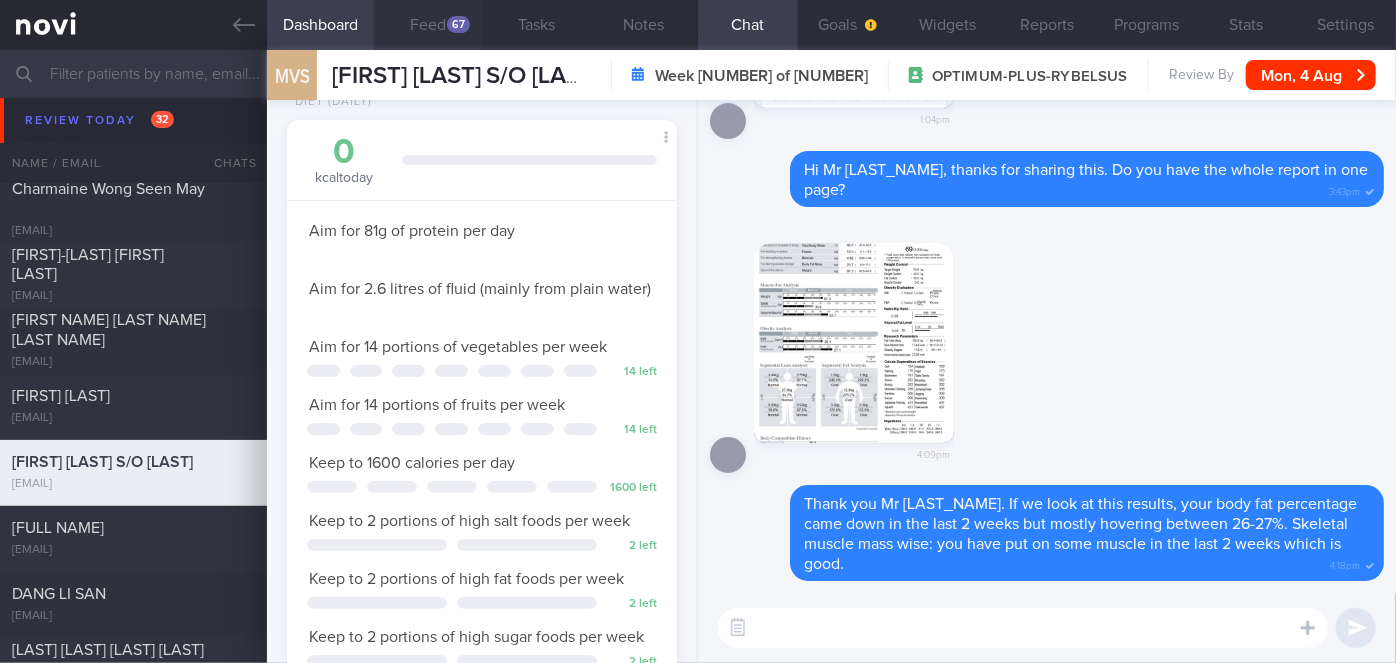 click on "Feed
67" at bounding box center (428, 25) 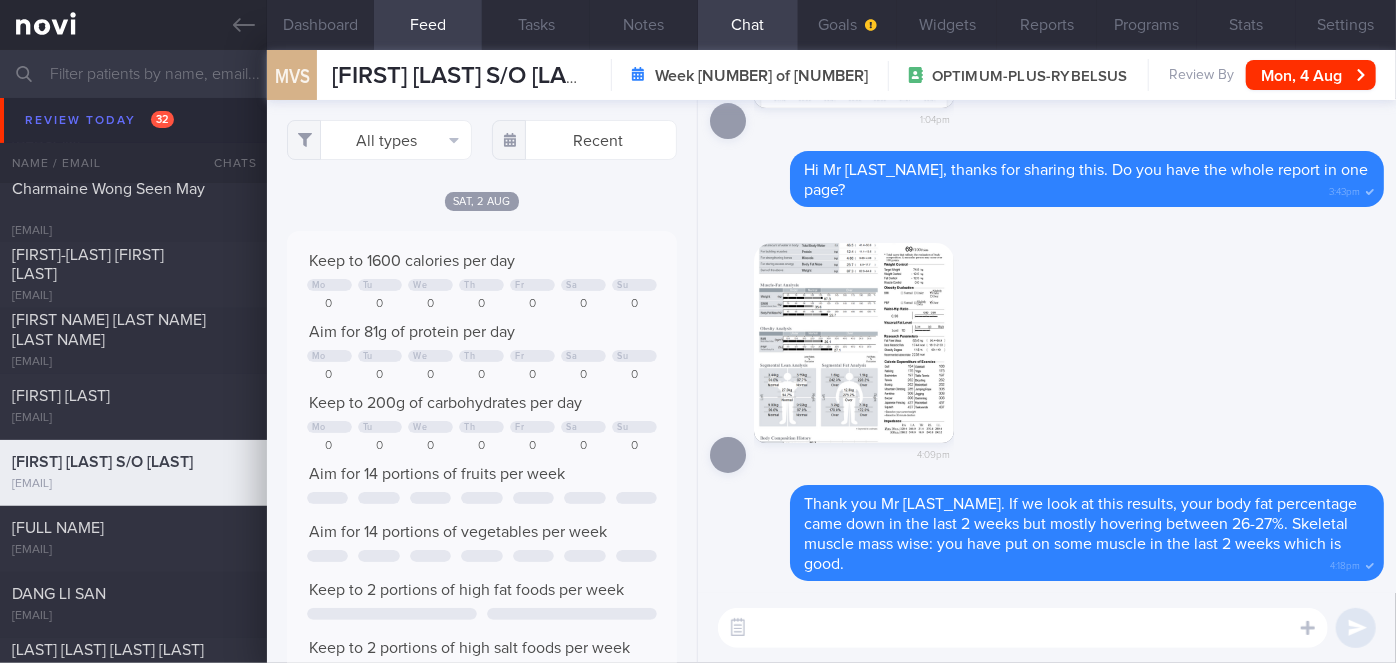 scroll, scrollTop: 999912, scrollLeft: 999648, axis: both 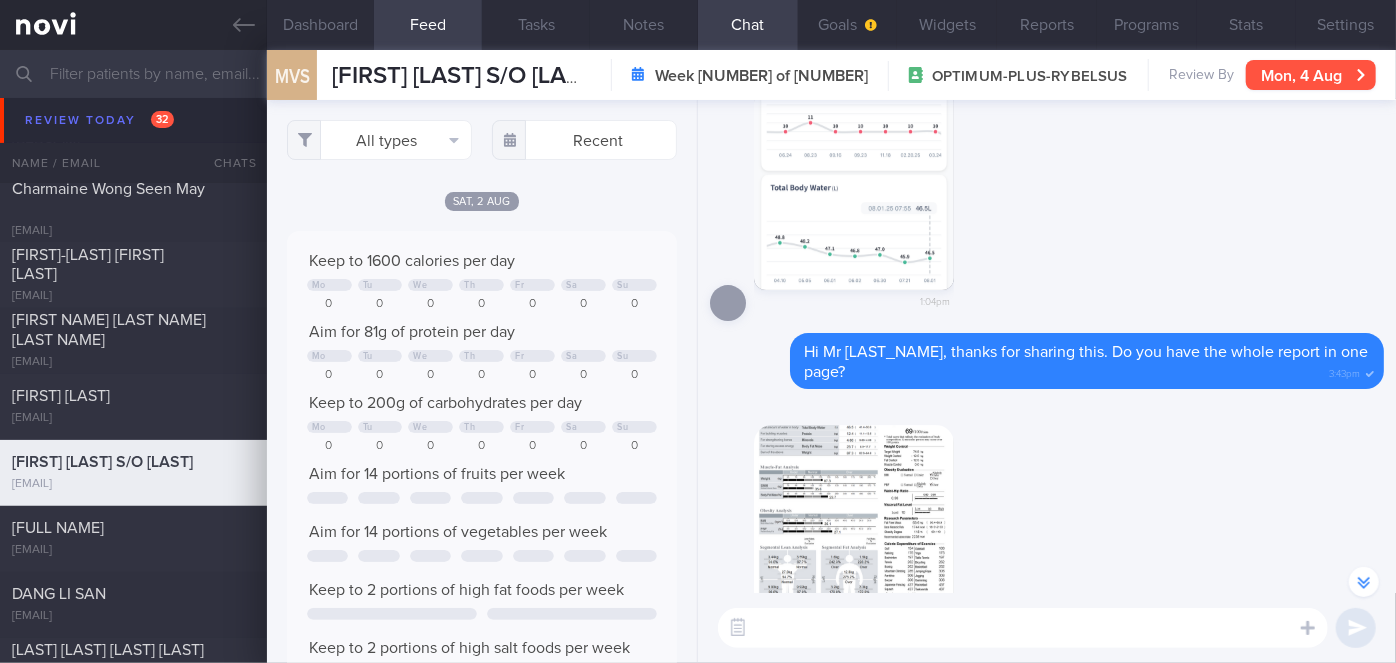 click on "Mon, 4 Aug" at bounding box center [1311, 75] 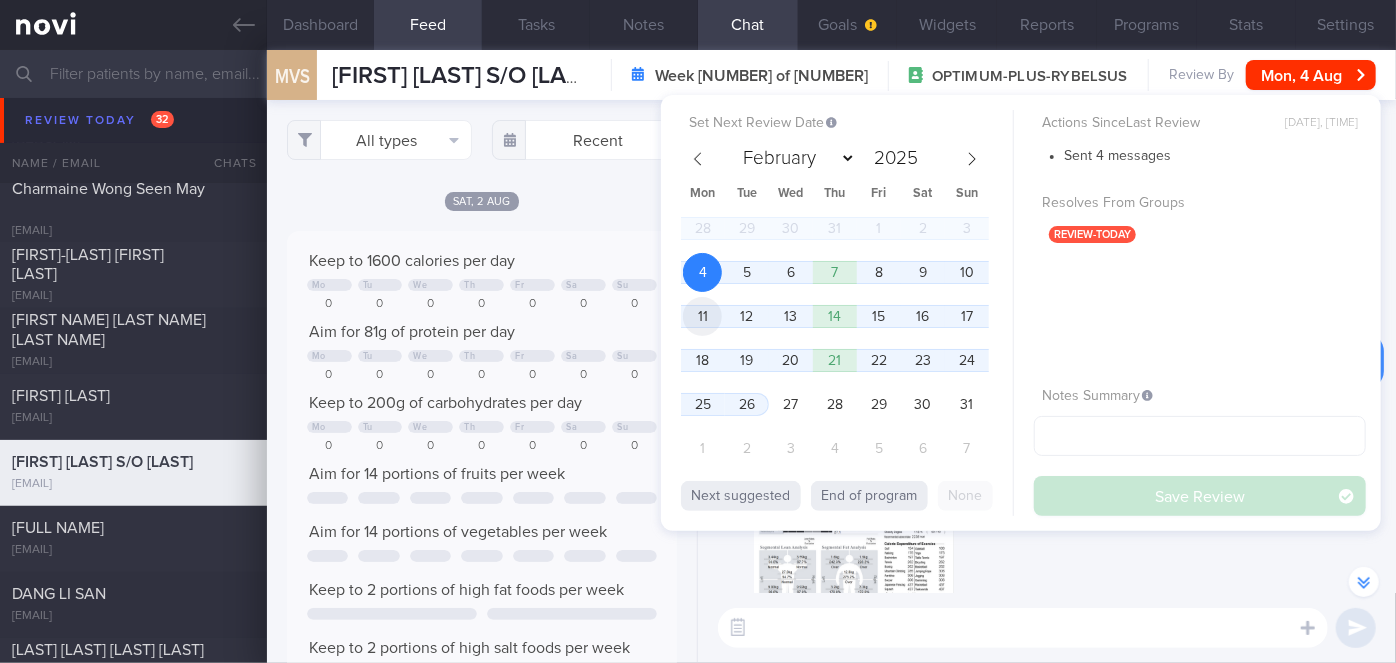 click on "11" at bounding box center (702, 316) 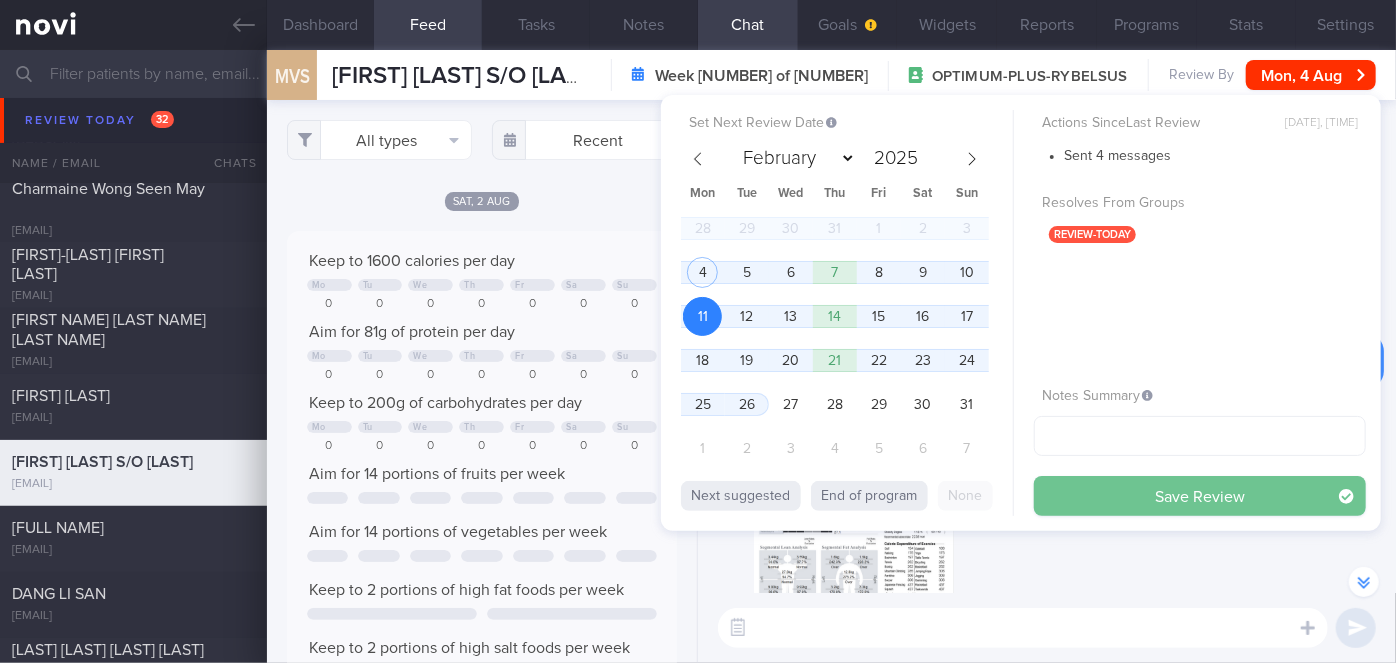 click on "Save Review" at bounding box center (1200, 496) 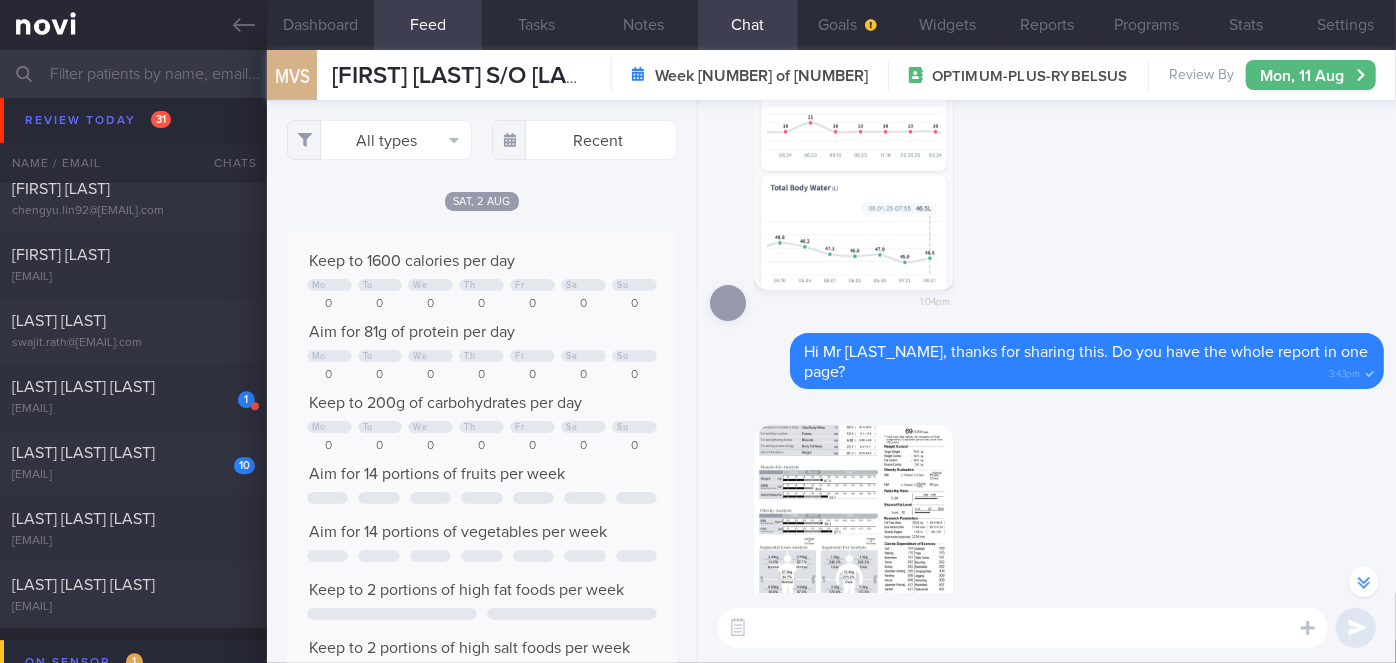 click on "[EMAIL]" at bounding box center [133, 409] 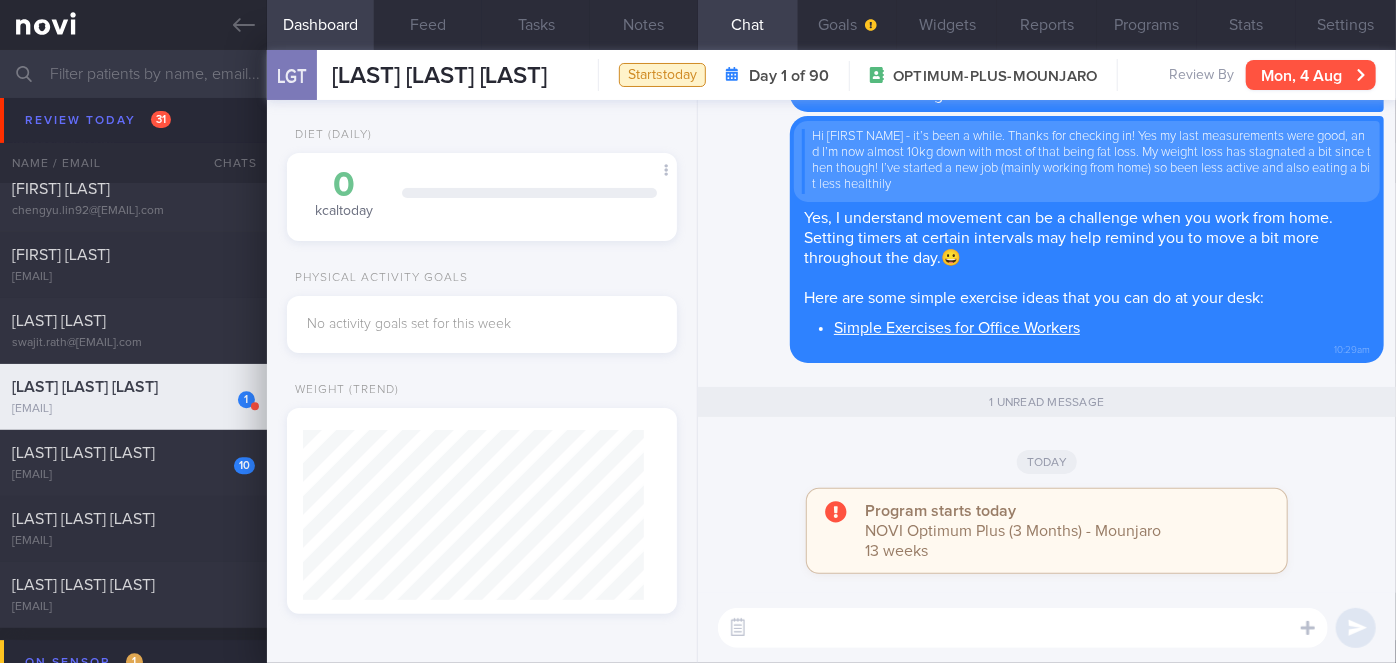 click on "Mon, 4 Aug" at bounding box center (1311, 75) 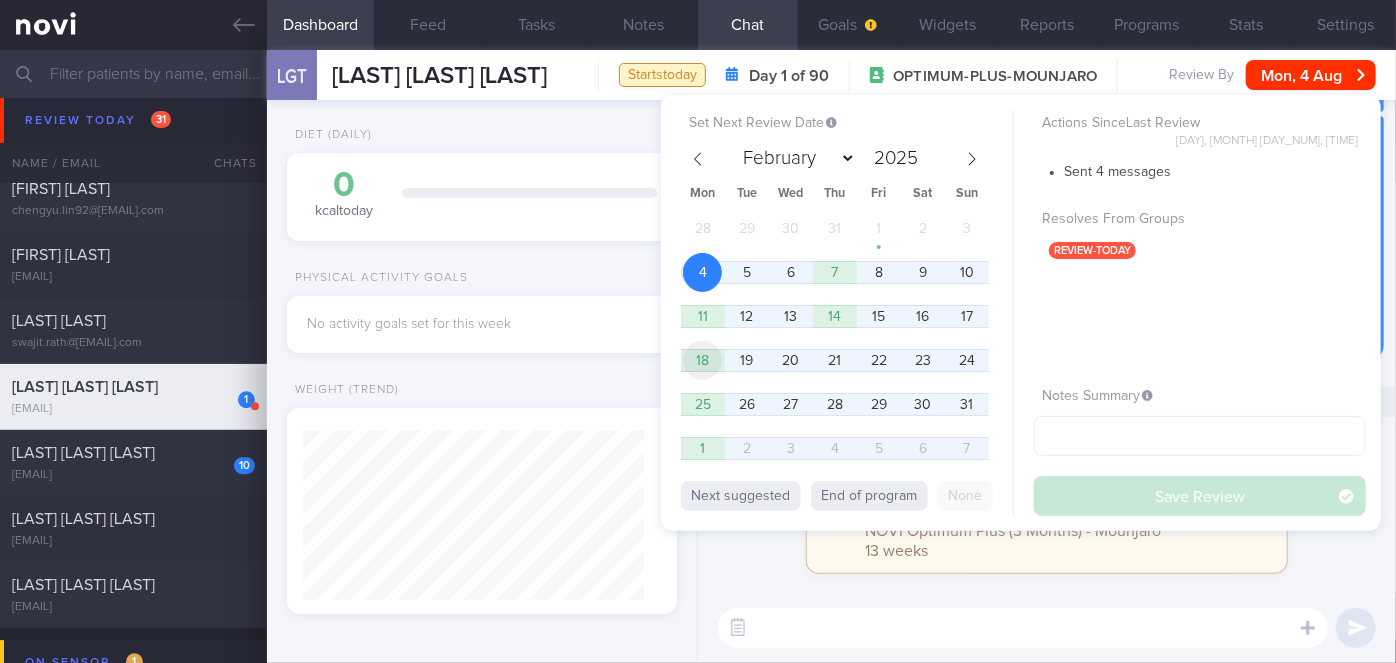 click on "18" at bounding box center (702, 360) 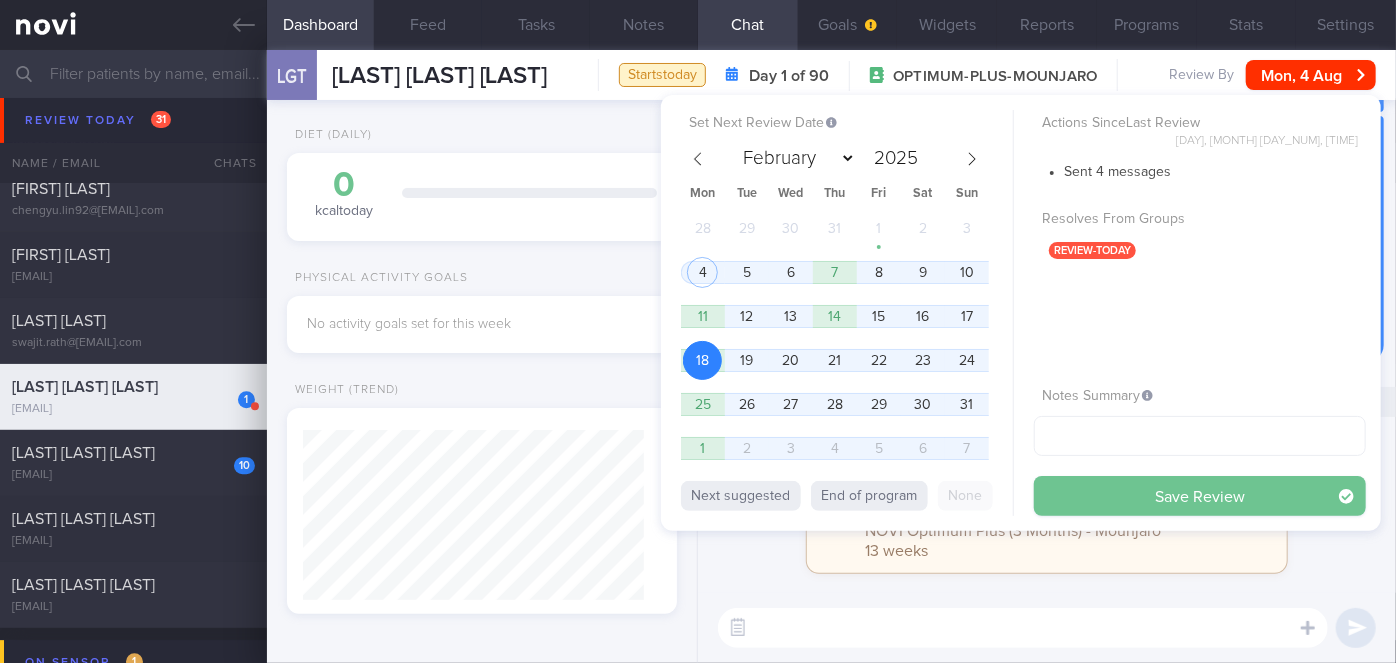 click on "Save Review" at bounding box center (1200, 496) 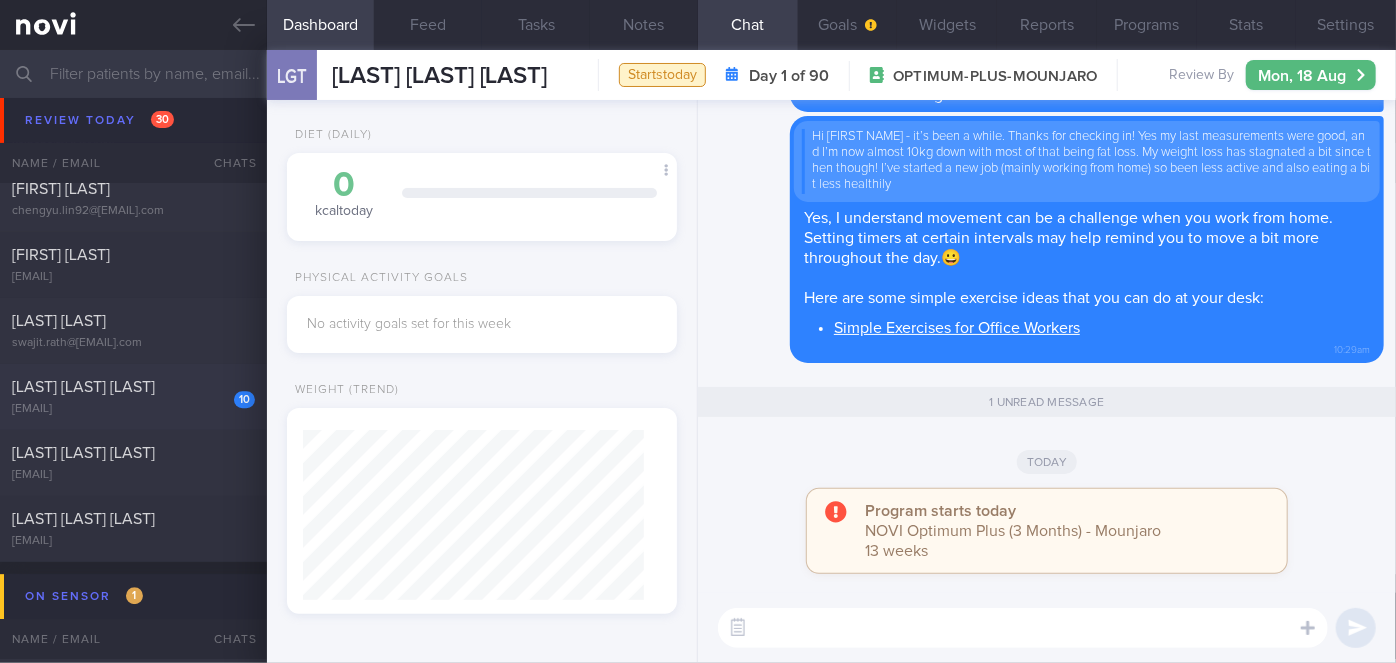 click on "[LAST] [LAST] [LAST]" at bounding box center [131, 387] 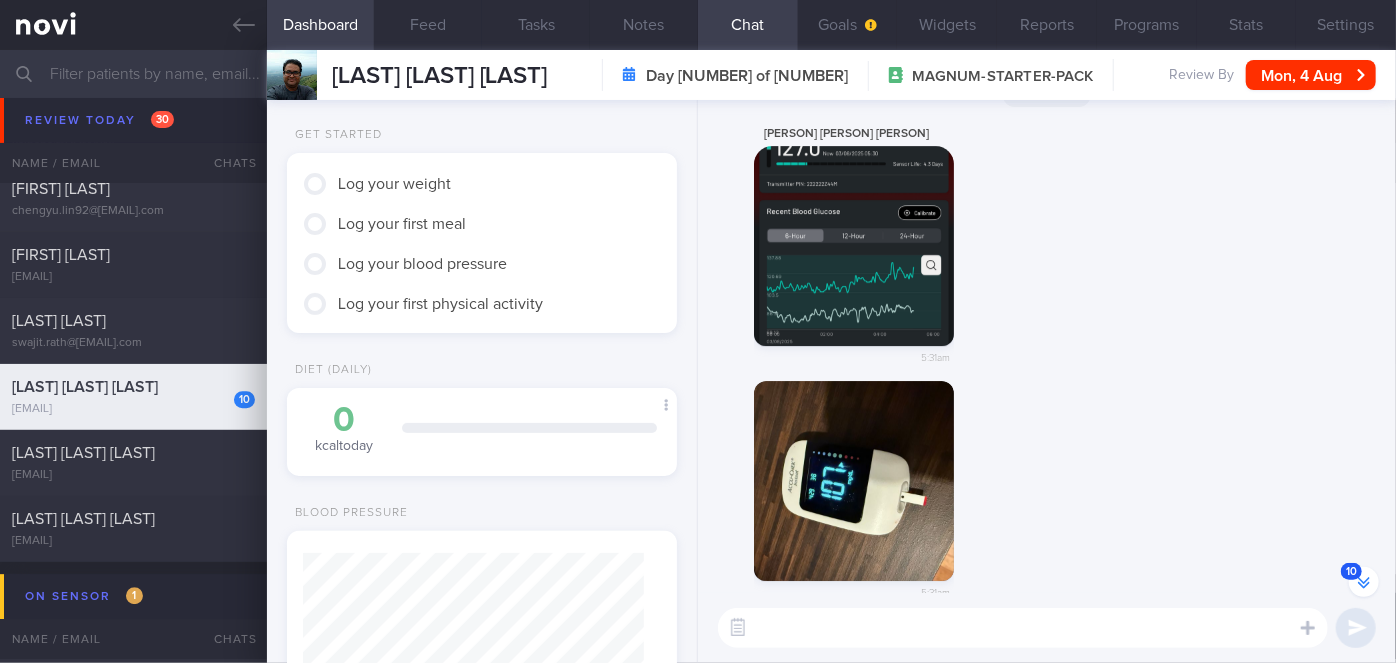 click at bounding box center [854, 246] 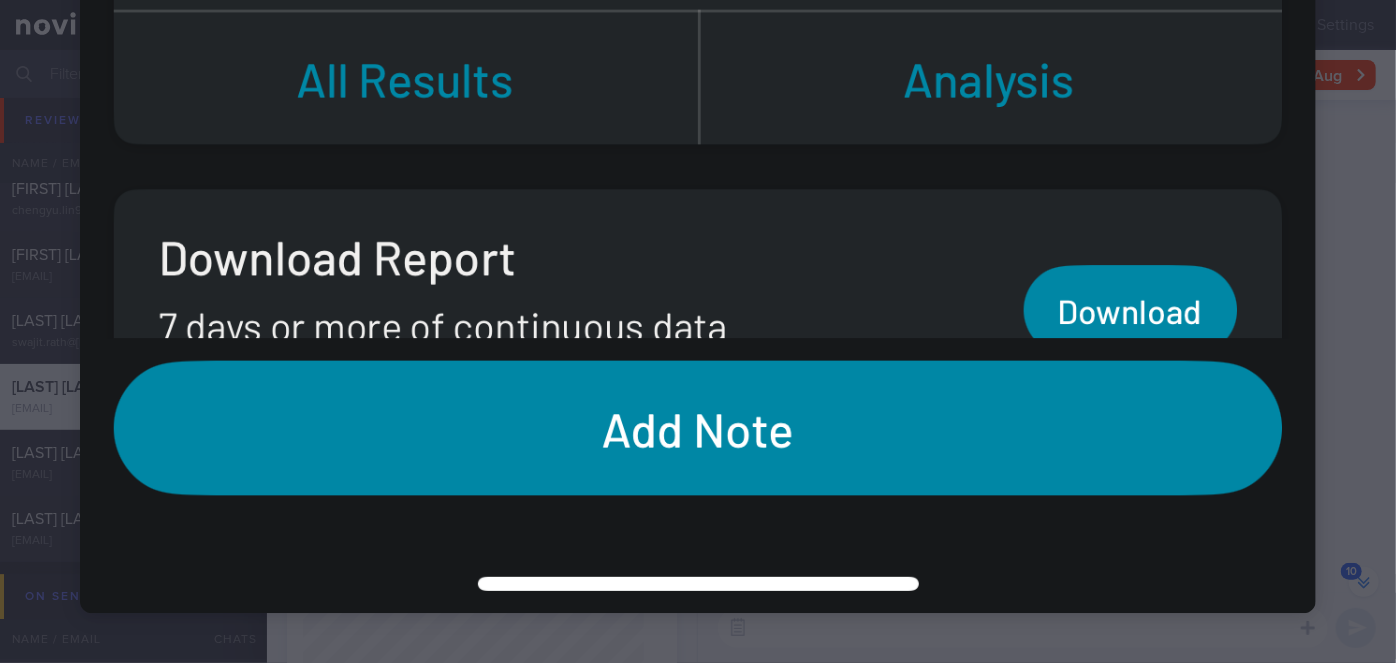 click at bounding box center (698, -730) 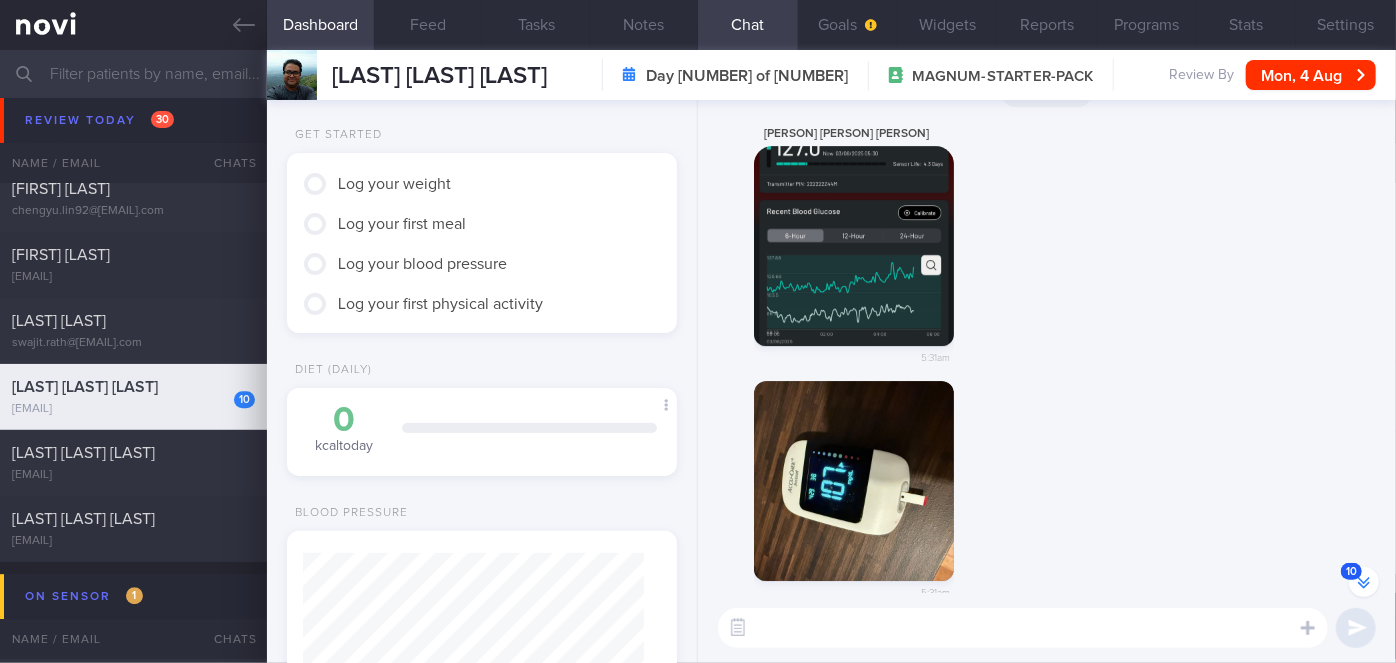 click at bounding box center (854, 481) 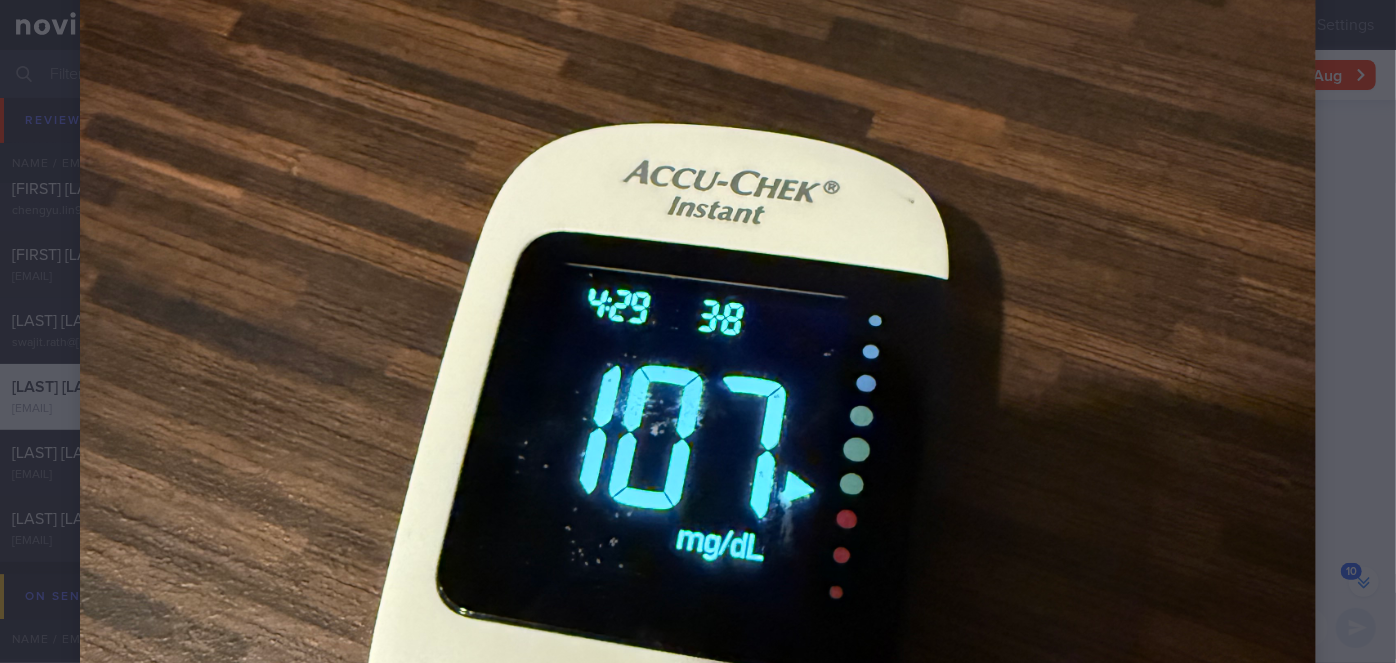 scroll, scrollTop: 363, scrollLeft: 0, axis: vertical 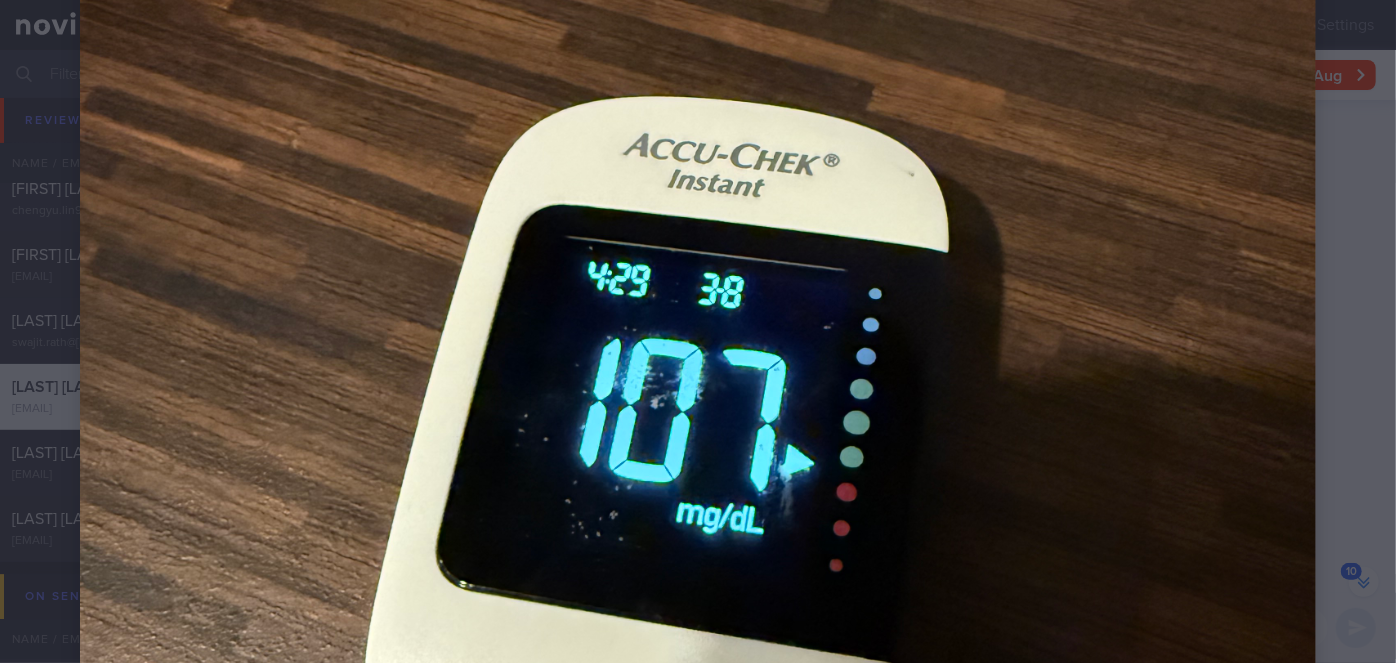 click at bounding box center [698, 541] 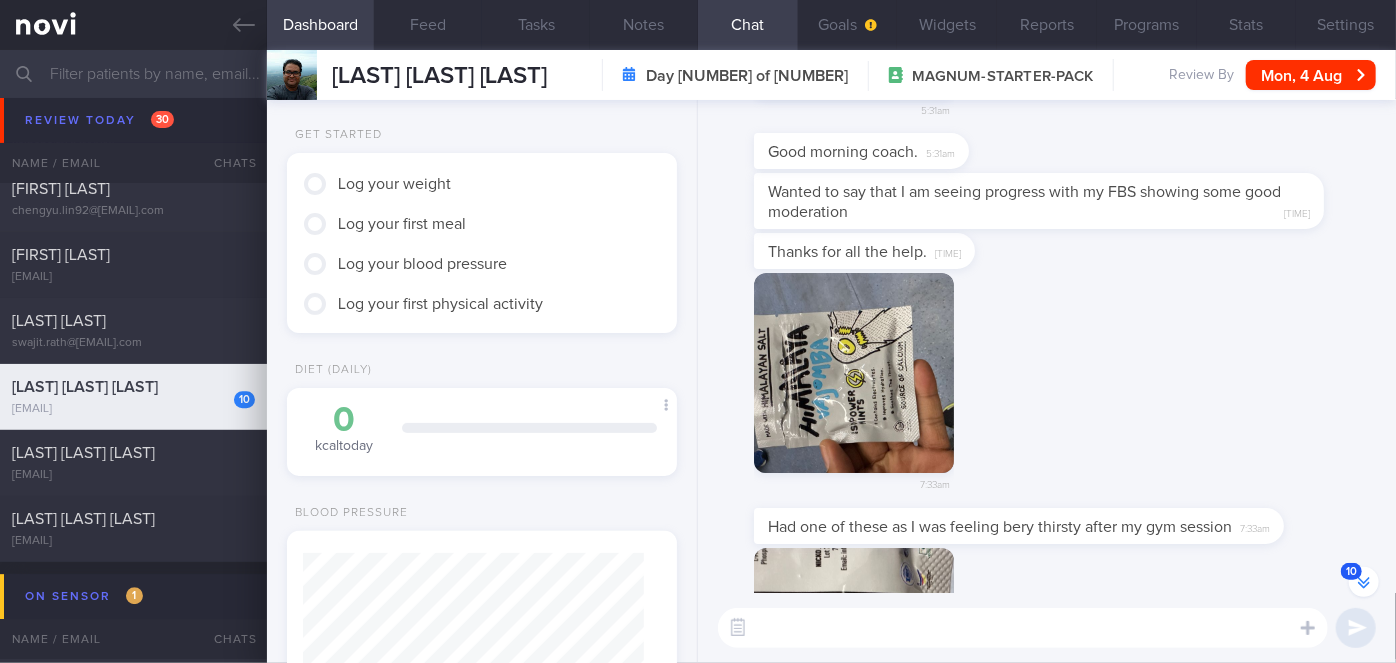 scroll, scrollTop: -213, scrollLeft: 0, axis: vertical 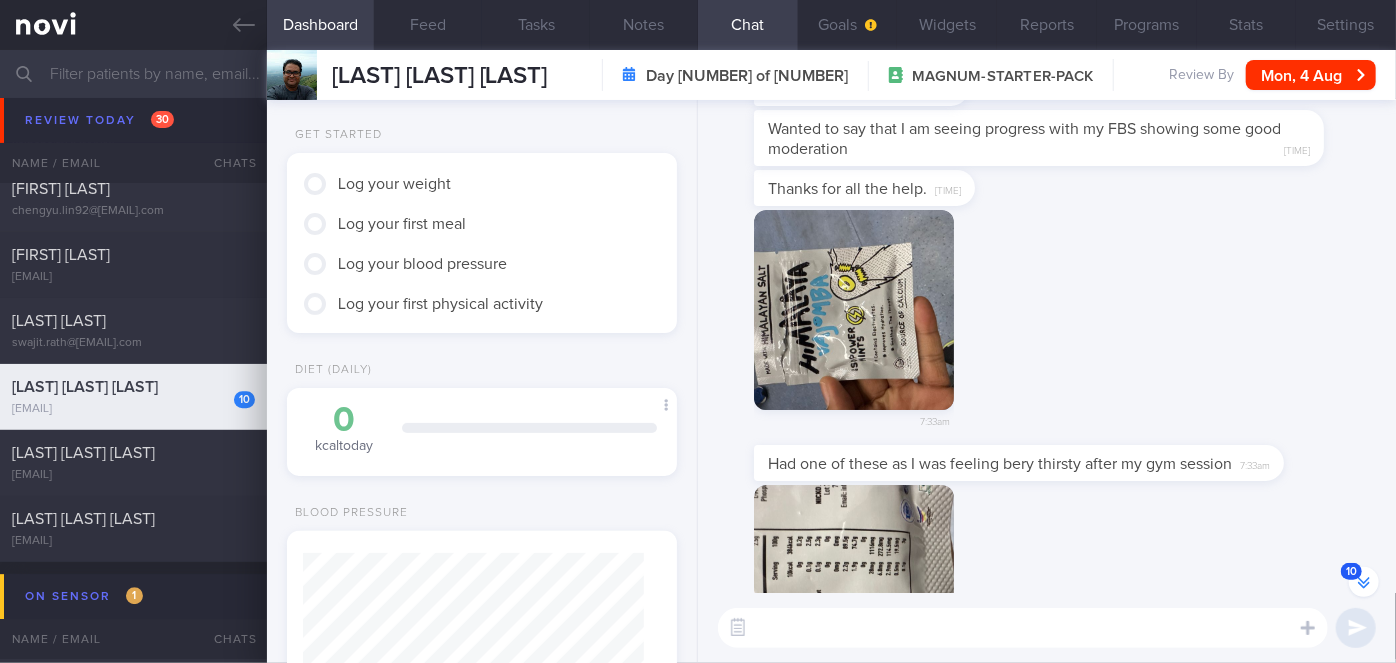 click at bounding box center [854, 310] 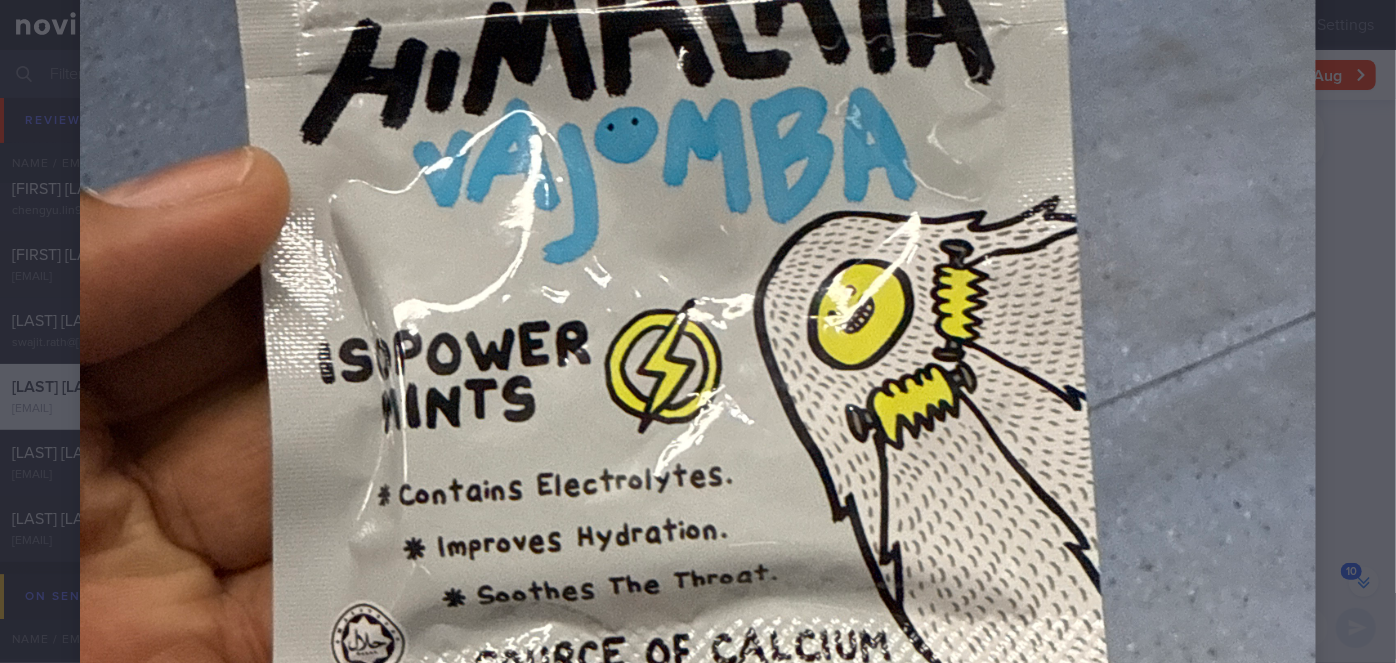 scroll, scrollTop: 818, scrollLeft: 0, axis: vertical 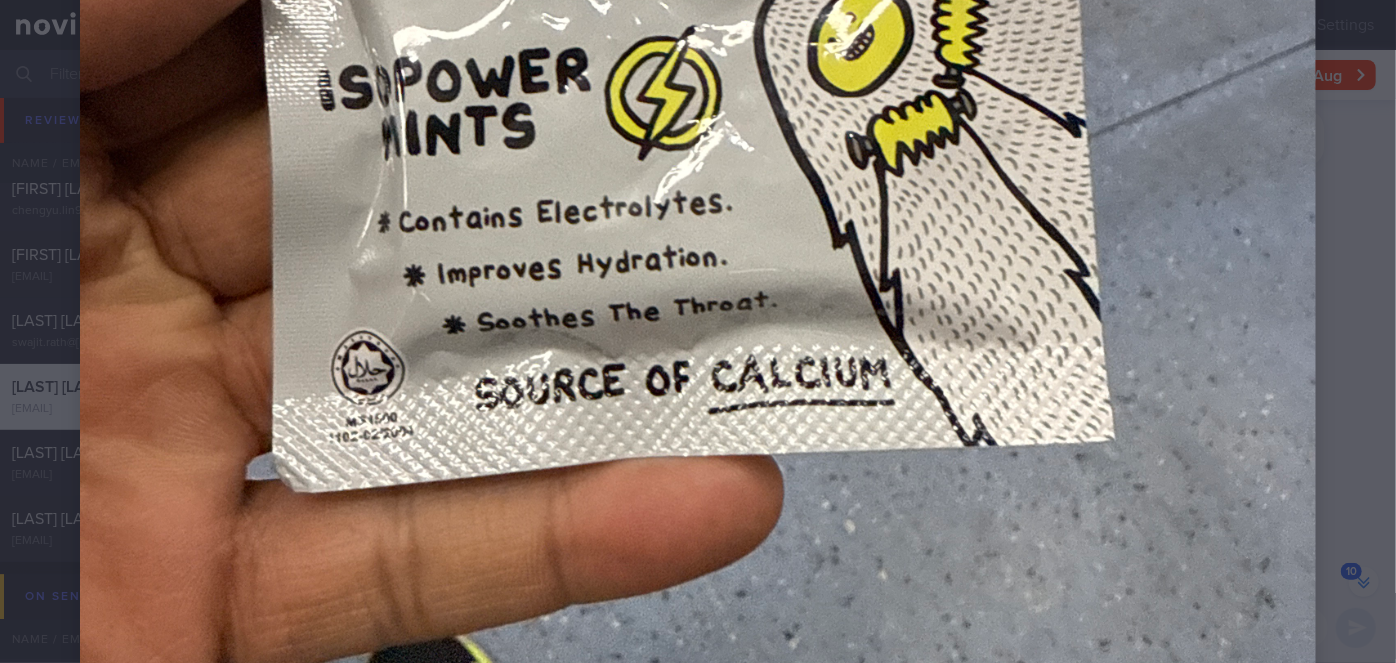 click at bounding box center [698, 86] 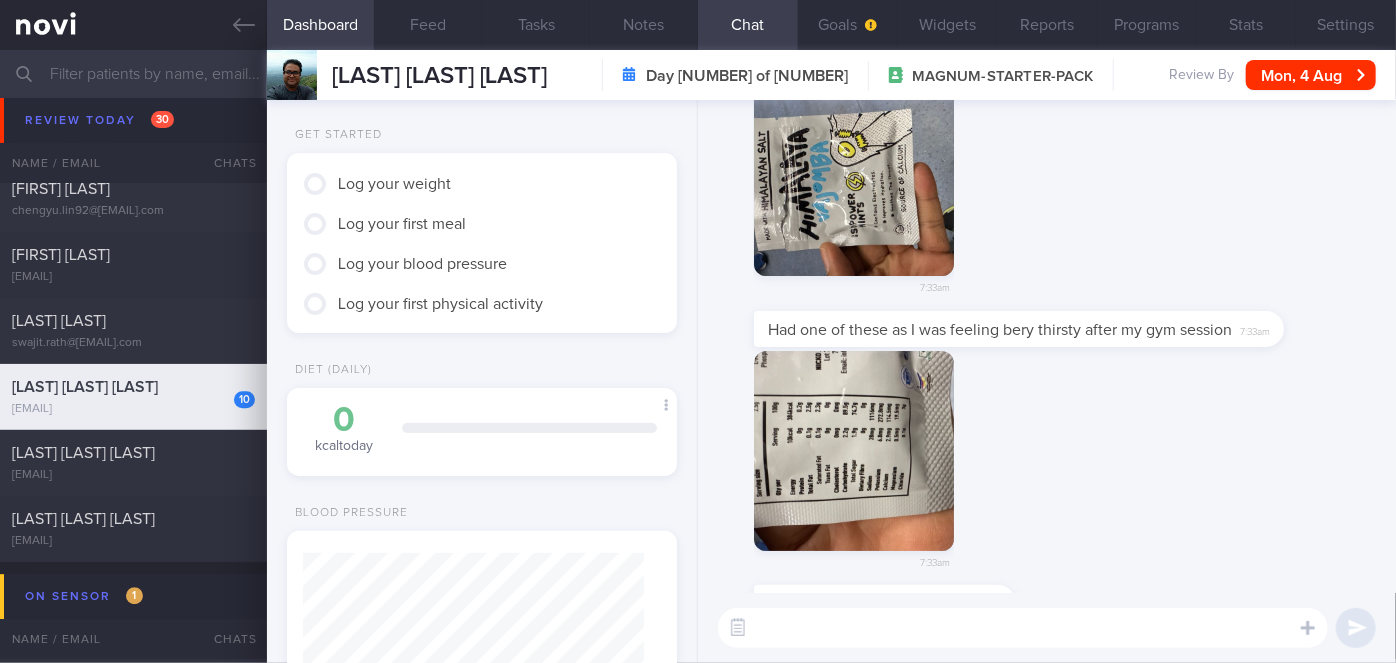 scroll, scrollTop: 0, scrollLeft: 0, axis: both 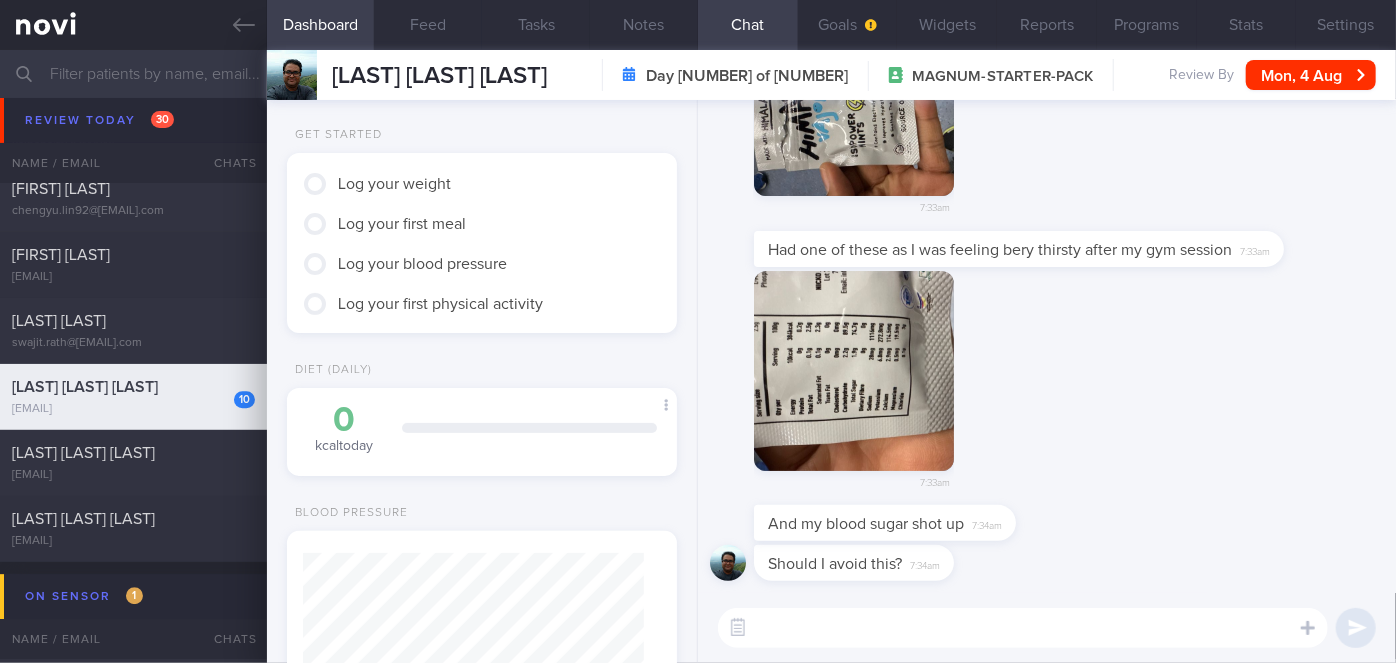 click at bounding box center [854, 371] 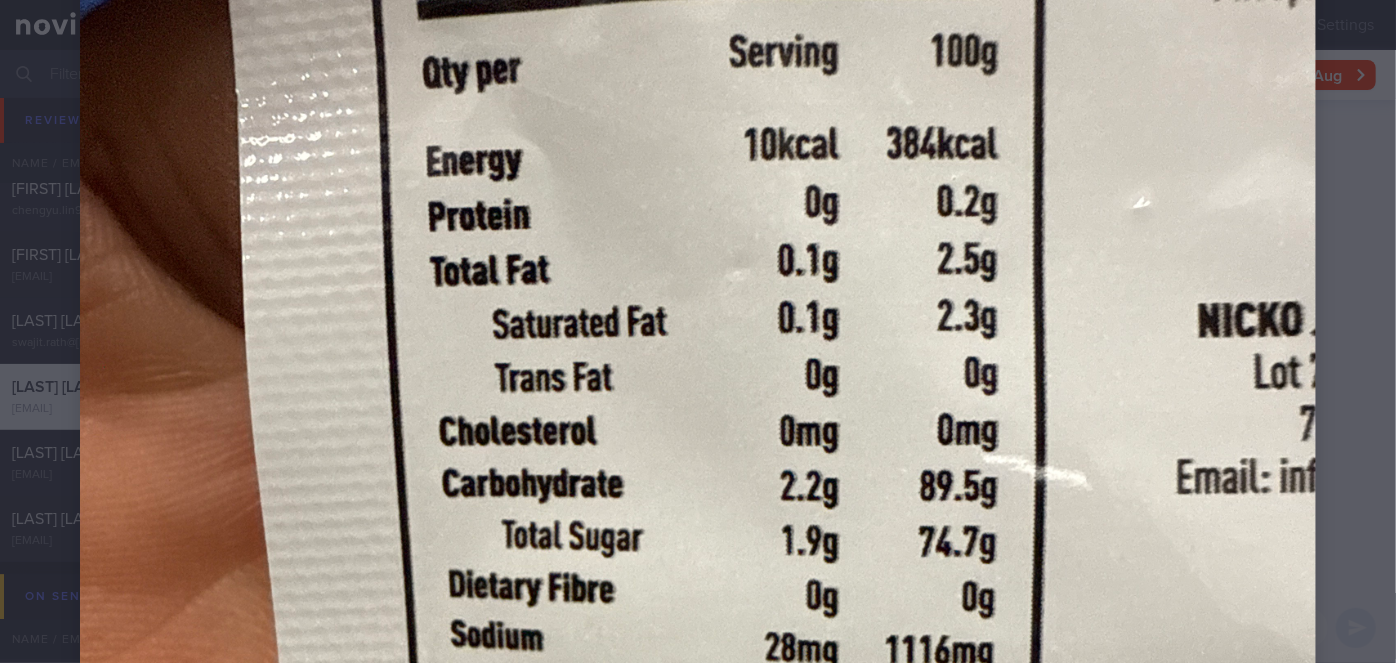 scroll, scrollTop: 363, scrollLeft: 0, axis: vertical 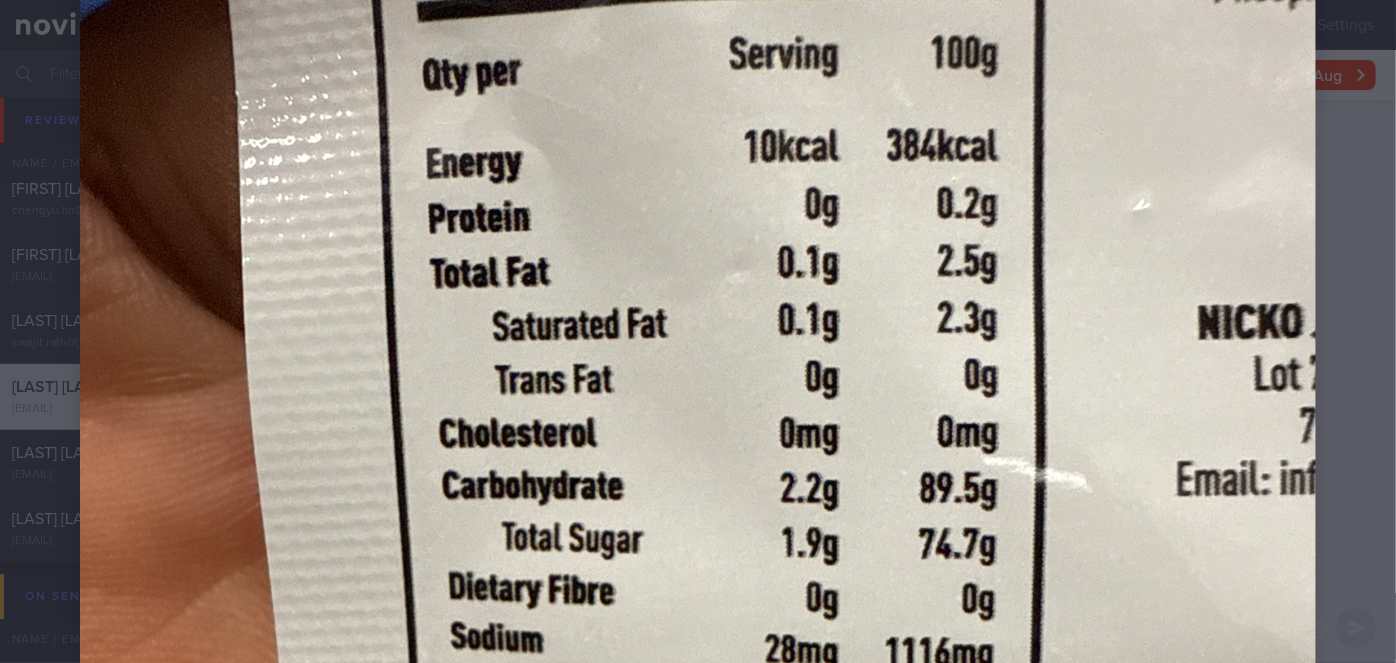 click at bounding box center [698, 541] 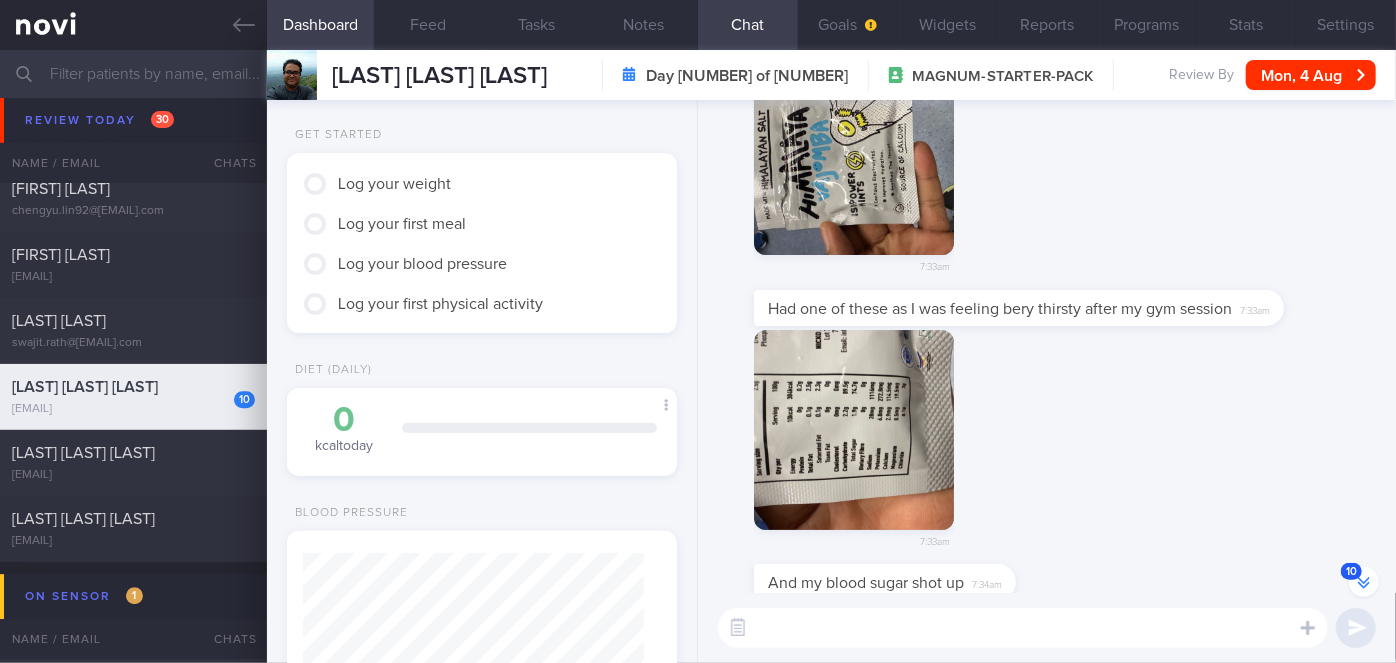 scroll, scrollTop: -90, scrollLeft: 0, axis: vertical 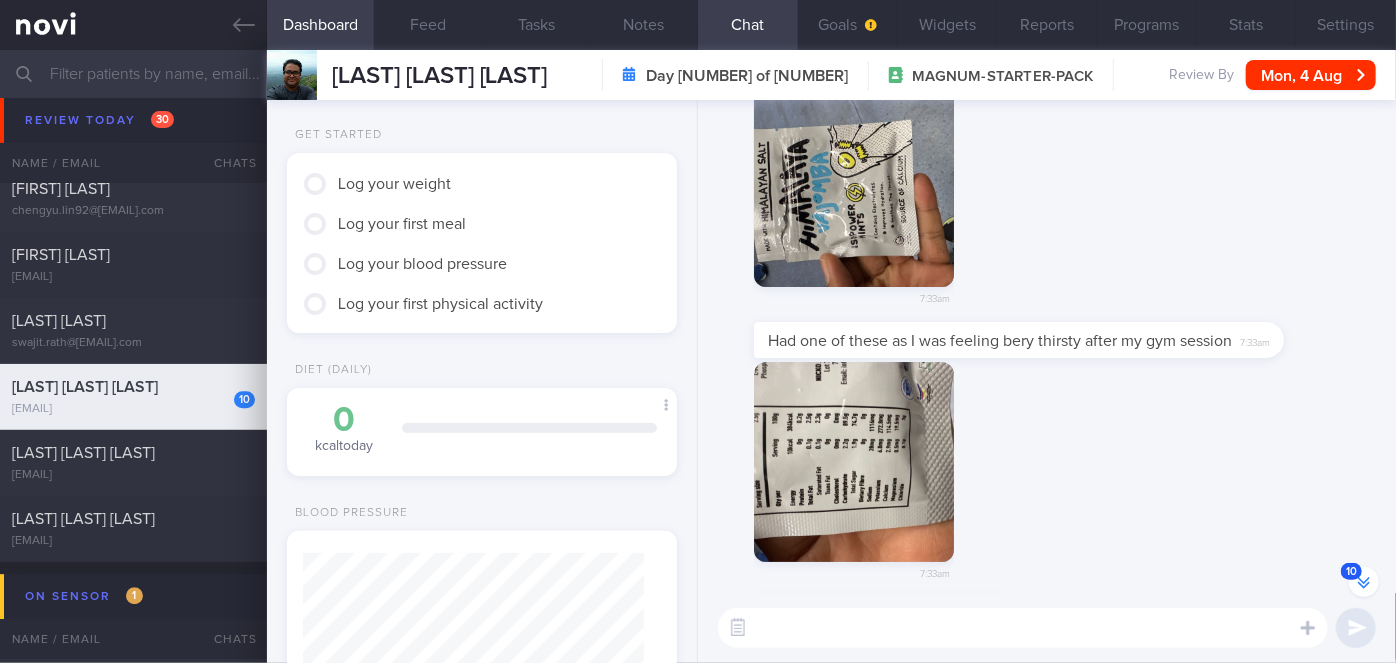 click at bounding box center [854, 187] 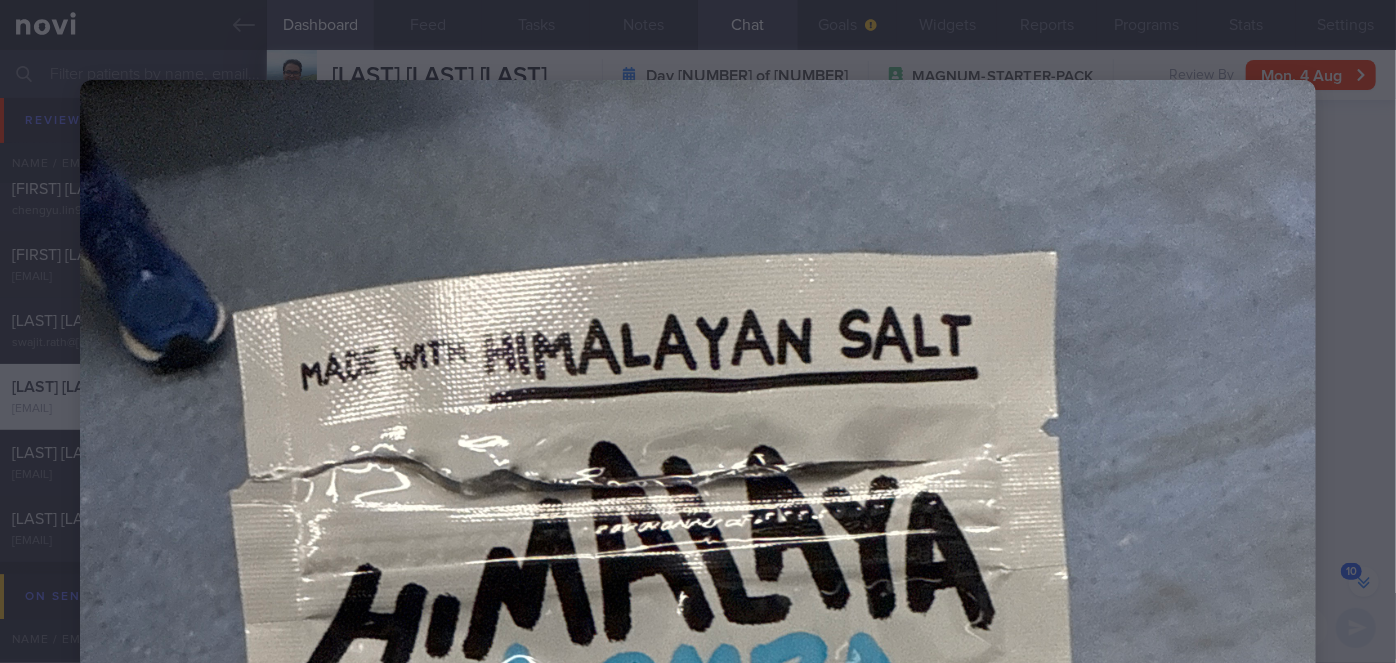scroll, scrollTop: 454, scrollLeft: 0, axis: vertical 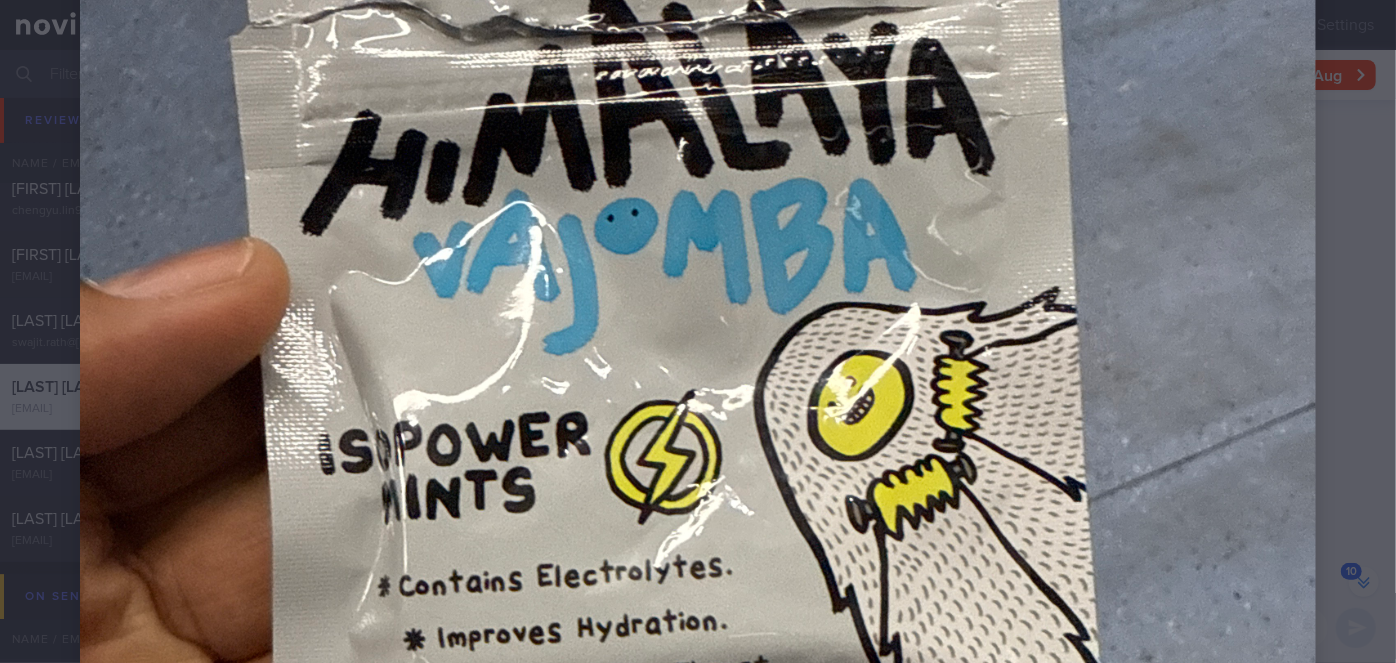 click at bounding box center (698, 450) 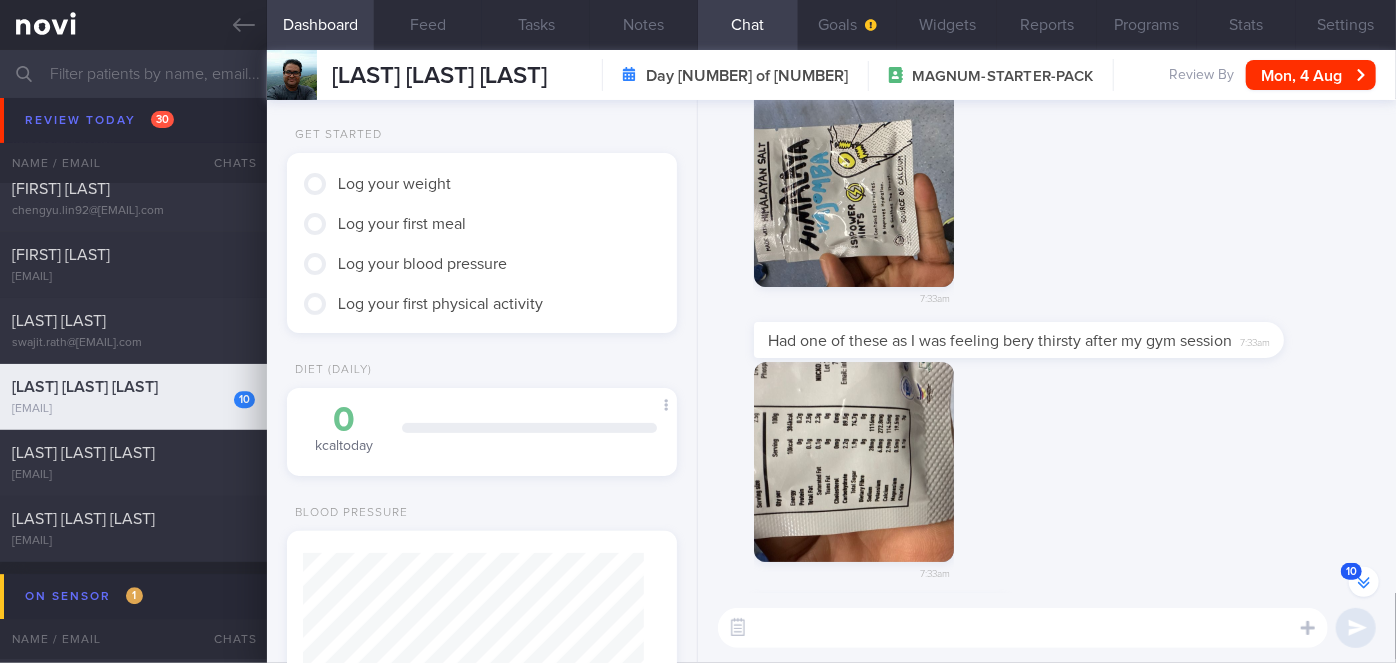 click at bounding box center (854, 187) 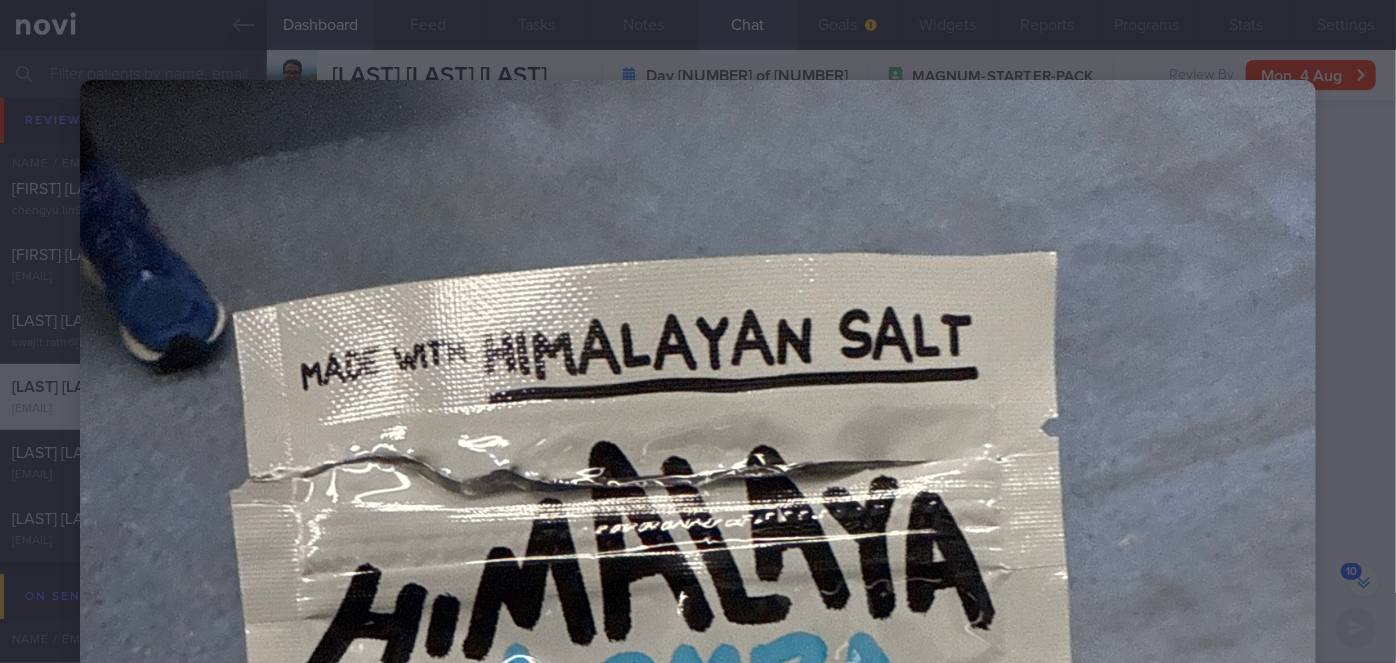 scroll, scrollTop: 636, scrollLeft: 0, axis: vertical 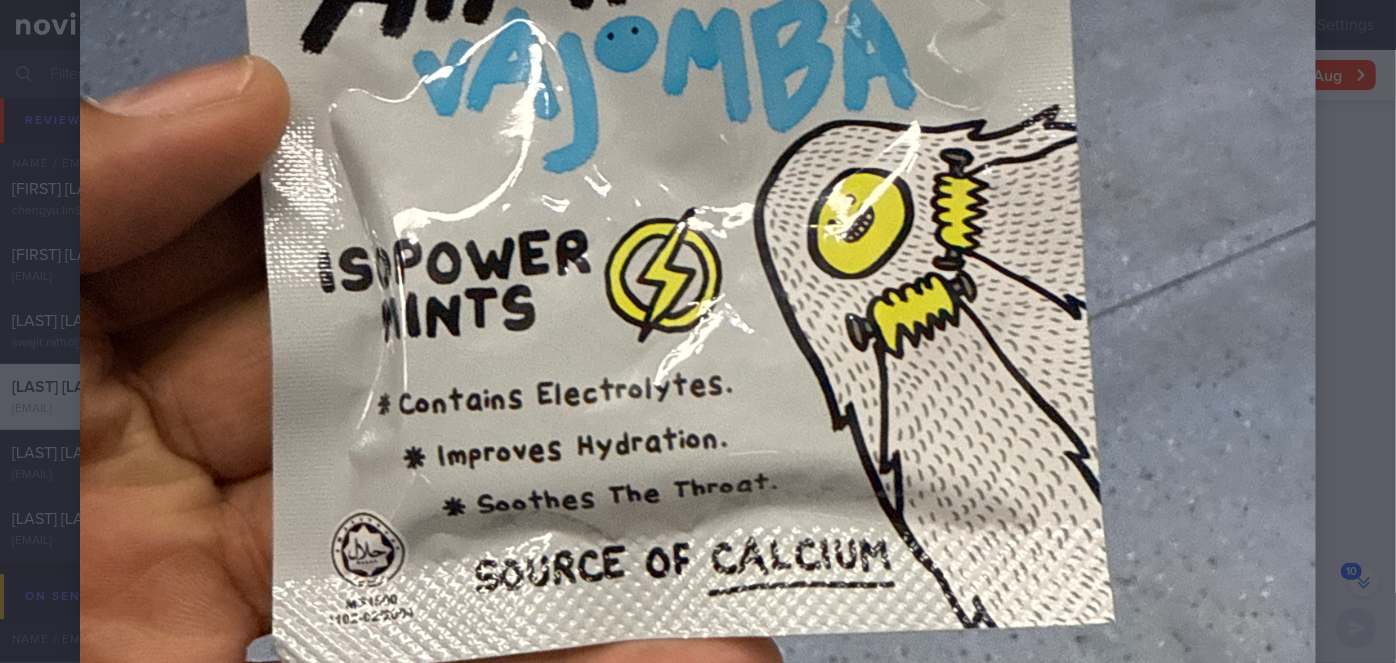 click at bounding box center (698, 268) 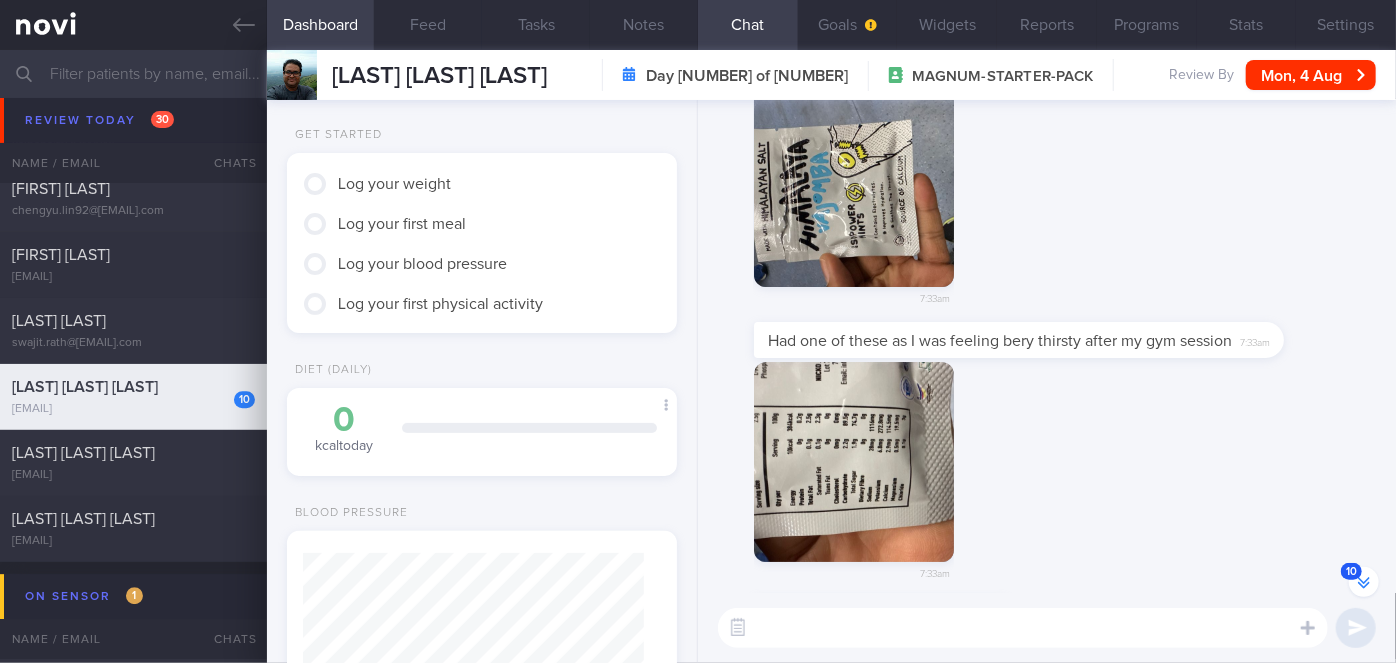scroll, scrollTop: 0, scrollLeft: 0, axis: both 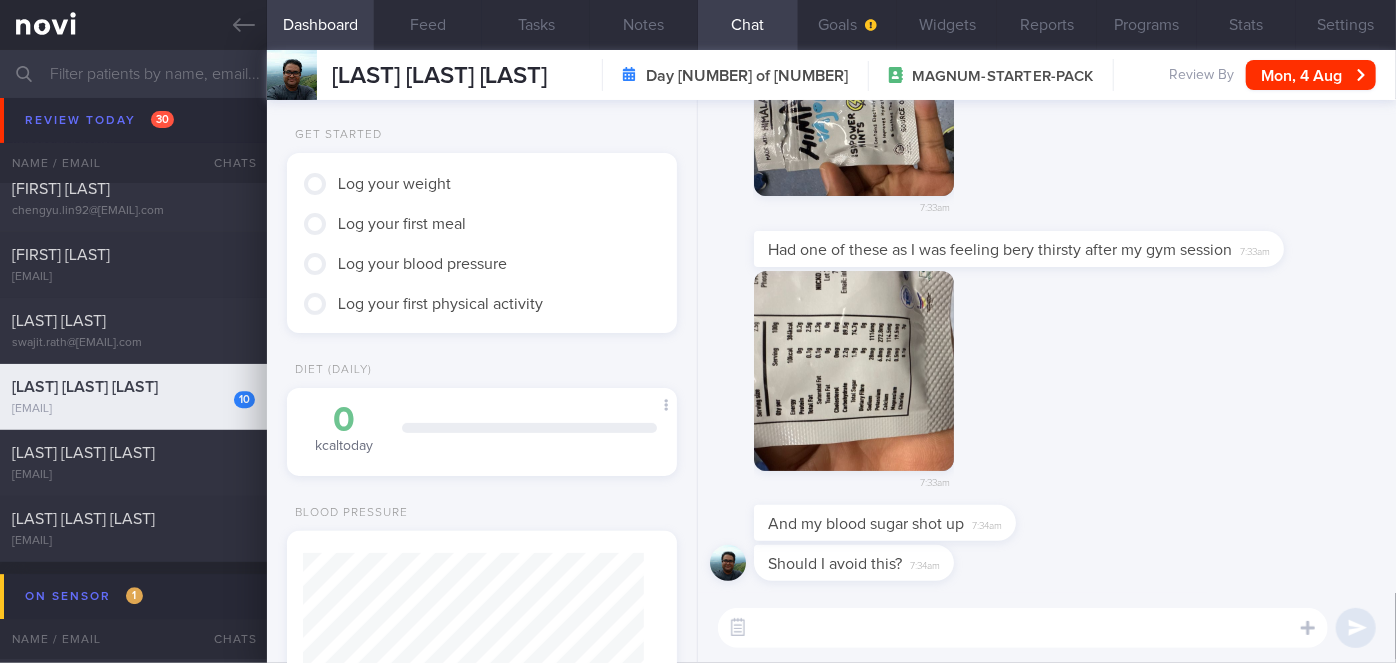 click on "​
​" at bounding box center [1047, 628] 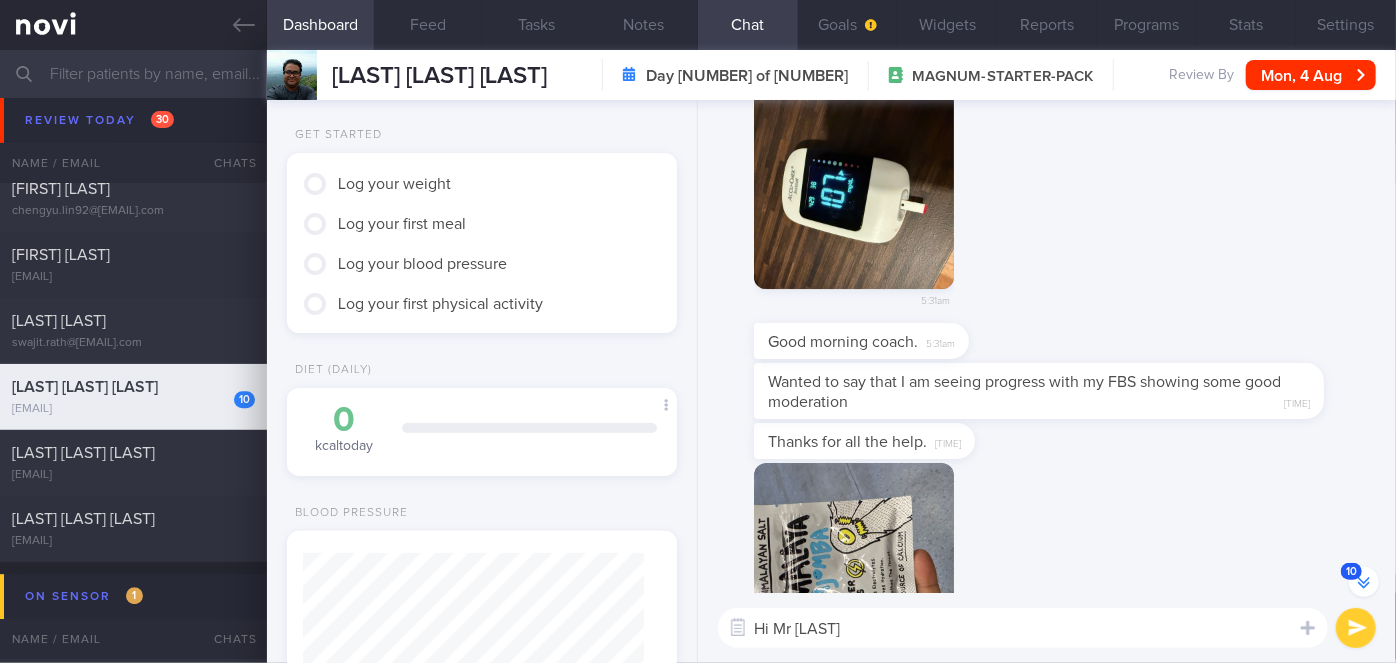 scroll, scrollTop: -362, scrollLeft: 0, axis: vertical 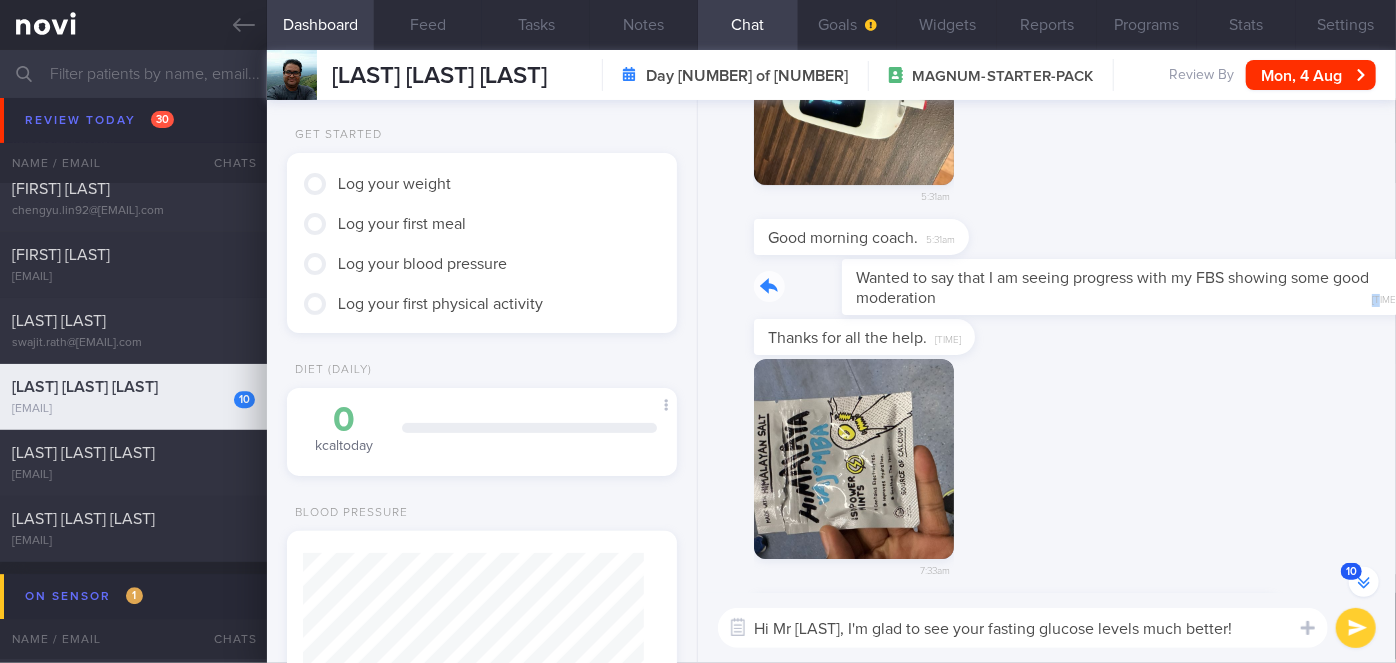 drag, startPoint x: 1052, startPoint y: 304, endPoint x: 1274, endPoint y: 291, distance: 222.38031 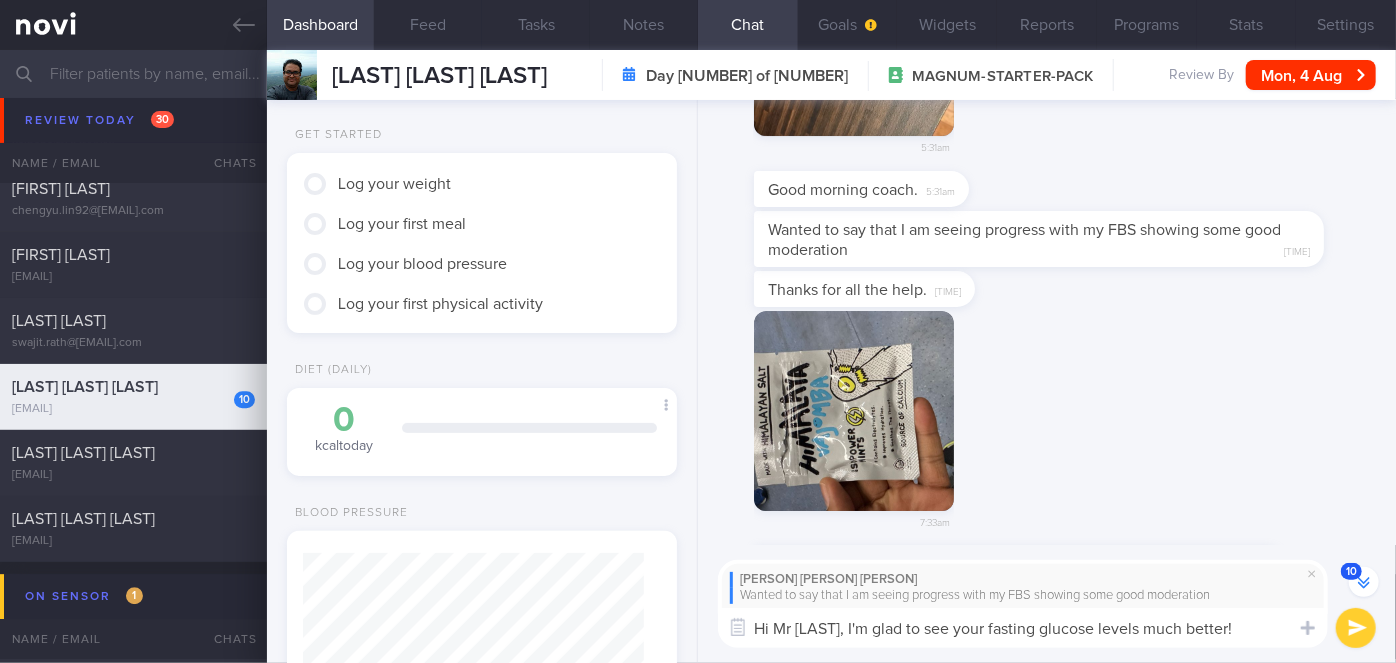 scroll, scrollTop: -410, scrollLeft: 0, axis: vertical 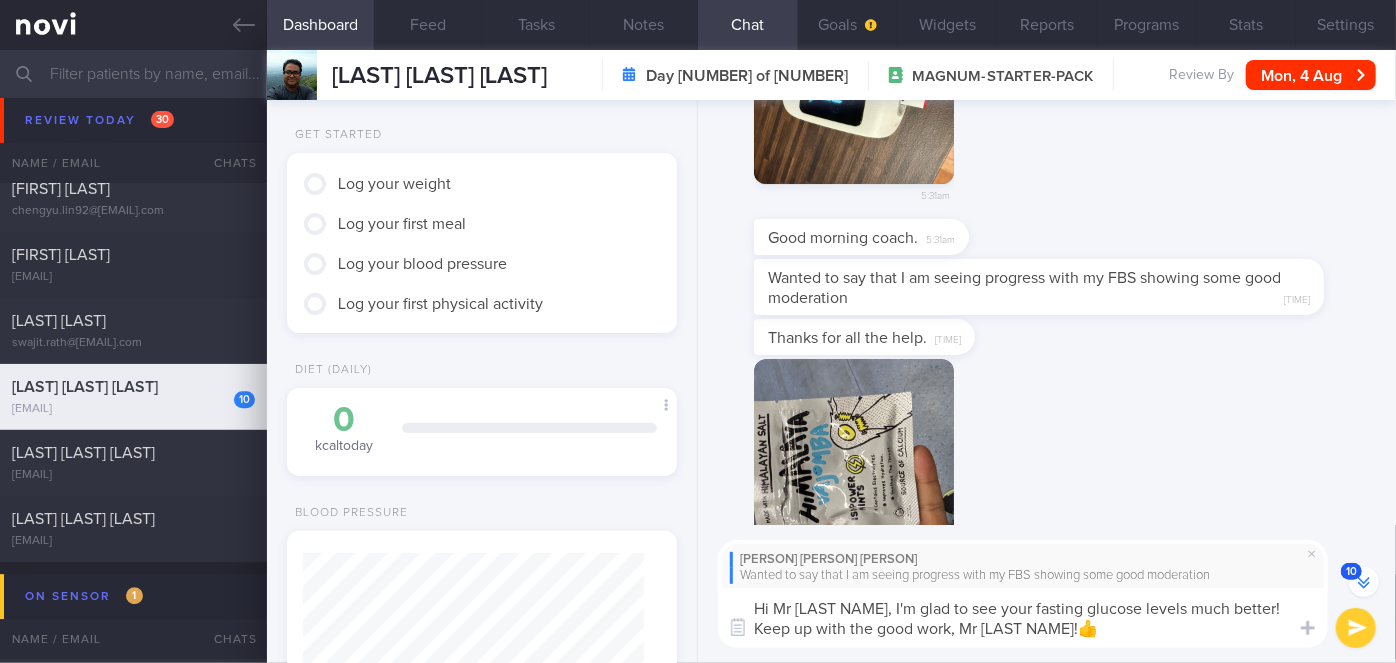type on "Hi Mr [LAST NAME], I'm glad to see your fasting glucose levels much better! Keep up with the good work, Mr [LAST NAME]!👍" 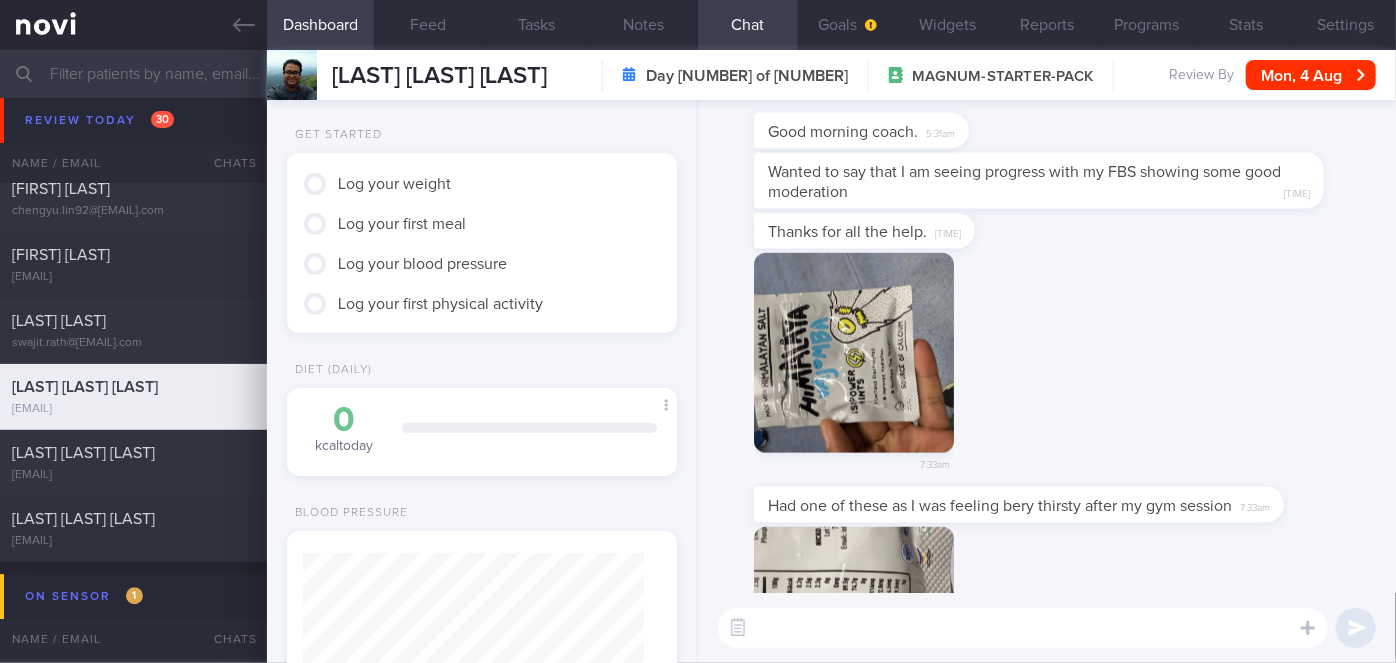 scroll, scrollTop: 0, scrollLeft: 0, axis: both 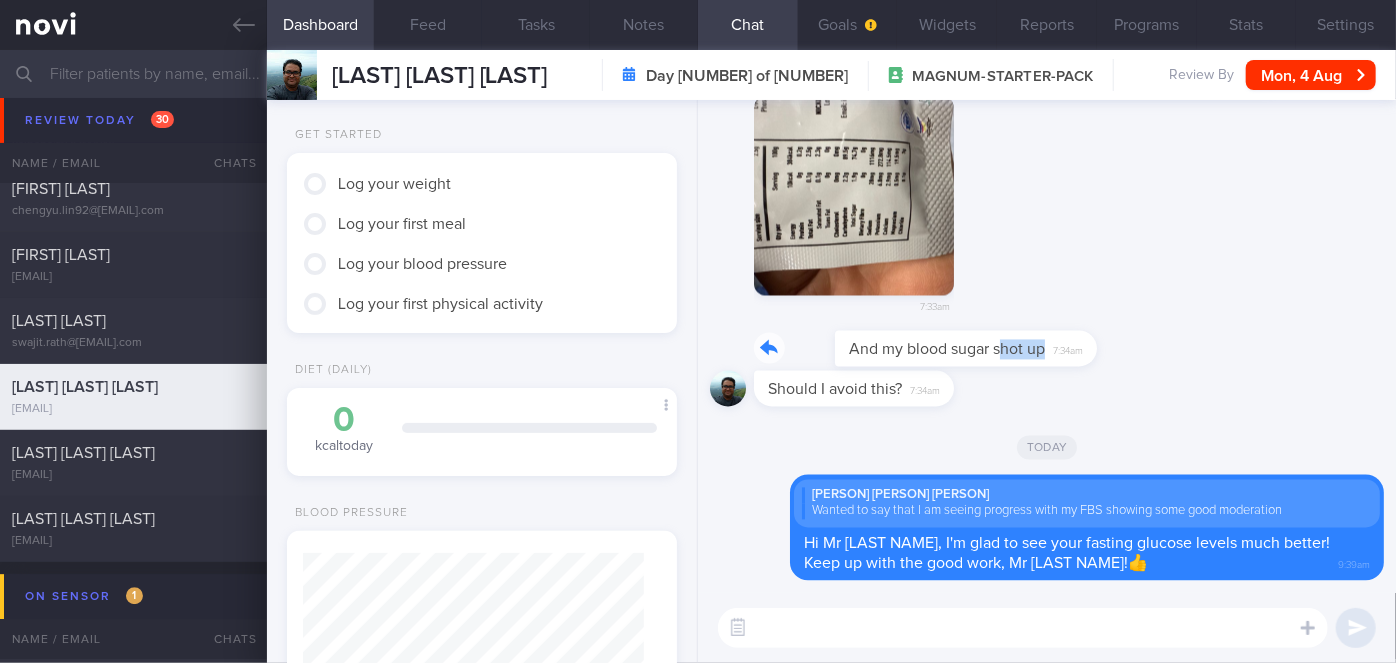 drag, startPoint x: 919, startPoint y: 361, endPoint x: 1082, endPoint y: 361, distance: 163 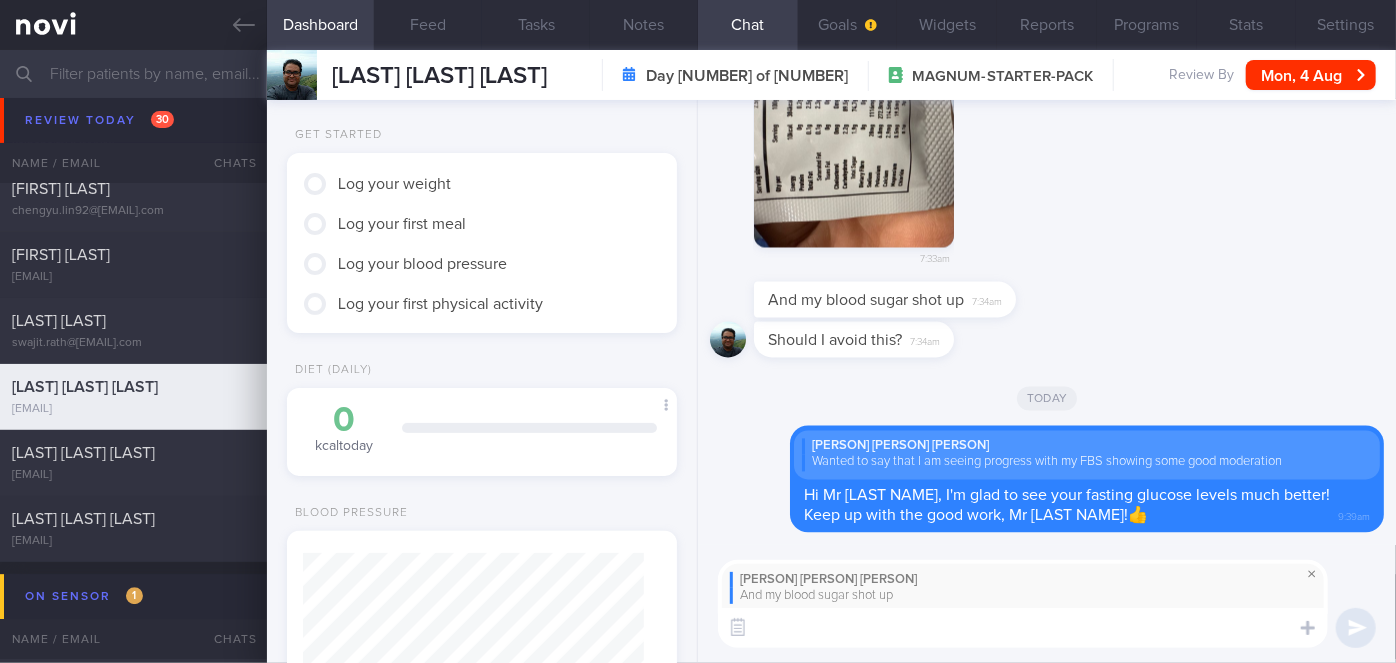 click at bounding box center [1312, 574] 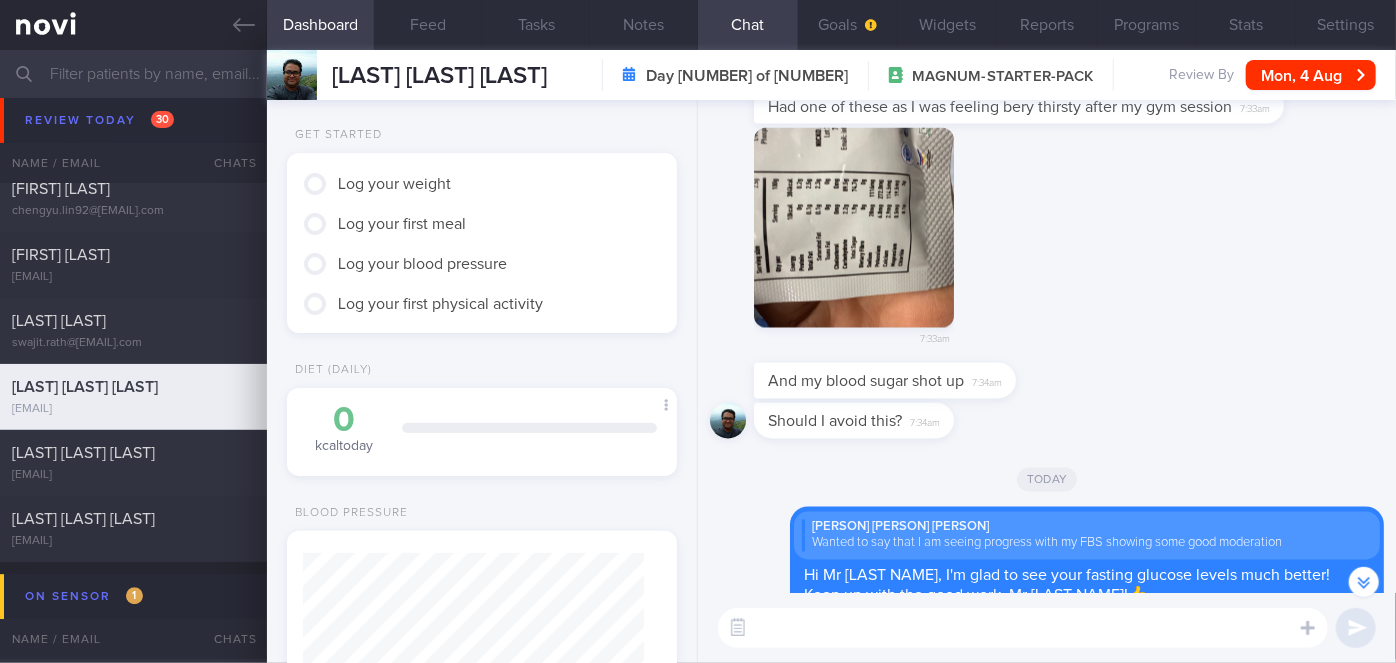 scroll, scrollTop: 0, scrollLeft: 0, axis: both 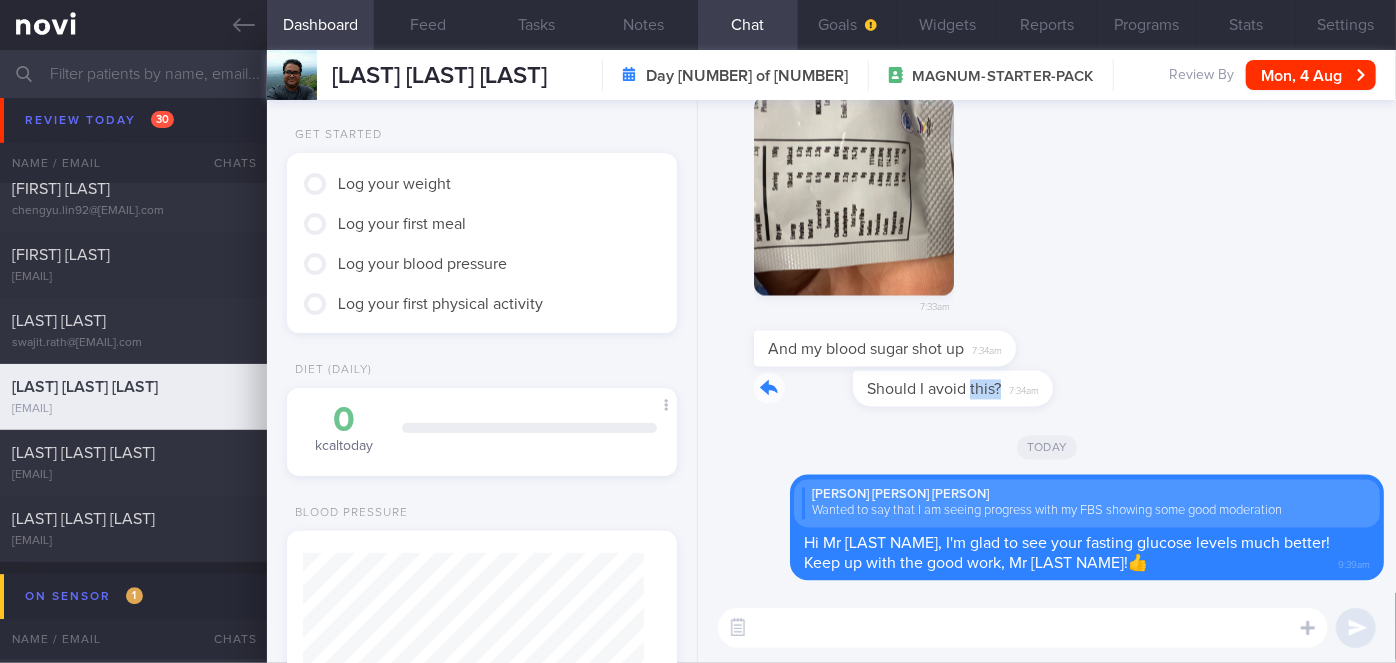 drag, startPoint x: 873, startPoint y: 406, endPoint x: 1126, endPoint y: 400, distance: 253.07114 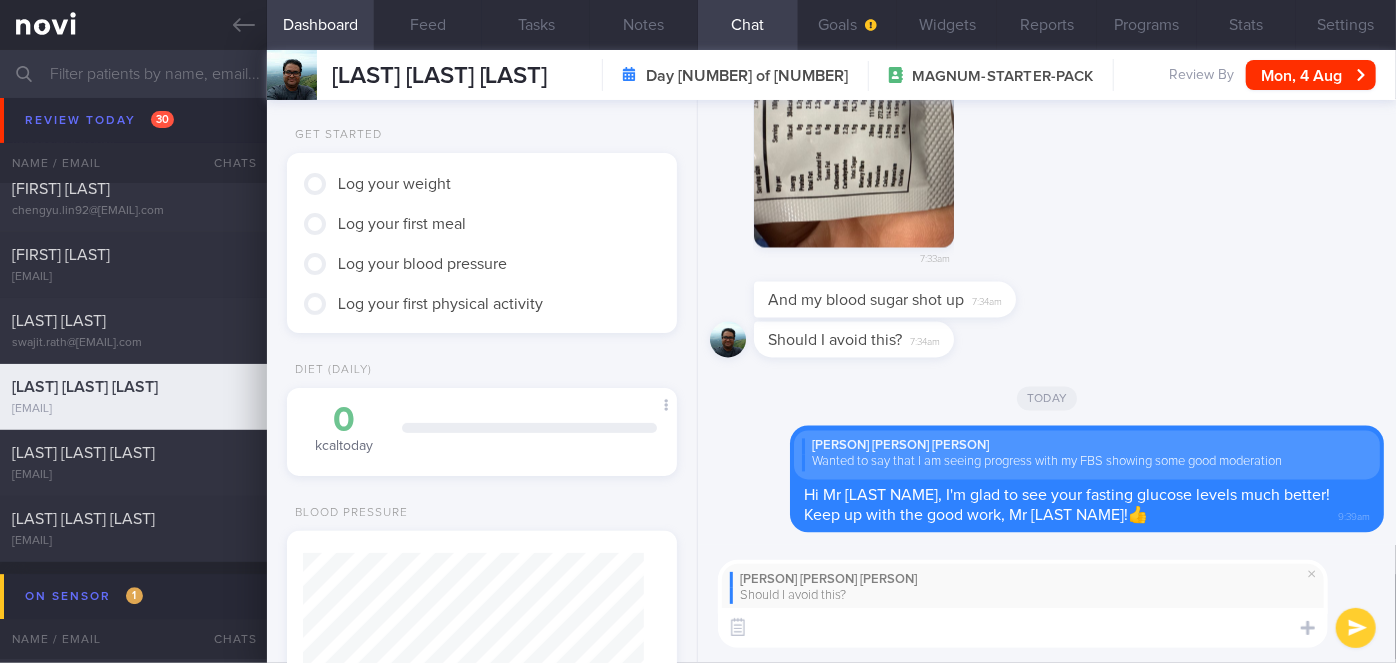 type on "s" 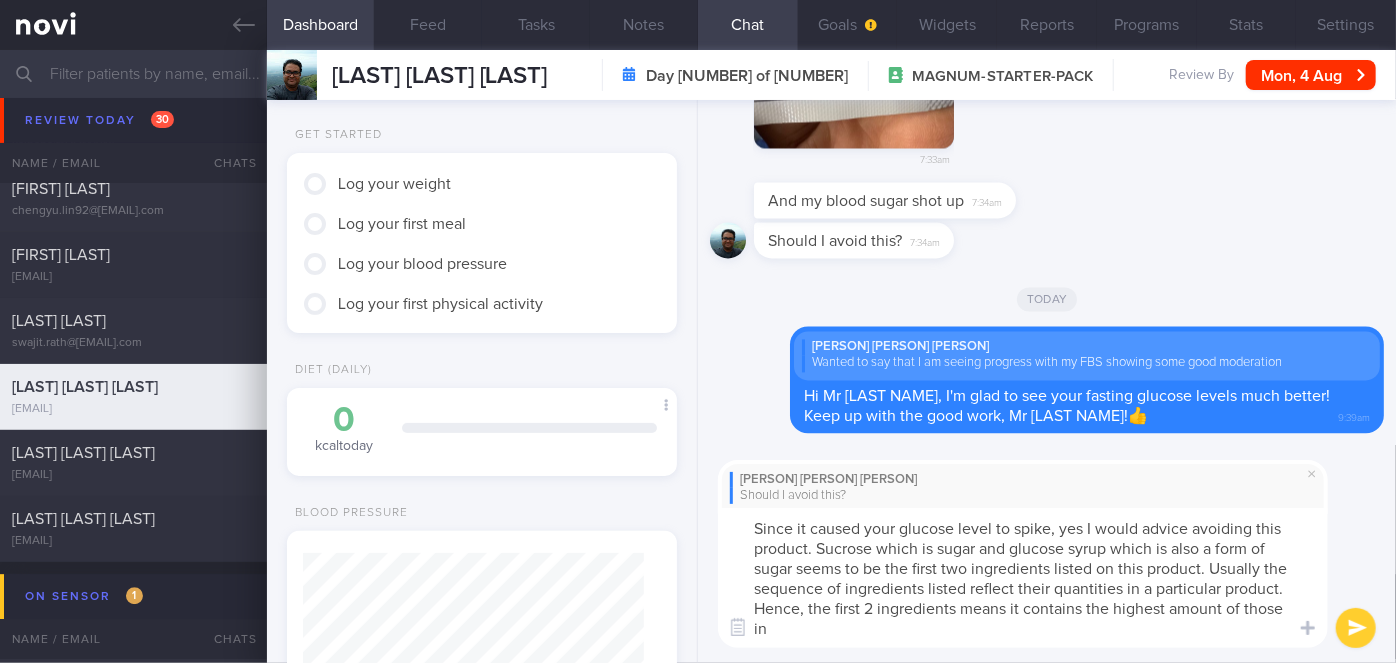 scroll, scrollTop: 0, scrollLeft: 0, axis: both 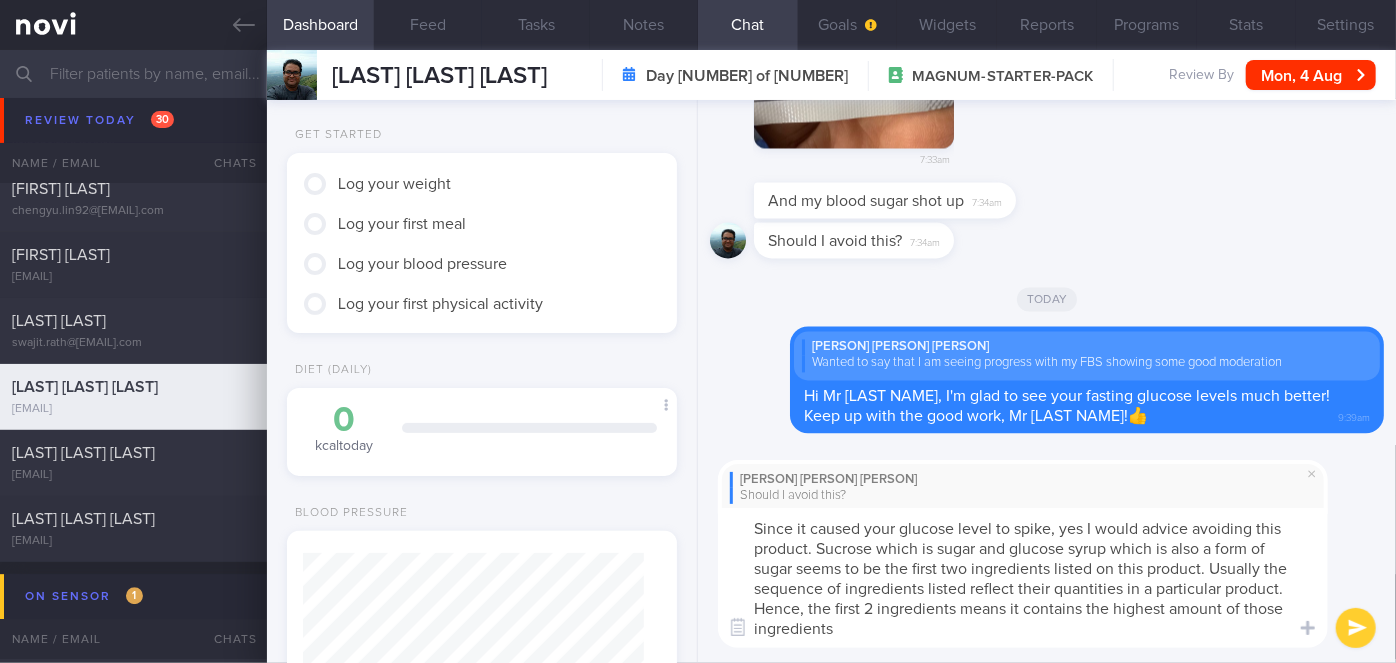 click on "Since it caused your glucose level to spike, yes I would advice avoiding this product. Sucrose which is sugar and glucose syrup which is also a form of sugar seems to be the first two ingredients listed on this product. Usually the sequence of ingredients listed reflect their quantities in a particular product. Hence, the first 2 ingredients means it contains the highest amount of those ingredients" at bounding box center (1023, 578) 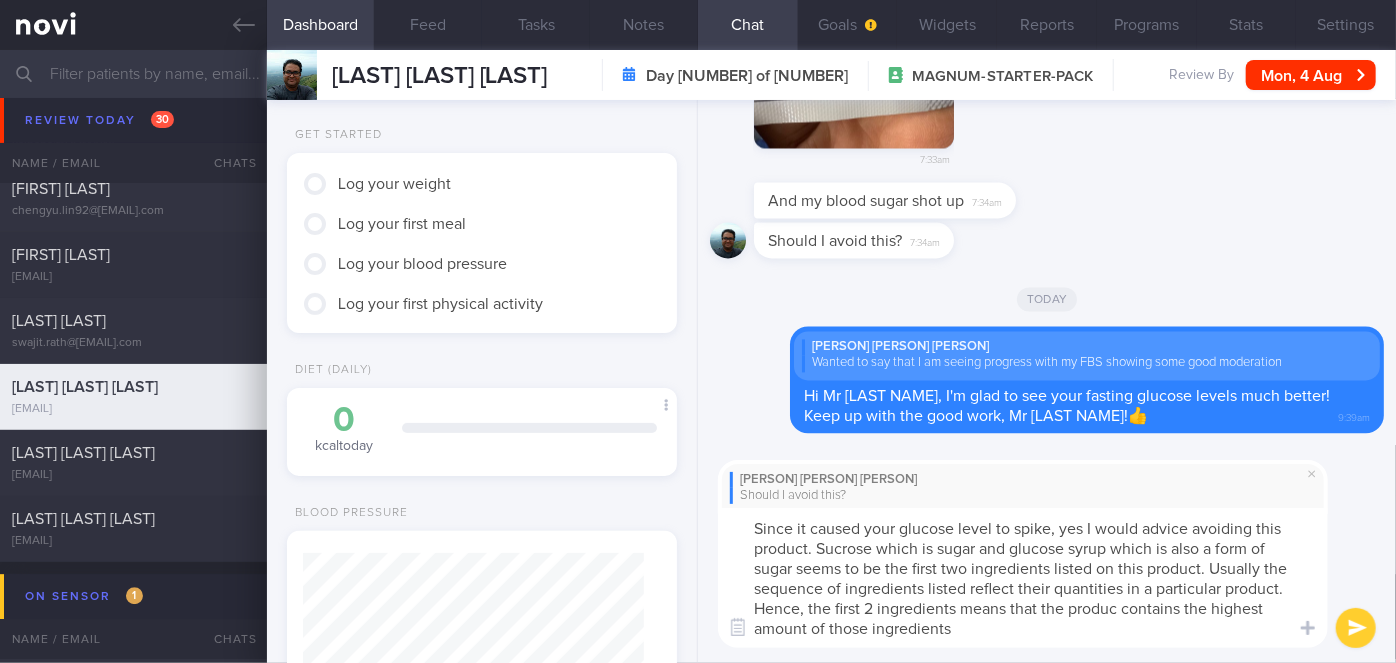 type on "Since it caused your glucose level to spike, yes I would advice avoiding this product. Sucrose which is sugar and glucose syrup which is also a form of sugar seems to be the first two ingredients listed on this product. Usually the sequence of ingredients listed reflect their quantities in a particular product. Hence, the first 2 ingredients means that the product contains the highest amount of those ingredients" 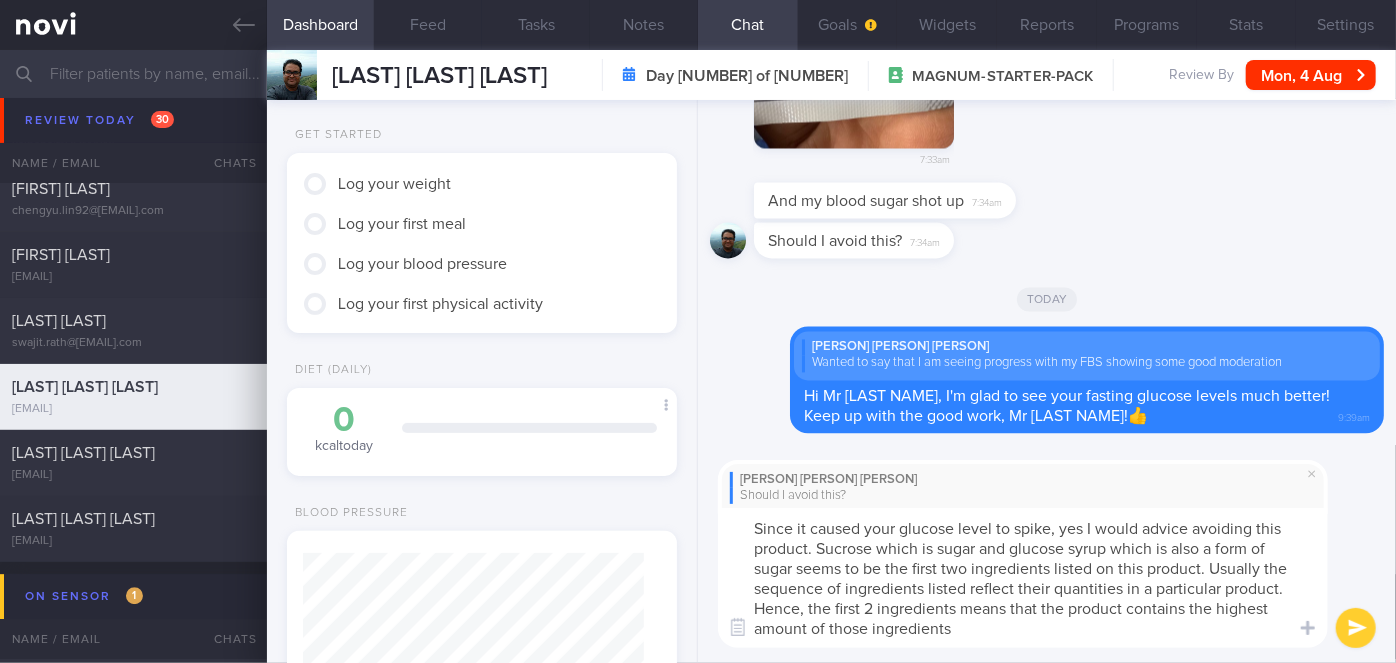 click on "Since it caused your glucose level to spike, yes I would advice avoiding this product. Sucrose which is sugar and glucose syrup which is also a form of sugar seems to be the first two ingredients listed on this product. Usually the sequence of ingredients listed reflect their quantities in a particular product. Hence, the first 2 ingredients means that the product contains the highest amount of those ingredients" at bounding box center [1023, 578] 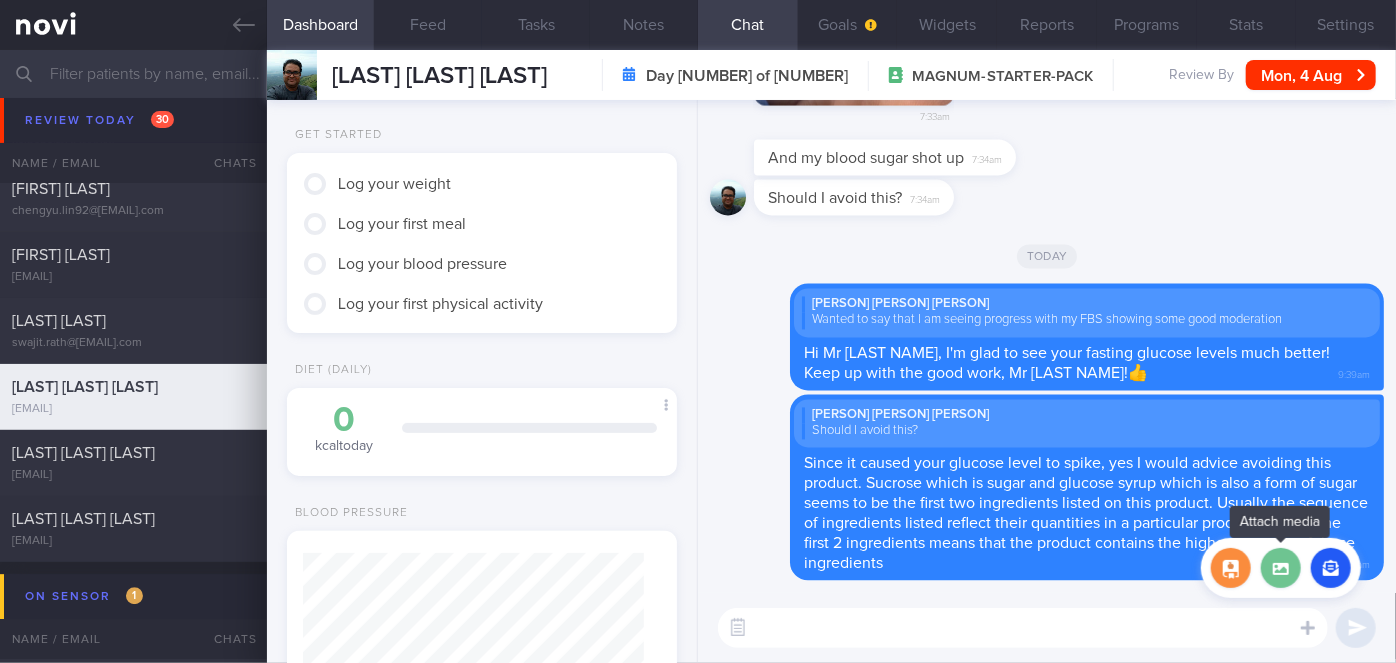 click at bounding box center (1281, 568) 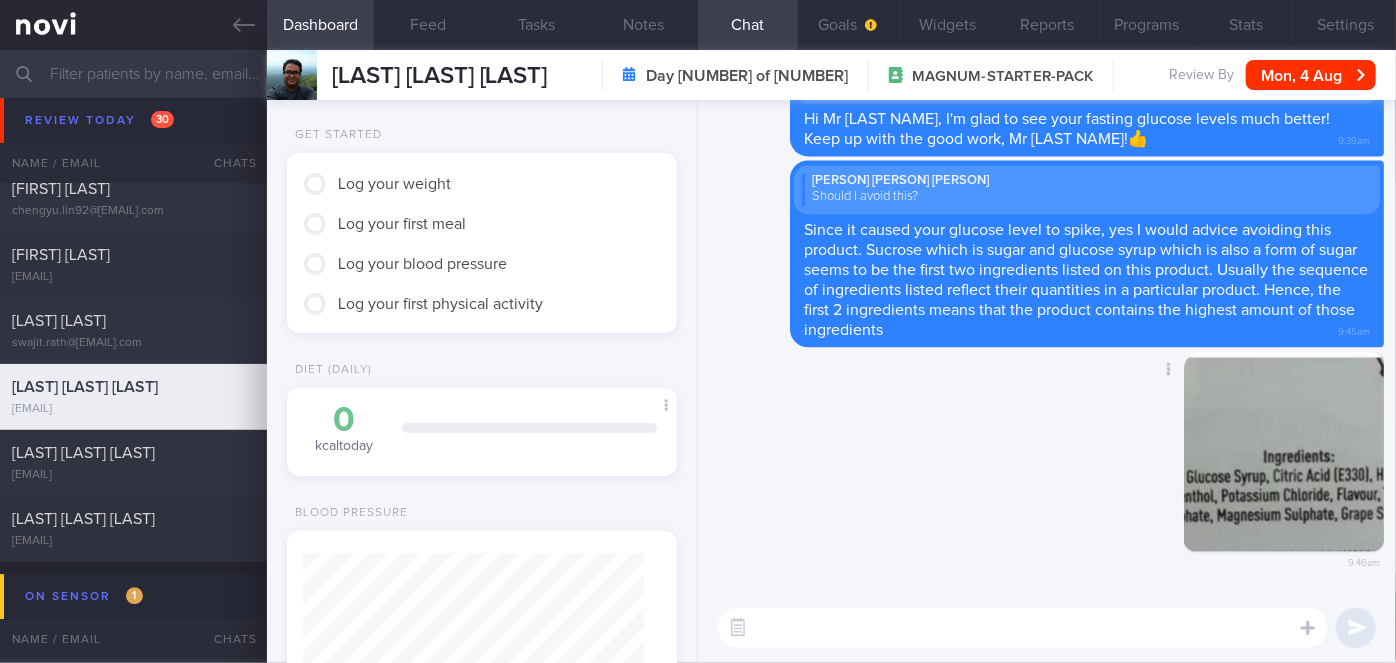 click at bounding box center (1284, 451) 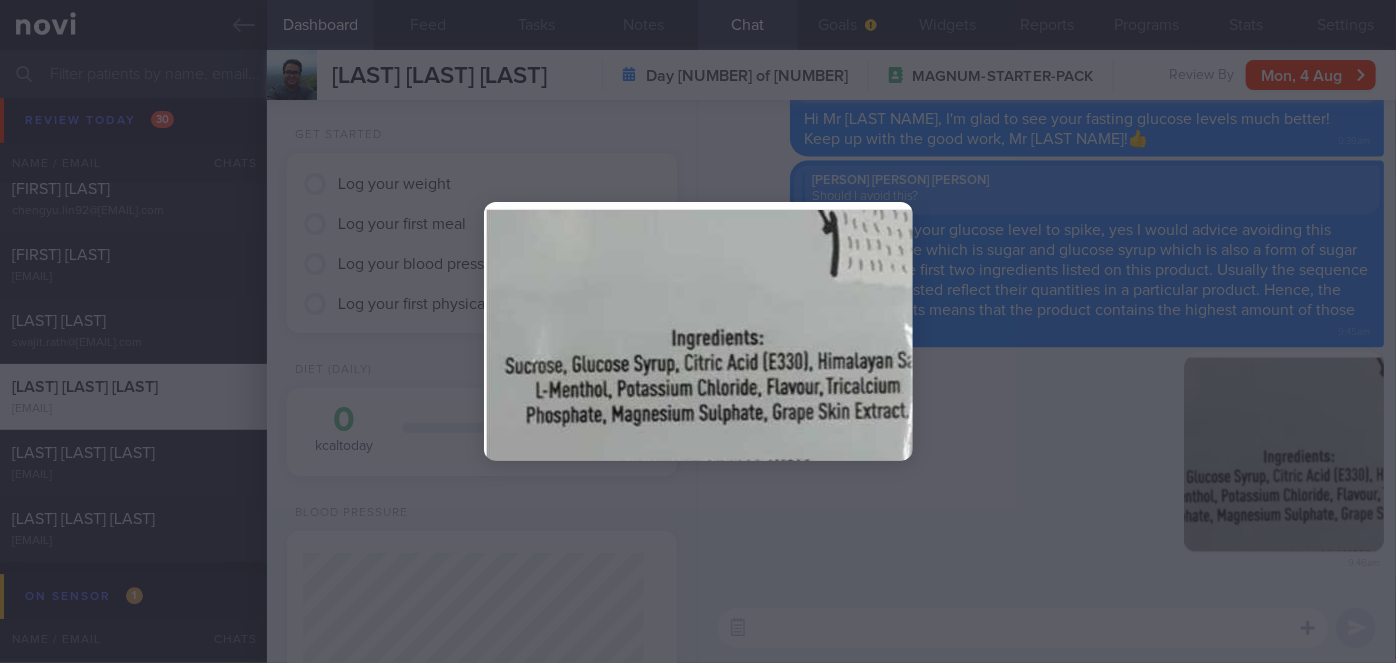 click at bounding box center [698, 331] 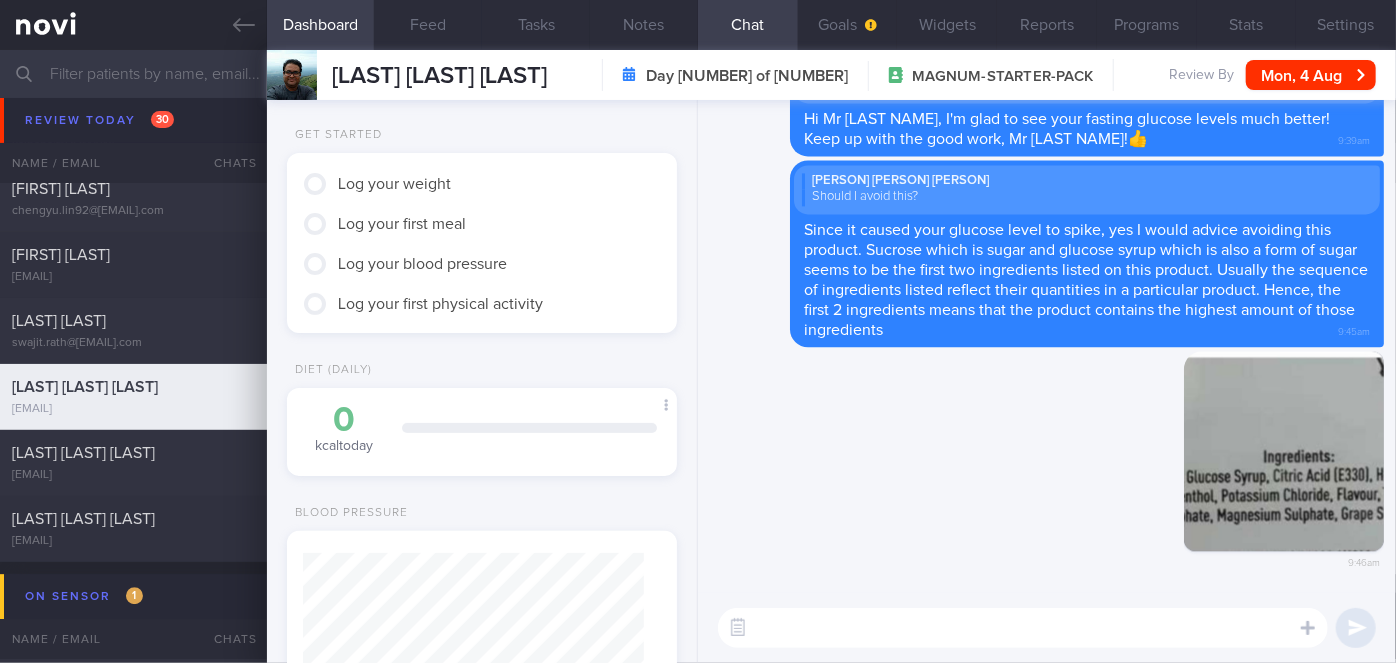 click at bounding box center (1023, 628) 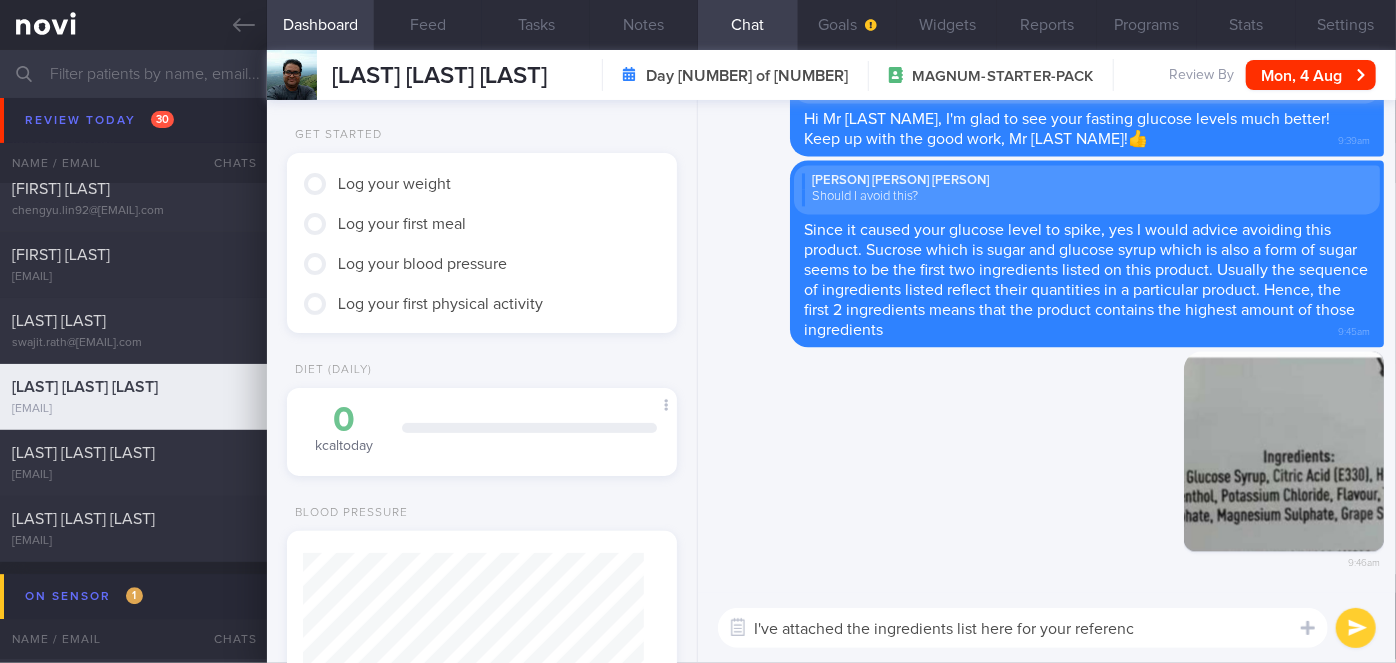 type on "I've attached the ingredients list here for your reference" 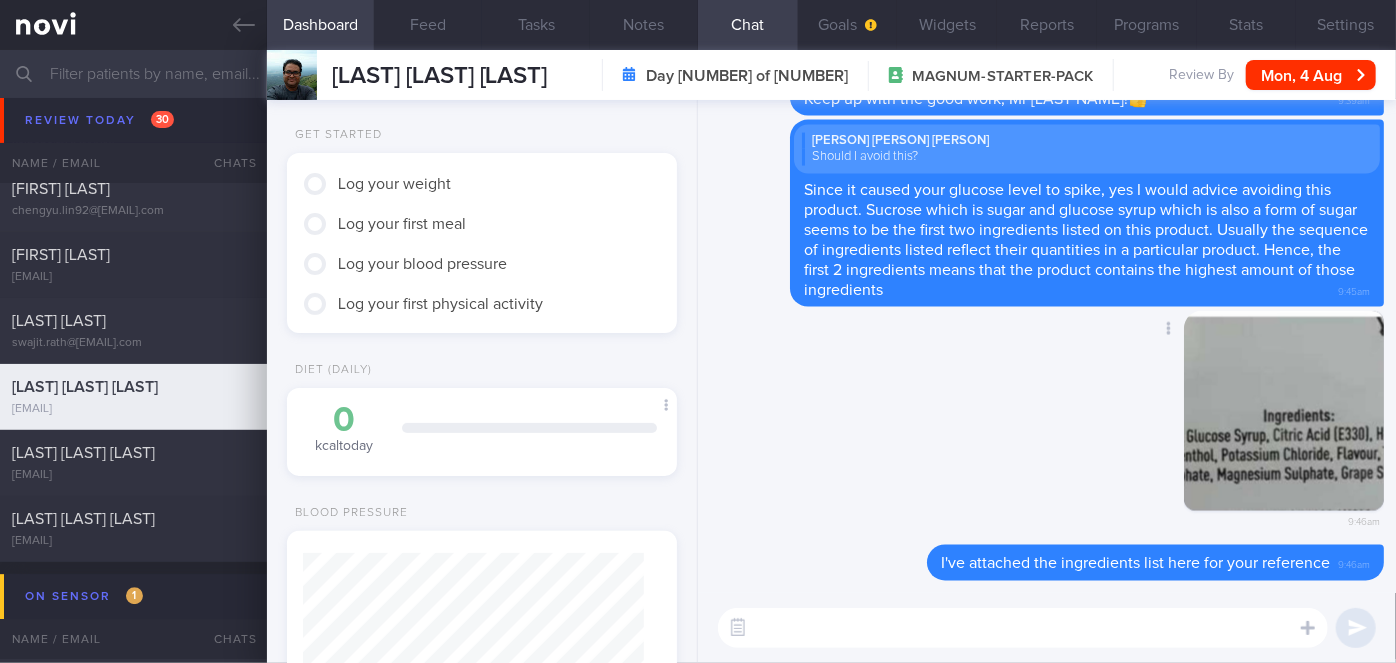 click at bounding box center (1284, 411) 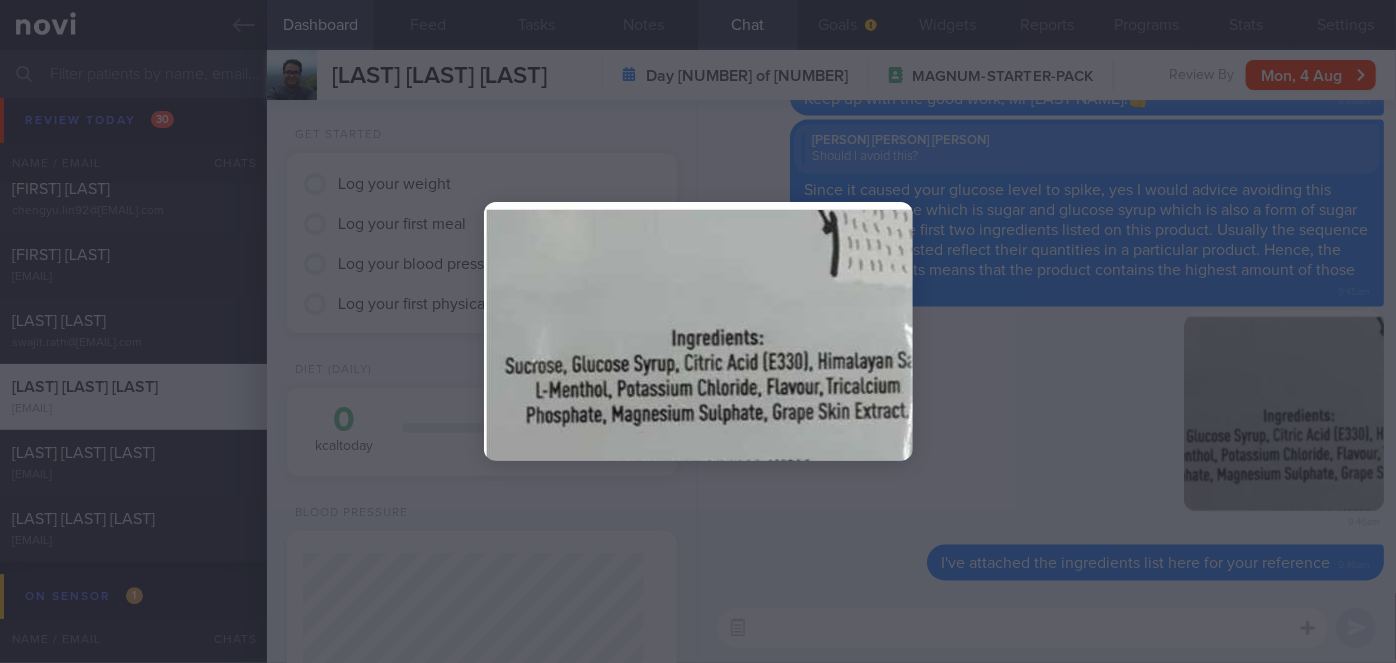 click 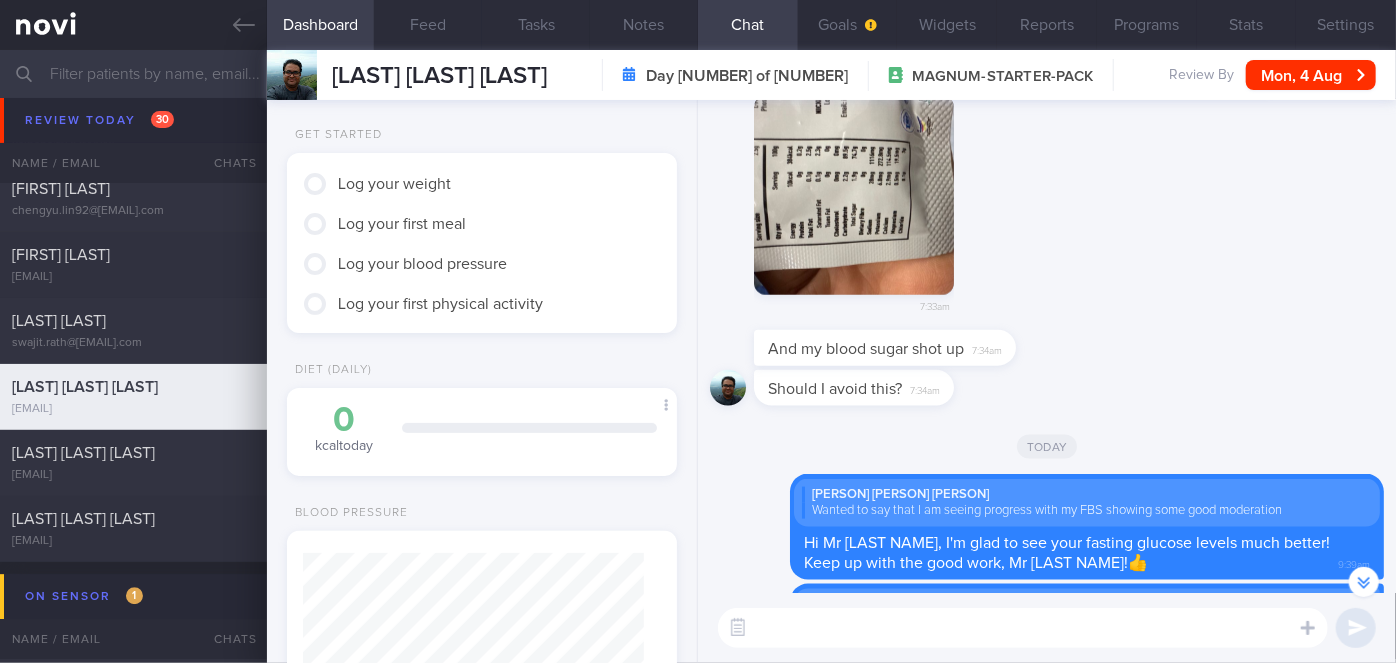 scroll, scrollTop: -644, scrollLeft: 0, axis: vertical 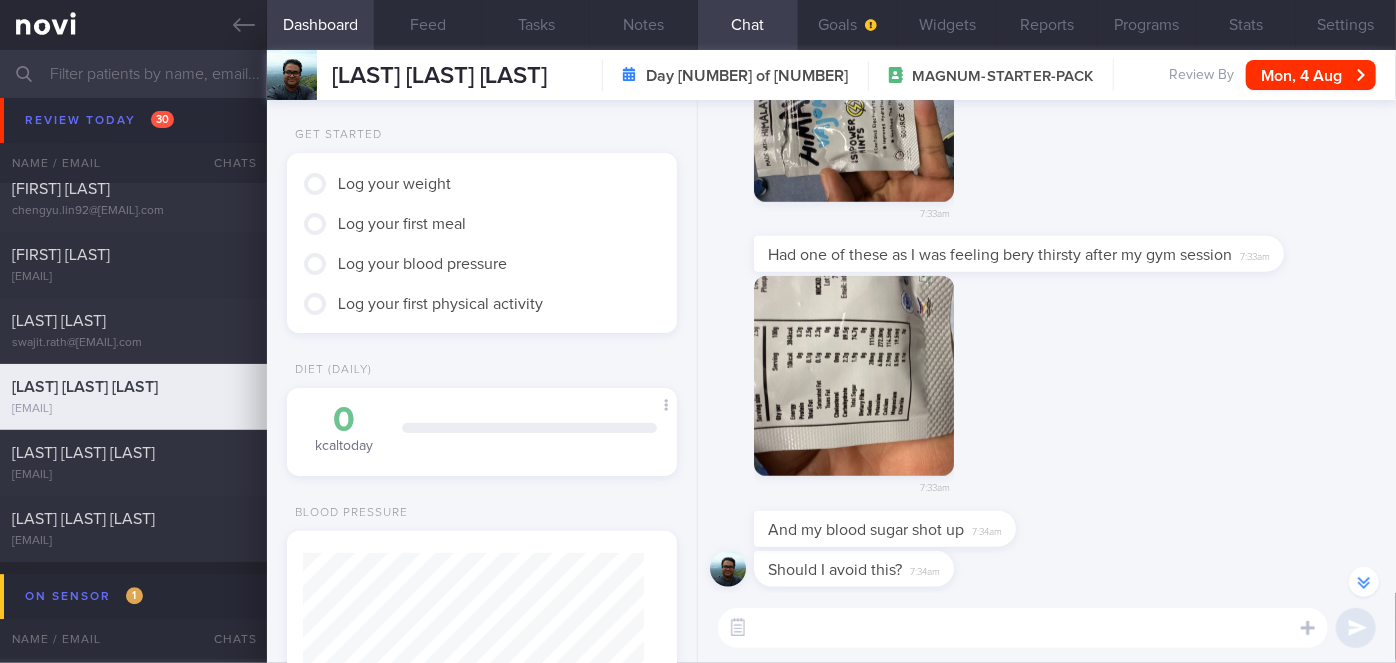 click at bounding box center (854, 376) 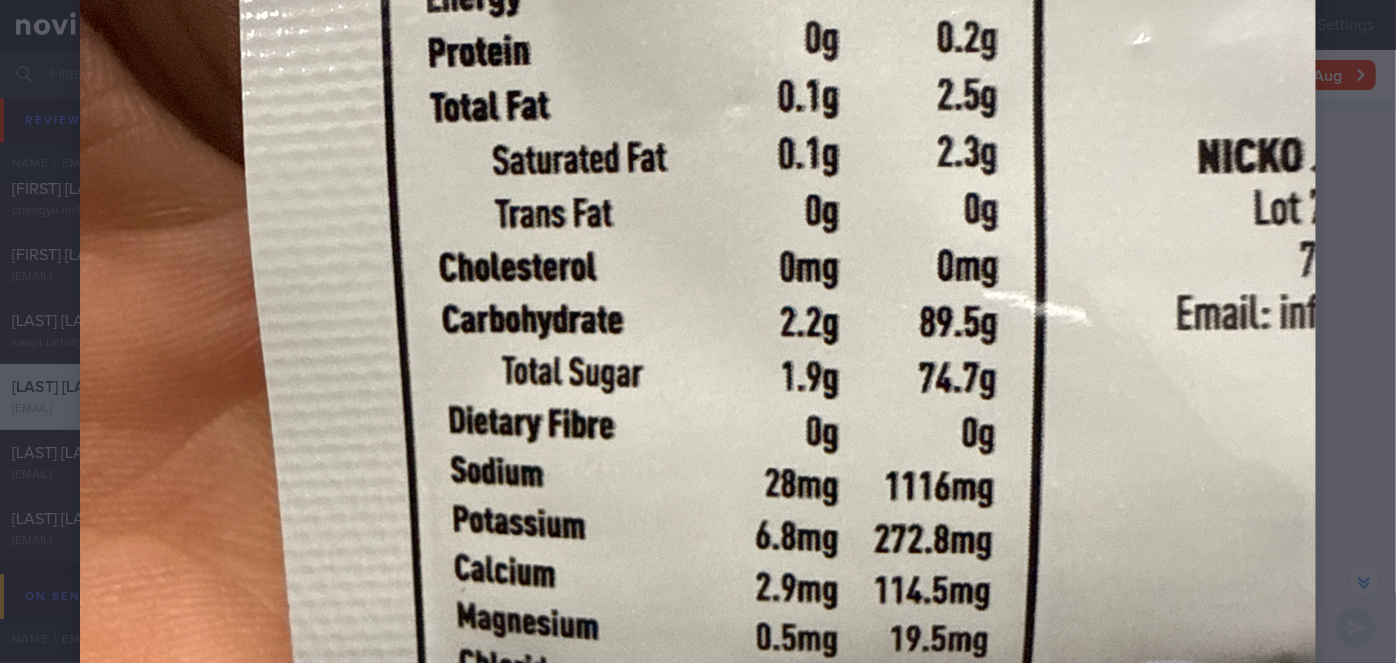 scroll, scrollTop: 636, scrollLeft: 0, axis: vertical 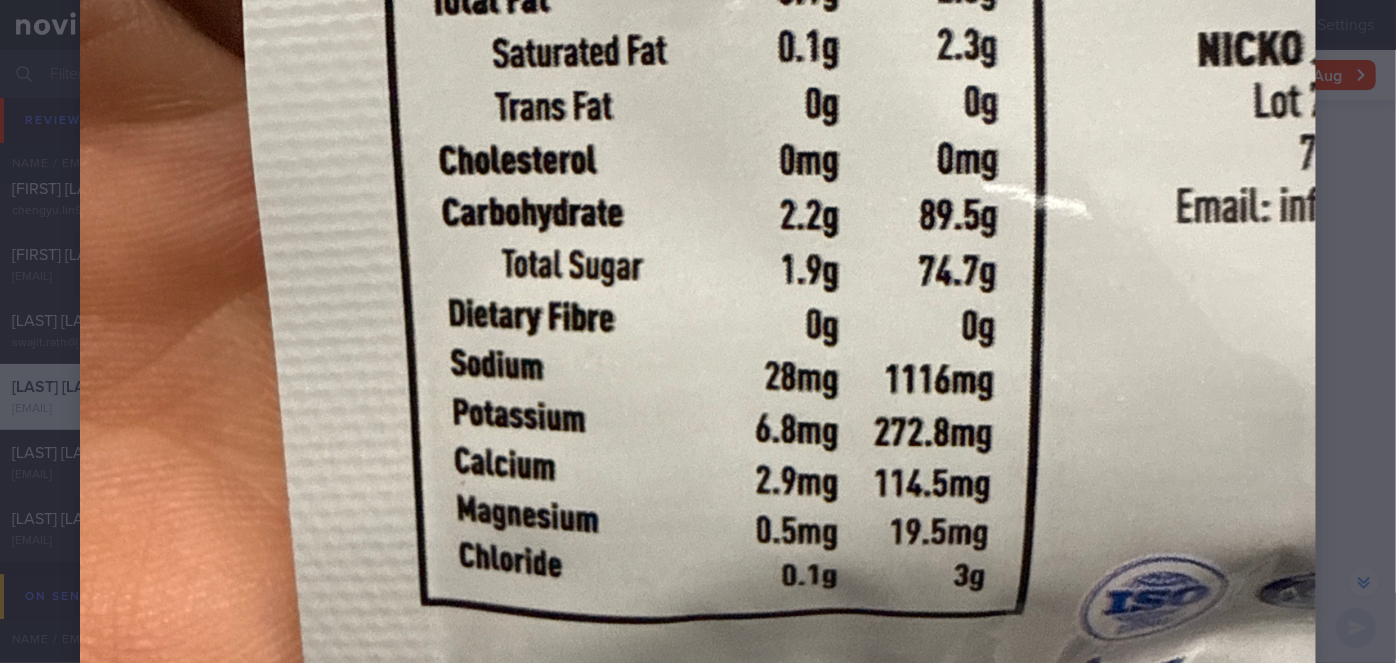 click at bounding box center [698, 268] 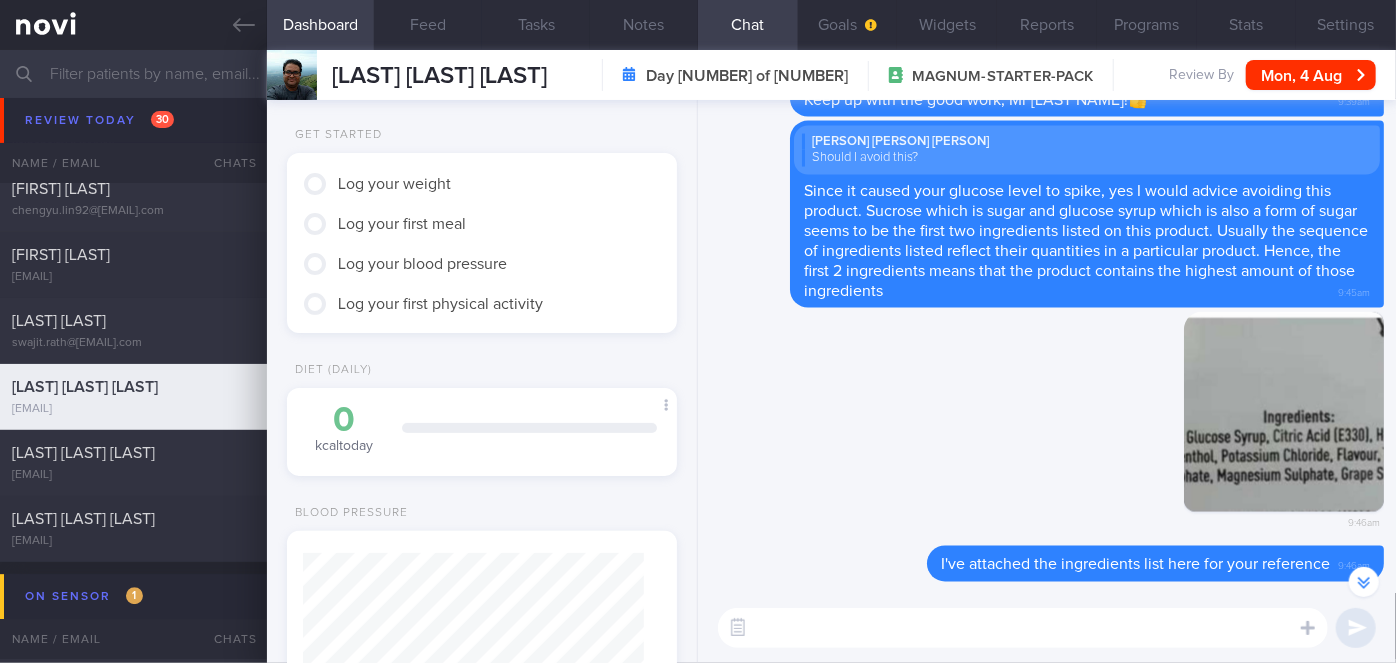 scroll, scrollTop: 0, scrollLeft: 0, axis: both 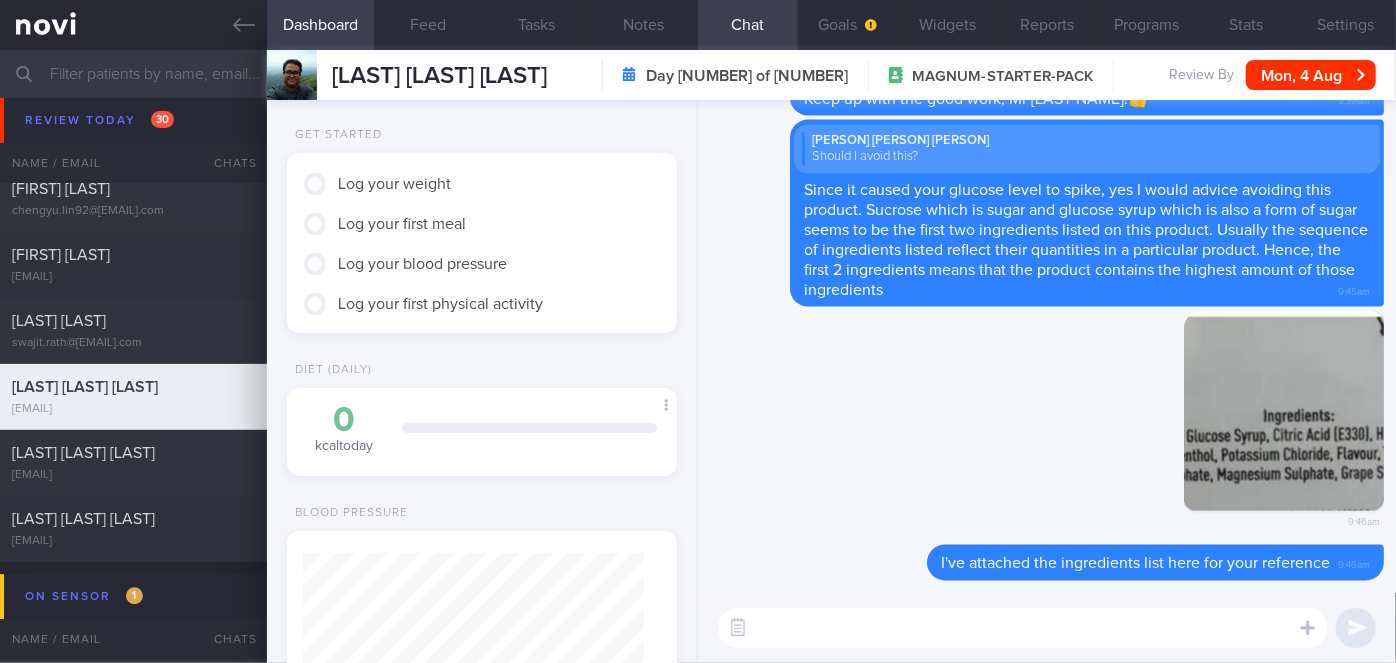 click at bounding box center [1023, 628] 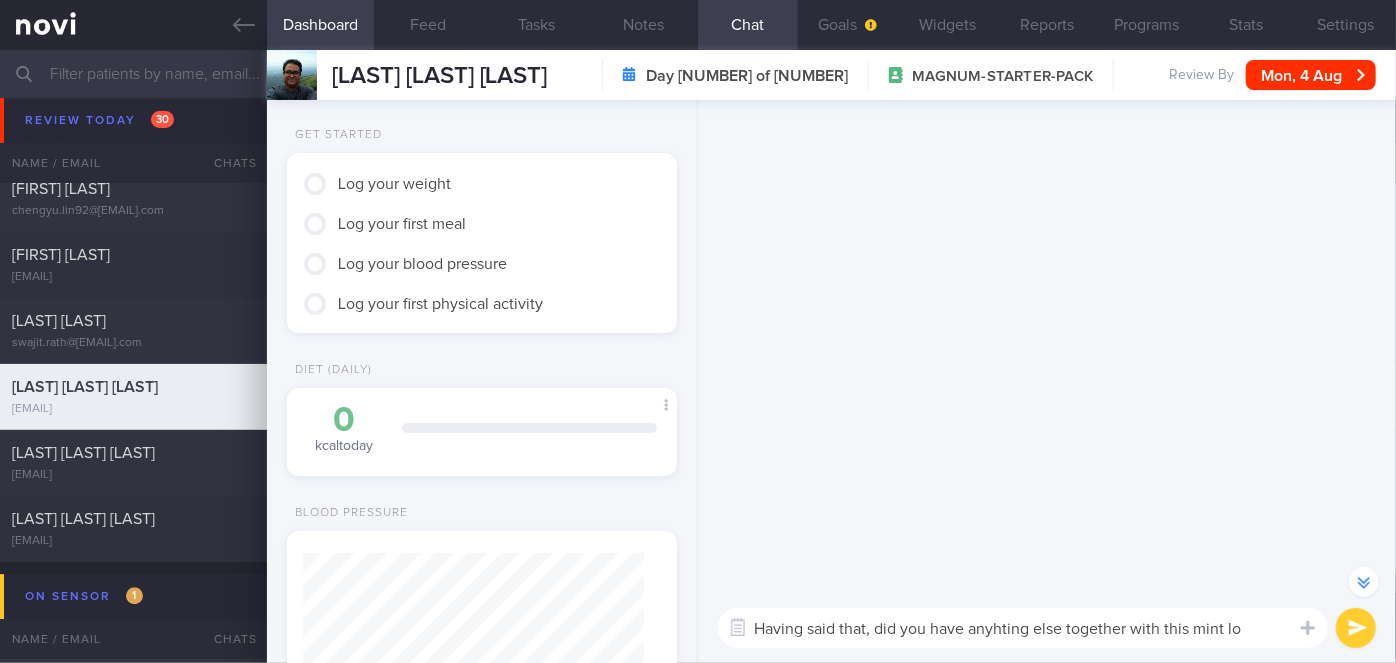 scroll, scrollTop: 0, scrollLeft: 0, axis: both 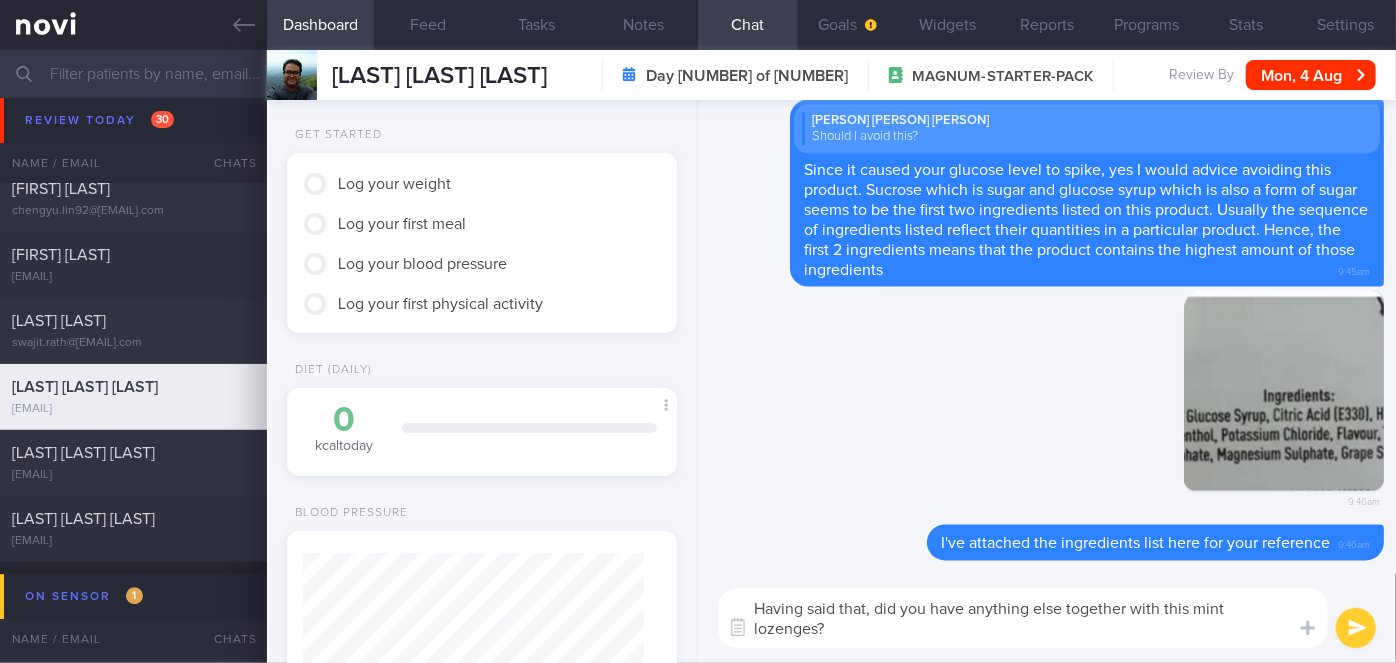 click on "Having said that, did you have anything else together with this mint lozenges?" at bounding box center [1023, 618] 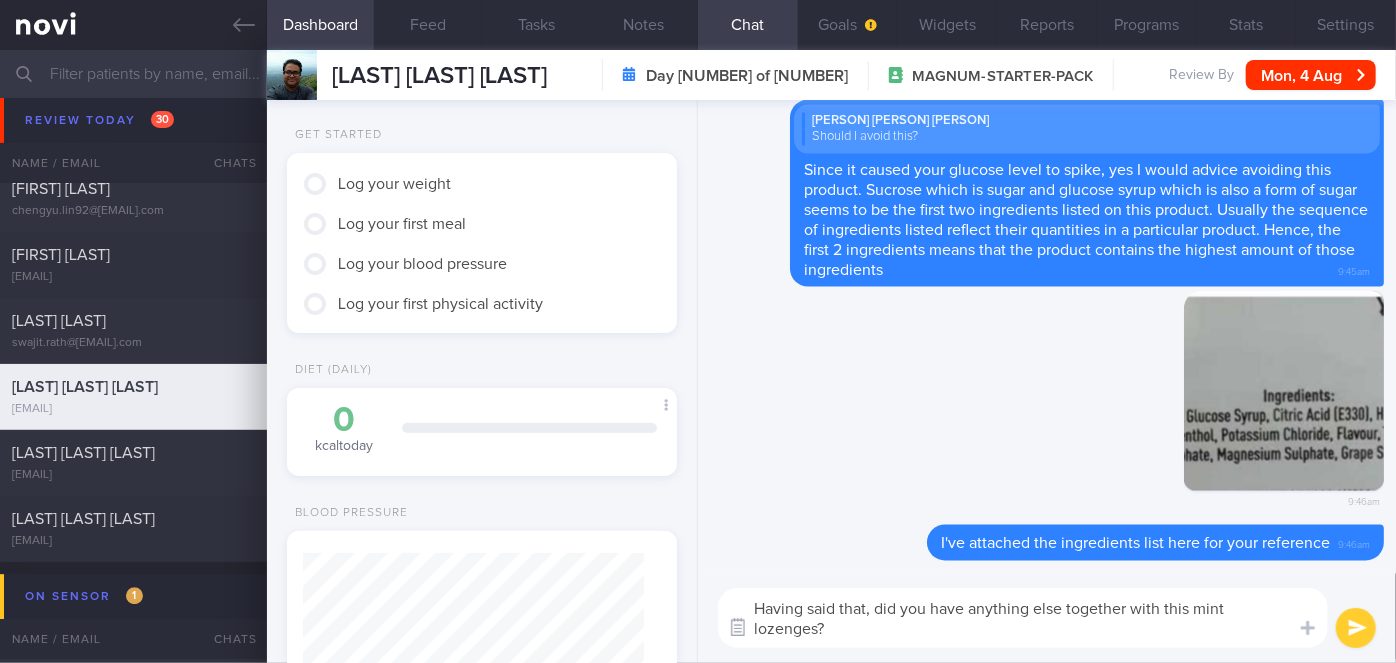 drag, startPoint x: 840, startPoint y: 630, endPoint x: 749, endPoint y: 630, distance: 91 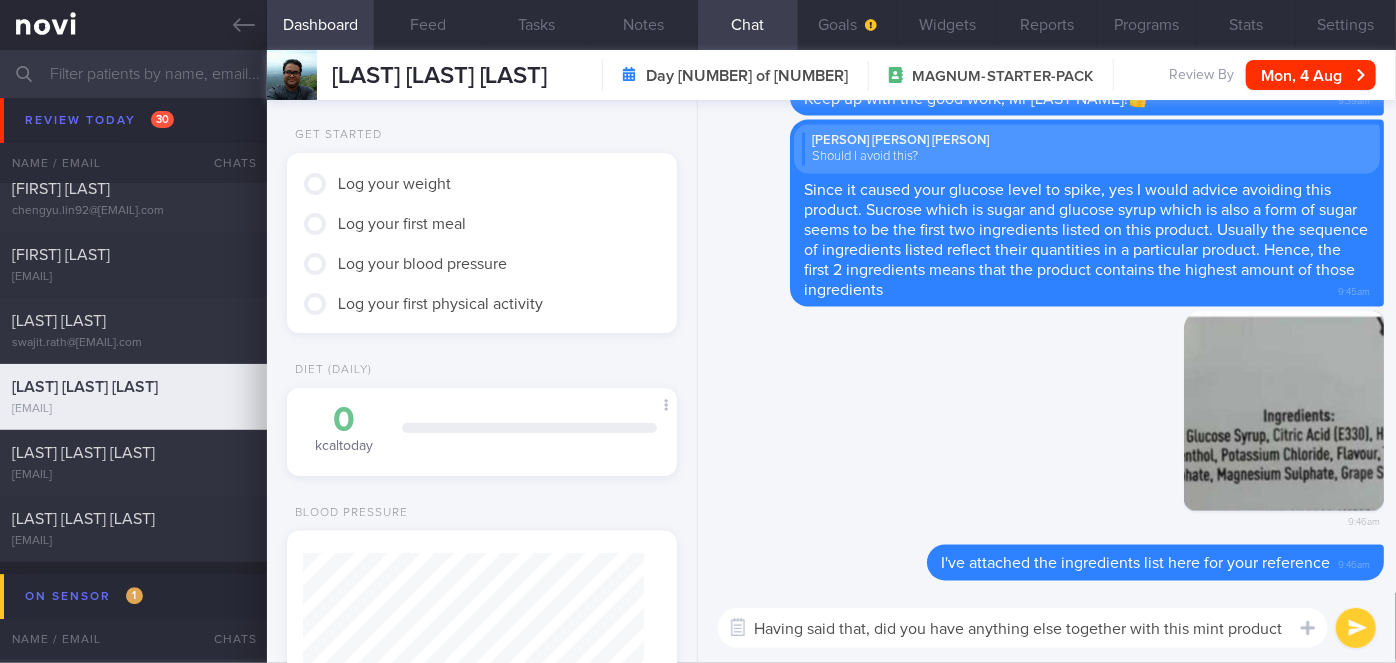 type on "Having said that, did you have anything else together with this mint product?" 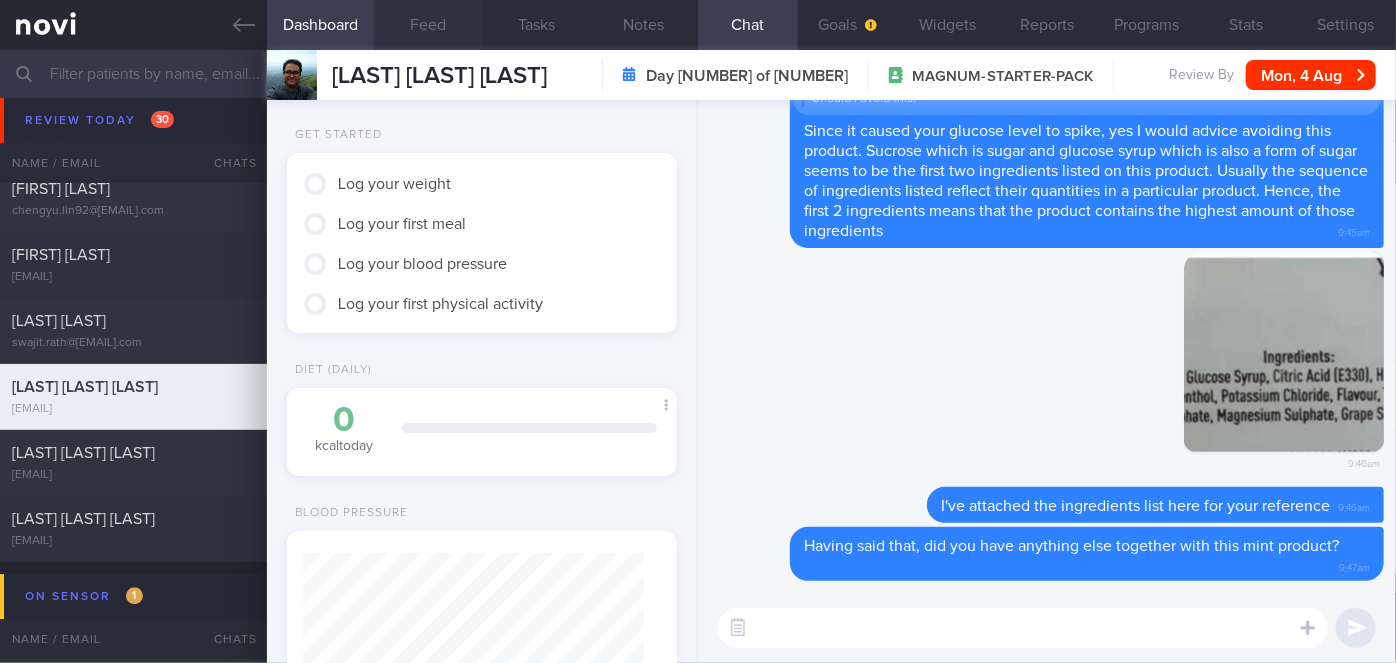 type 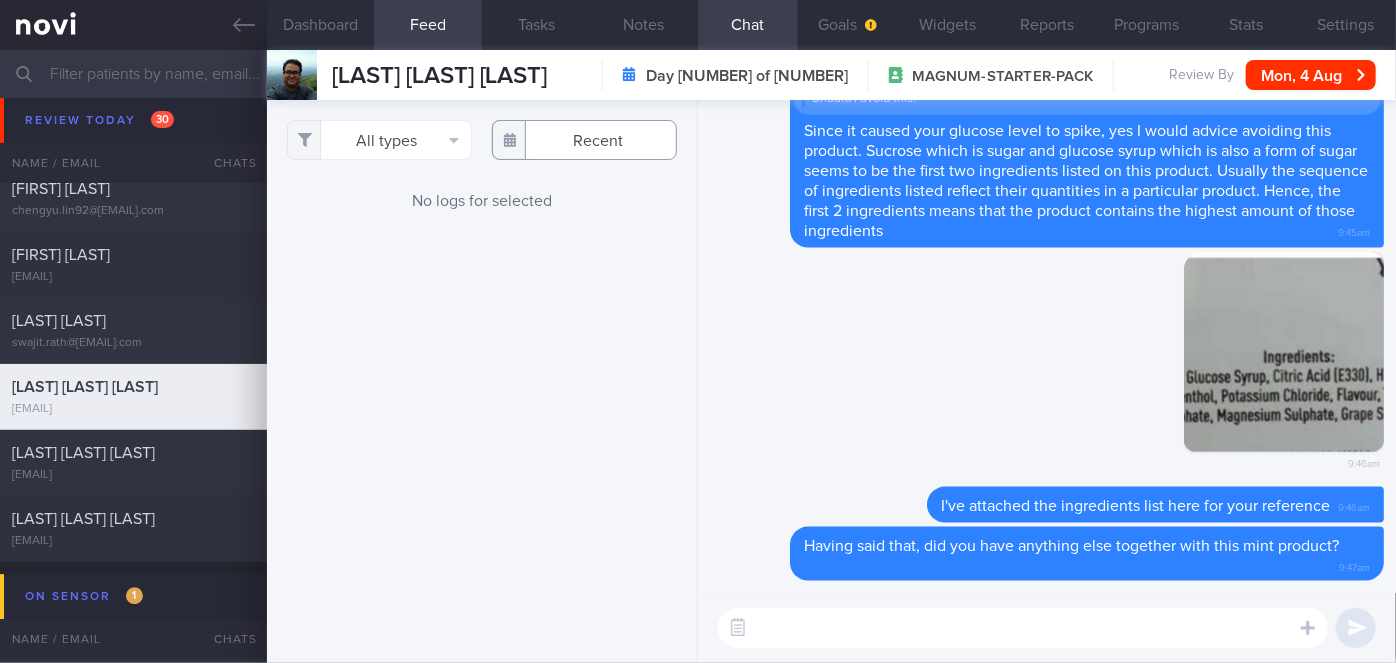 click at bounding box center [584, 140] 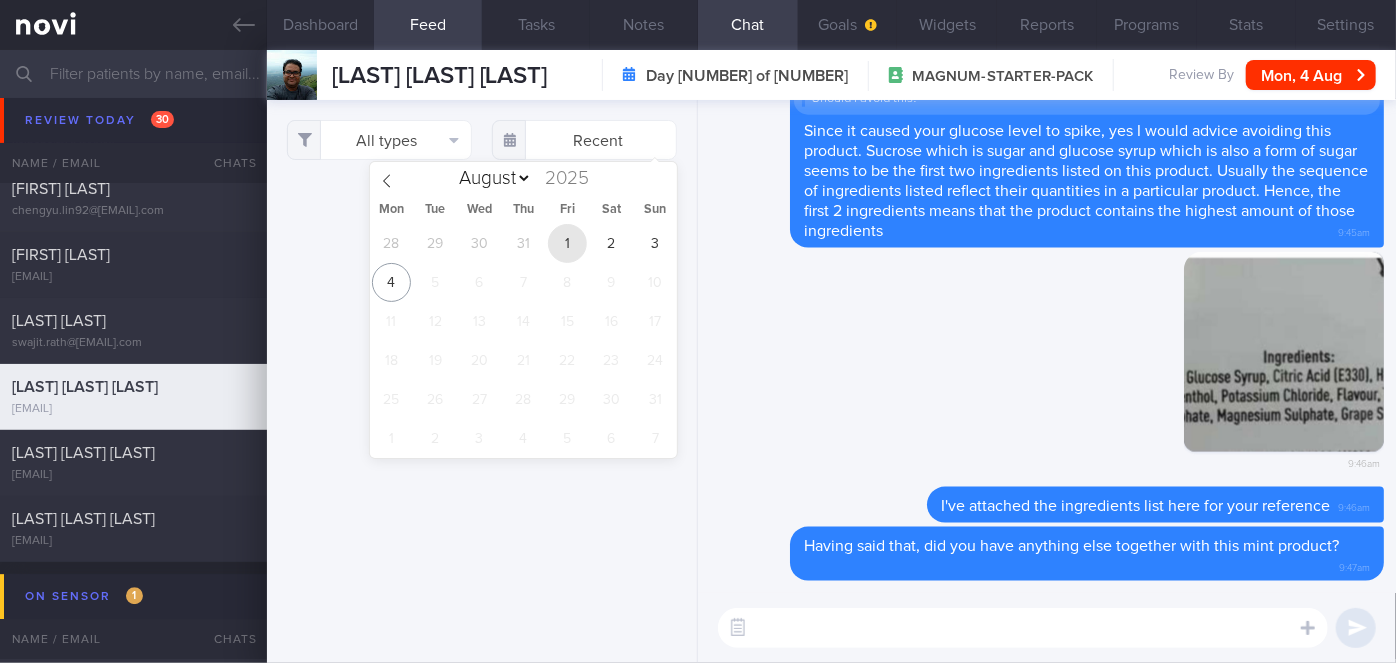 click on "1" at bounding box center (567, 243) 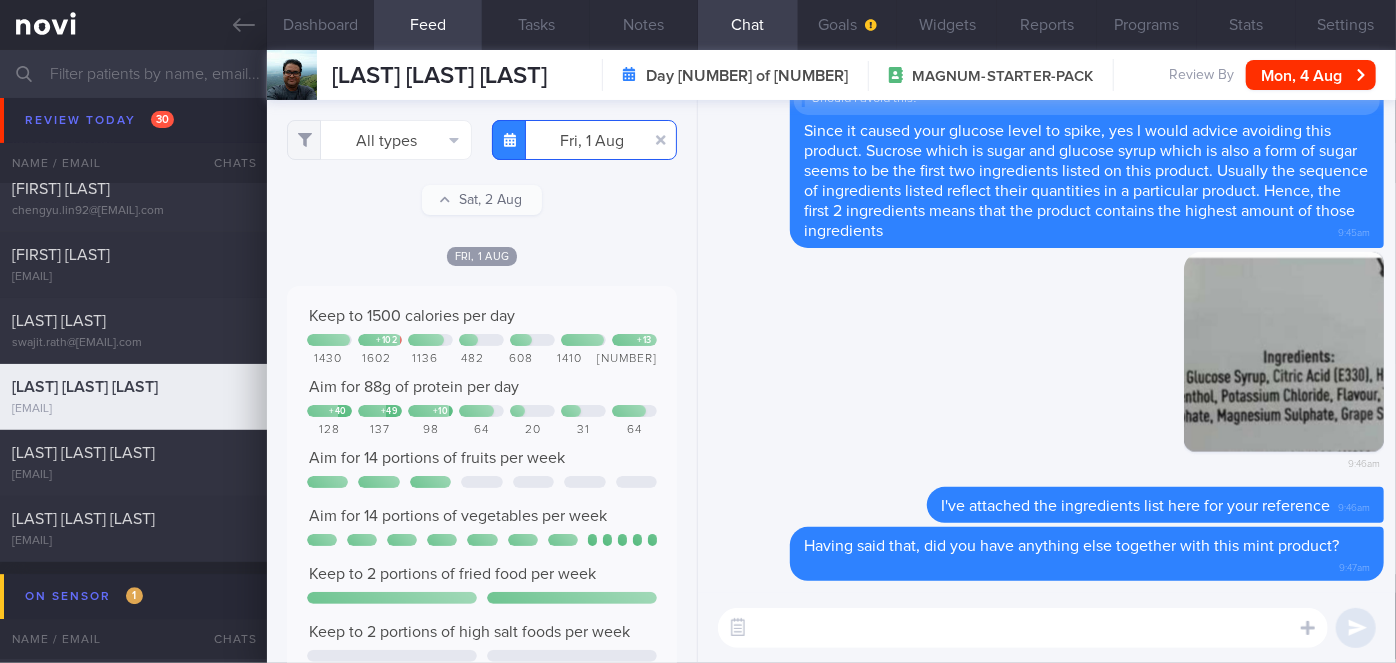 scroll, scrollTop: 999826, scrollLeft: 999650, axis: both 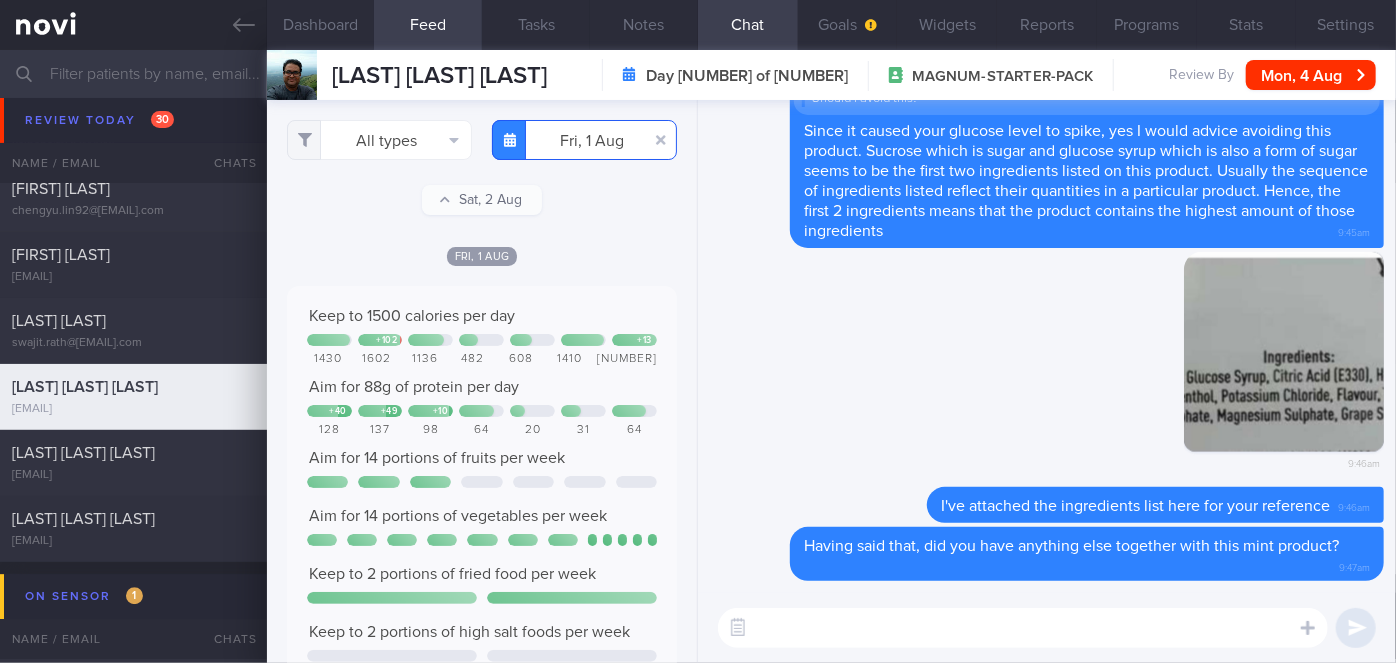 click on "2025-08-01" at bounding box center (584, 140) 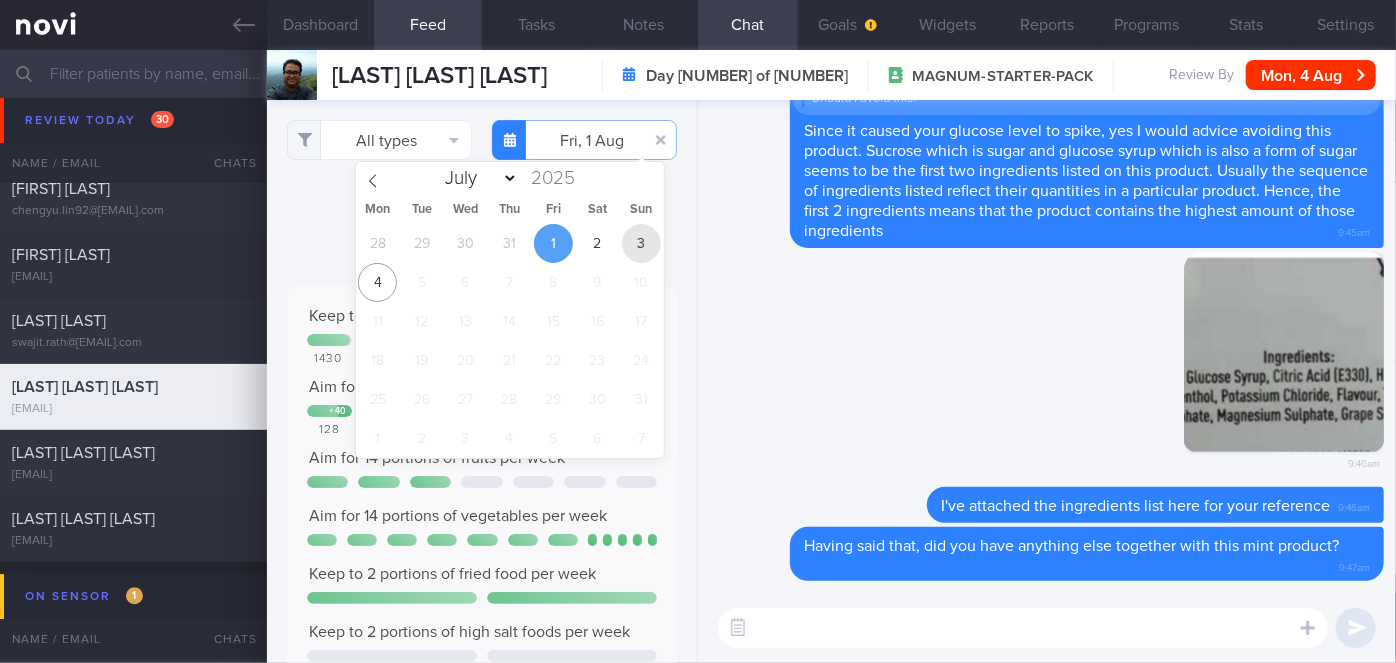 click on "3" at bounding box center [641, 243] 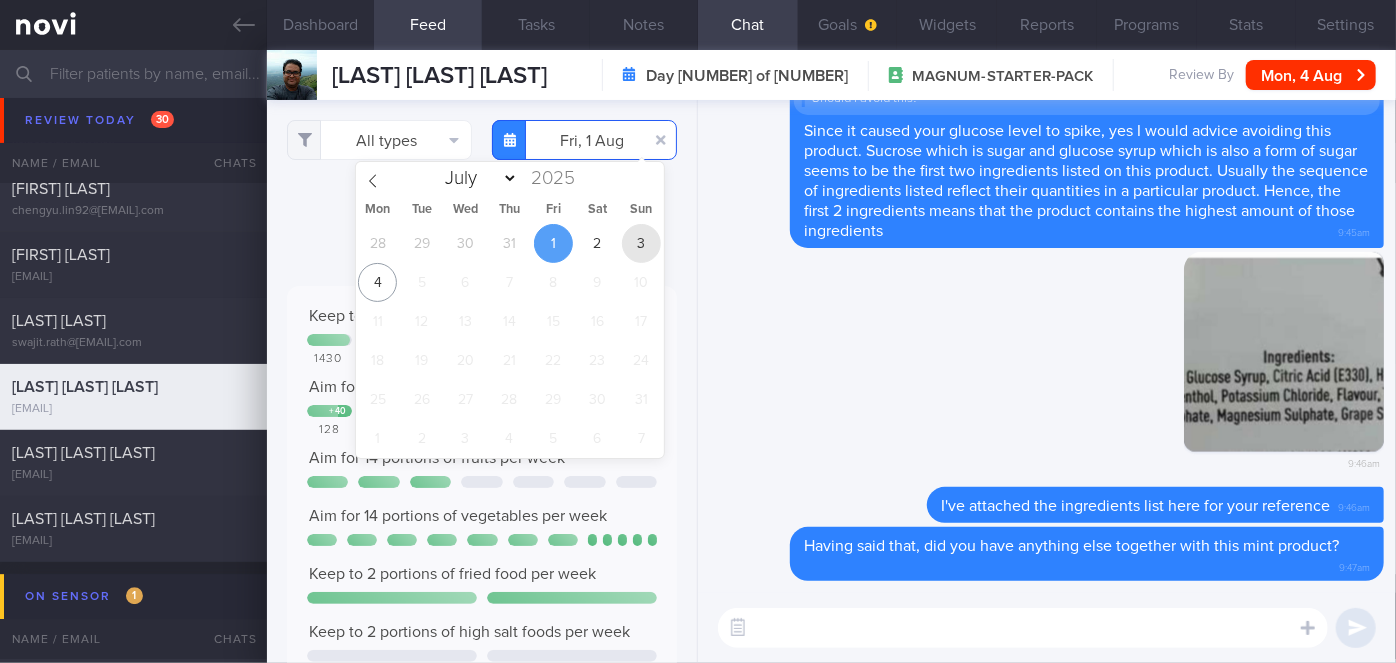 type on "[DATE]" 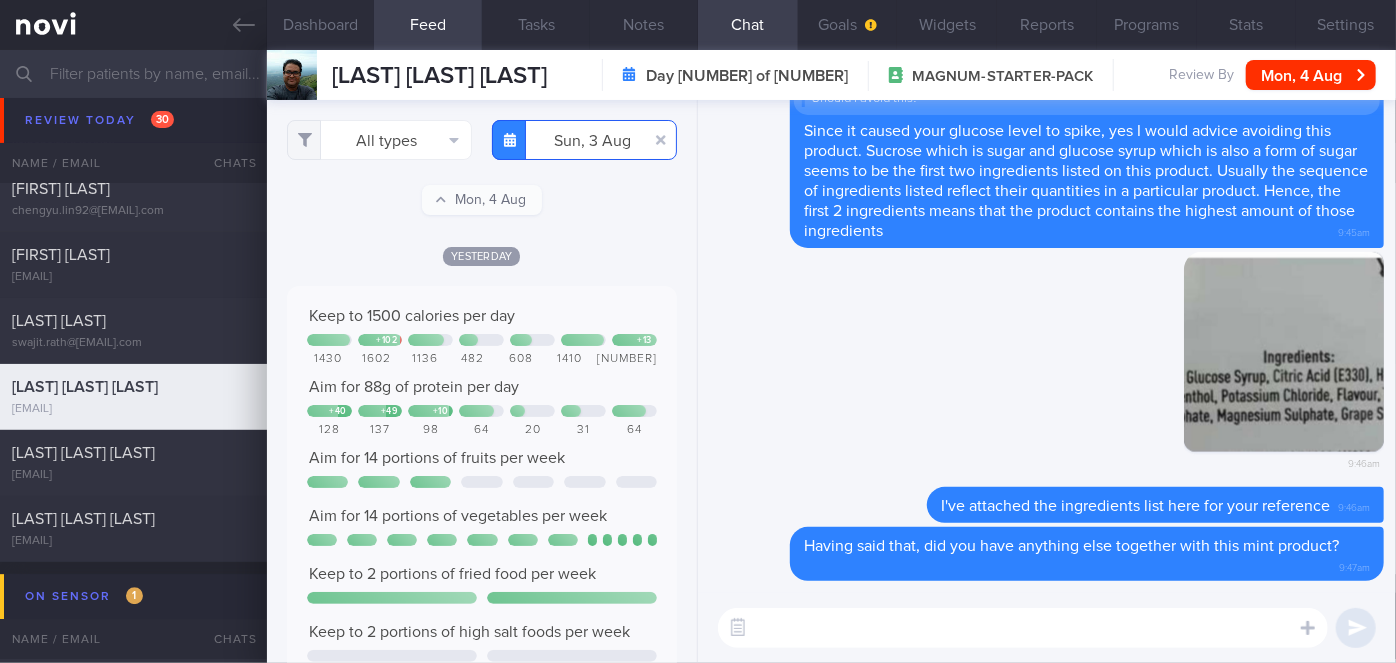 scroll, scrollTop: 999829, scrollLeft: 999658, axis: both 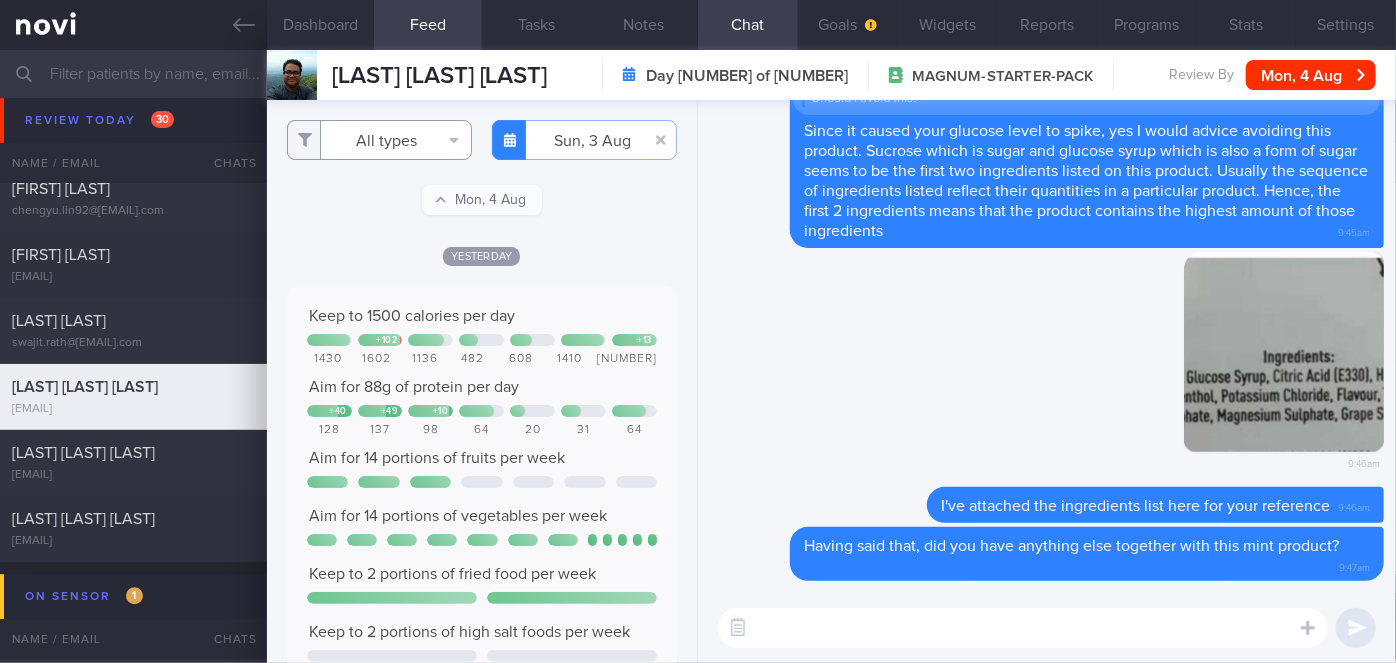 click on "All types" at bounding box center (379, 140) 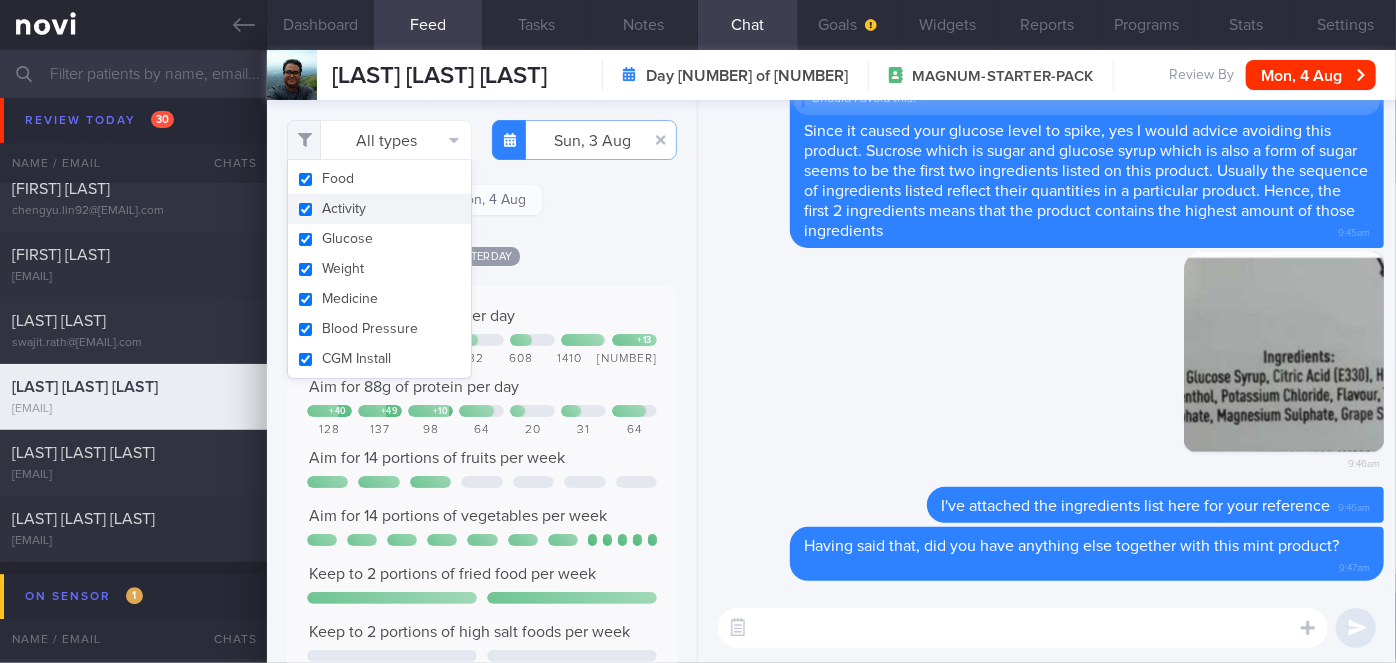 click on "Activity" at bounding box center [379, 209] 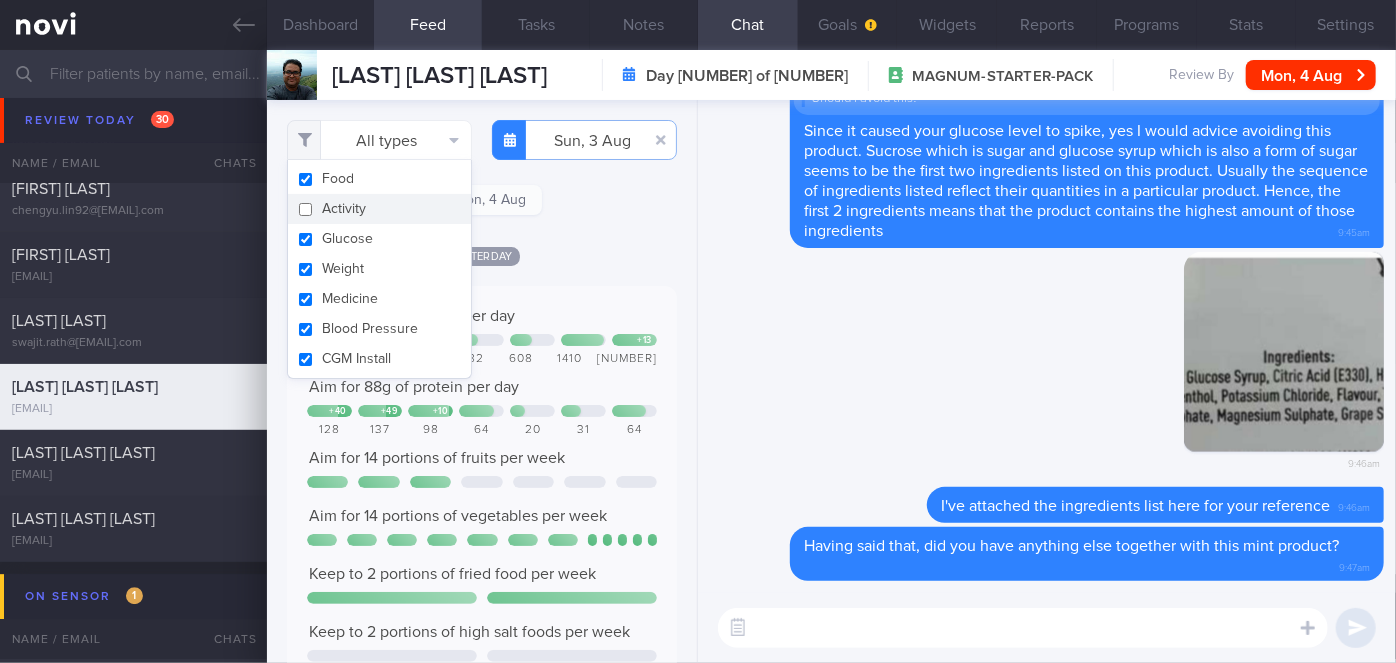 checkbox on "false" 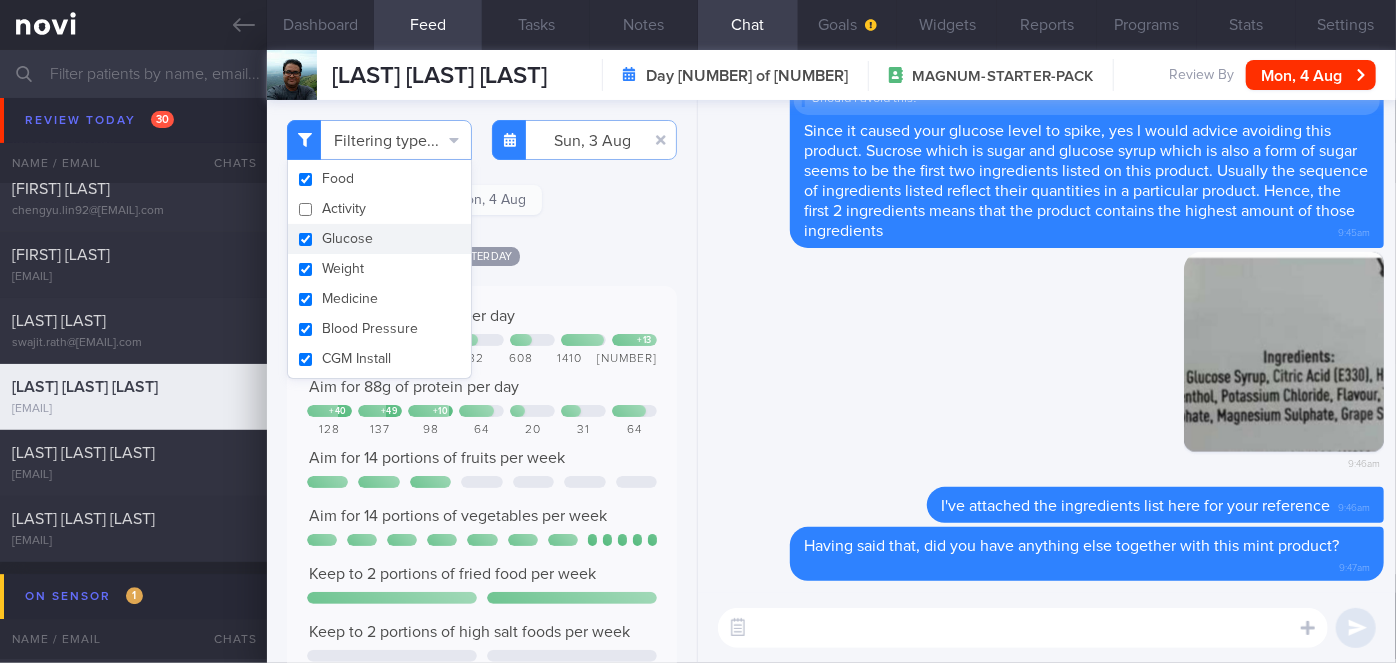 click on "Filtering type...
Food
Activity
Glucose
Weight
Medicine
Blood Pressure
CGM Install
Sun, 3 Aug
2025-08-03
Mon, 4 Aug
Yesterday" at bounding box center [482, 381] 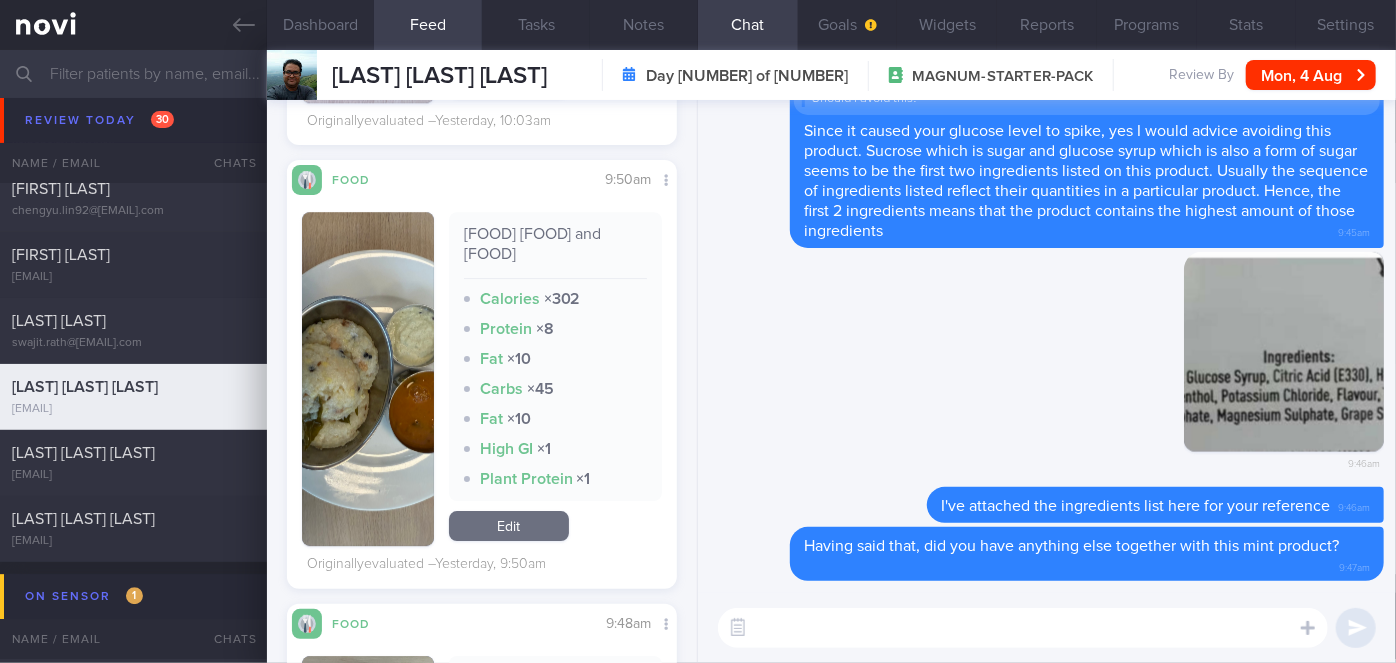 click at bounding box center (368, 379) 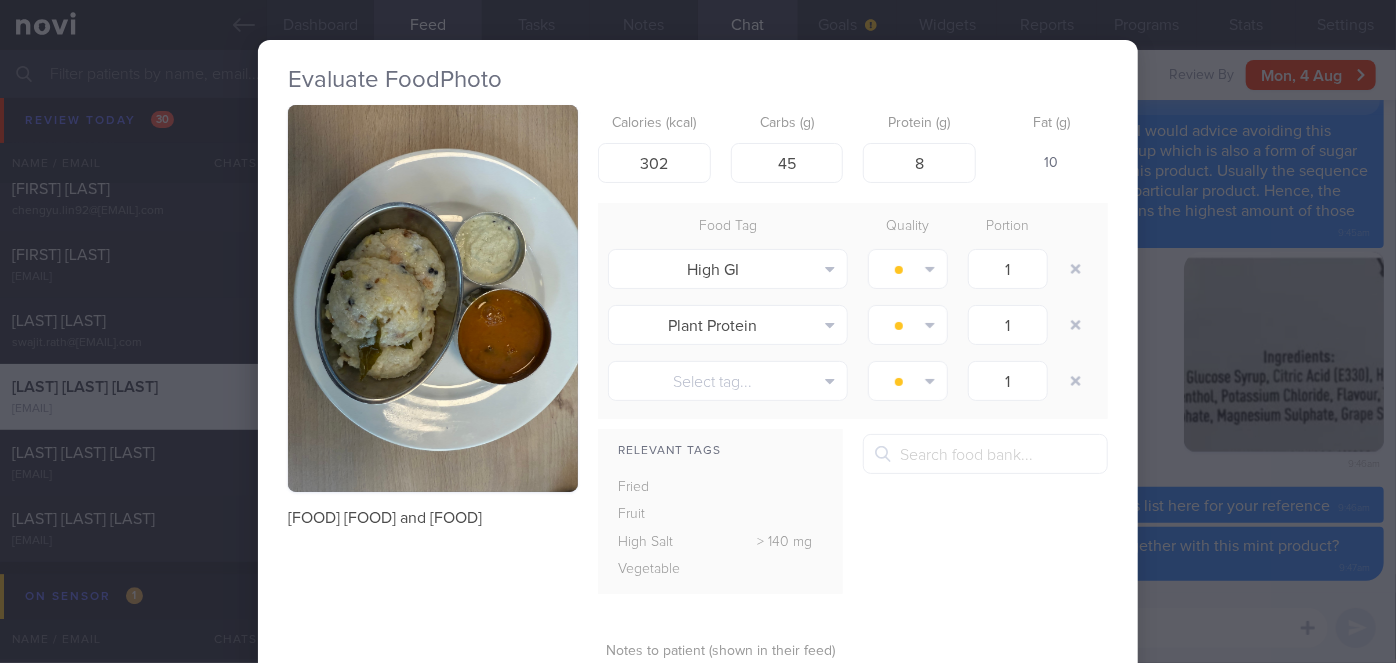click on "Evaluate Food  Photo
Pongal Sambar and Chutney
Calories (kcal)
302
Carbs (g)
45
Protein (g)
8
Fat (g)
10
Food Tag
Quality
Portion
High GI
Alcohol
Fried
Fruit
Healthy Fats
High Calcium
High Cholesterol
High Fat" at bounding box center [698, 331] 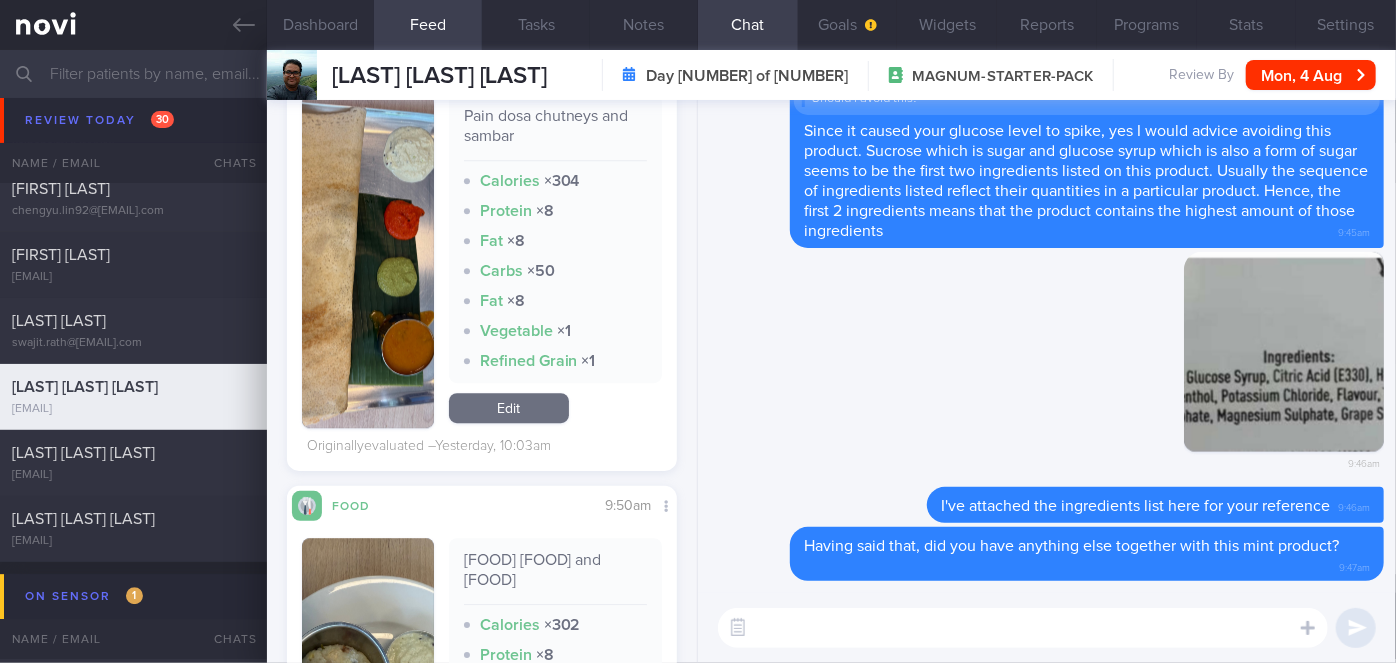 scroll, scrollTop: 2738, scrollLeft: 0, axis: vertical 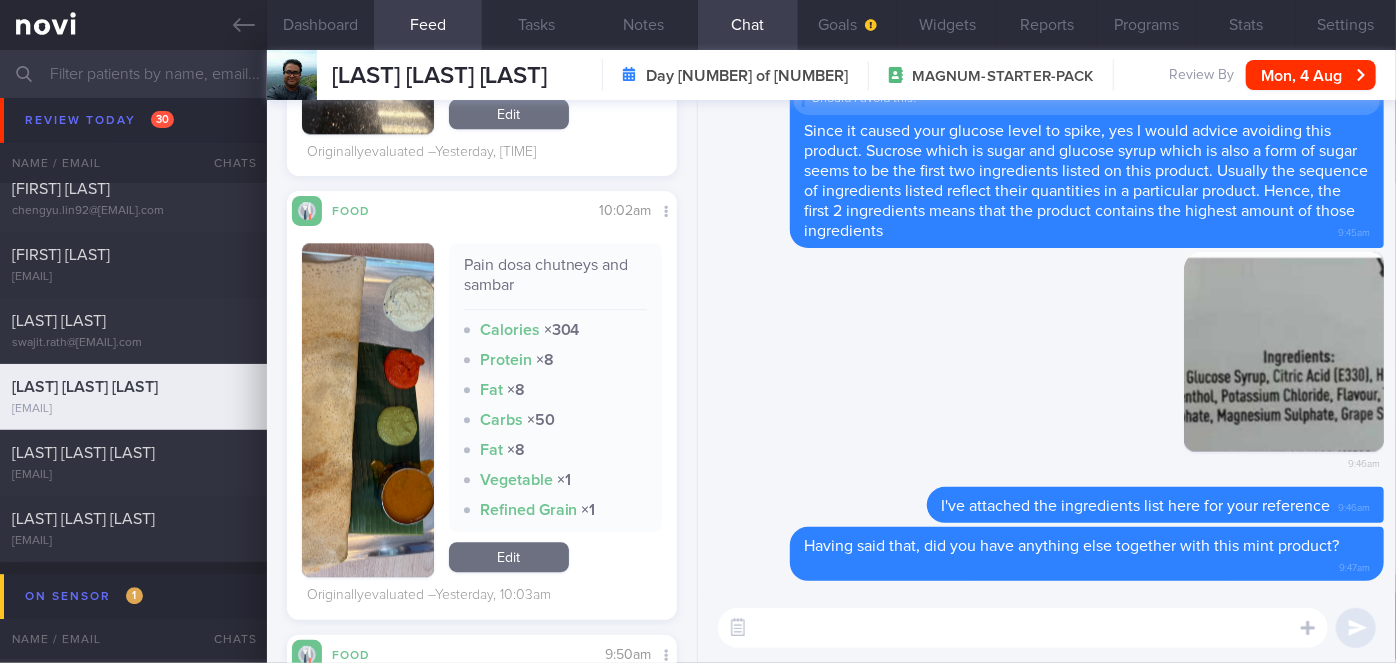 click at bounding box center (368, 410) 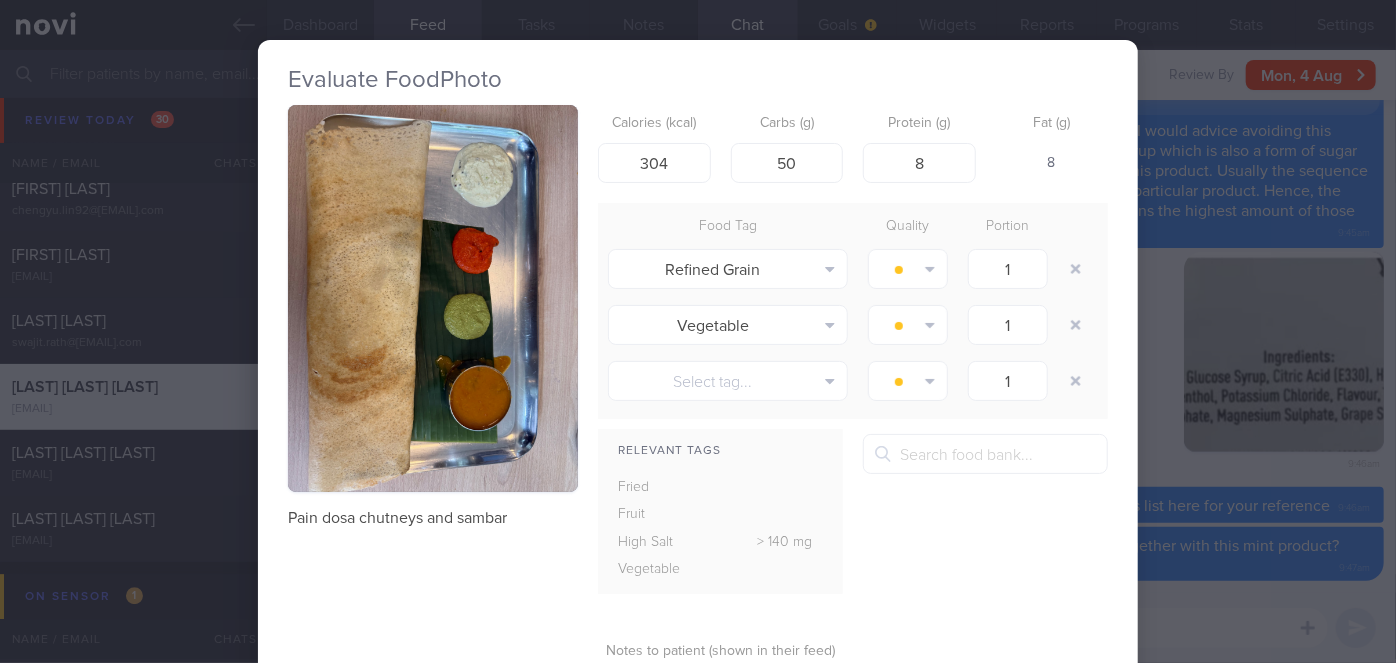 click on "Evaluate Food  Photo
Pain dosa chutneys and sambar
Calories (kcal)
304
Carbs (g)
50
Protein (g)
8
Fat (g)
8
Food Tag
Quality
Portion
Refined Grain
Alcohol
Fried
Fruit
Healthy Fats
High Calcium
High Cholesterol
High Fat" at bounding box center [698, 331] 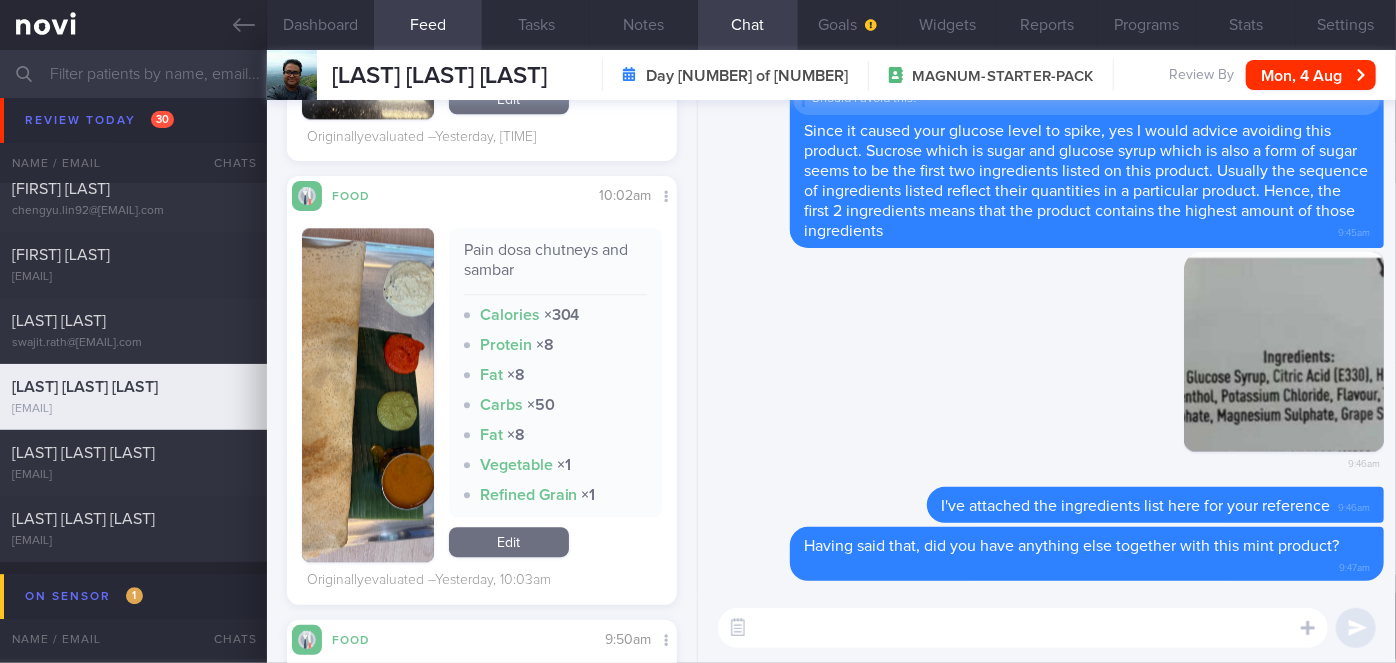 scroll, scrollTop: 3208, scrollLeft: 0, axis: vertical 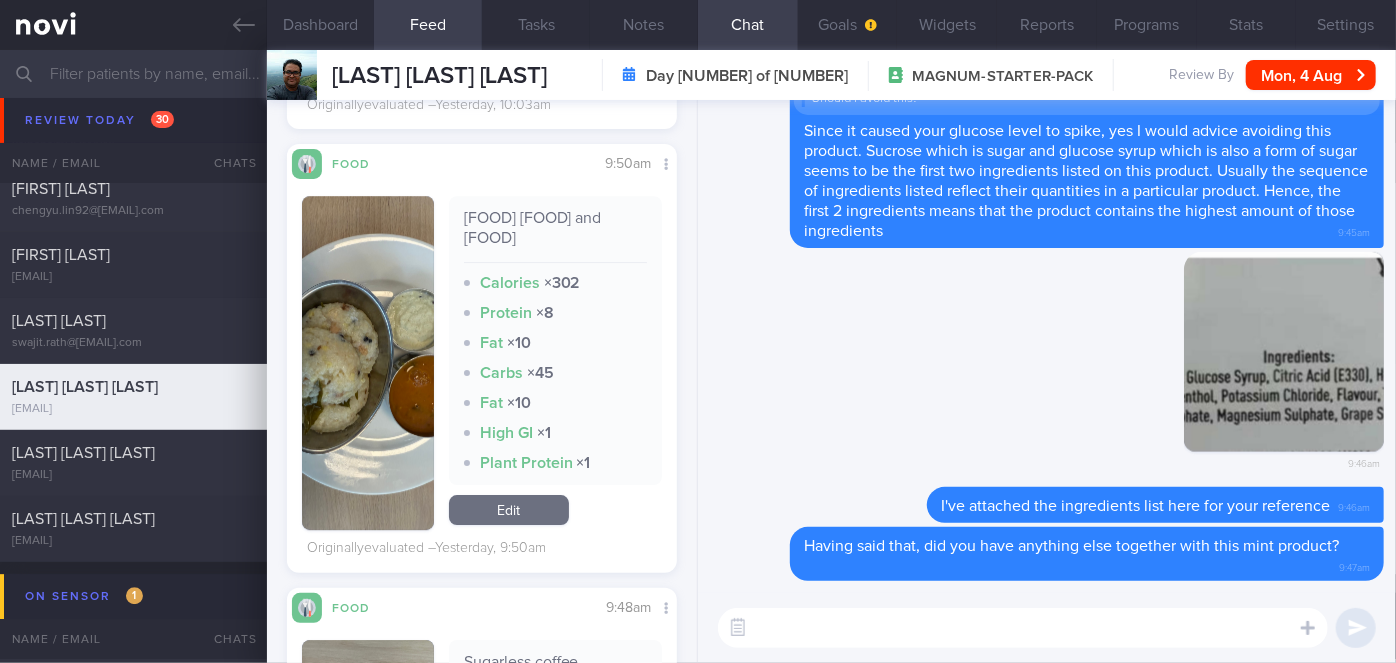 click at bounding box center [368, 363] 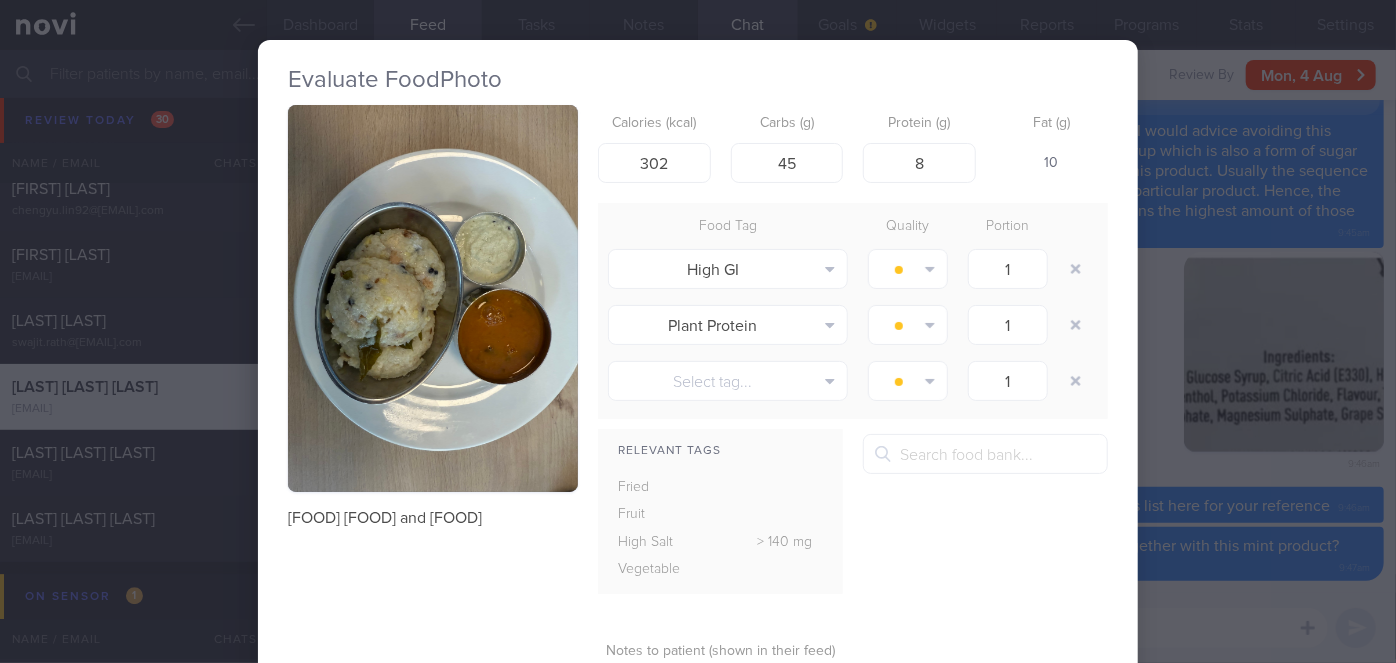 click at bounding box center [433, 298] 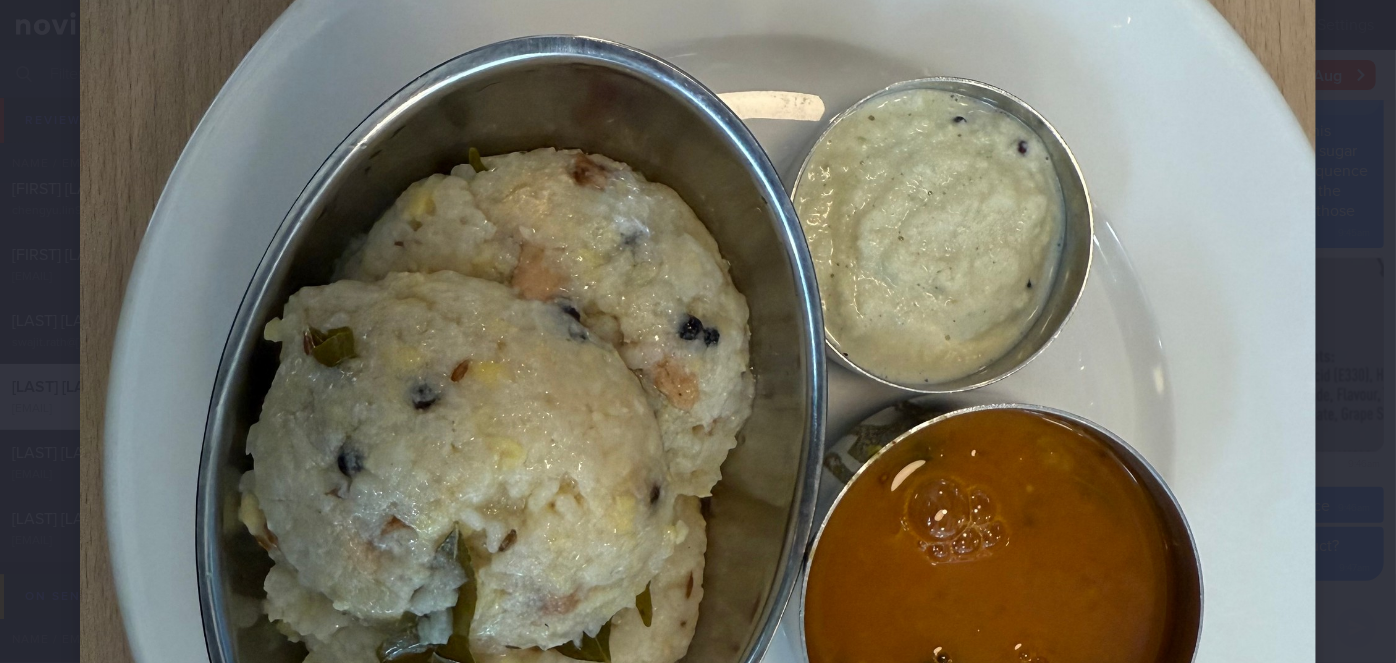 scroll, scrollTop: 545, scrollLeft: 0, axis: vertical 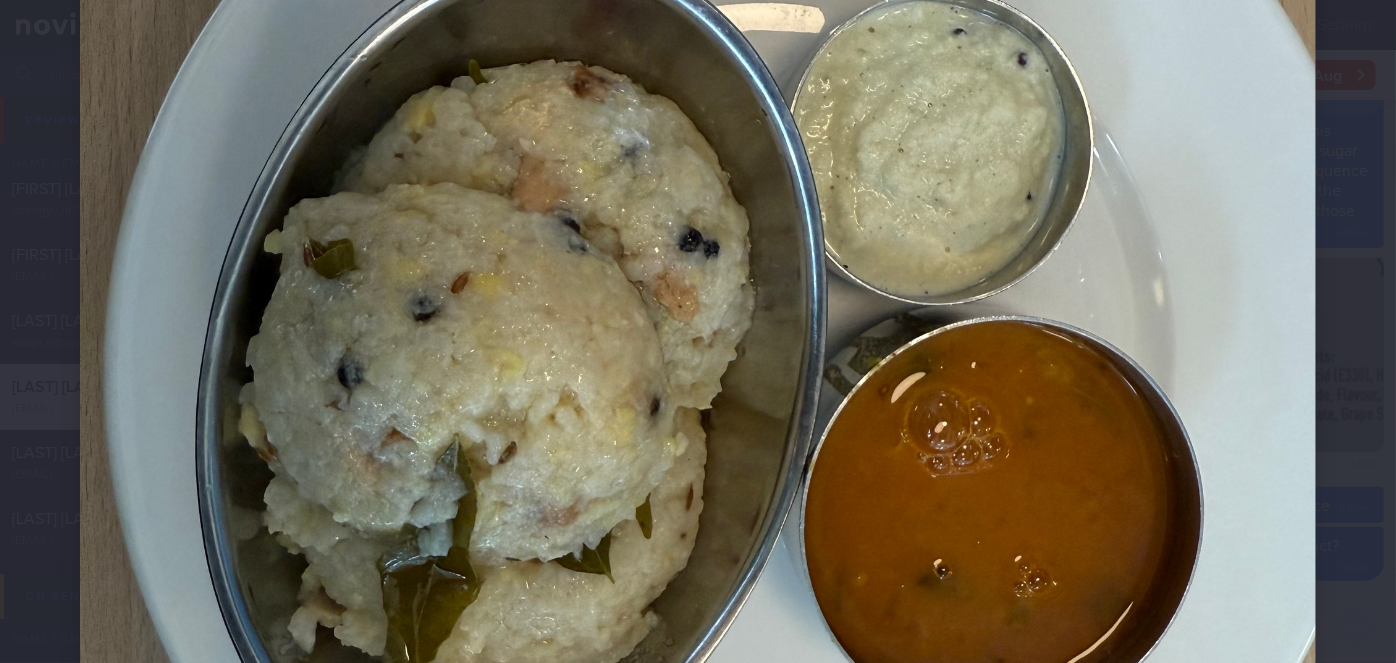 click at bounding box center [698, 359] 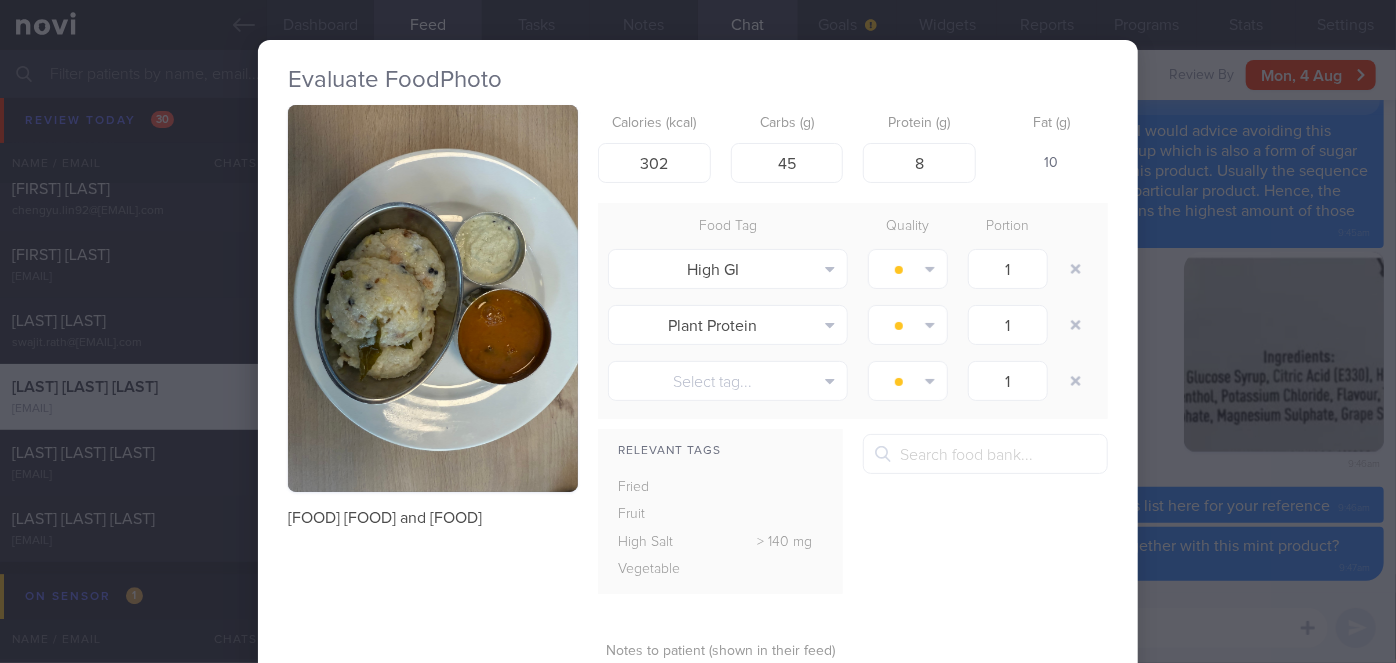 click at bounding box center (433, 298) 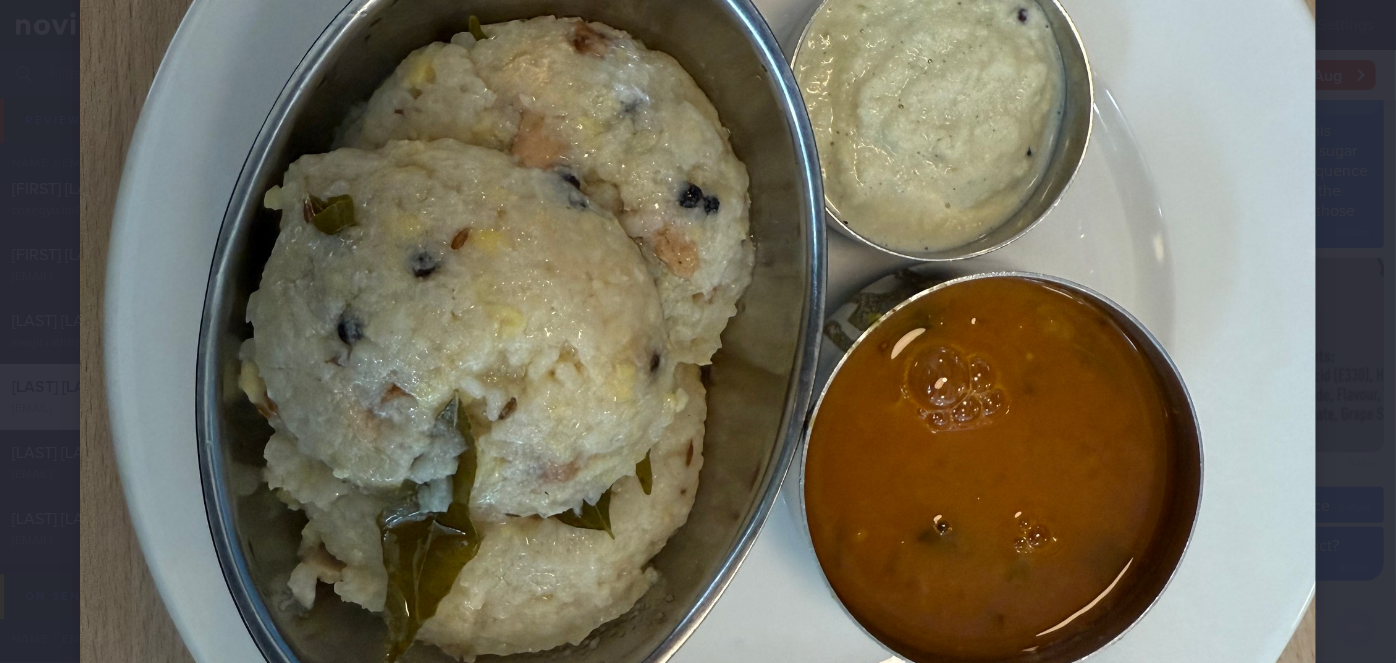 scroll, scrollTop: 727, scrollLeft: 0, axis: vertical 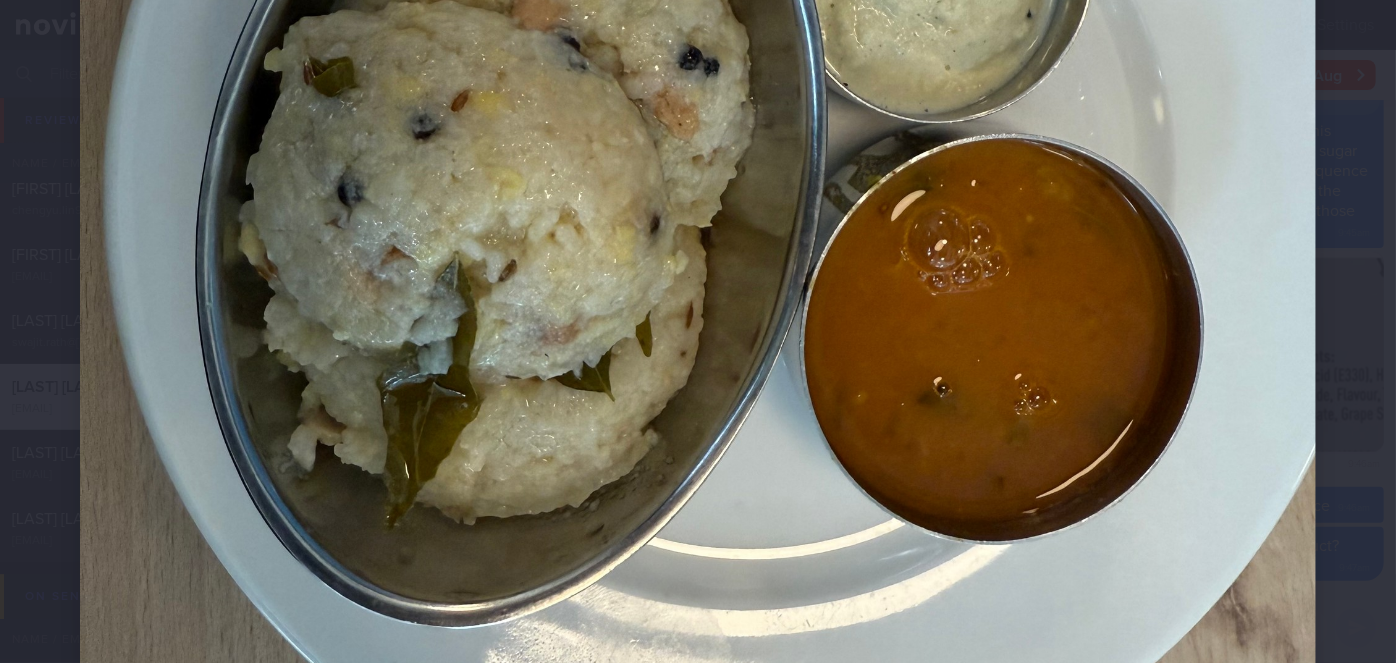 click at bounding box center [698, 177] 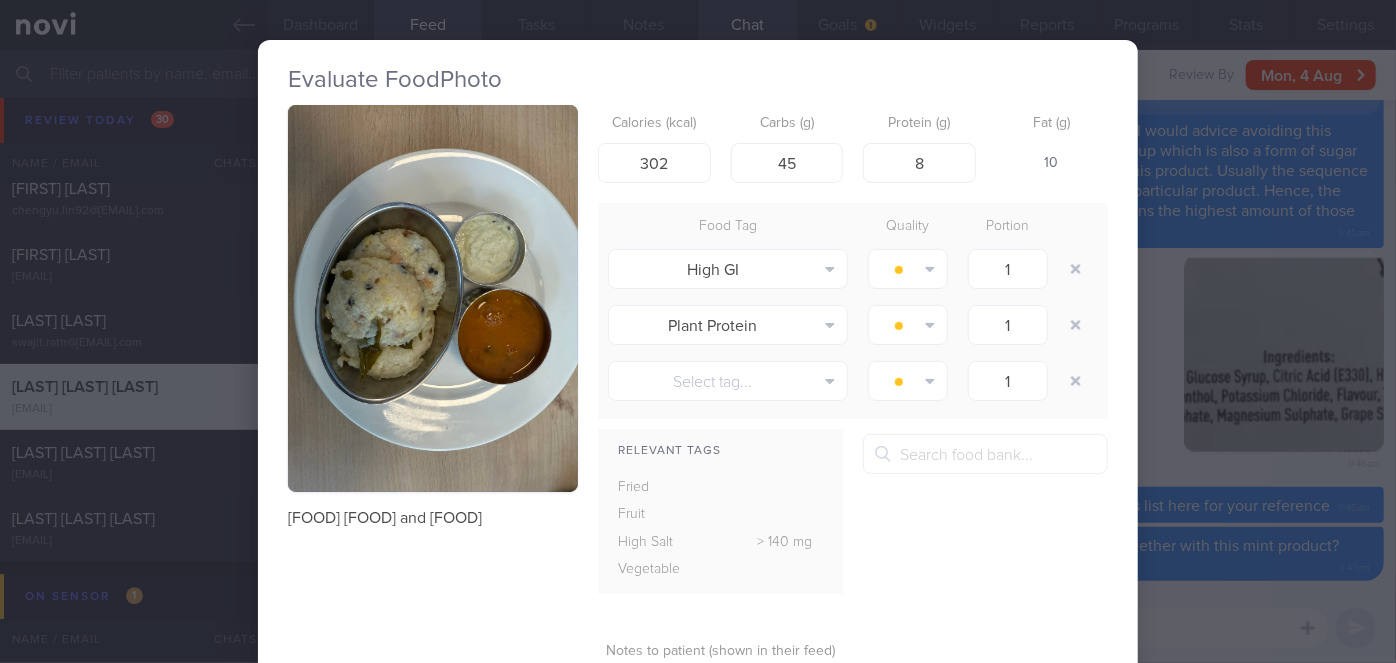 click on "Evaluate Food  Photo
Pongal Sambar and Chutney
Calories (kcal)
302
Carbs (g)
45
Protein (g)
8
Fat (g)
10
Food Tag
Quality
Portion
High GI
Alcohol
Fried
Fruit
Healthy Fats
High Calcium
High Cholesterol
High Fat" at bounding box center (698, 331) 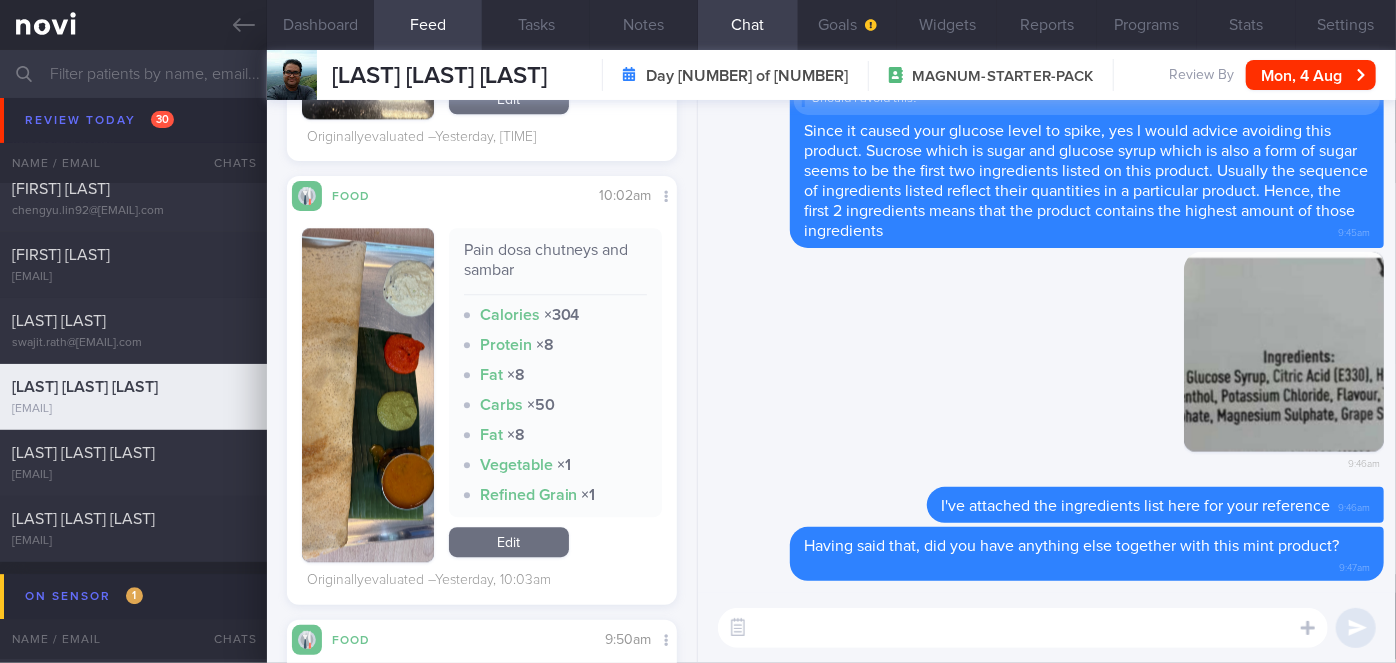 scroll, scrollTop: 2389, scrollLeft: 0, axis: vertical 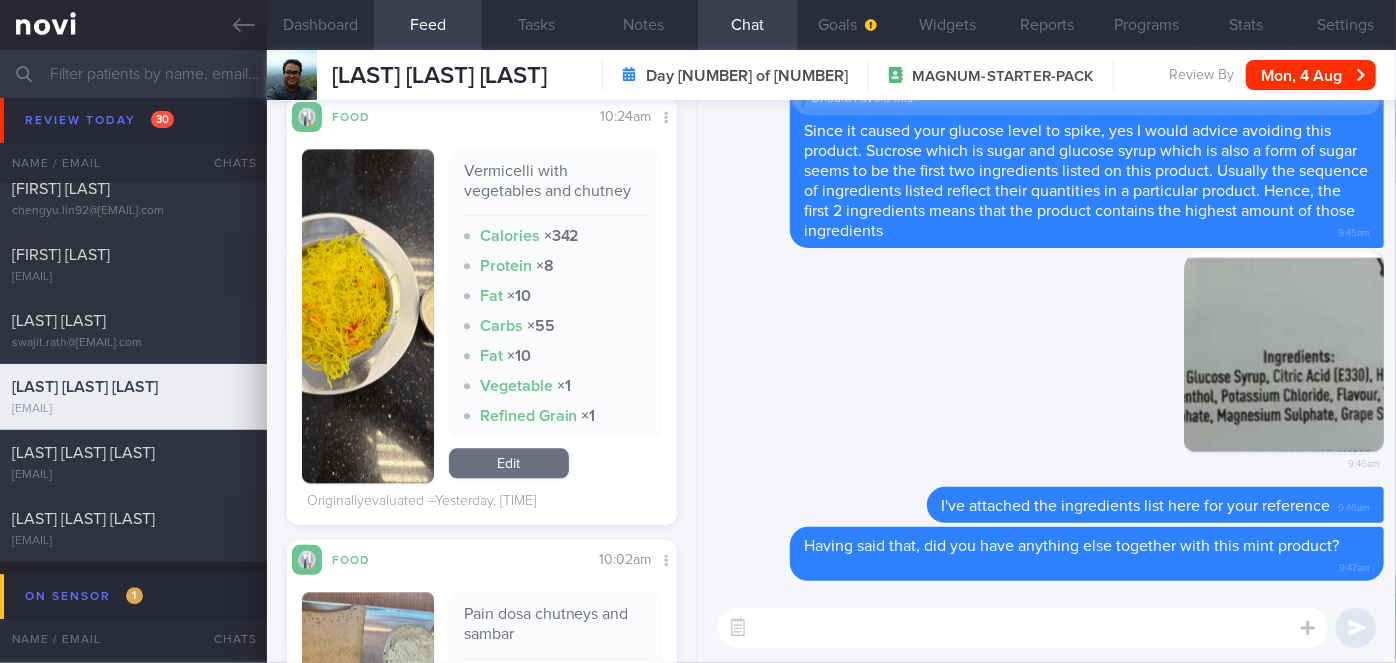click at bounding box center [368, 316] 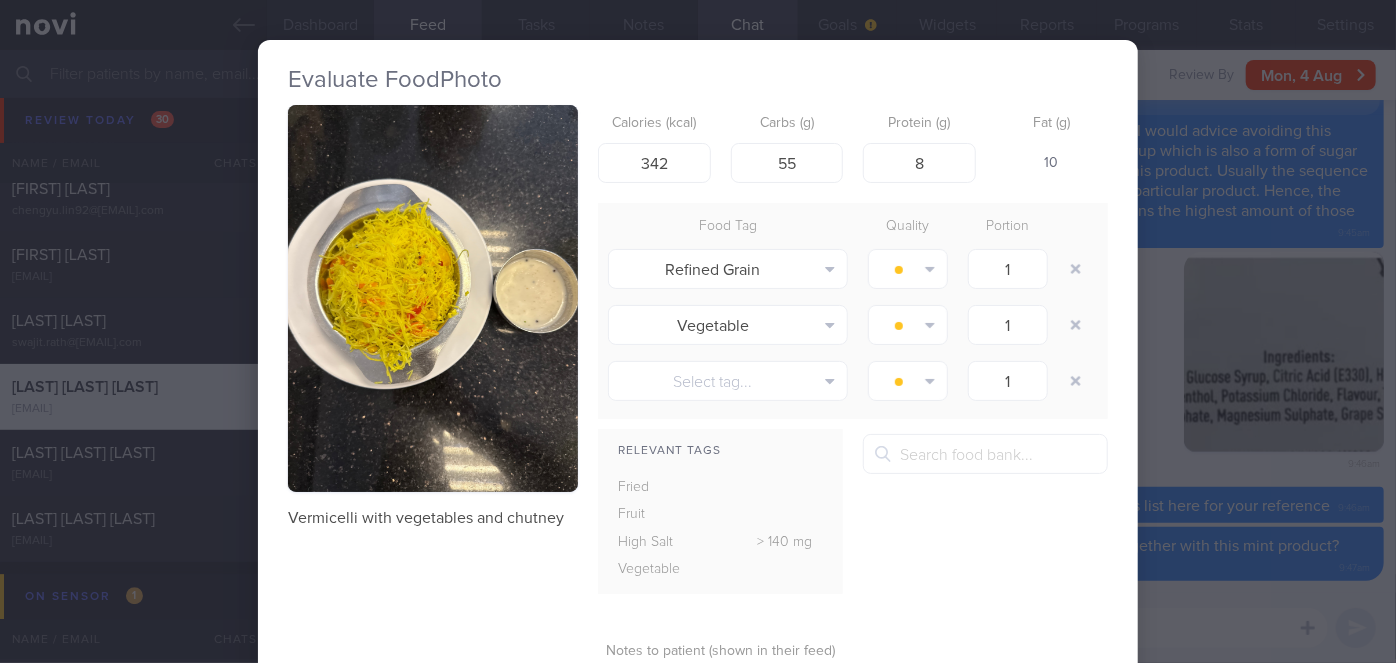 click at bounding box center [433, 298] 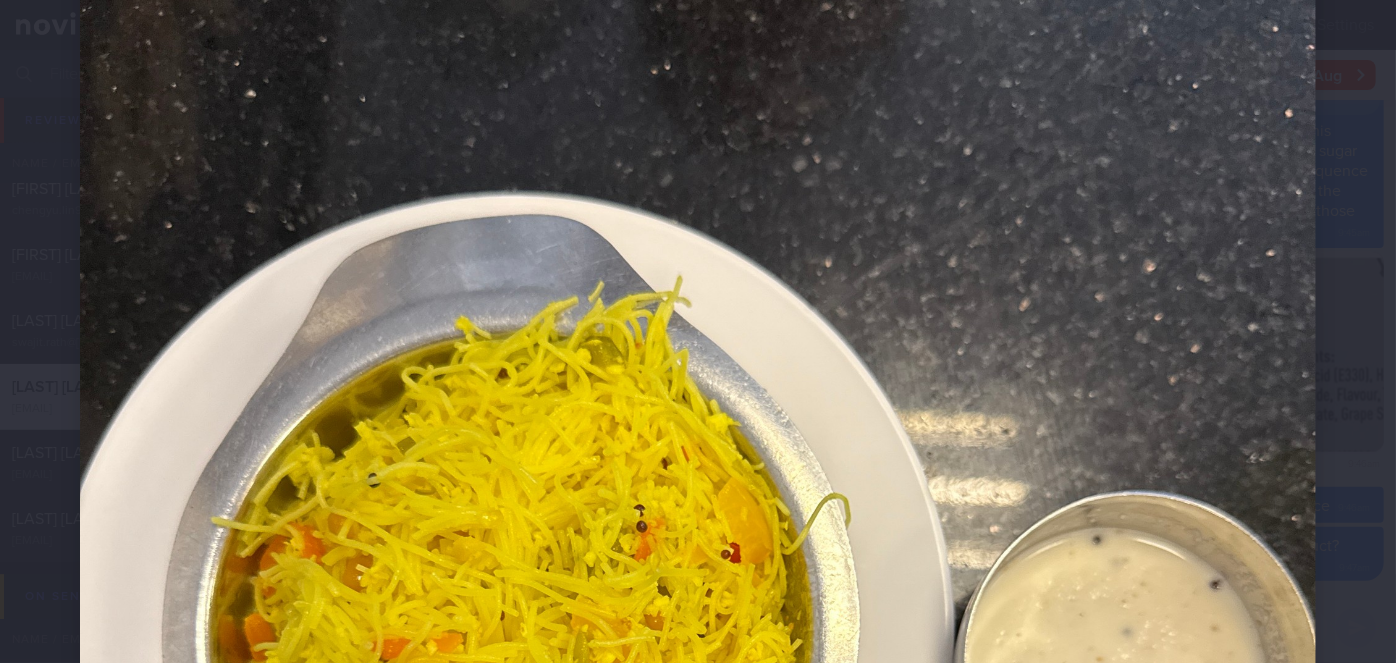 scroll, scrollTop: 545, scrollLeft: 0, axis: vertical 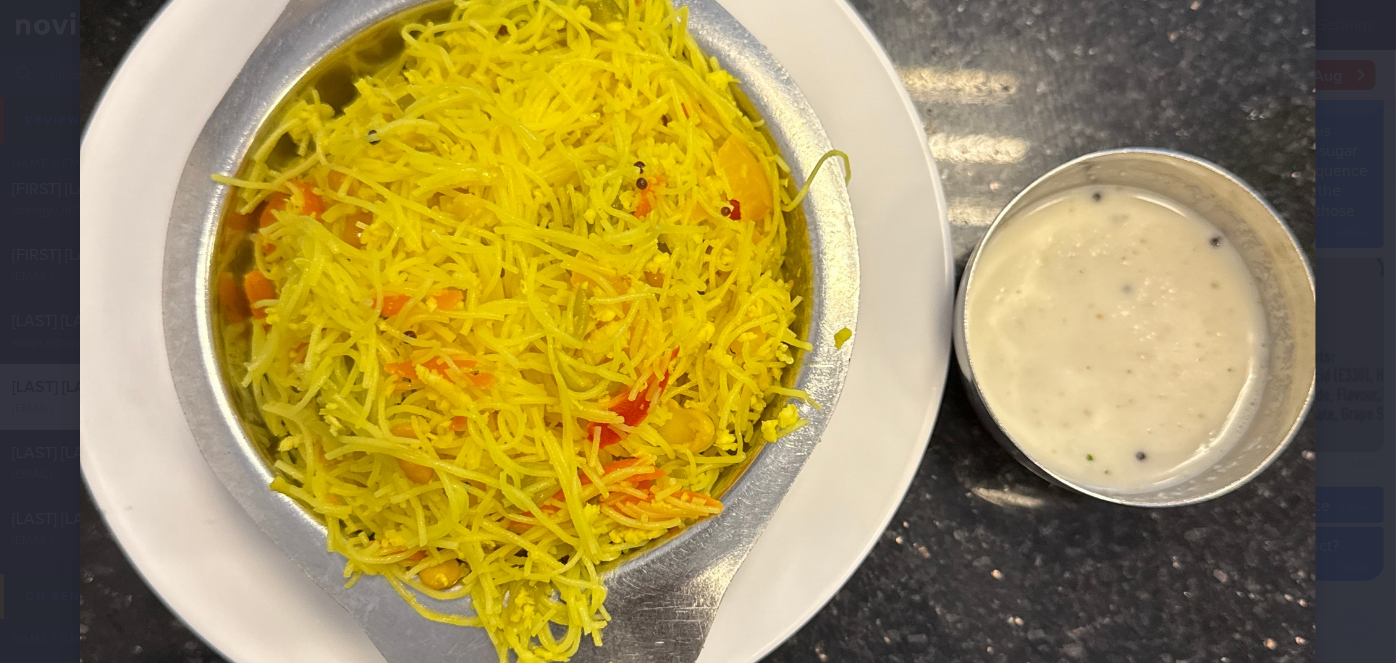 click at bounding box center (698, 359) 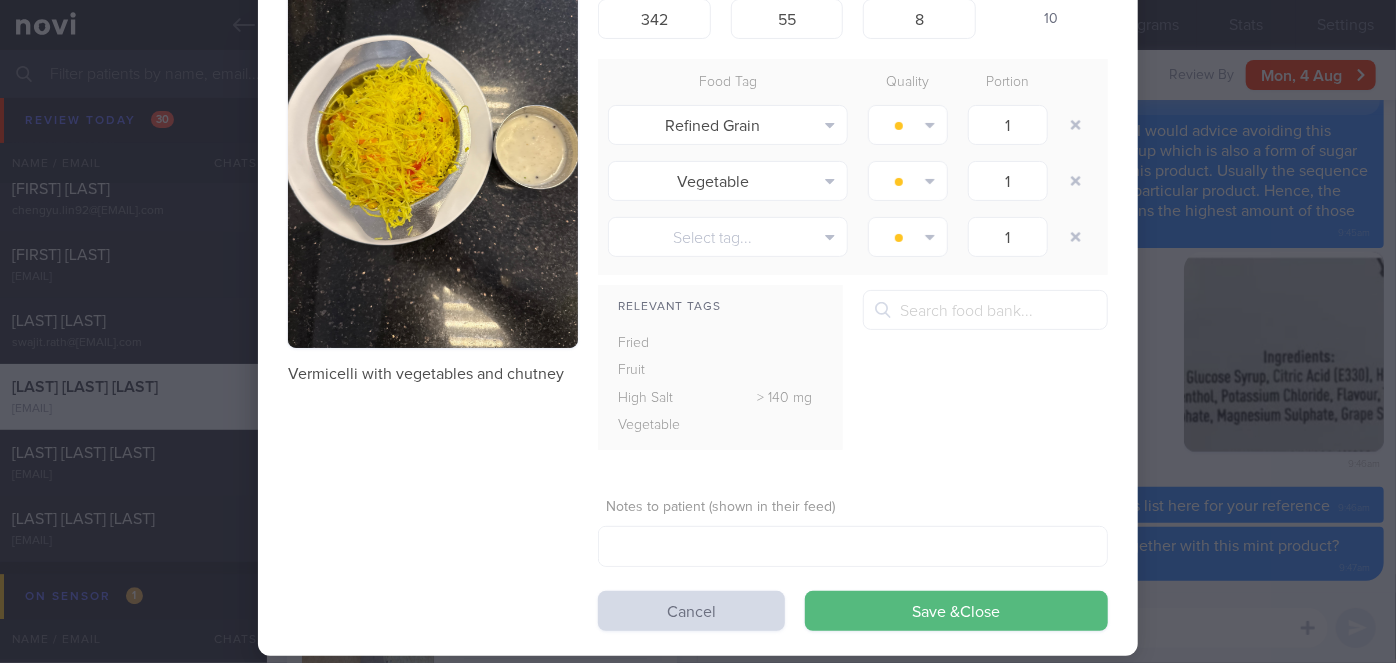 scroll, scrollTop: 176, scrollLeft: 0, axis: vertical 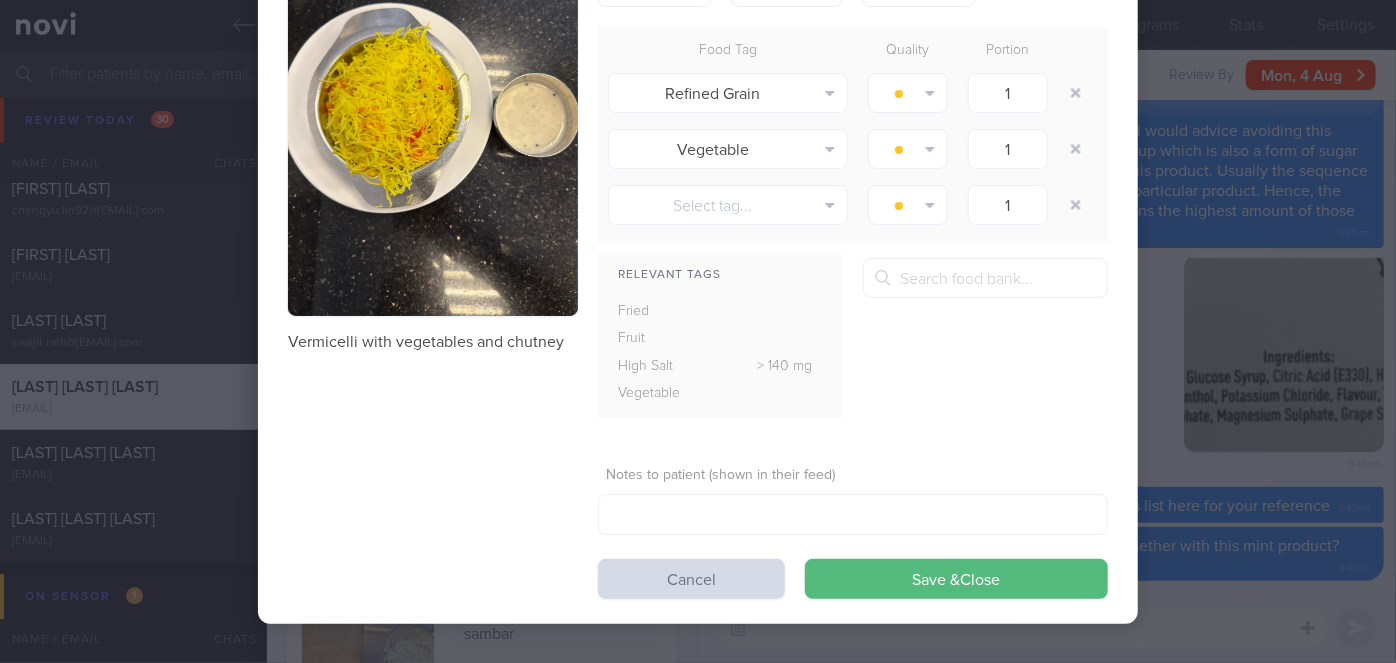 click on "Evaluate Food  Photo
Vermicelli with vegetables and chutney
Calories (kcal)
342
Carbs (g)
55
Protein (g)
8
Fat (g)
10
Food Tag
Quality
Portion
Refined Grain
Alcohol
Fried
Fruit
Healthy Fats
High Calcium
High Cholesterol" at bounding box center (698, 331) 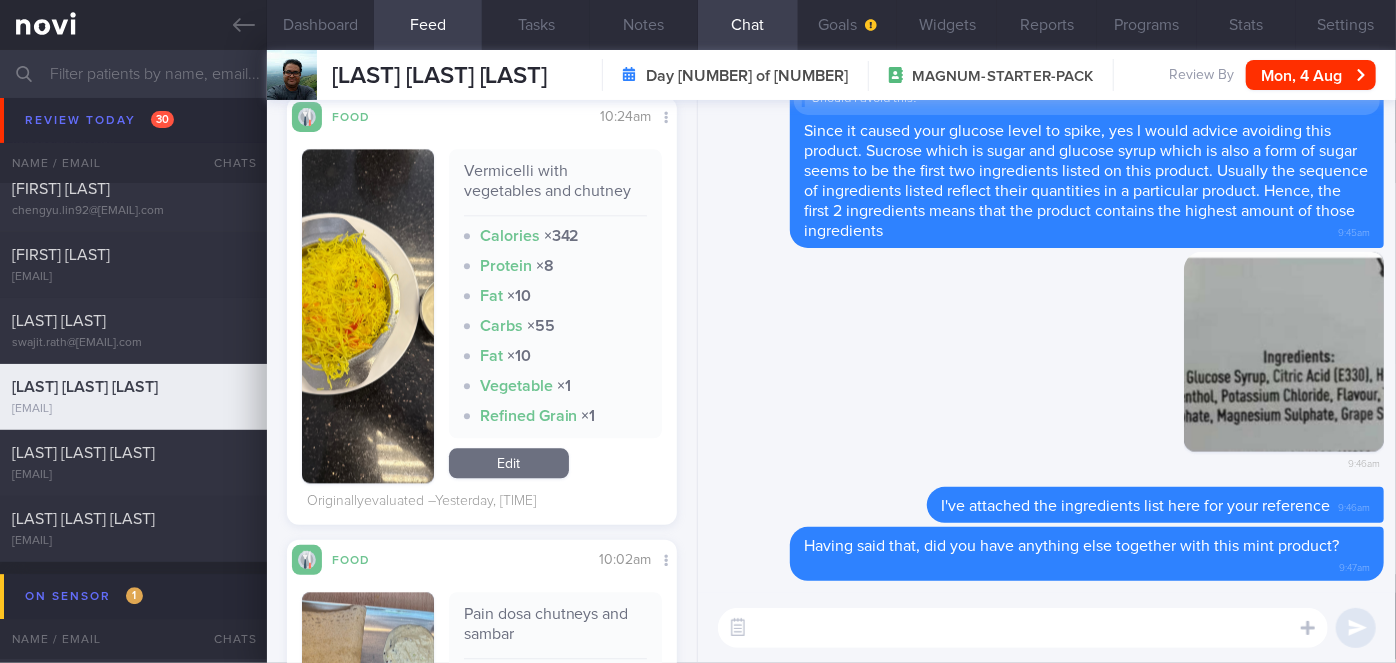 click at bounding box center (1023, 628) 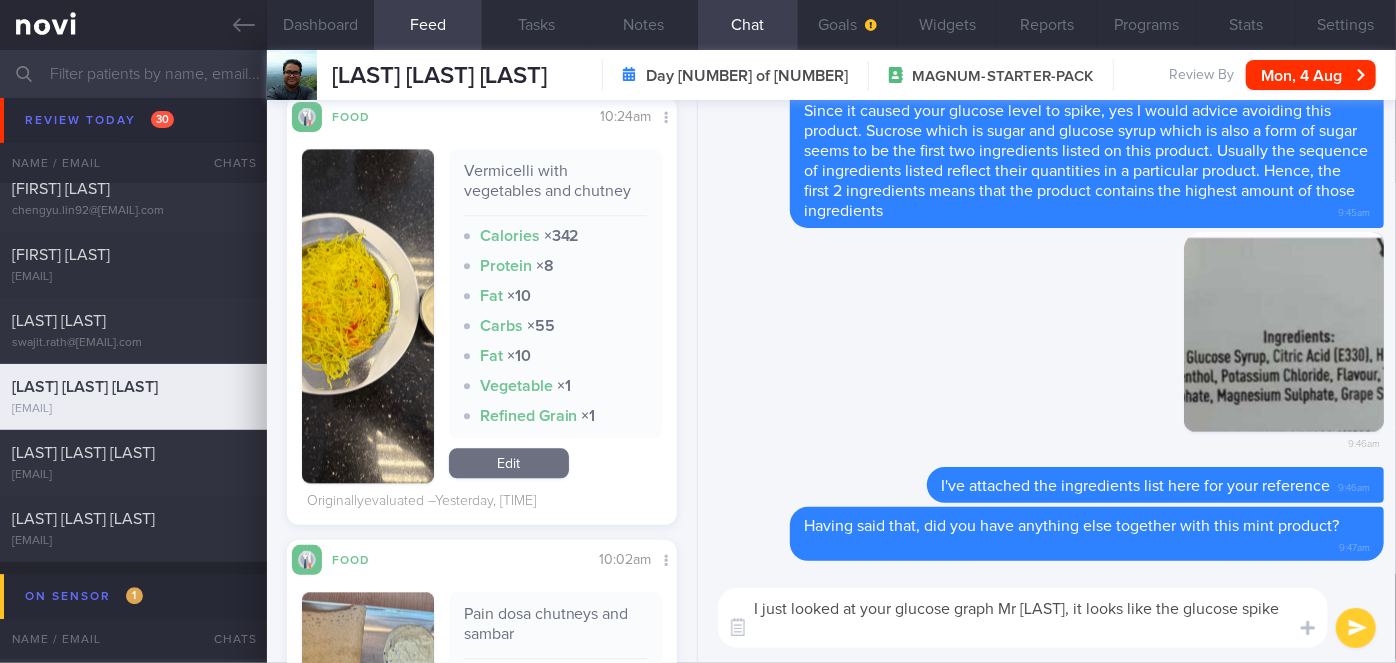 scroll, scrollTop: 0, scrollLeft: 0, axis: both 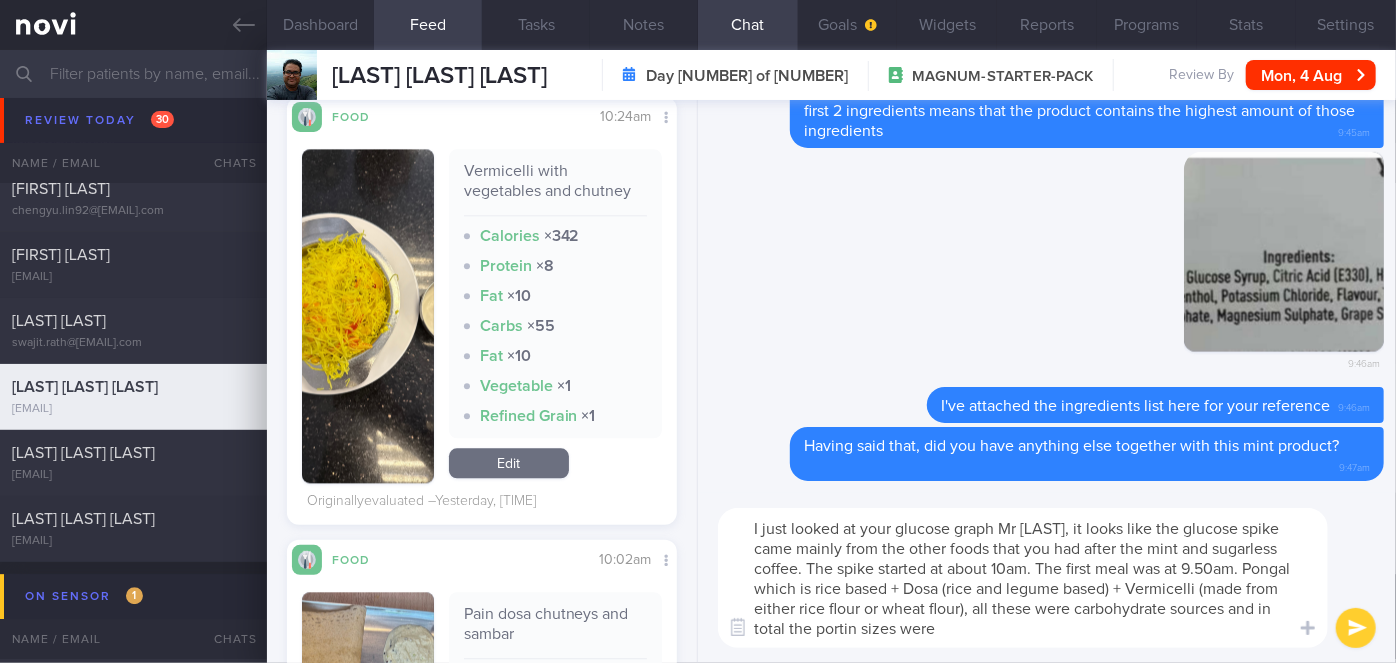 click on "I just looked at your glucose graph Mr [LAST], it looks like the glucose spike came mainly from the other foods that you had after the mint and sugarless coffee. The spike started at about 10am. The first meal was at 9.50am. Pongal which is rice based + Dosa (rice and legume based) + Vermicelli (made from either rice flour or wheat flour), all these were carbohydrate sources and in total the portin sizes were" at bounding box center [1023, 578] 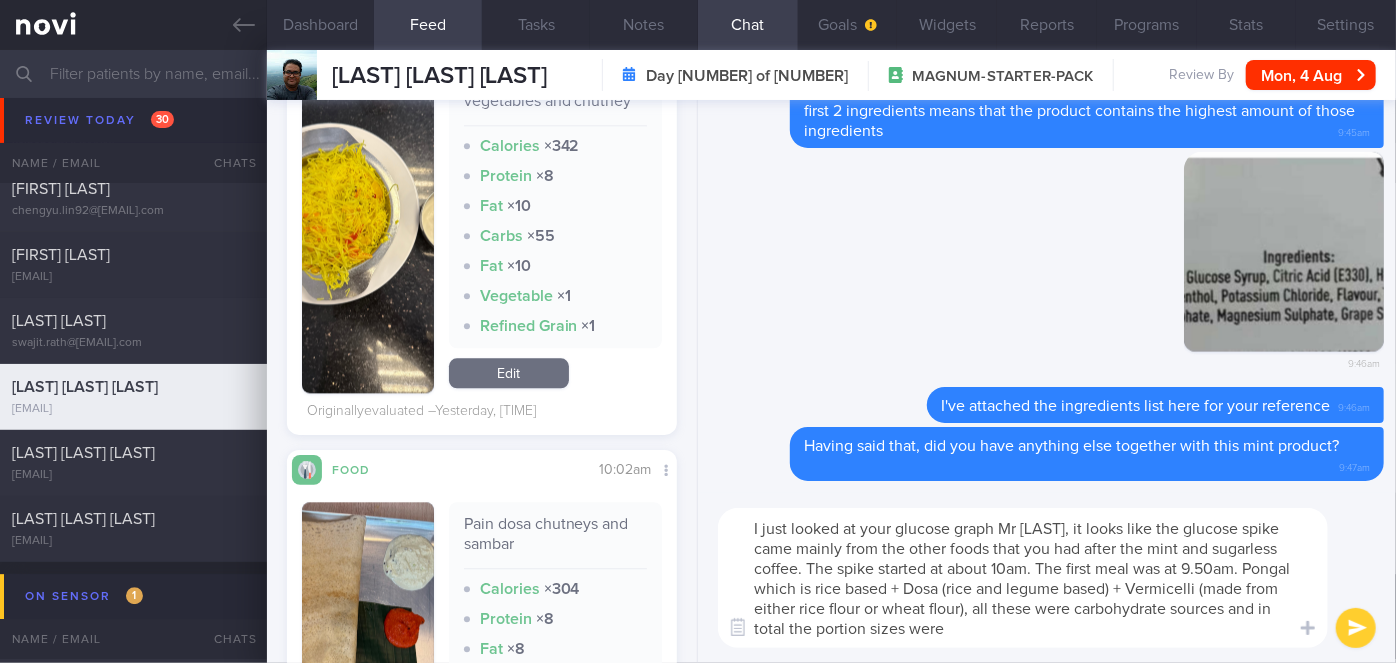 scroll, scrollTop: 2389, scrollLeft: 0, axis: vertical 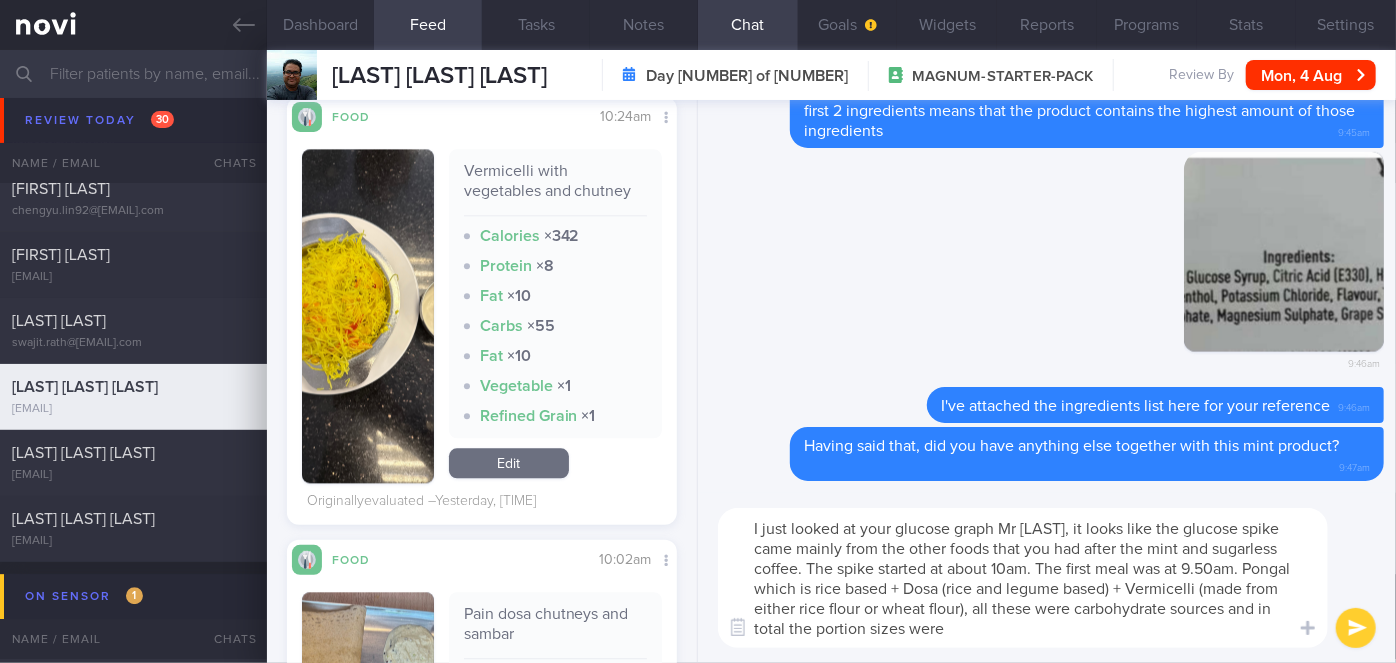 click on "I just looked at your glucose graph Mr [LAST], it looks like the glucose spike came mainly from the other foods that you had after the mint and sugarless coffee. The spike started at about 10am. The first meal was at 9.50am. Pongal which is rice based + Dosa (rice and legume based) + Vermicelli (made from either rice flour or wheat flour), all these were carbohydrate sources and in total the portion sizes were" at bounding box center [1023, 578] 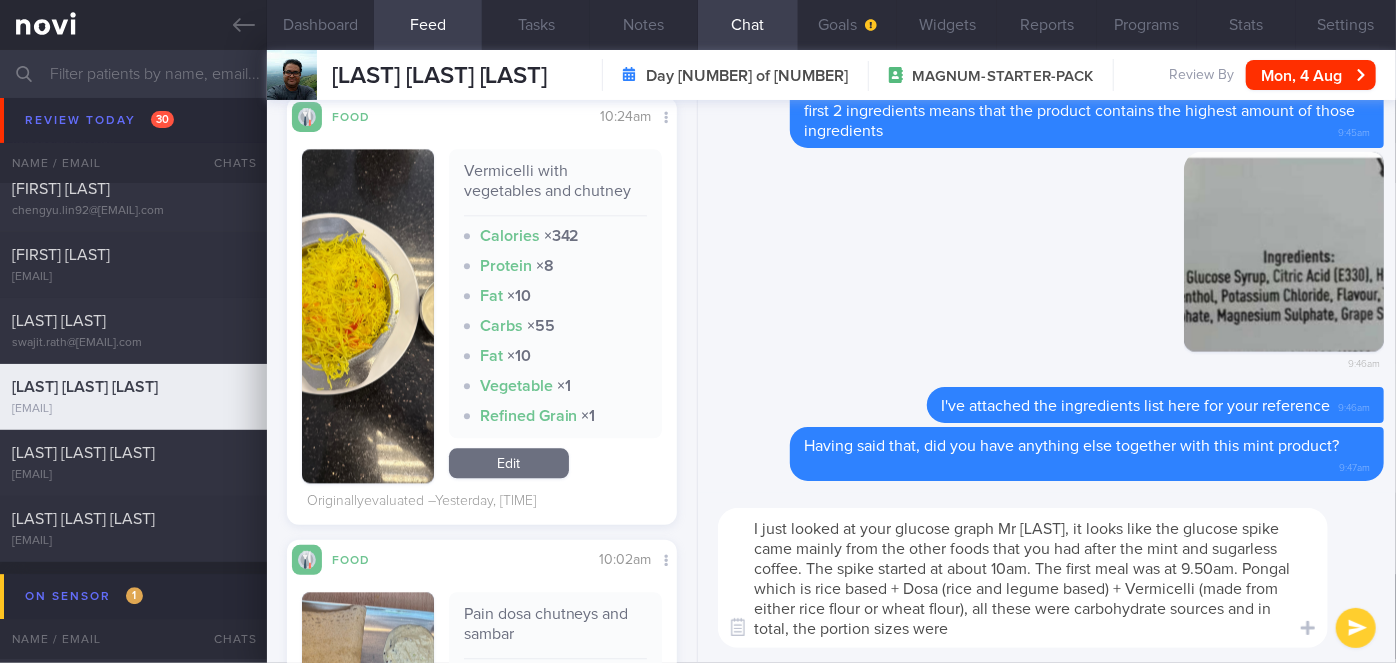 click on "I just looked at your glucose graph Mr [LAST], it looks like the glucose spike came mainly from the other foods that you had after the mint and sugarless coffee. The spike started at about 10am. The first meal was at 9.50am. Pongal which is rice based + Dosa (rice and legume based) + Vermicelli (made from either rice flour or wheat flour), all these were carbohydrate sources and in total, the portion sizes were" at bounding box center (1023, 578) 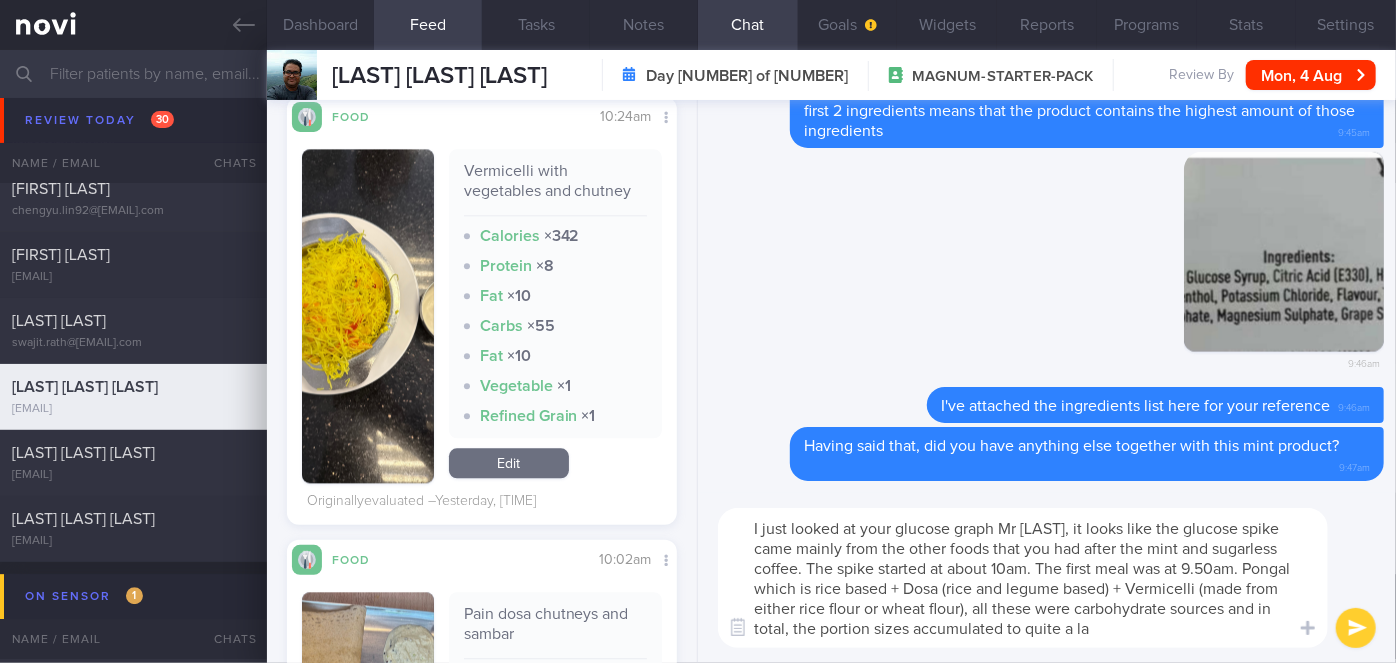 scroll, scrollTop: 0, scrollLeft: 0, axis: both 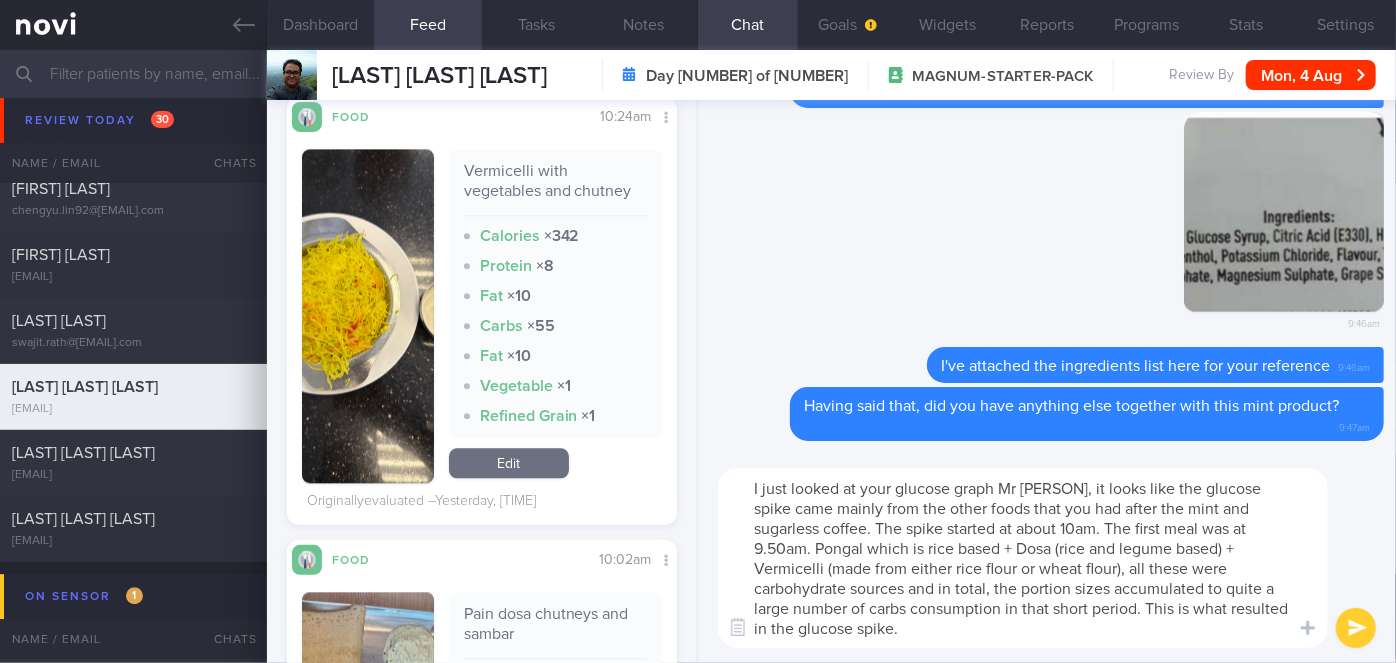 click on "I just looked at your glucose graph Mr [PERSON], it looks like the glucose spike came mainly from the other foods that you had after the mint and sugarless coffee. The spike started at about 10am. The first meal was at 9.50am. Pongal which is rice based + Dosa (rice and legume based) + Vermicelli (made from either rice flour or wheat flour), all these were carbohydrate sources and in total, the portion sizes accumulated to quite a large number of carbs consumption in that short period. This is what resulted in the glucose spike." at bounding box center [1023, 558] 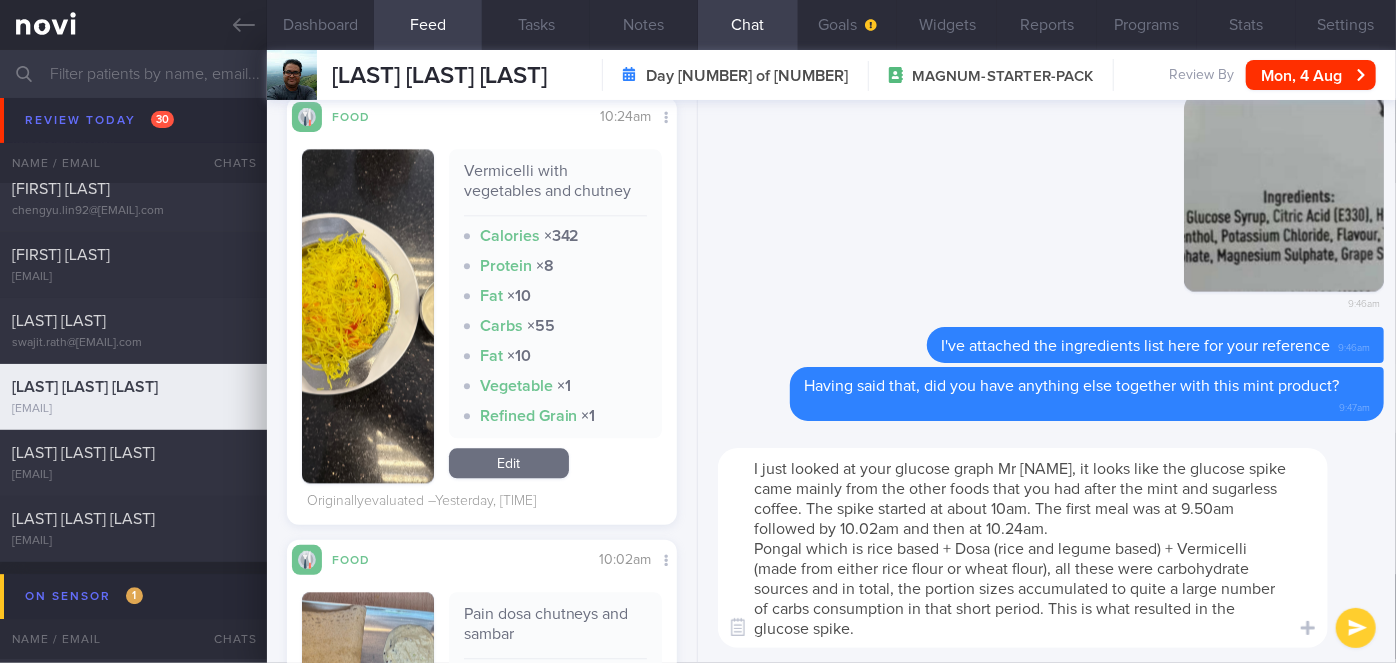 type on "I just looked at your glucose graph Mr [NAME], it looks like the glucose spike came mainly from the other foods that you had after the mint and sugarless coffee. The spike started at about 10am. The first meal was at 9.50am followed by 10.02am and then at 10.24am.
Pongal which is rice based + Dosa (rice and legume based) + Vermicelli (made from either rice flour or wheat flour), all these were carbohydrate sources and in total, the portion sizes accumulated to quite a large number of carbs consumption in that short period. This is what resulted in the glucose spike." 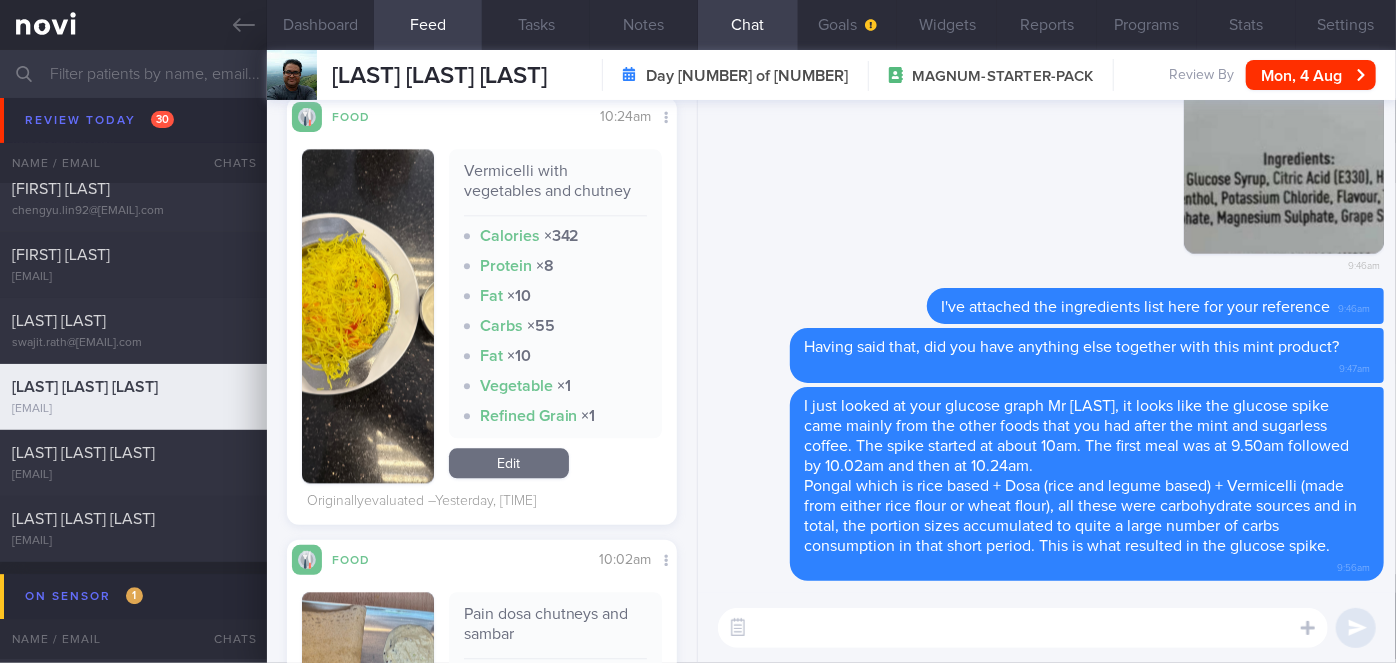 click at bounding box center (1023, 628) 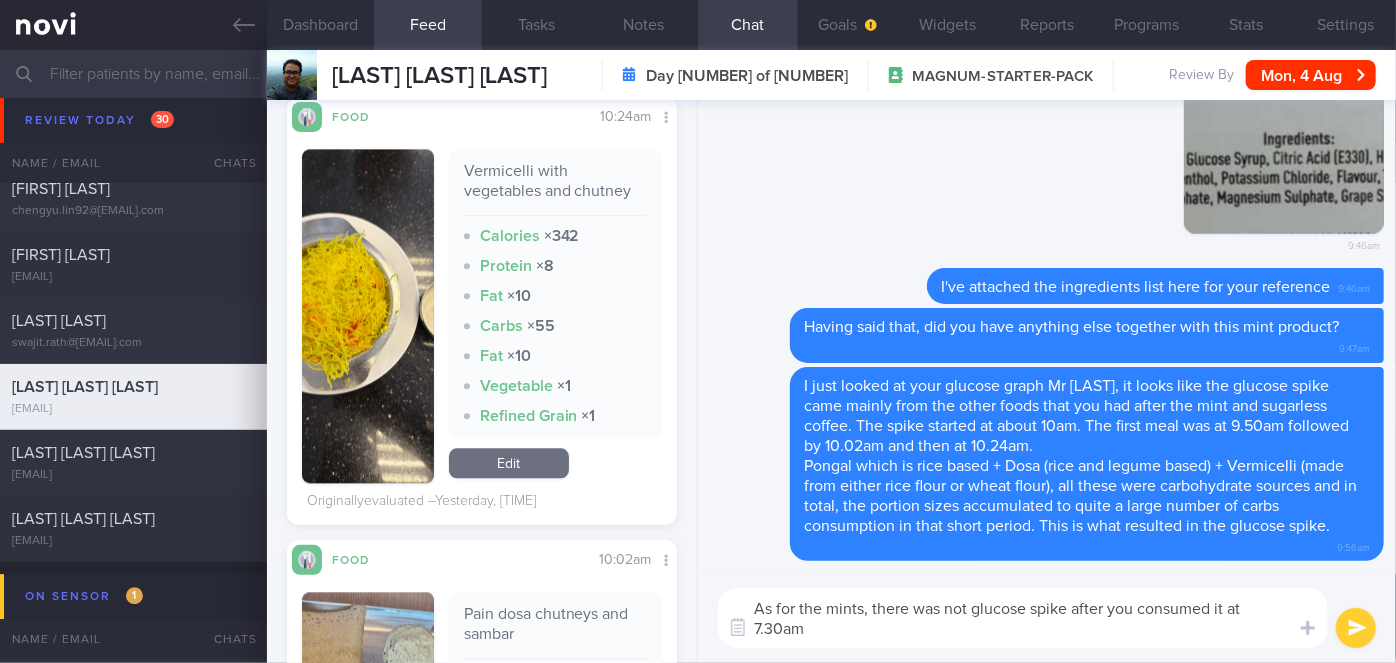 scroll, scrollTop: 0, scrollLeft: 0, axis: both 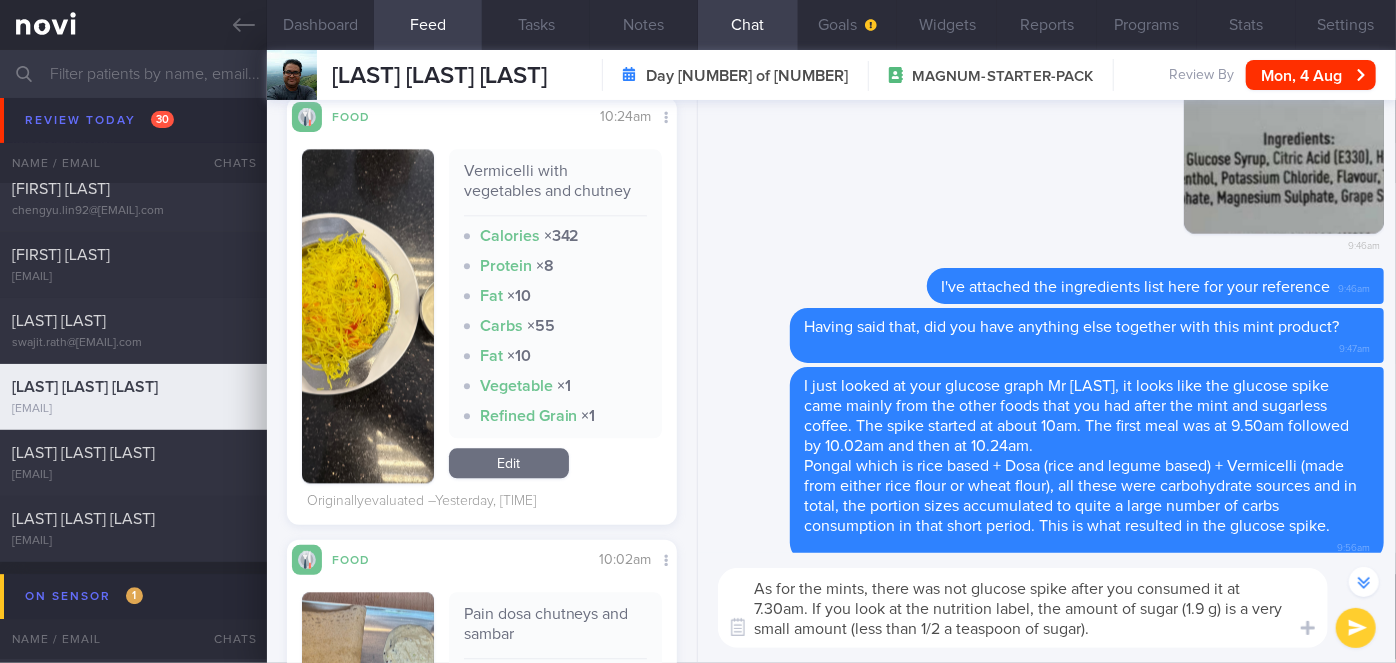 click on "As for the mints, there was not glucose spike after you consumed it at 7.30am. If you look at the nutrition label, the amount of sugar (1.9 g) is a very small amount (less than 1/2 a teaspoon of sugar)." at bounding box center (1023, 608) 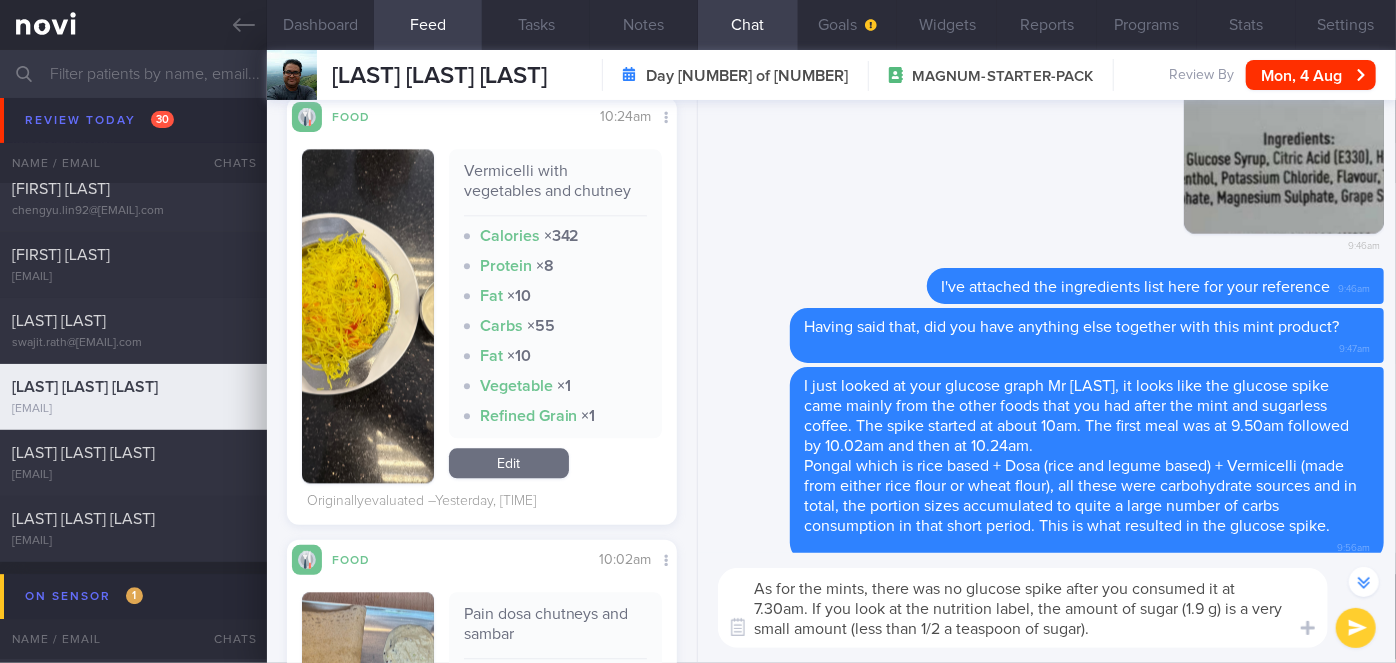 type on "As for the mints, there was no glucose spike after you consumed it at 7.30am. If you look at the nutrition label, the amount of sugar (1.9 g) is a very small amount (less than 1/2 a teaspoon of sugar)." 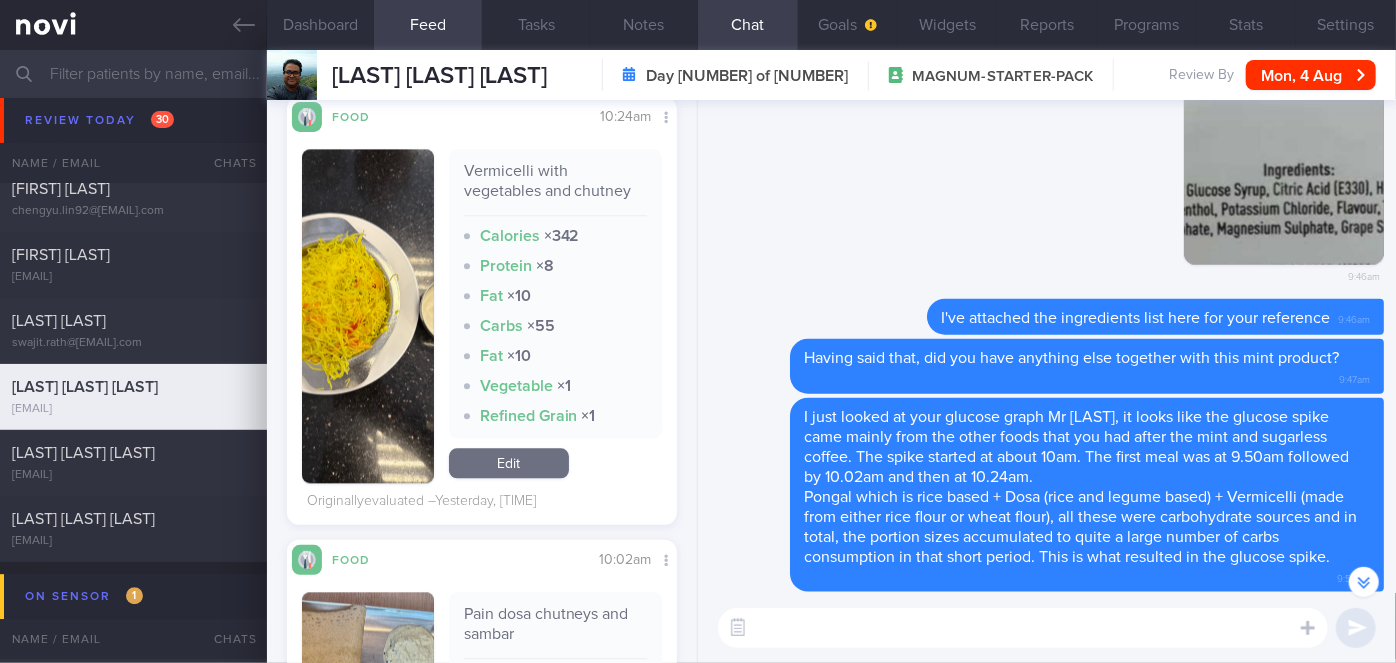 scroll, scrollTop: 0, scrollLeft: 0, axis: both 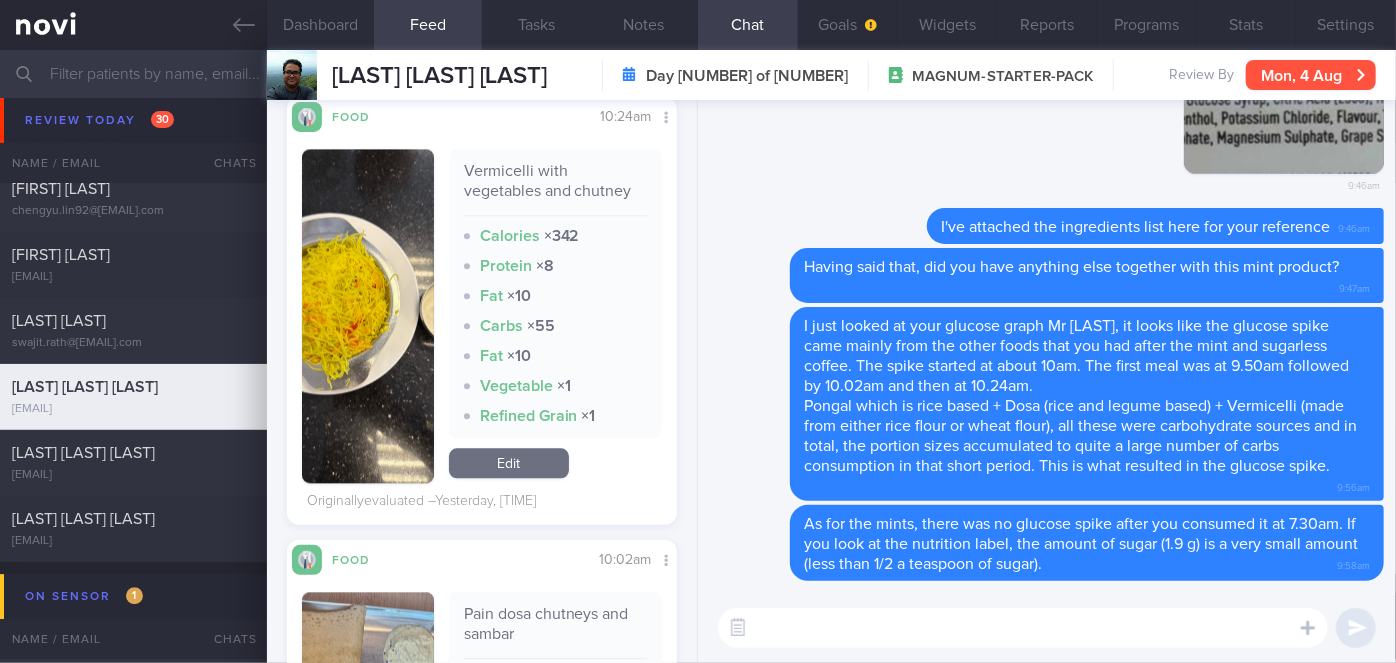 click on "Mon, 4 Aug" at bounding box center [1311, 75] 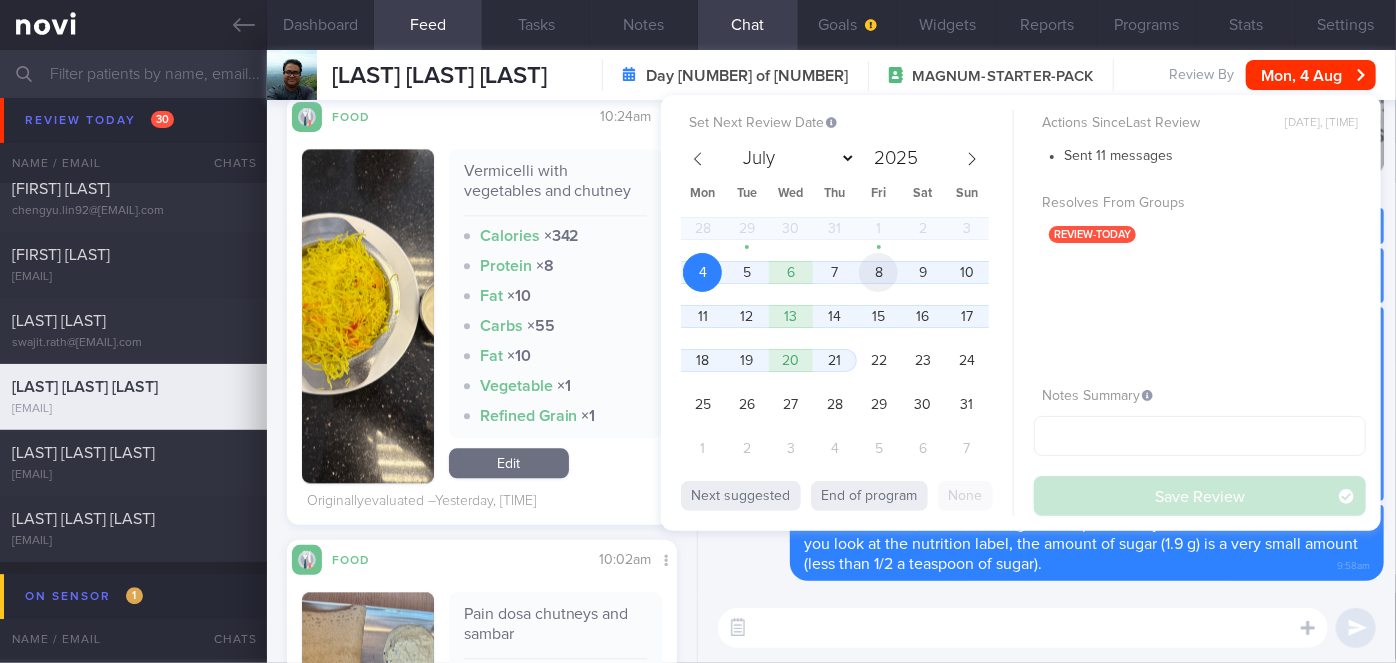 click on "8" at bounding box center [878, 272] 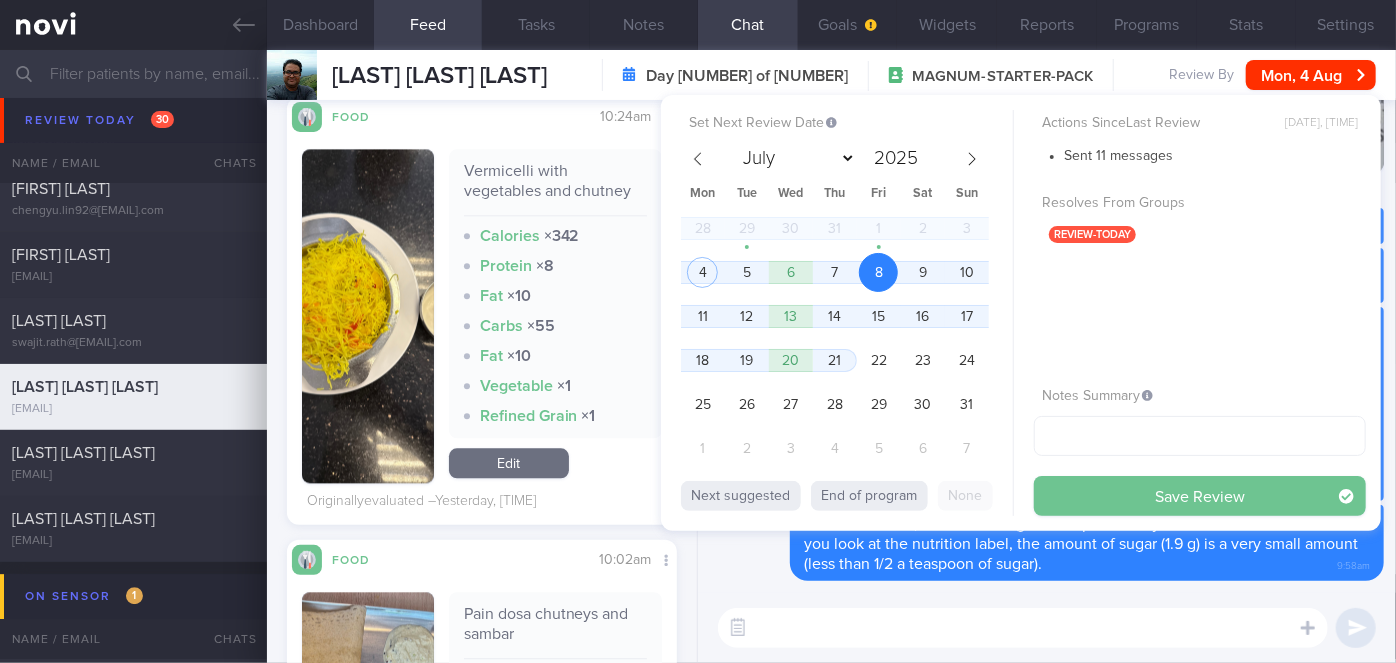 click on "Save Review" at bounding box center (1200, 496) 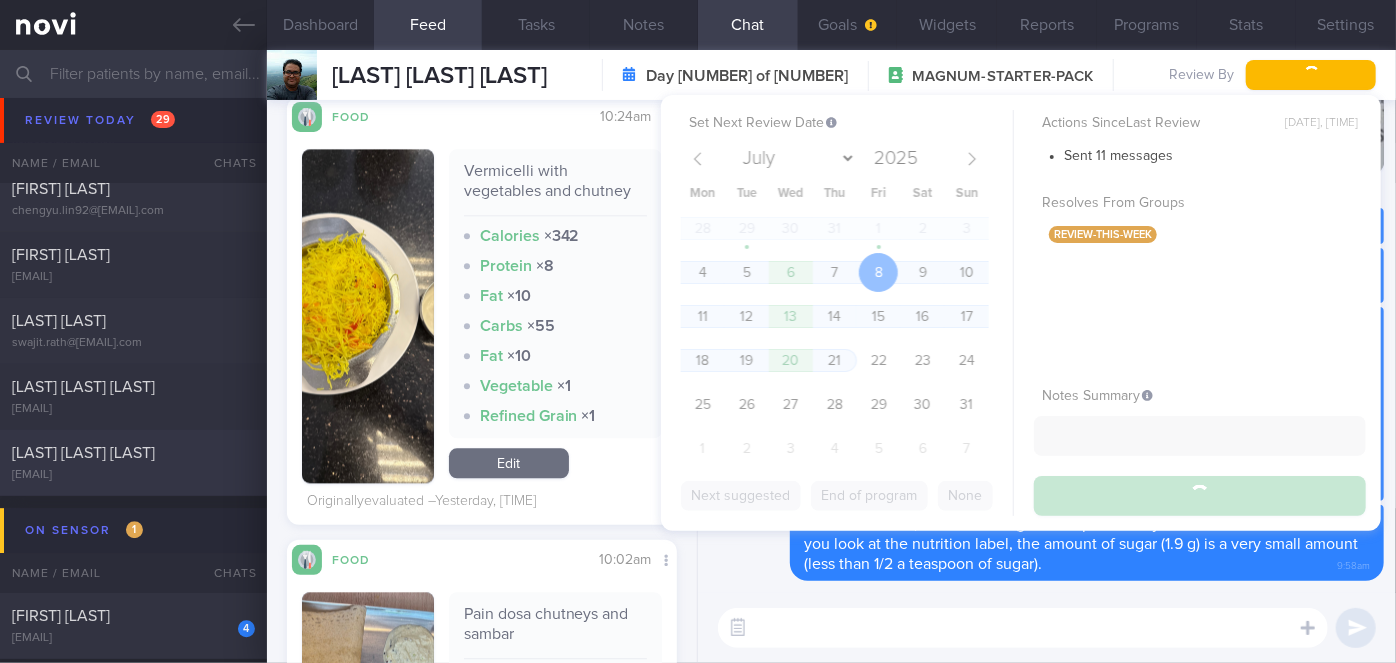 scroll, scrollTop: 6867, scrollLeft: 0, axis: vertical 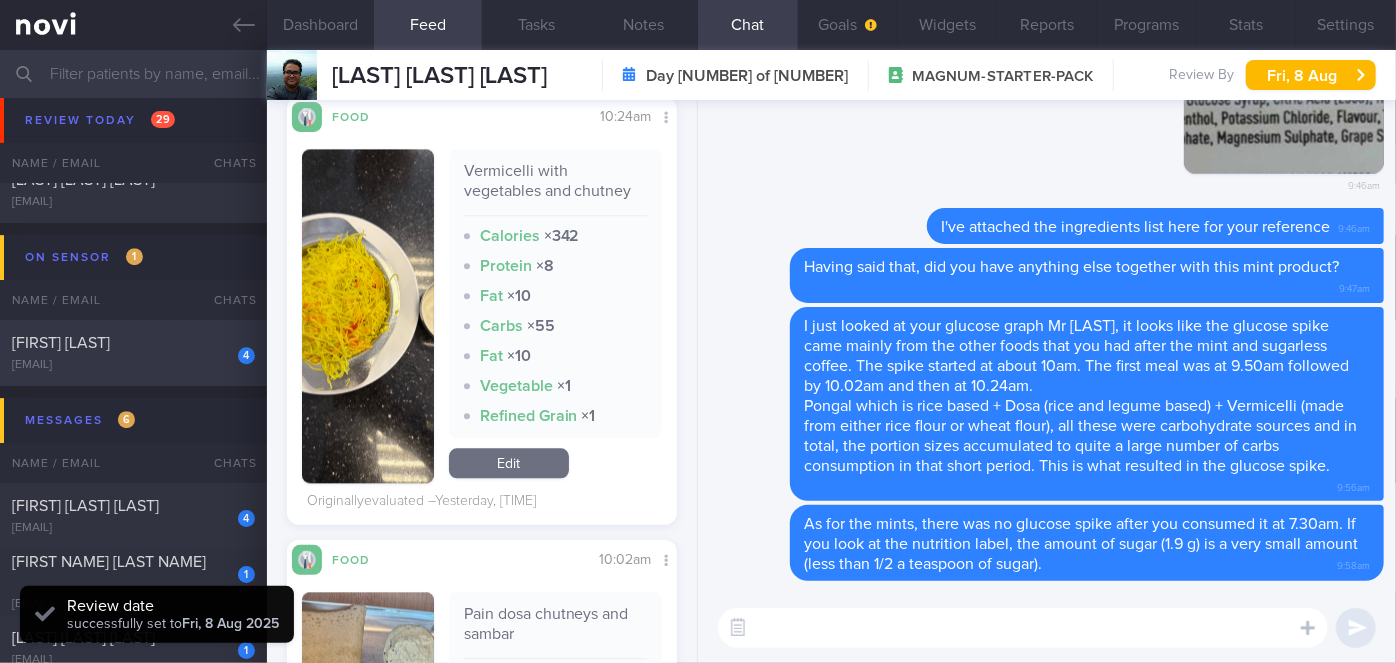click on "[FIRST] [LAST]" at bounding box center (131, 343) 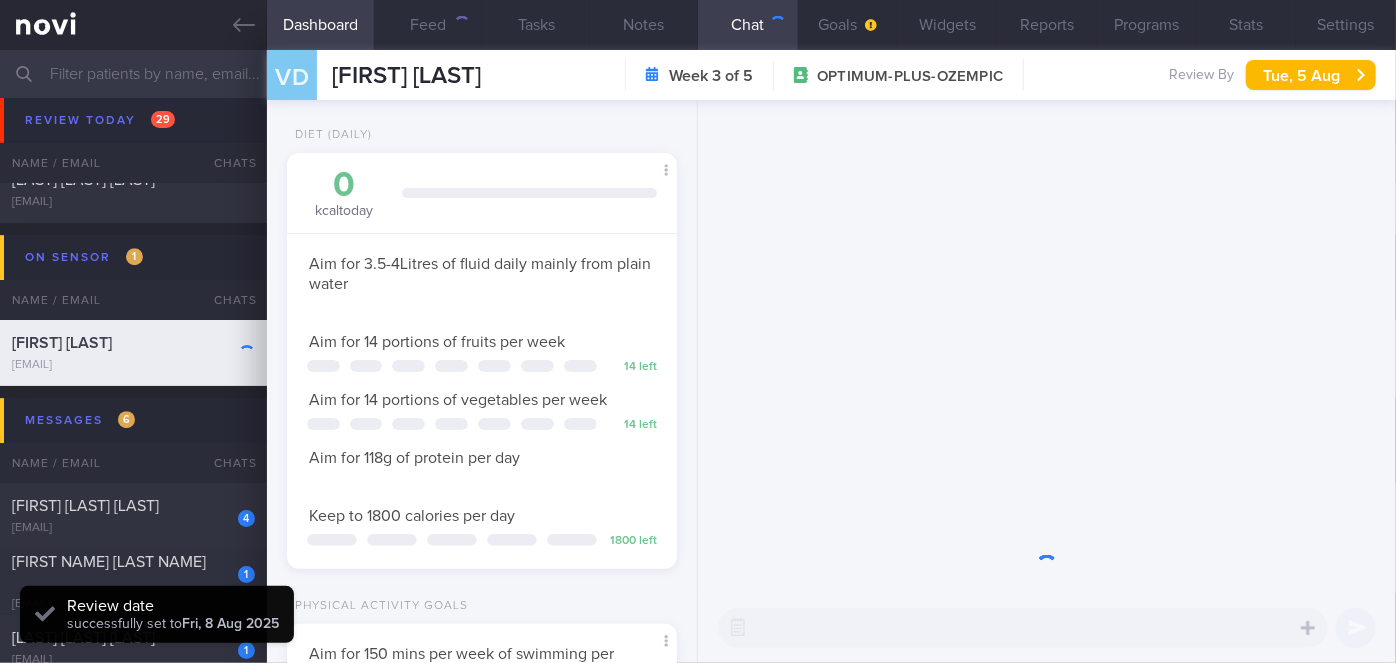 scroll, scrollTop: 999800, scrollLeft: 999658, axis: both 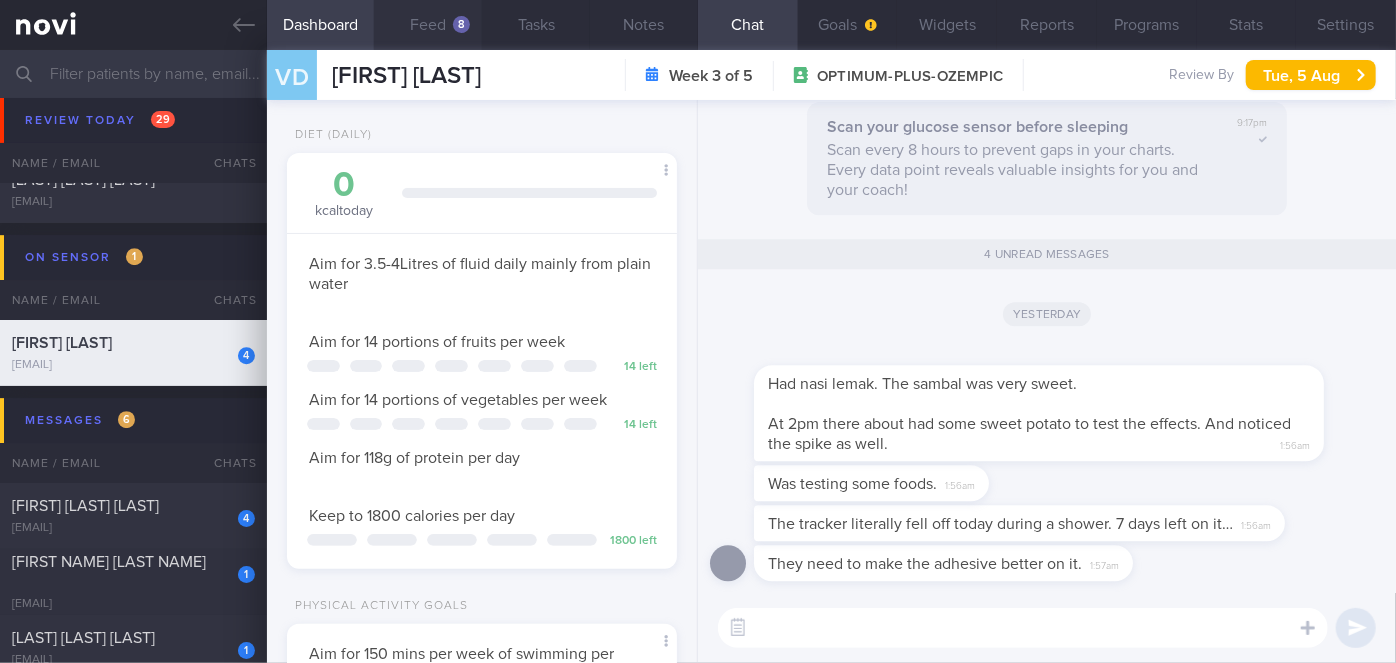 click on "Feed
8" at bounding box center [428, 25] 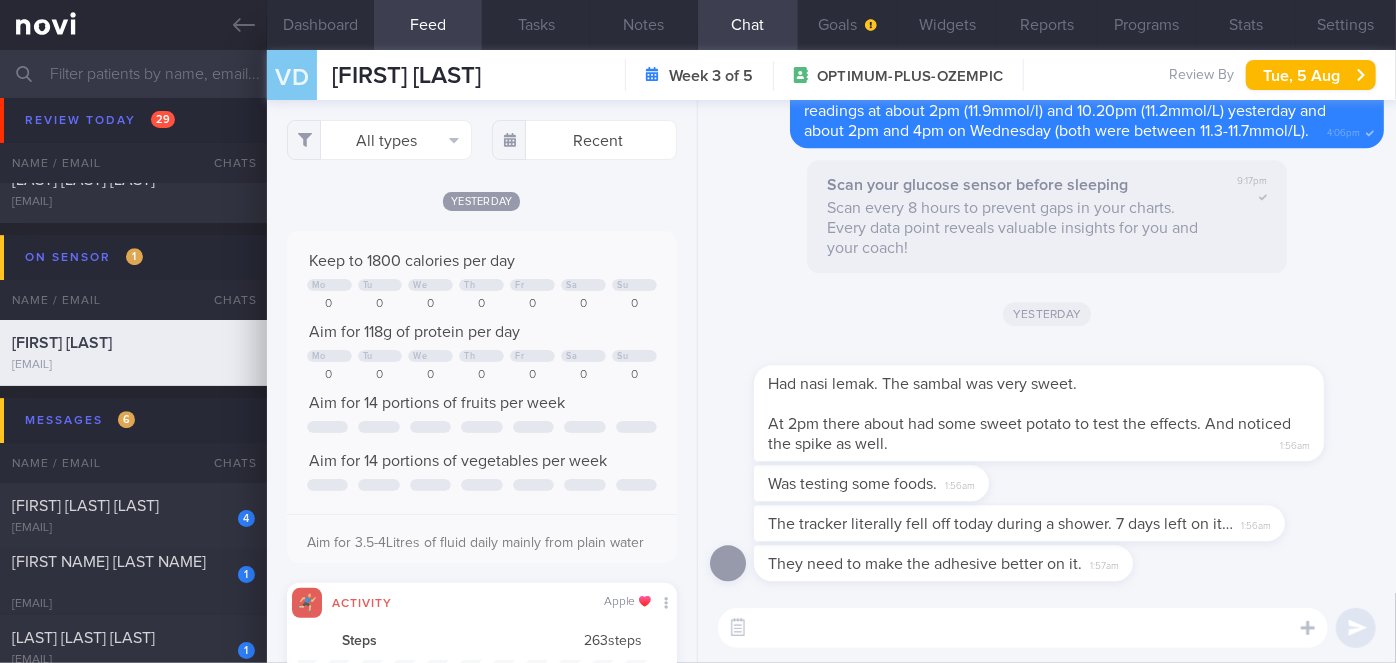 scroll, scrollTop: 999912, scrollLeft: 999648, axis: both 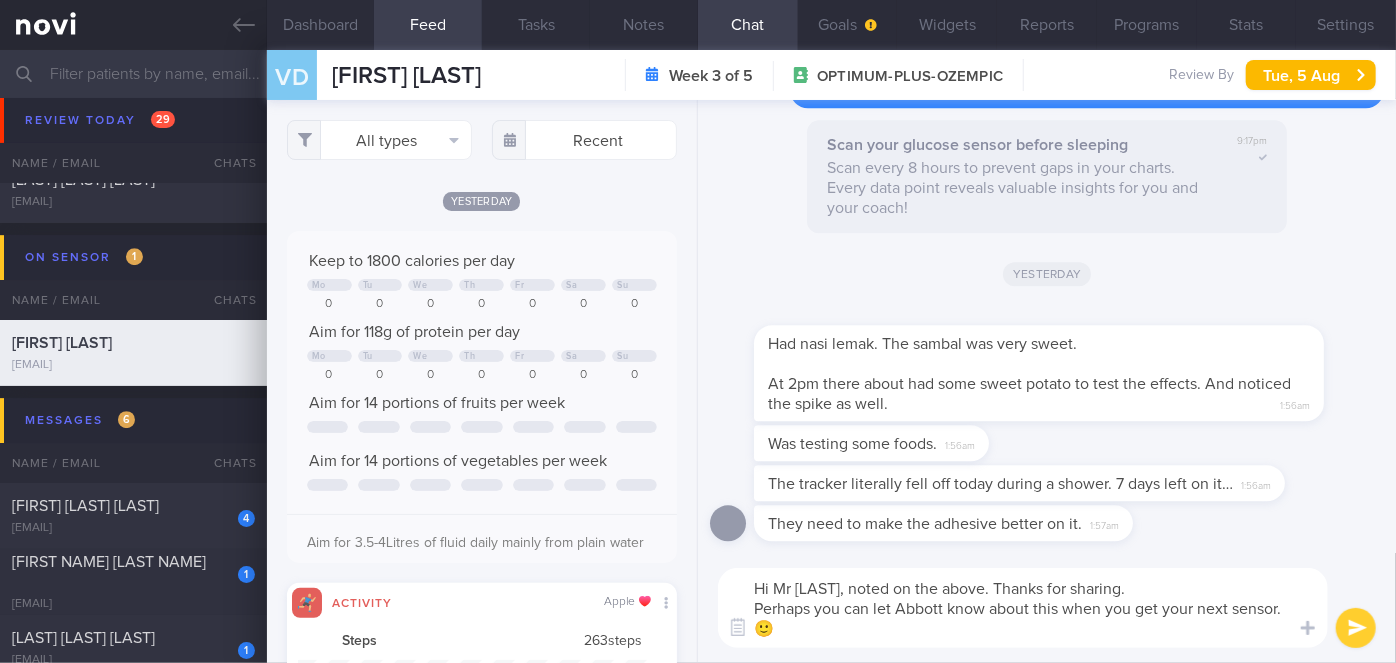 type on "Hi Mr [LAST], noted on the above. Thanks for sharing.
Perhaps you can let Abbott know about this when you get your next sensor.🙂" 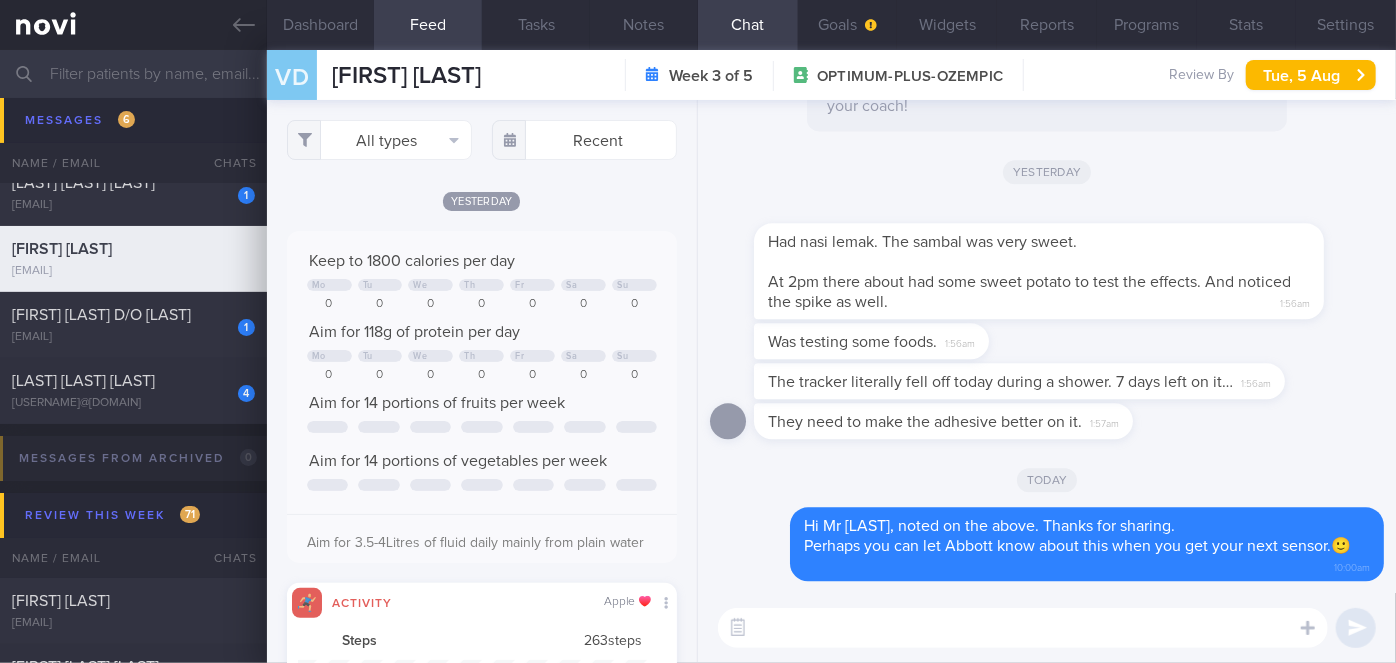 scroll, scrollTop: 7140, scrollLeft: 0, axis: vertical 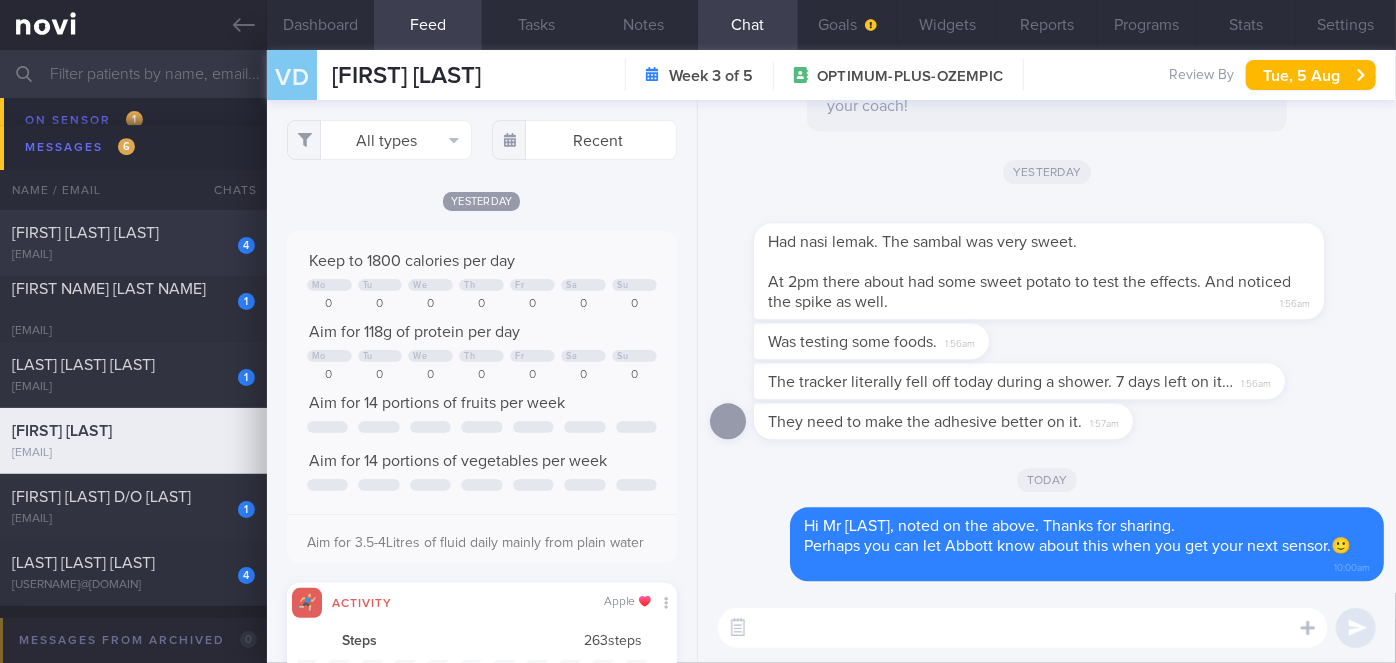 click on "[FIRST] [LAST] [LAST]" at bounding box center [85, 233] 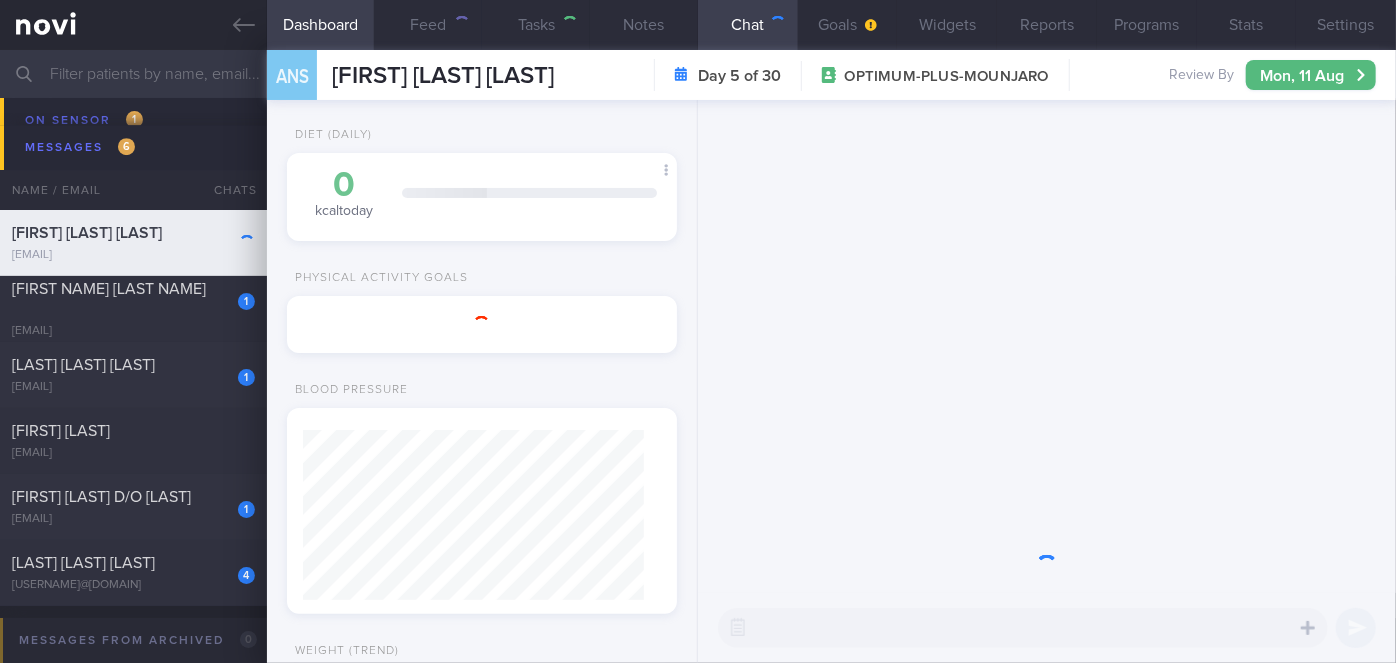 scroll, scrollTop: 999829, scrollLeft: 999658, axis: both 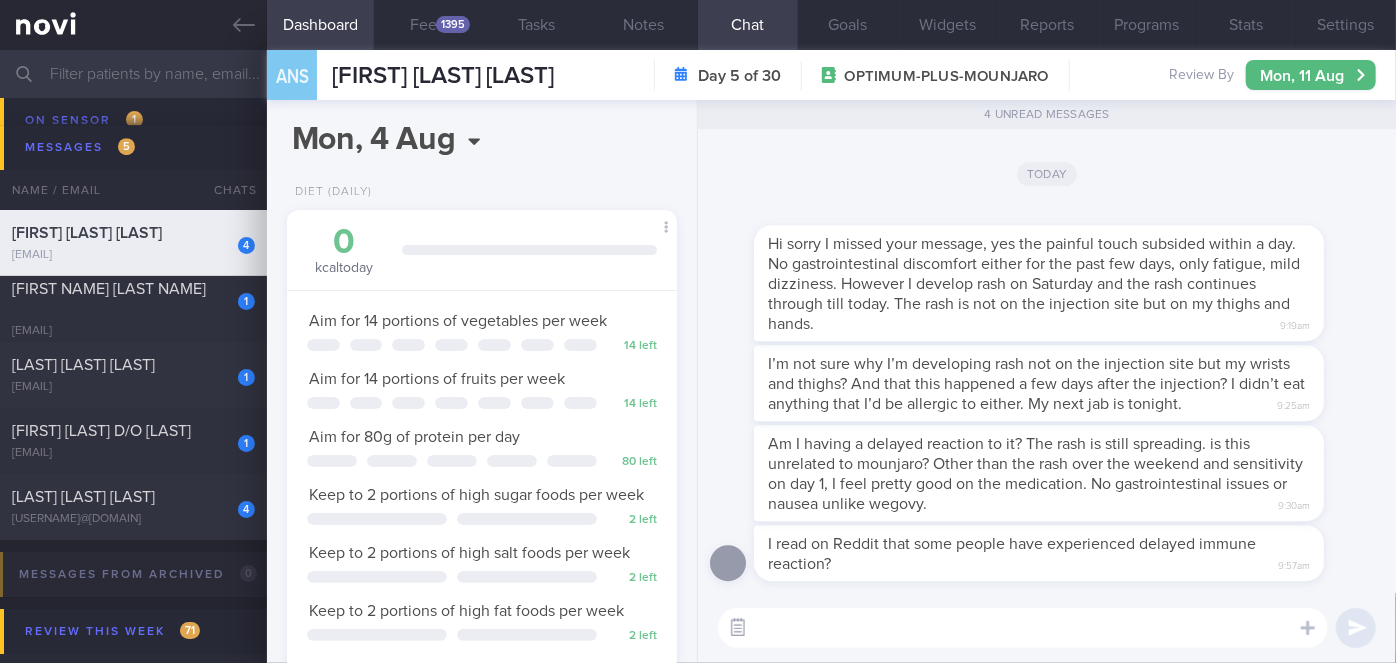 click at bounding box center [738, 628] 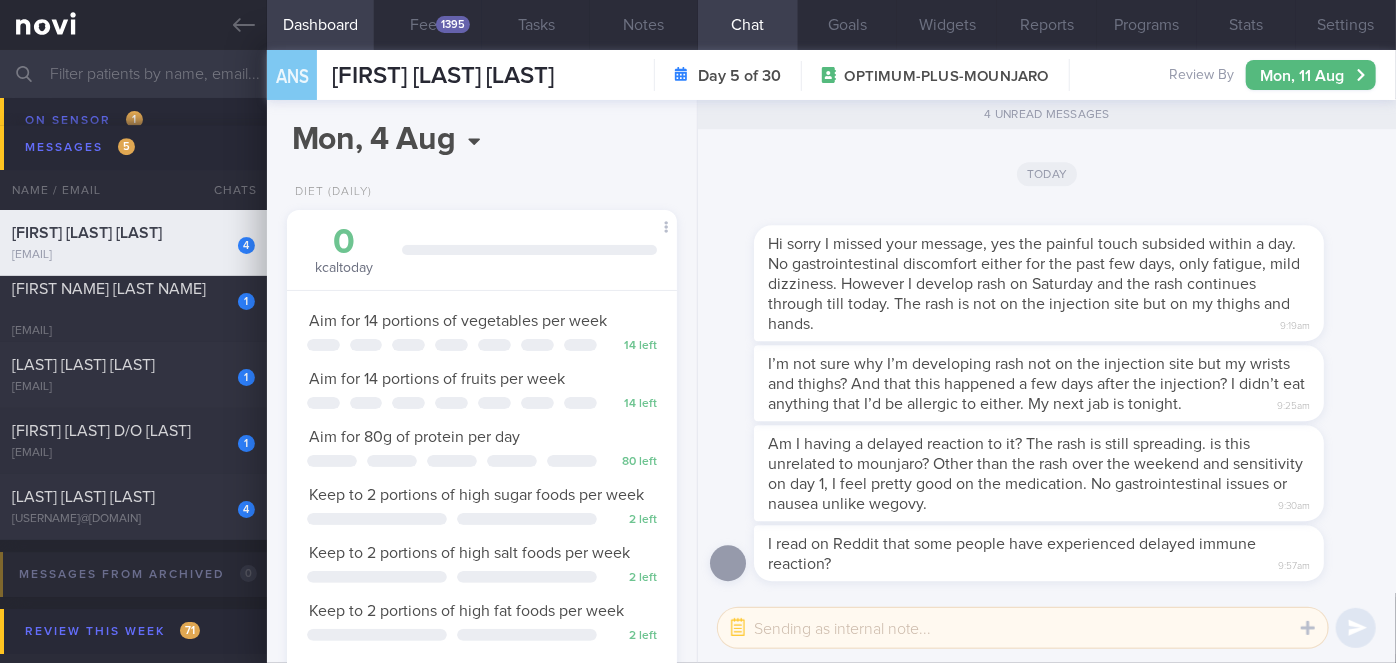click at bounding box center [1023, 628] 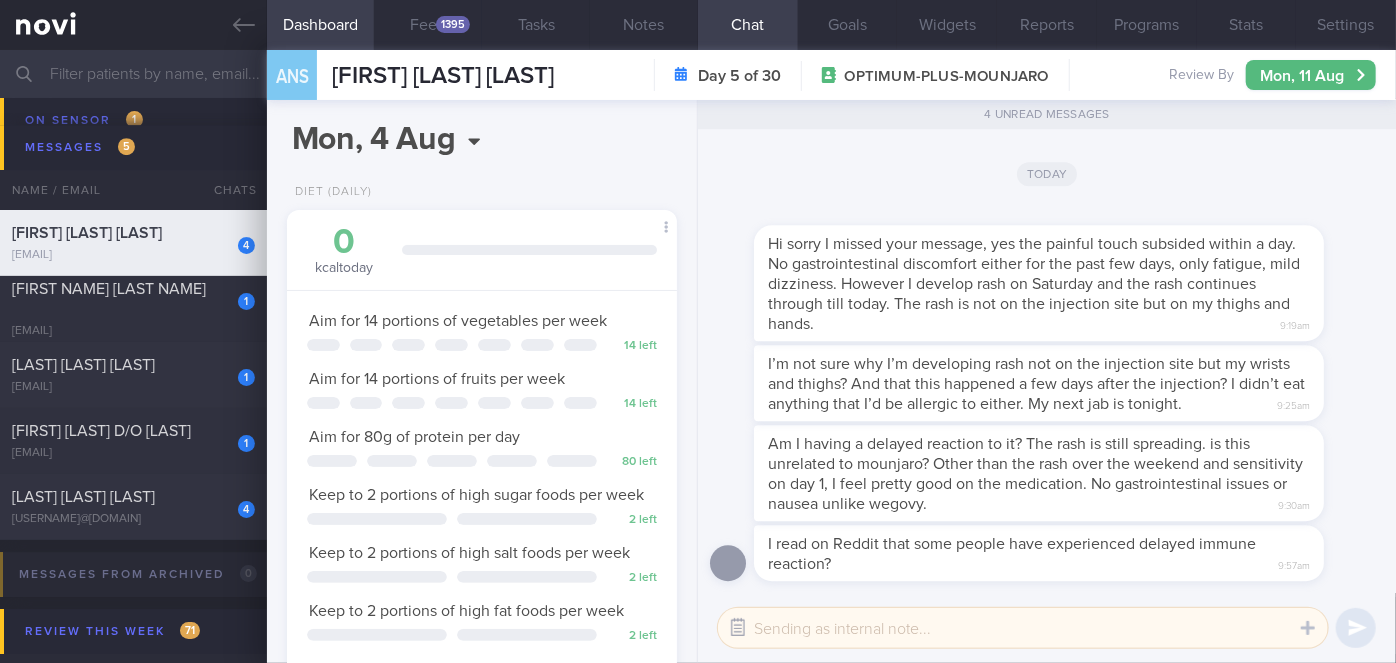 click at bounding box center [738, 628] 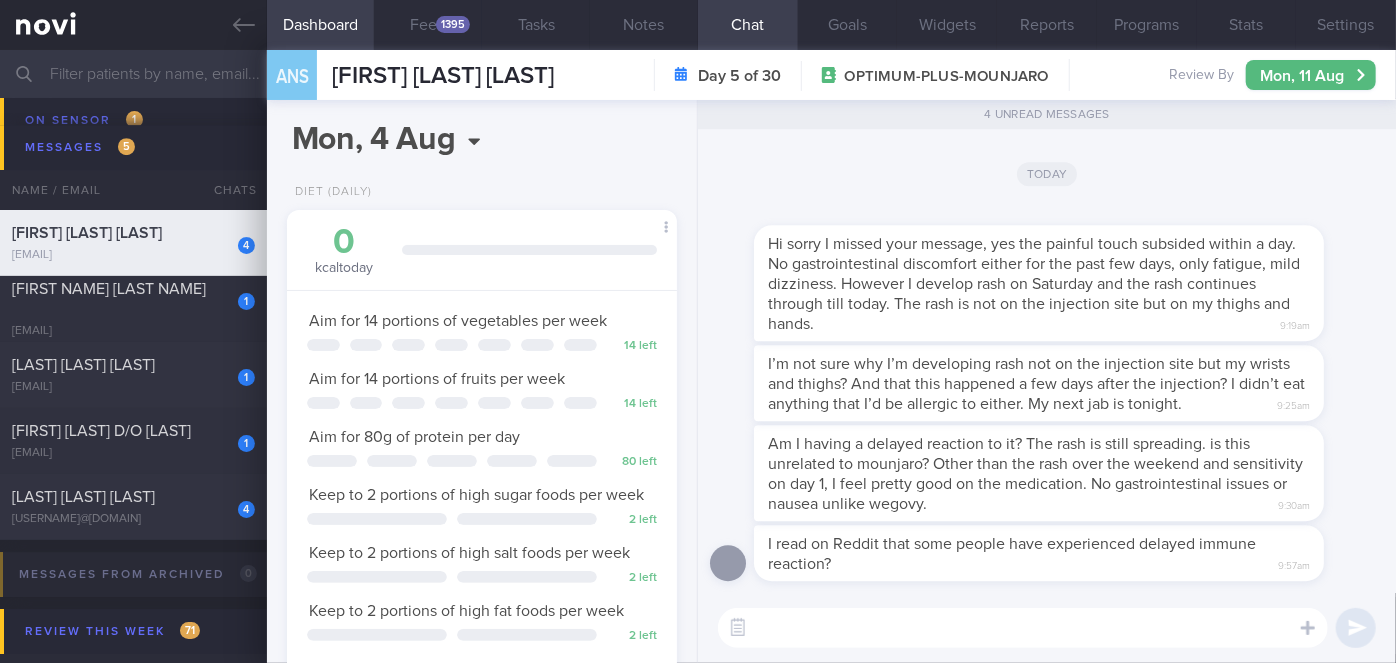 click at bounding box center (1023, 628) 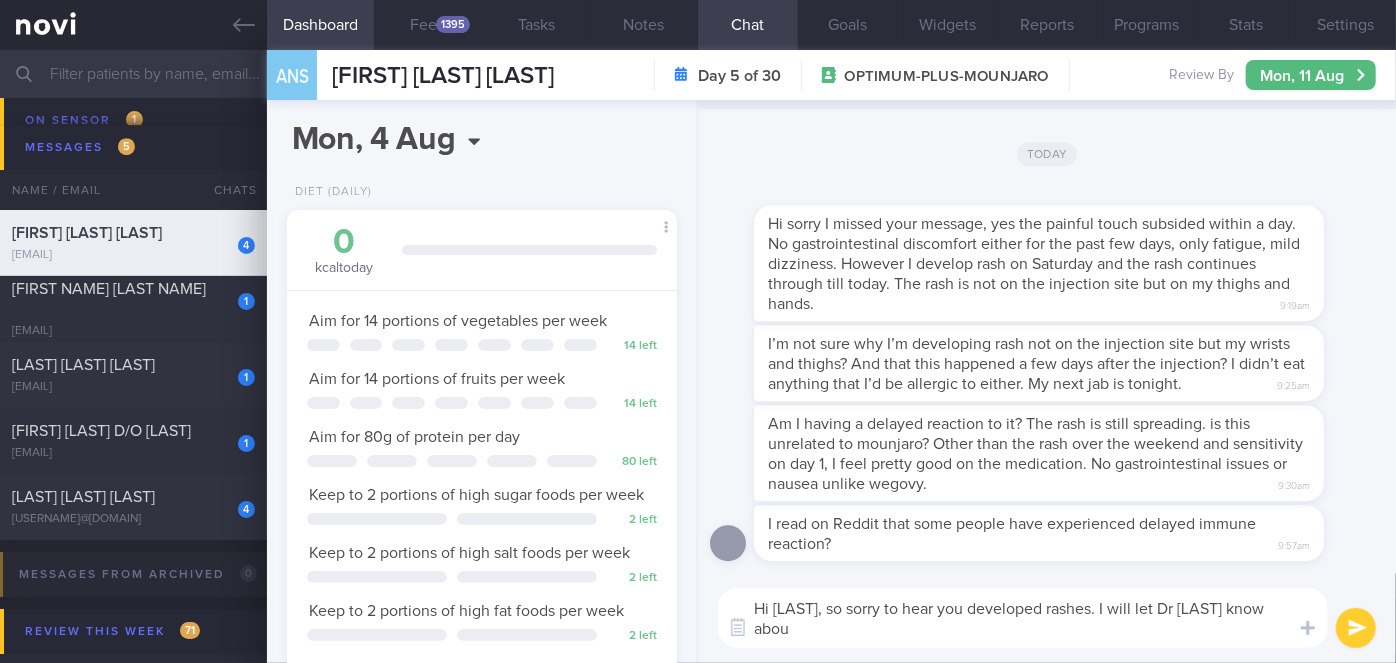 scroll, scrollTop: 0, scrollLeft: 0, axis: both 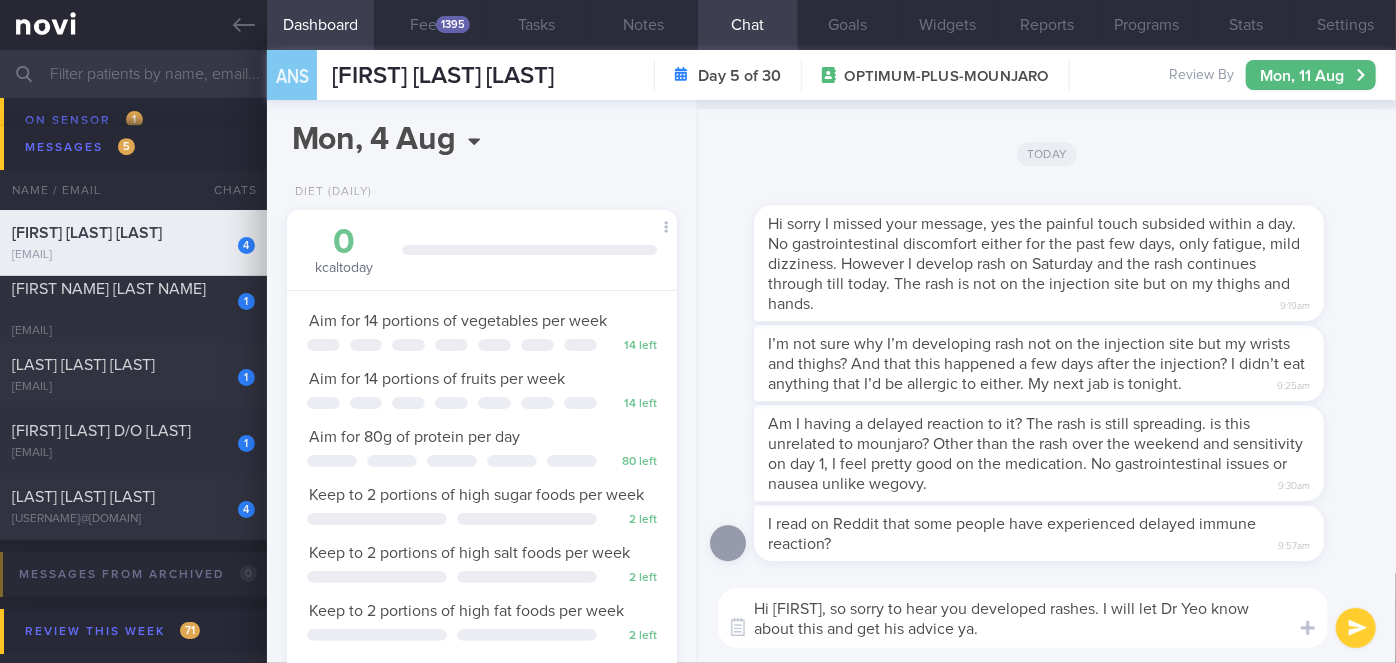 type on "Hi [FIRST], so sorry to hear you developed rashes. I will let Dr Yeo know about this and get his advice ya." 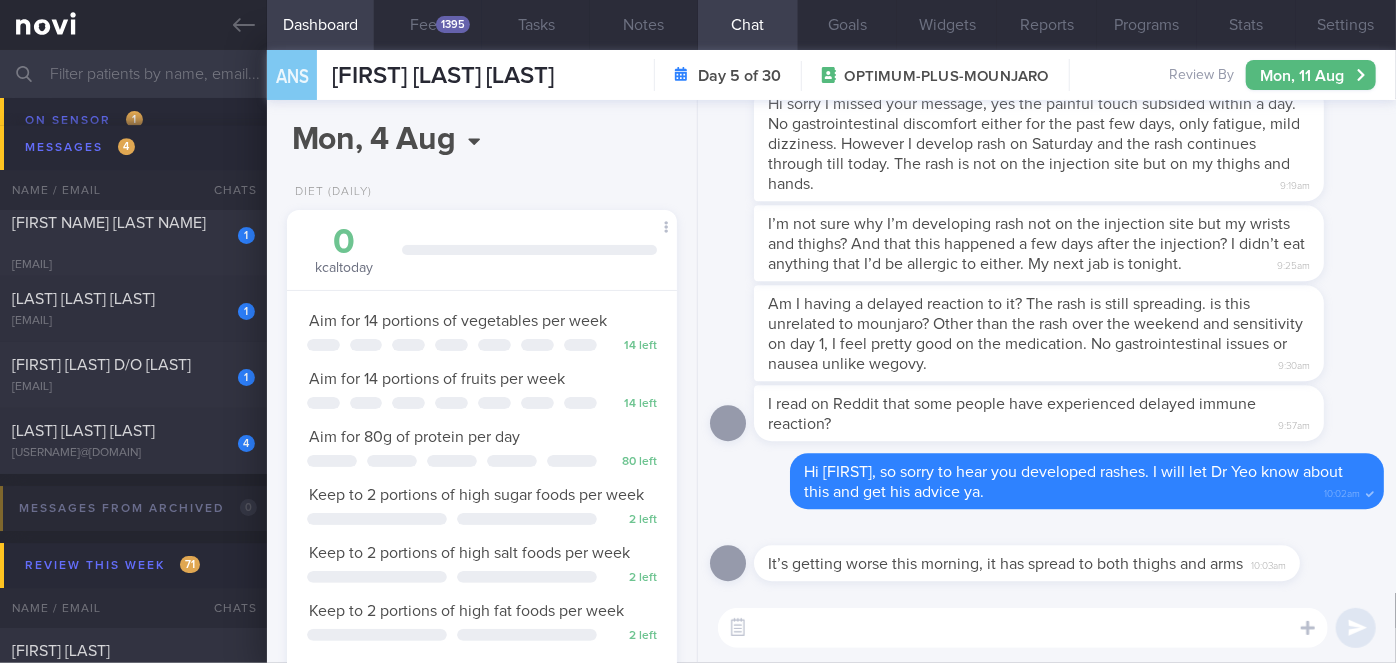 scroll, scrollTop: -93, scrollLeft: 0, axis: vertical 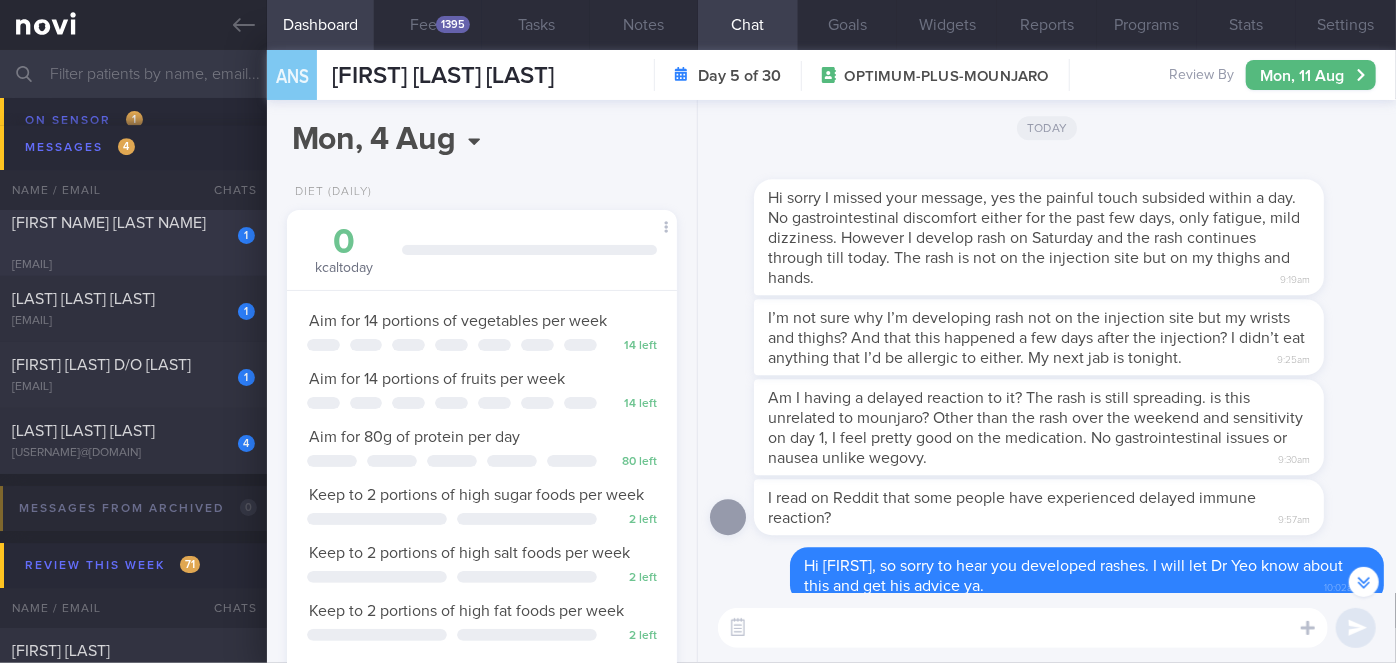 click on "[FIRST NAME] [LAST NAME]" at bounding box center (131, 233) 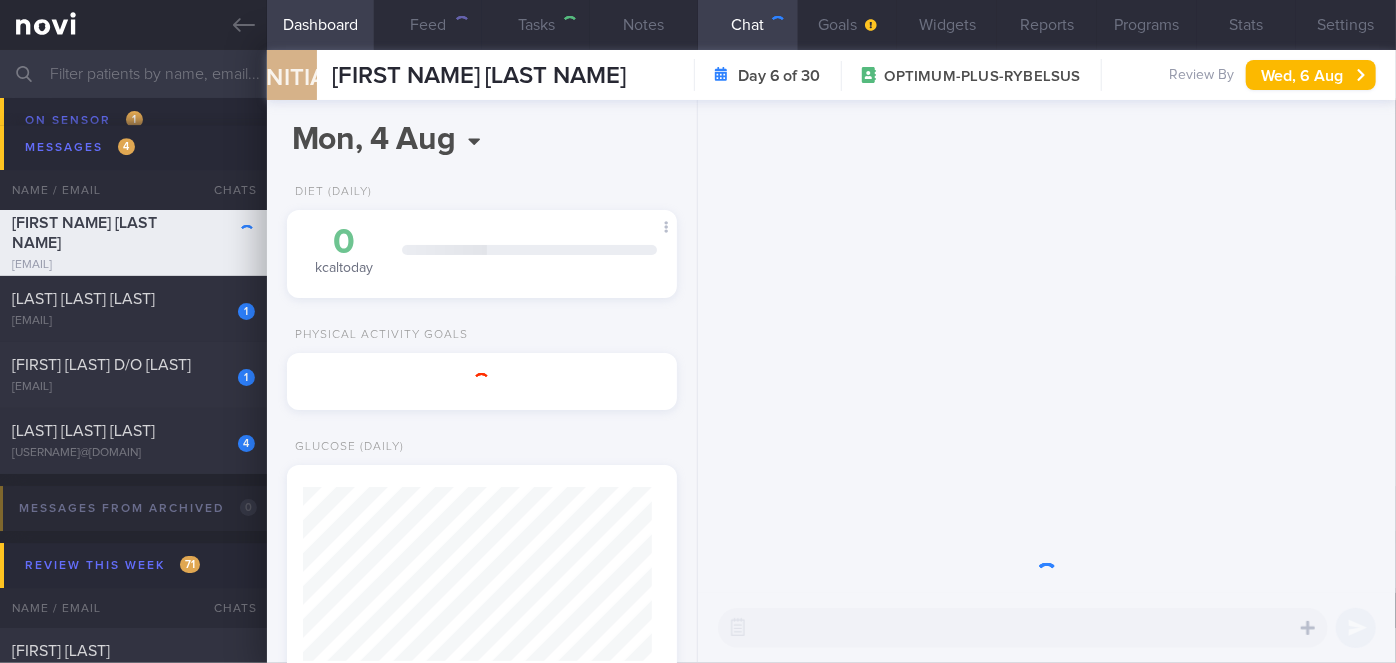 scroll, scrollTop: 0, scrollLeft: 0, axis: both 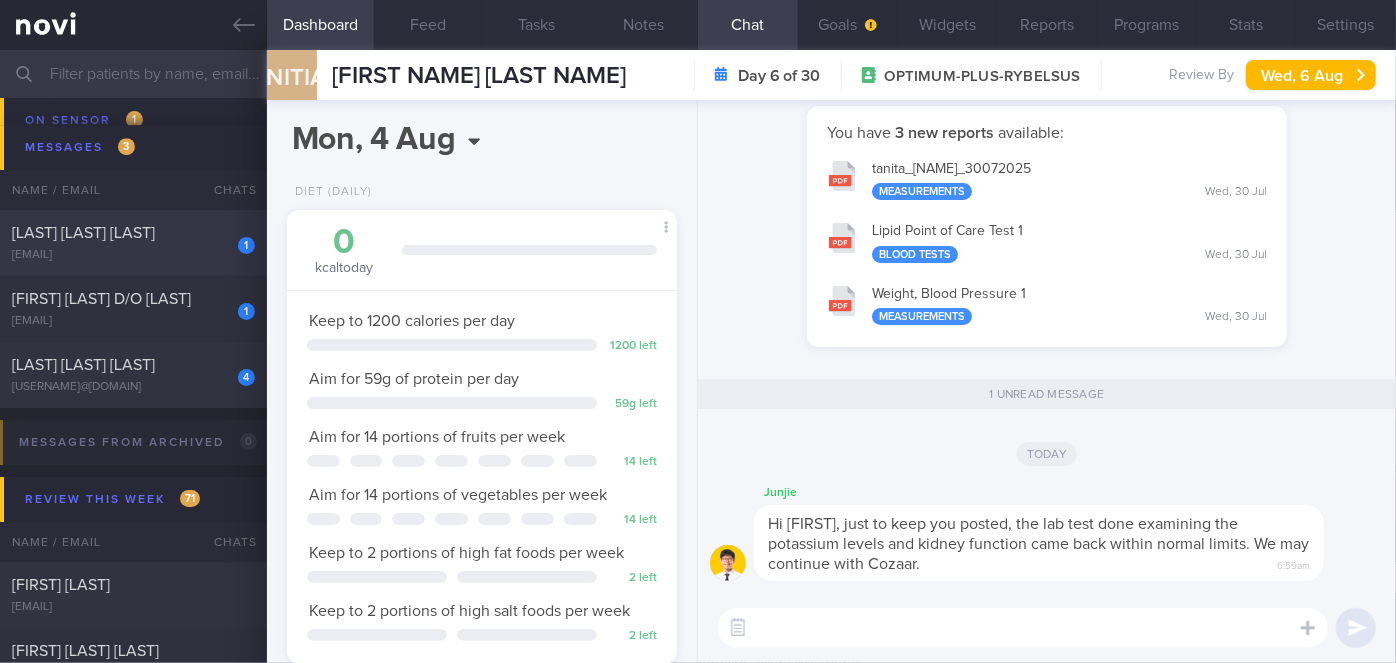 click on "[LAST] [LAST] [LAST]" at bounding box center (131, 233) 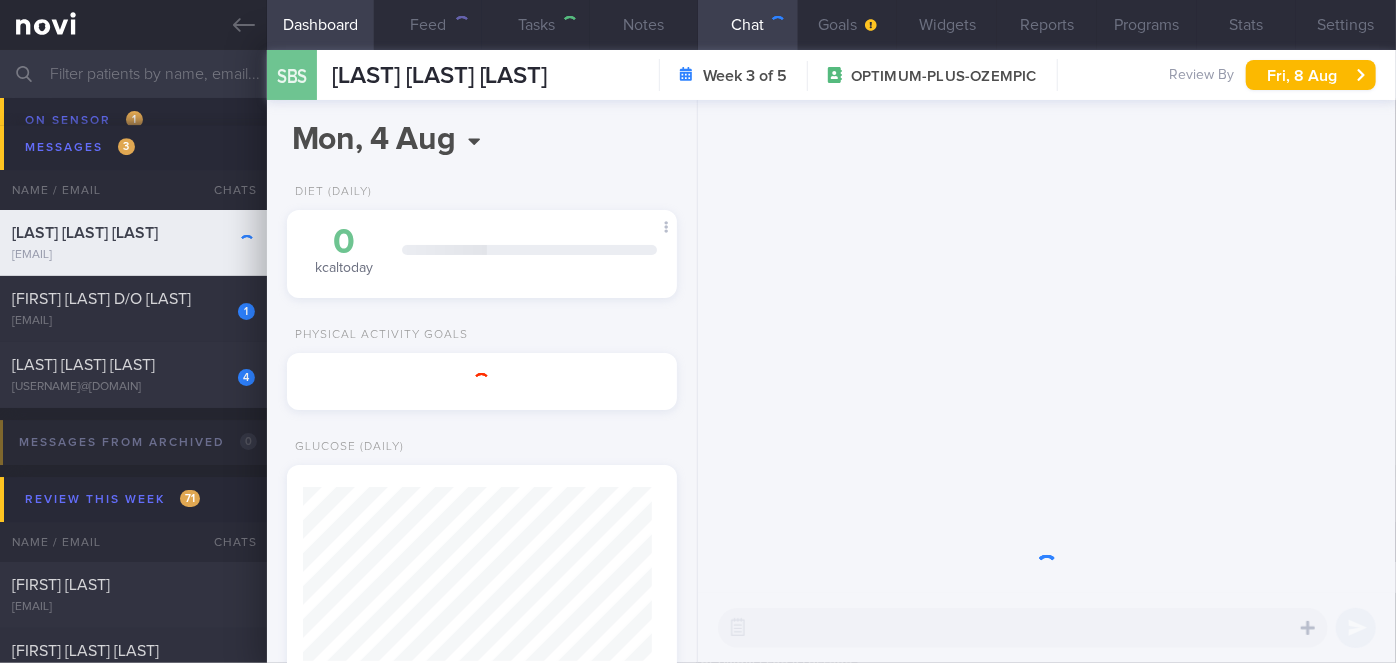 scroll, scrollTop: 999829, scrollLeft: 999658, axis: both 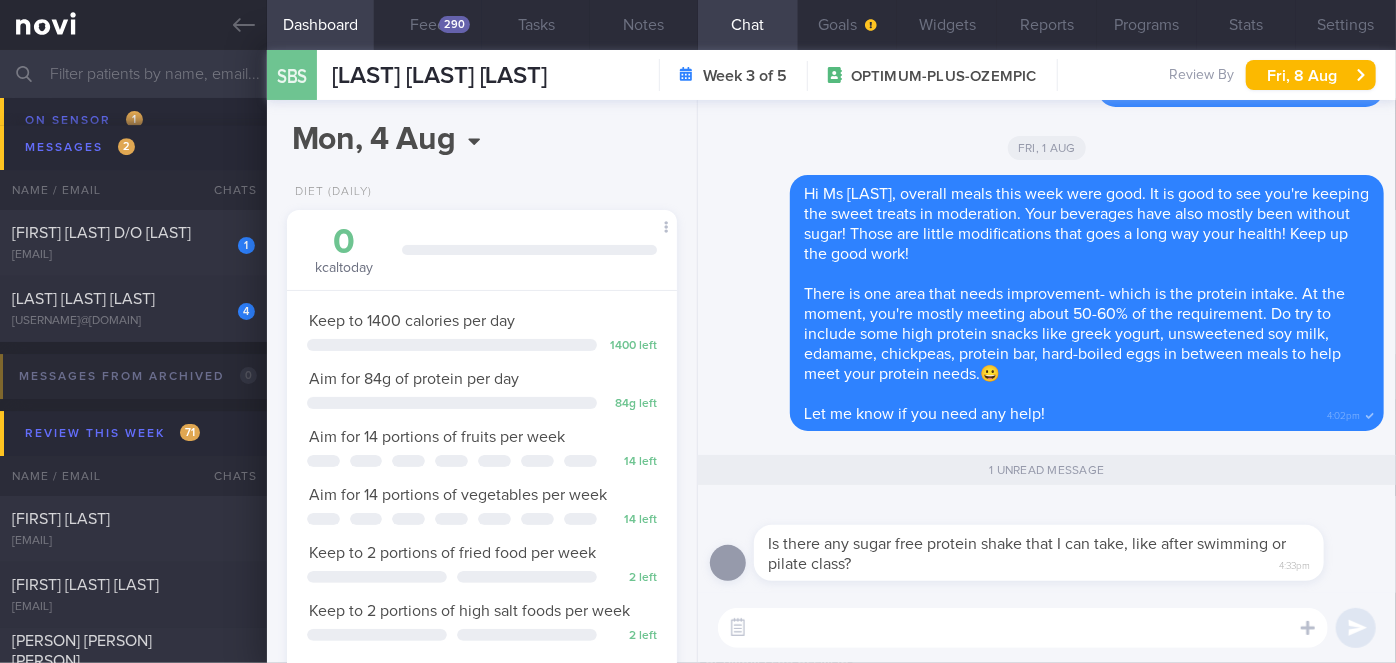 click at bounding box center [1023, 628] 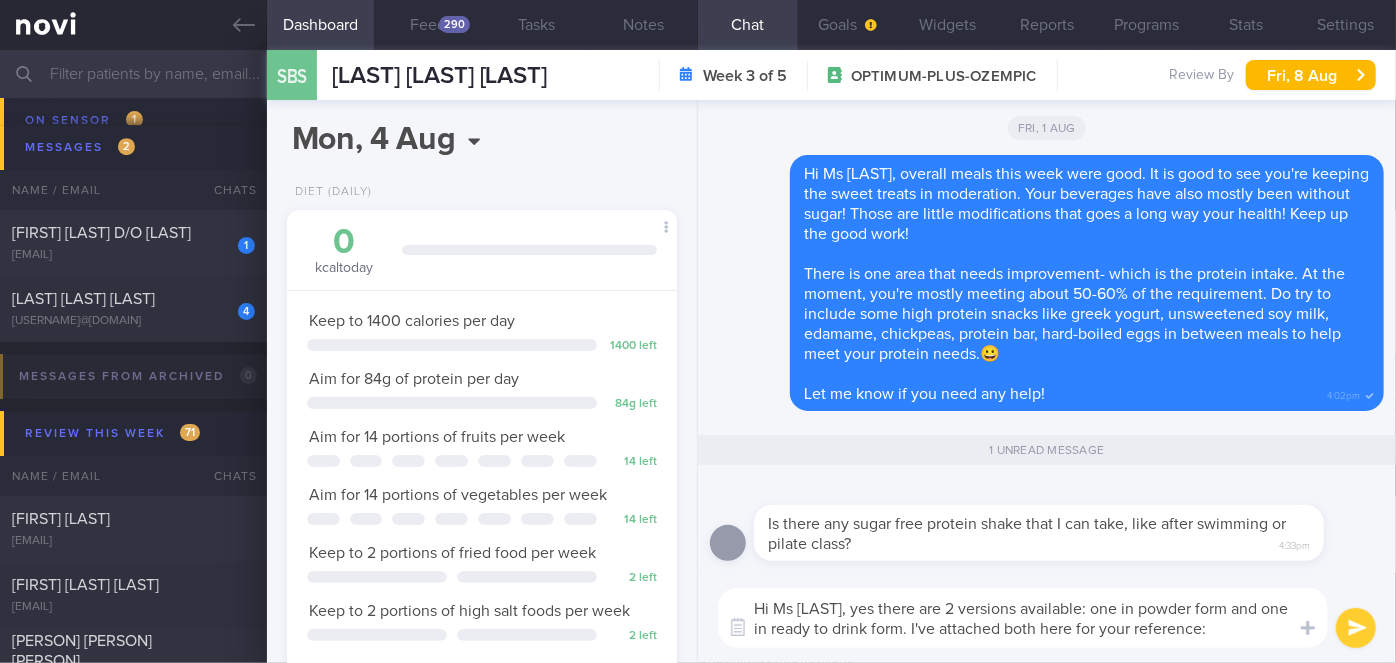 scroll, scrollTop: 0, scrollLeft: 0, axis: both 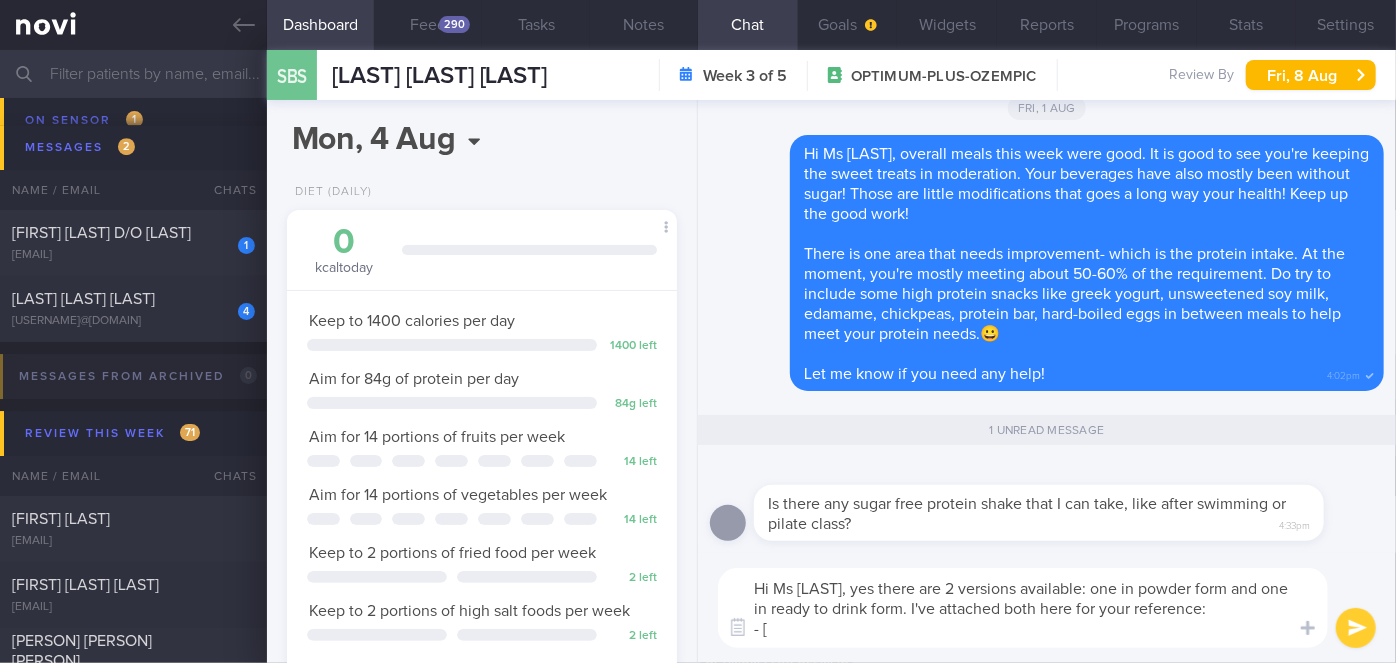 paste on "Abbott Ensure Max Protein Ready-to-Drink Liquid – Vanilla" 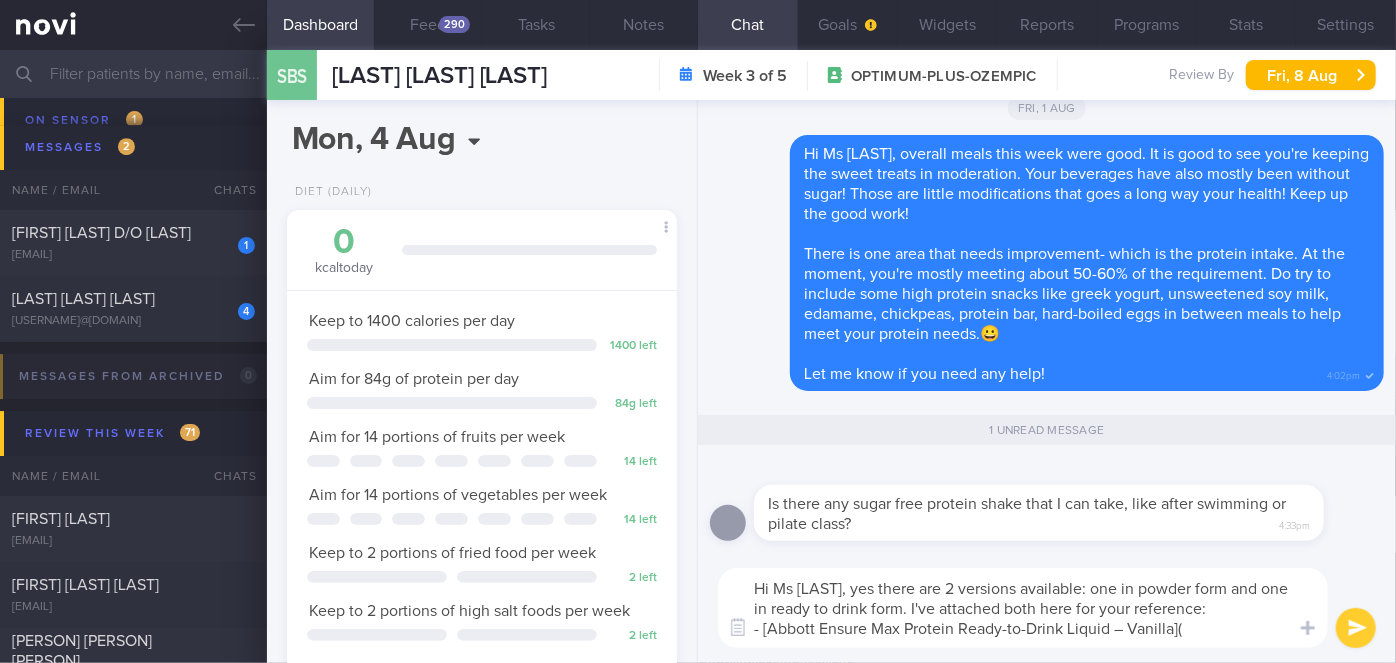 paste on "https://www.fairprice.com.sg/product/a-max-prt-f-vnl4x330-13214918" 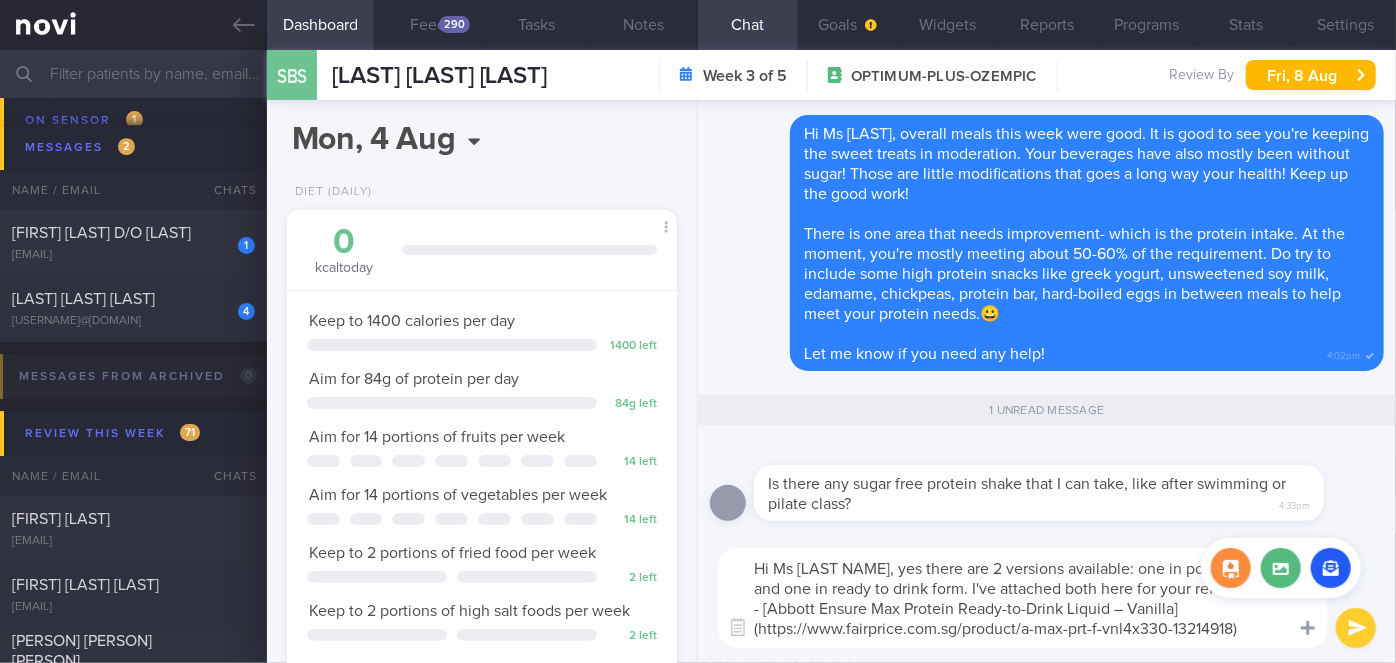 scroll, scrollTop: 0, scrollLeft: 0, axis: both 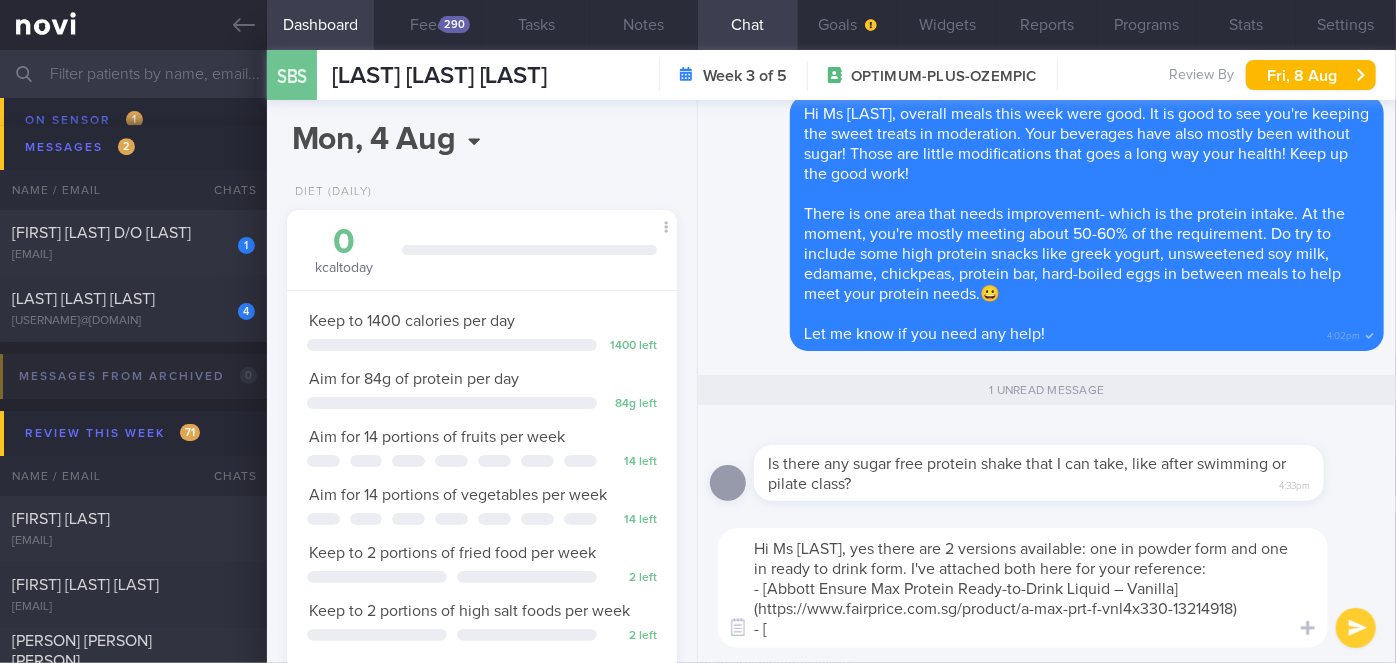 paste on "Gold Standard 100% Whey Double Rich Chocolate" 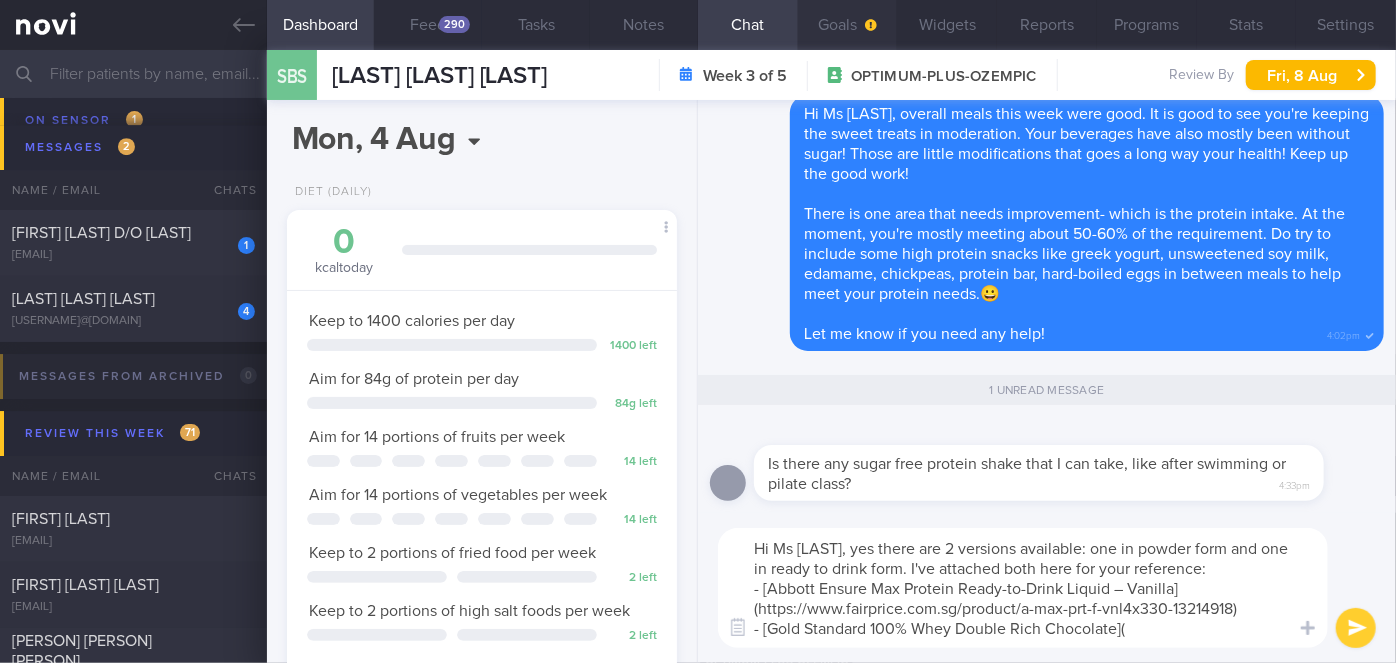 paste on "https://www.lac.sg/en/brands/optimum-nutrition/gold-standard-100-whey-double-rich-chocolate-06102190.html?catId=brands_optimum-nutrition" 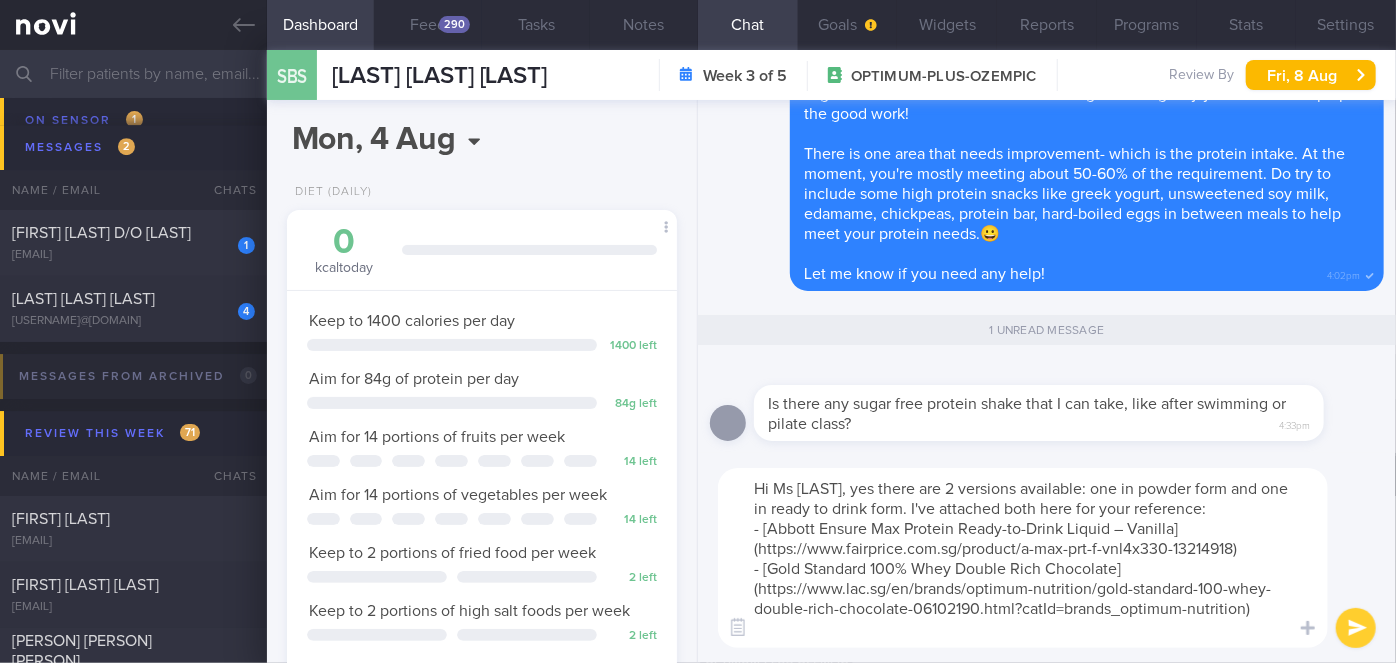 scroll, scrollTop: 0, scrollLeft: 0, axis: both 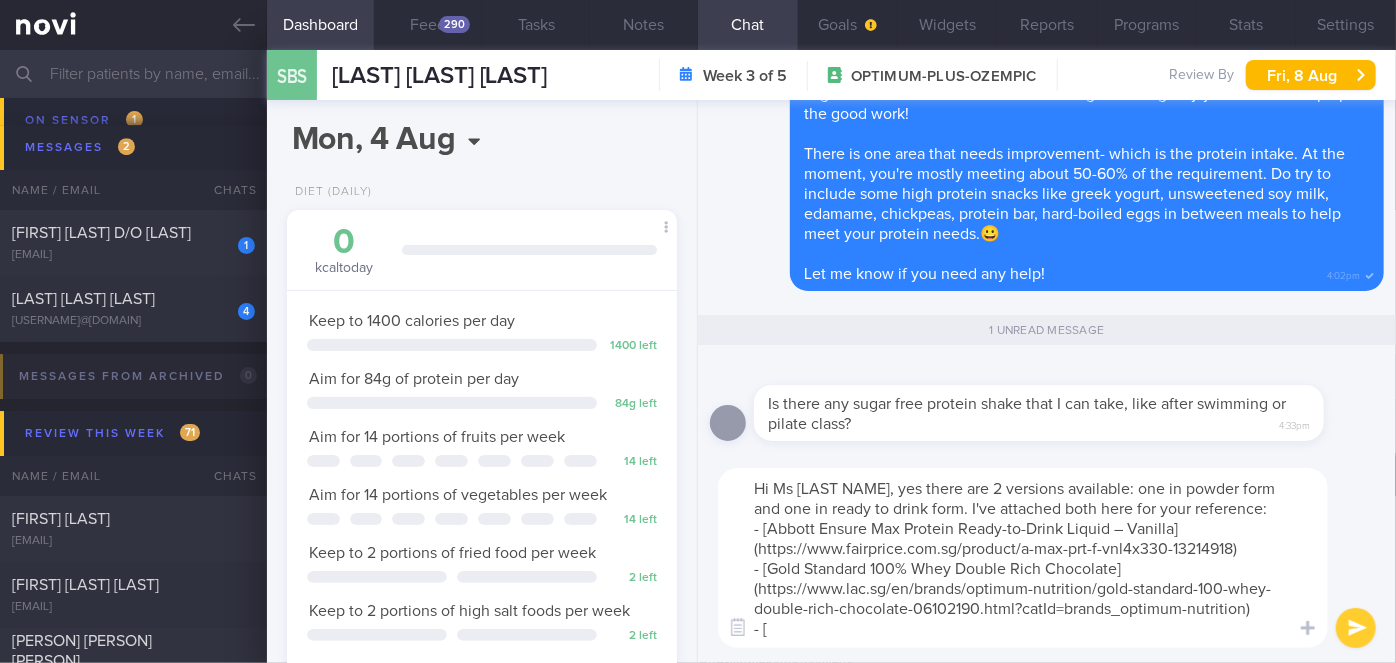 click on "Hi Ms [LAST NAME], yes there are 2 versions available: one in powder form and one in ready to drink form. I've attached both here for your reference:
- [Abbott Ensure Max Protein Ready-to-Drink Liquid – Vanilla](https://www.fairprice.com.sg/product/a-max-prt-f-vnl4x330-13214918)
- [Gold Standard 100% Whey Double Rich Chocolate](https://www.lac.sg/en/brands/optimum-nutrition/gold-standard-100-whey-double-rich-chocolate-06102190.html?catId=brands_optimum-nutrition)
- [" at bounding box center (1023, 558) 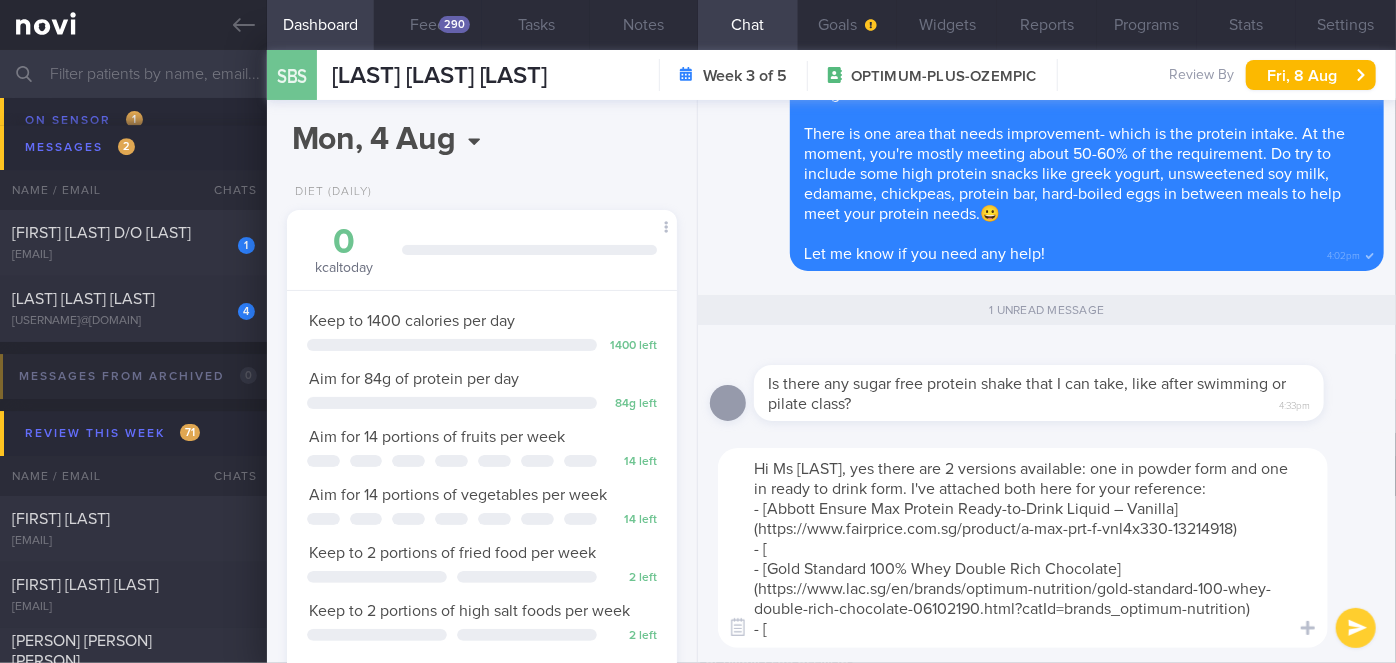 paste on "Quest Nutrition Protein Shake - Chocolate" 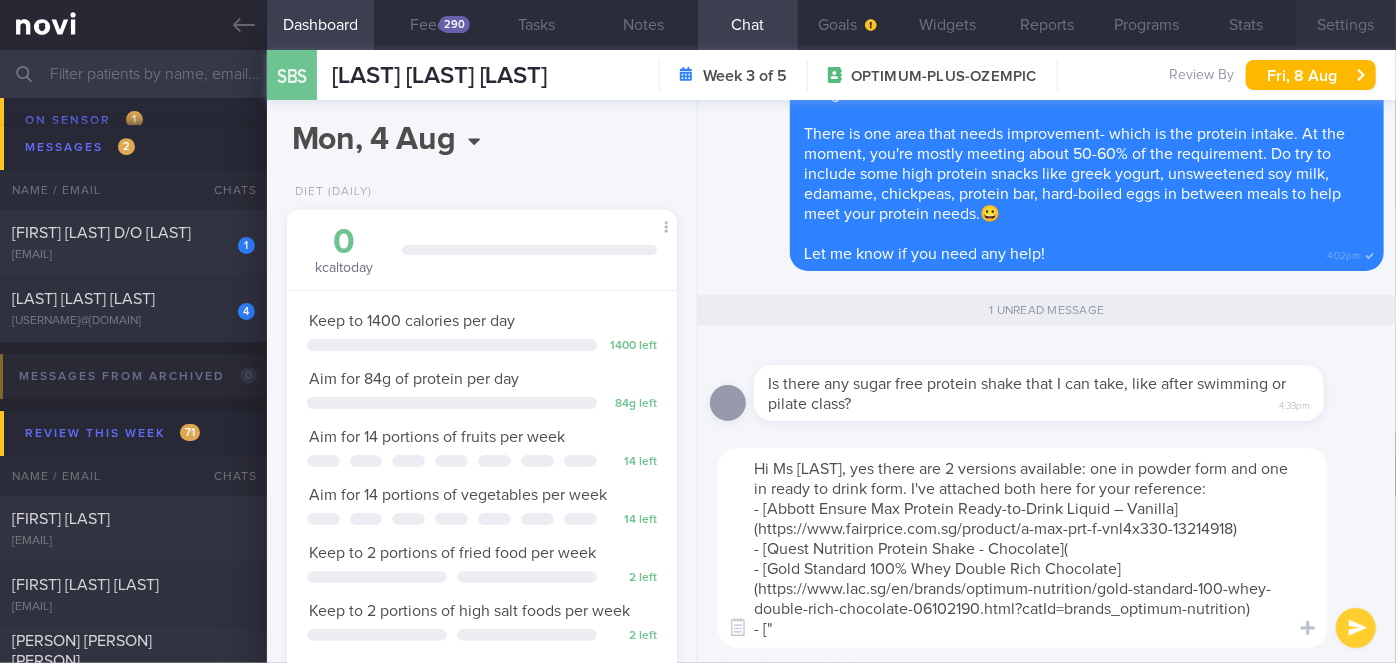 paste on "https://www.fairprice.com.sg/product/quest-nutrition-protein-shake-chocolate-325-ml-90094420" 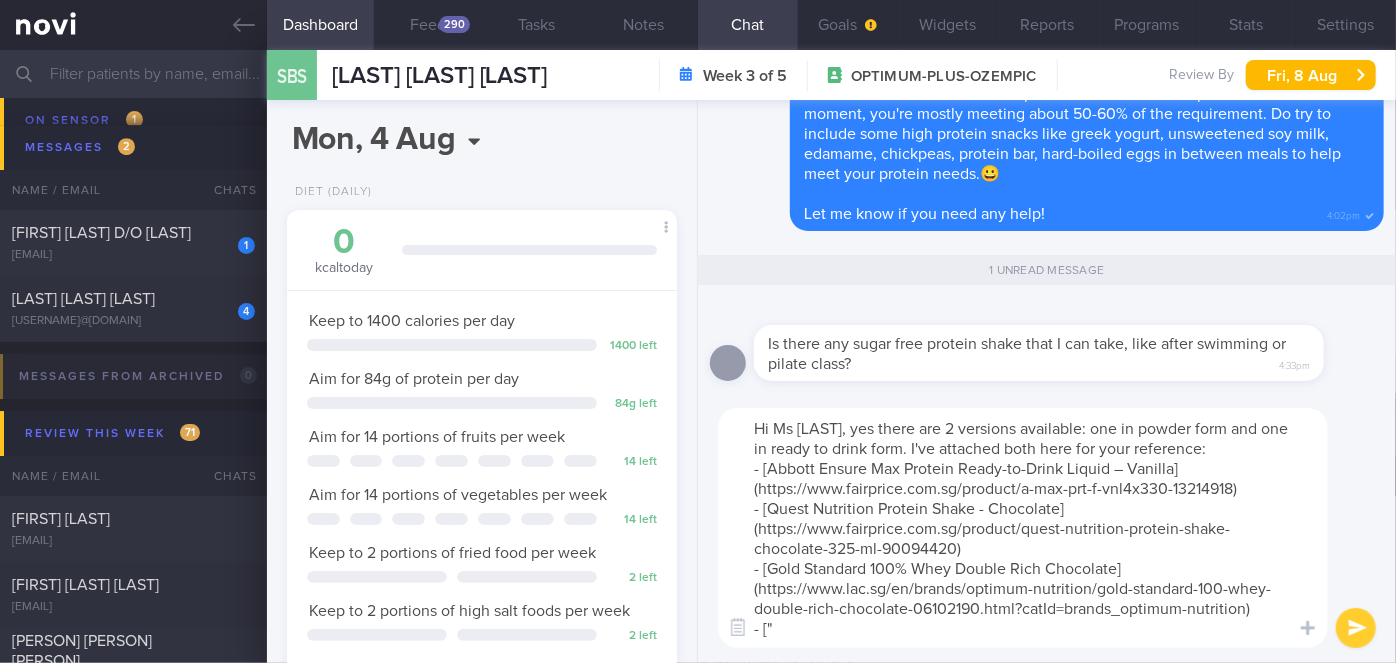 click on "Hi Ms [LAST], yes there are 2 versions available: one in powder form and one in ready to drink form. I've attached both here for your reference:
- [Abbott Ensure Max Protein Ready-to-Drink Liquid – Vanilla](https://www.fairprice.com.sg/product/a-max-prt-f-vnl4x330-13214918)
- [Quest Nutrition Protein Shake - Chocolate](https://www.fairprice.com.sg/product/quest-nutrition-protein-shake-chocolate-325-ml-90094420)
- [Gold Standard 100% Whey Double Rich Chocolate](https://www.lac.sg/en/brands/optimum-nutrition/gold-standard-100-whey-double-rich-chocolate-06102190.html?catId=brands_optimum-nutrition)
- ["" at bounding box center (1023, 528) 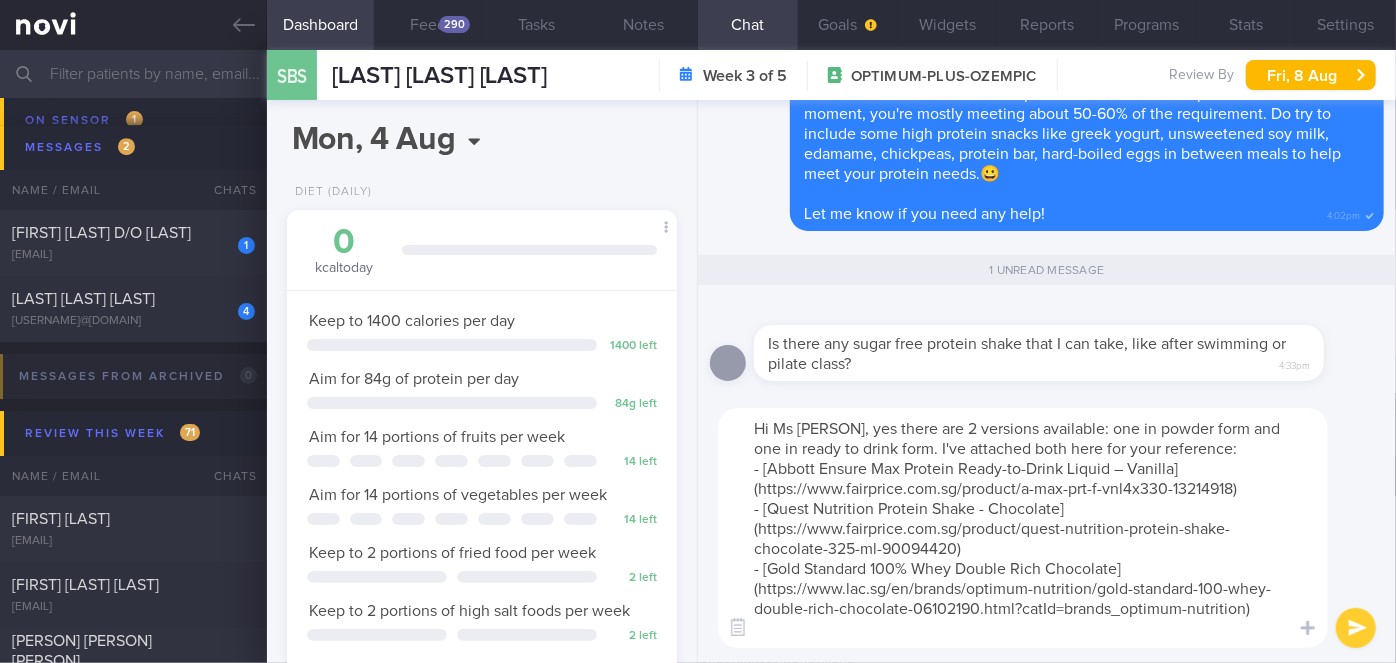 click on "Hi Ms [PERSON], yes there are 2 versions available: one in powder form and one in ready to drink form. I've attached both here for your reference:
- [Abbott Ensure Max Protein Ready-to-Drink Liquid – Vanilla](https://www.fairprice.com.sg/product/a-max-prt-f-vnl4x330-13214918)
- [Quest Nutrition Protein Shake - Chocolate](https://www.fairprice.com.sg/product/quest-nutrition-protein-shake-chocolate-325-ml-90094420)
- [Gold Standard 100% Whey Double Rich Chocolate](https://www.lac.sg/en/brands/optimum-nutrition/gold-standard-100-whey-double-rich-chocolate-06102190.html?catId=brands_optimum-nutrition)" at bounding box center (1023, 528) 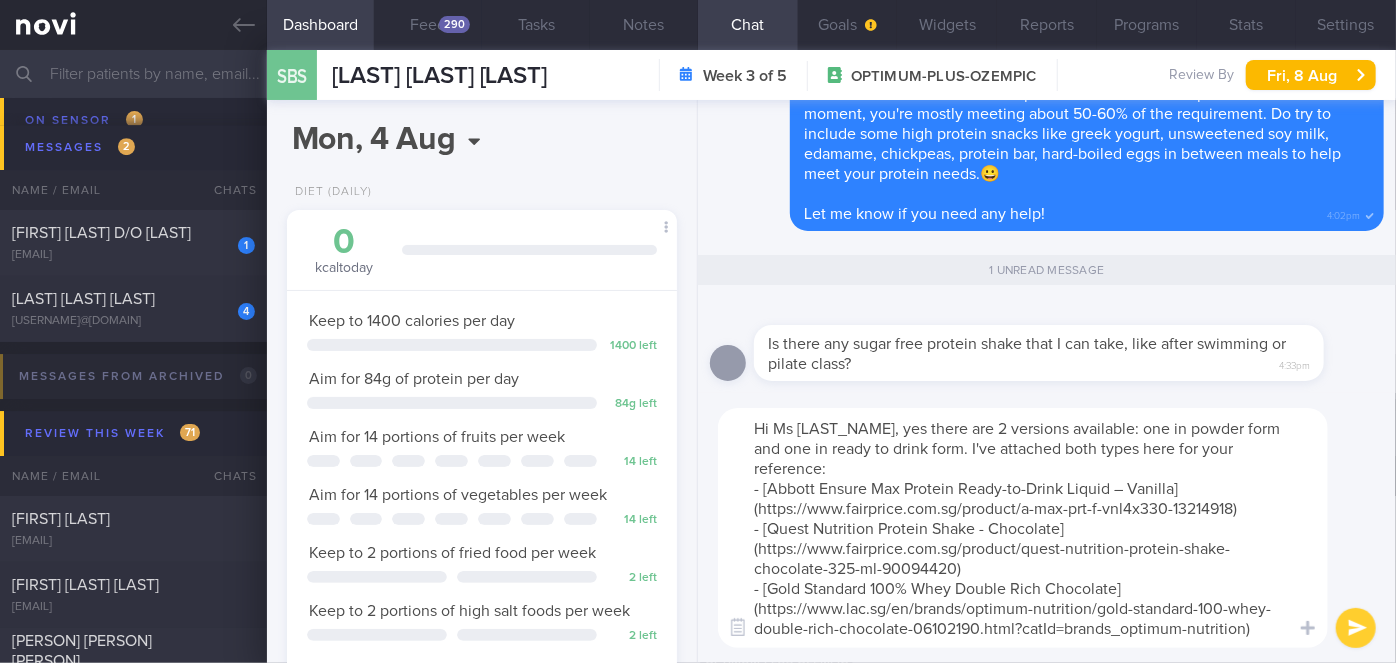 click on "Hi Ms [LAST_NAME], yes there are 2 versions available: one in powder form and one in ready to drink form. I've attached both types here for your reference:
- [Abbott Ensure Max Protein Ready-to-Drink Liquid – Vanilla](https://www.fairprice.com.sg/product/a-max-prt-f-vnl4x330-13214918)
- [Quest Nutrition Protein Shake - Chocolate](https://www.fairprice.com.sg/product/quest-nutrition-protein-shake-chocolate-325-ml-90094420)
- [Gold Standard 100% Whey Double Rich Chocolate](https://www.lac.sg/en/brands/optimum-nutrition/gold-standard-100-whey-double-rich-chocolate-06102190.html?catId=brands_optimum-nutrition)" at bounding box center (1023, 528) 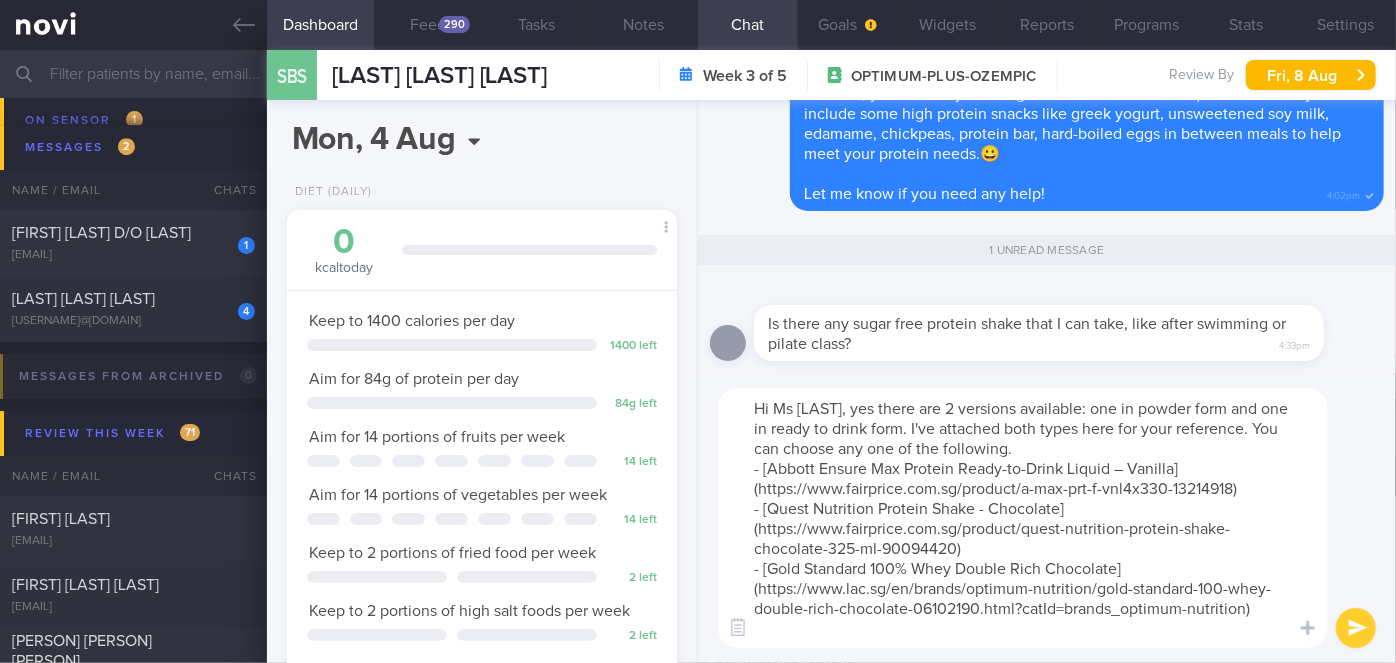 type on "Hi Ms [LAST], yes there are 2 versions available: one in powder form and one in ready to drink form. I've attached both types here for your reference. You can choose any one of the following.
- [Abbott Ensure Max Protein Ready-to-Drink Liquid – Vanilla](https://www.fairprice.com.sg/product/a-max-prt-f-vnl4x330-13214918)
- [Quest Nutrition Protein Shake - Chocolate](https://www.fairprice.com.sg/product/quest-nutrition-protein-shake-chocolate-325-ml-90094420)
- [Gold Standard 100% Whey Double Rich Chocolate](https://www.lac.sg/en/brands/optimum-nutrition/gold-standard-100-whey-double-rich-chocolate-06102190.html?catId=brands_optimum-nutrition)" 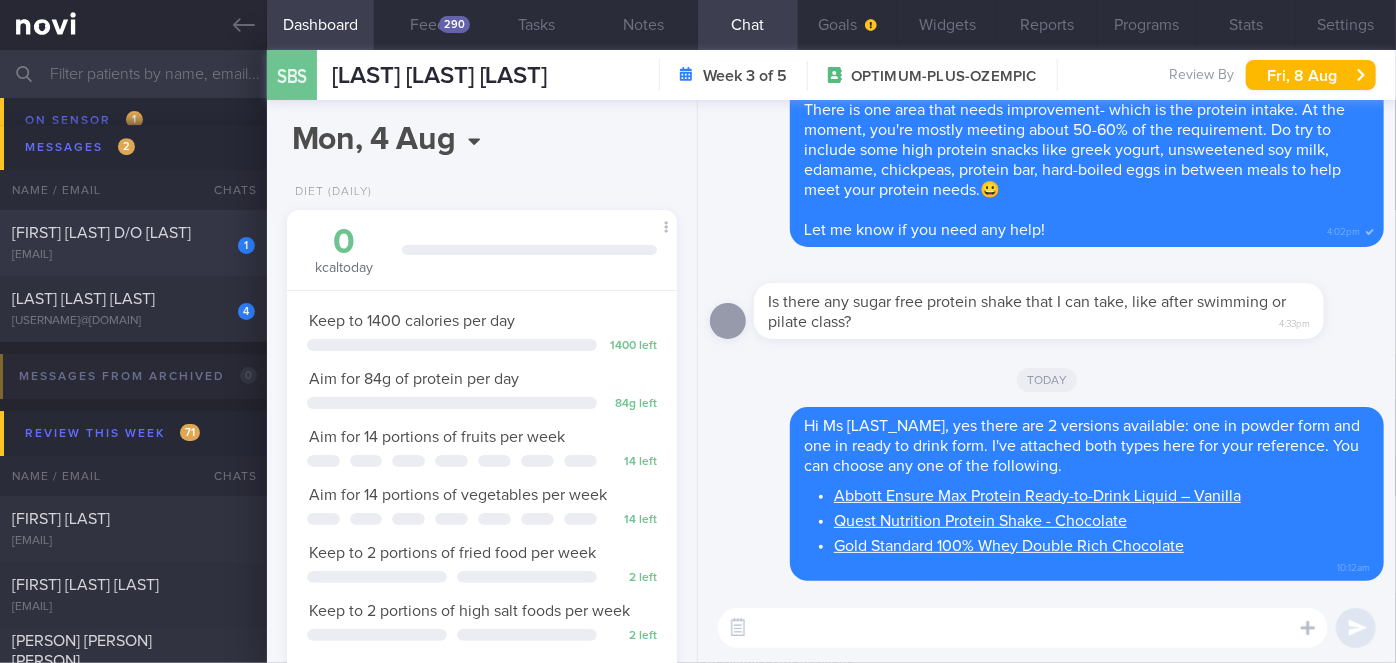 click on "1" at bounding box center (233, 238) 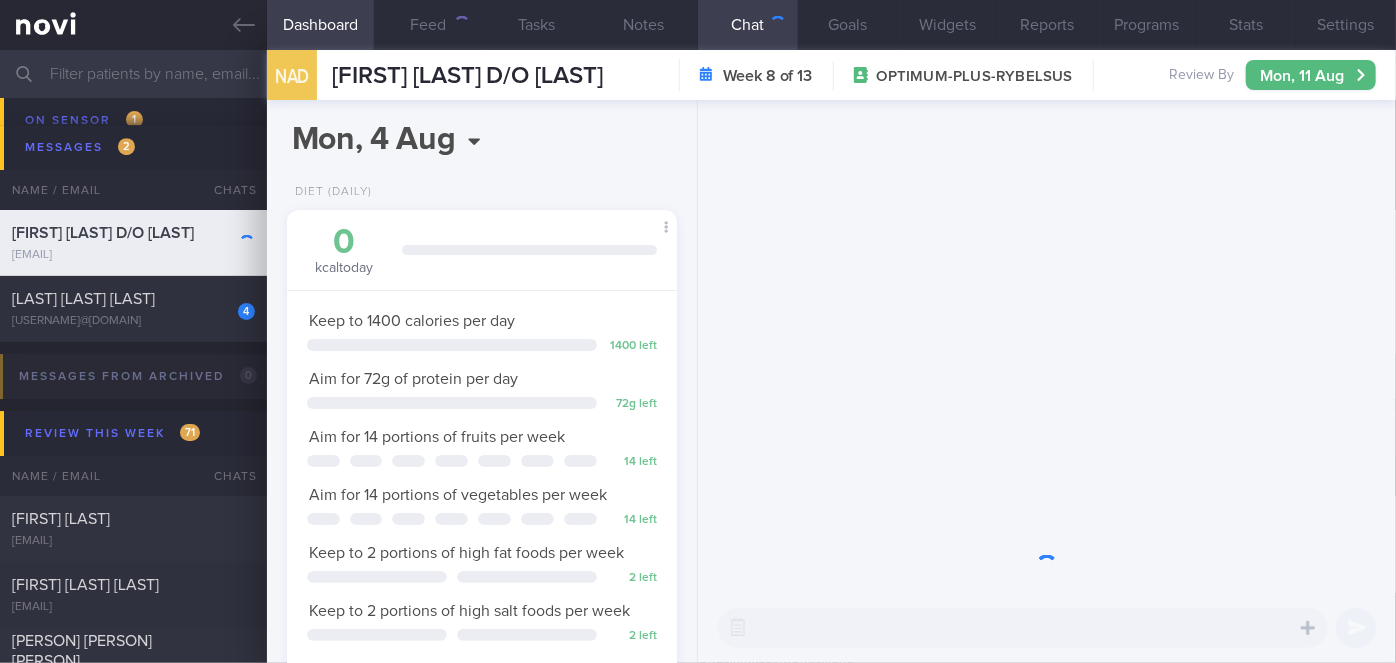 scroll, scrollTop: 999800, scrollLeft: 999658, axis: both 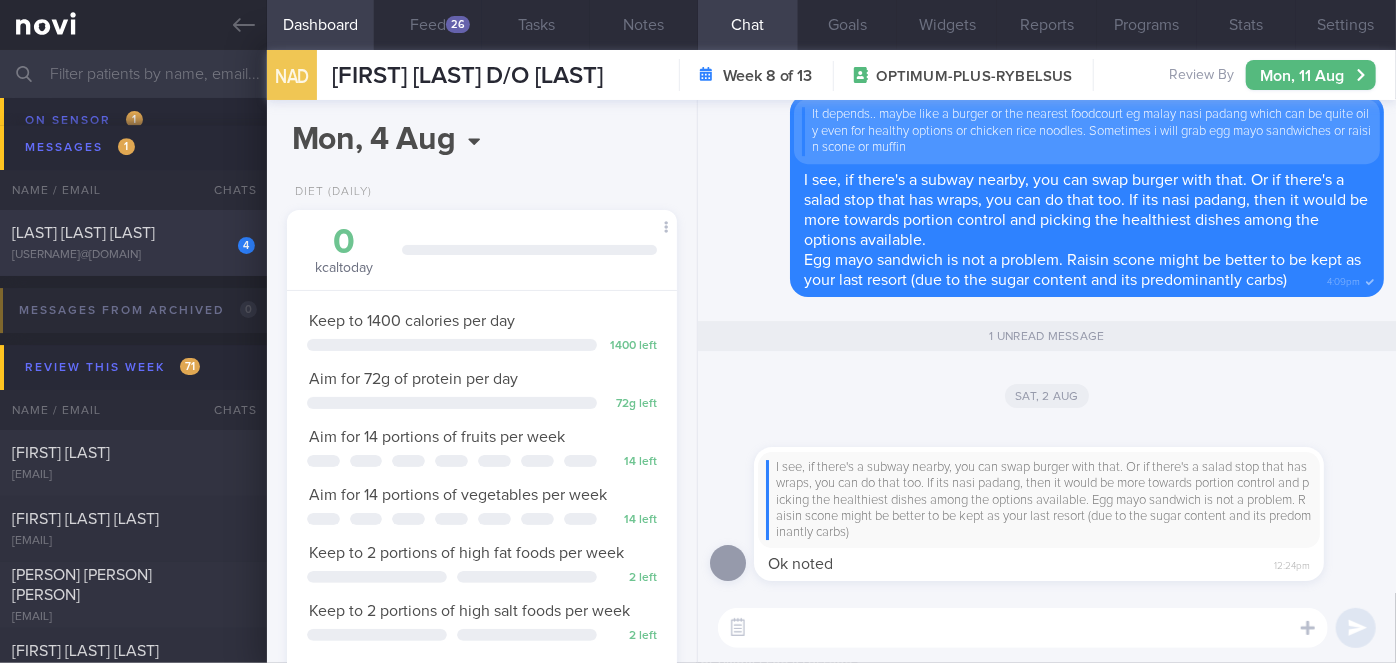 click on "[USERNAME]@[DOMAIN]" at bounding box center [133, 255] 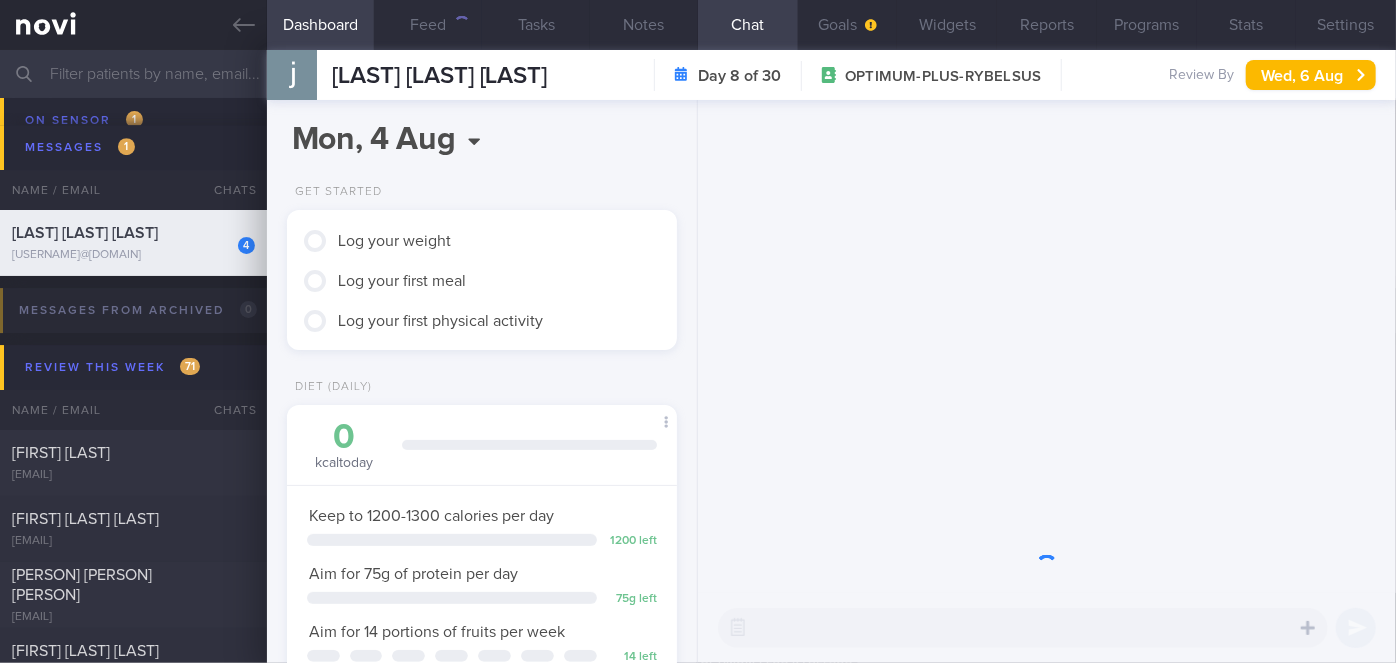 scroll, scrollTop: 999829, scrollLeft: 999658, axis: both 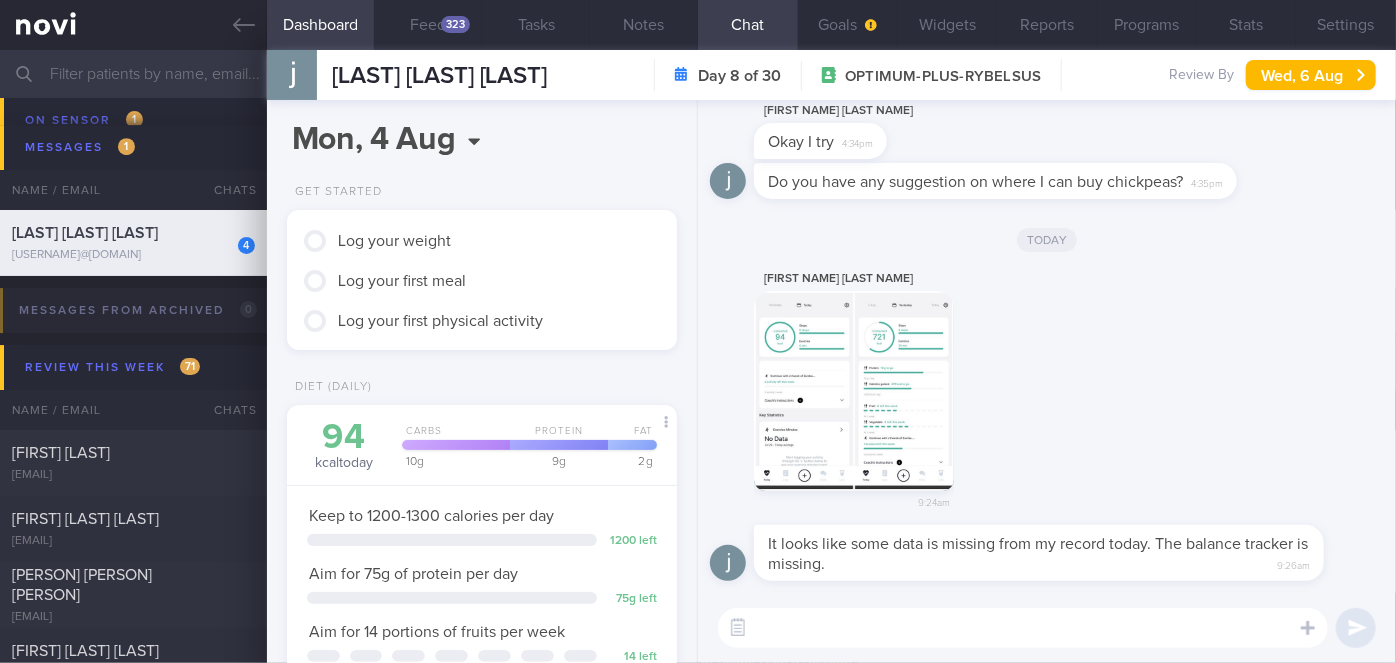 click at bounding box center (854, 391) 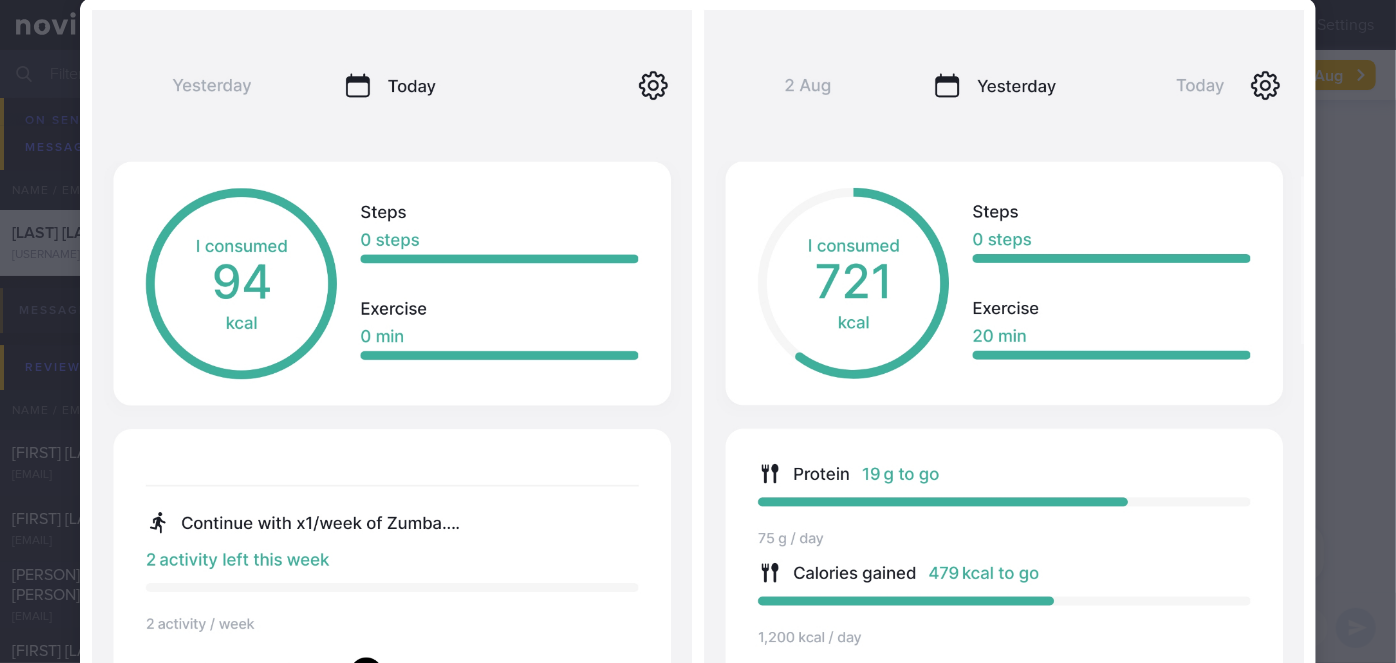 scroll, scrollTop: 0, scrollLeft: 0, axis: both 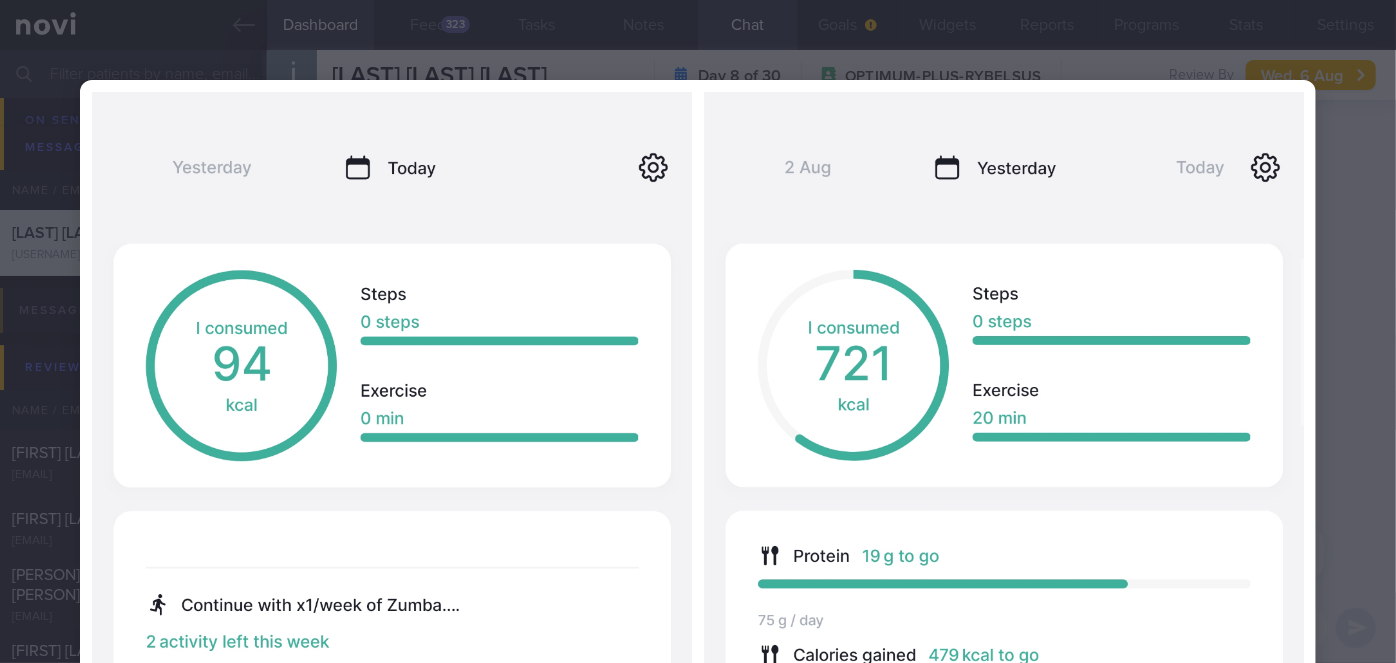 click at bounding box center (698, 698) 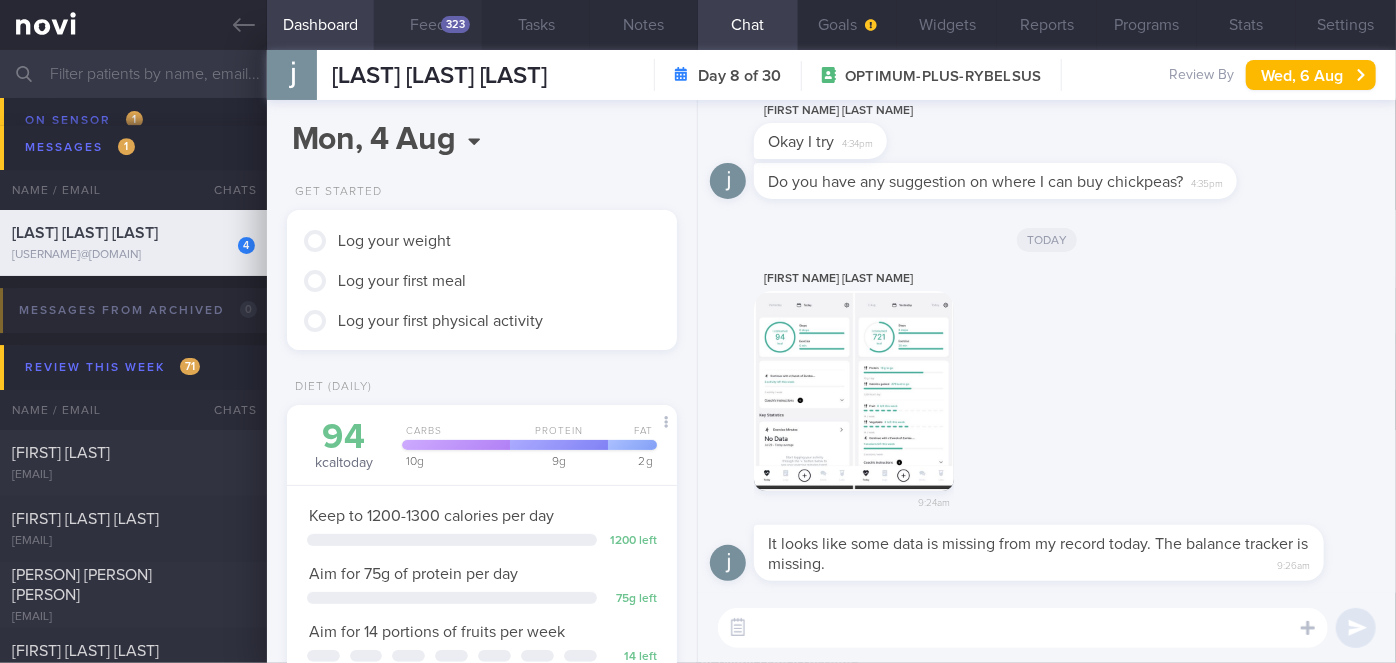 click on "Feed
323" at bounding box center (428, 25) 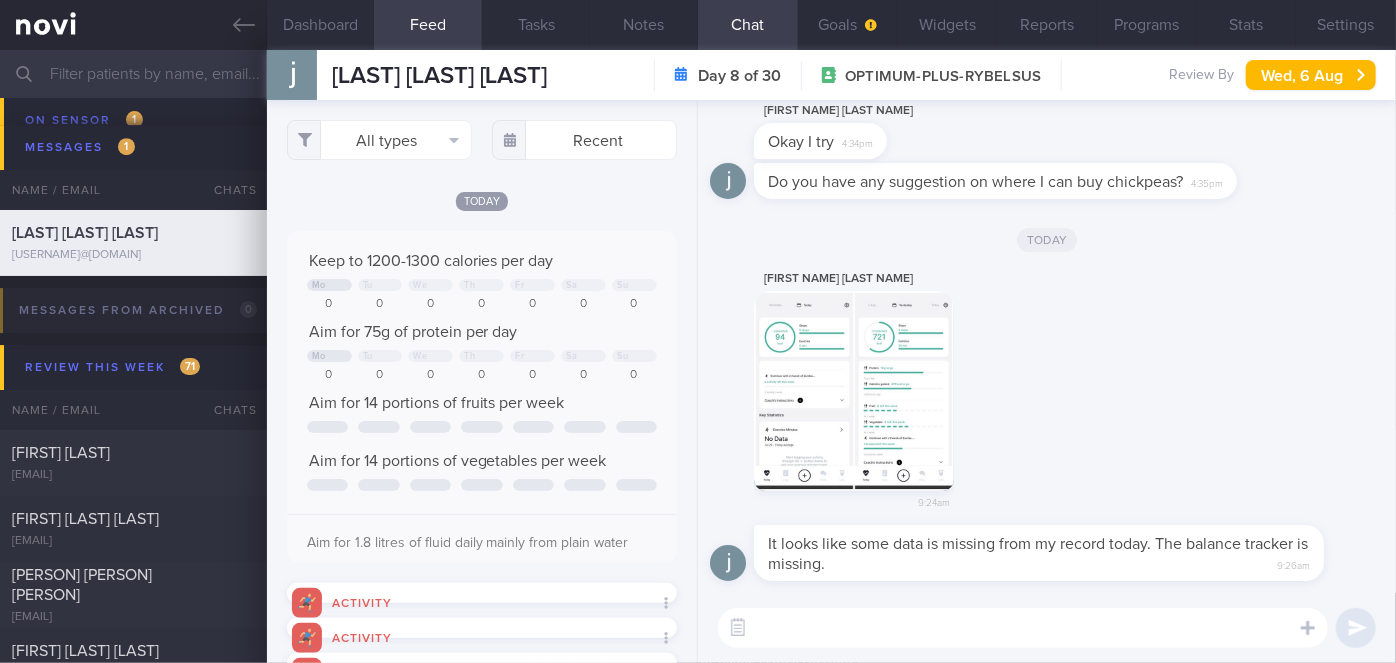 scroll, scrollTop: 0, scrollLeft: 0, axis: both 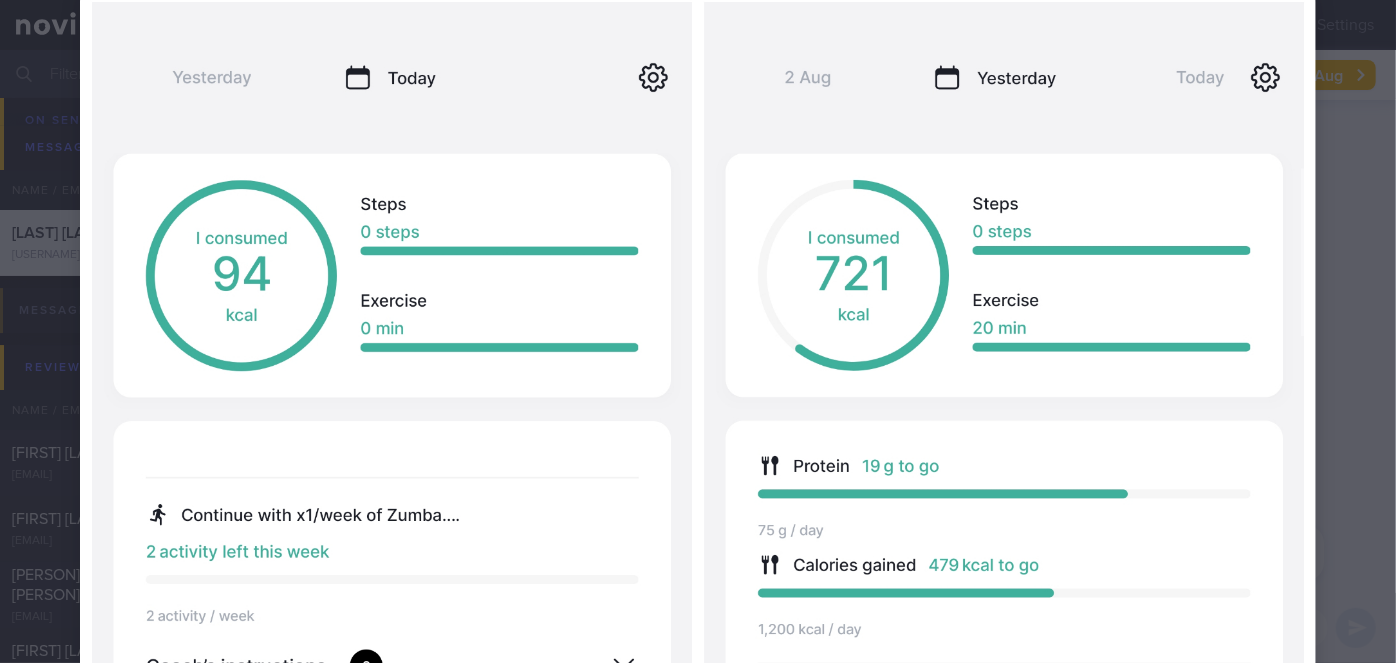click at bounding box center [698, 608] 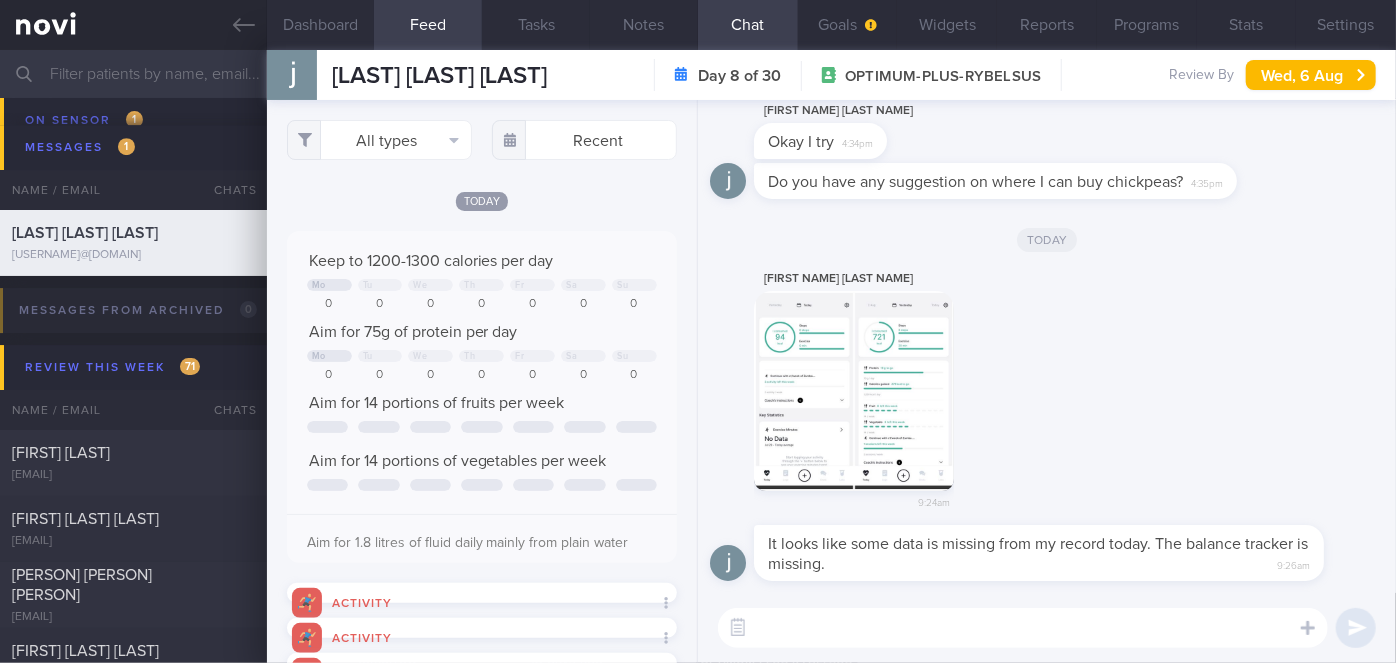 click at bounding box center (854, 391) 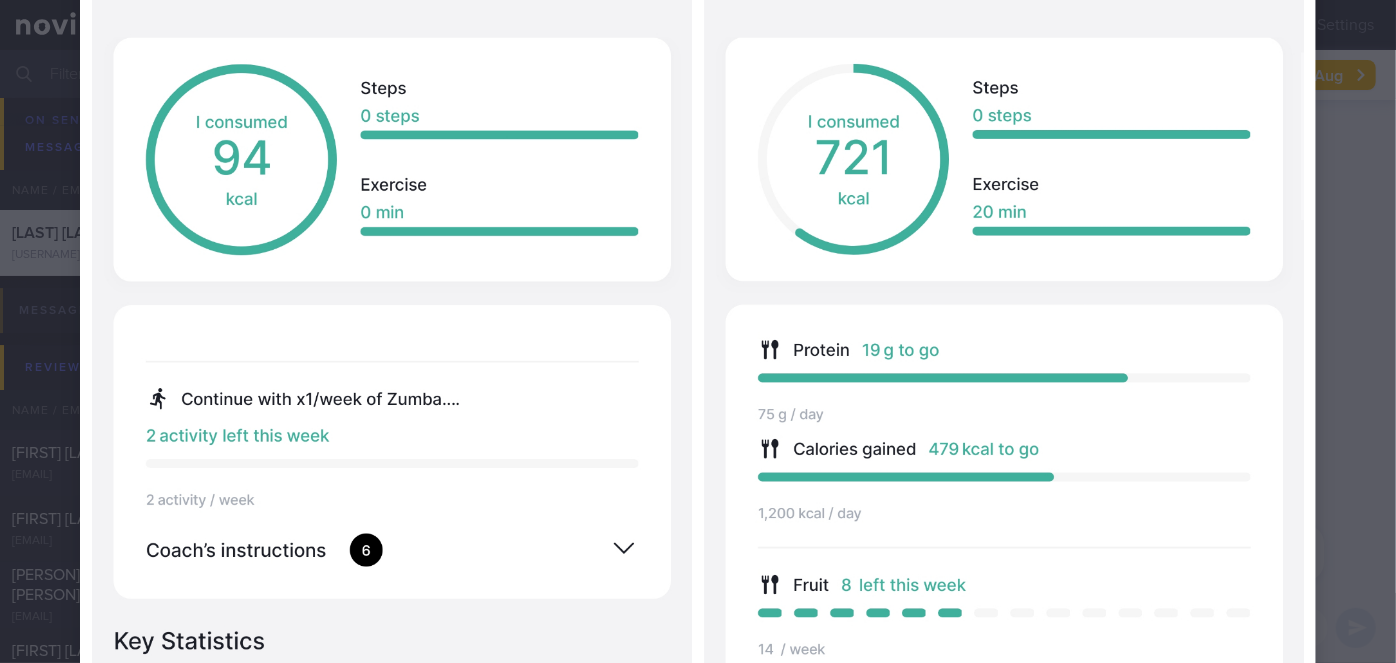 scroll, scrollTop: 272, scrollLeft: 0, axis: vertical 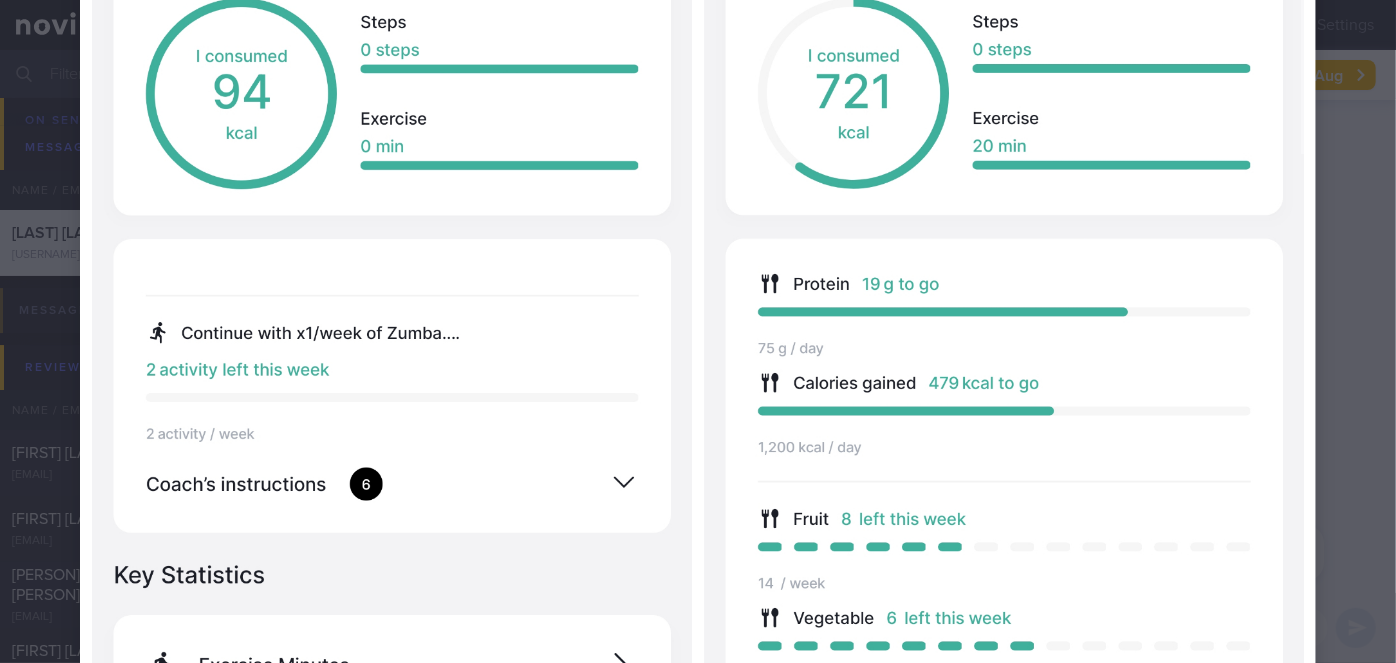 click at bounding box center [698, 426] 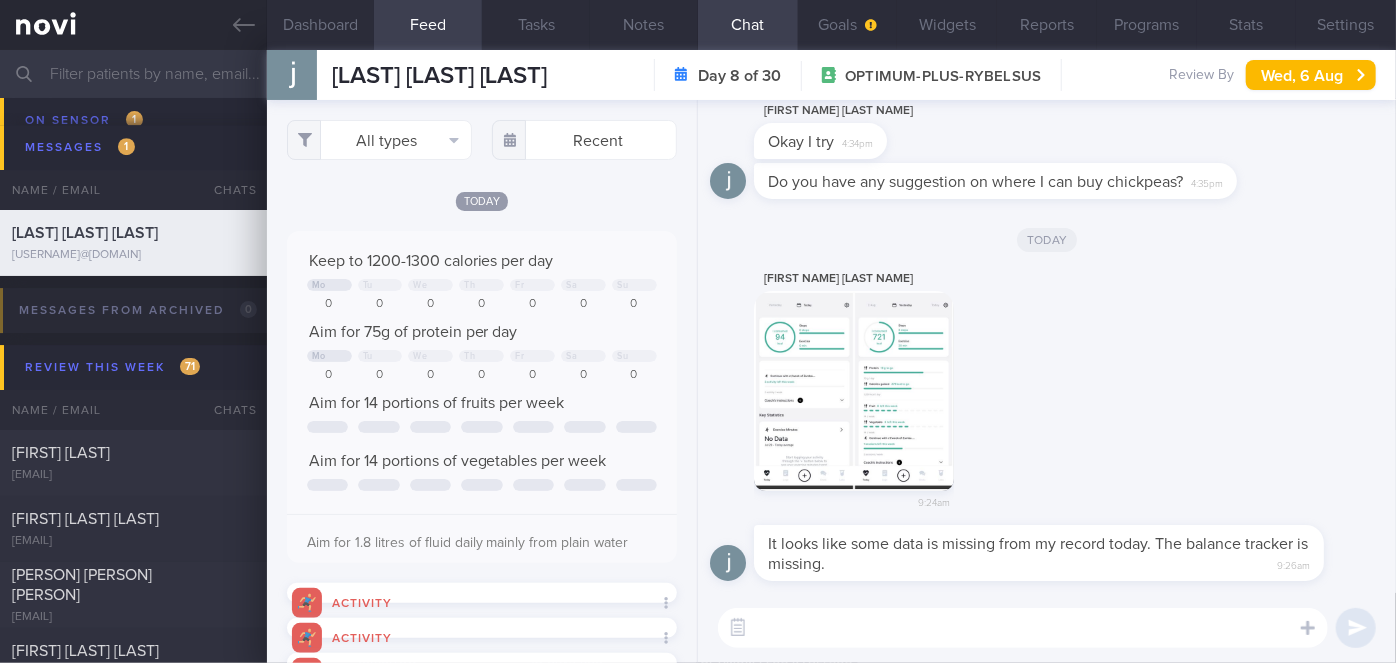 drag, startPoint x: 1012, startPoint y: 571, endPoint x: 1120, endPoint y: 575, distance: 108.07405 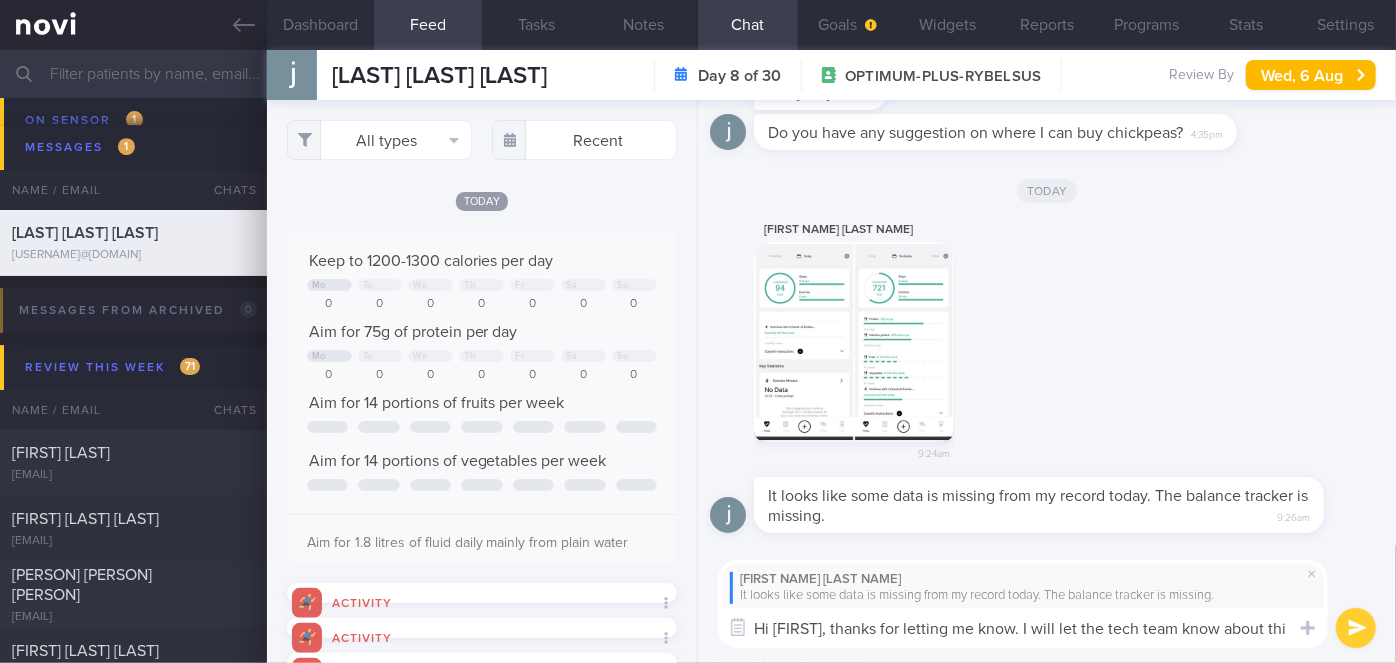 type on "Hi [FIRST], thanks for letting me know. I will let the tech team know about this" 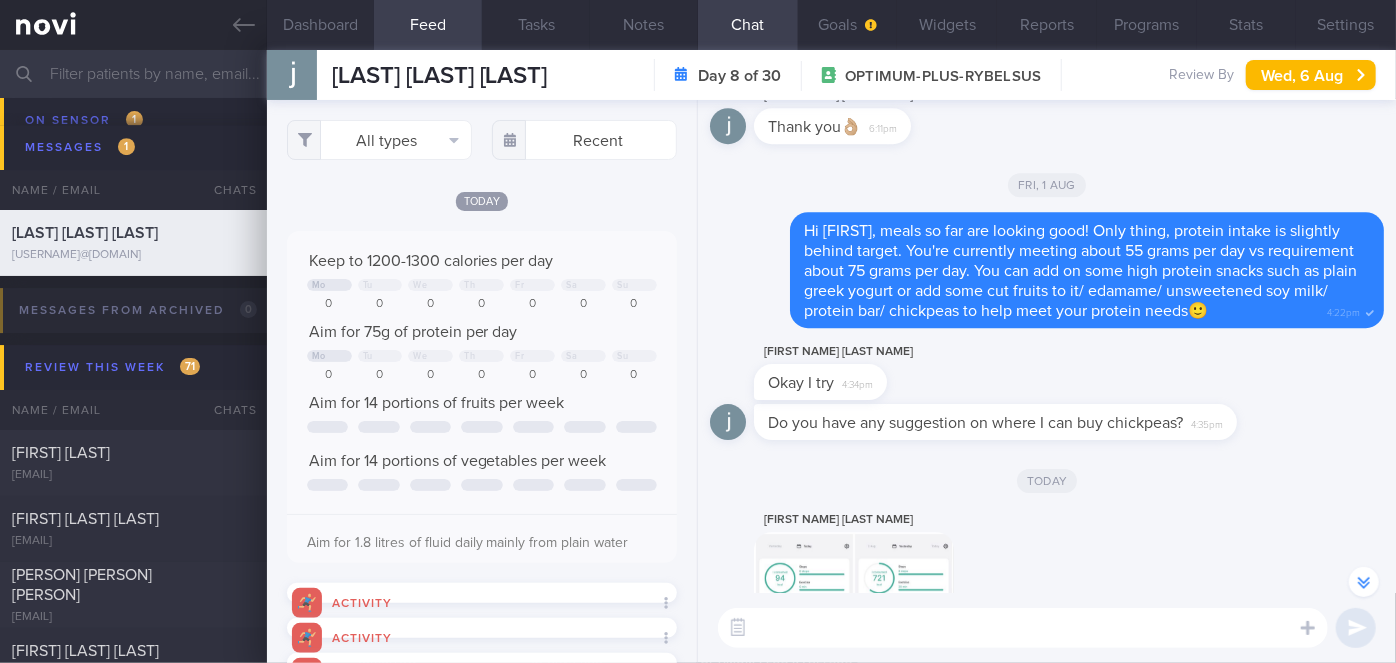 scroll, scrollTop: -365, scrollLeft: 0, axis: vertical 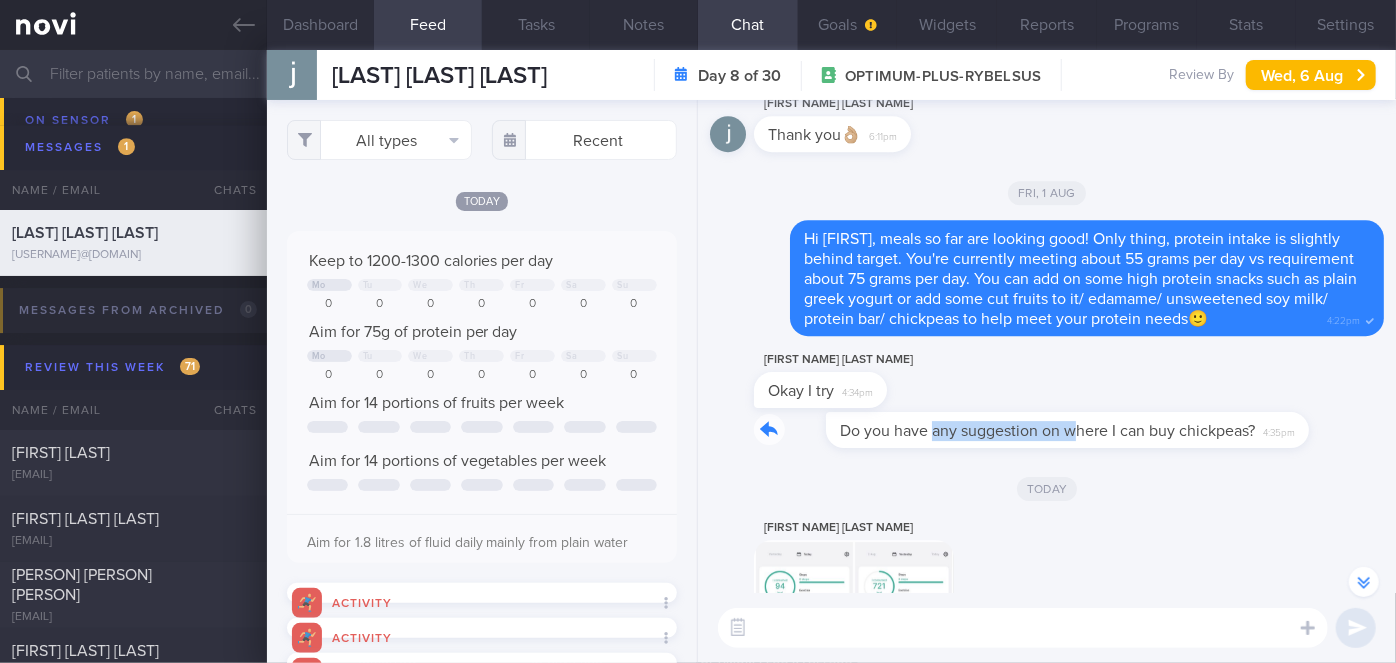 drag, startPoint x: 863, startPoint y: 446, endPoint x: 1001, endPoint y: 437, distance: 138.29317 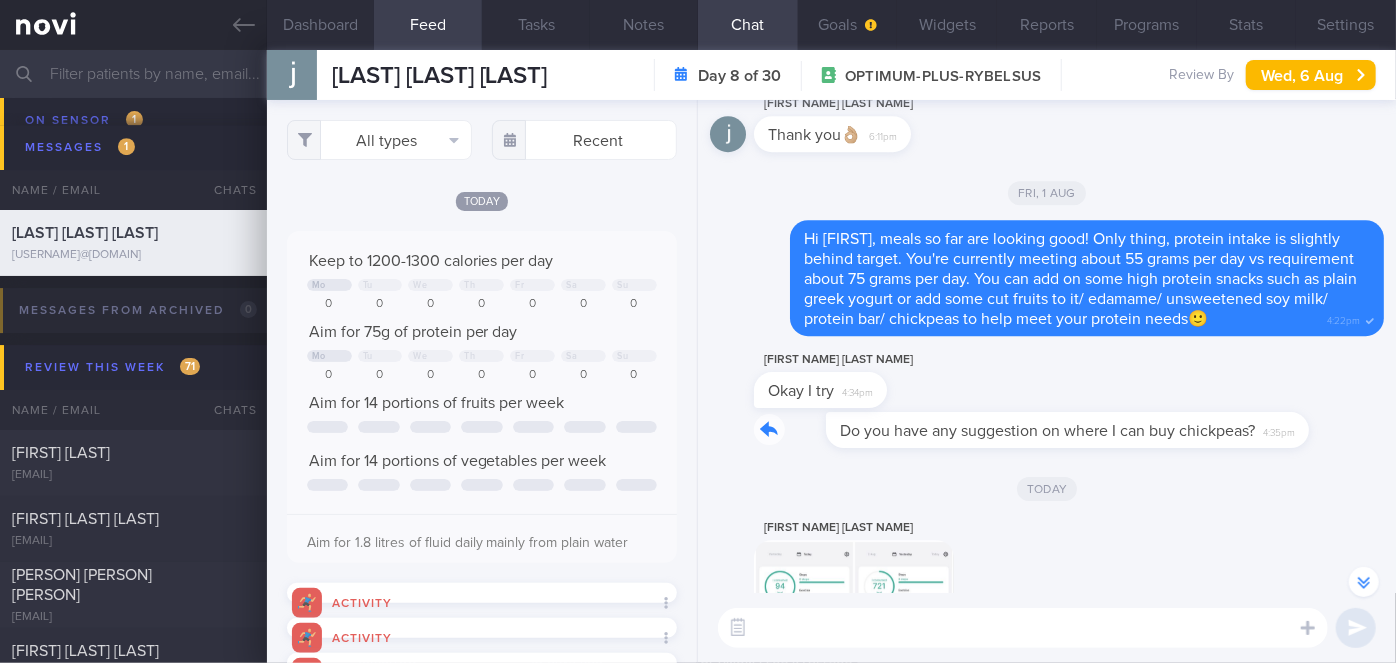 scroll, scrollTop: -412, scrollLeft: 0, axis: vertical 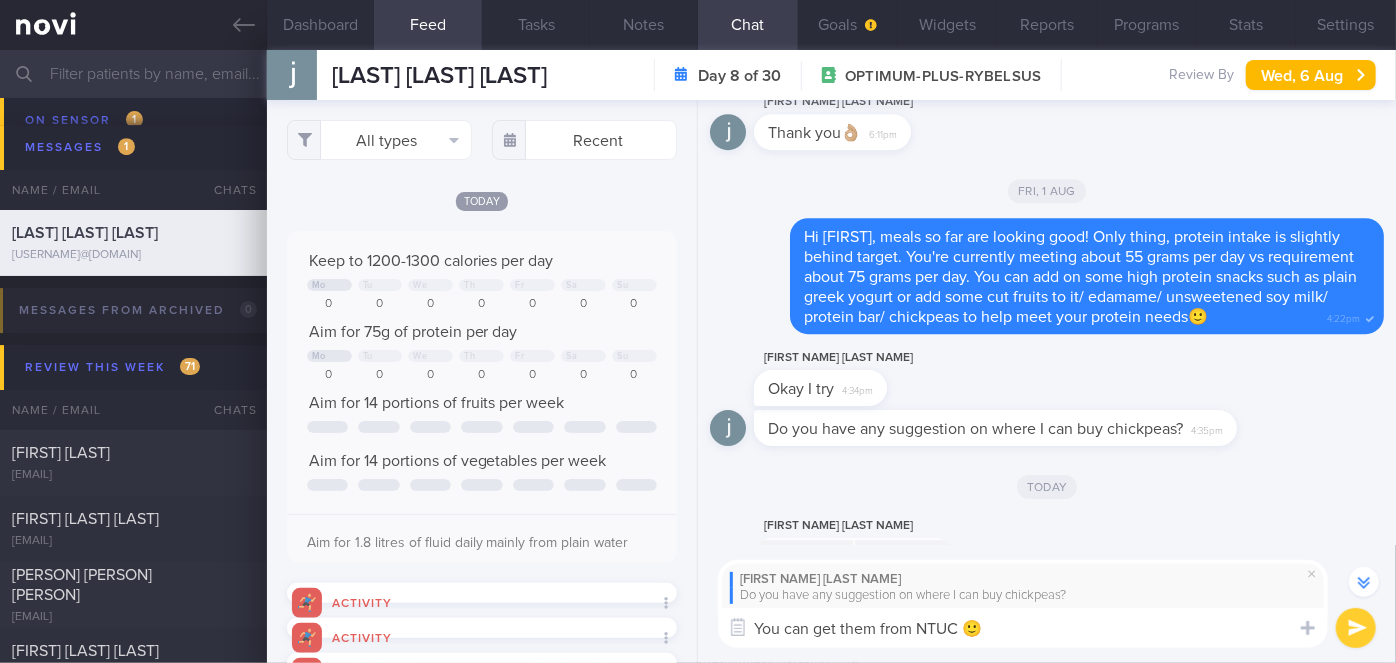 type on "You can get them from NTUC 🙂" 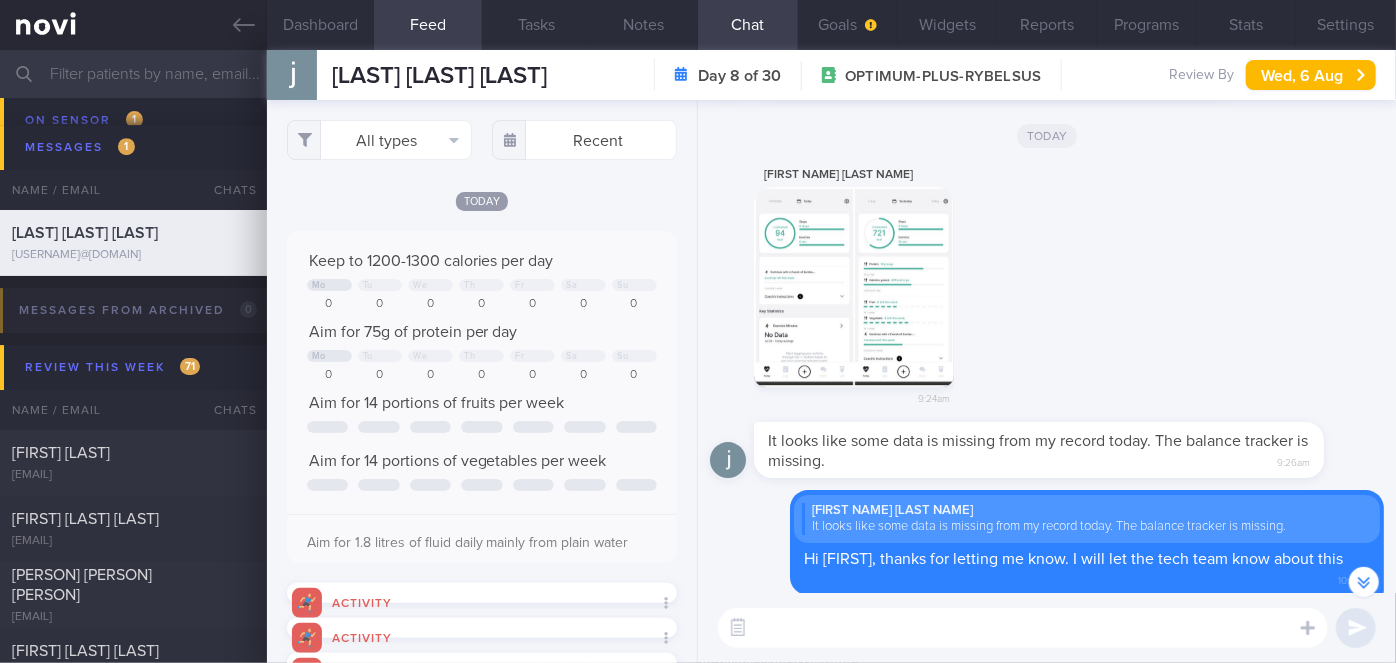 scroll, scrollTop: -181, scrollLeft: 0, axis: vertical 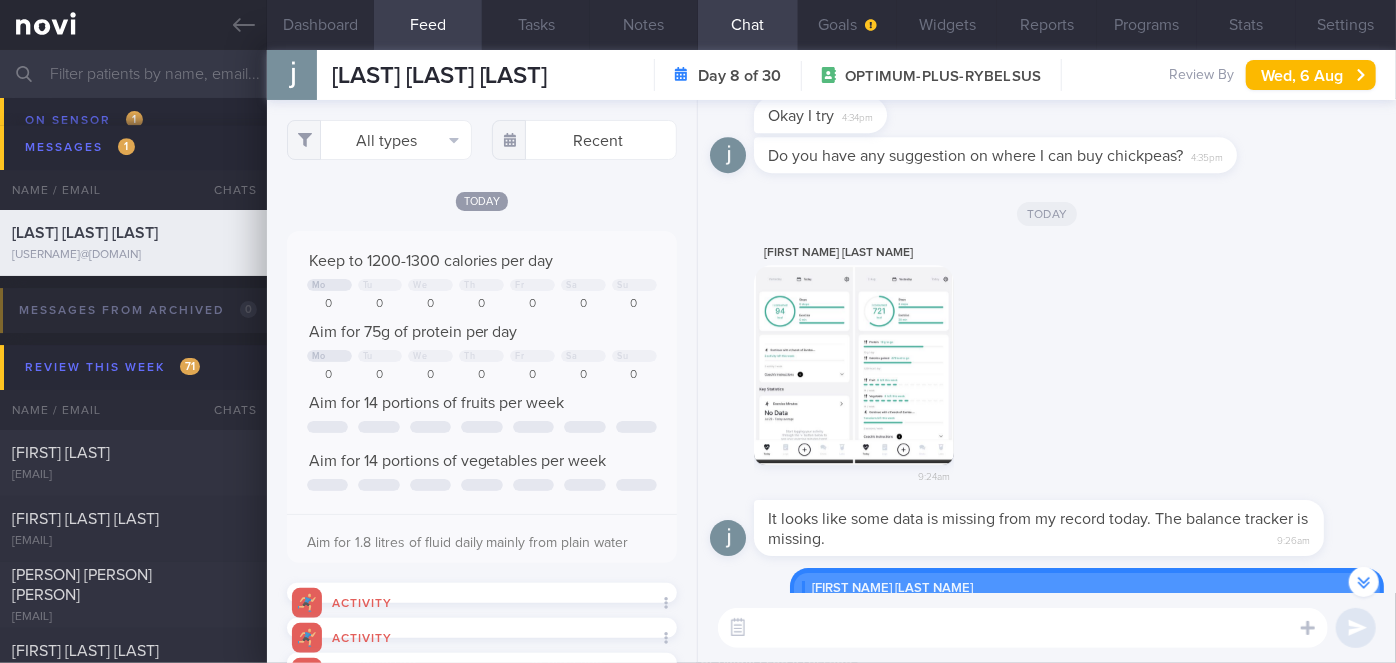 click at bounding box center [854, 365] 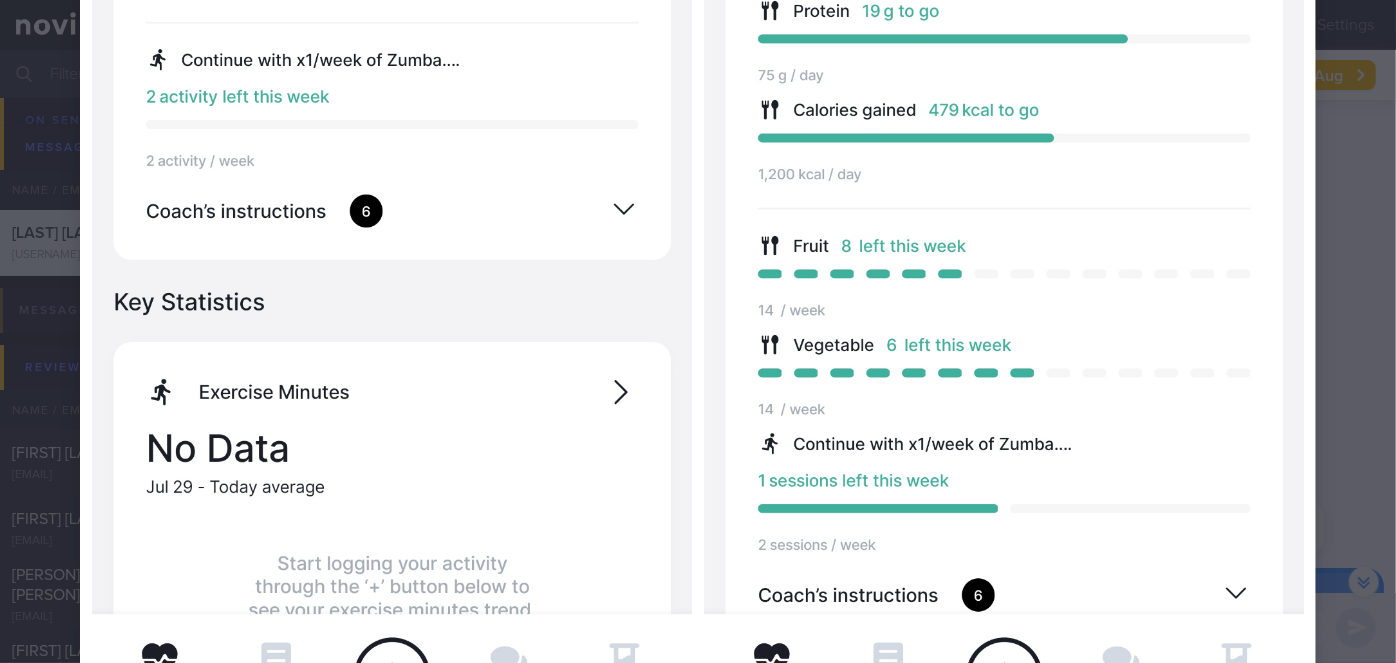 scroll, scrollTop: 454, scrollLeft: 0, axis: vertical 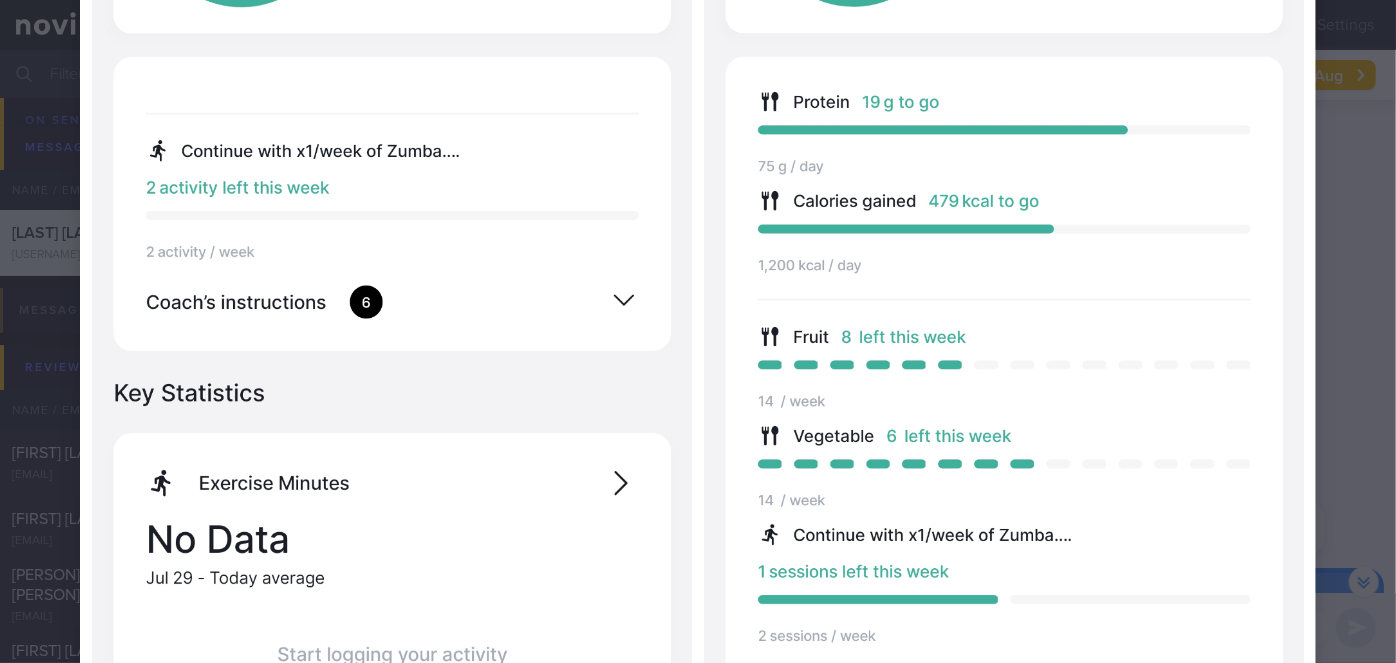 click at bounding box center [698, 244] 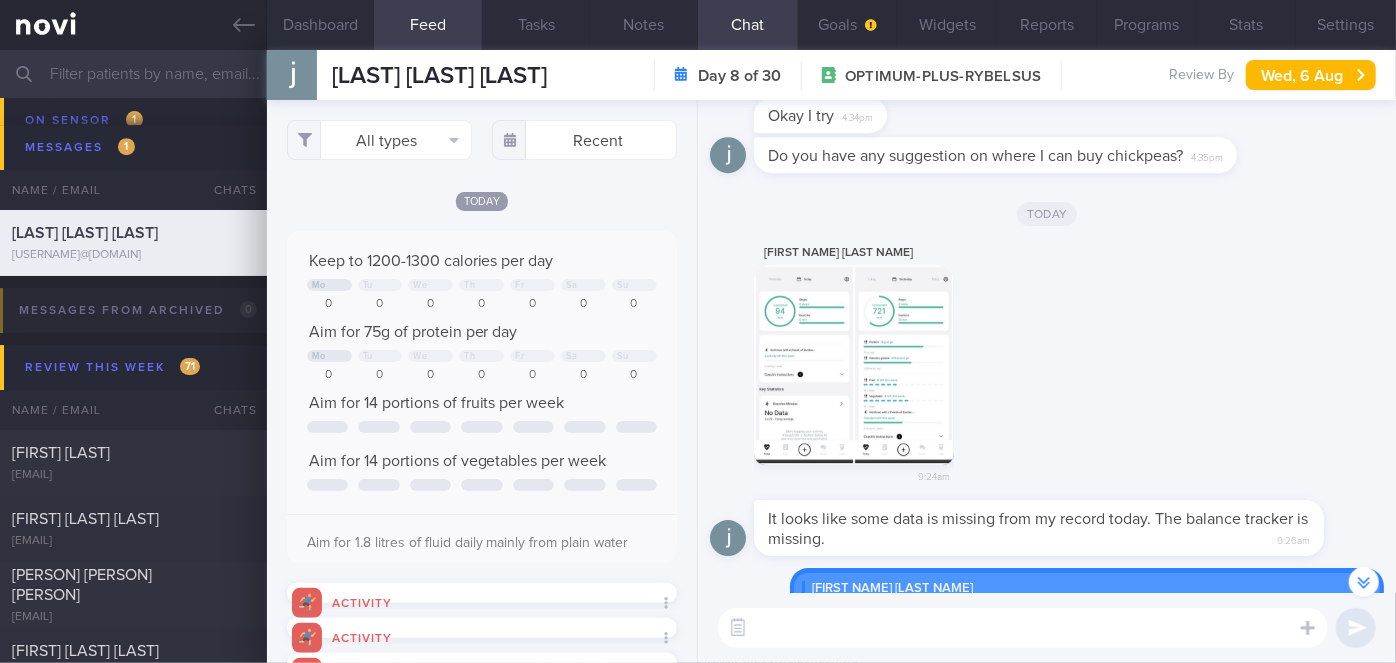 scroll, scrollTop: 0, scrollLeft: 0, axis: both 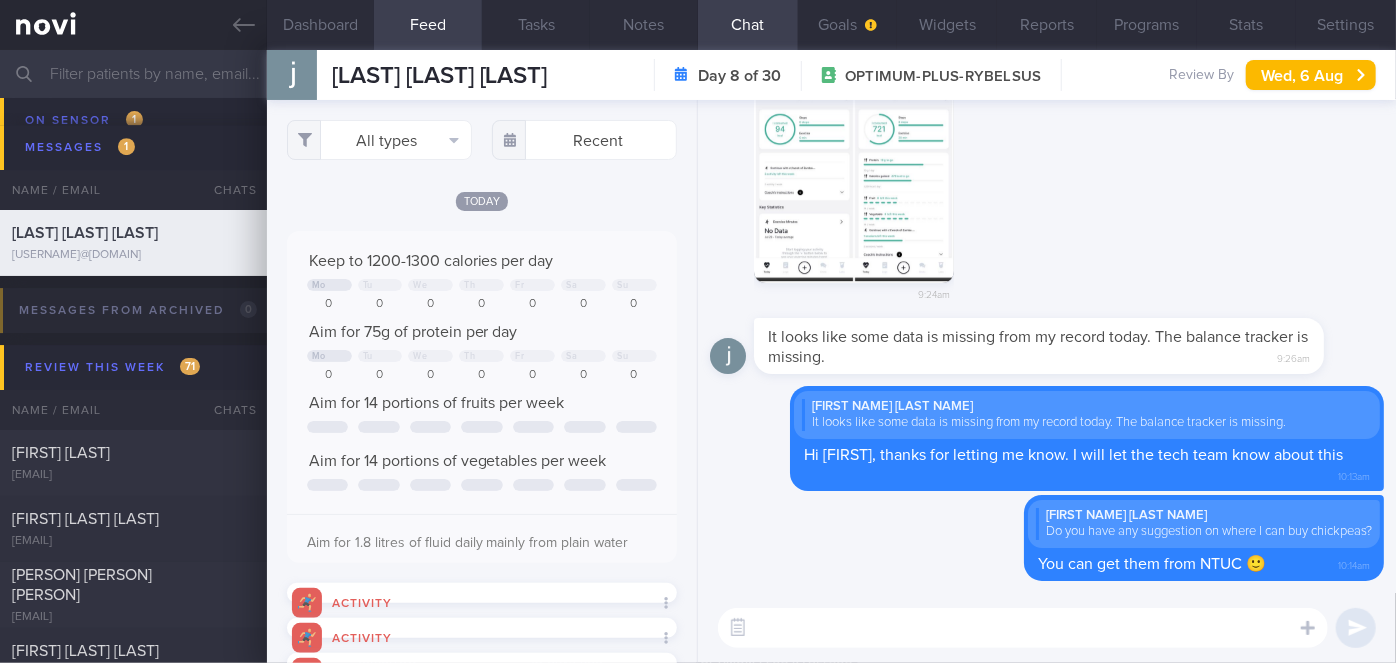 drag, startPoint x: 957, startPoint y: 368, endPoint x: 1185, endPoint y: 371, distance: 228.01973 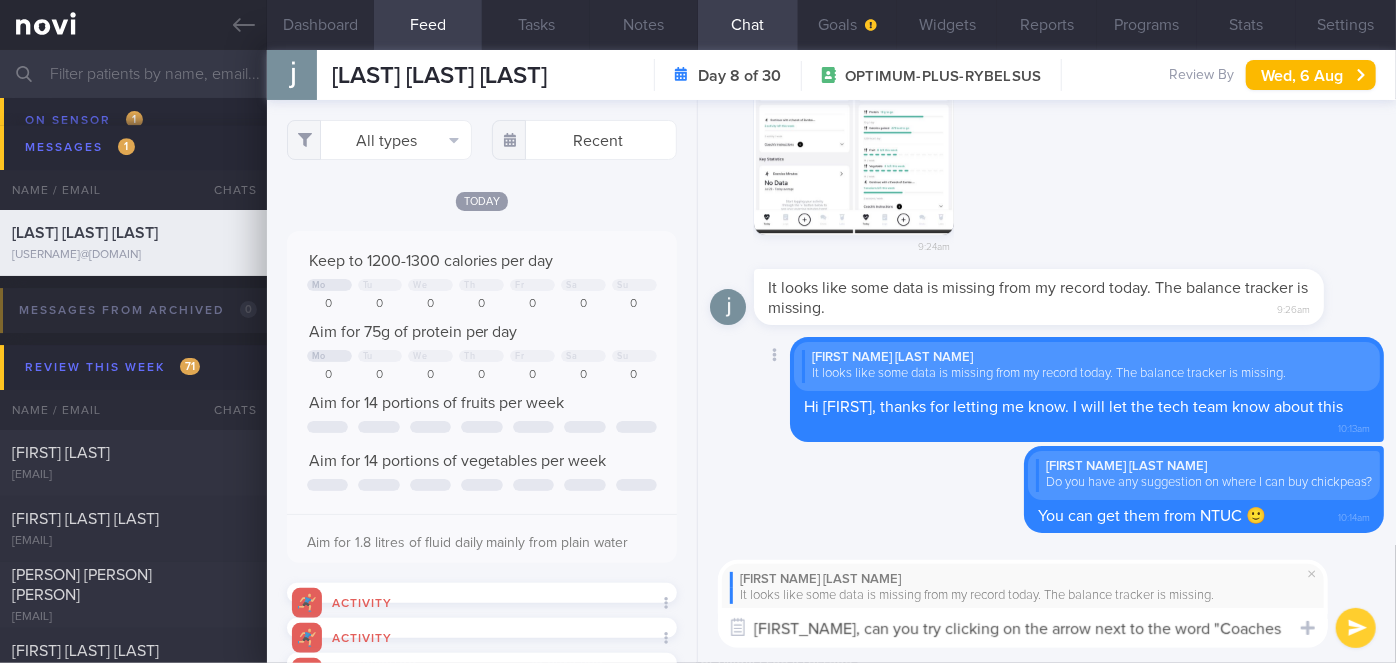 scroll, scrollTop: 0, scrollLeft: 0, axis: both 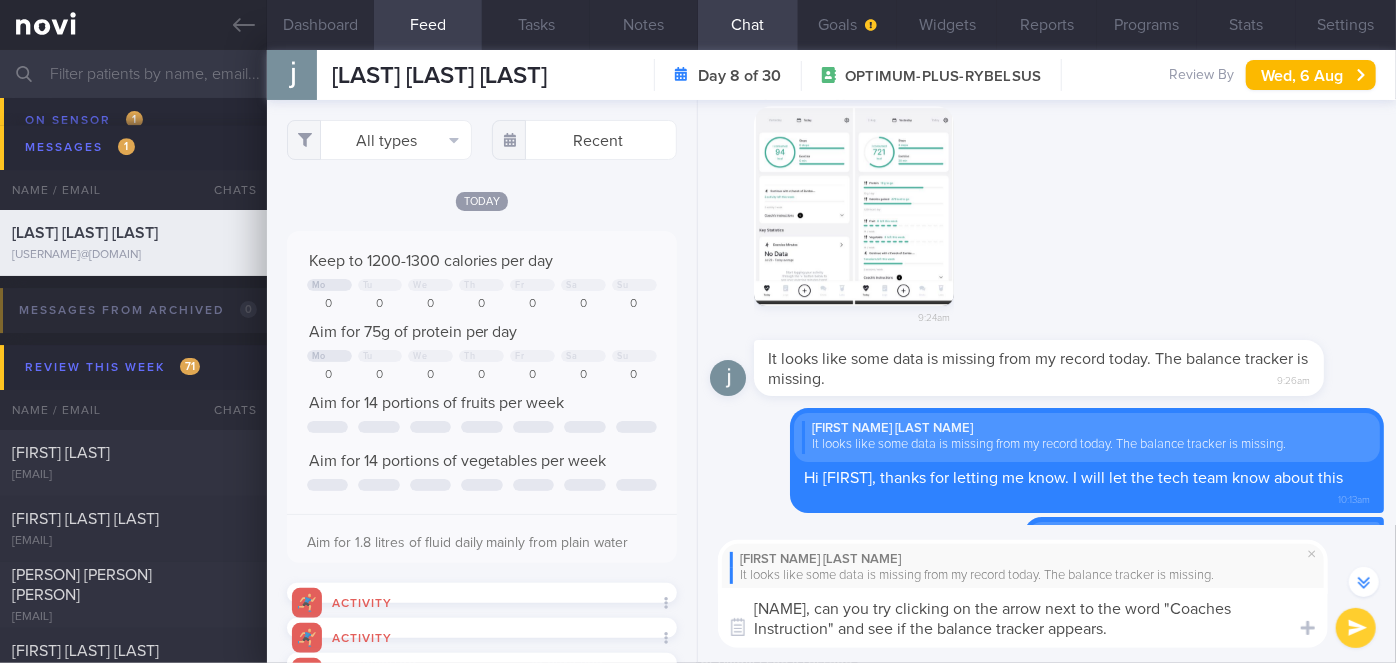 type on "[NAME], can you try clicking on the arrow next to the word "Coaches Instruction" and see if the balance tracker appears." 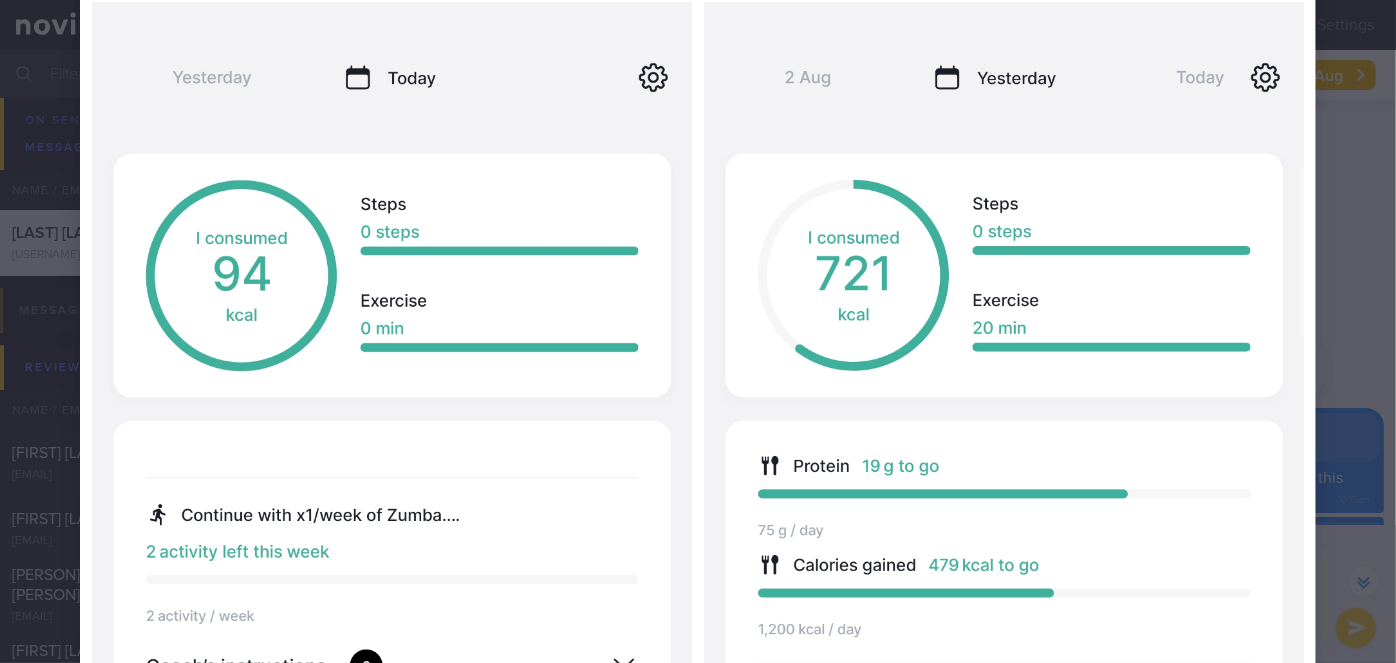 scroll, scrollTop: 272, scrollLeft: 0, axis: vertical 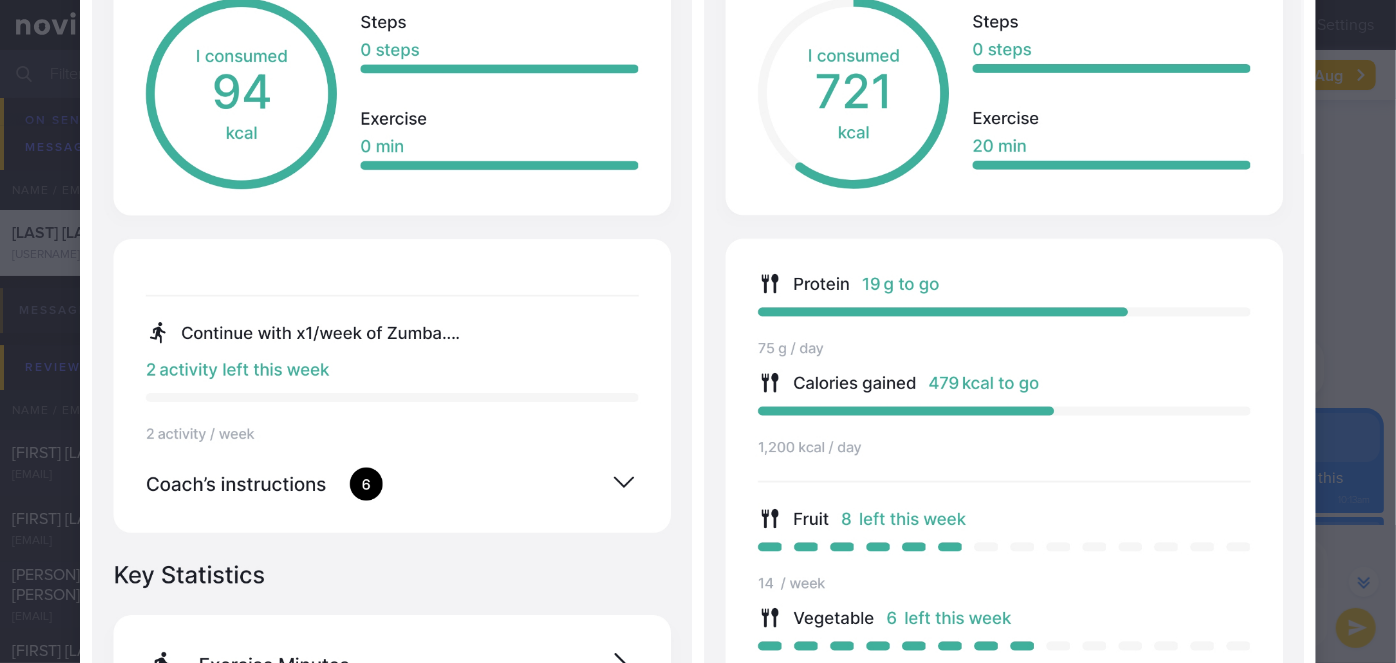 click at bounding box center [698, 426] 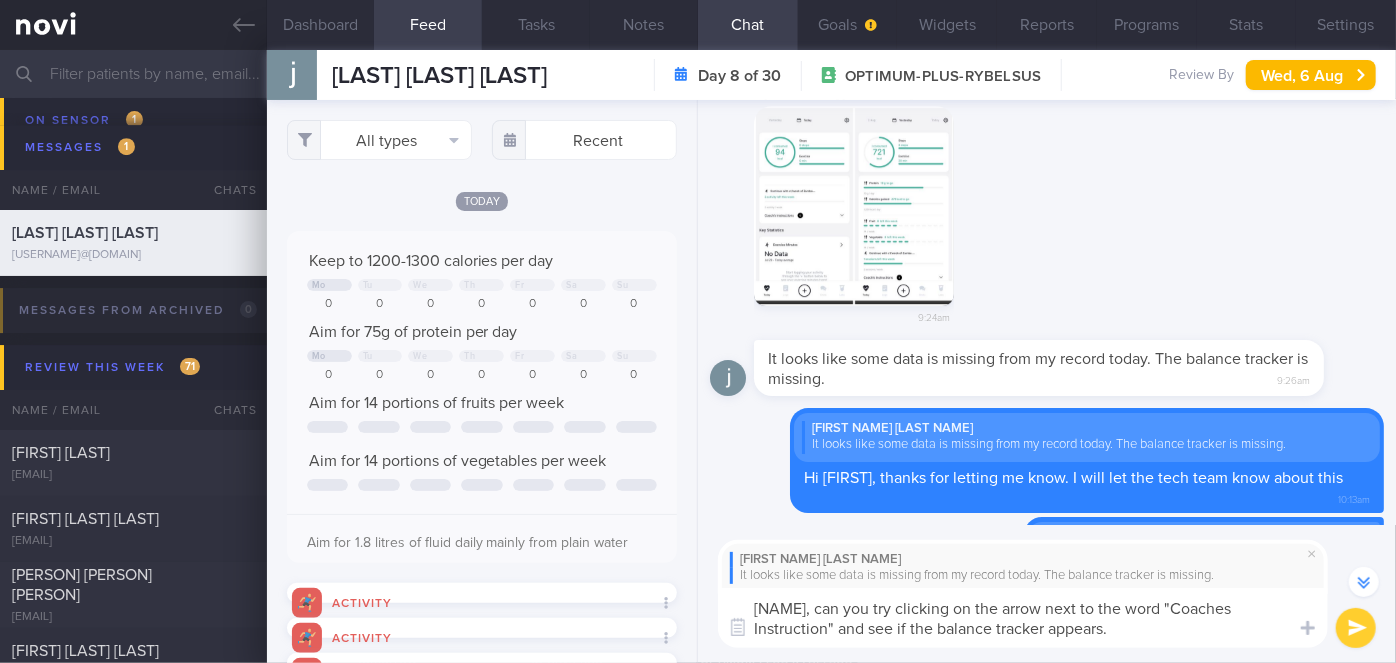 click at bounding box center [1356, 628] 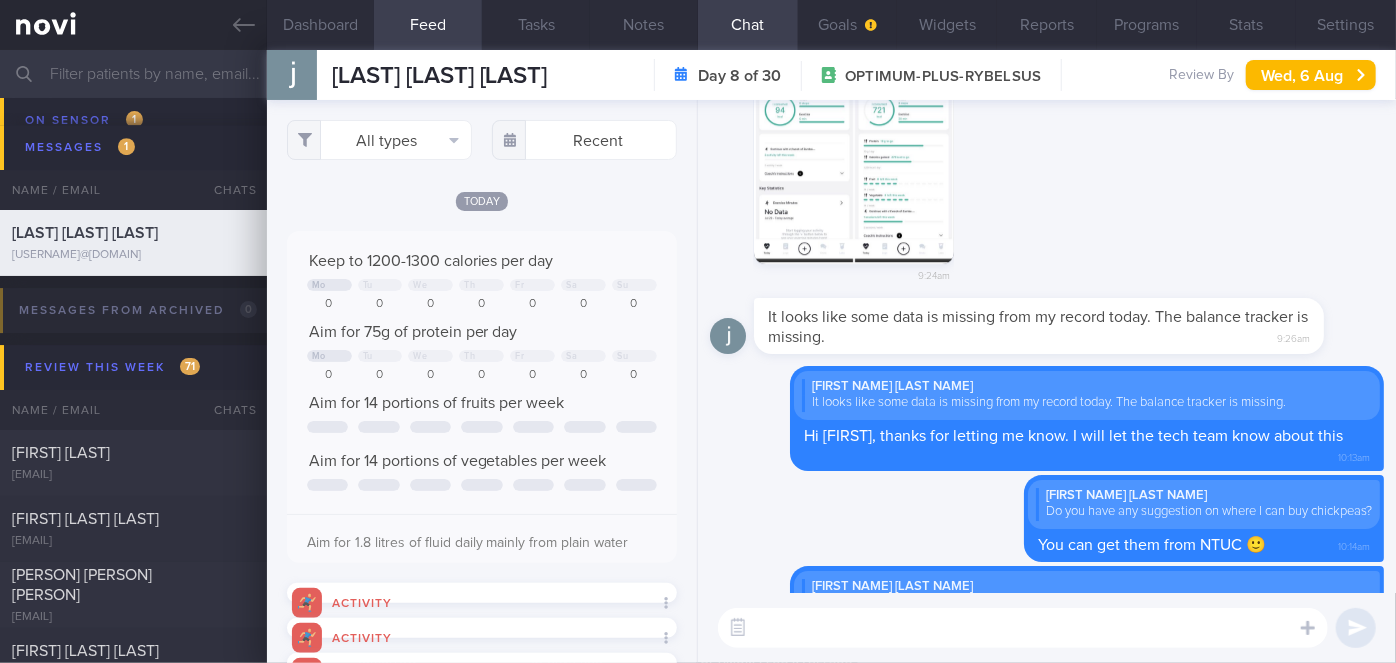 scroll, scrollTop: 0, scrollLeft: 0, axis: both 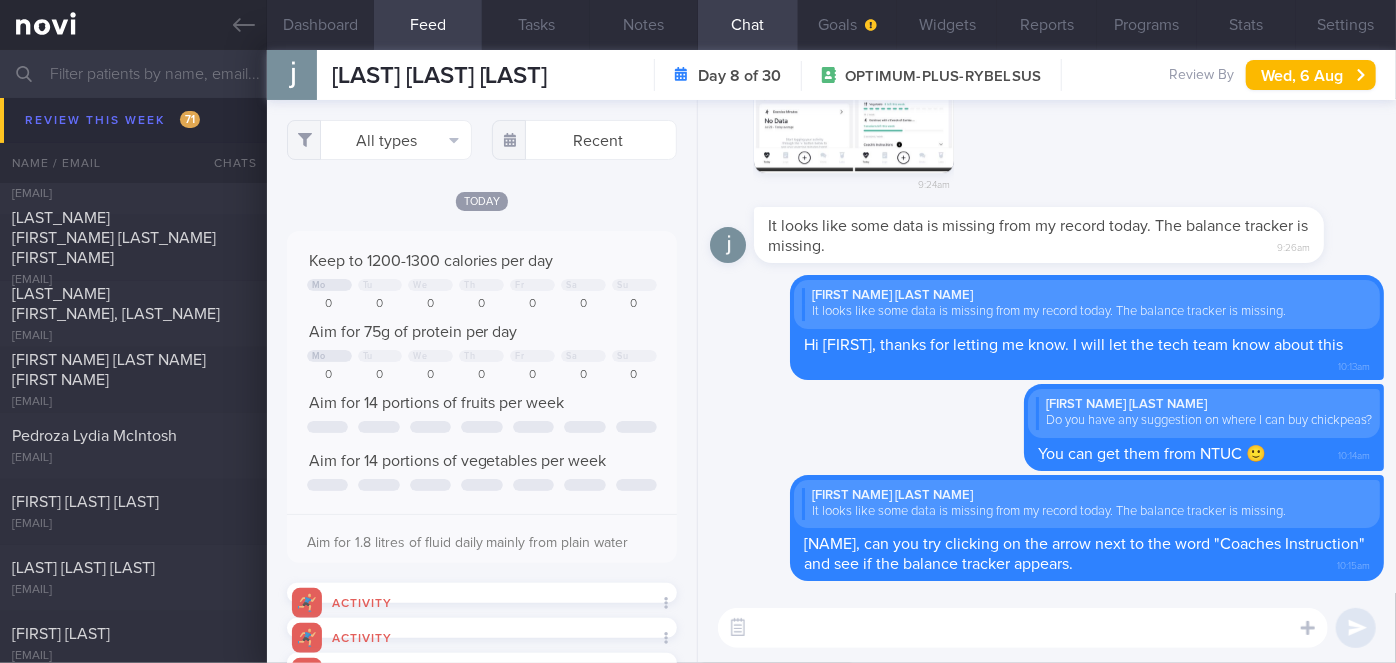 click on "[FIRST] [LAST]
[TIME]" at bounding box center (1047, 78) 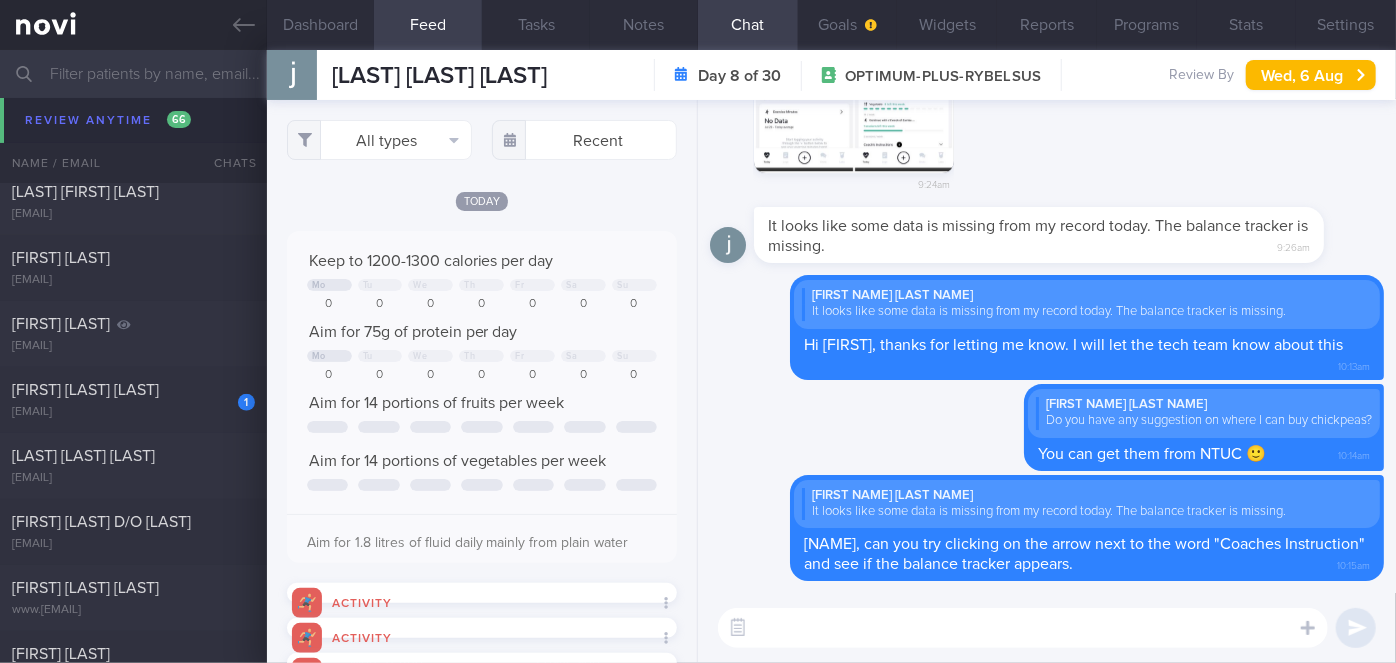 scroll, scrollTop: 12384, scrollLeft: 0, axis: vertical 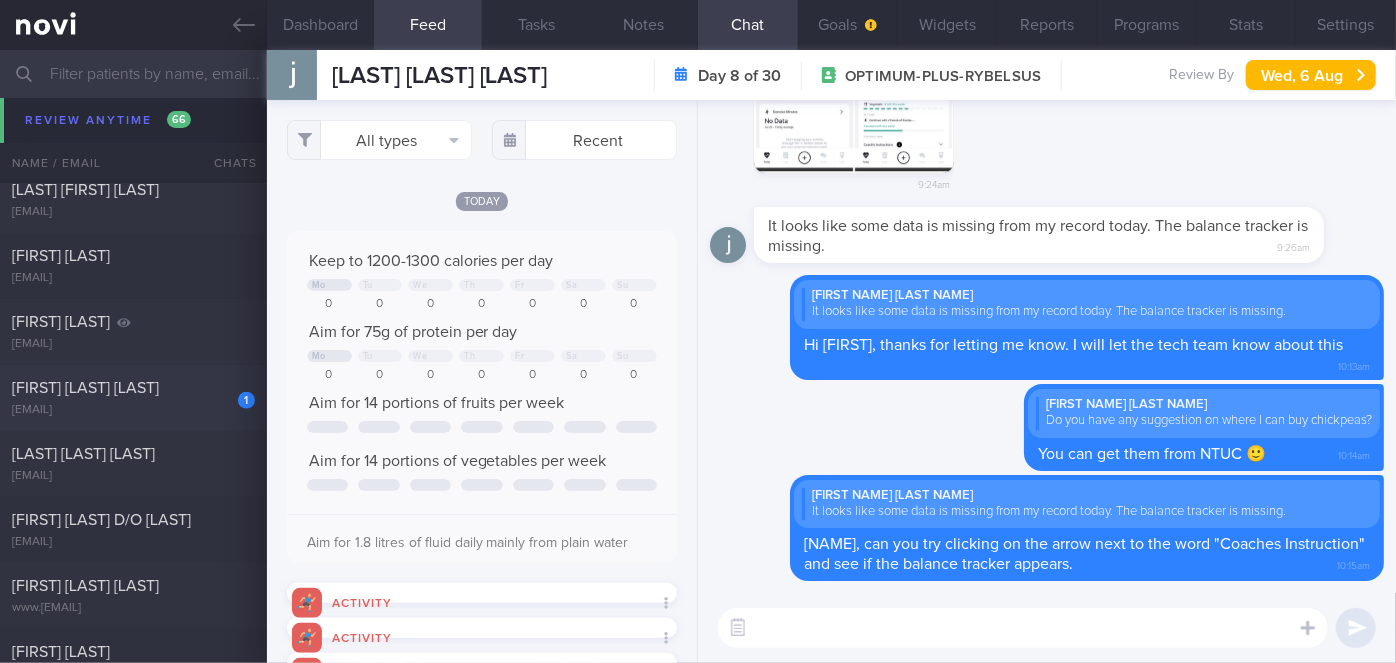 click on "[FIRST] [LAST] [LAST]" at bounding box center [131, 388] 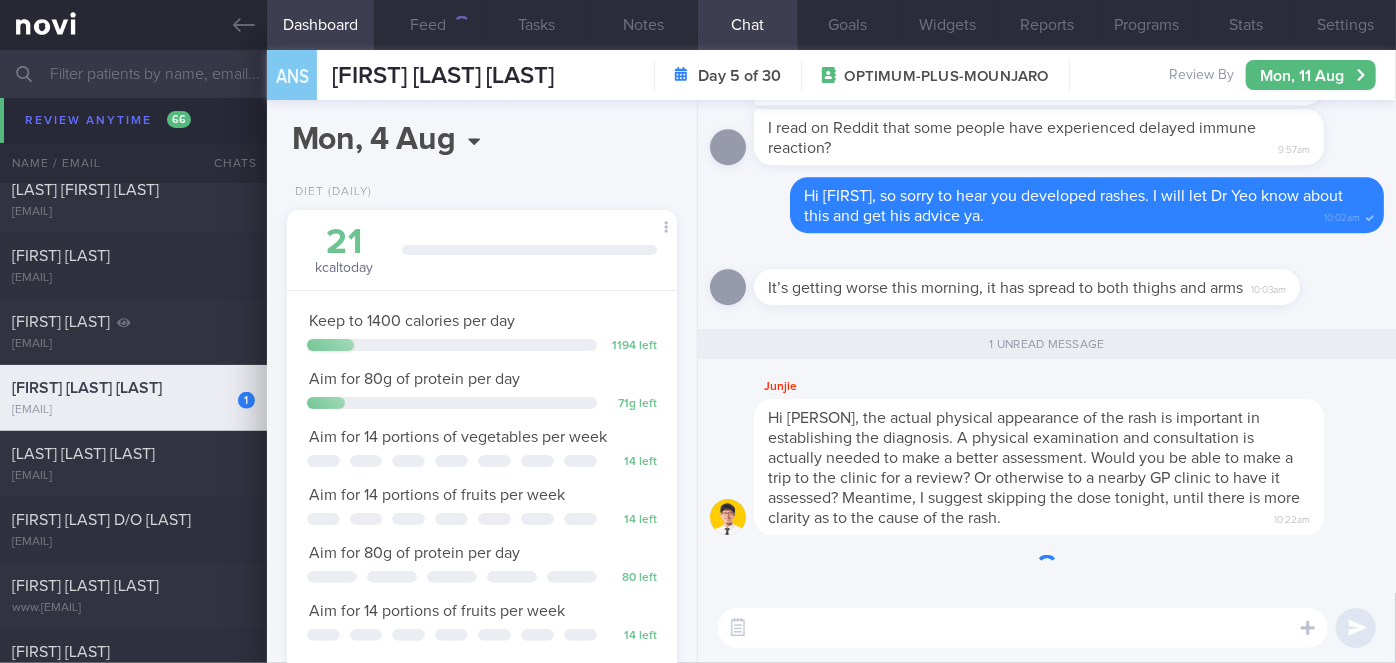 scroll, scrollTop: 999800, scrollLeft: 999658, axis: both 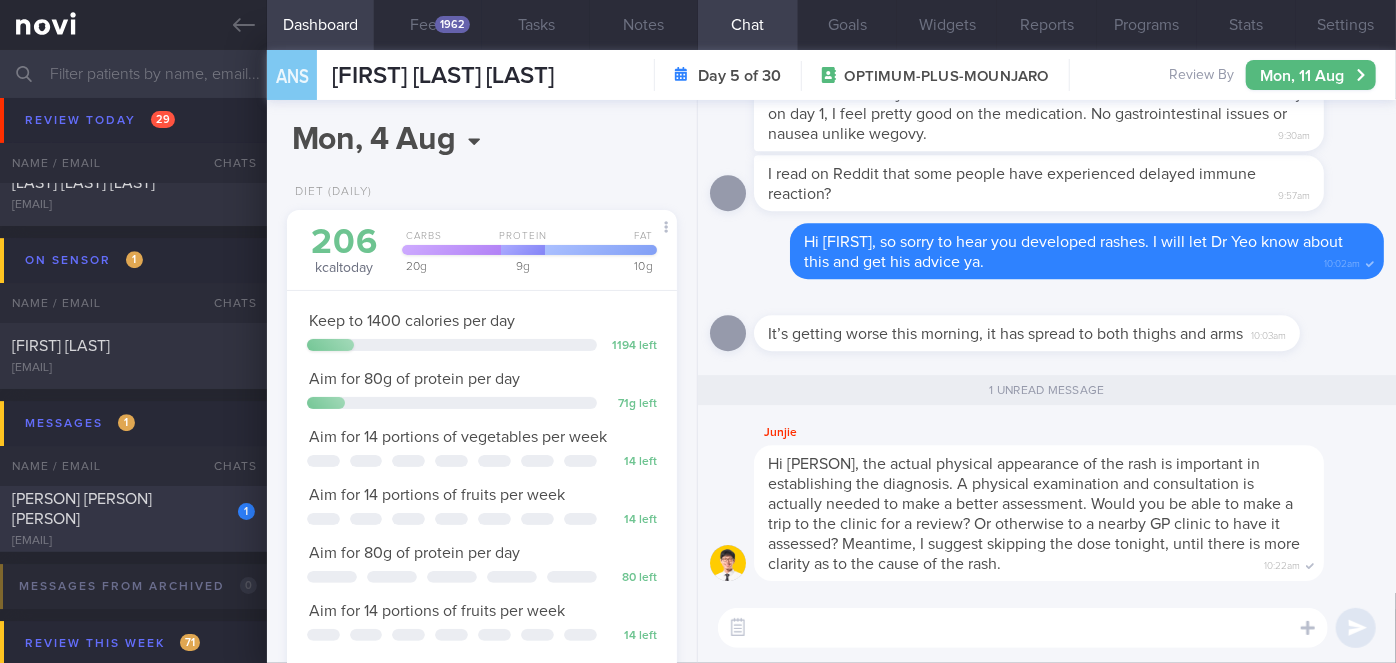 click on "1" at bounding box center (233, 504) 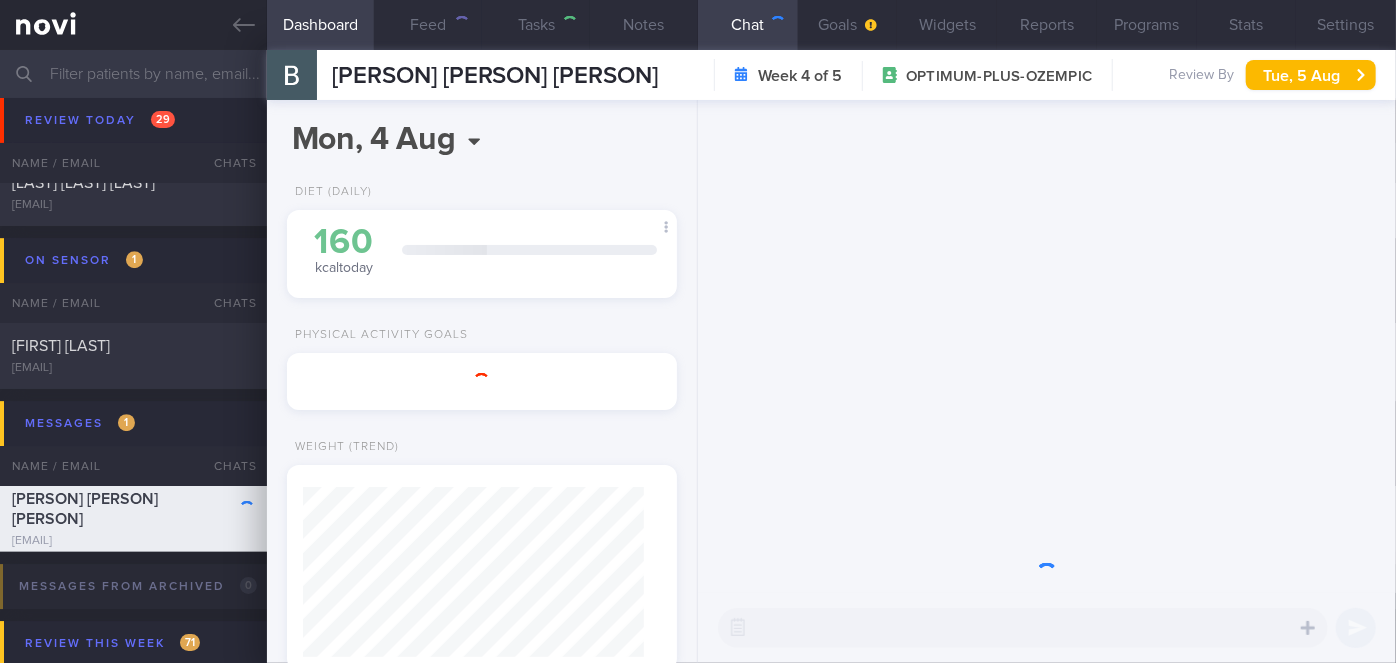 scroll, scrollTop: 0, scrollLeft: 0, axis: both 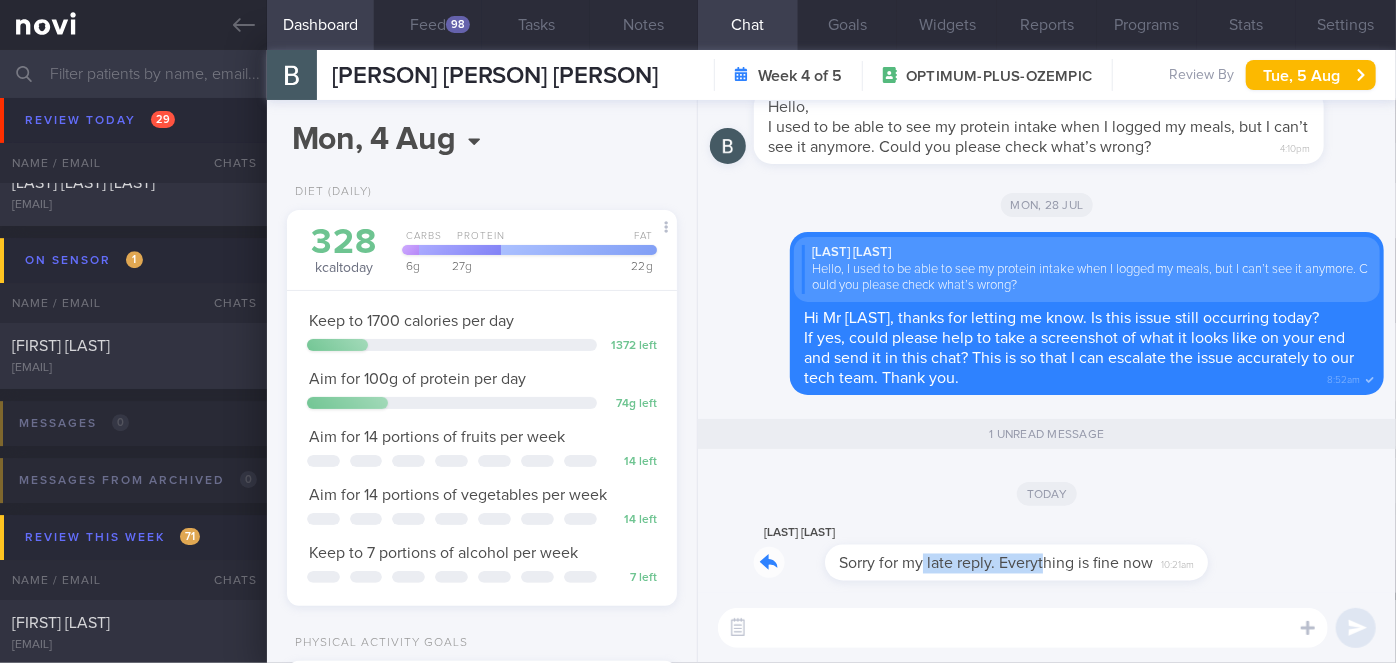 drag, startPoint x: 855, startPoint y: 574, endPoint x: 964, endPoint y: 547, distance: 112.29426 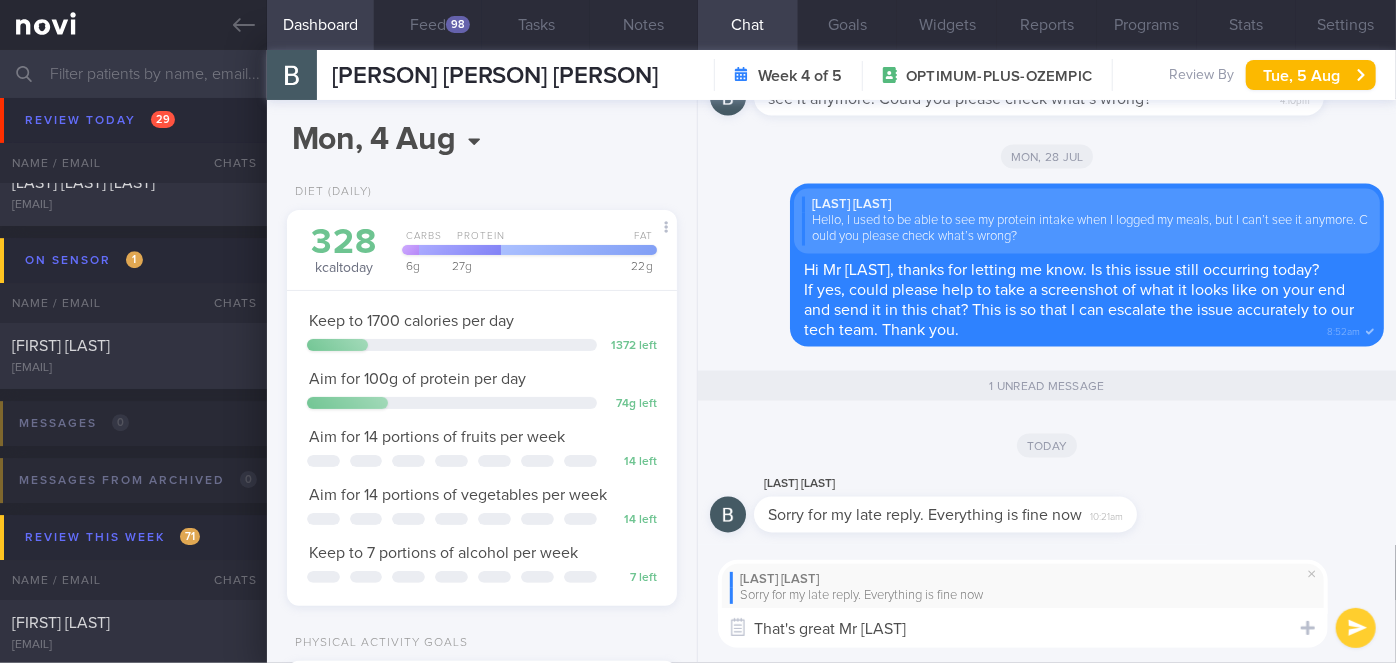 type on "That's great Mr [LAST]!" 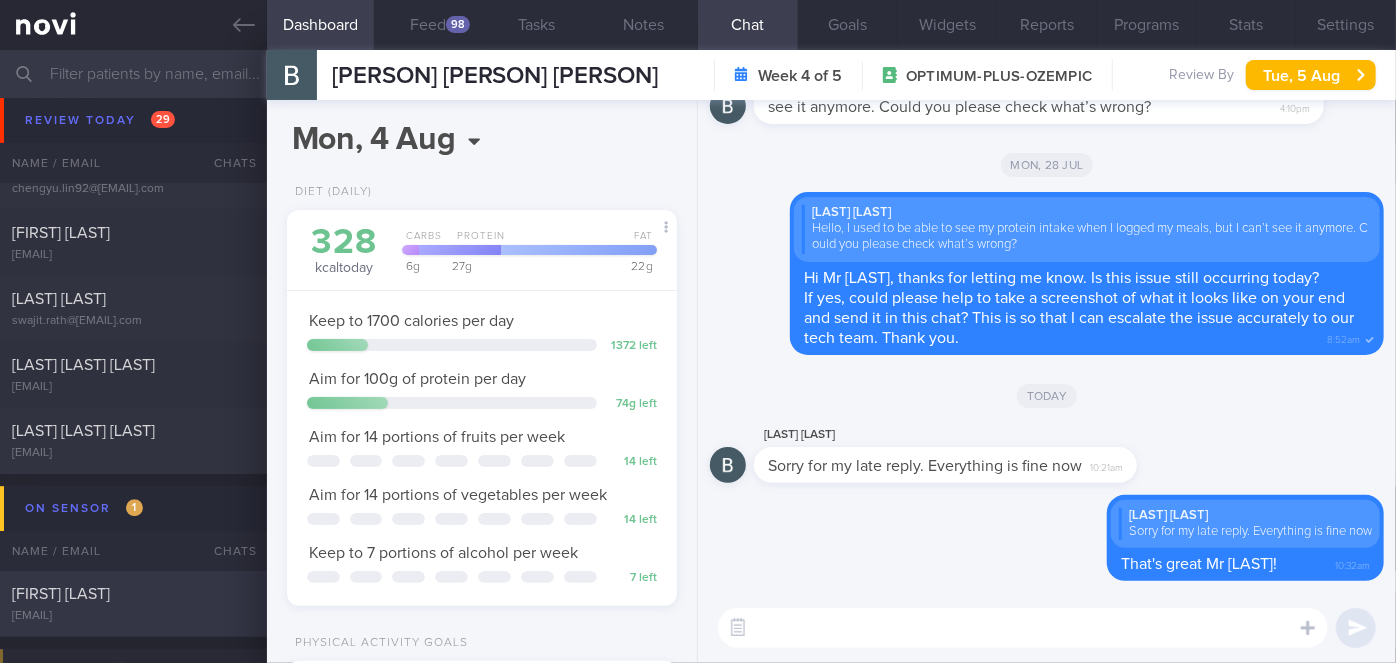 scroll, scrollTop: 6525, scrollLeft: 0, axis: vertical 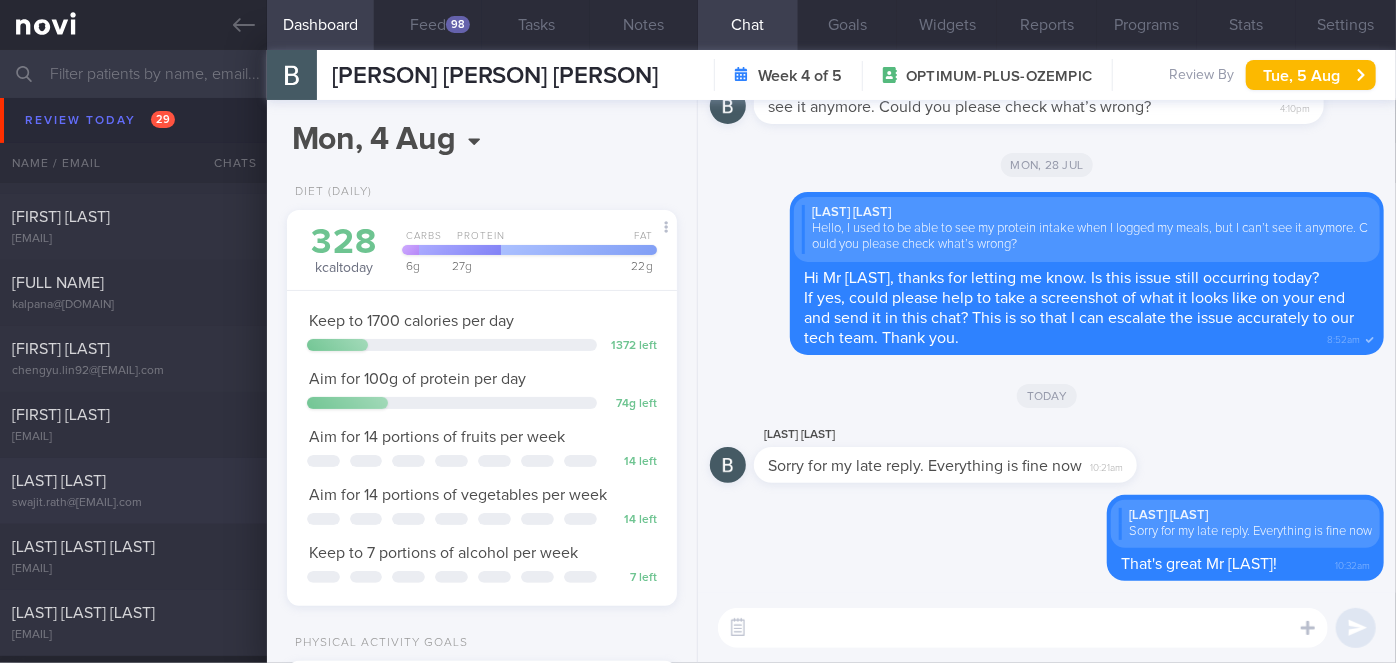 click on "swajit.rath@[EMAIL].com" at bounding box center (133, 503) 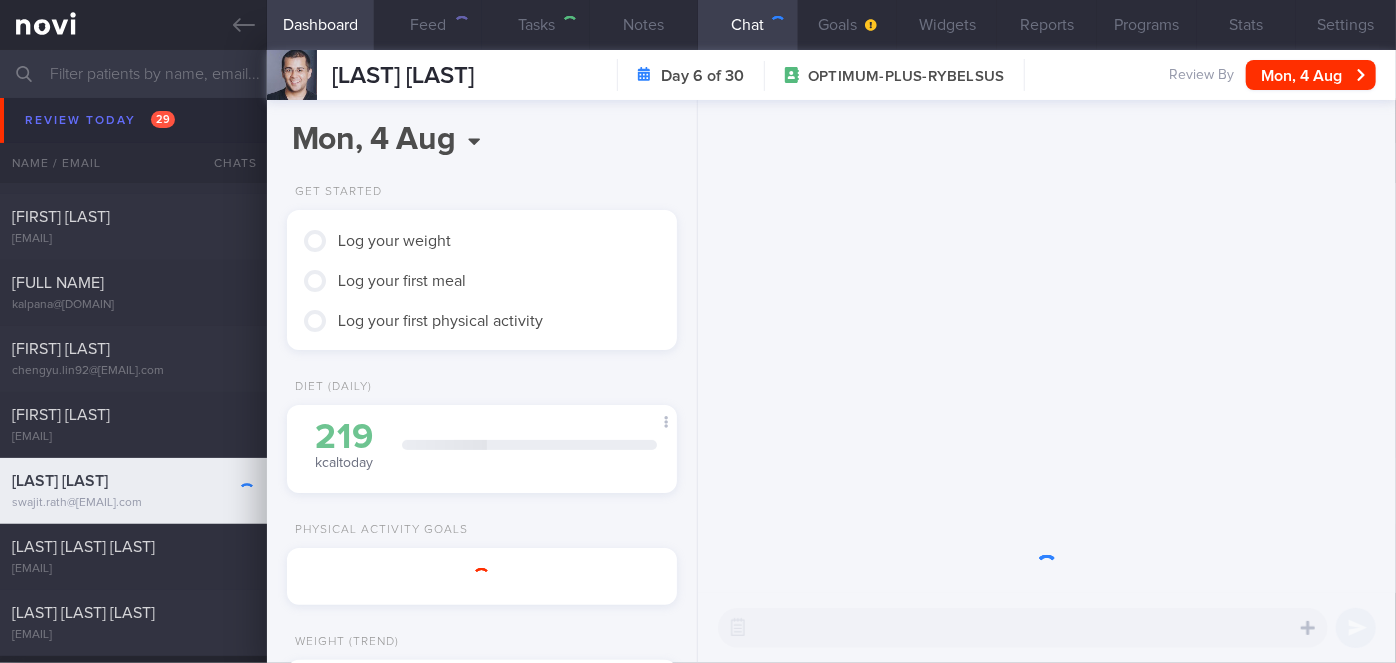 scroll, scrollTop: 999829, scrollLeft: 999658, axis: both 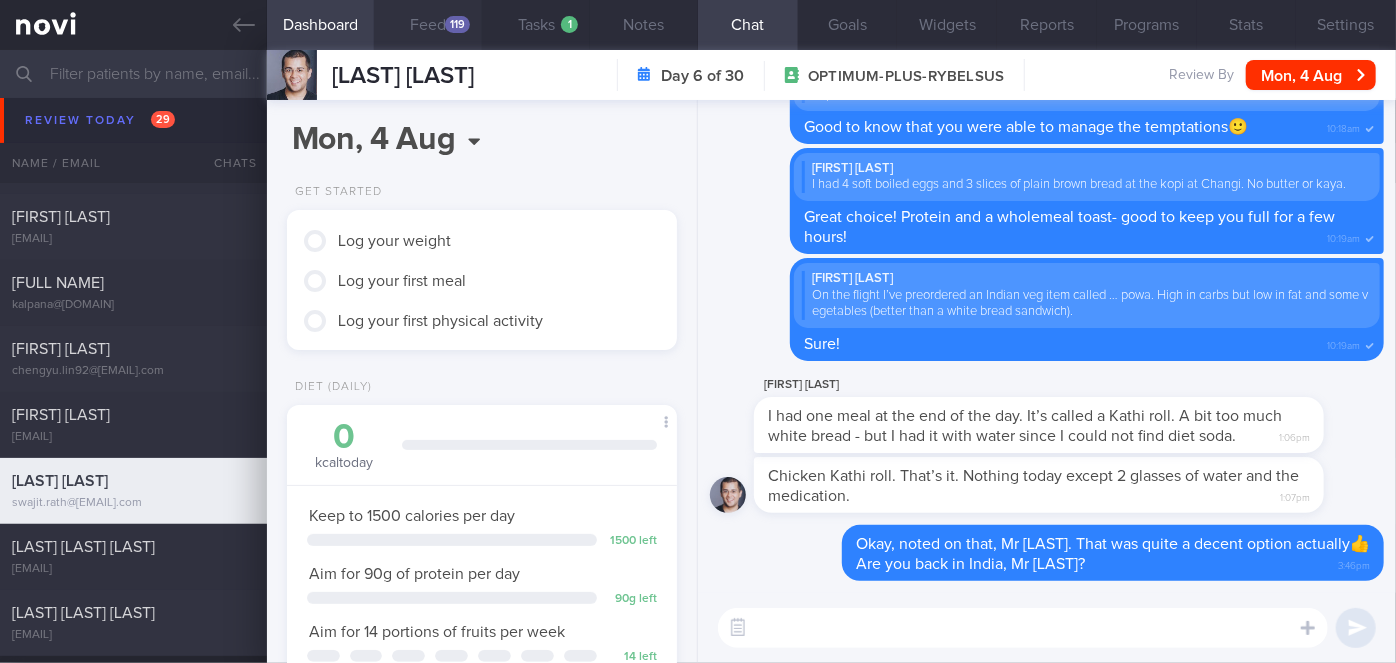 click on "119" at bounding box center (457, 24) 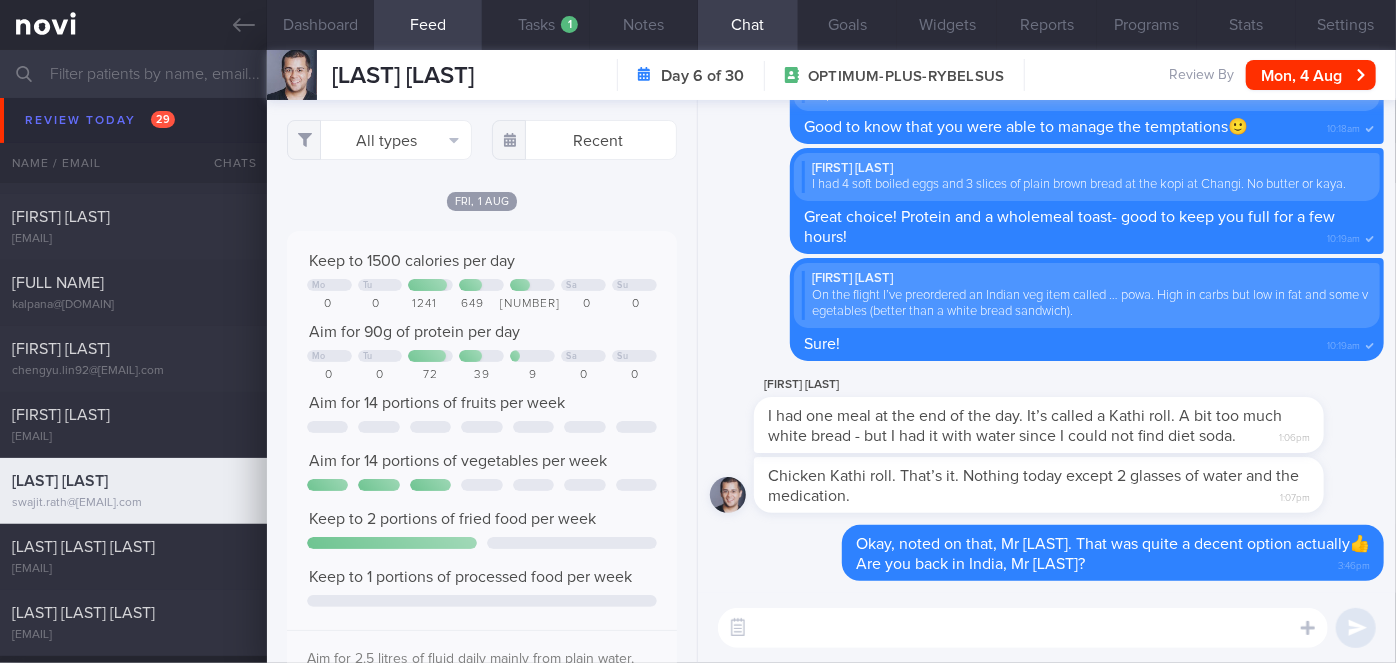 scroll, scrollTop: 999912, scrollLeft: 999648, axis: both 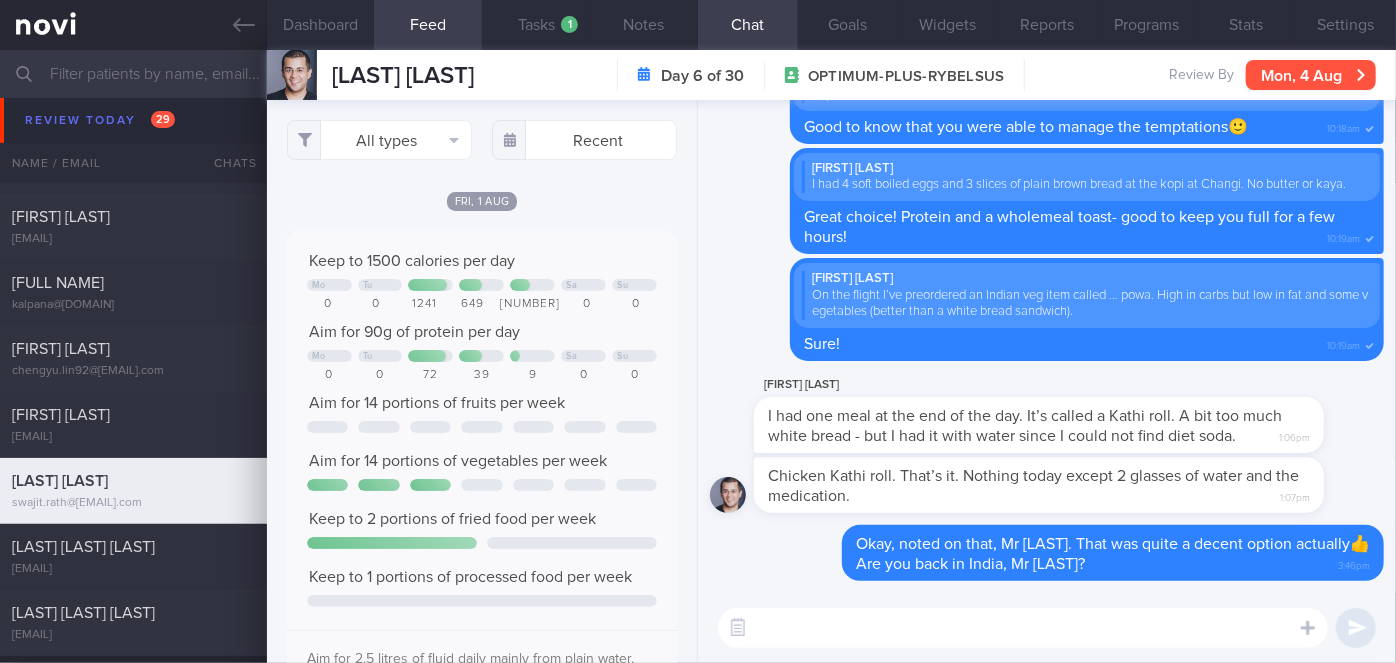 click on "Mon, 4 Aug" at bounding box center (1311, 75) 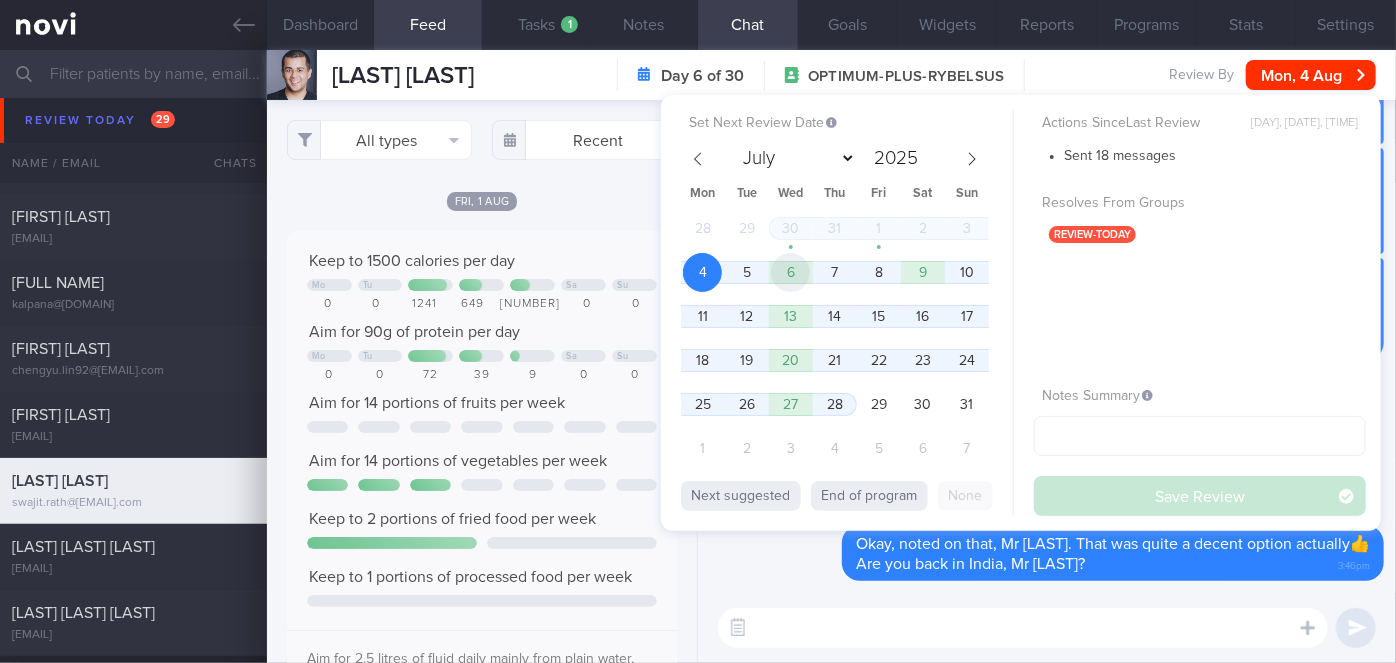 click on "6" at bounding box center [790, 272] 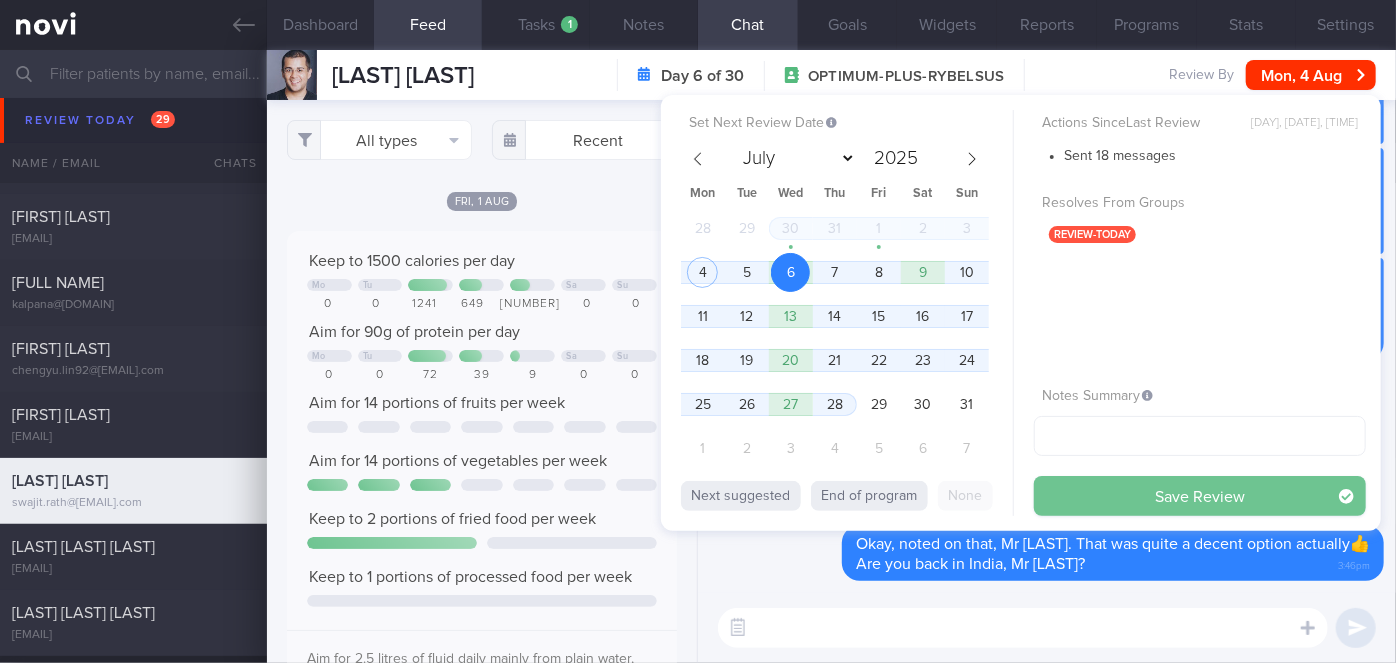 click on "Save Review" at bounding box center [1200, 496] 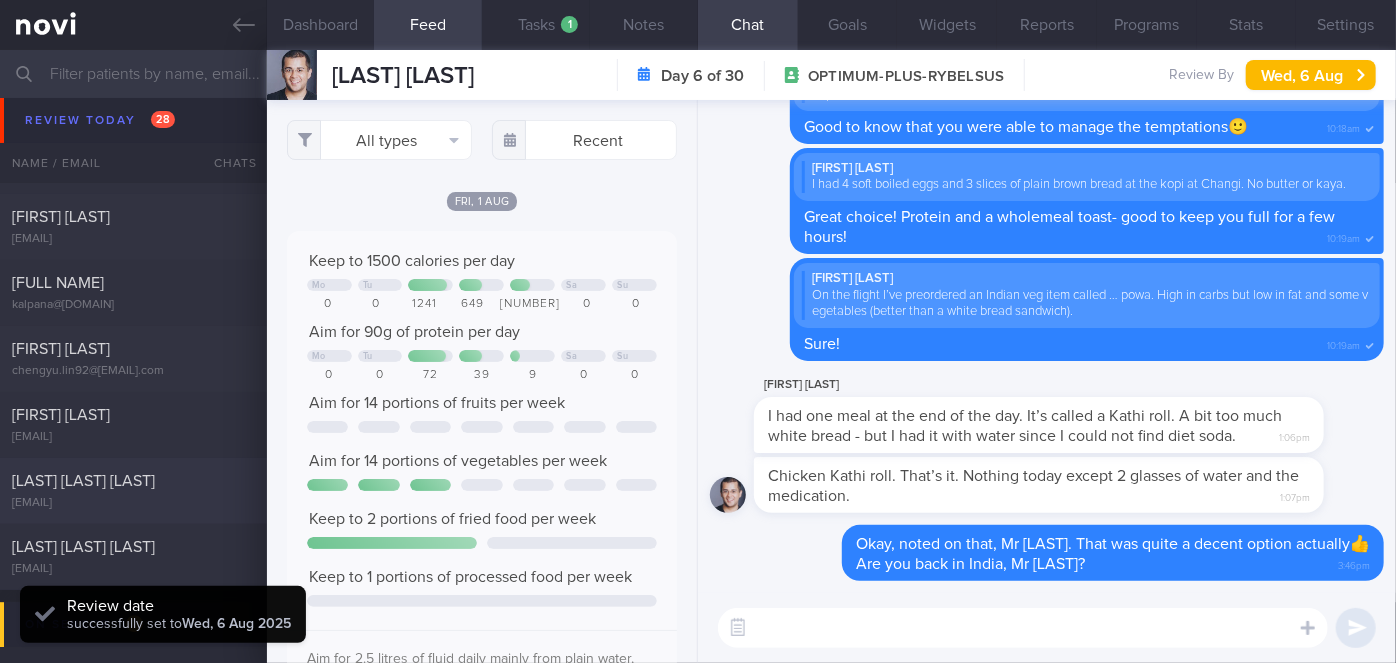 scroll, scrollTop: 6253, scrollLeft: 0, axis: vertical 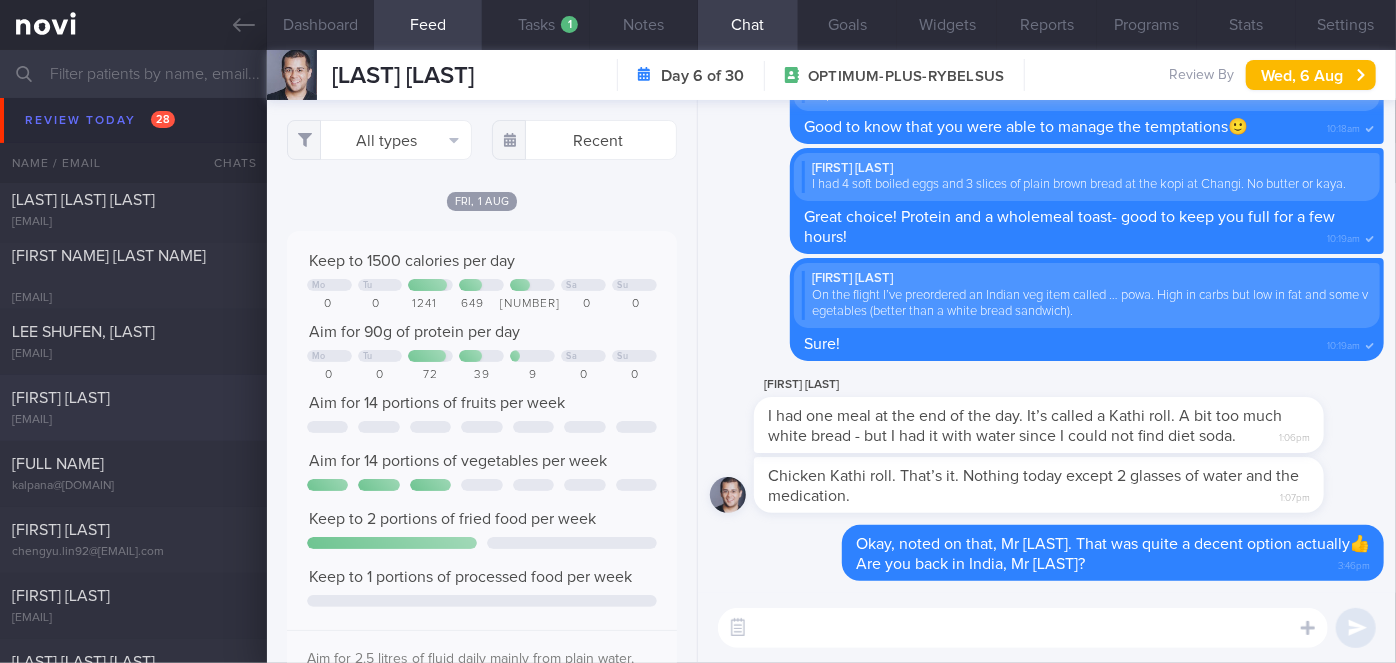 click on "[FIRST] [LAST]
[EMAIL]" at bounding box center [133, 408] 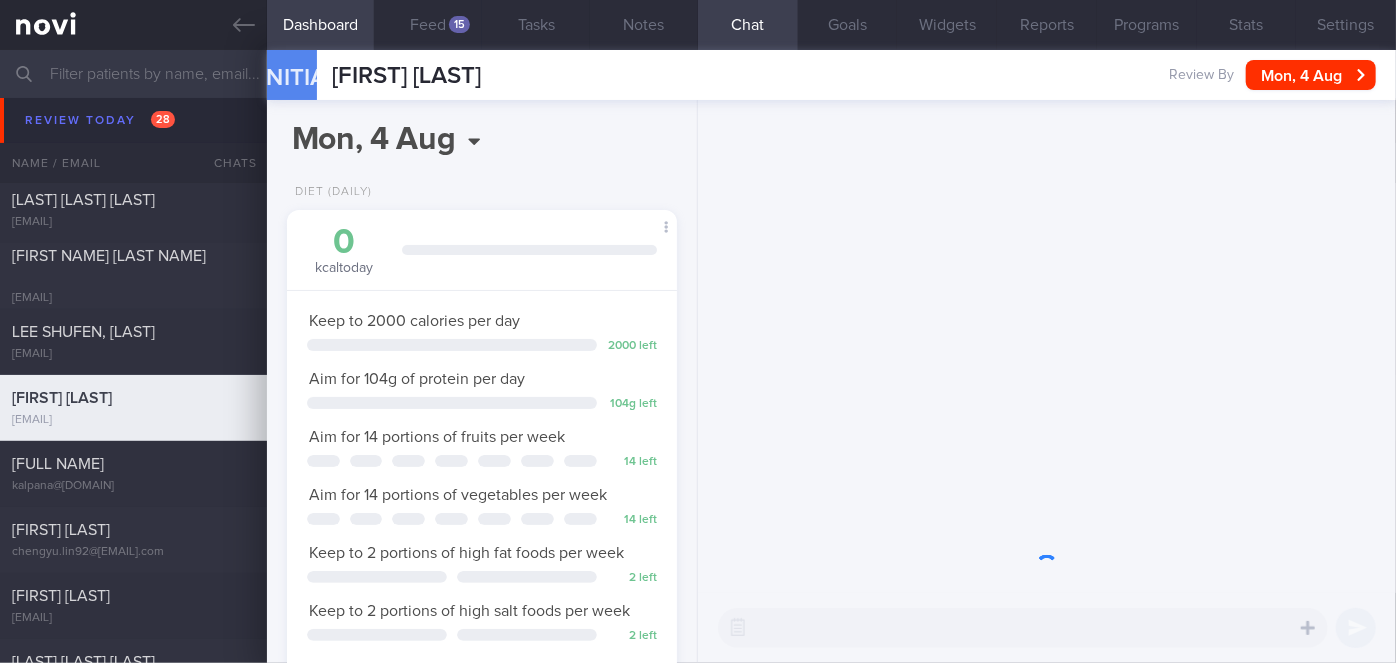 scroll, scrollTop: 999800, scrollLeft: 999658, axis: both 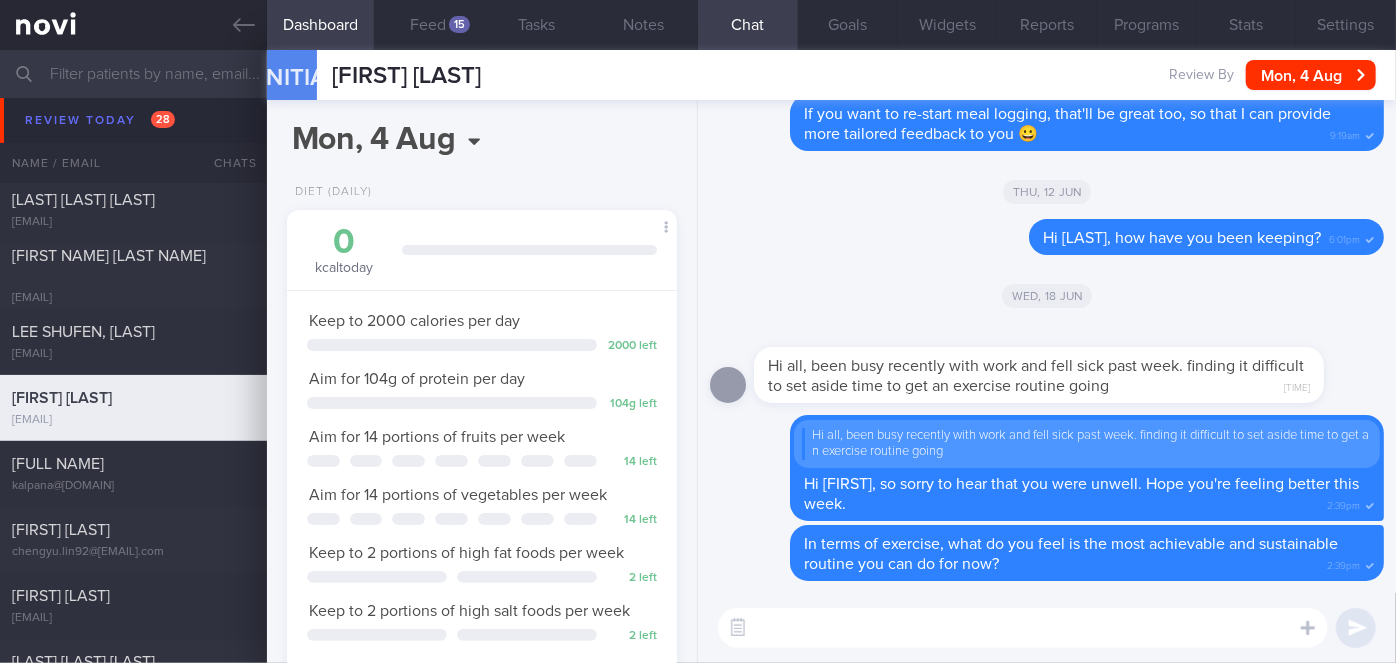 click at bounding box center [1023, 628] 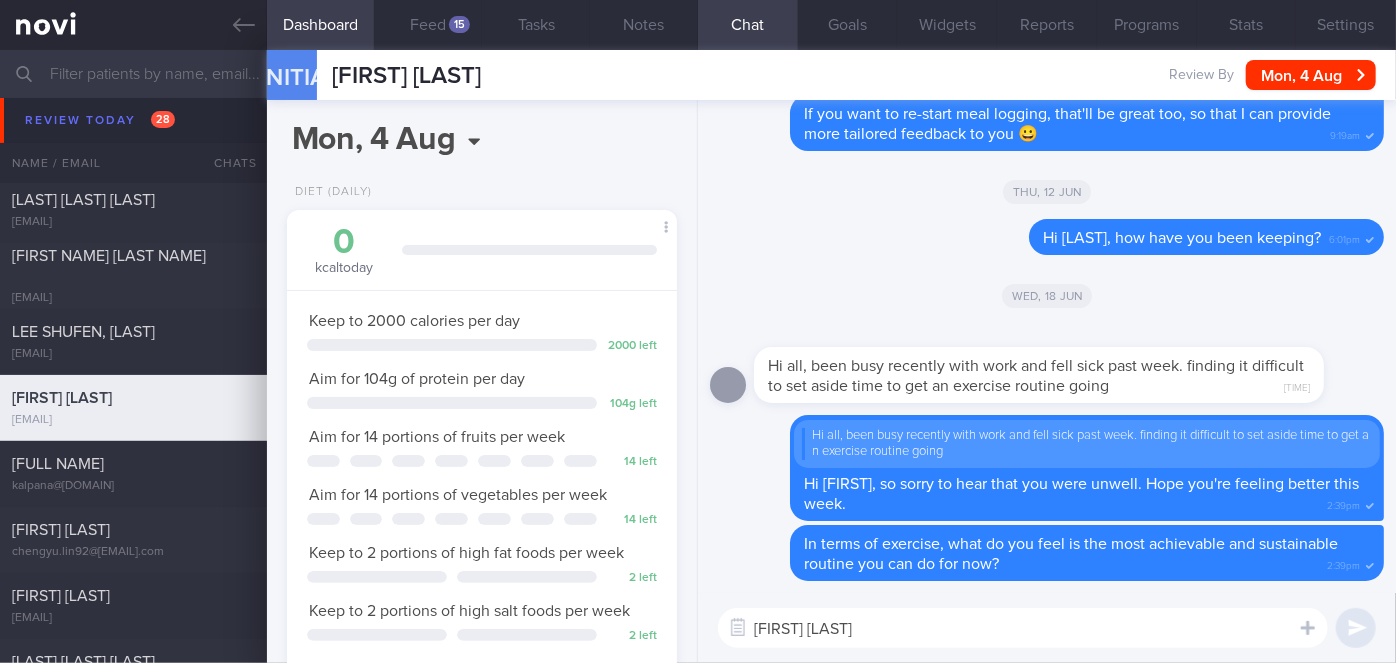 scroll, scrollTop: 0, scrollLeft: 0, axis: both 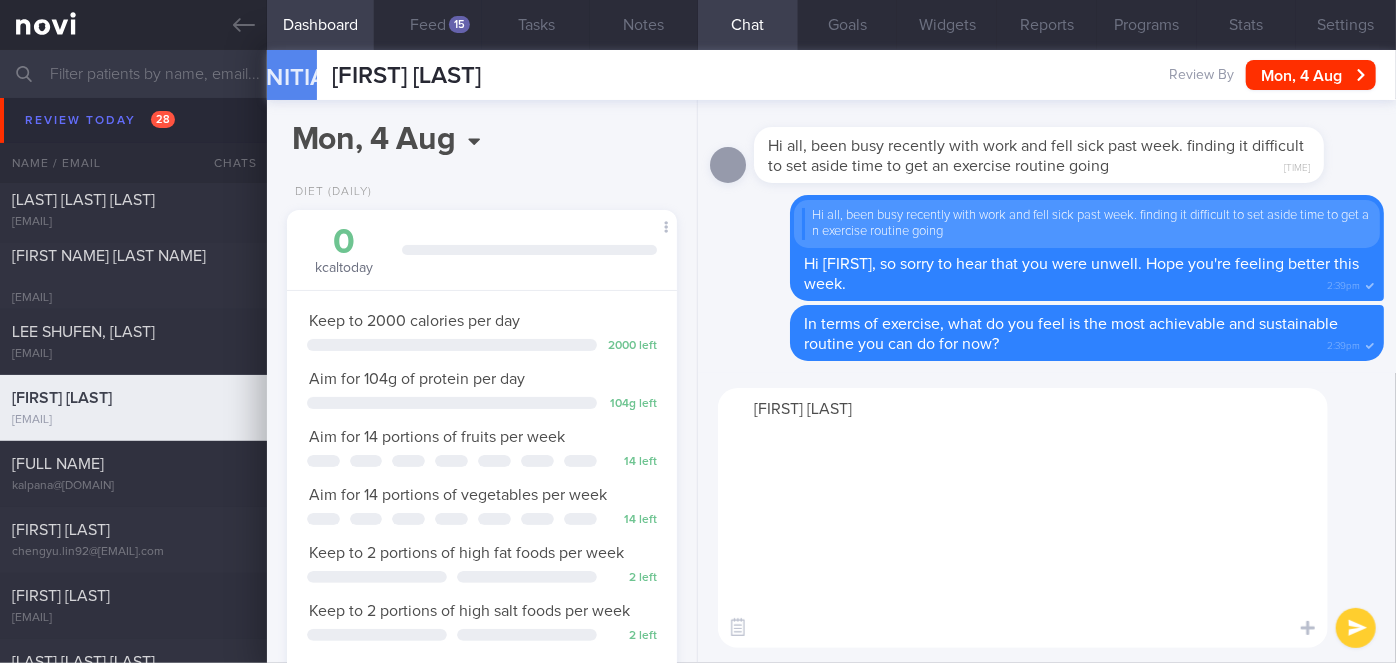 drag, startPoint x: 893, startPoint y: 405, endPoint x: 778, endPoint y: 408, distance: 115.03912 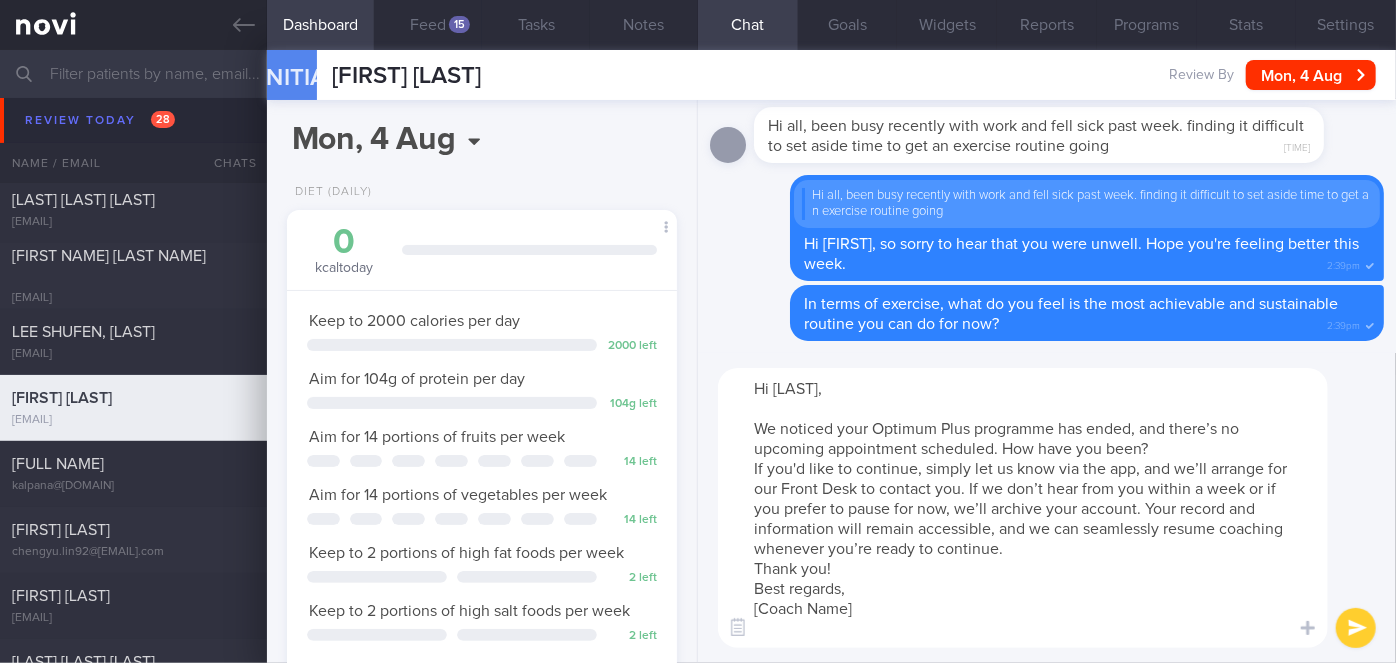 click on "Hi [LAST],
We noticed your Optimum Plus programme has ended, and there’s no upcoming appointment scheduled. How have you been?
If you'd like to continue, simply let us know via the app, and we’ll arrange for our Front Desk to contact you. If we don’t hear from you within a week or if you prefer to pause for now, we’ll archive your account. Your record and information will remain accessible, and we can seamlessly resume coaching whenever you’re ready to continue.
Thank you!
Best regards,
[Coach Name]" at bounding box center (1023, 508) 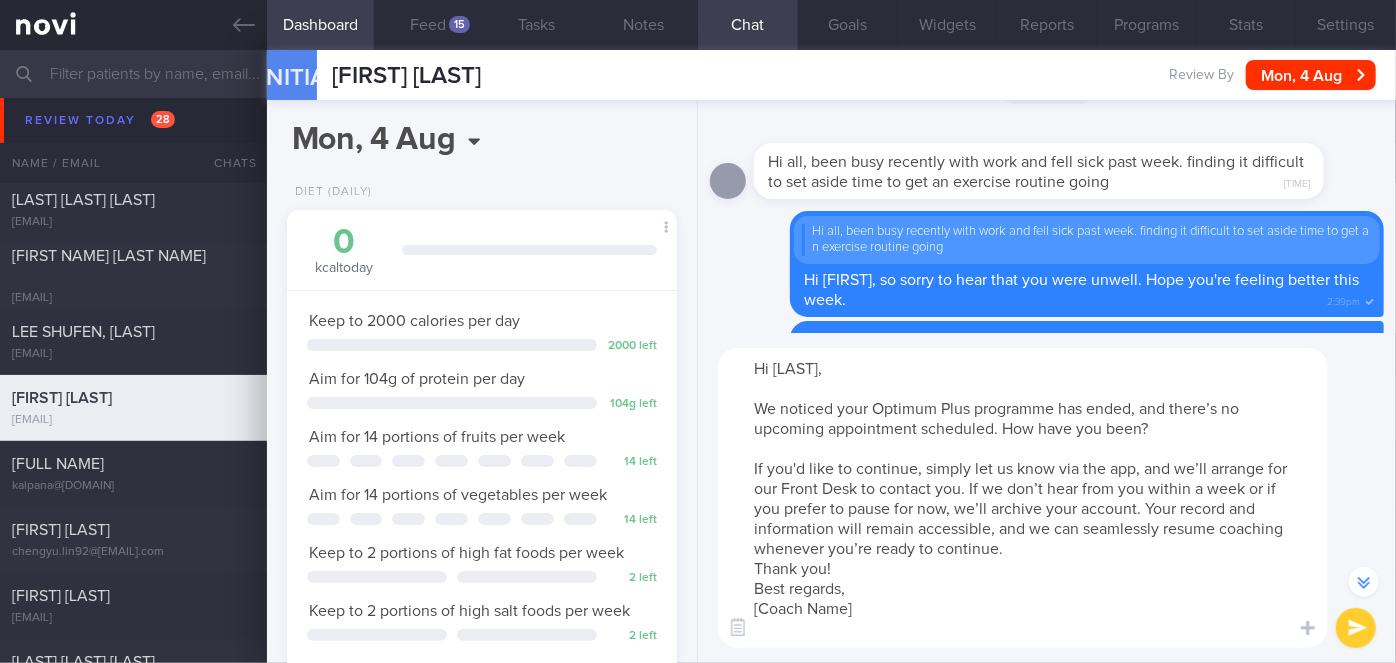 scroll, scrollTop: 0, scrollLeft: 0, axis: both 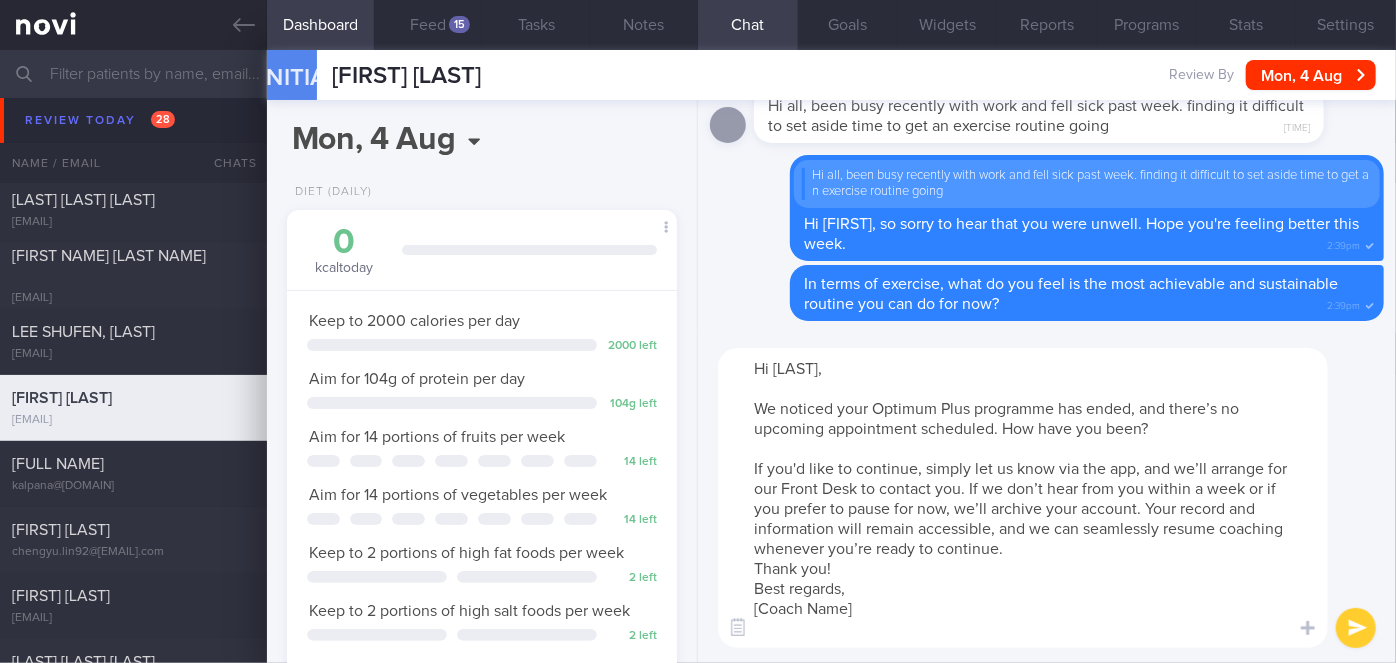 click on "Hi [LAST],
We noticed your Optimum Plus programme has ended, and there’s no upcoming appointment scheduled. How have you been?
If you'd like to continue, simply let us know via the app, and we’ll arrange for our Front Desk to contact you. If we don’t hear from you within a week or if you prefer to pause for now, we’ll archive your account. Your record and information will remain accessible, and we can seamlessly resume coaching whenever you’re ready to continue.
Thank you!
Best regards,
[Coach Name]" at bounding box center [1023, 498] 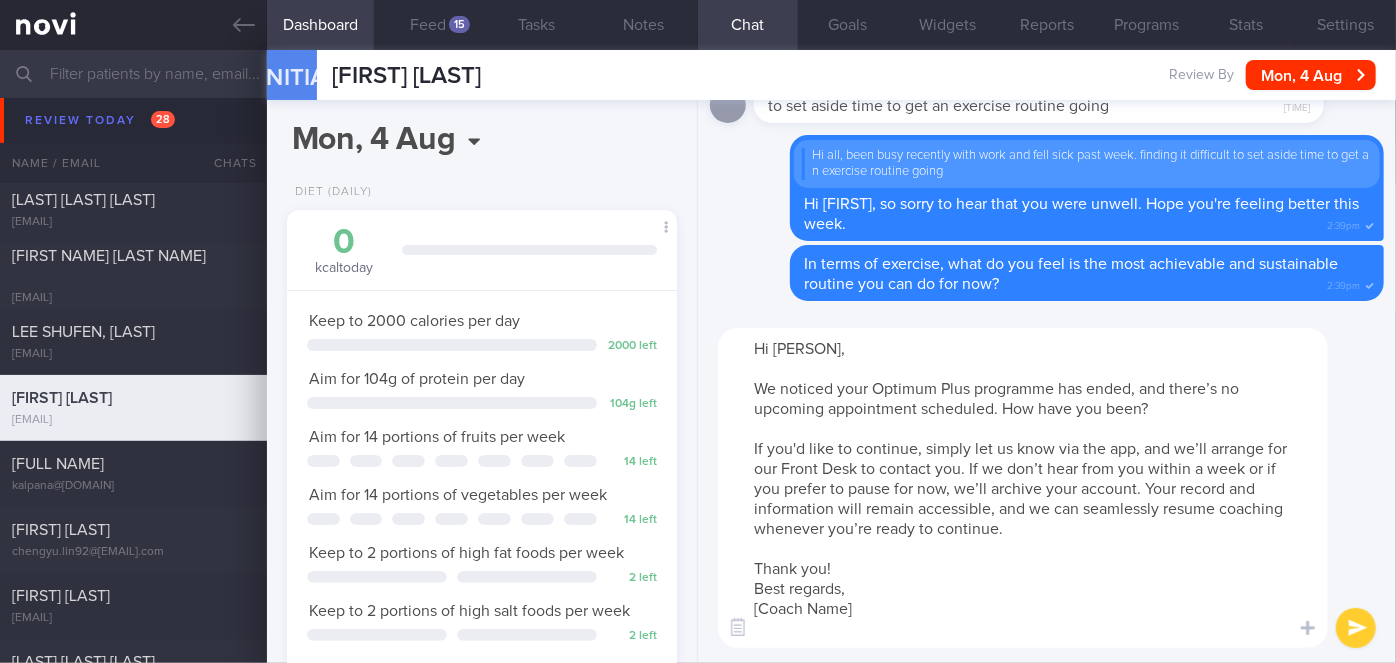 drag, startPoint x: 856, startPoint y: 611, endPoint x: 776, endPoint y: 612, distance: 80.00625 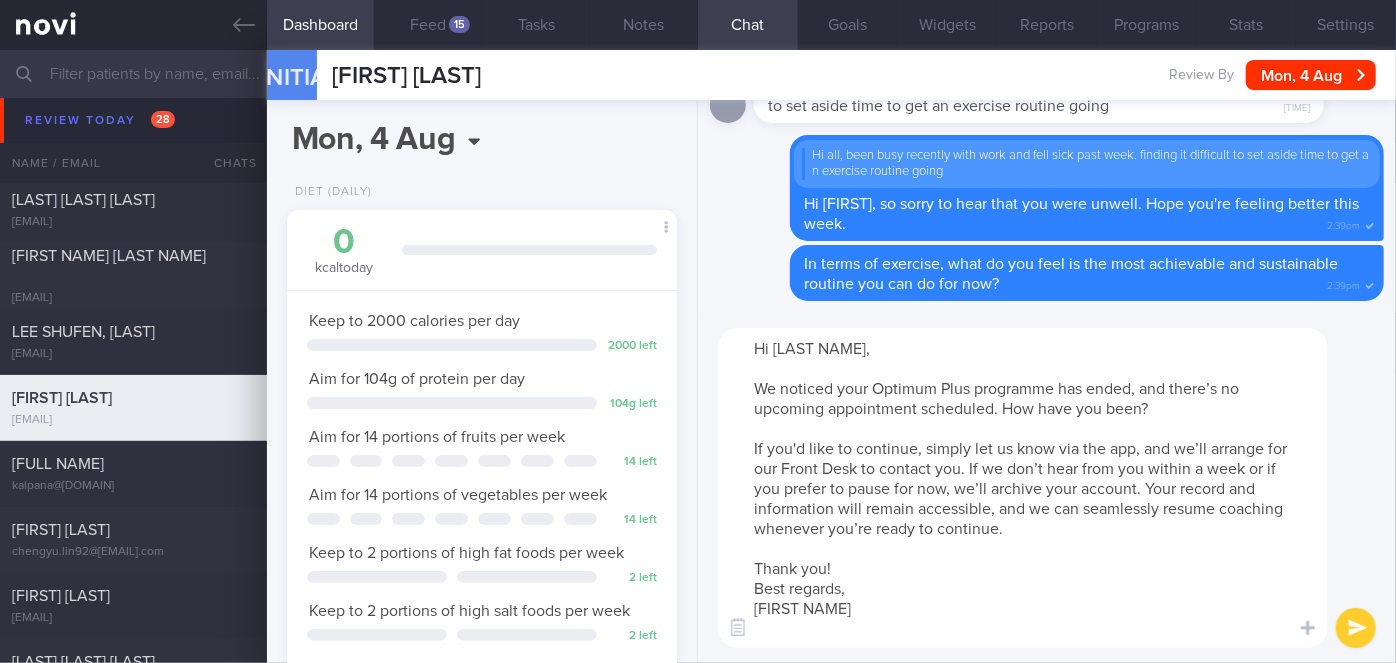 type on "Hi [LAST NAME],
We noticed your Optimum Plus programme has ended, and there’s no upcoming appointment scheduled. How have you been?
If you'd like to continue, simply let us know via the app, and we’ll arrange for our Front Desk to contact you. If we don’t hear from you within a week or if you prefer to pause for now, we’ll archive your account. Your record and information will remain accessible, and we can seamlessly resume coaching whenever you’re ready to continue.
Thank you!
Best regards,
[FIRST NAME]" 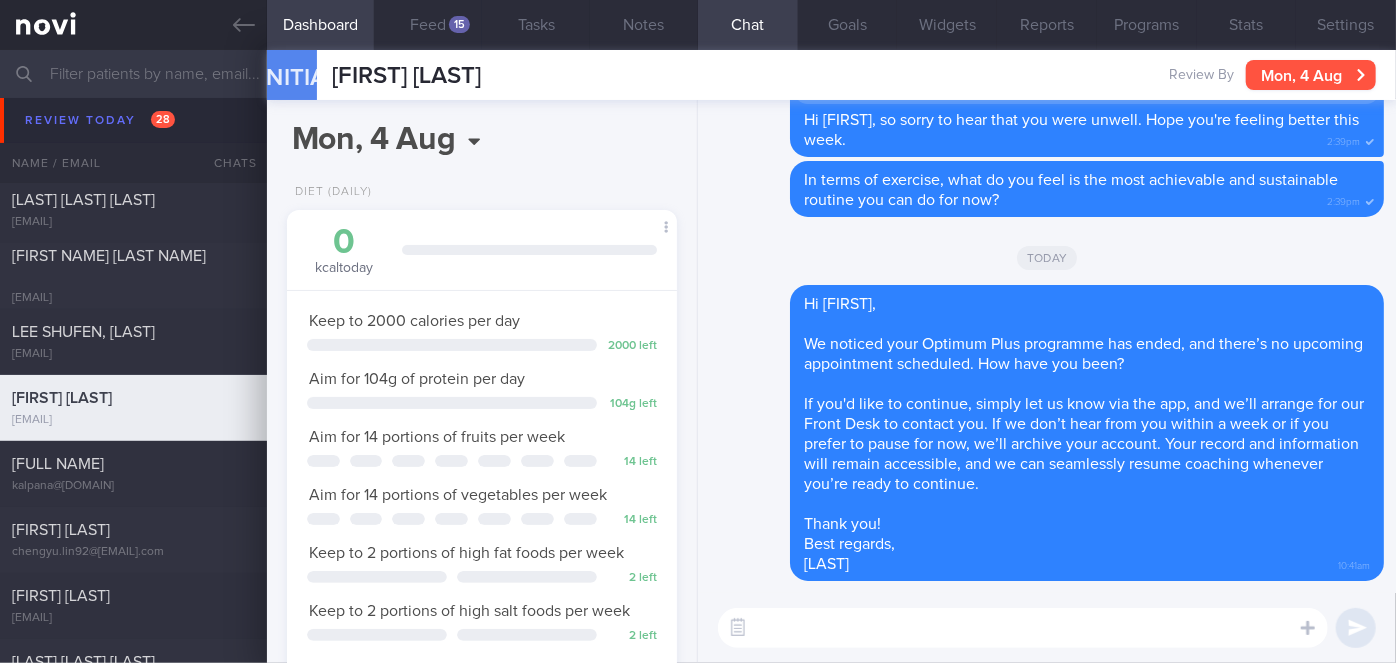 click on "Mon, 4 Aug" at bounding box center [1311, 75] 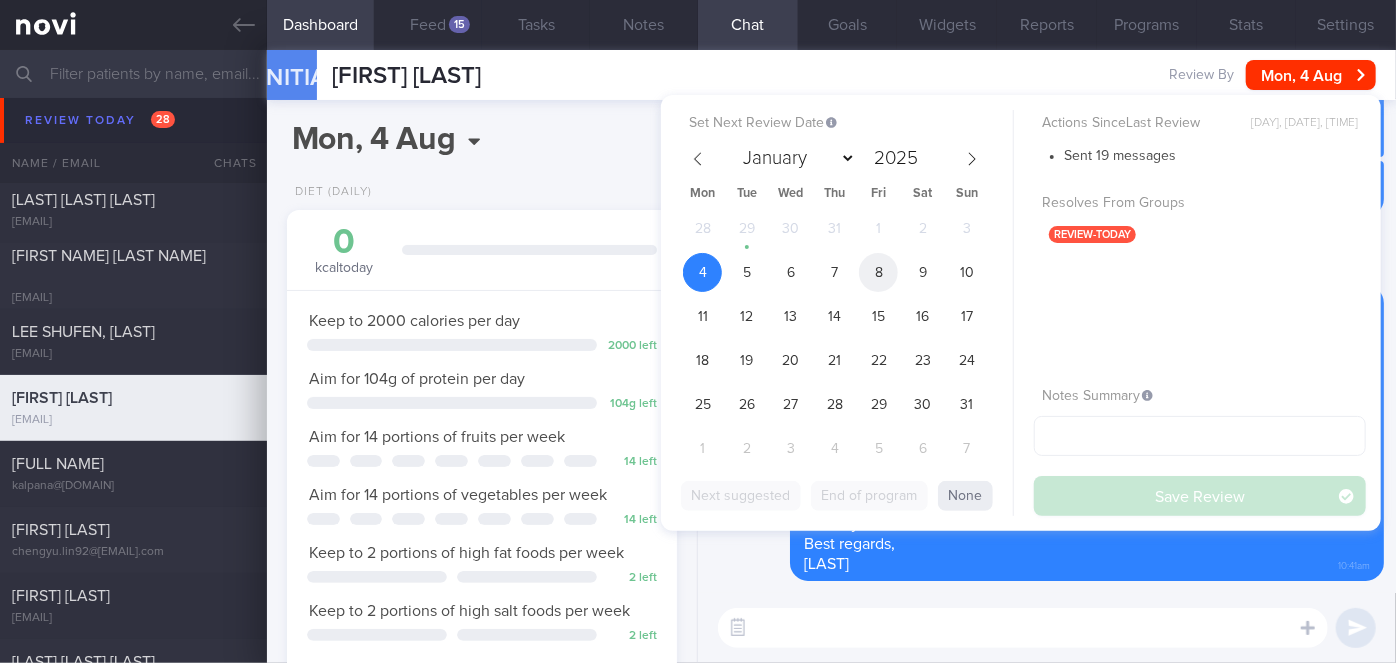 click on "8" at bounding box center [878, 272] 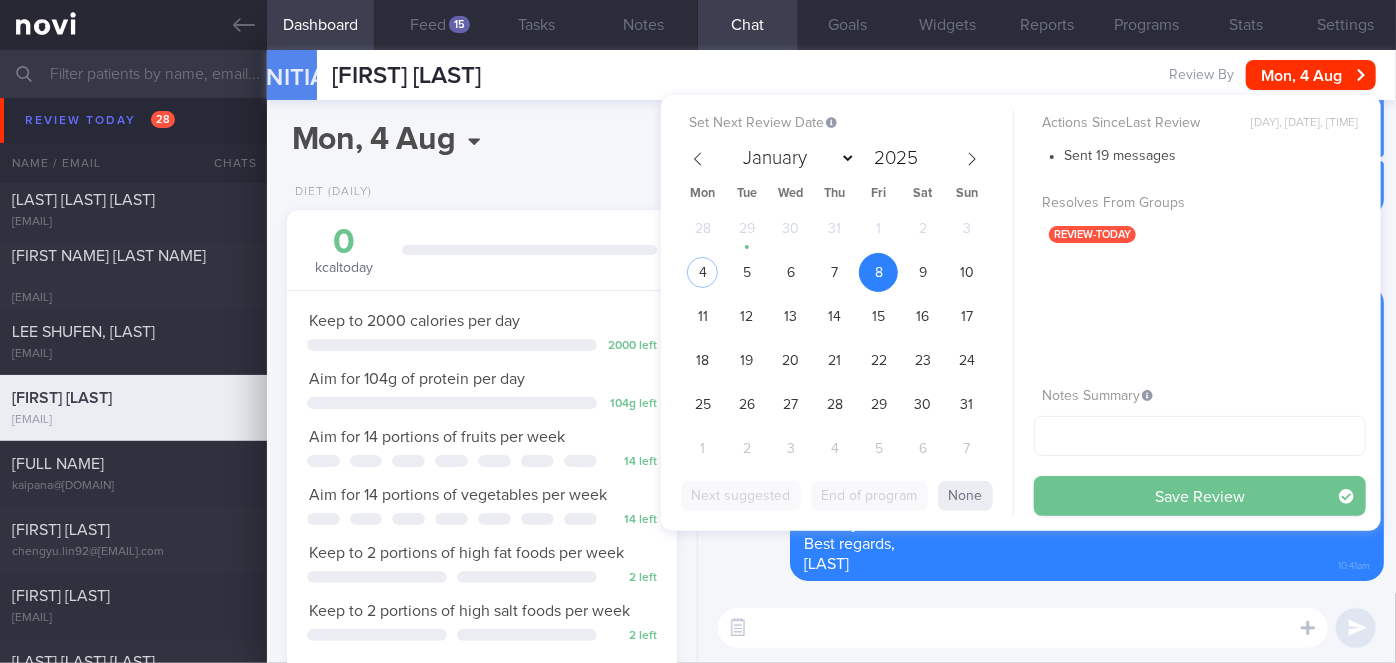 click on "Save Review" at bounding box center (1200, 496) 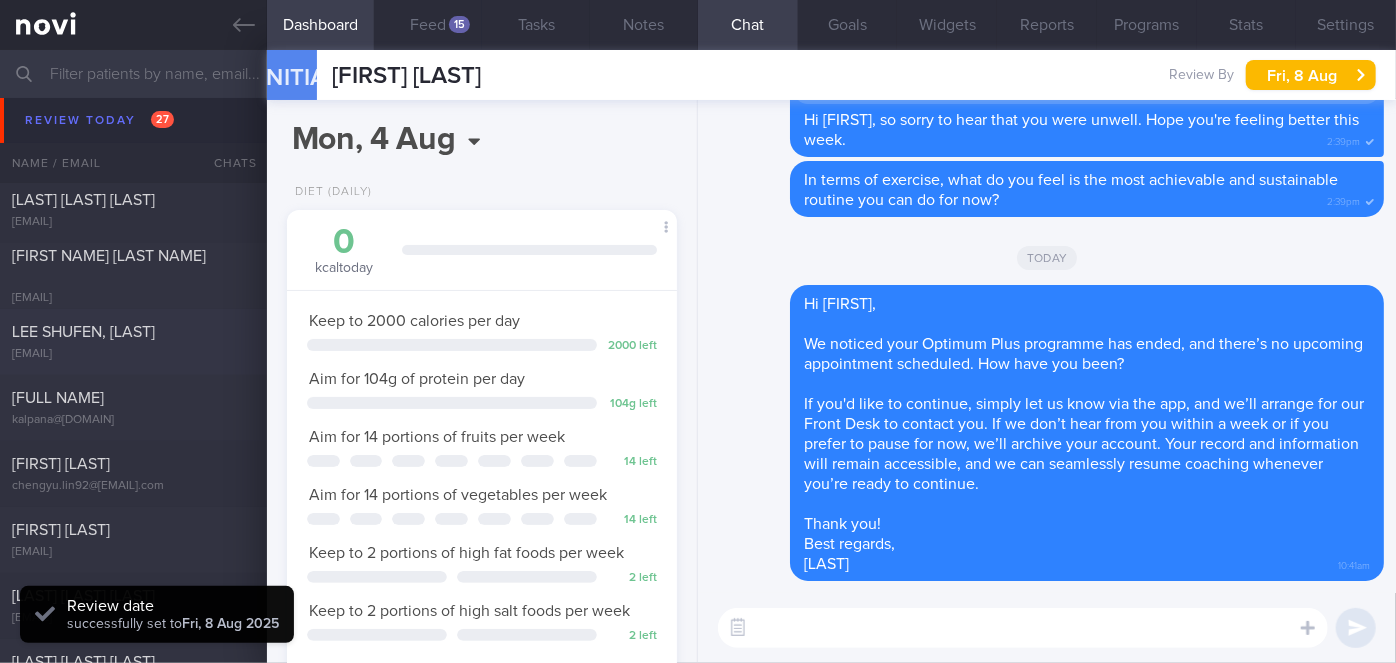 click on "[LAST] [LAST], [LAST]
[EMAIL]" at bounding box center [133, 342] 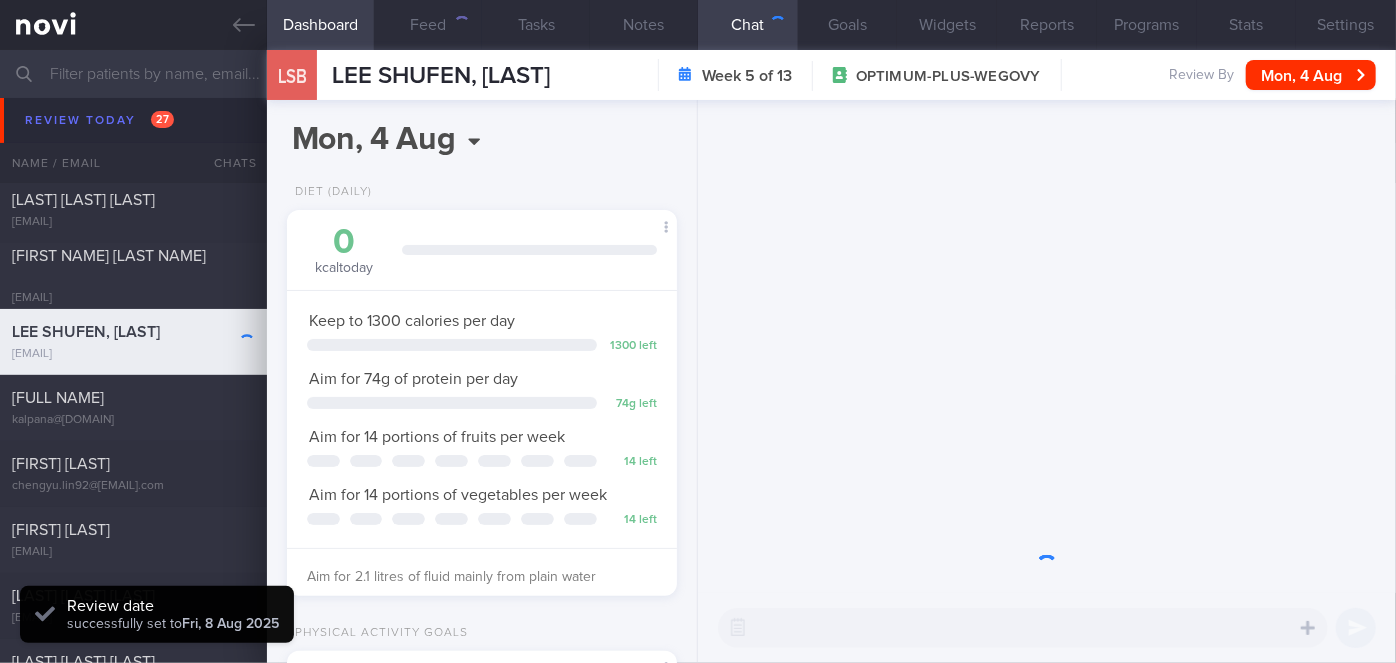 scroll, scrollTop: 999800, scrollLeft: 999658, axis: both 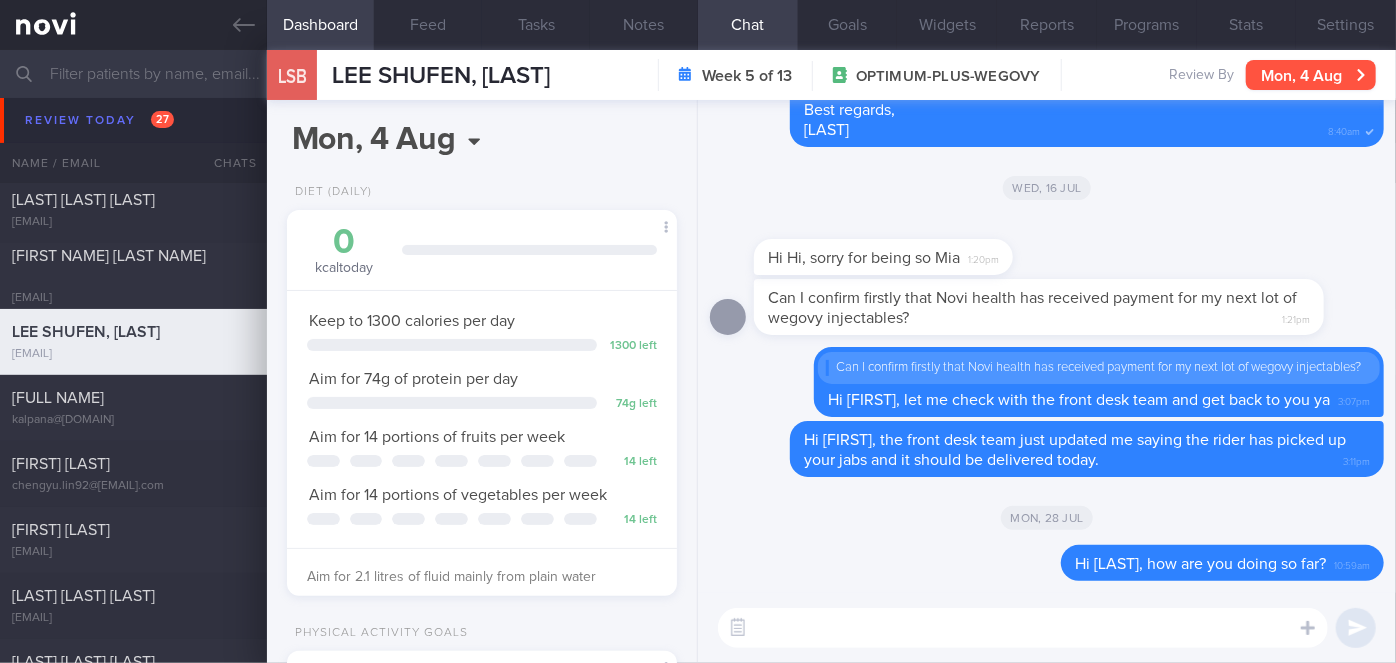 click on "Mon, 4 Aug" at bounding box center (1311, 75) 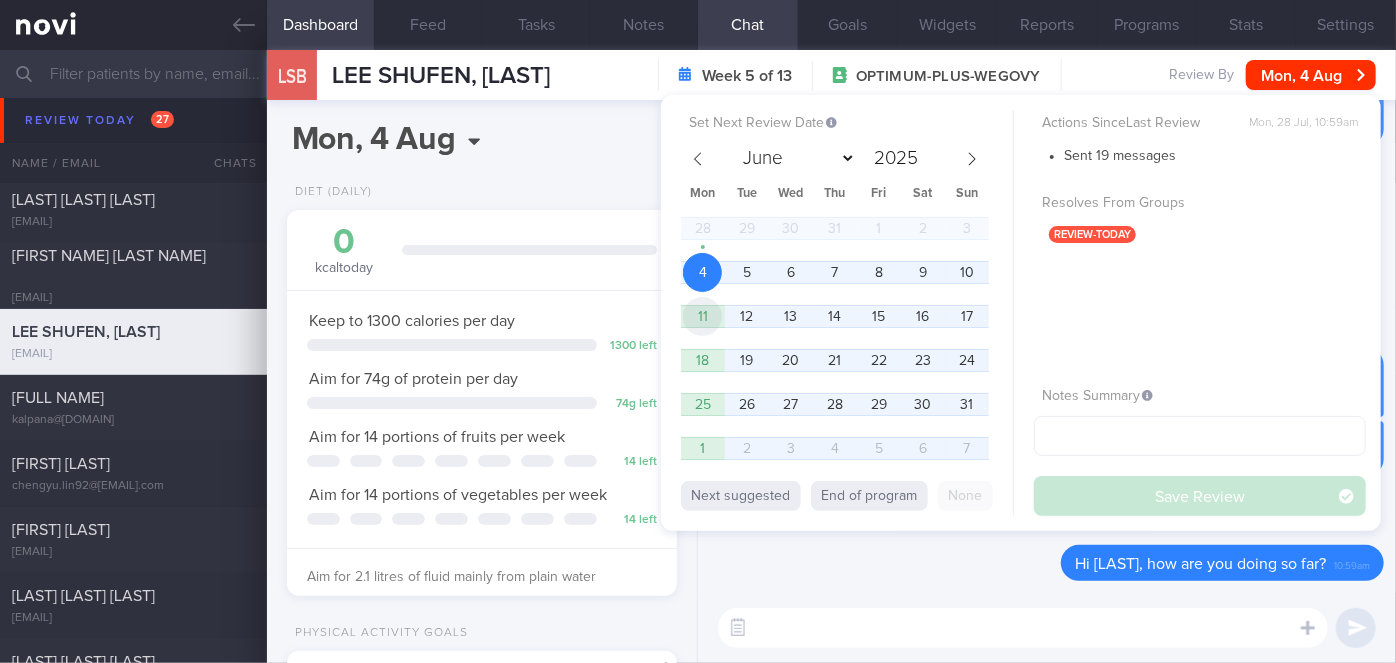 click on "11" at bounding box center [702, 316] 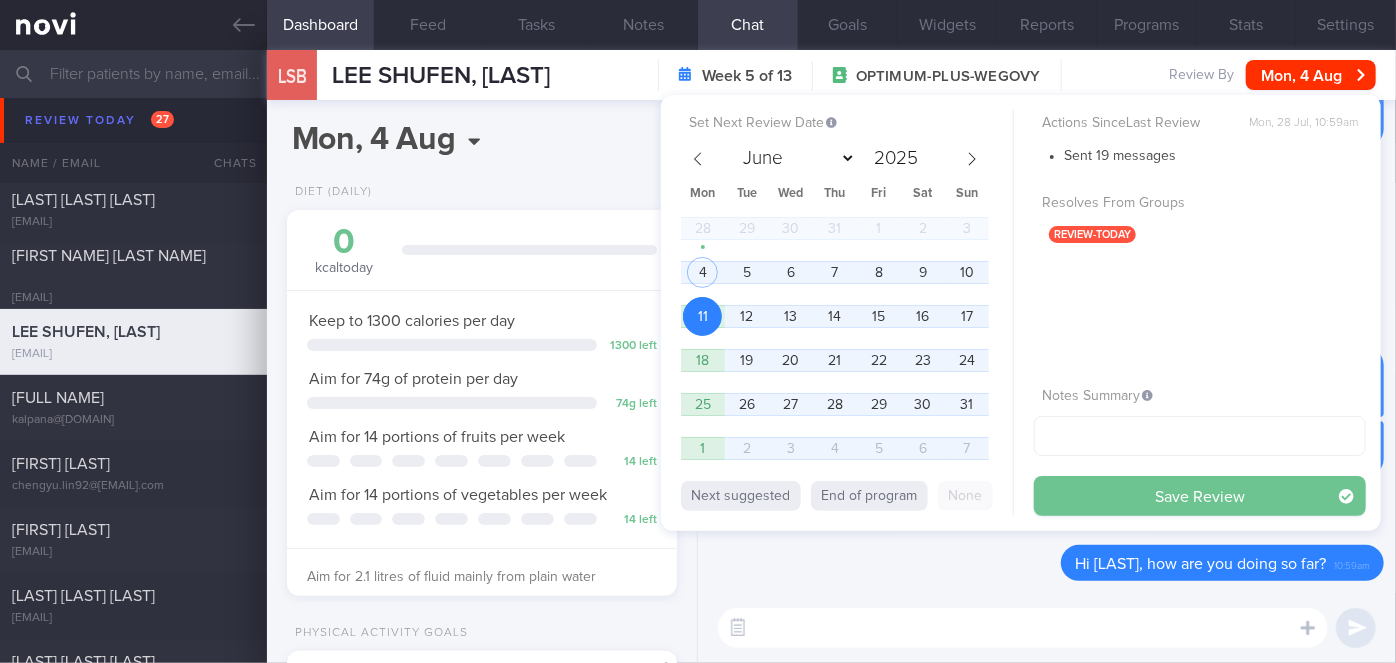 click on "Save Review" at bounding box center (1200, 496) 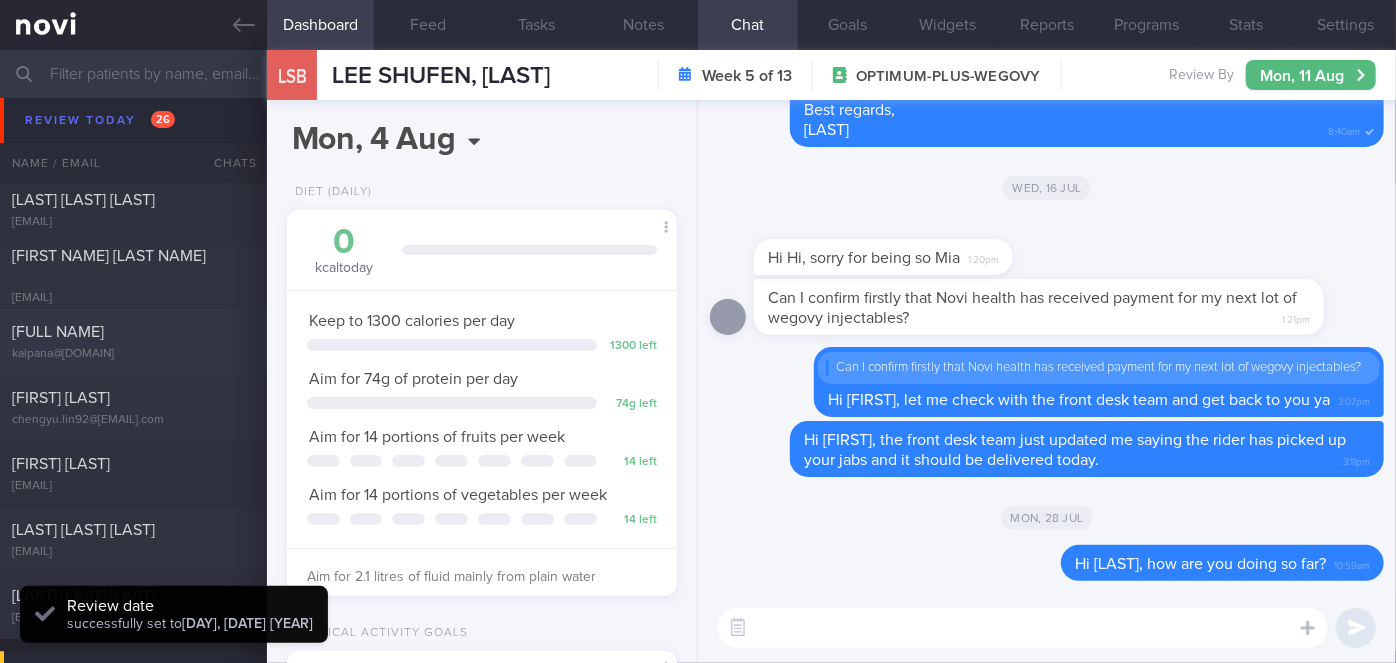 scroll, scrollTop: 6162, scrollLeft: 0, axis: vertical 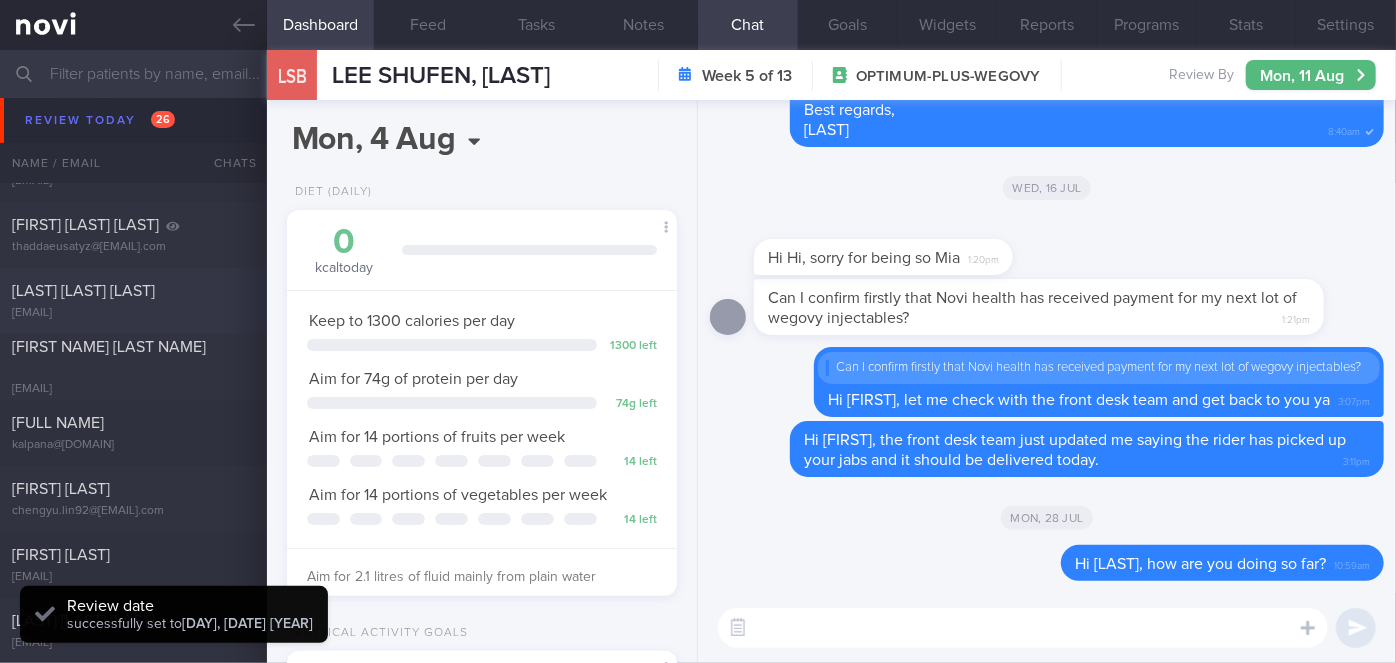 click on "[LAST] [LAST] [LAST]" at bounding box center [131, 291] 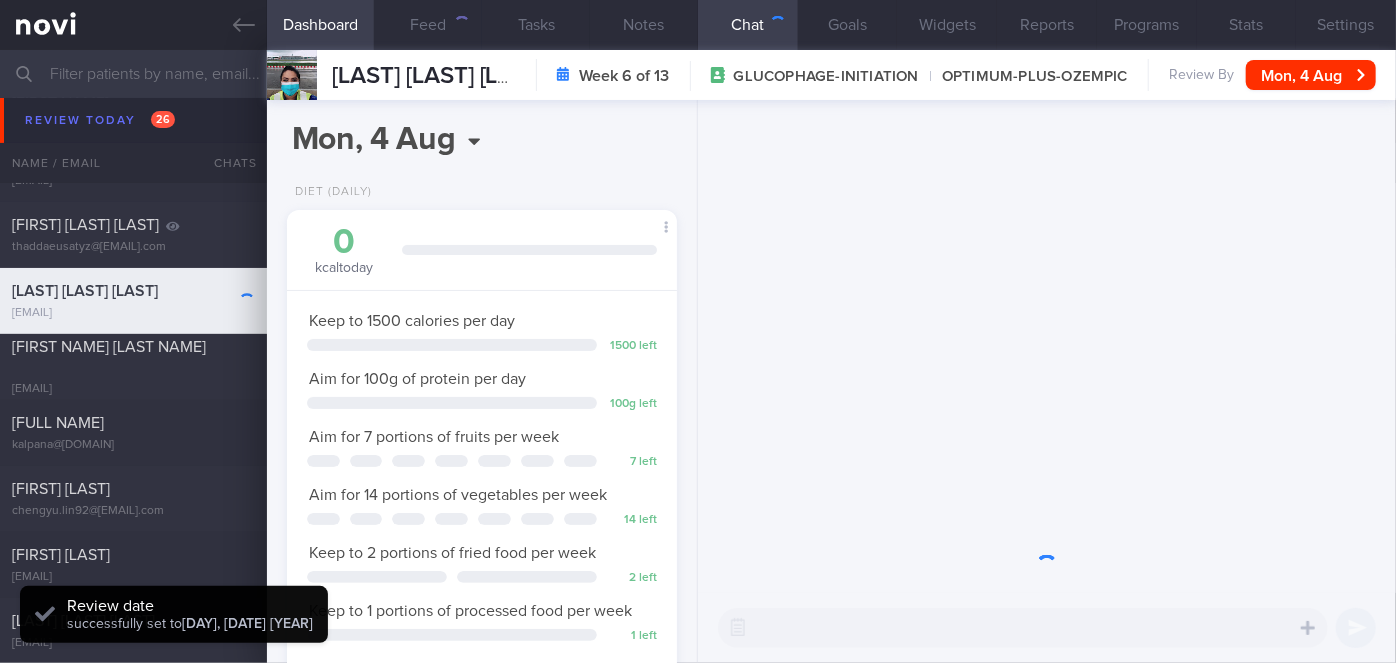 scroll, scrollTop: 999800, scrollLeft: 999658, axis: both 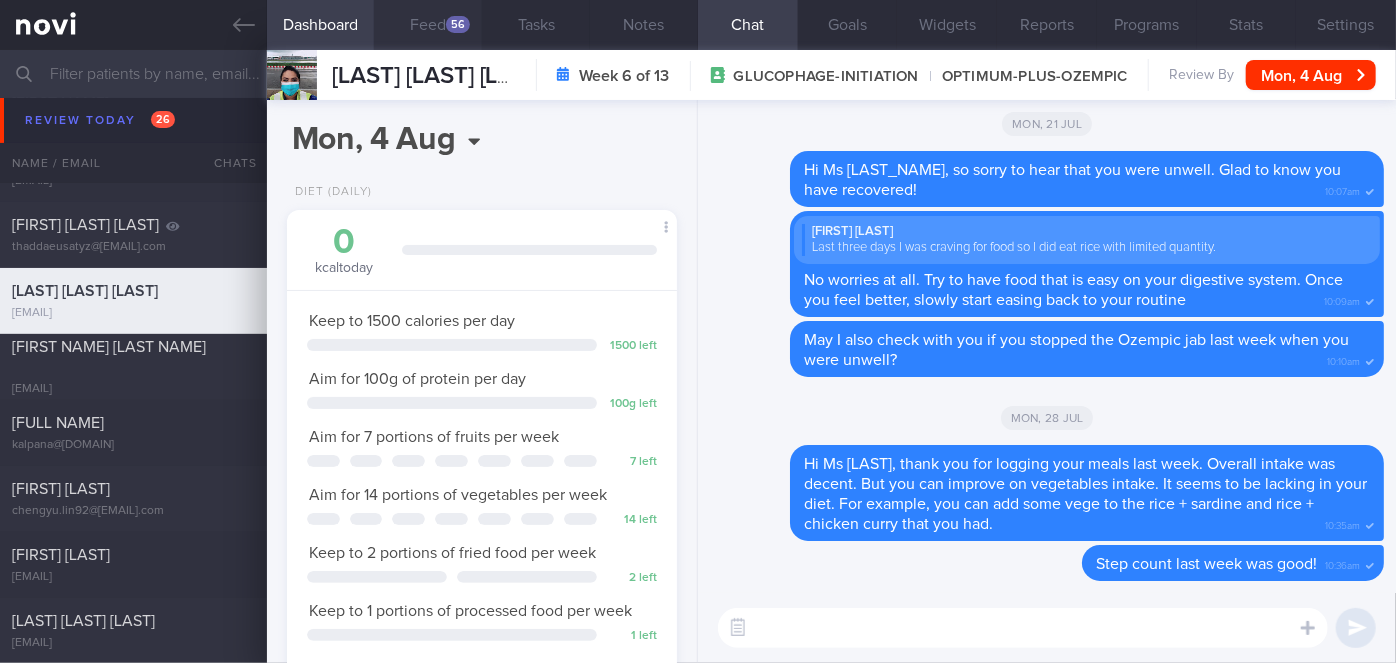 click on "Feed
56" at bounding box center (428, 25) 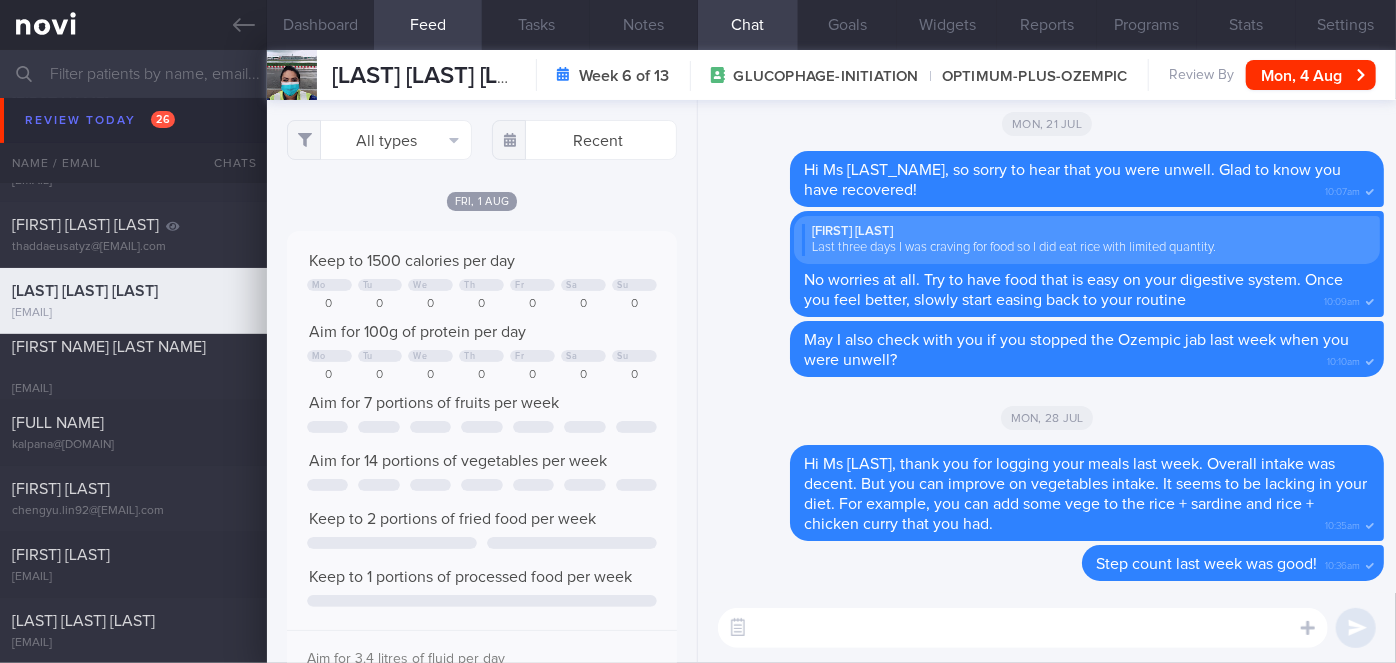 scroll, scrollTop: 999912, scrollLeft: 999648, axis: both 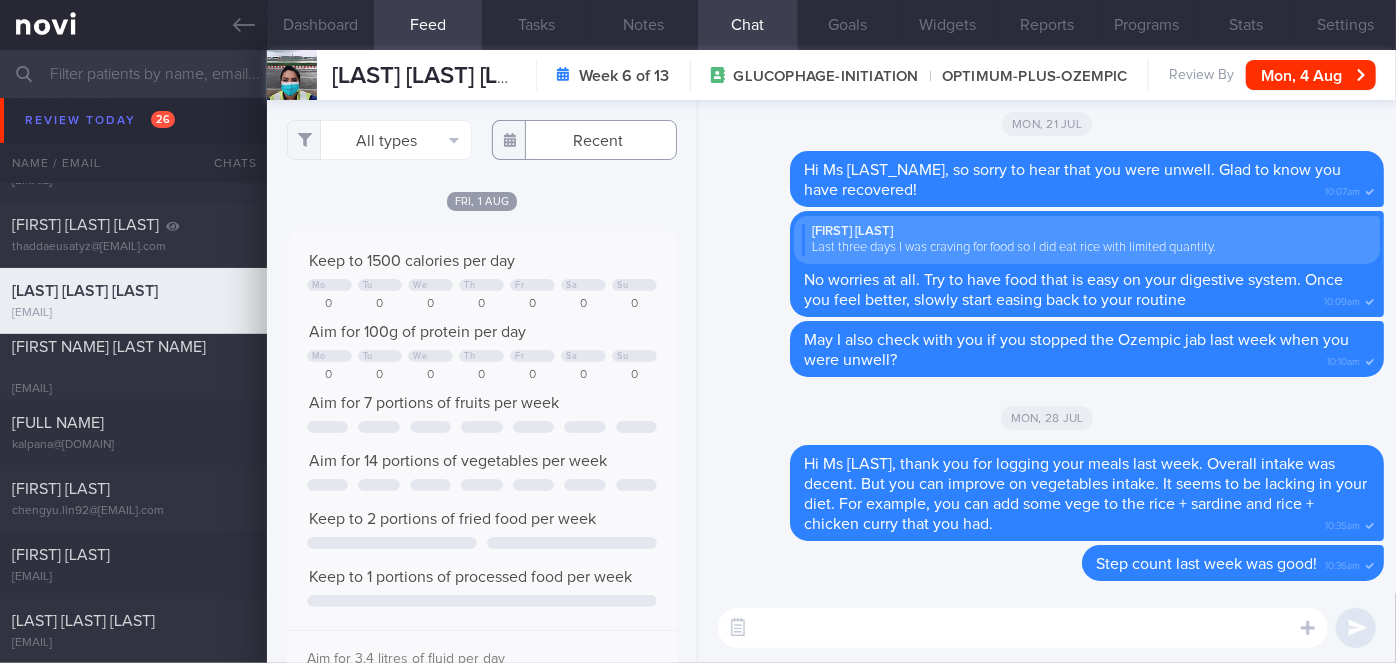 click at bounding box center (584, 140) 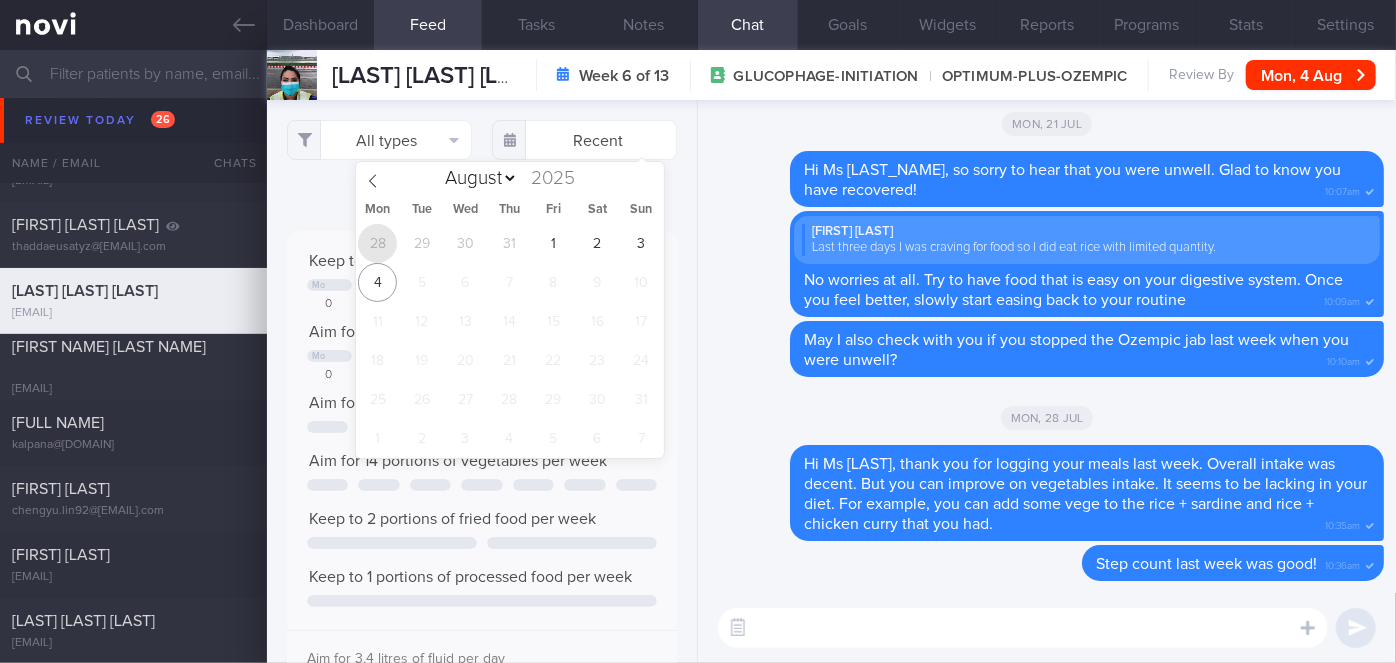 click on "28" at bounding box center [377, 243] 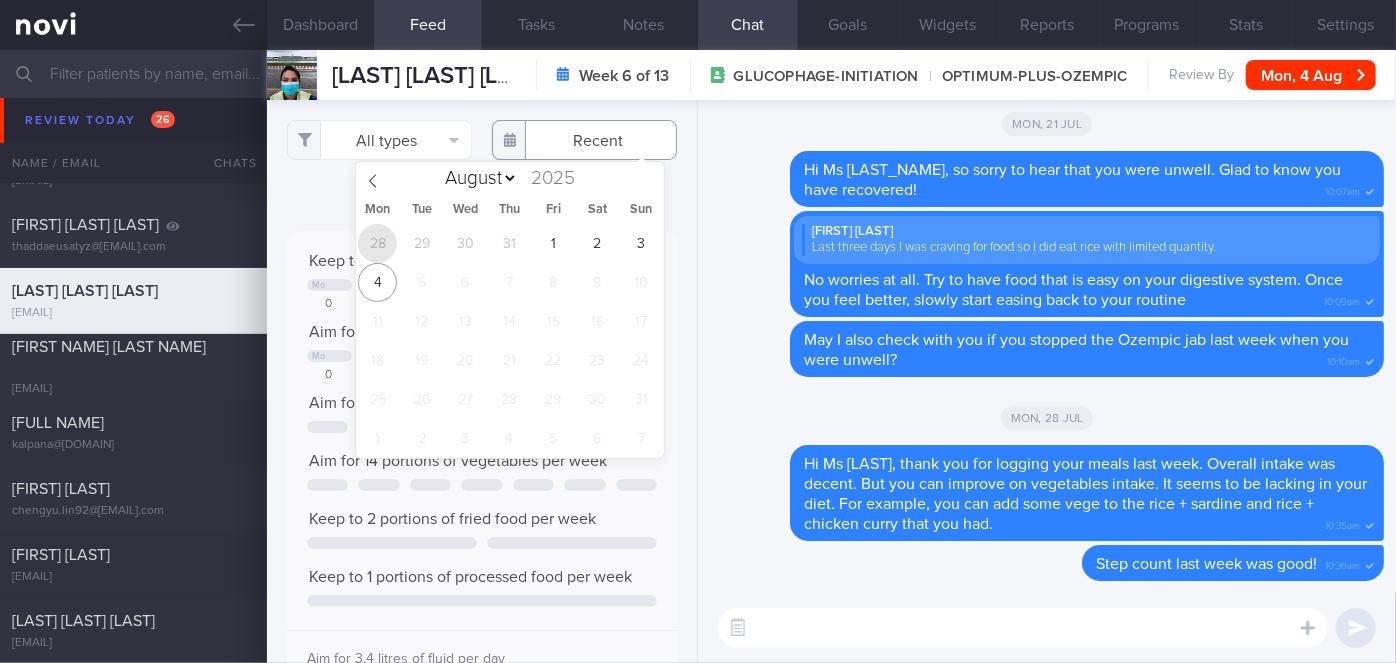 type on "[DATE]" 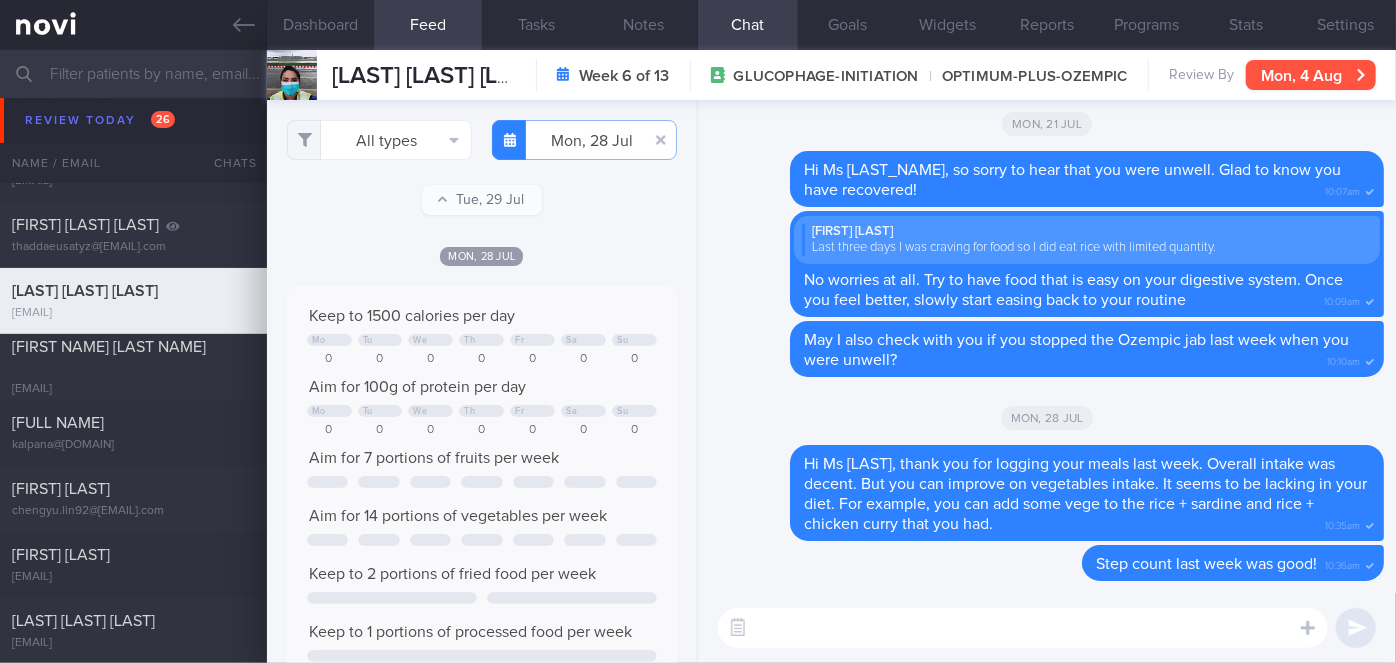 click on "Mon, 4 Aug" at bounding box center (1311, 75) 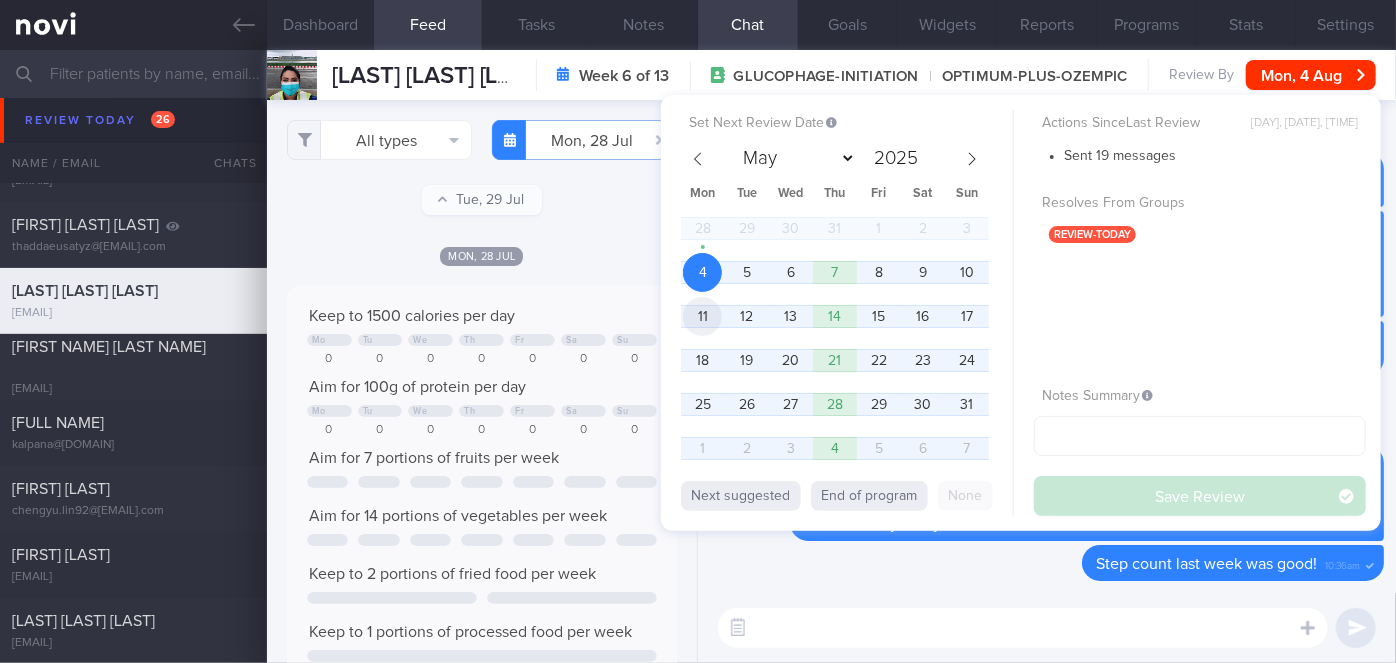 click on "11" at bounding box center (702, 316) 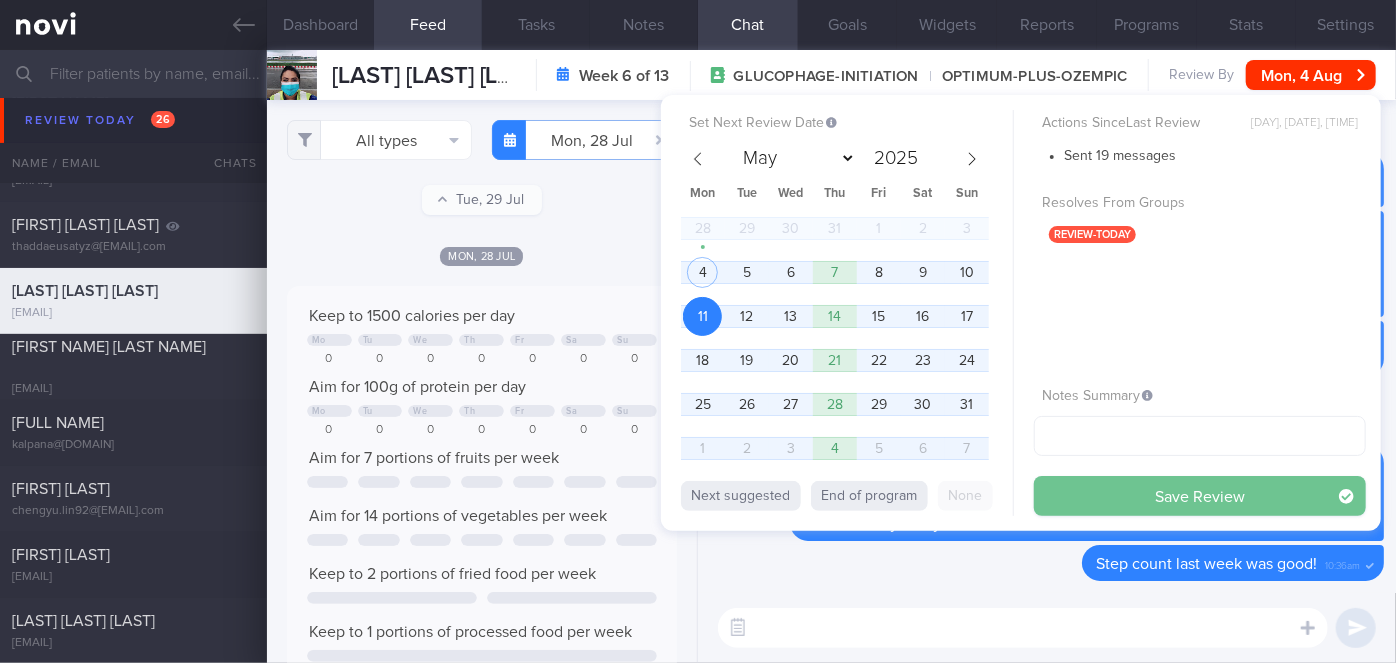 click on "Save Review" at bounding box center (1200, 496) 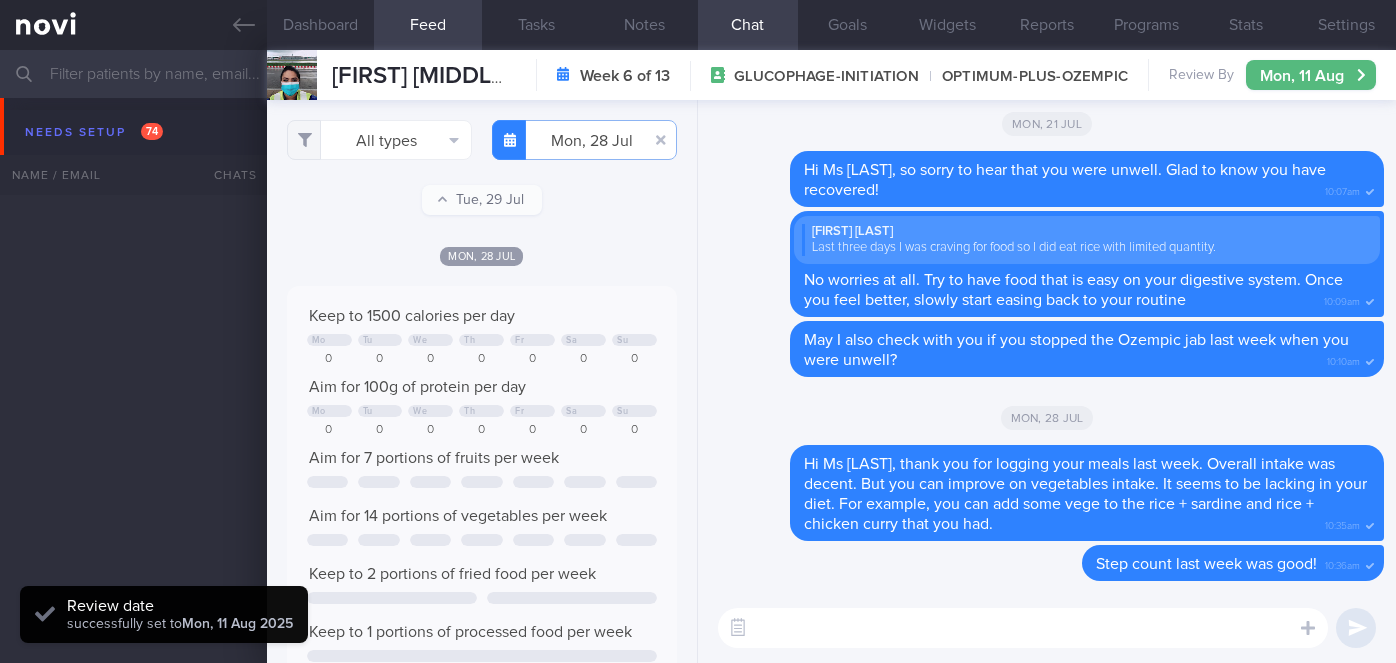 select on "7" 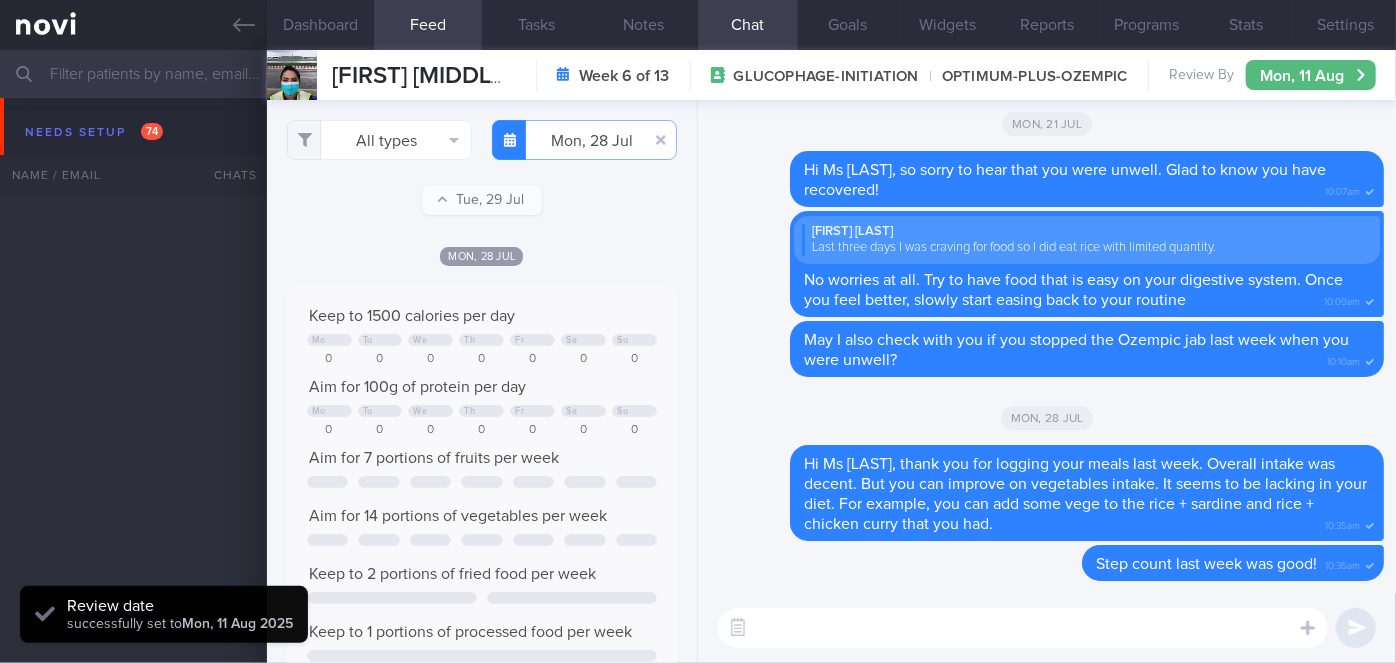 scroll, scrollTop: 6071, scrollLeft: 0, axis: vertical 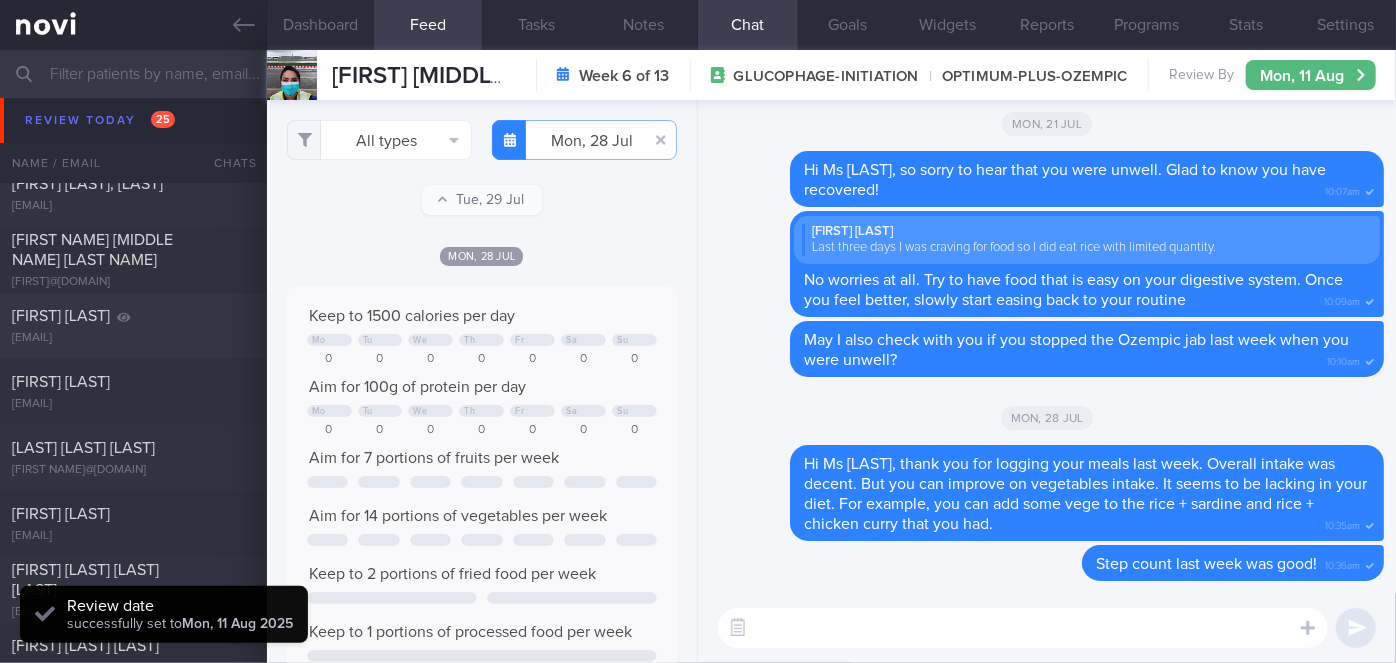 click on "[FIRST] [LAST]" at bounding box center (131, 316) 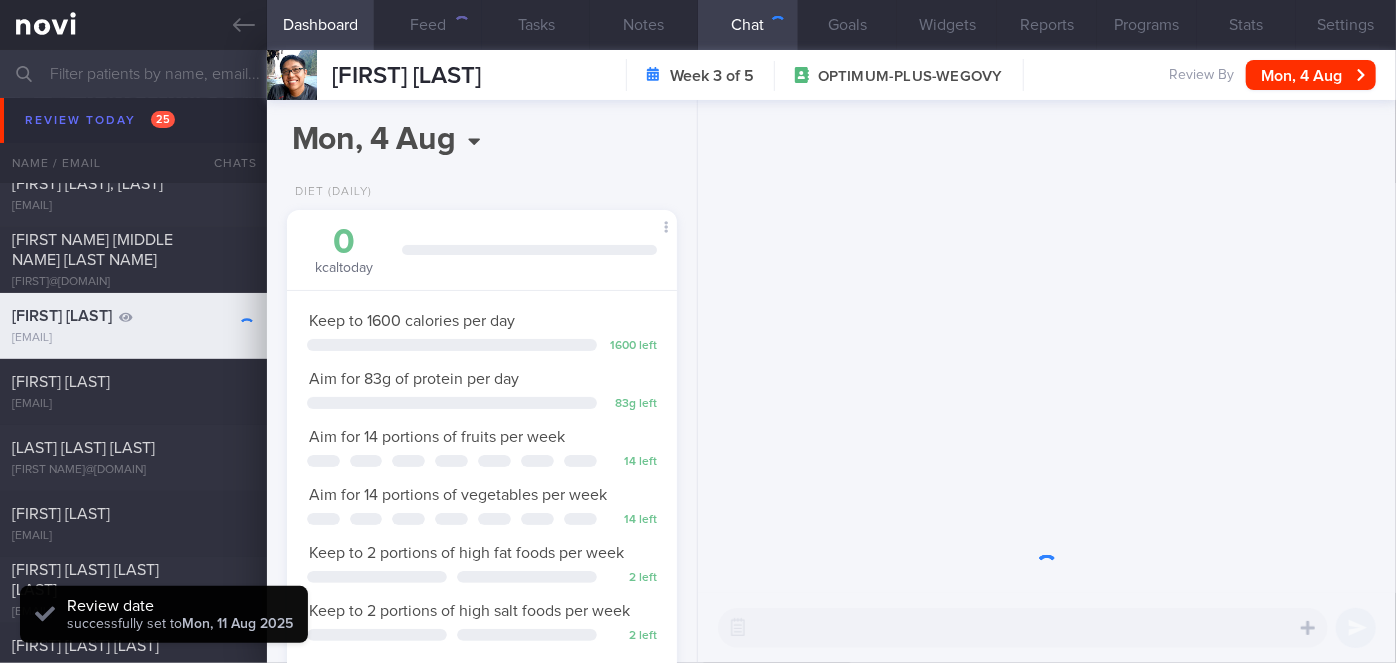 scroll, scrollTop: 999800, scrollLeft: 999658, axis: both 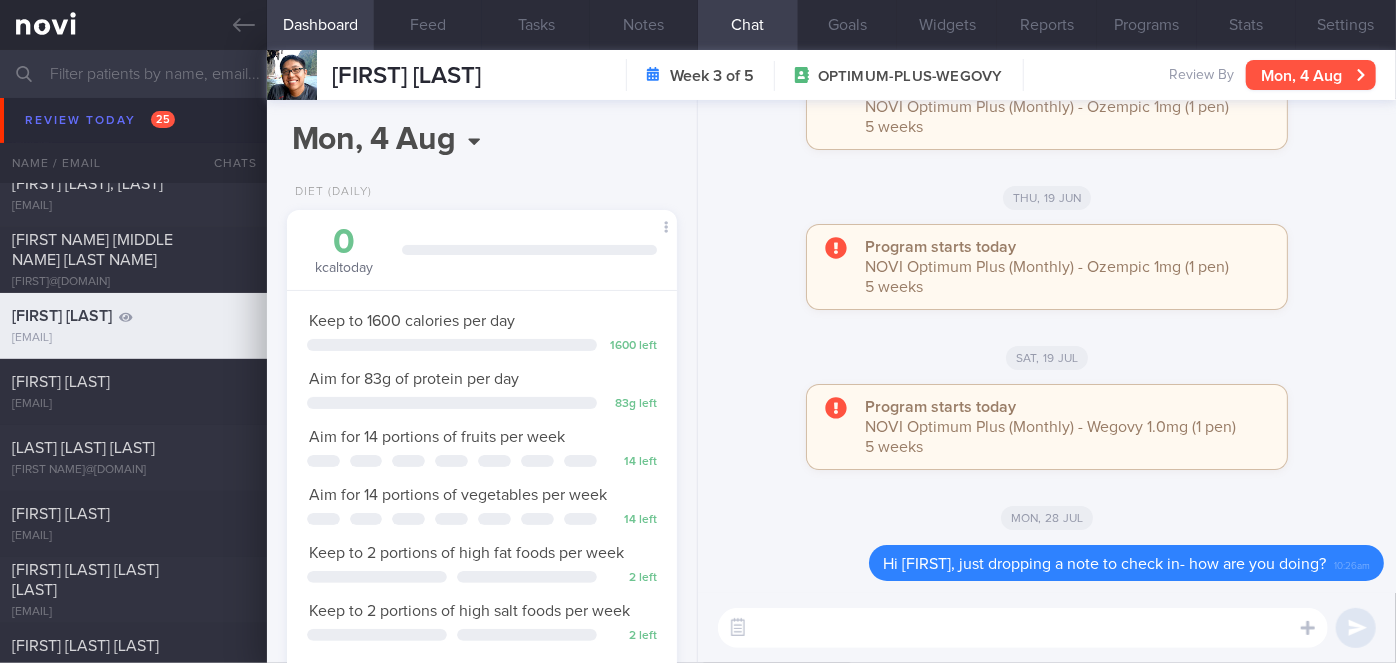click on "Mon, 4 Aug" at bounding box center [1311, 75] 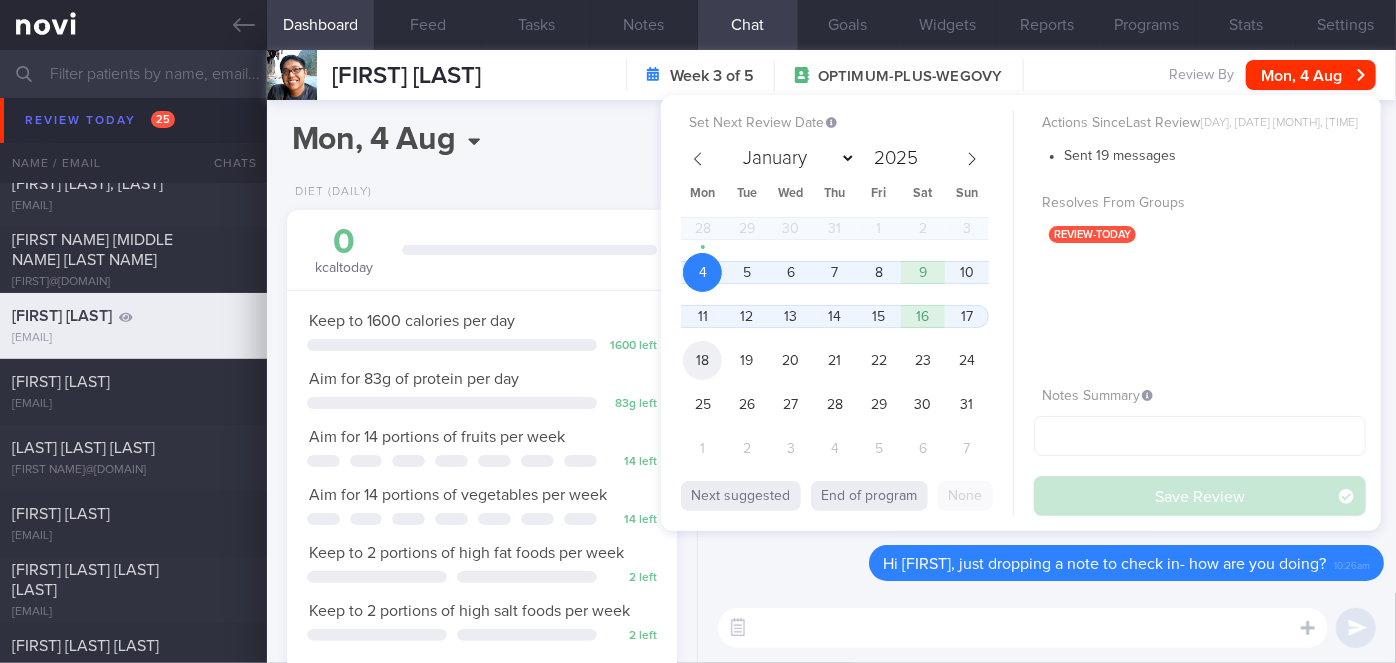 click on "18" at bounding box center (702, 360) 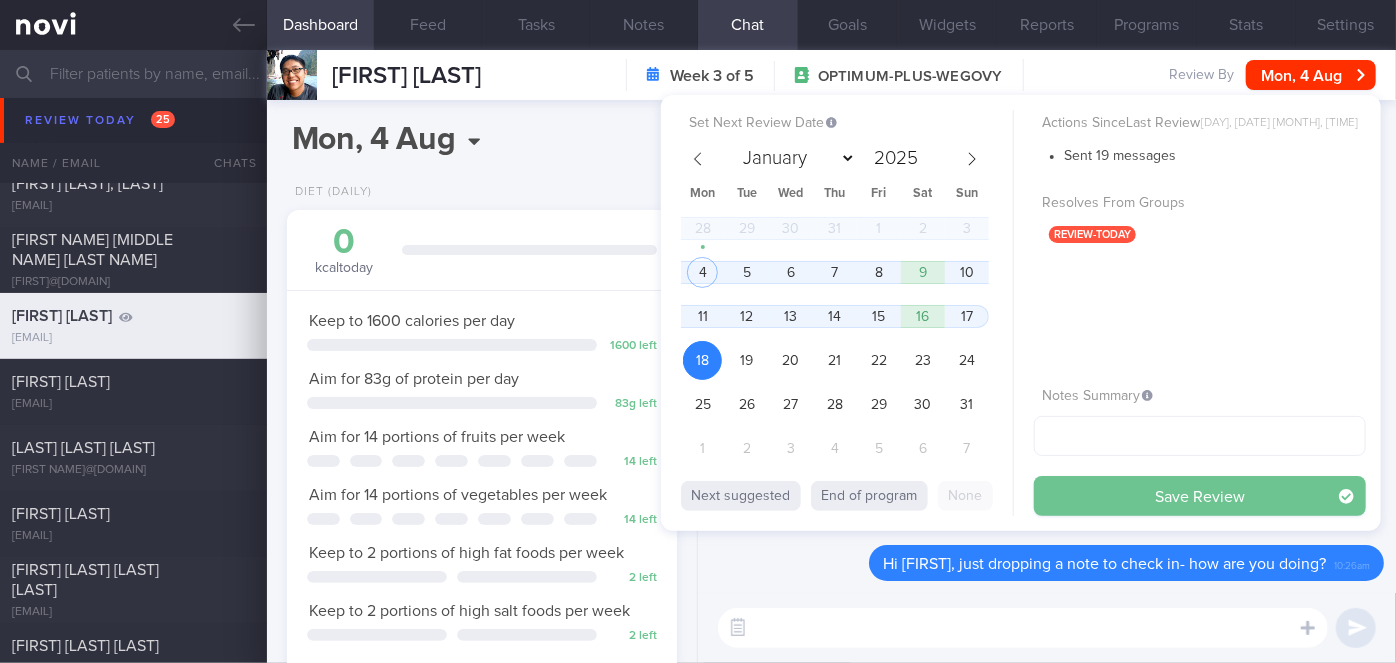 click on "Save Review" at bounding box center [1200, 496] 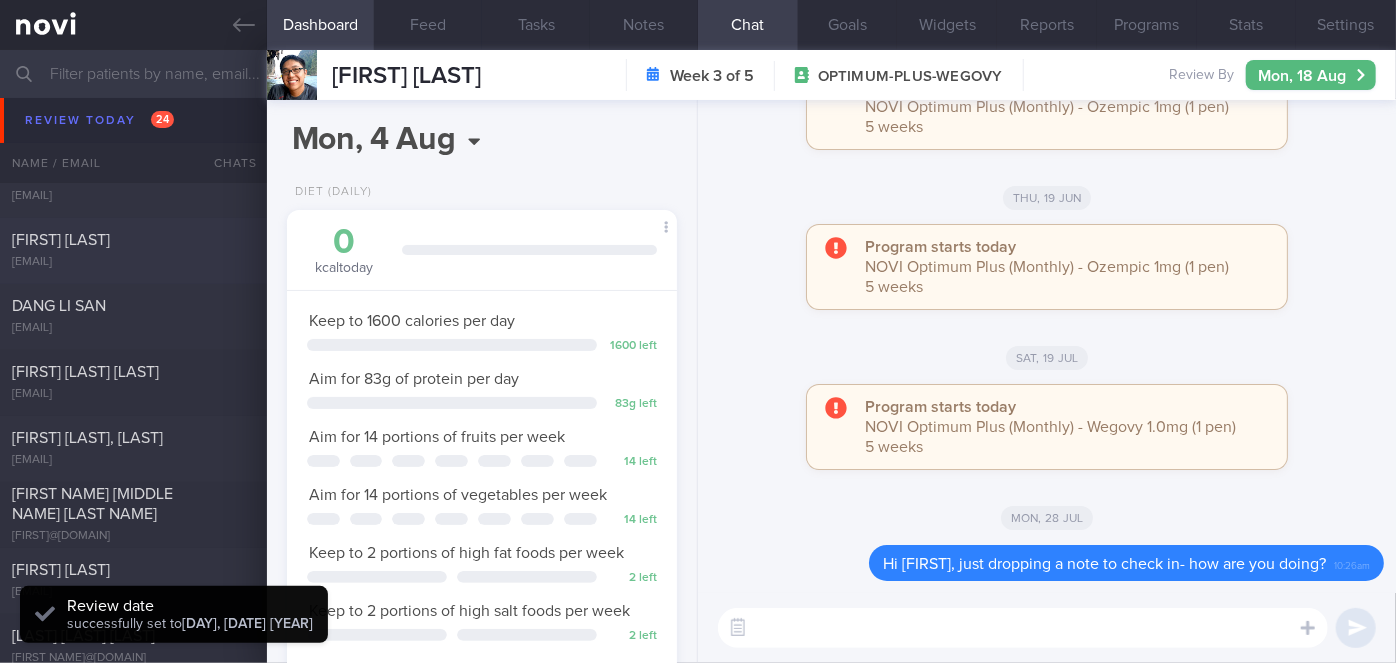 scroll, scrollTop: 5832, scrollLeft: 0, axis: vertical 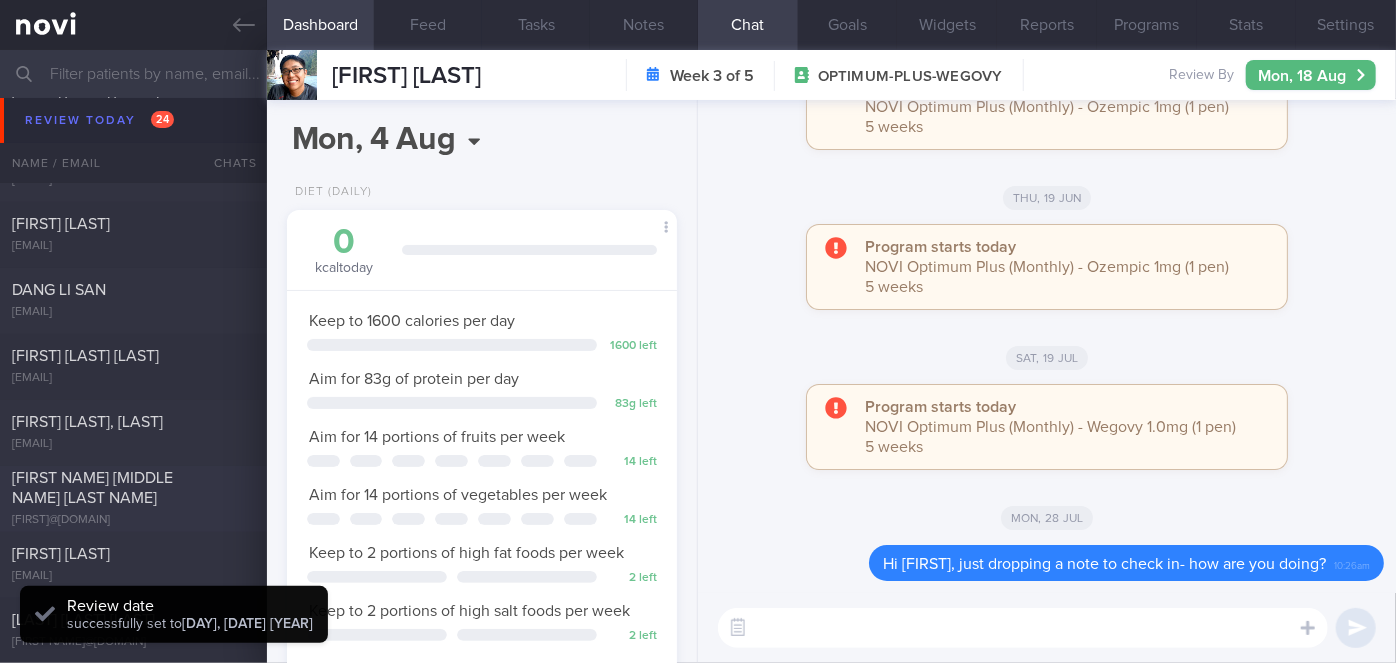 click on "[FIRST NAME] [MIDDLE NAME] [LAST NAME]" at bounding box center (92, 489) 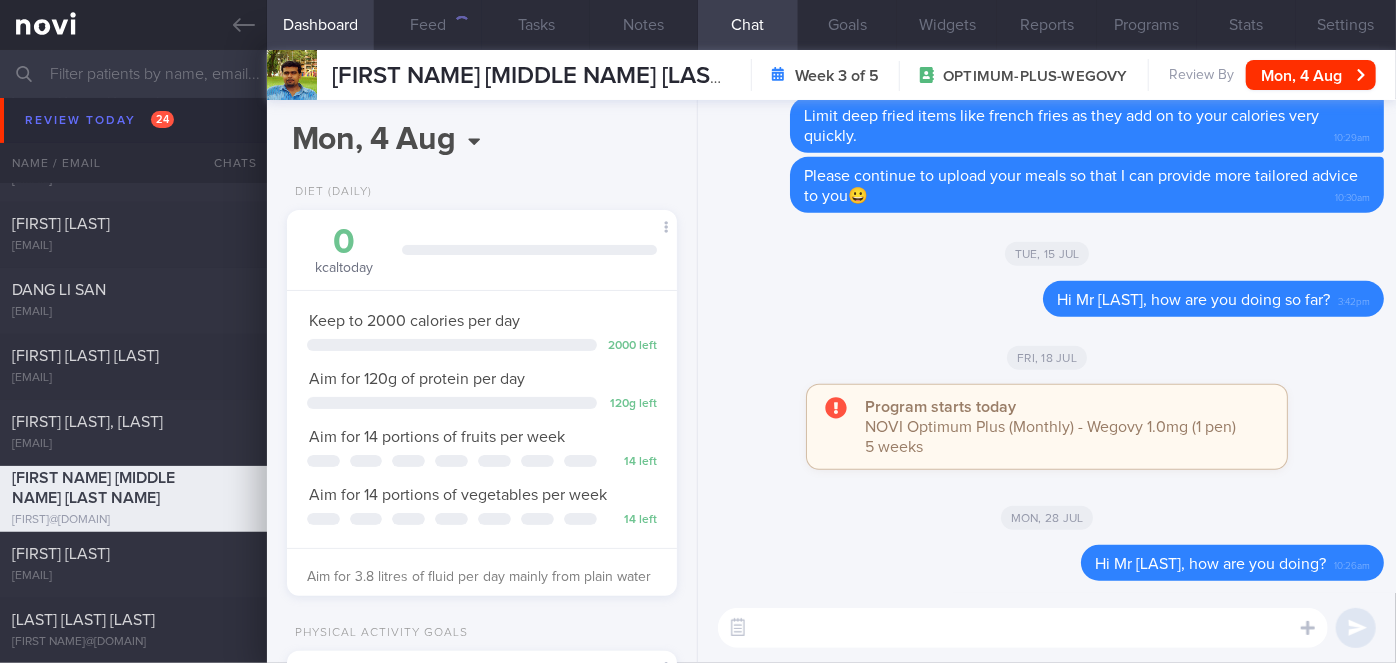 scroll, scrollTop: 999800, scrollLeft: 999658, axis: both 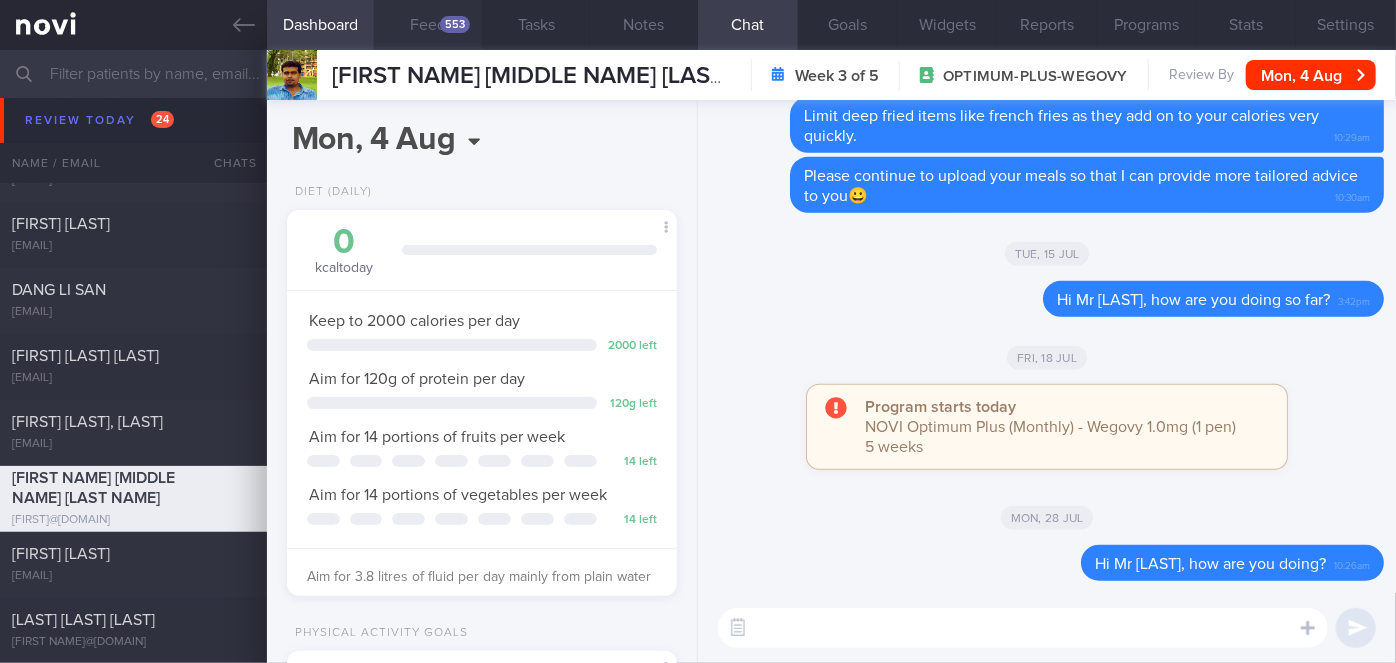 click on "Feed
553" at bounding box center (428, 25) 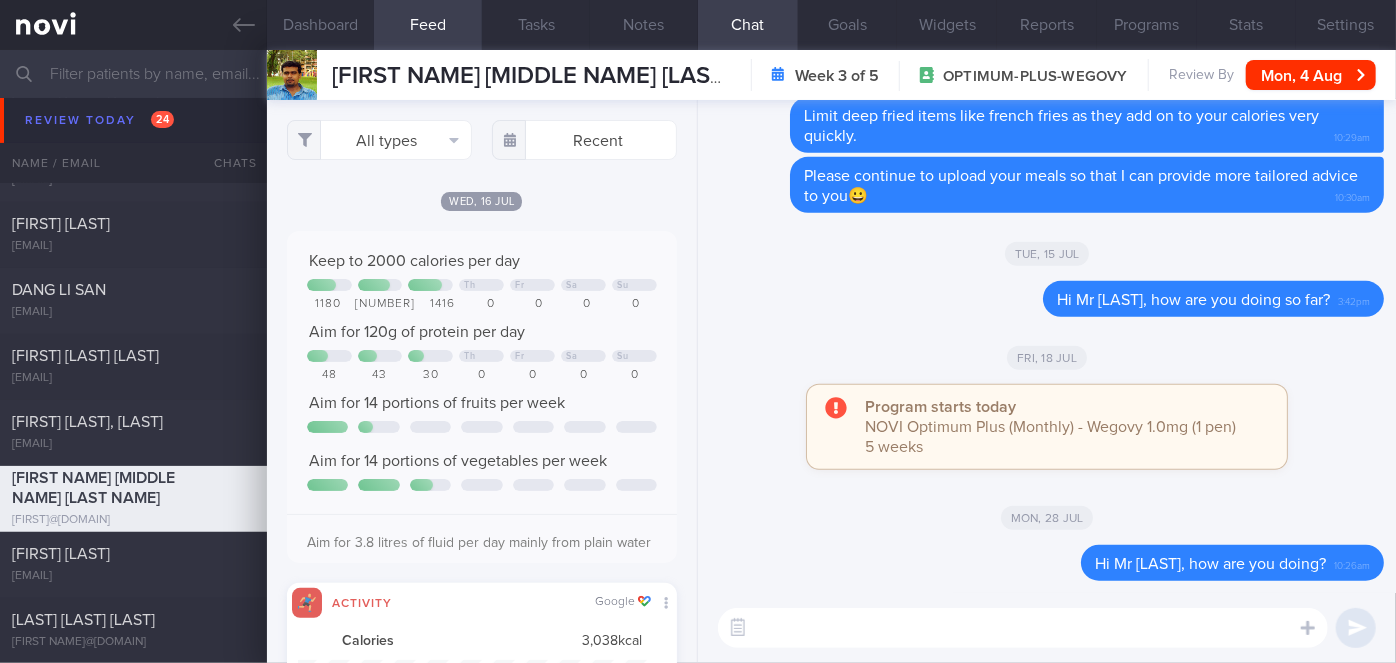 scroll, scrollTop: 999912, scrollLeft: 999648, axis: both 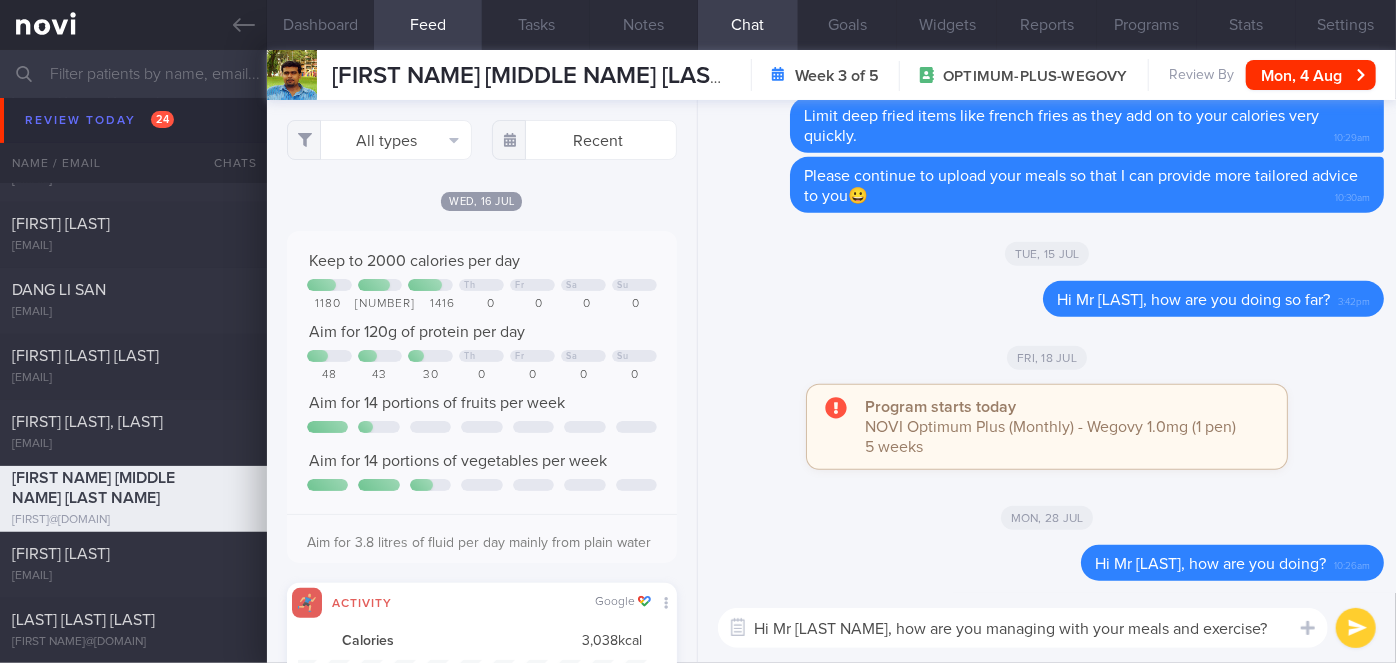 type on "Hi Mr [LAST NAME], how are you managing with your meals and exercise?" 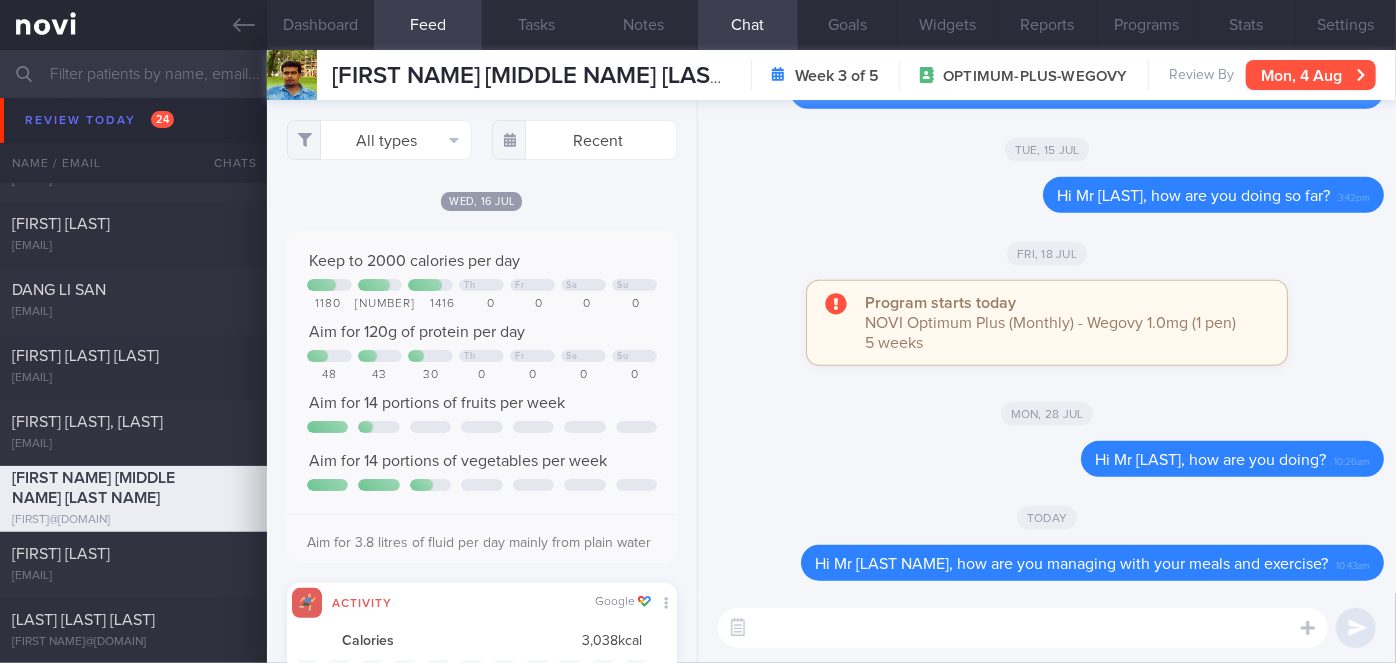 click on "Mon, 4 Aug" at bounding box center (1311, 75) 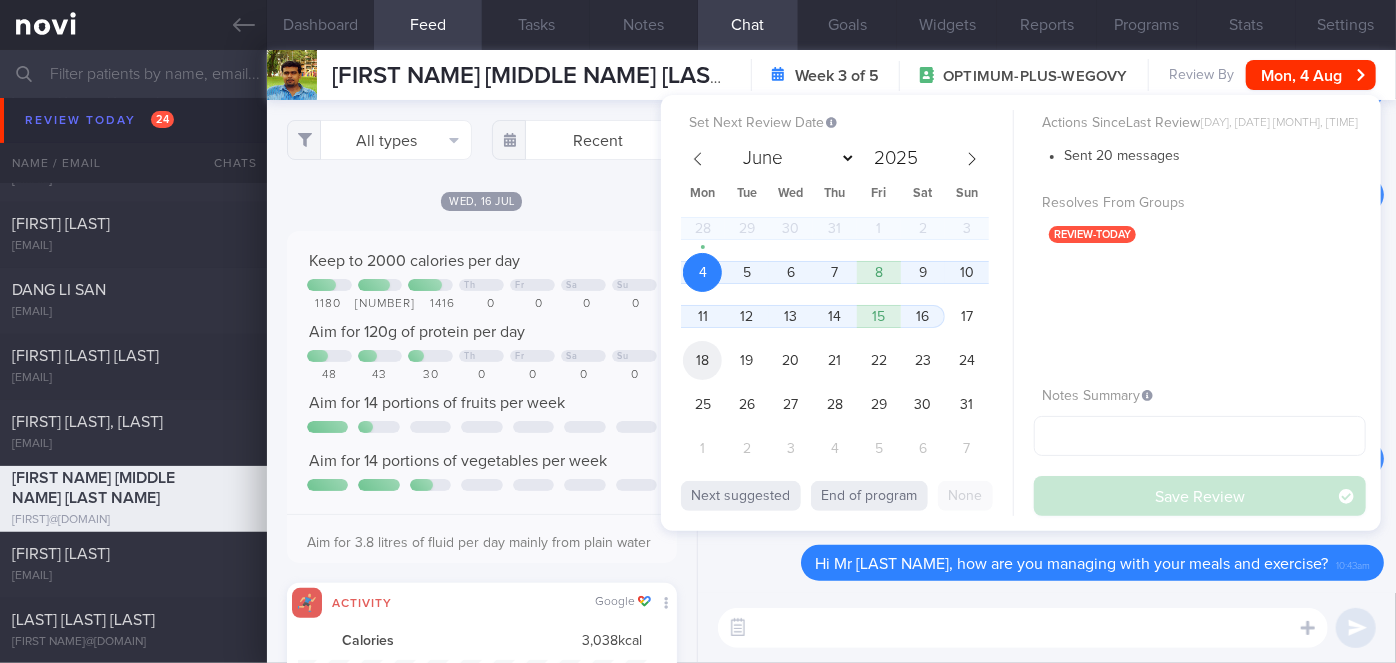 click on "18" at bounding box center (702, 360) 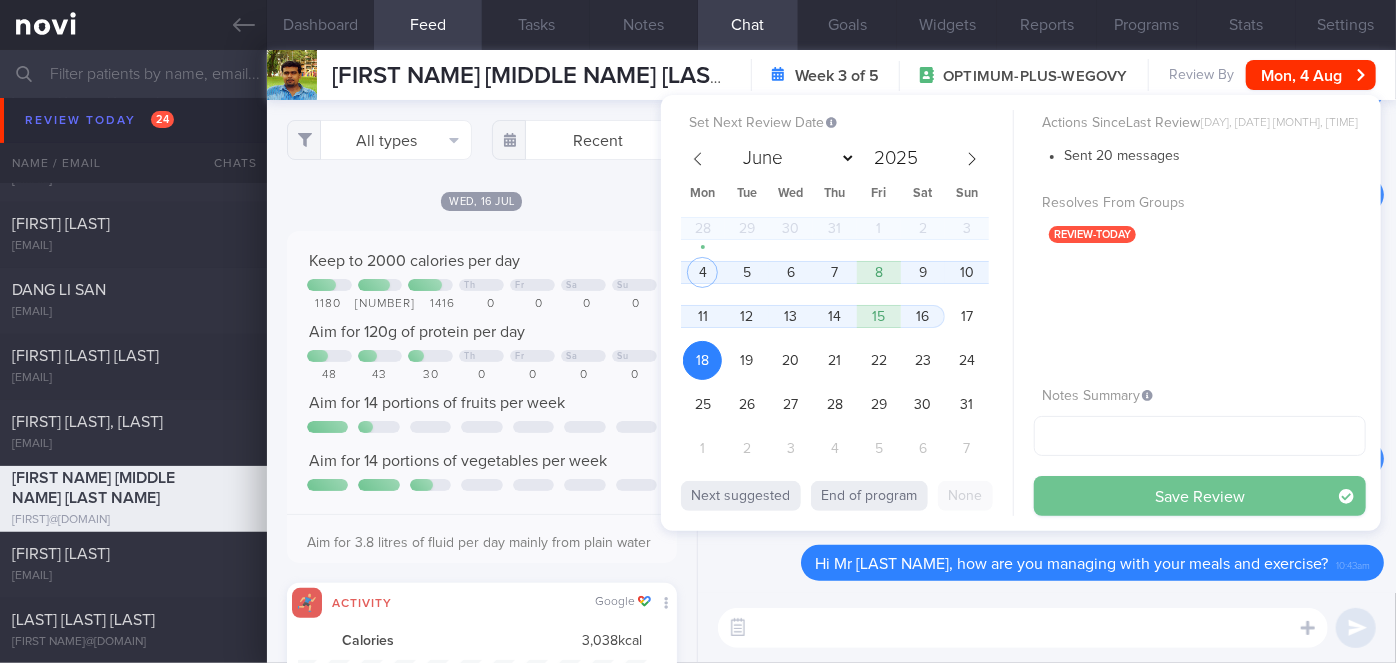 click on "Save Review" at bounding box center [1200, 496] 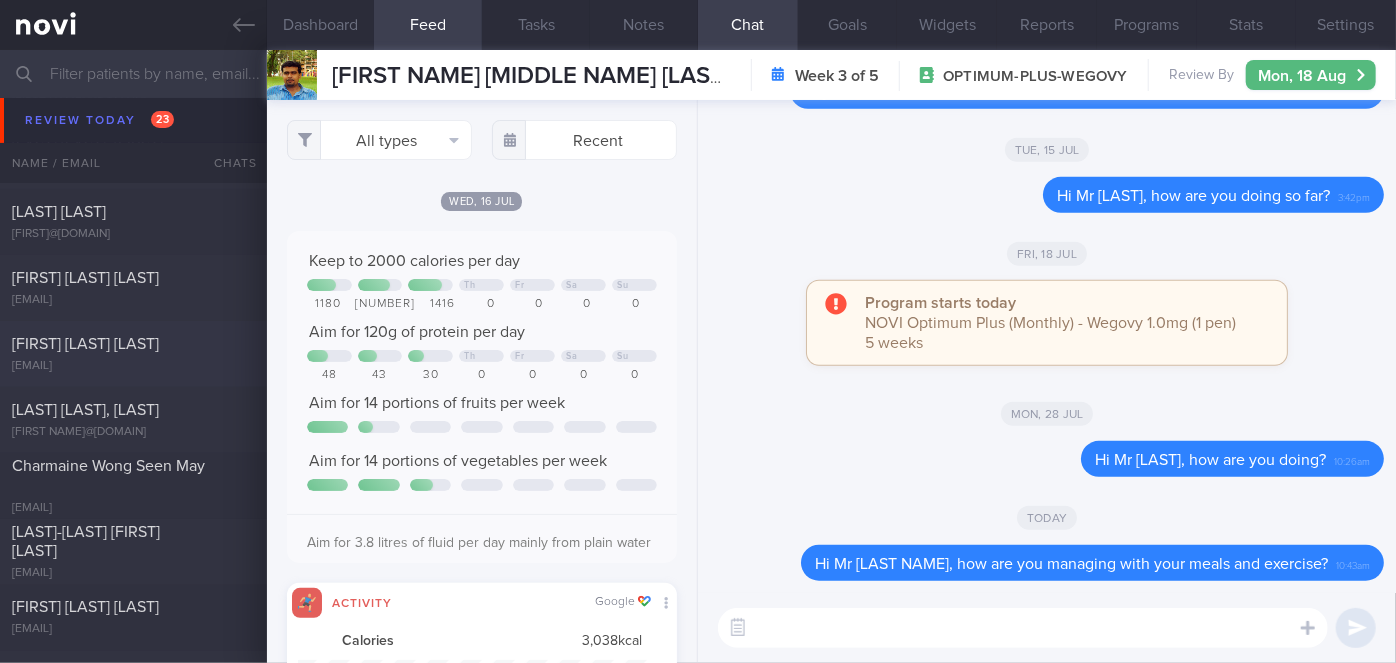 scroll, scrollTop: 5312, scrollLeft: 0, axis: vertical 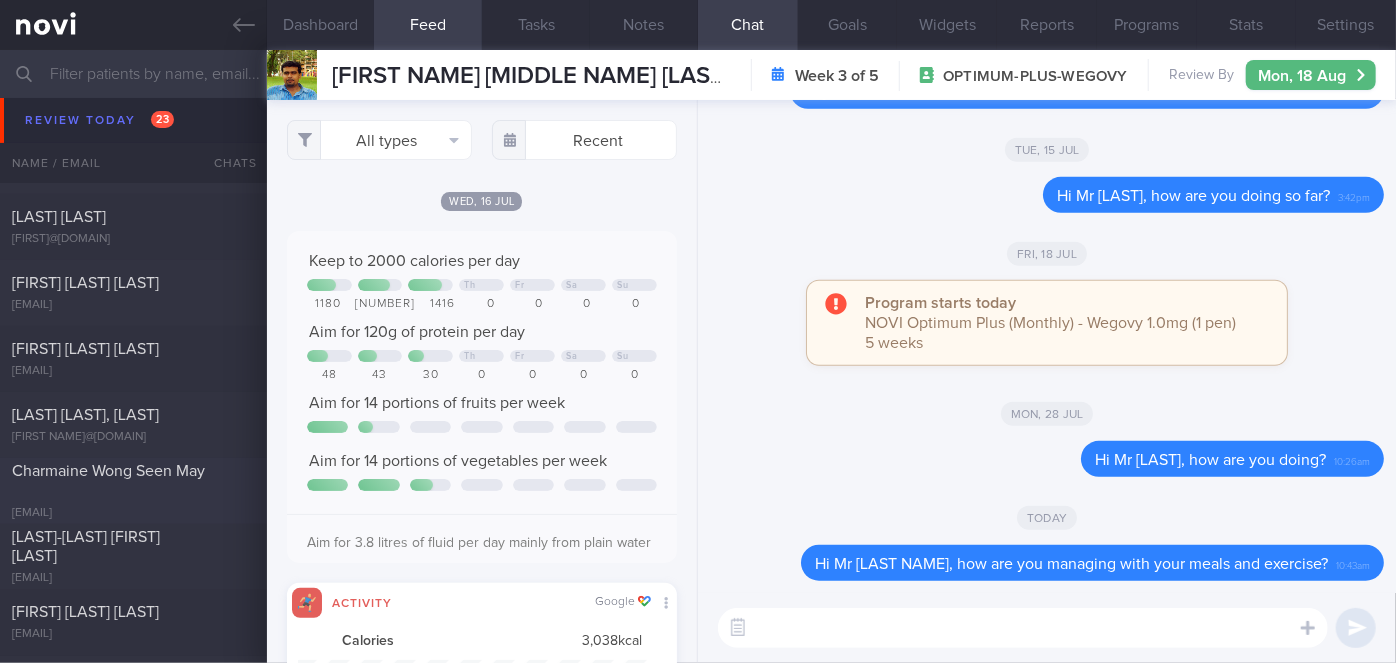 click on "Charmaine Wong Seen May" at bounding box center (108, 471) 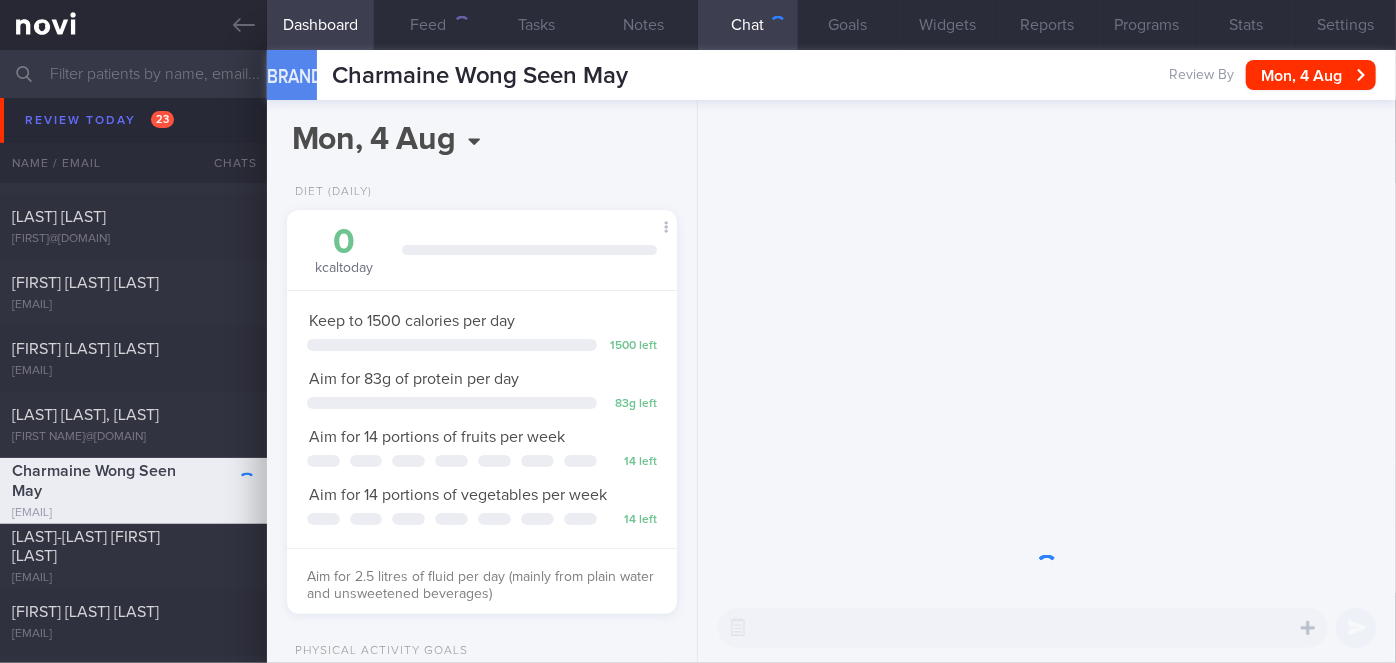 scroll, scrollTop: 999800, scrollLeft: 999658, axis: both 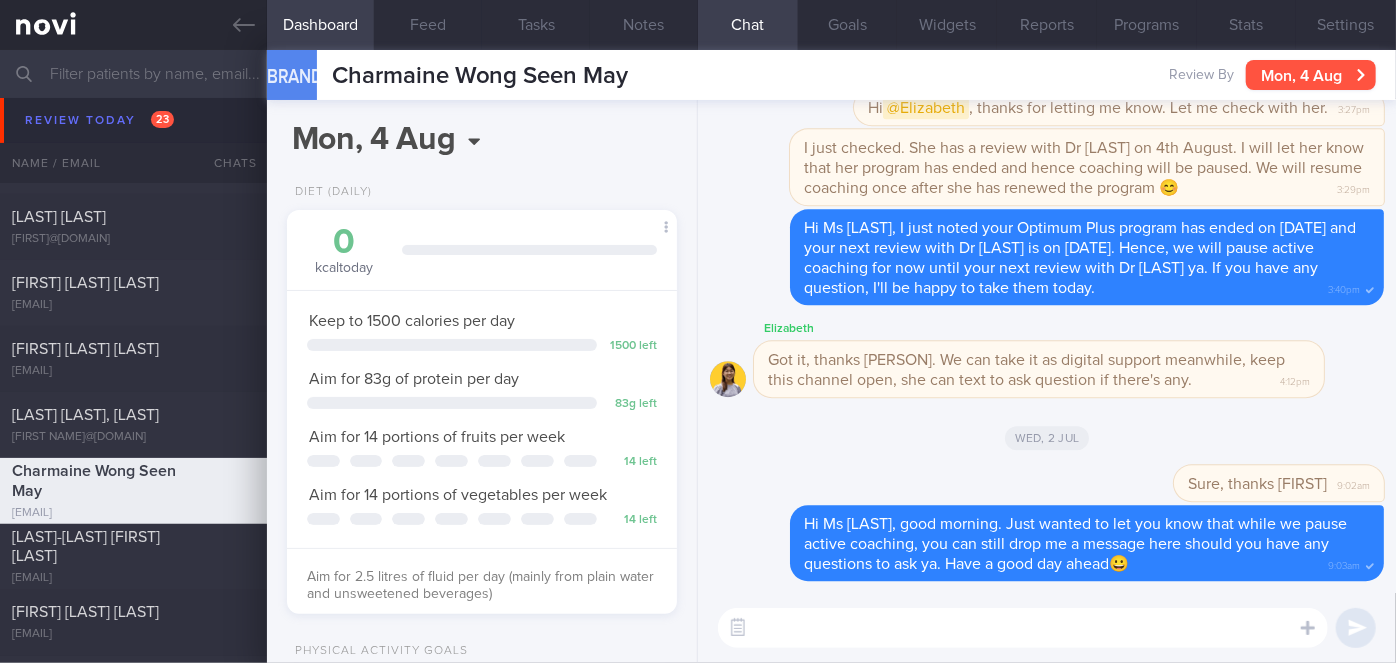 click on "Mon, 4 Aug" at bounding box center [1311, 75] 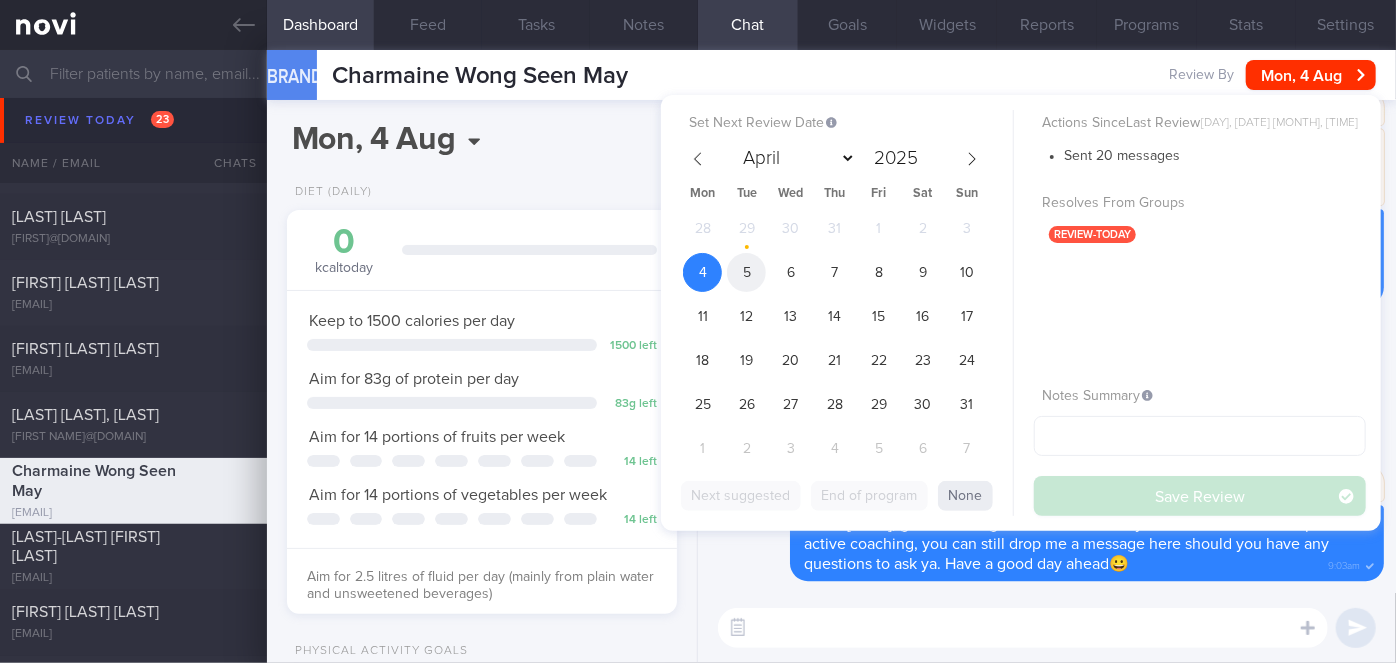 click on "5" at bounding box center [746, 272] 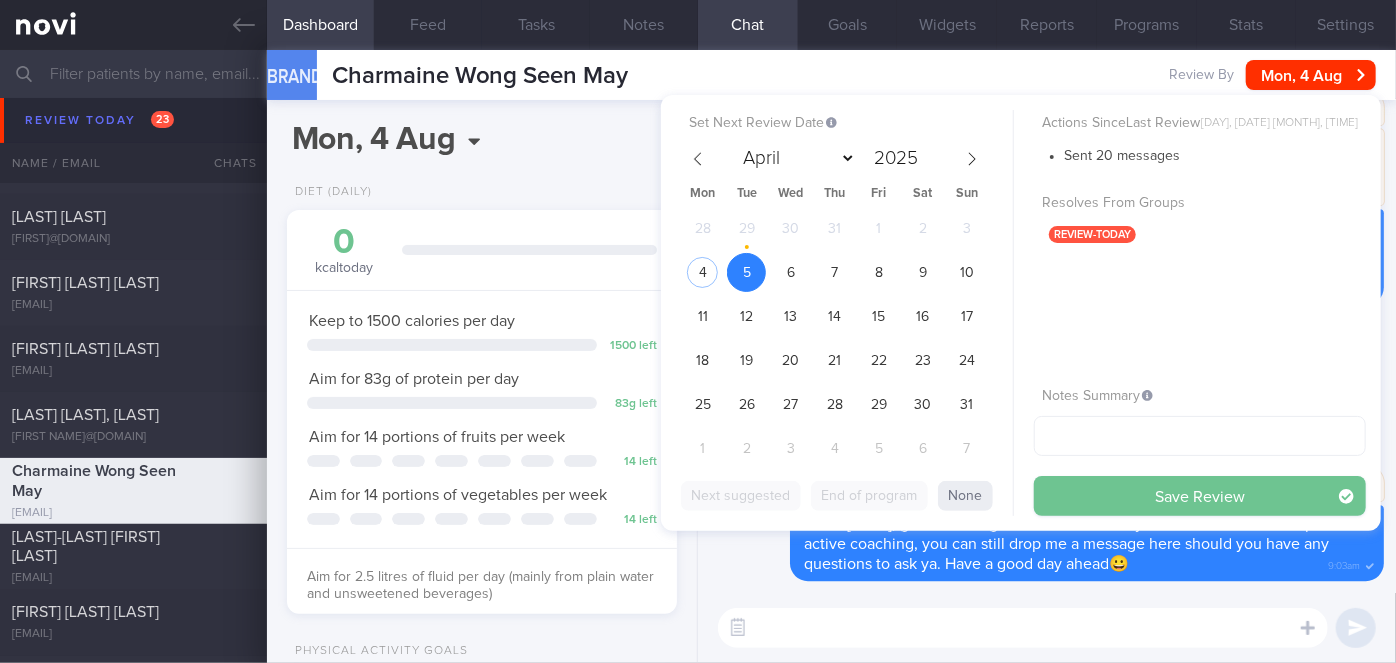 click on "Save Review" at bounding box center (1200, 496) 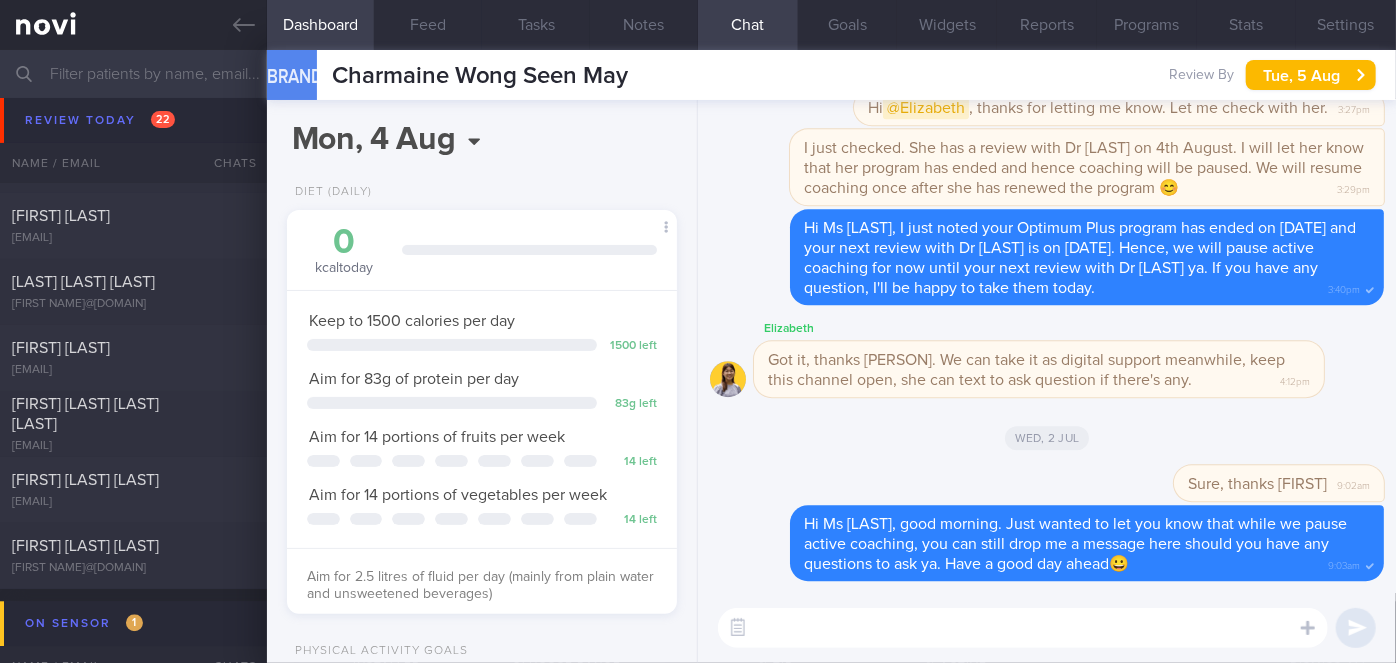 scroll, scrollTop: 6130, scrollLeft: 0, axis: vertical 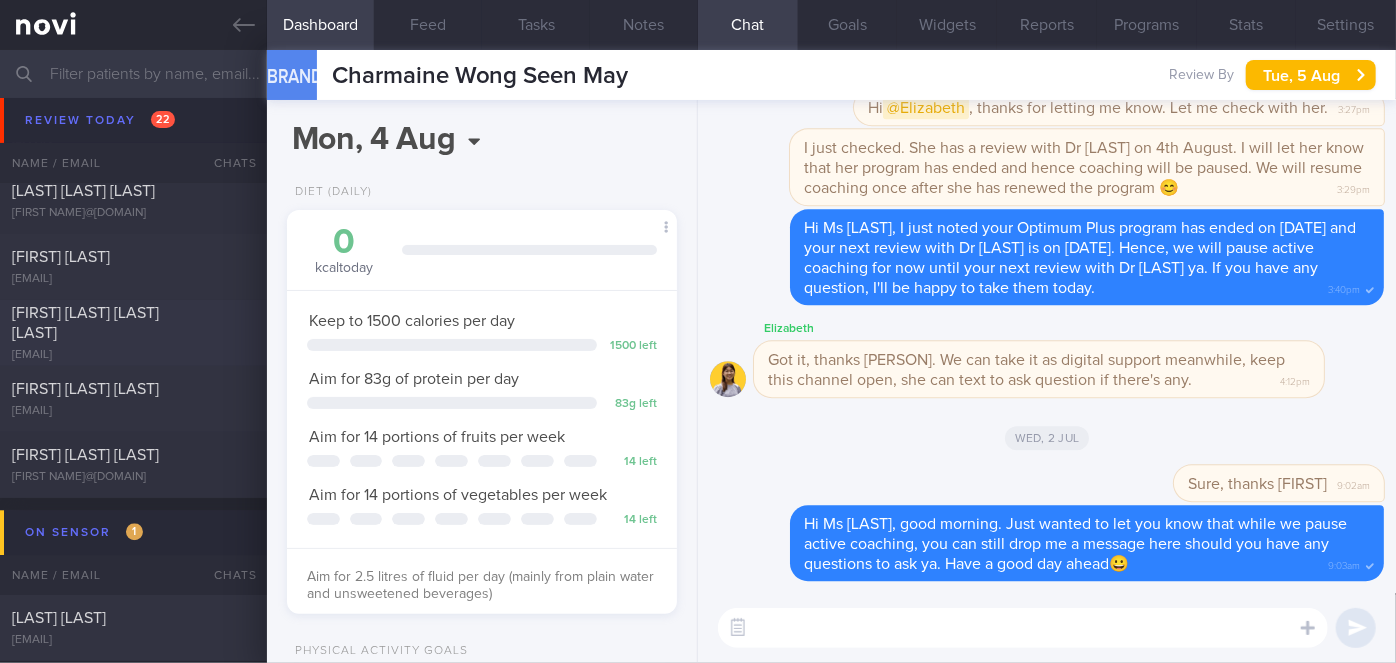 click on "[FIRST] [LAST]" at bounding box center (85, 323) 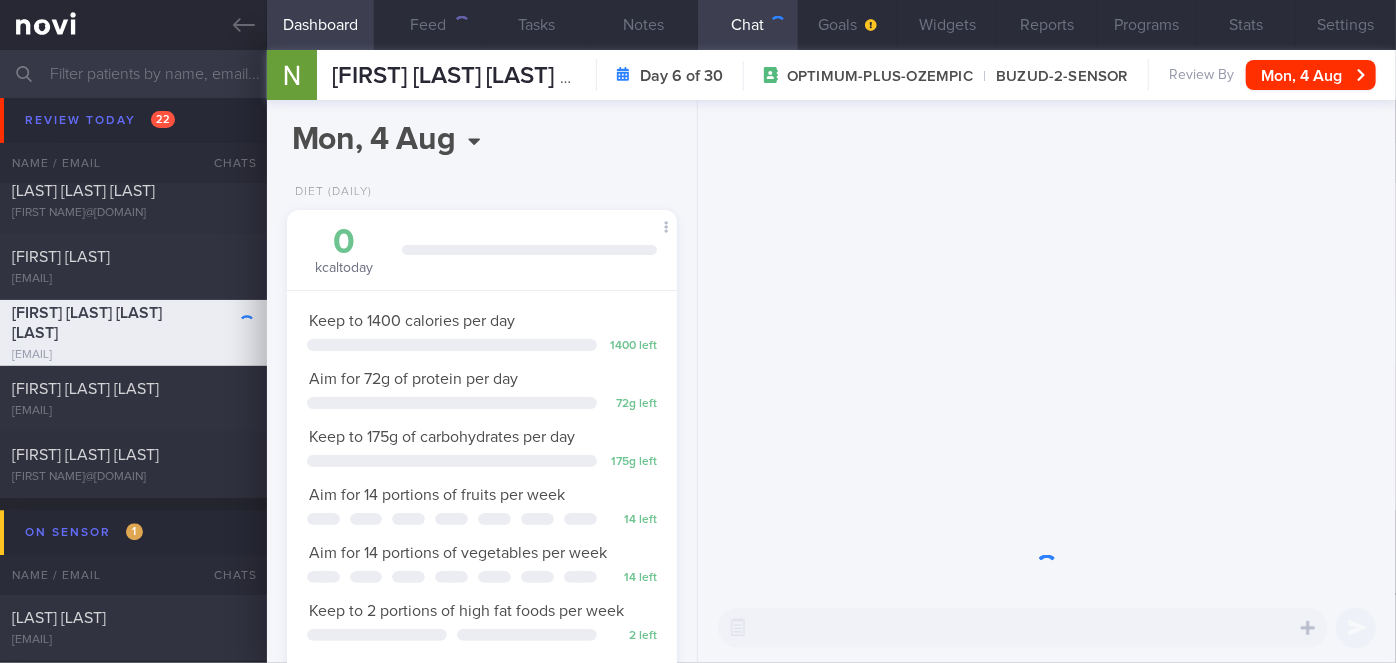 scroll, scrollTop: 999800, scrollLeft: 999658, axis: both 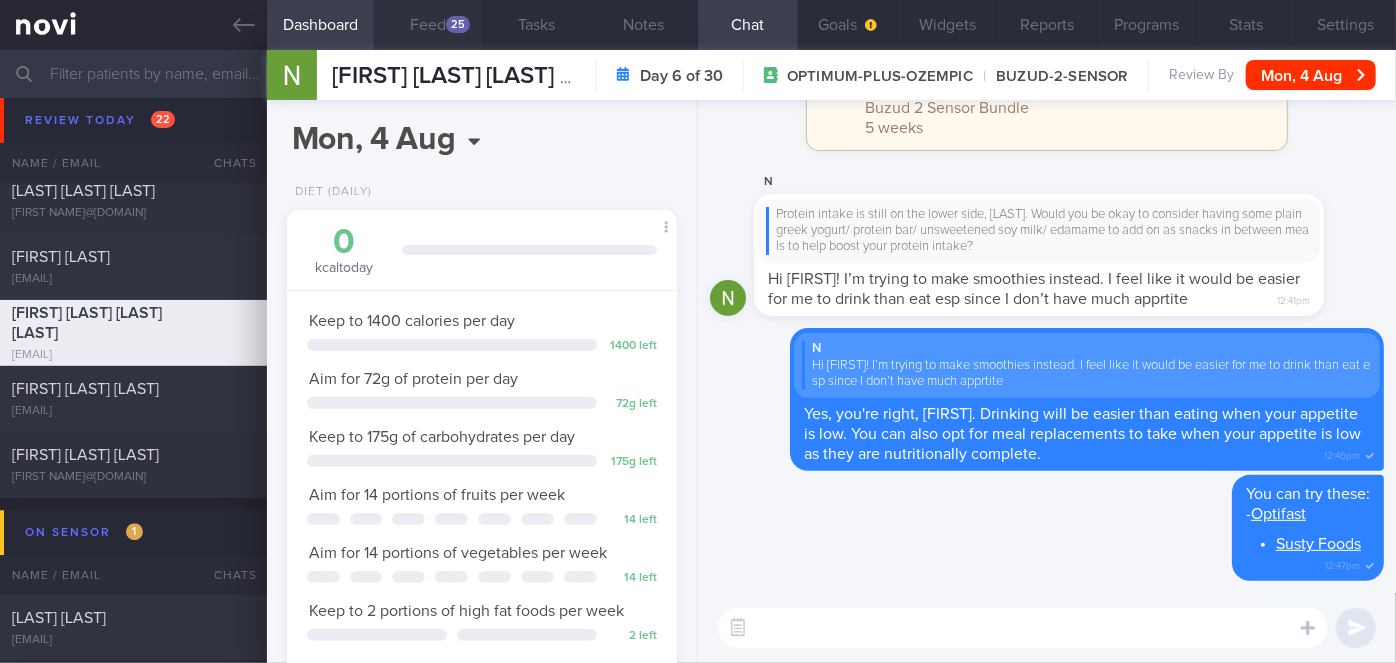 click on "Feed
25" at bounding box center (428, 25) 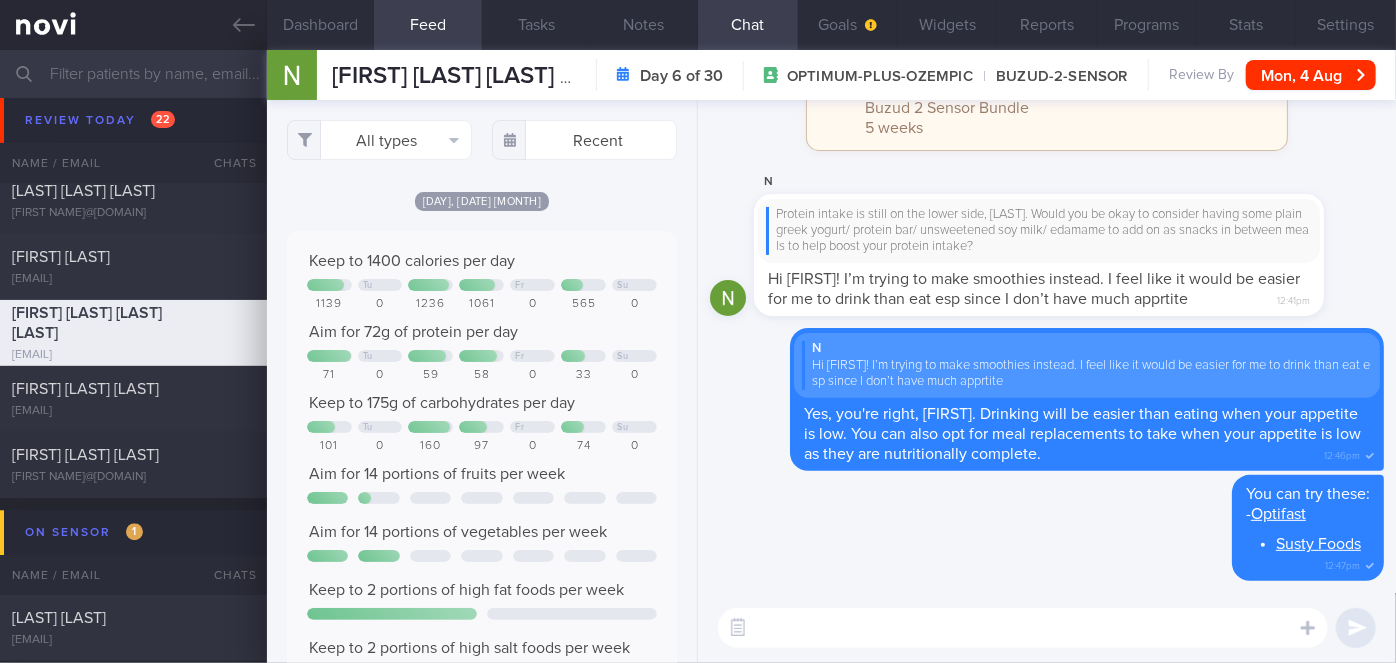 scroll, scrollTop: 999912, scrollLeft: 999648, axis: both 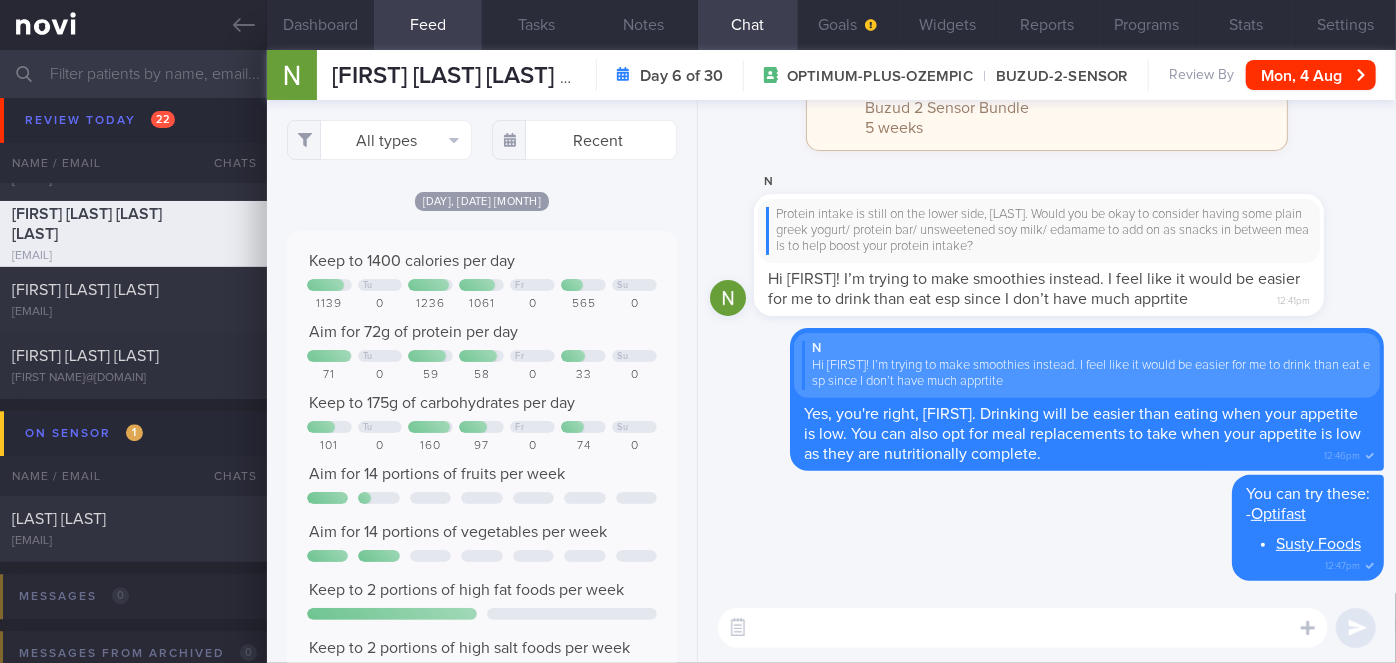 click at bounding box center [698, 74] 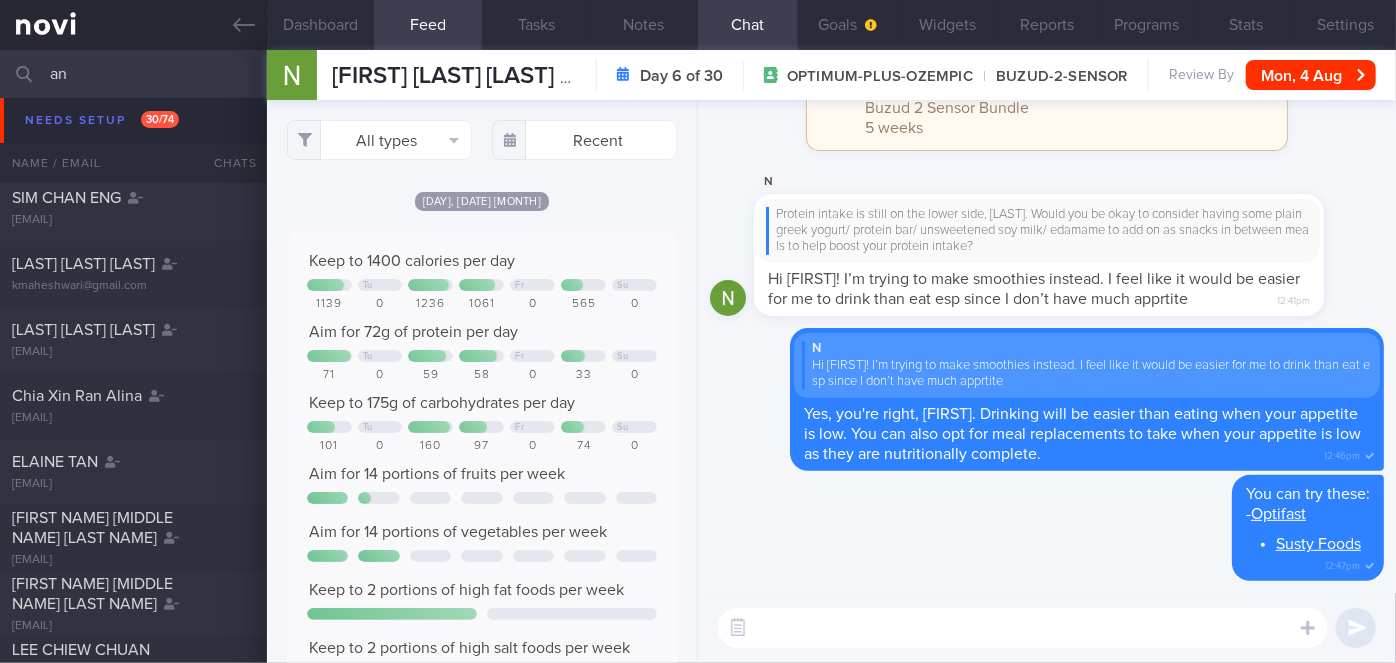 scroll, scrollTop: 398, scrollLeft: 0, axis: vertical 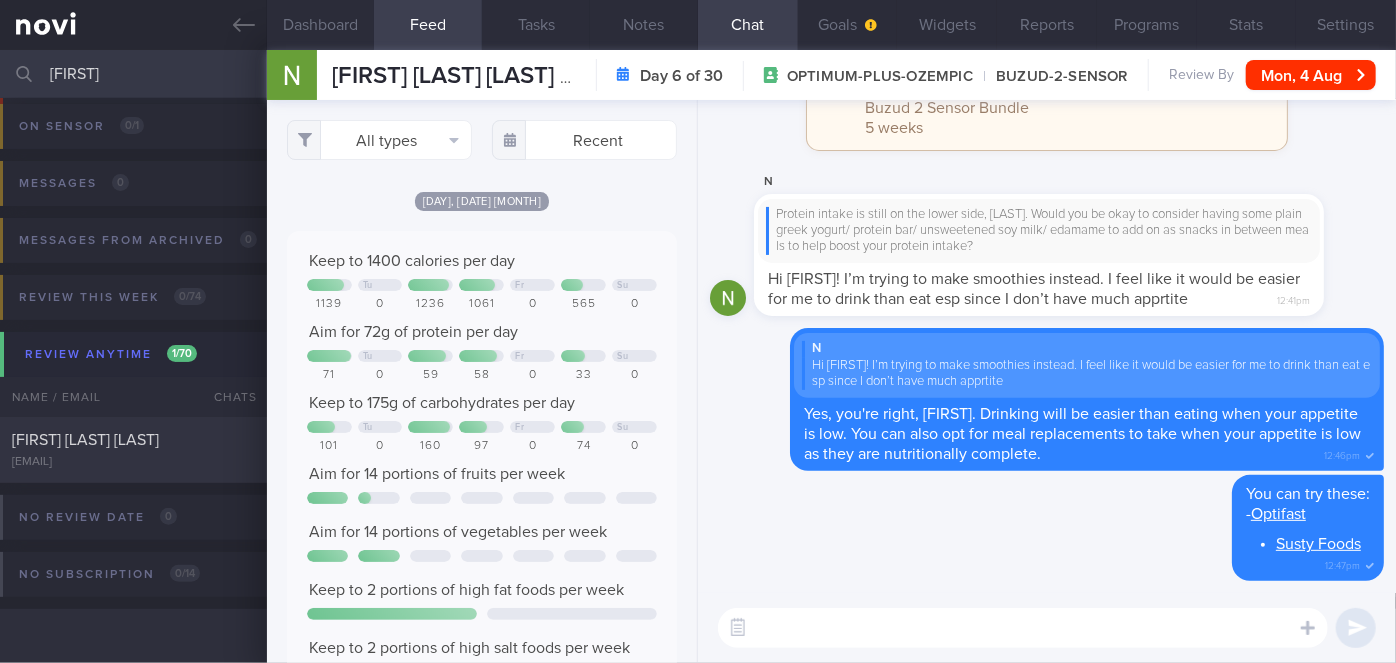 click on "Program starts today NOVI Optimum Plus (Monthly) - Ozempic 1mg (1 pen) / Buzud 2 Sensor Bundle 5 weeks" at bounding box center (1047, 108) 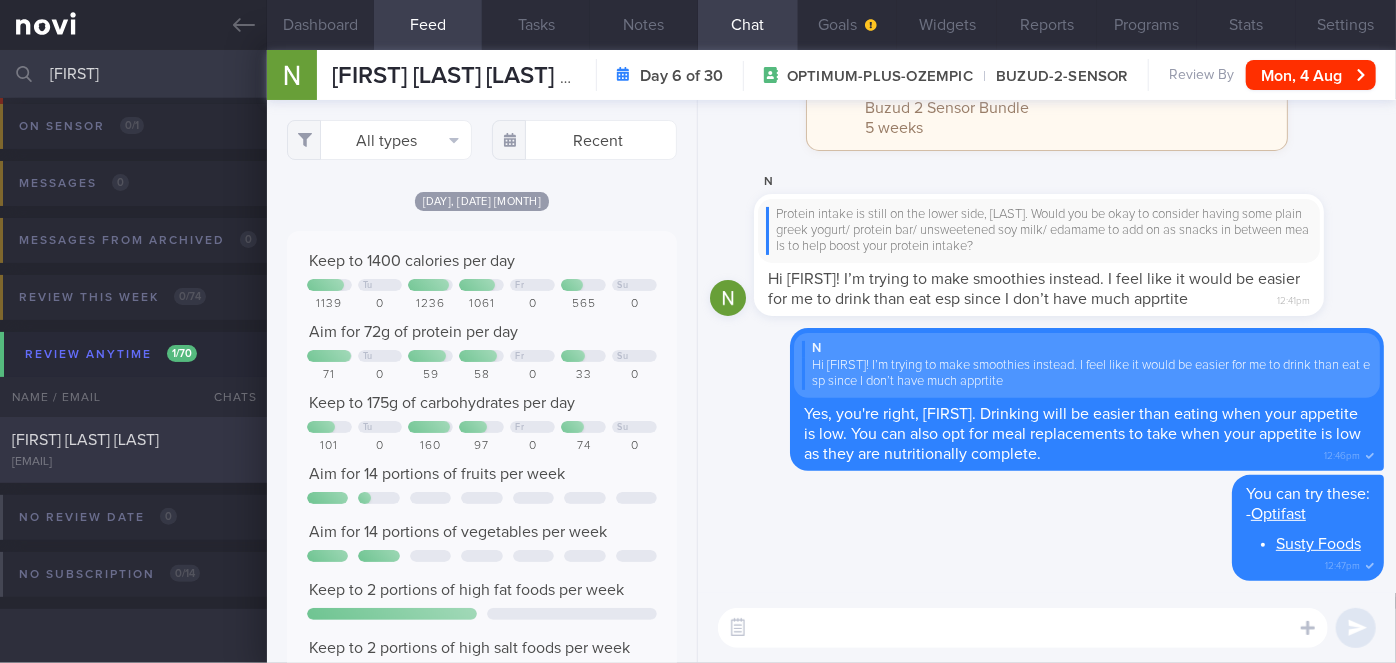 click on "ANDREA NG SHU WEN
andrea_shuwen@icloud.com" at bounding box center [133, 450] 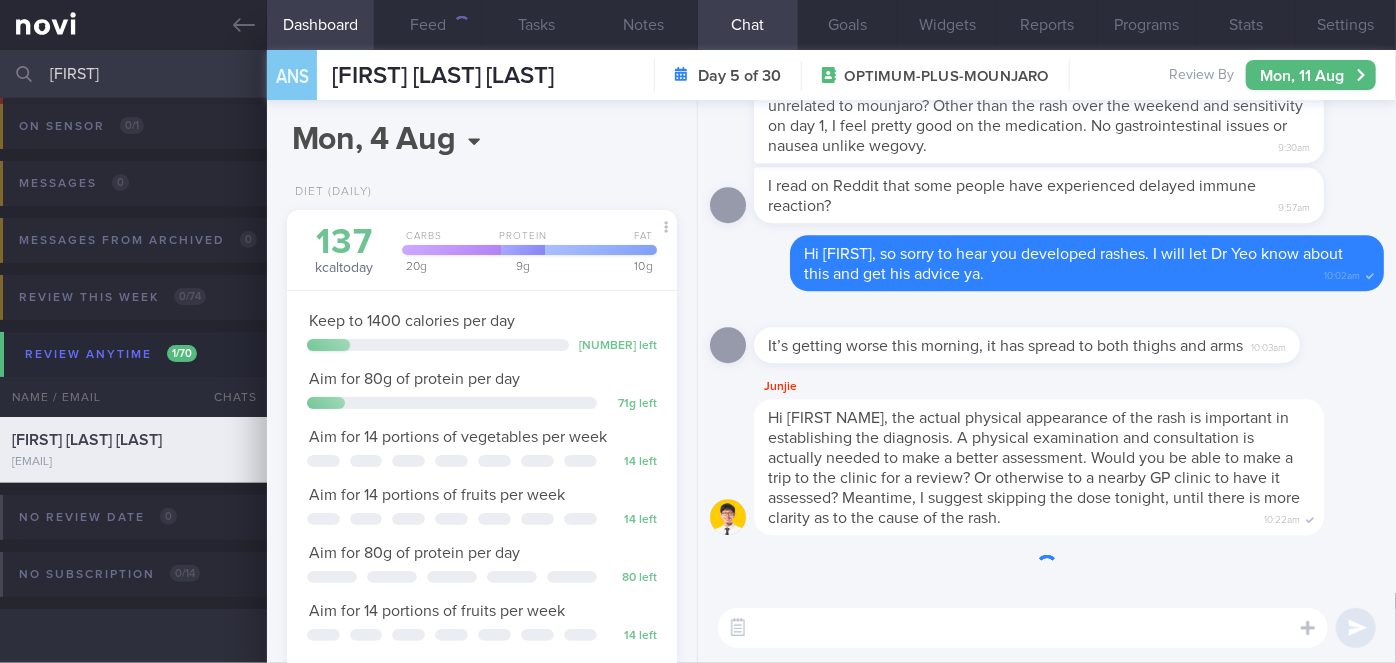 scroll, scrollTop: 999800, scrollLeft: 999658, axis: both 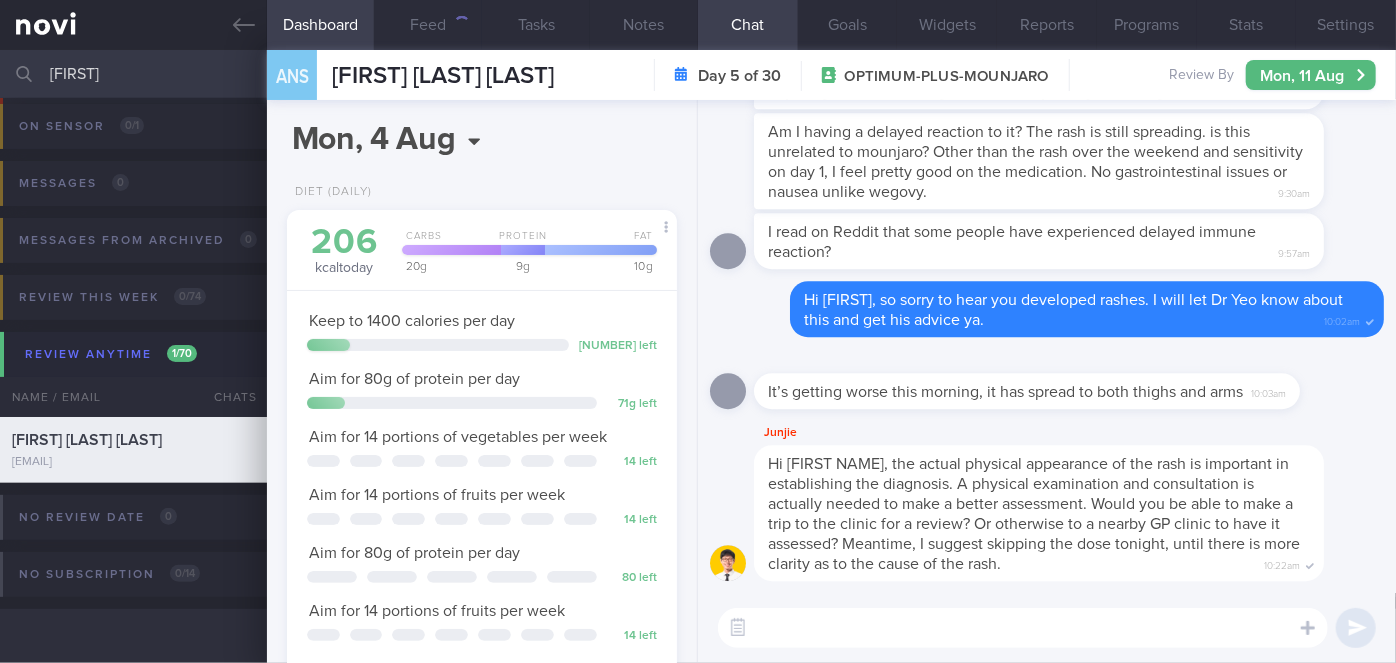 click on "andrea" at bounding box center (698, 74) 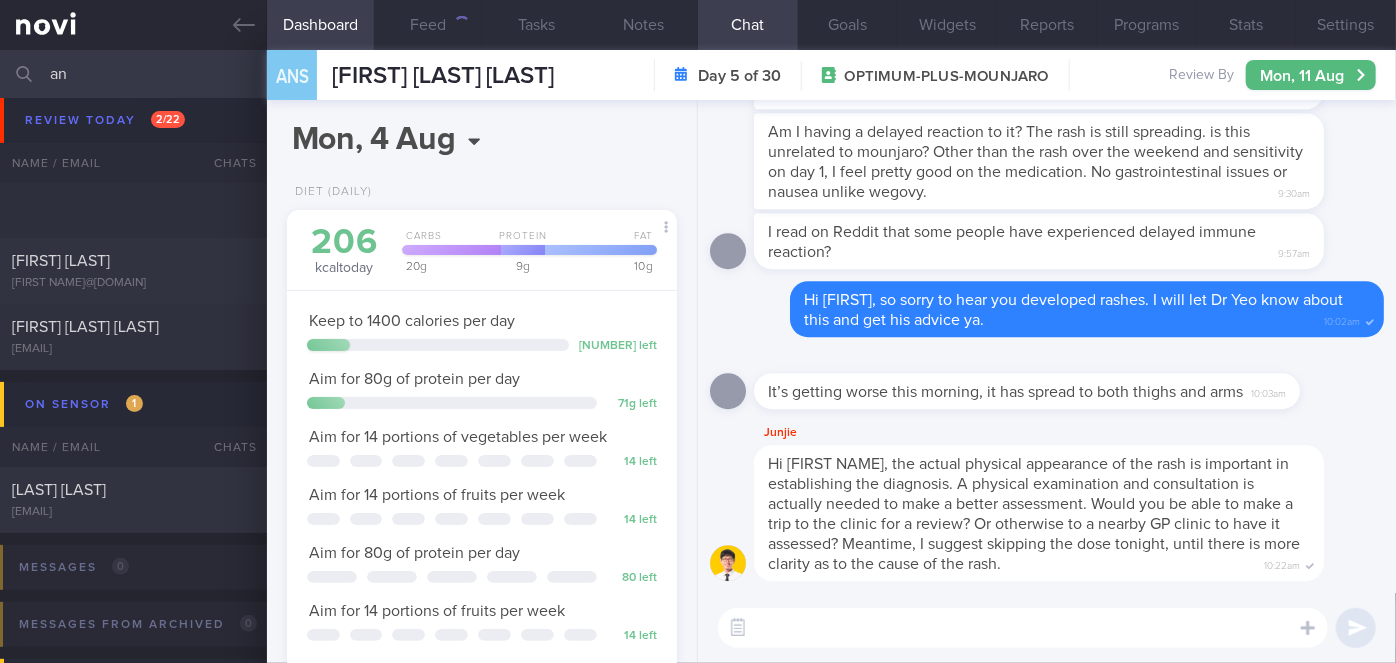 type on "a" 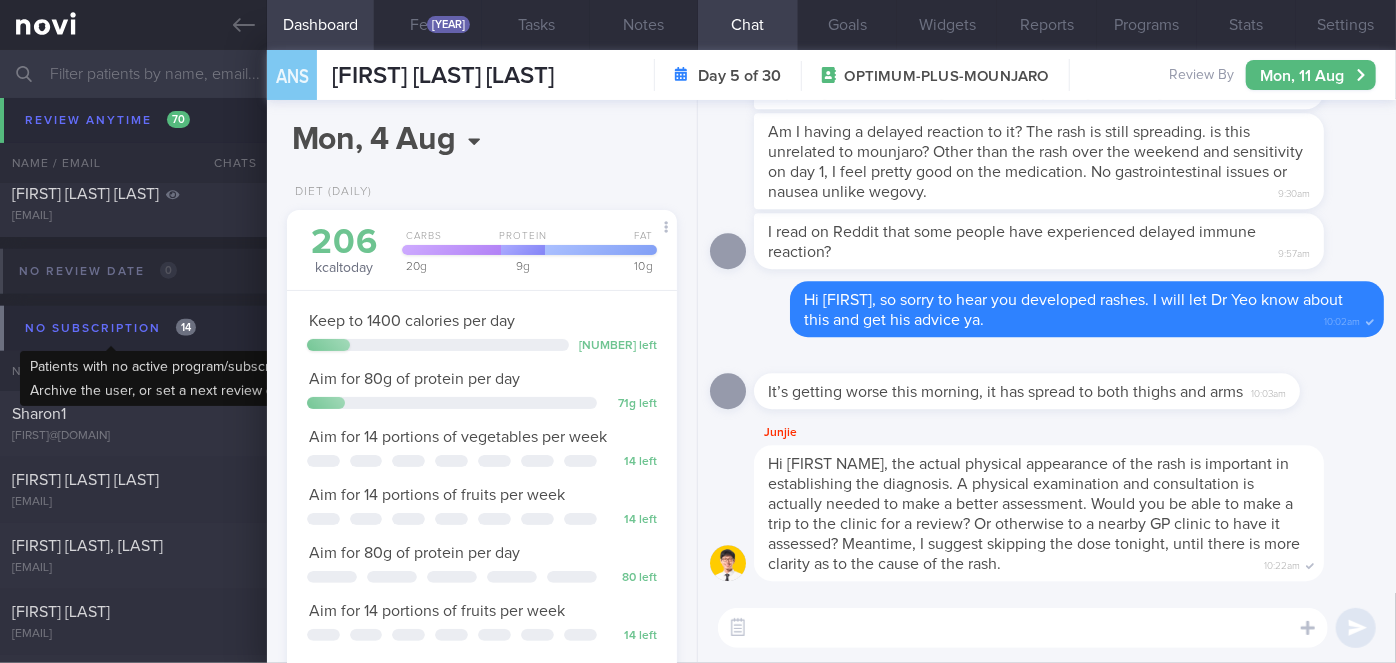 scroll, scrollTop: 16366, scrollLeft: 0, axis: vertical 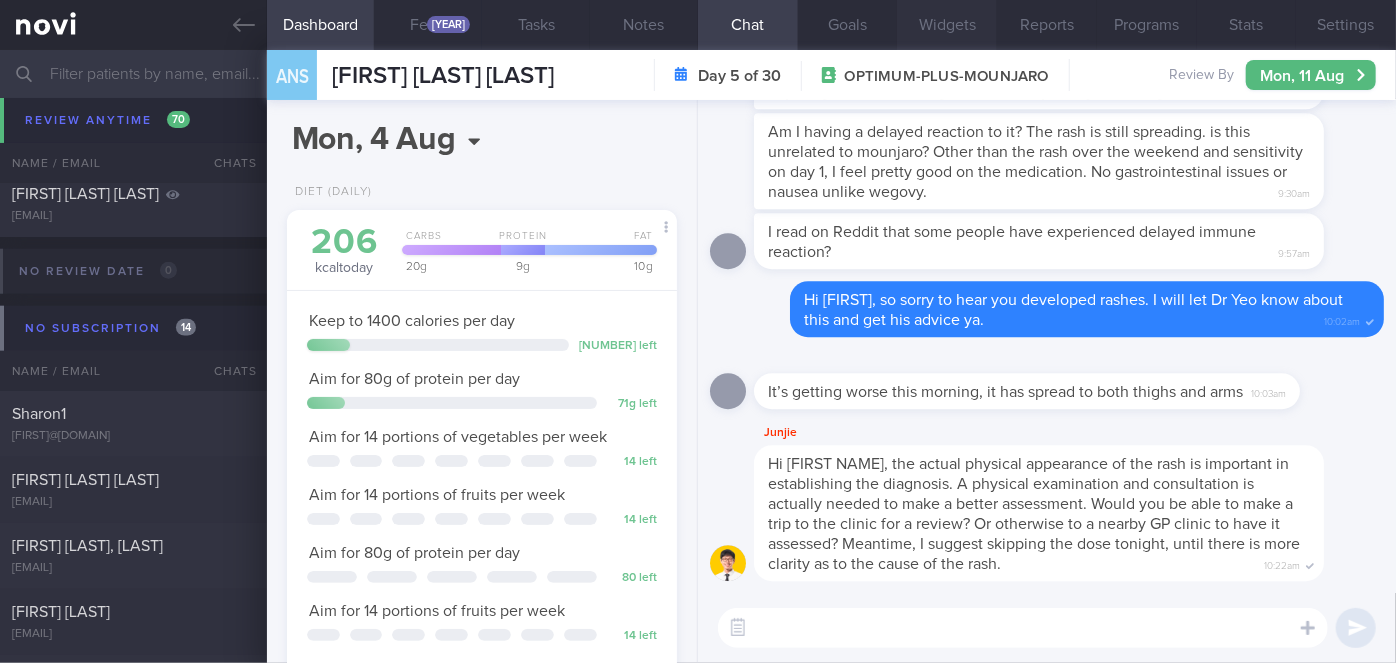 type 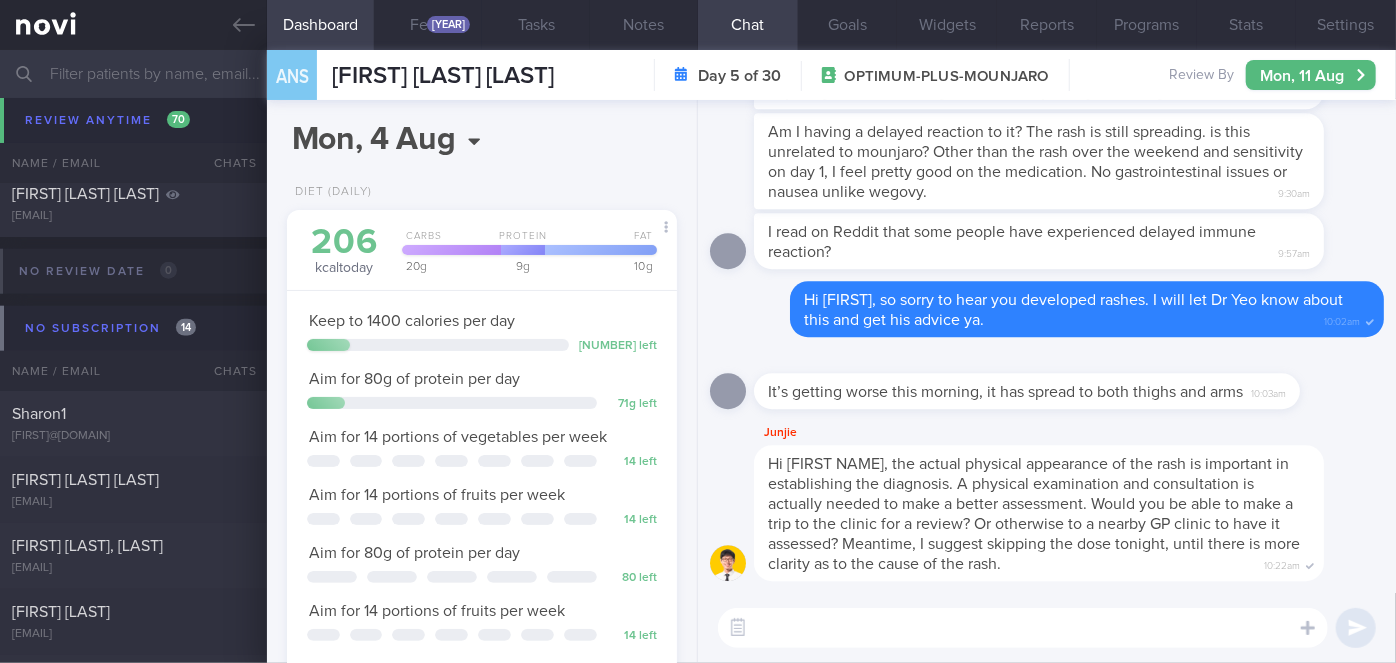 click on "Am I having a delayed reaction to it? The rash is still spreading. is this unrelated to mounjaro? Other than the rash over the weekend and sensitivity on day 1, I feel pretty good on the medication. No gastrointestinal issues or nausea unlike wegovy.
9:30am" at bounding box center [1047, 163] 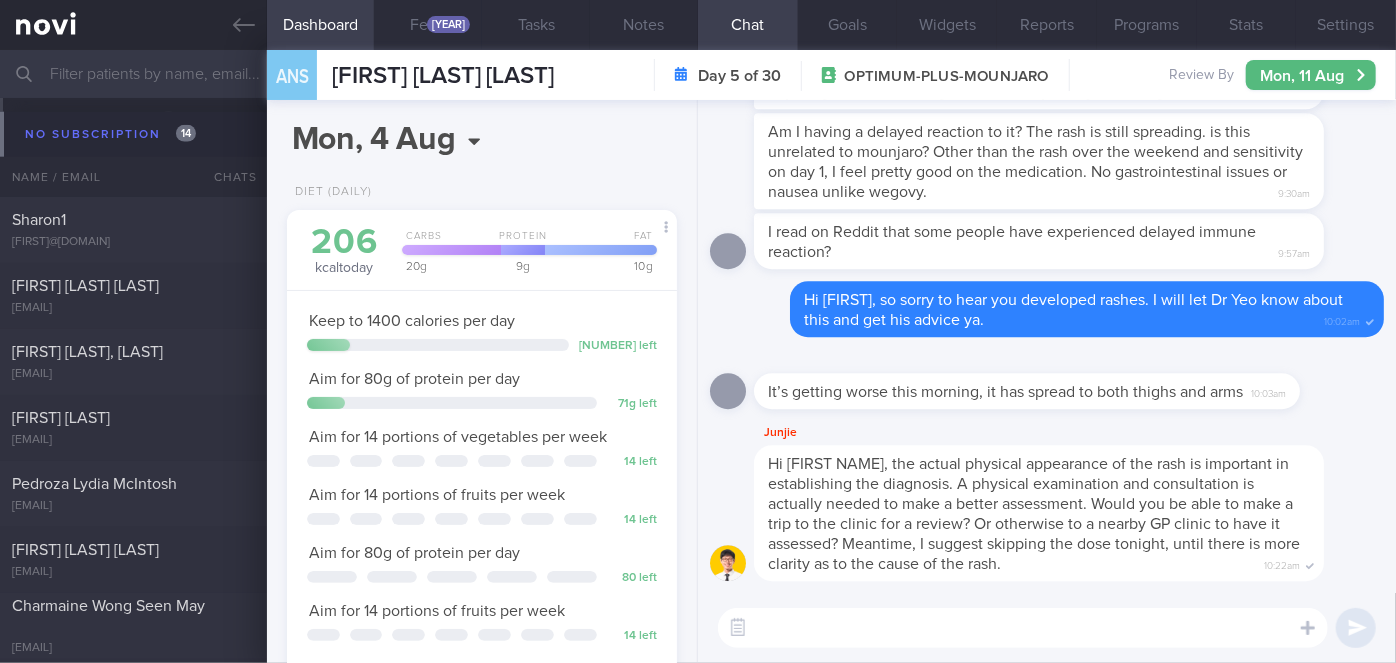 scroll, scrollTop: 16562, scrollLeft: 0, axis: vertical 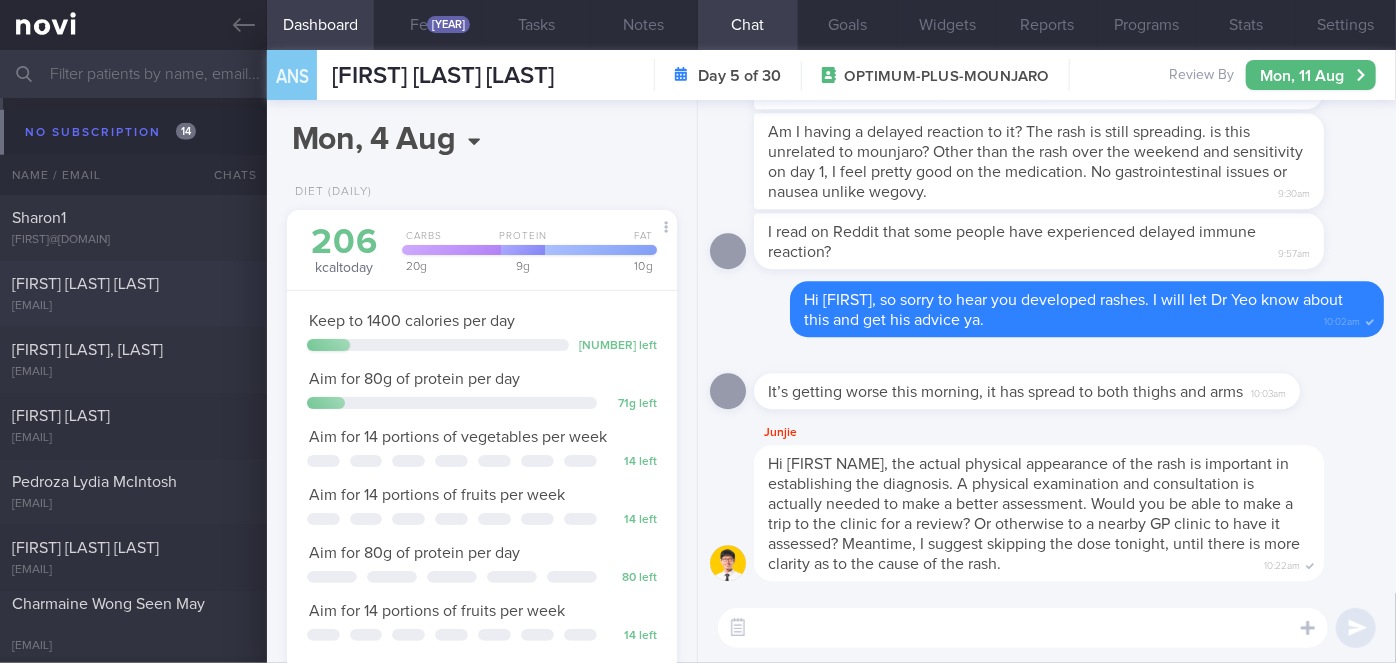 click on "[LAST] [LAST] [LAST] [LAST]" at bounding box center (85, 284) 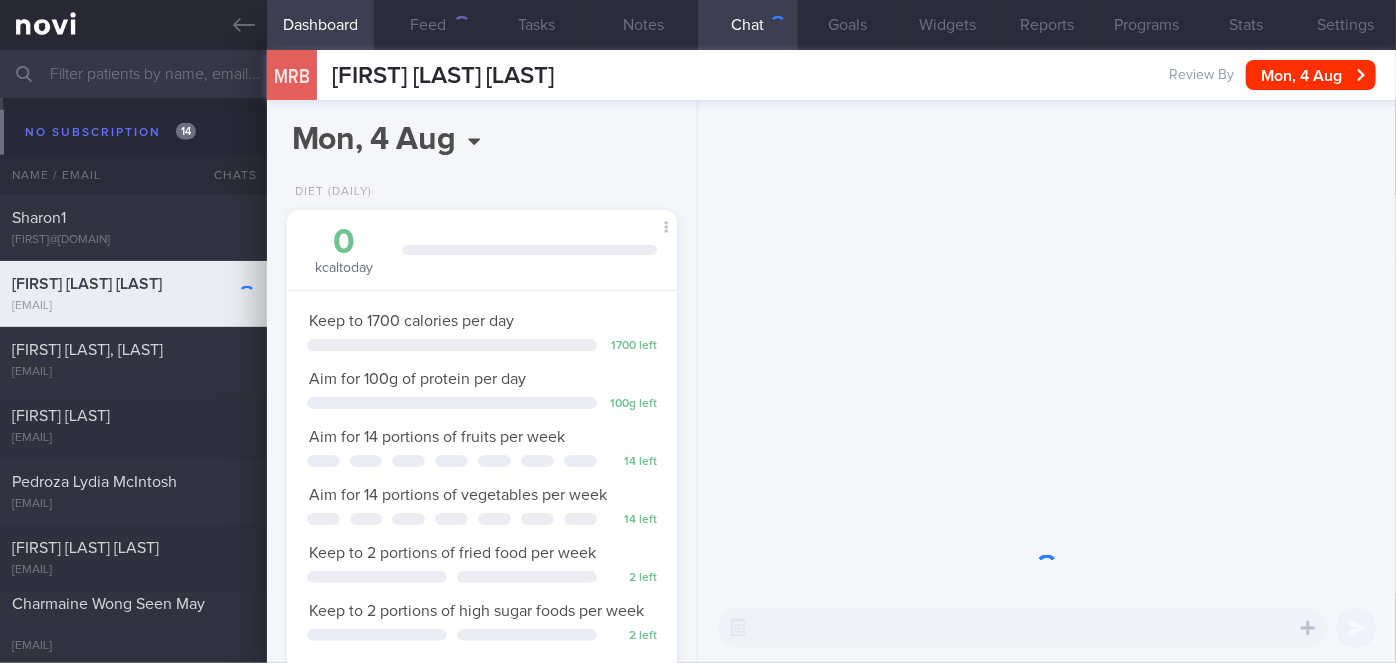 scroll, scrollTop: 999800, scrollLeft: 999658, axis: both 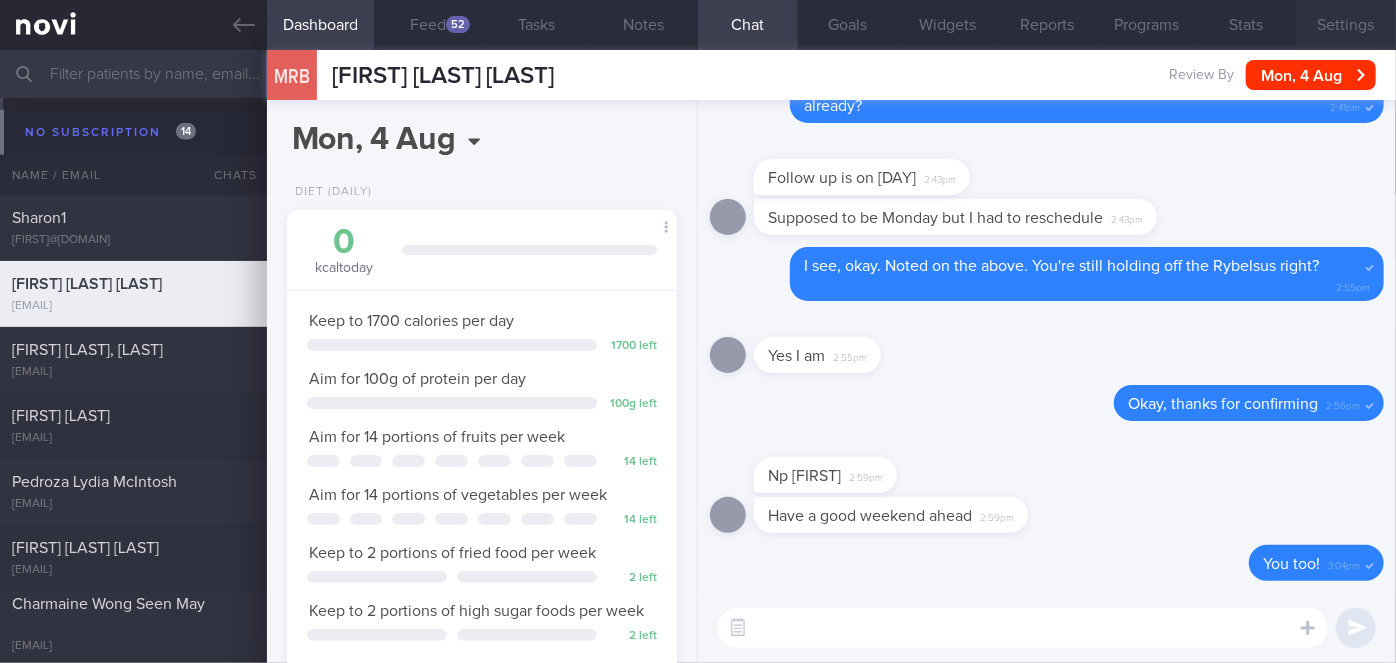 click on "Settings" at bounding box center (1346, 25) 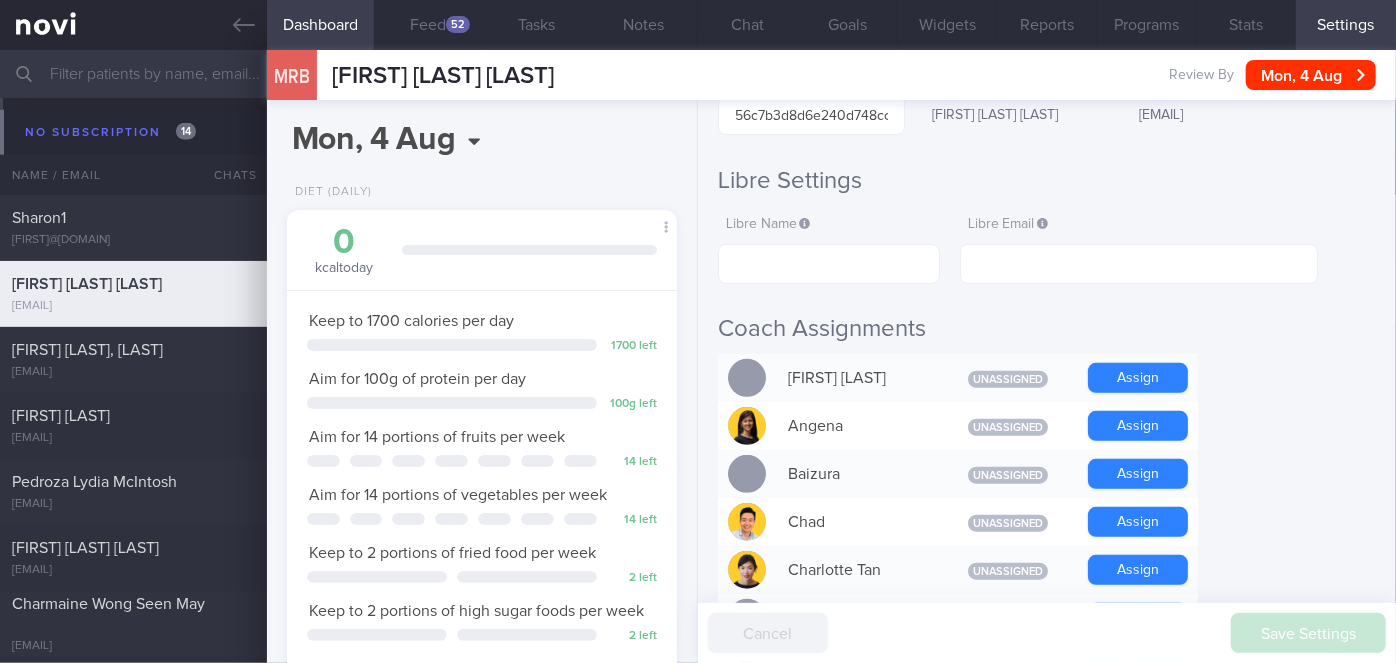 scroll, scrollTop: 283, scrollLeft: 0, axis: vertical 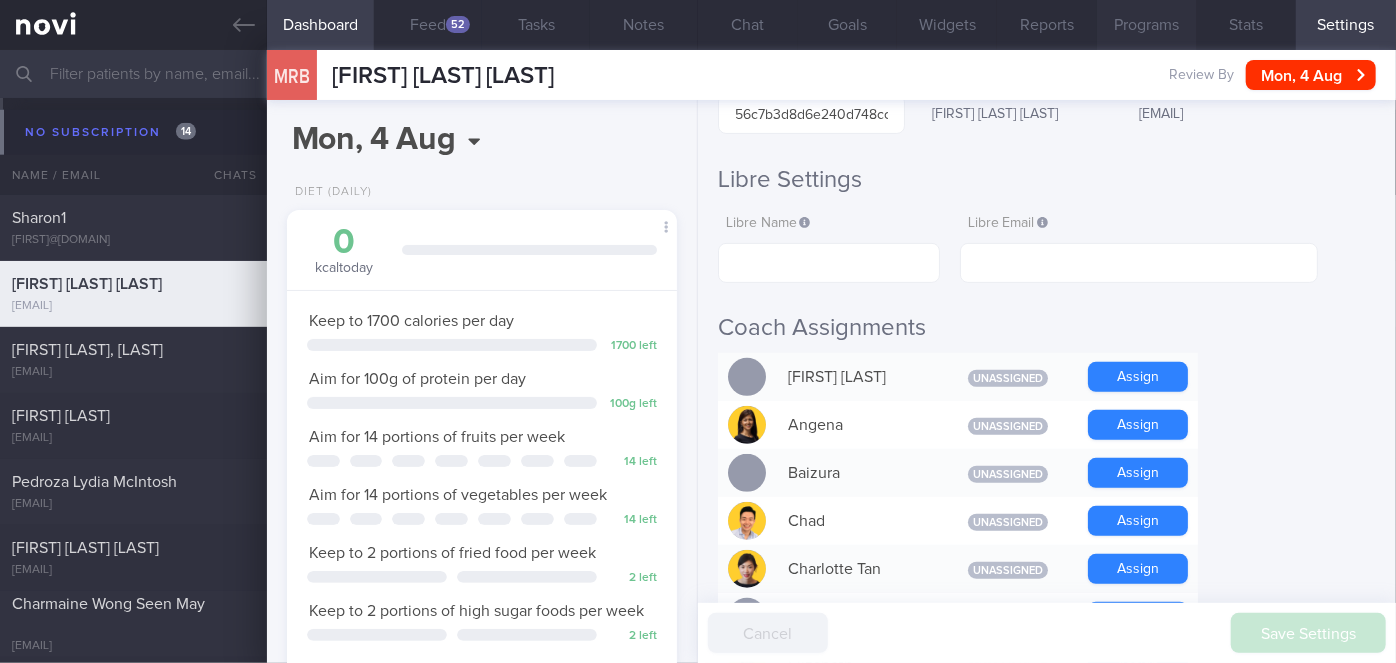 click on "Programs" at bounding box center (1147, 25) 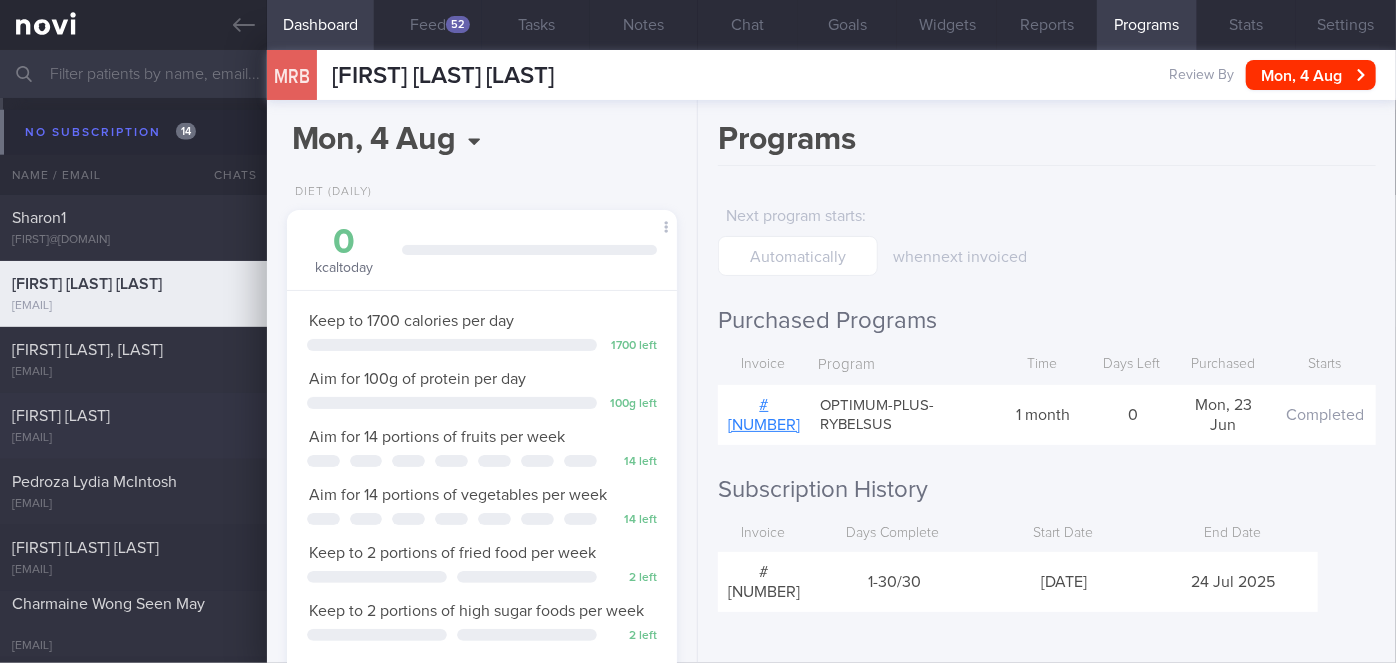 click on "[FIRST] [LAST]" at bounding box center [131, 416] 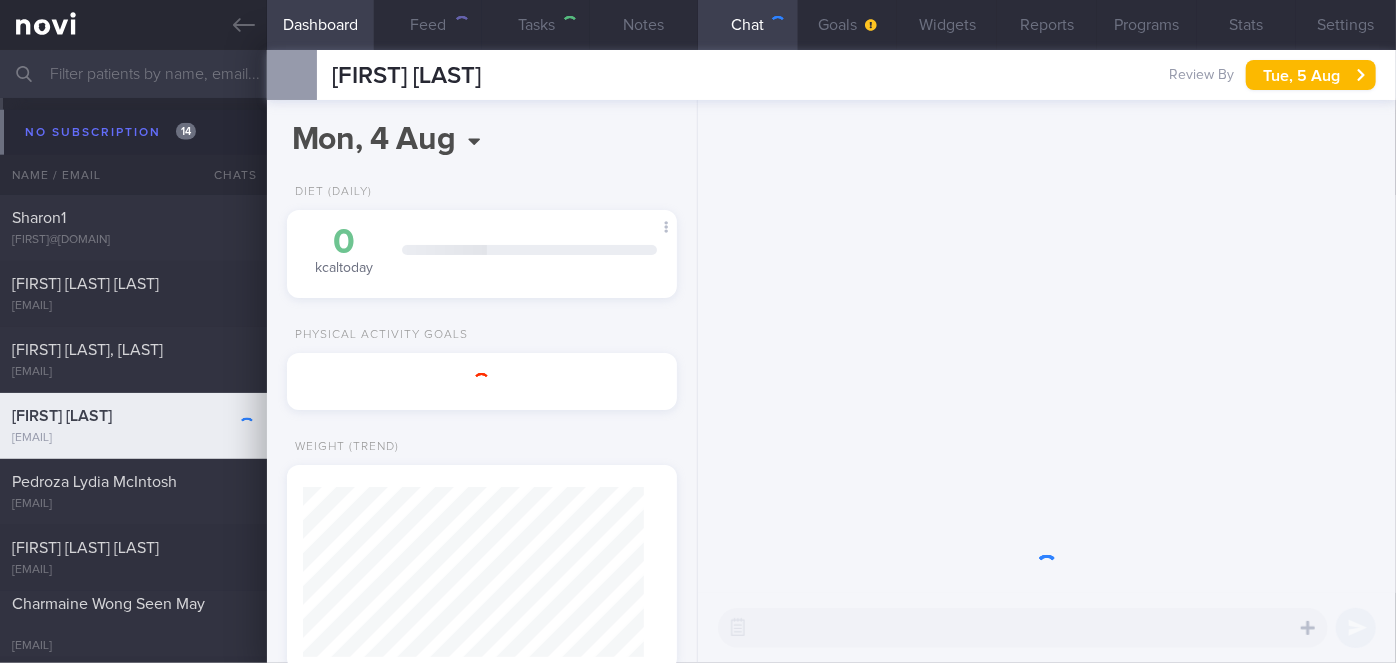 scroll, scrollTop: 0, scrollLeft: 0, axis: both 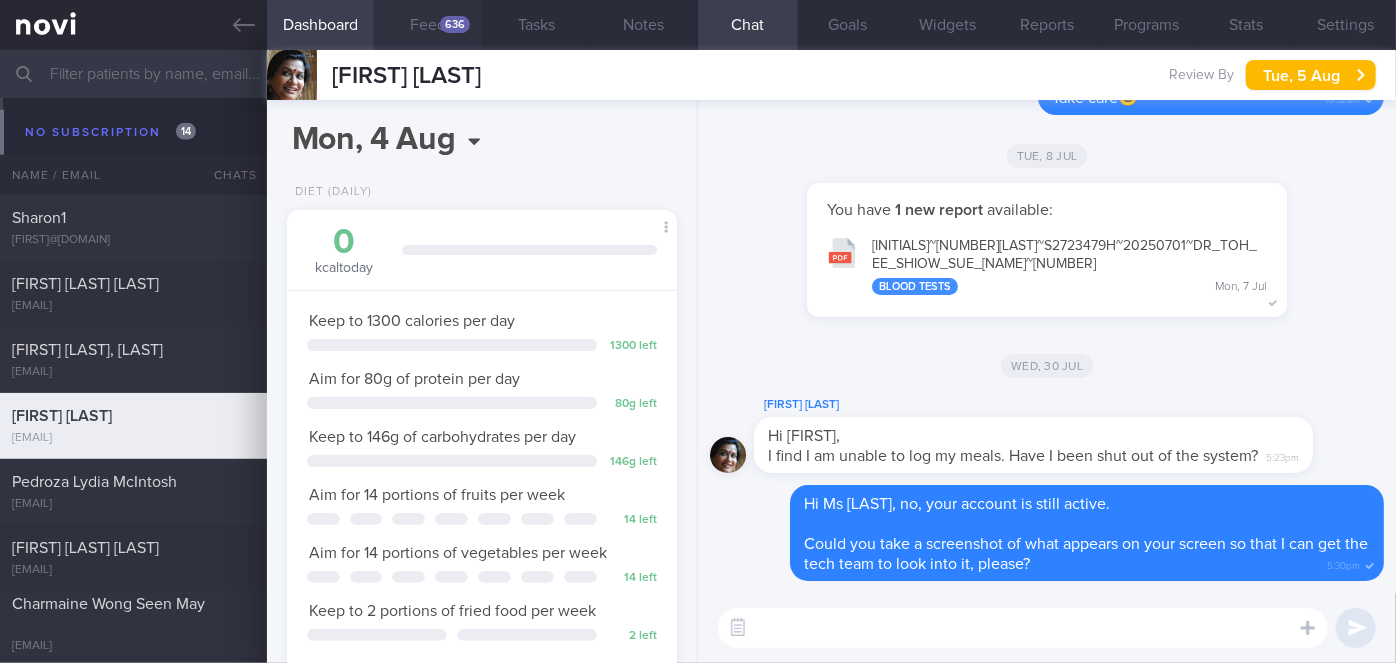 click on "Feed
636" at bounding box center (428, 25) 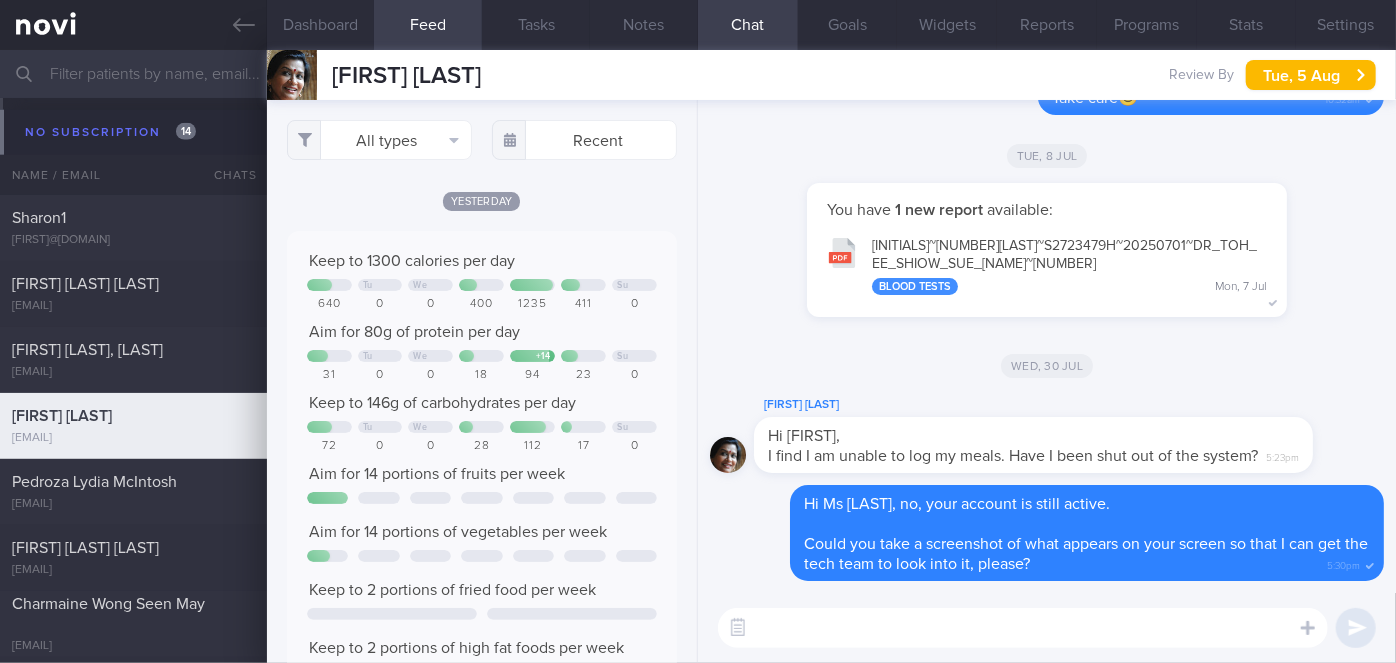 scroll, scrollTop: 999912, scrollLeft: 999648, axis: both 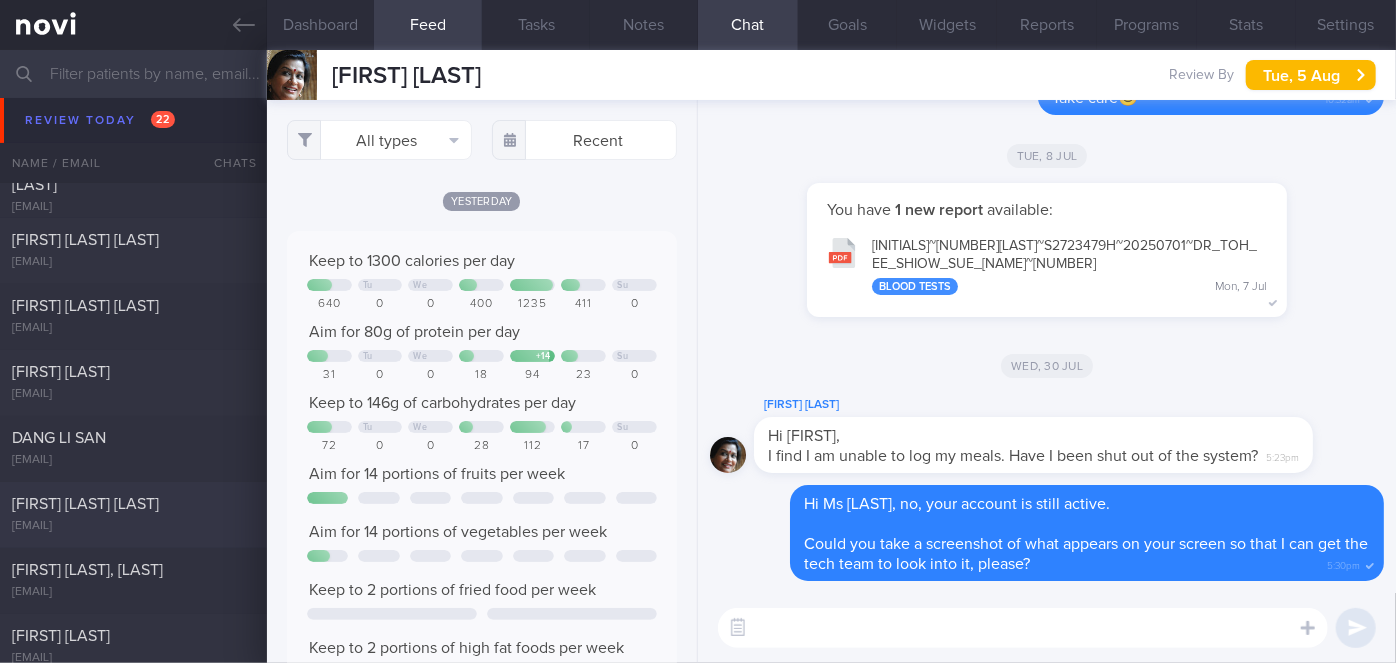 click on "[LAST] [LAST] [LAST] [LAST]" at bounding box center (131, 505) 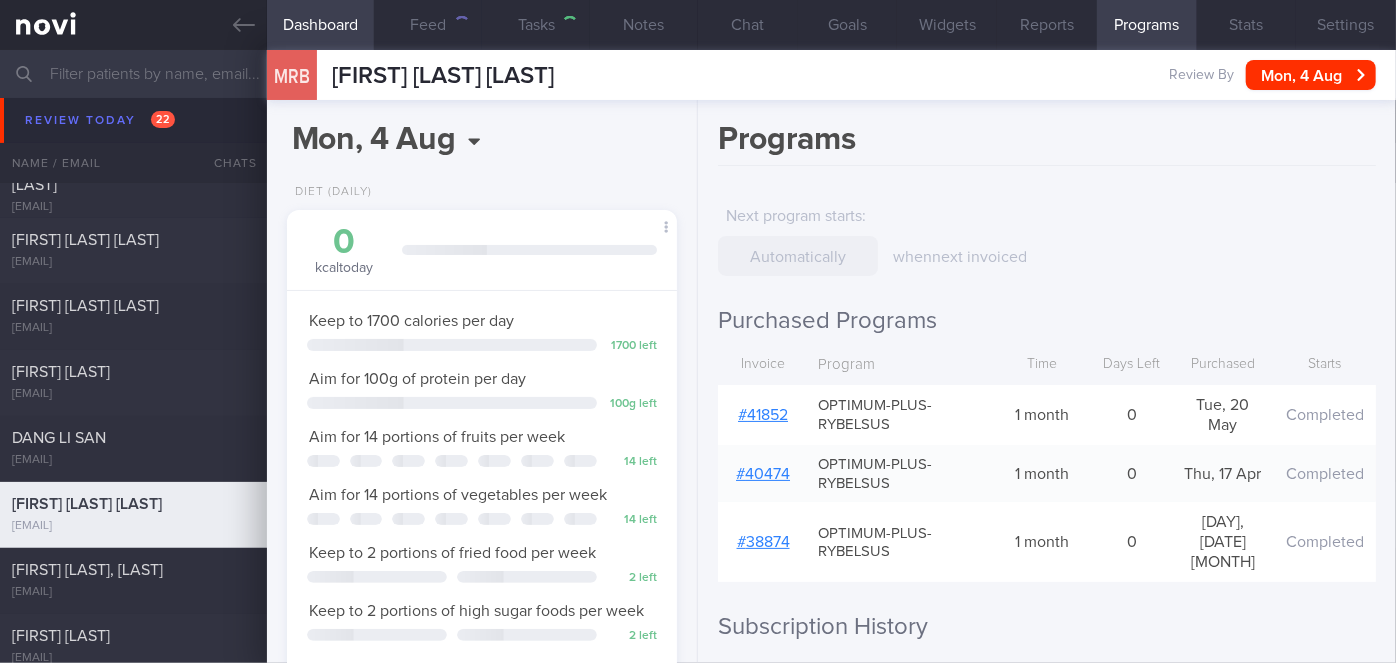 type on "Nil" 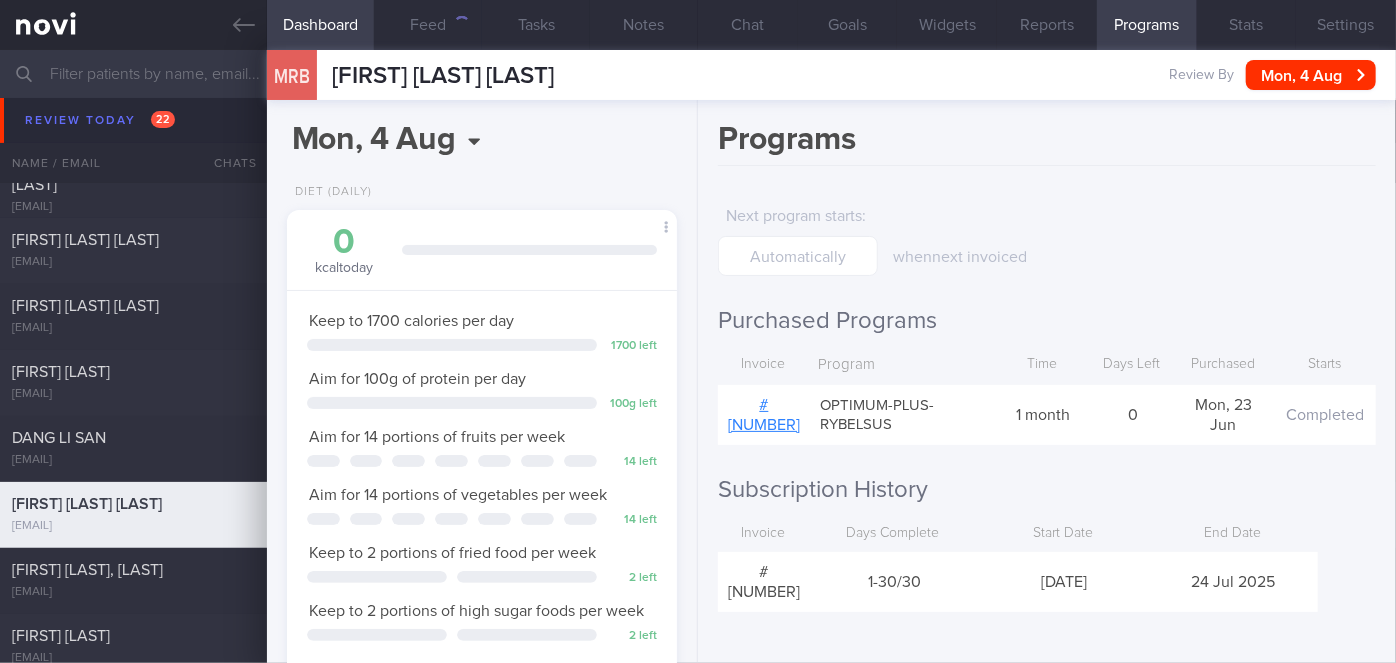 scroll, scrollTop: 999800, scrollLeft: 999658, axis: both 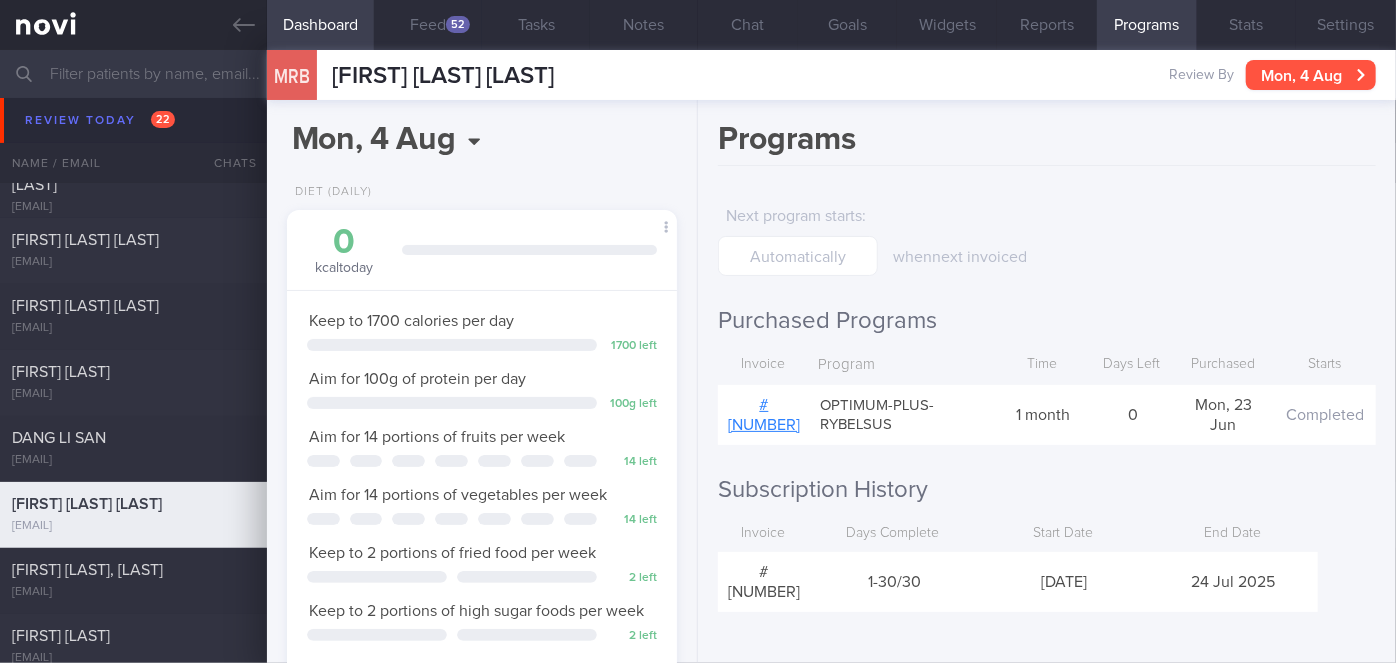 click on "Mon, 4 Aug" at bounding box center [1311, 75] 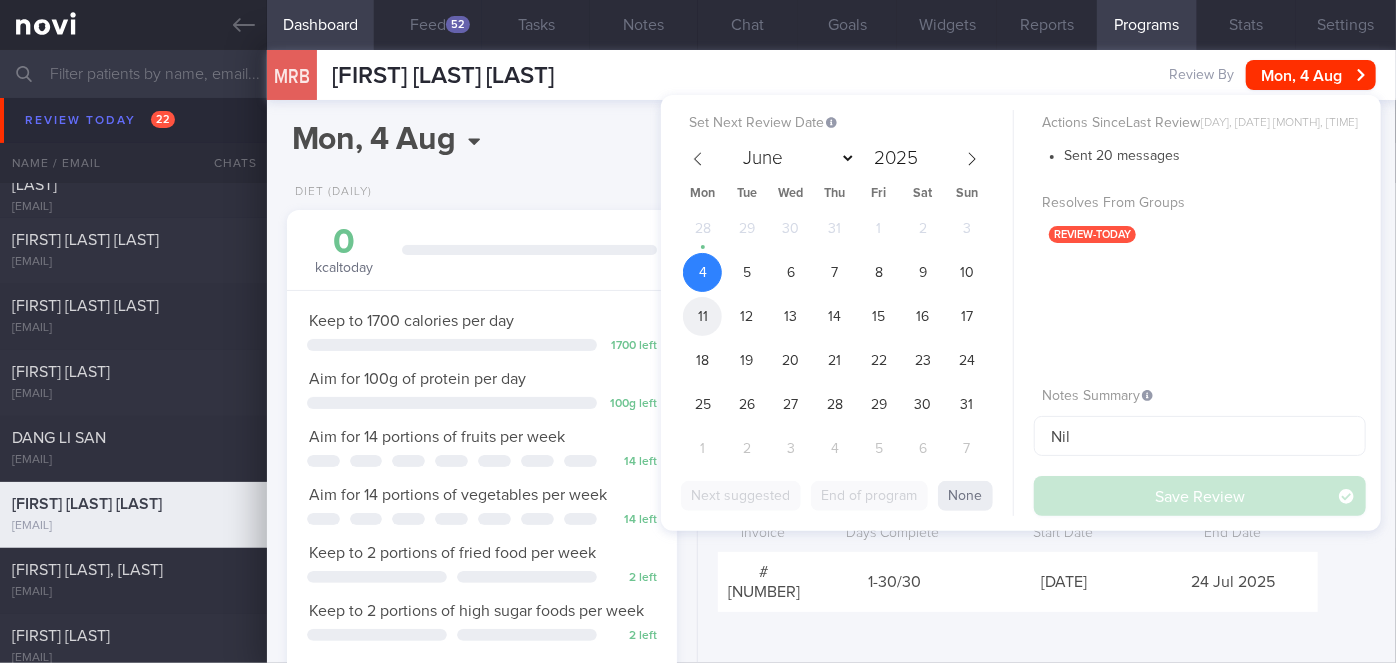 click on "11" at bounding box center (702, 316) 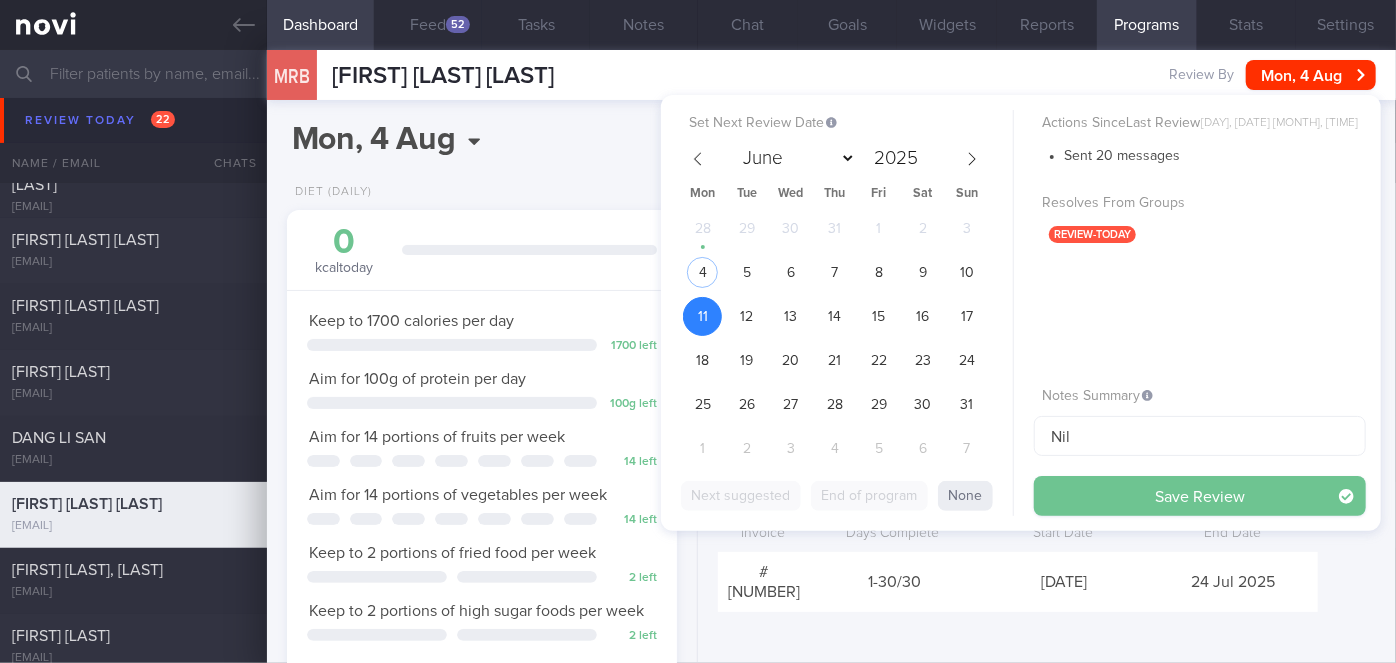 click on "Save Review" at bounding box center [1200, 496] 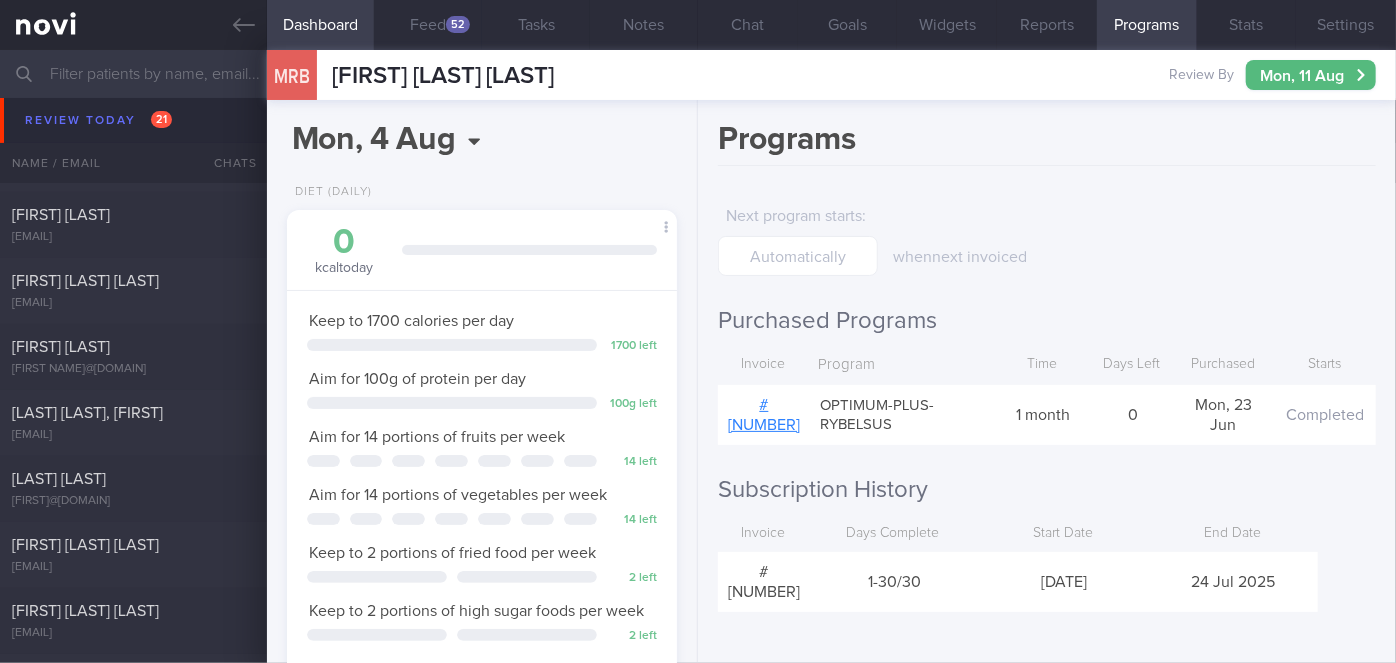 scroll, scrollTop: 5049, scrollLeft: 0, axis: vertical 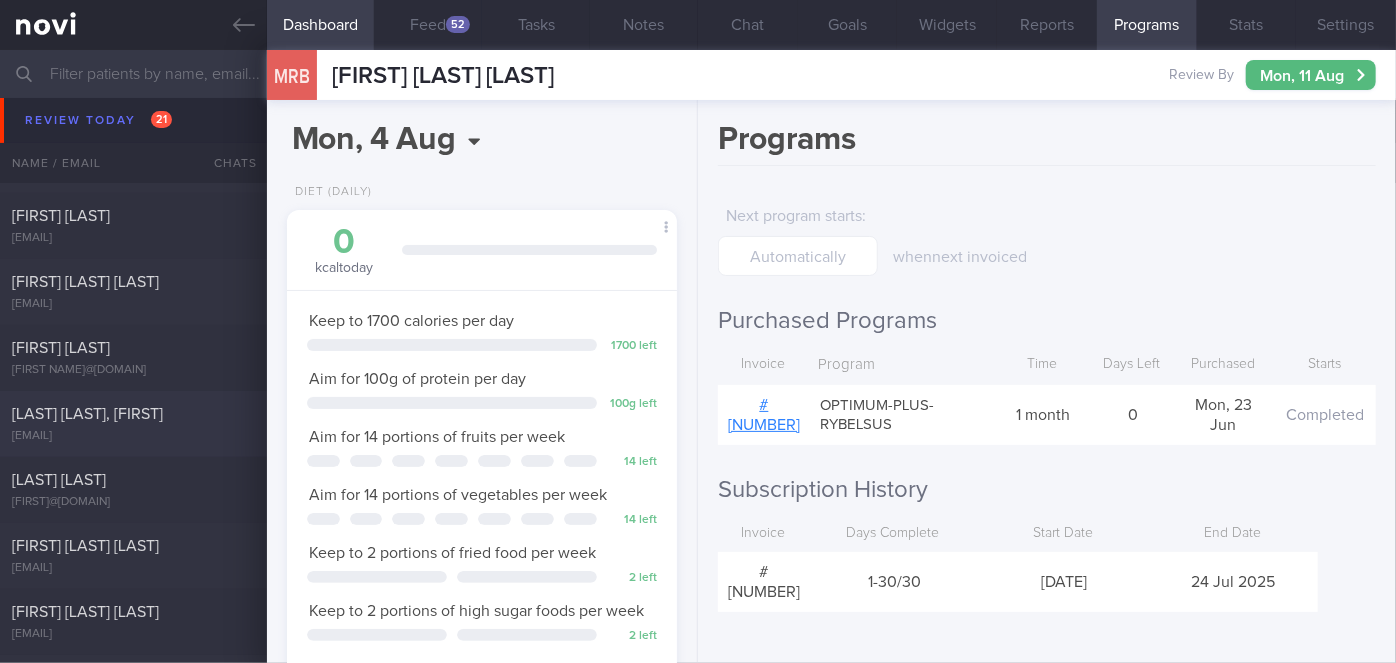 click on "[LAST] [LAST], [FIRST]" at bounding box center (131, 414) 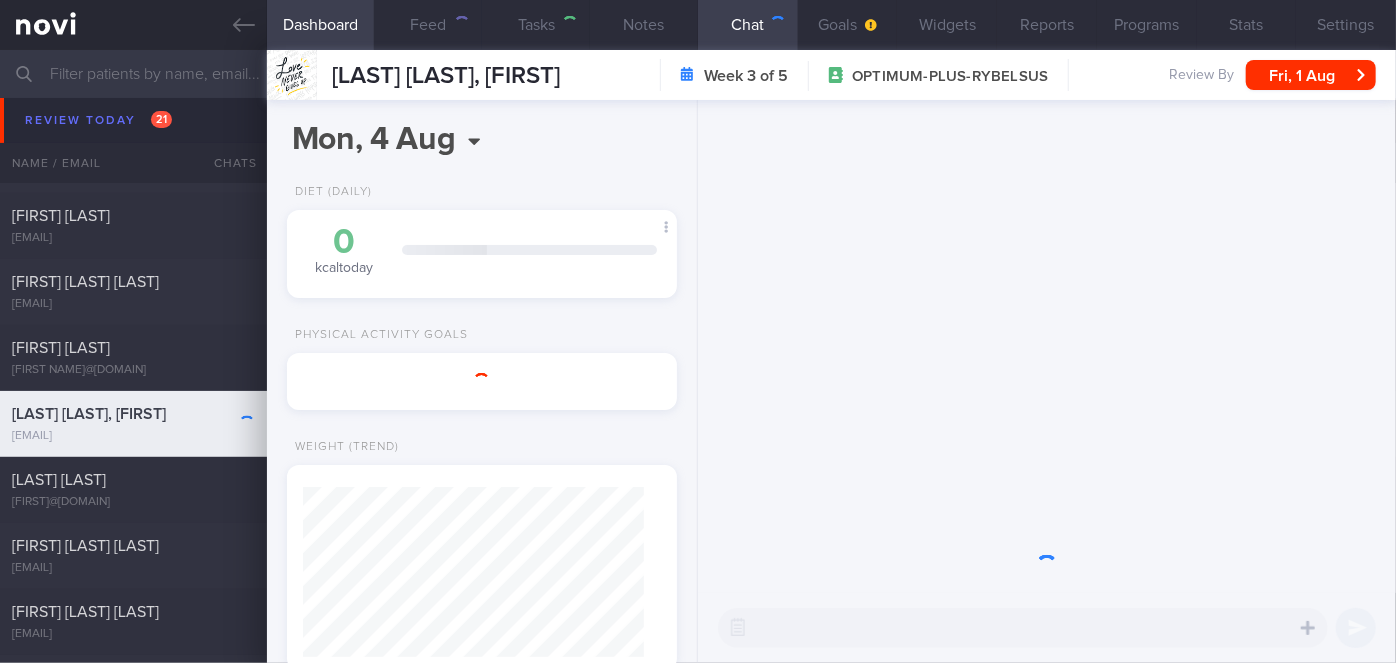 scroll, scrollTop: 999800, scrollLeft: 999658, axis: both 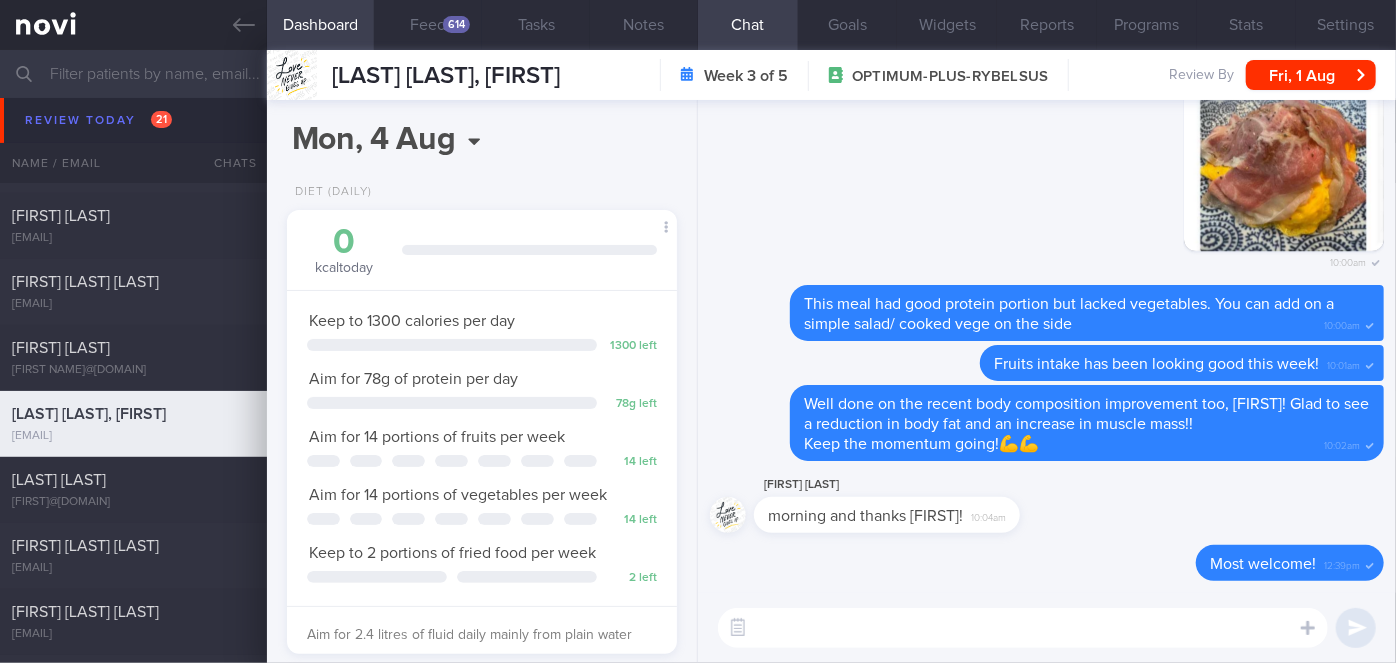 click on "614" at bounding box center (456, 24) 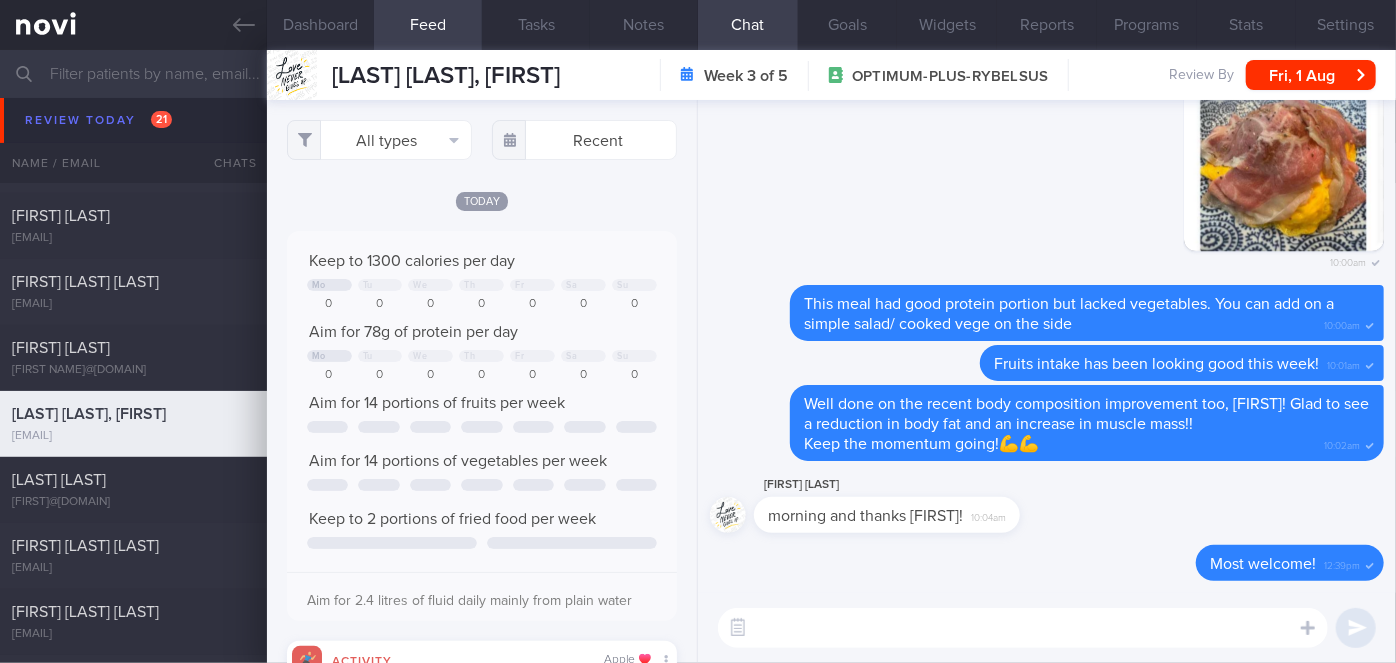 scroll, scrollTop: 999912, scrollLeft: 999648, axis: both 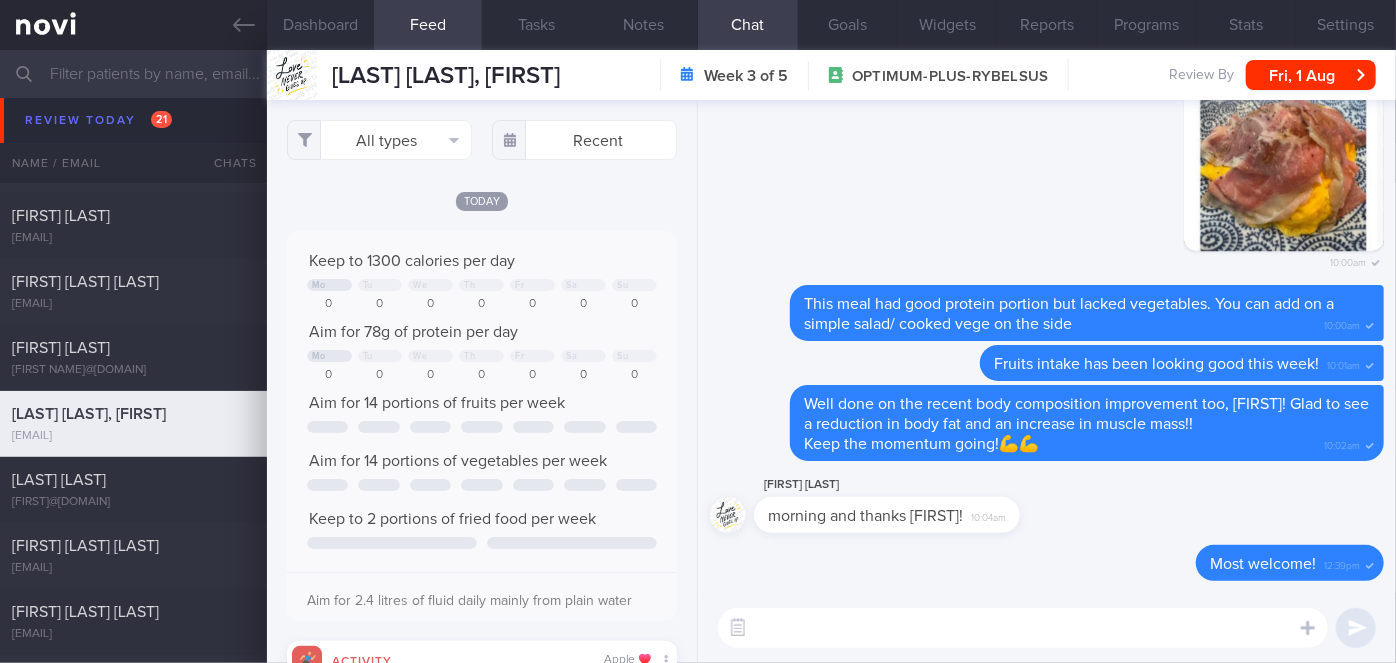 click on "Delete
10:00am" at bounding box center (1047, 168) 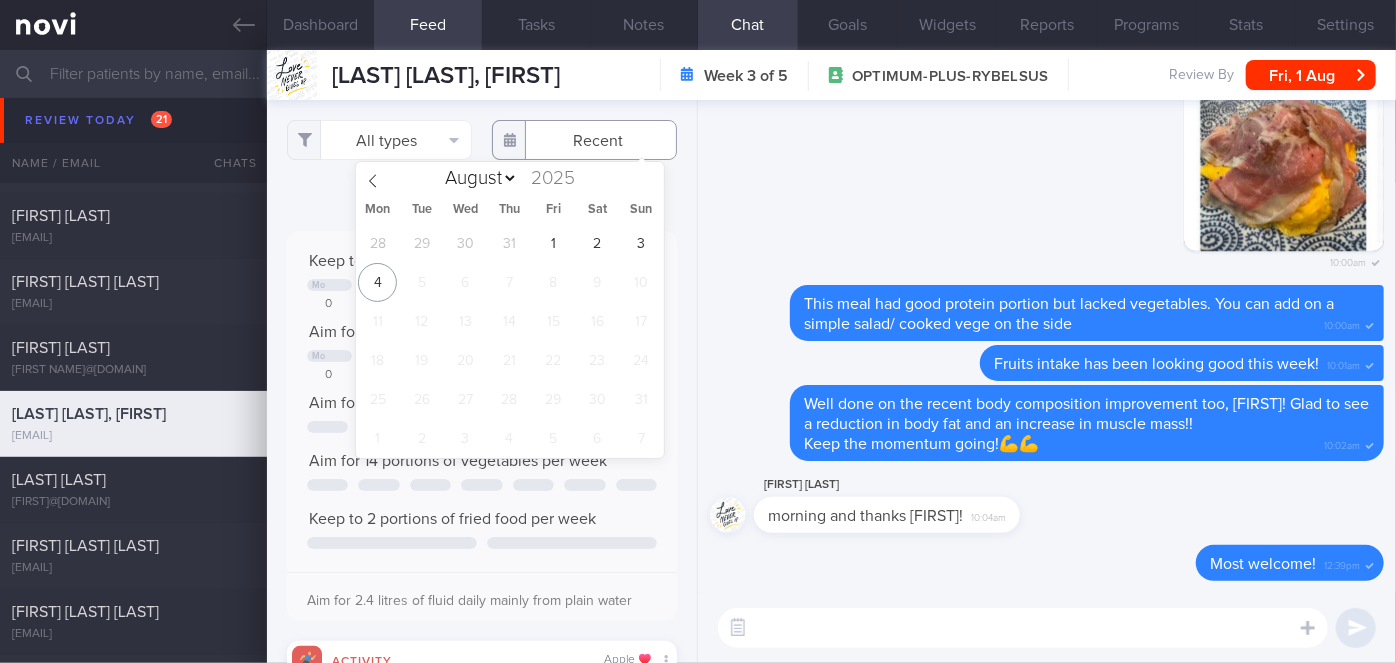 click at bounding box center [584, 140] 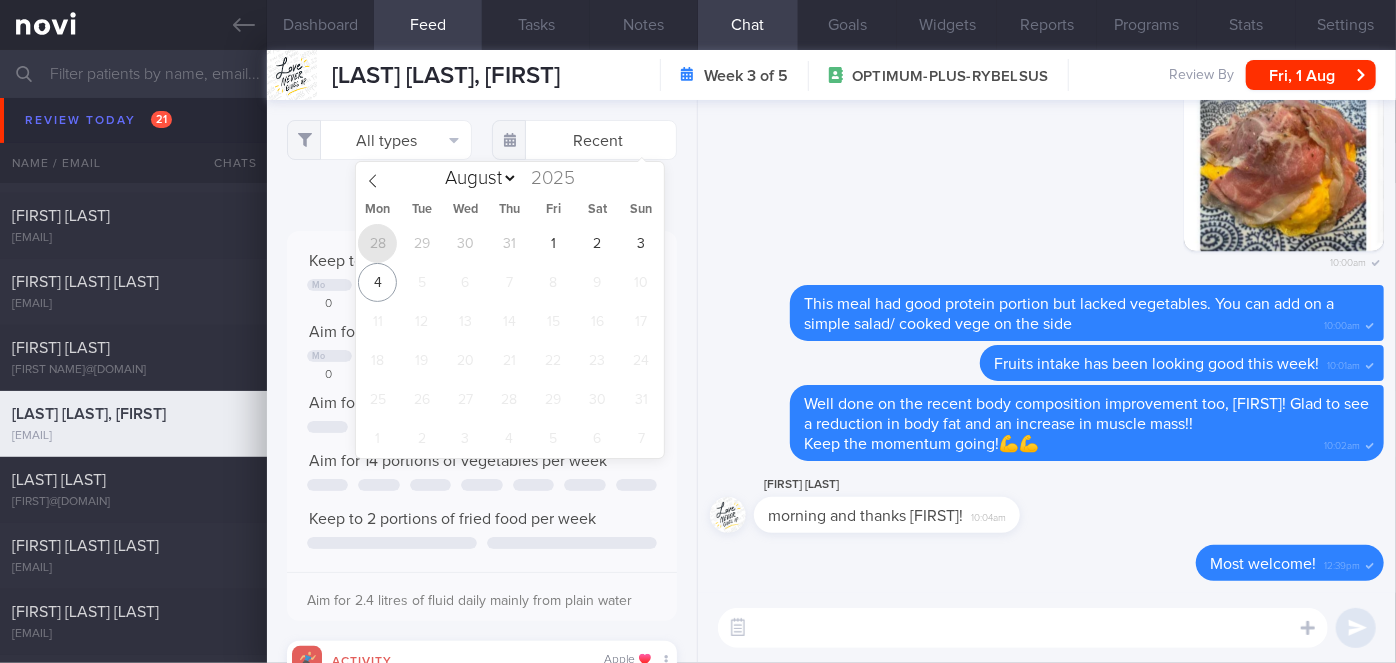 click on "28" at bounding box center [377, 243] 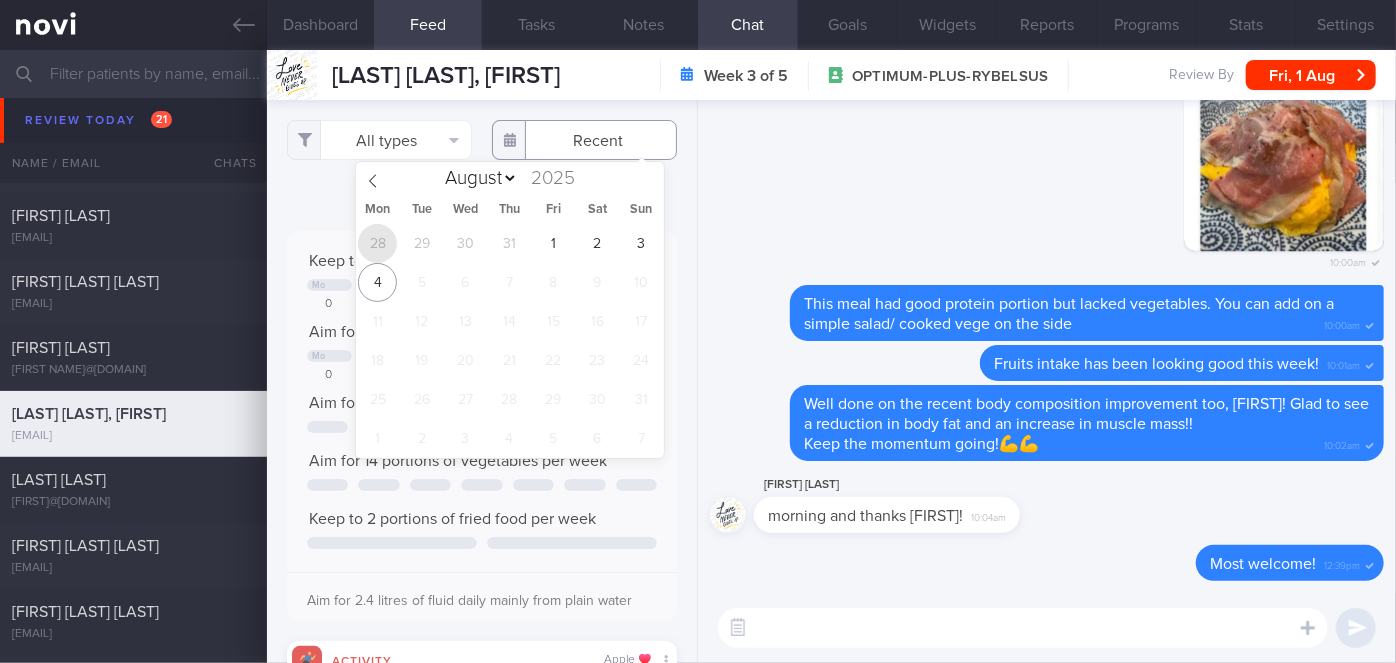 type on "[DATE]" 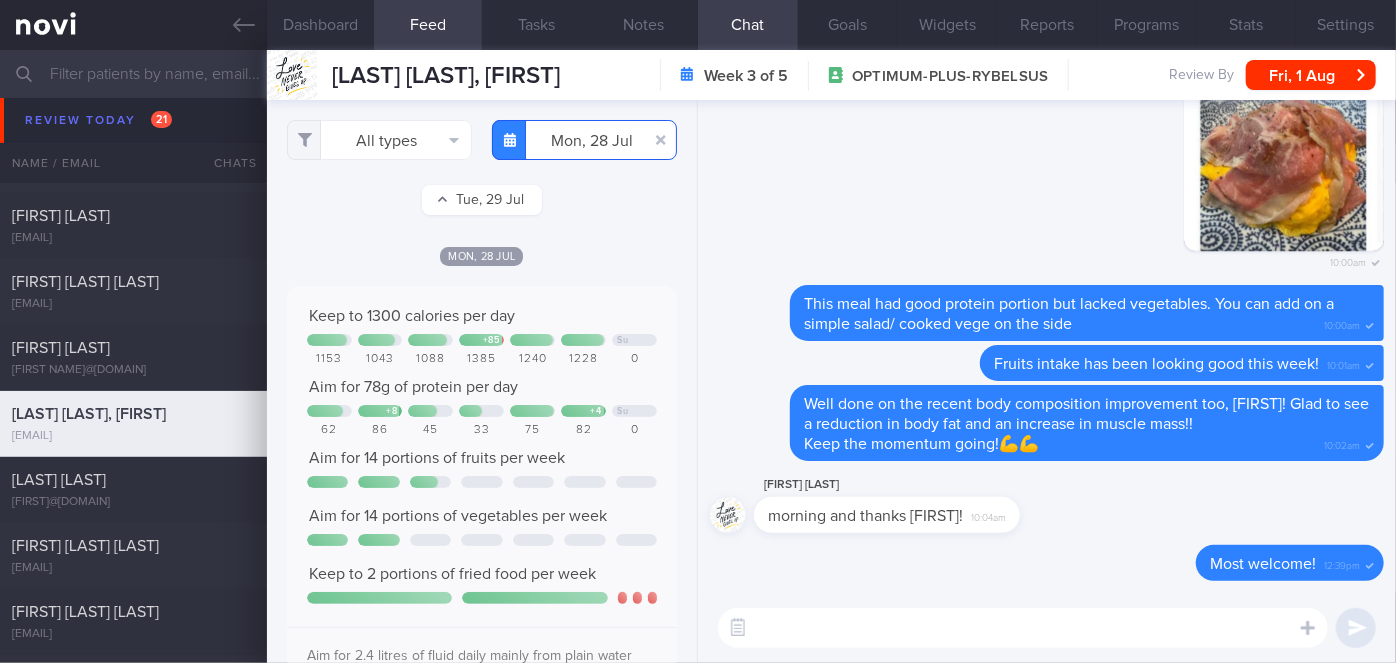 scroll, scrollTop: 999912, scrollLeft: 999648, axis: both 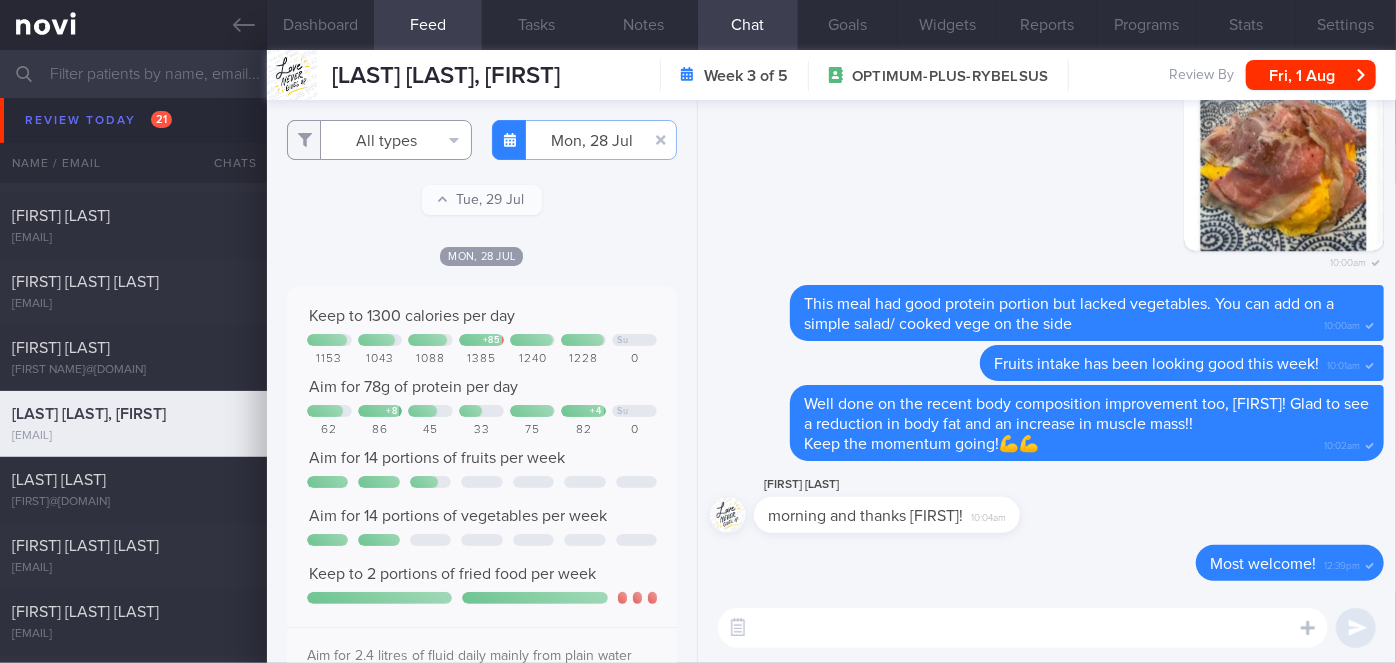 click on "All types" at bounding box center (379, 140) 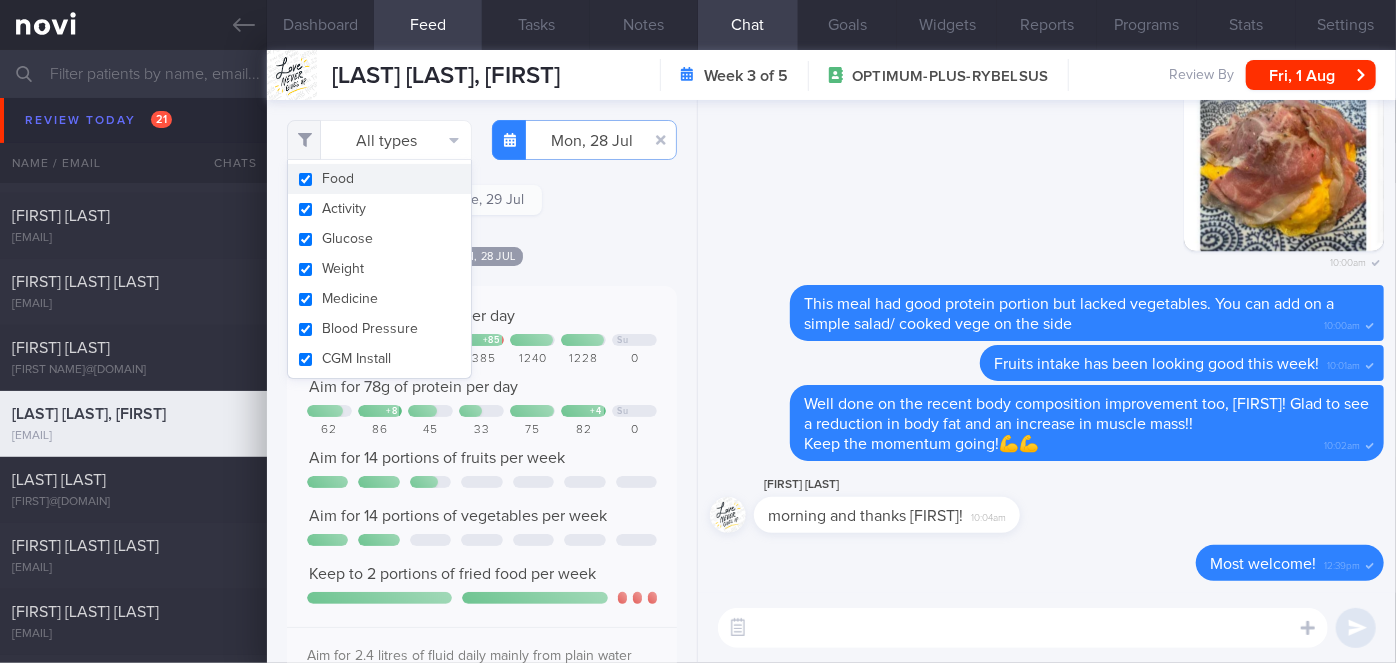 click on "Food" at bounding box center [379, 179] 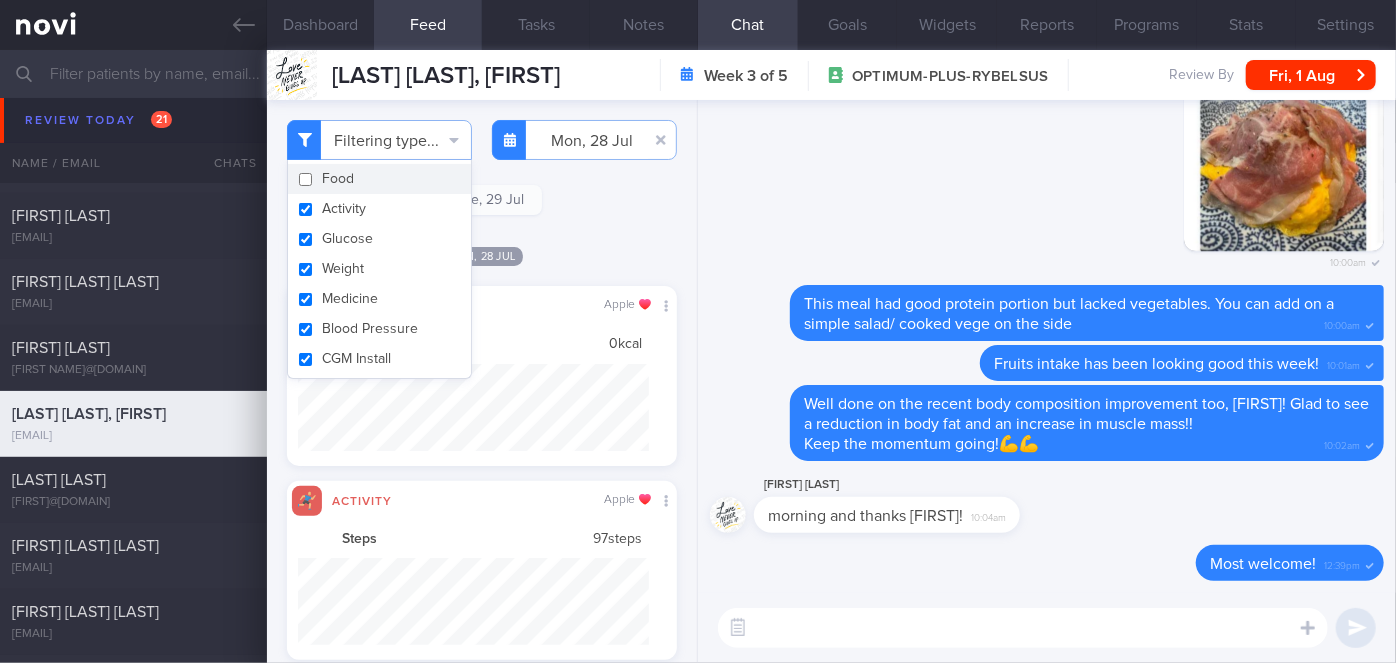 scroll, scrollTop: 999912, scrollLeft: 999648, axis: both 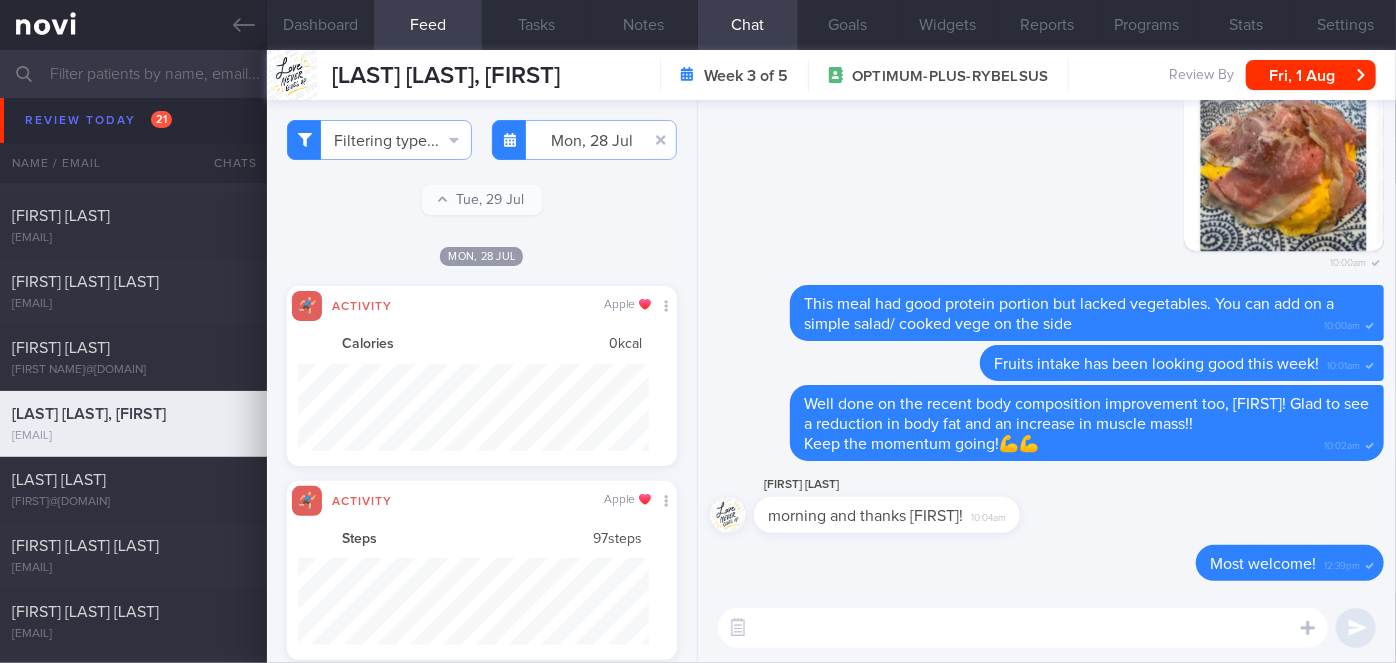 click on "Filtering type...
Food
Activity
Glucose
Weight
Medicine
Blood Pressure
CGM Install
Mon, 28 Jul
2025-07-28
Tue, 29 Jul
Mon, 28 Jul" at bounding box center [482, 381] 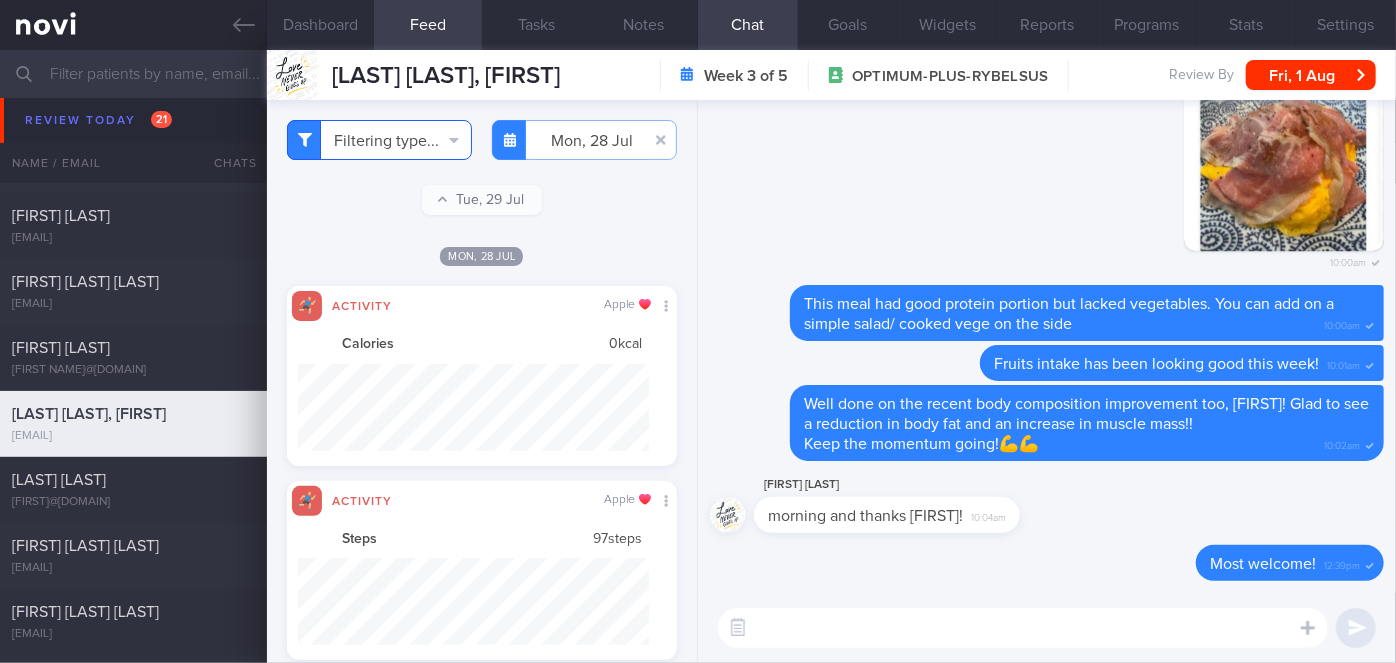 click on "Filtering type..." at bounding box center (379, 140) 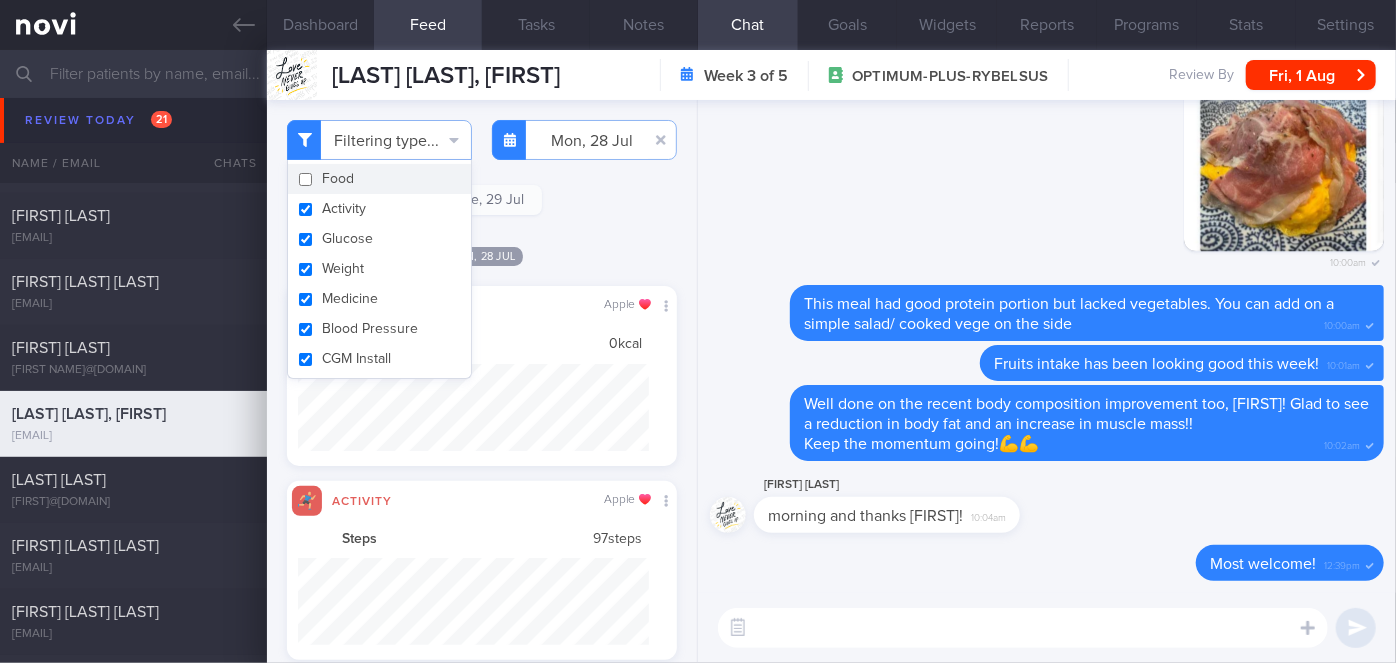 click on "Food" at bounding box center (379, 179) 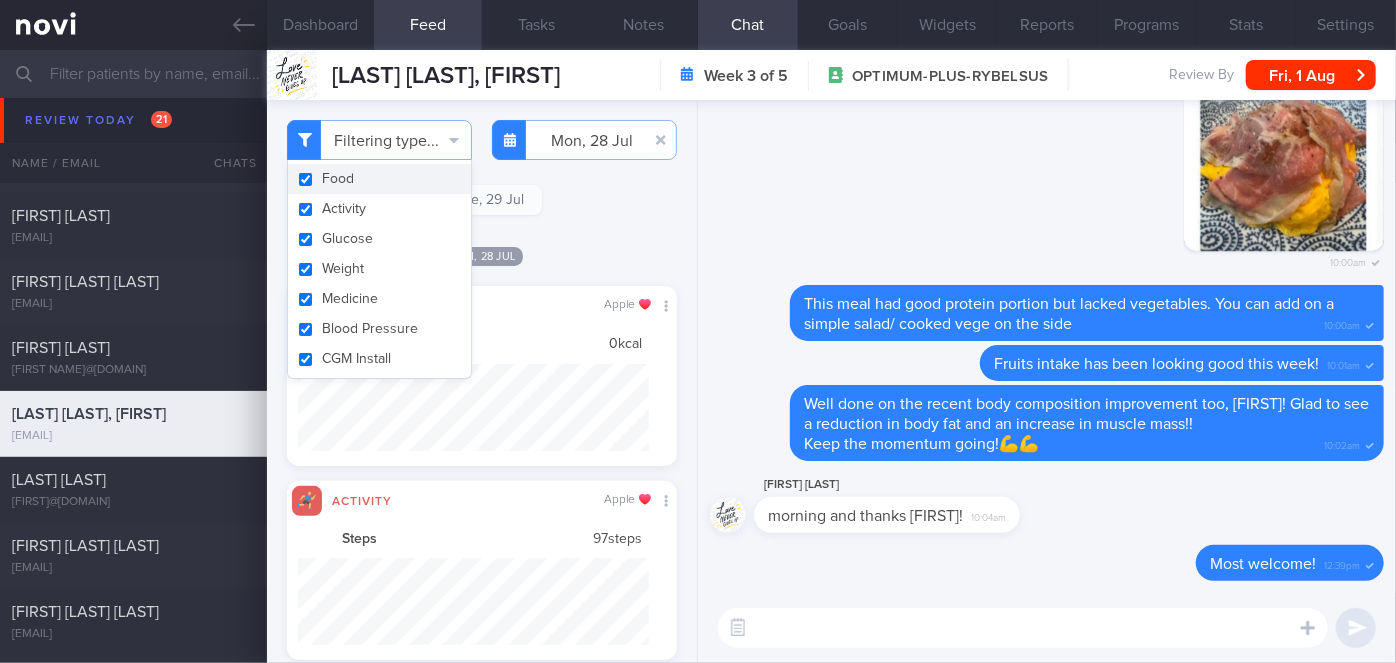 checkbox on "true" 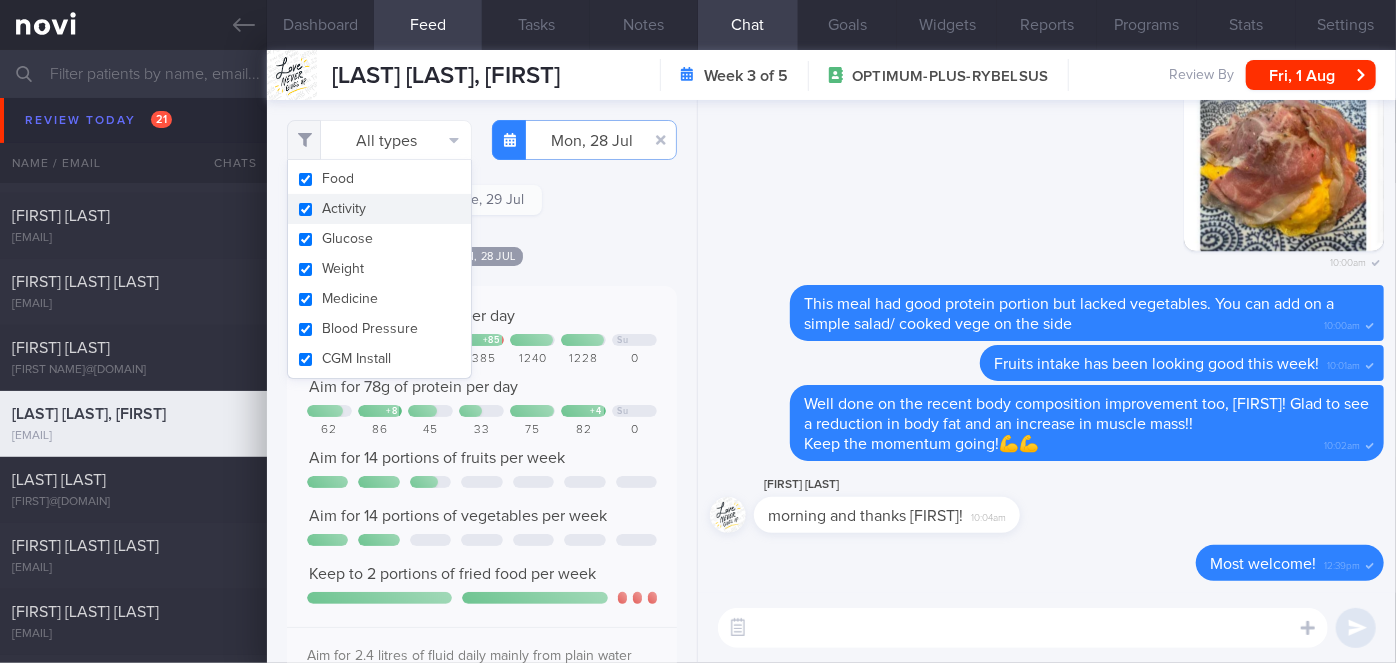 click on "Activity" at bounding box center (379, 209) 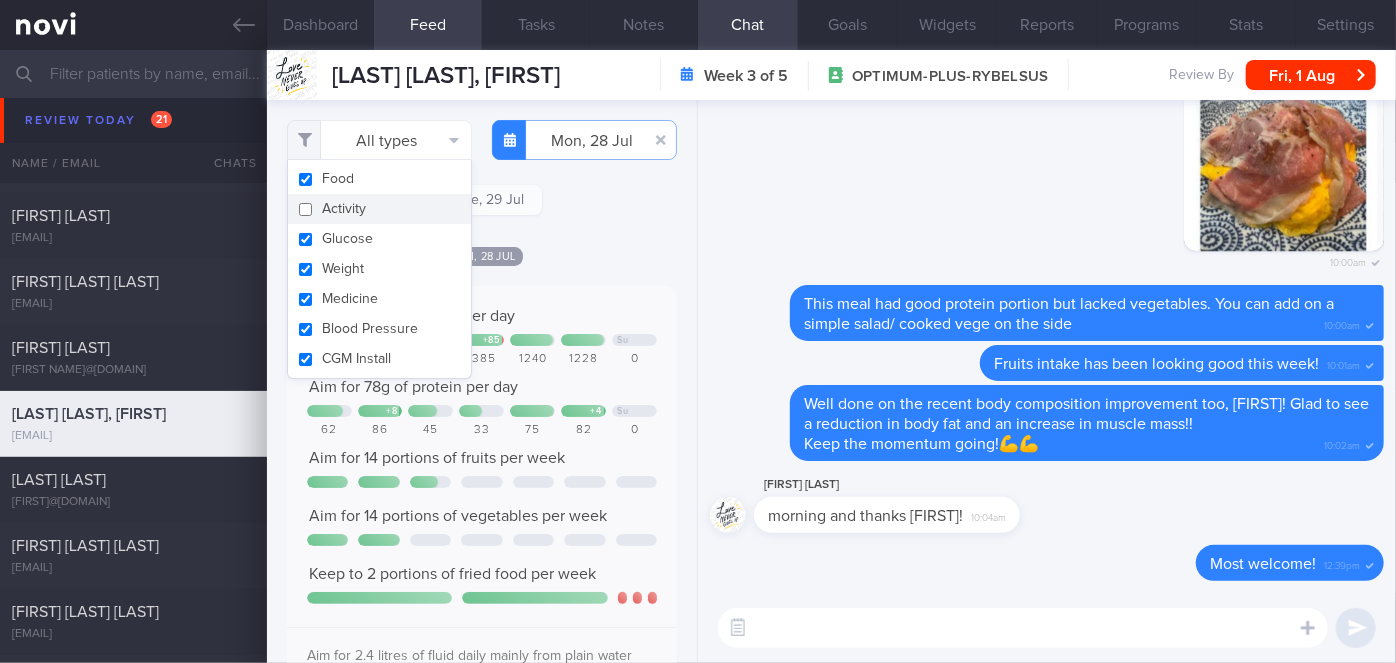 checkbox on "false" 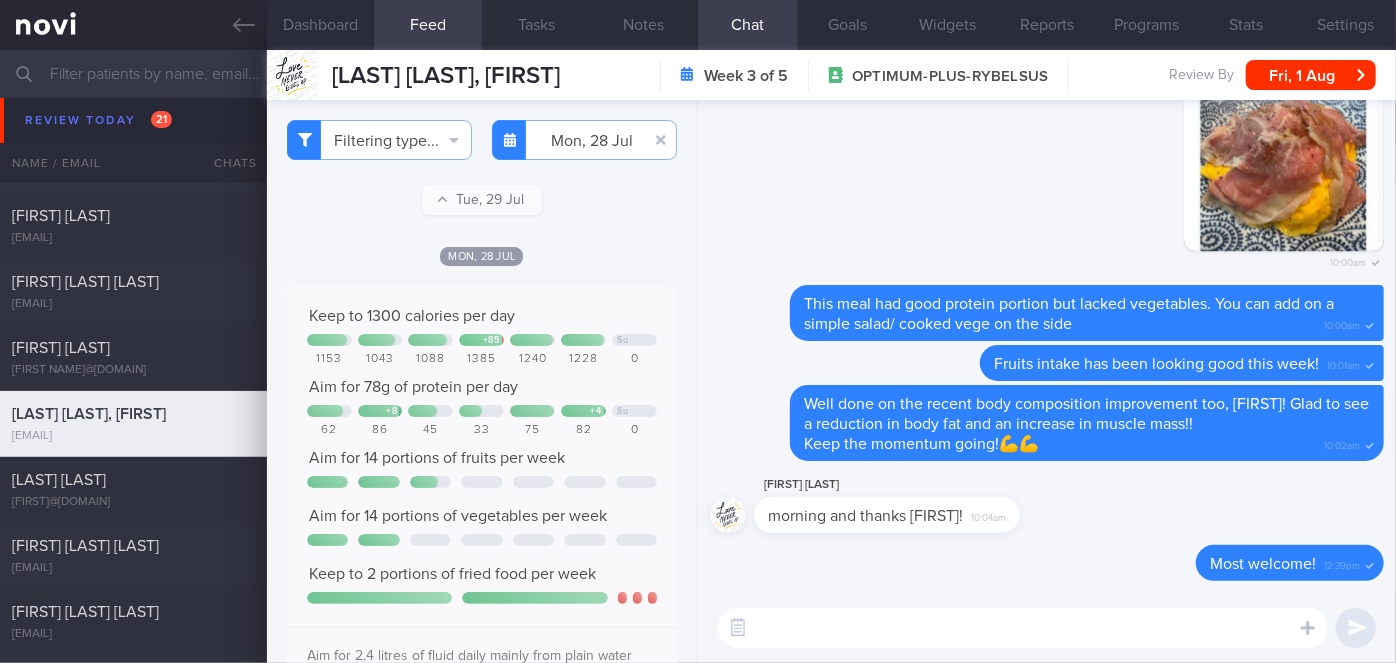 click on "Filtering type...
Food
Activity
Glucose
Weight
Medicine
Blood Pressure
CGM Install
Mon, 28 Jul
2025-07-28
Tue, 29 Jul
Mon, 28 Jul" at bounding box center (482, 381) 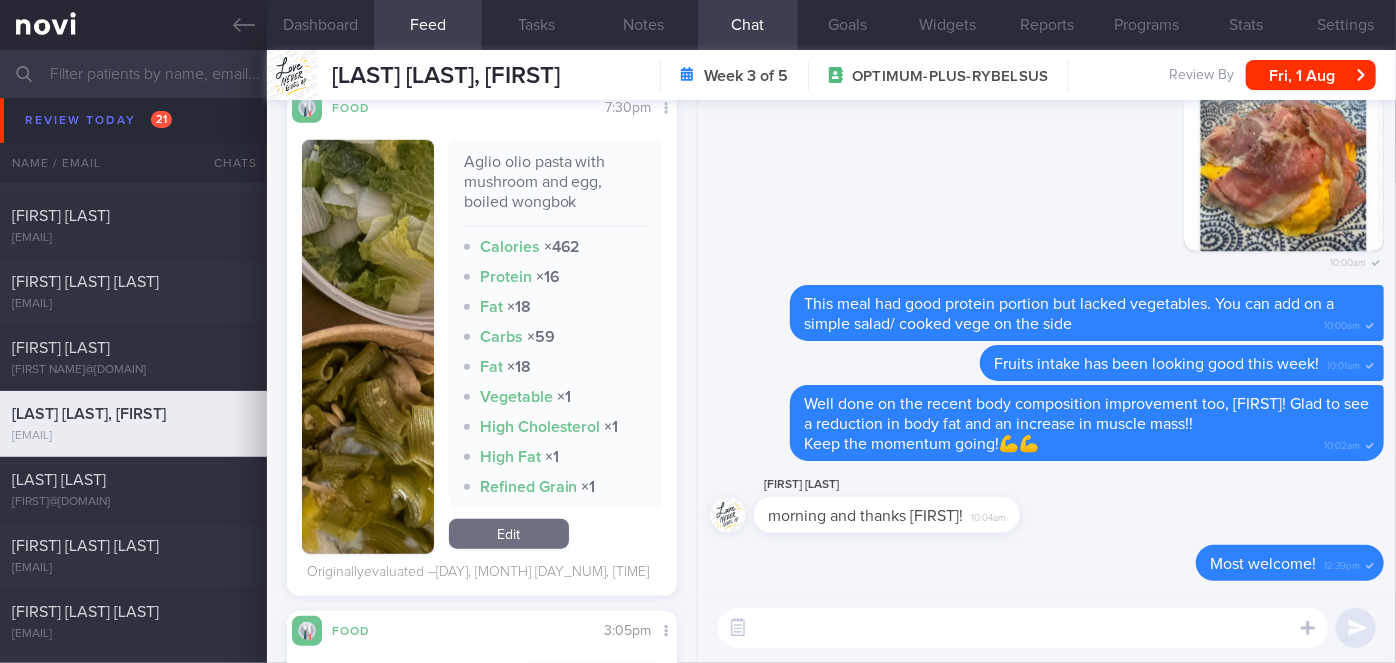 click at bounding box center (368, 347) 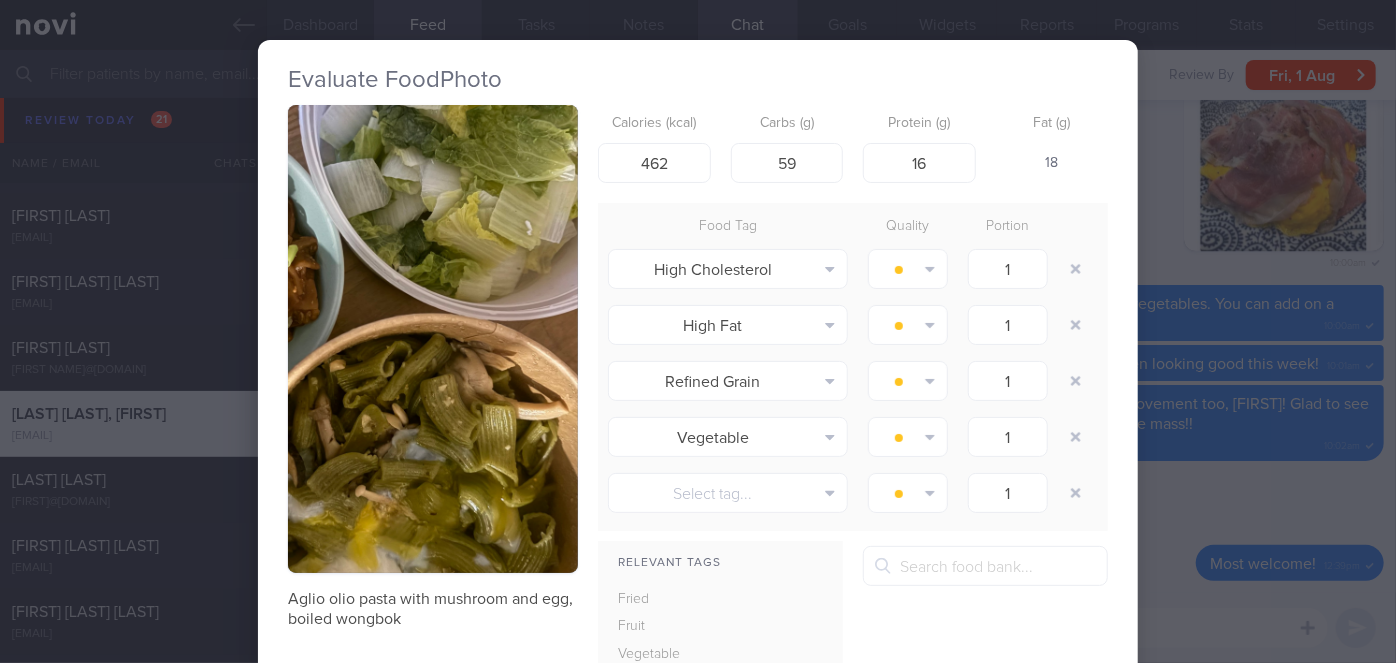 click on "Evaluate Food  Photo
Aglio olio pasta with mushroom and egg, boiled wongbok
Calories (kcal)
462
Carbs (g)
59
Protein (g)
16
Fat (g)
18
Food Tag
Quality
Portion
High Cholesterol
Alcohol
Fried
Fruit
Healthy Fats
High Calcium
High Cholesterol" at bounding box center (698, 331) 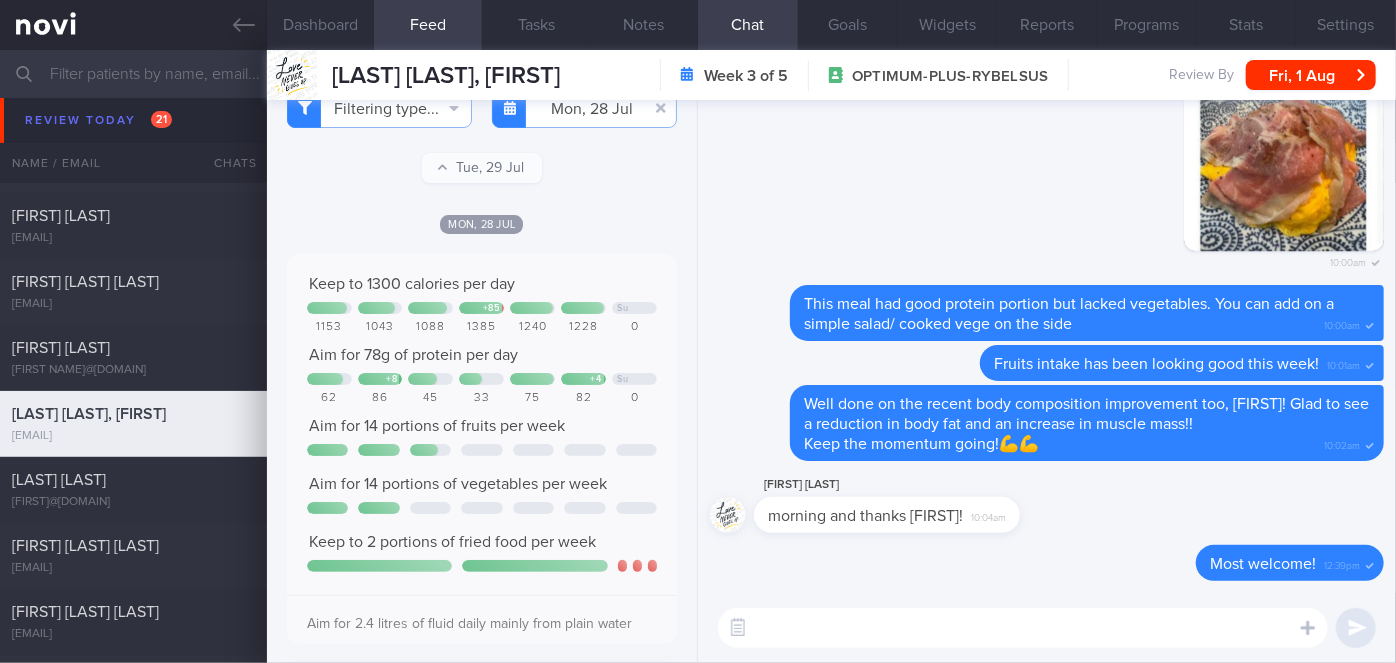 scroll, scrollTop: 0, scrollLeft: 0, axis: both 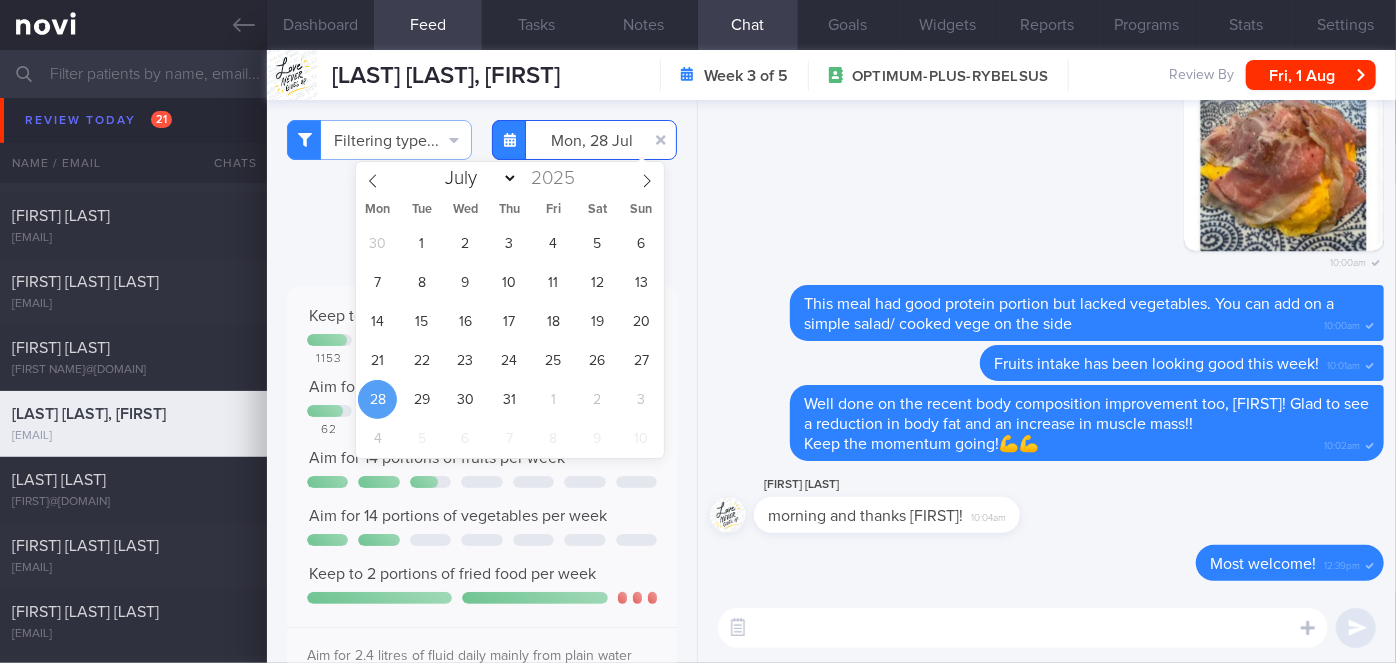 click on "[DATE]" at bounding box center (584, 140) 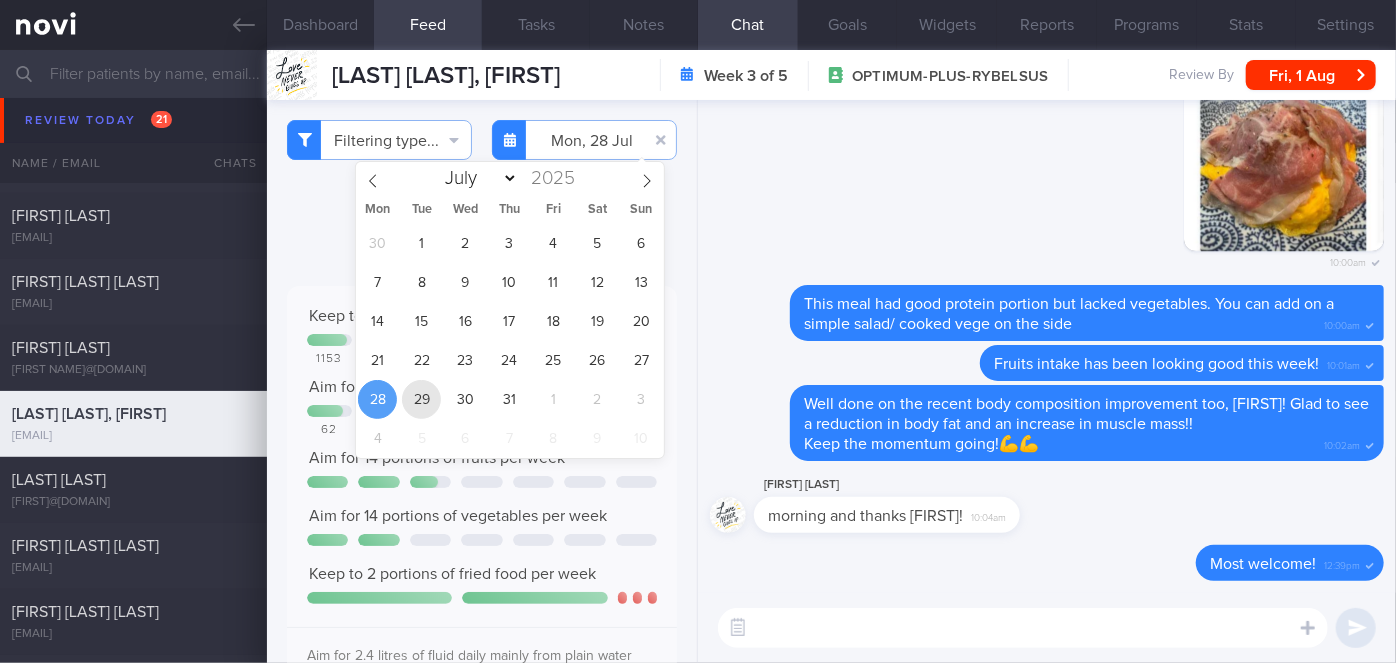 click on "29" at bounding box center (421, 399) 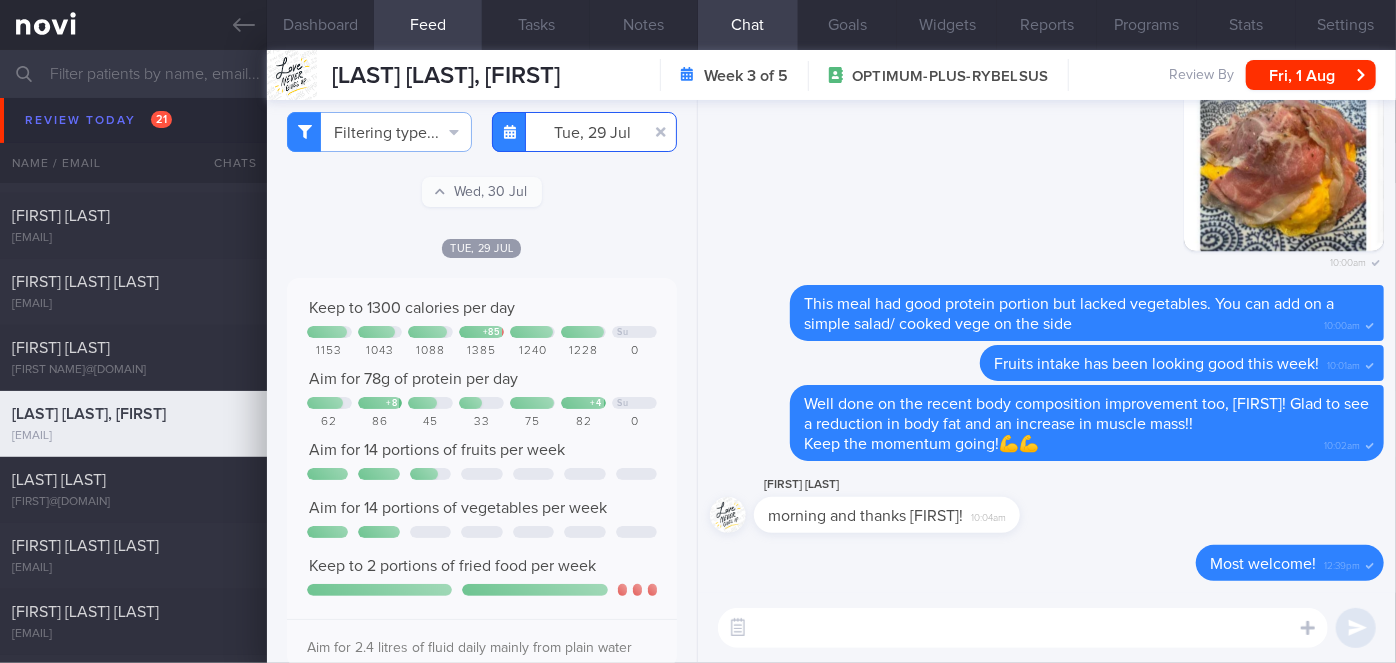 scroll, scrollTop: 0, scrollLeft: 0, axis: both 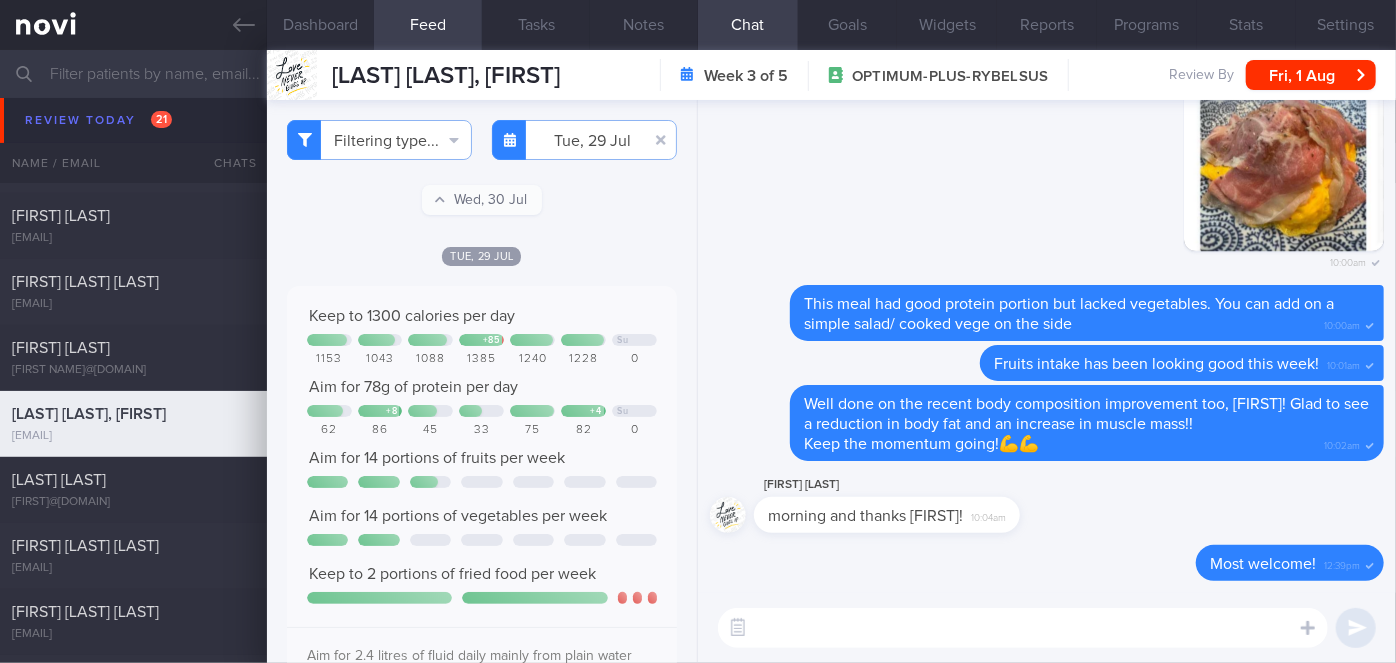 click on "Filtering type...
Food
Activity
Glucose
Weight
Medicine
Blood Pressure
CGM Install
Tue, 29 Jul
2025-07-29
Wed, 30 Jul
Tue, 29 Jul" at bounding box center (482, 381) 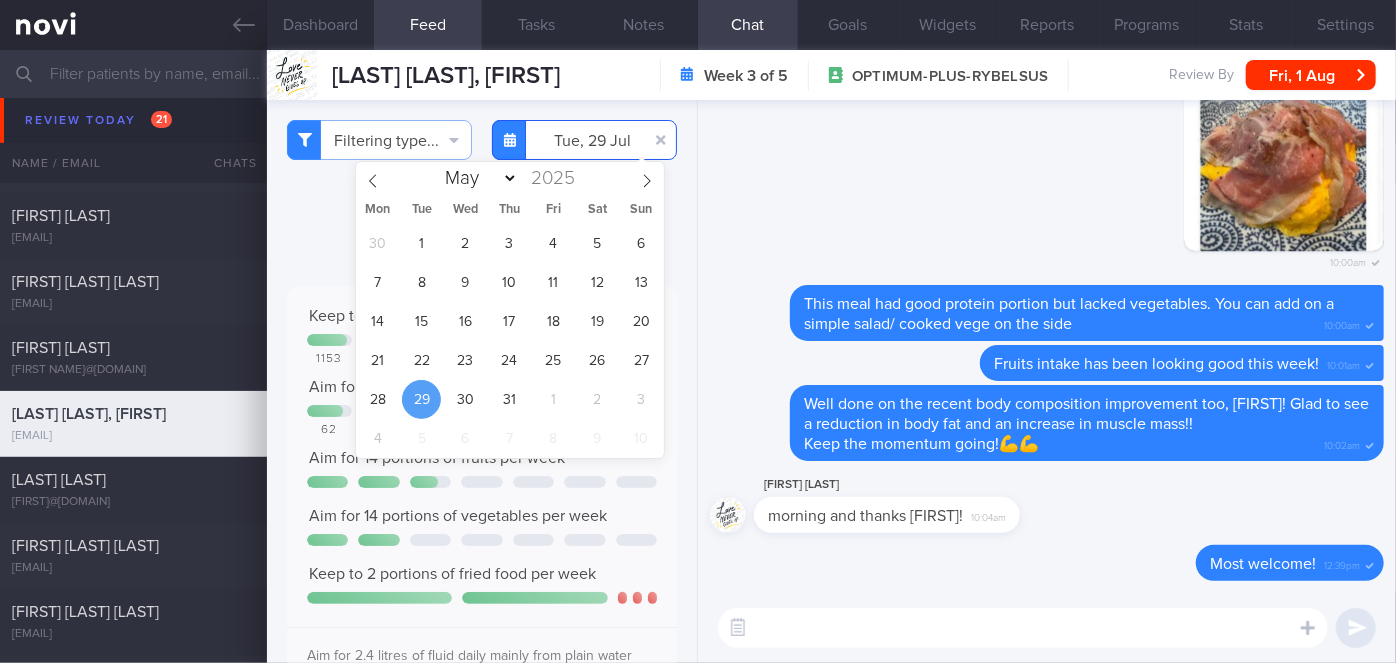 click on "2025-07-29" at bounding box center [584, 140] 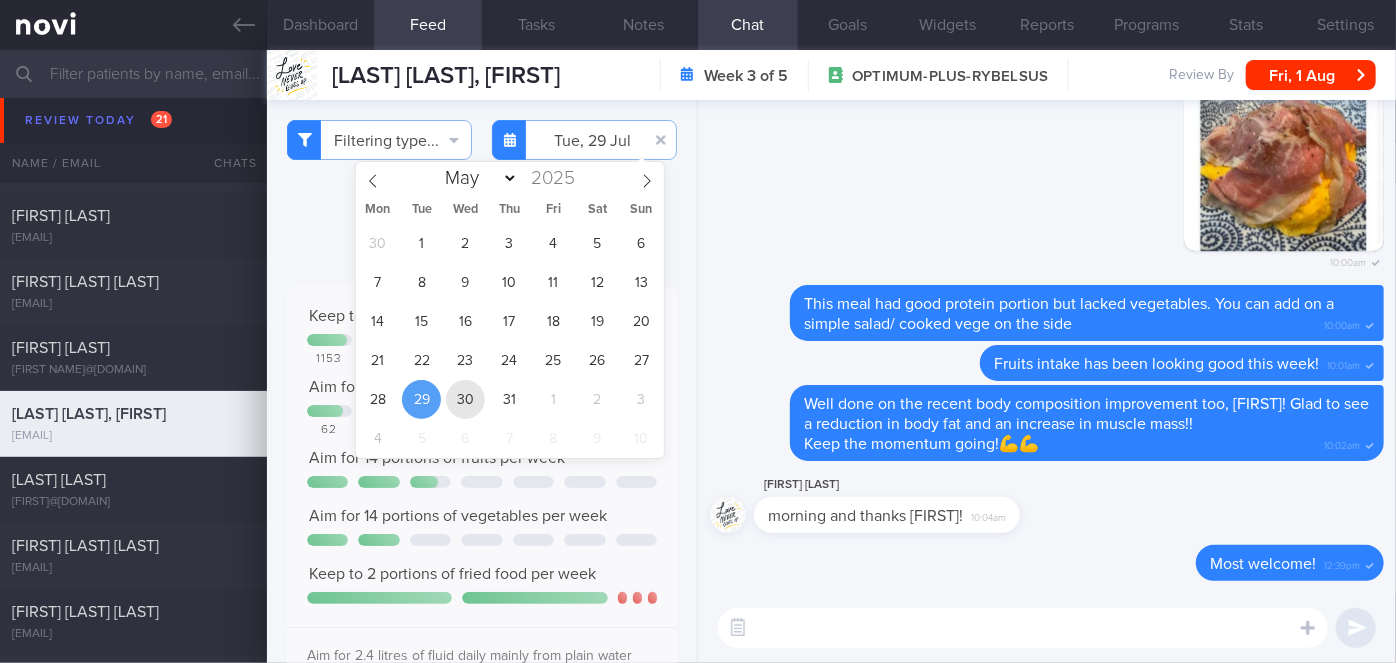 click on "30" at bounding box center (465, 399) 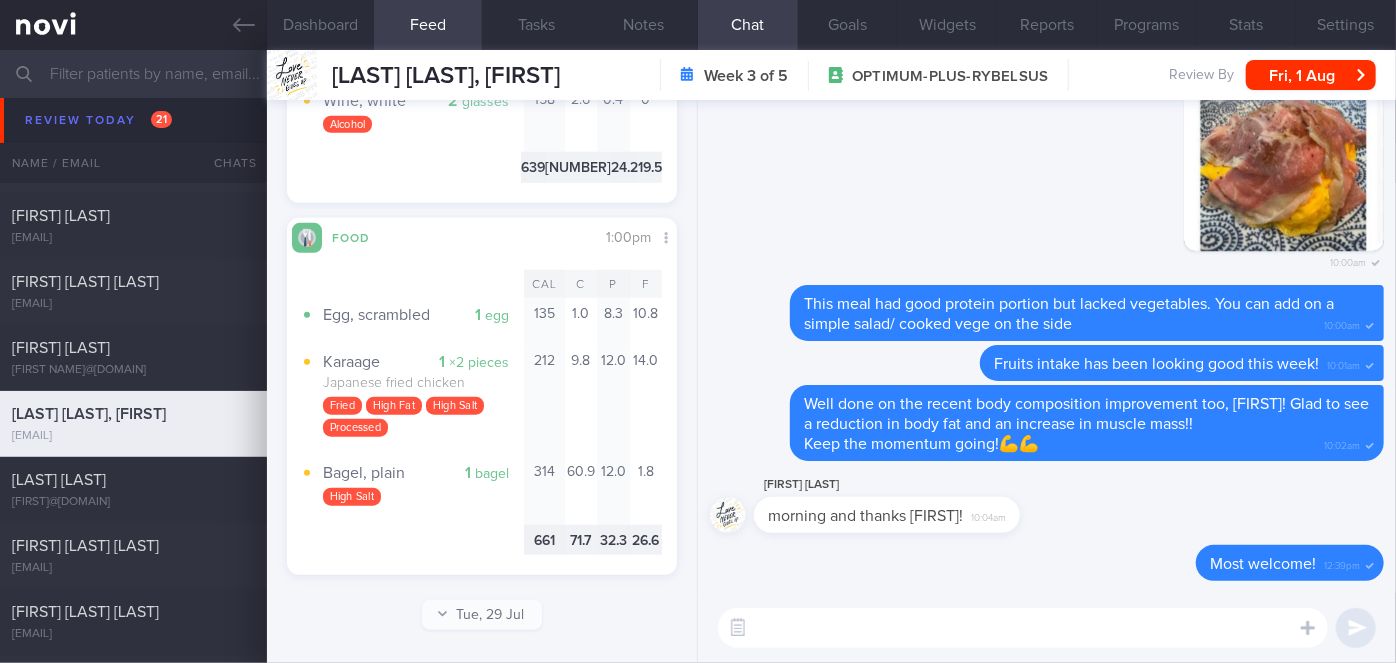 scroll, scrollTop: 0, scrollLeft: 0, axis: both 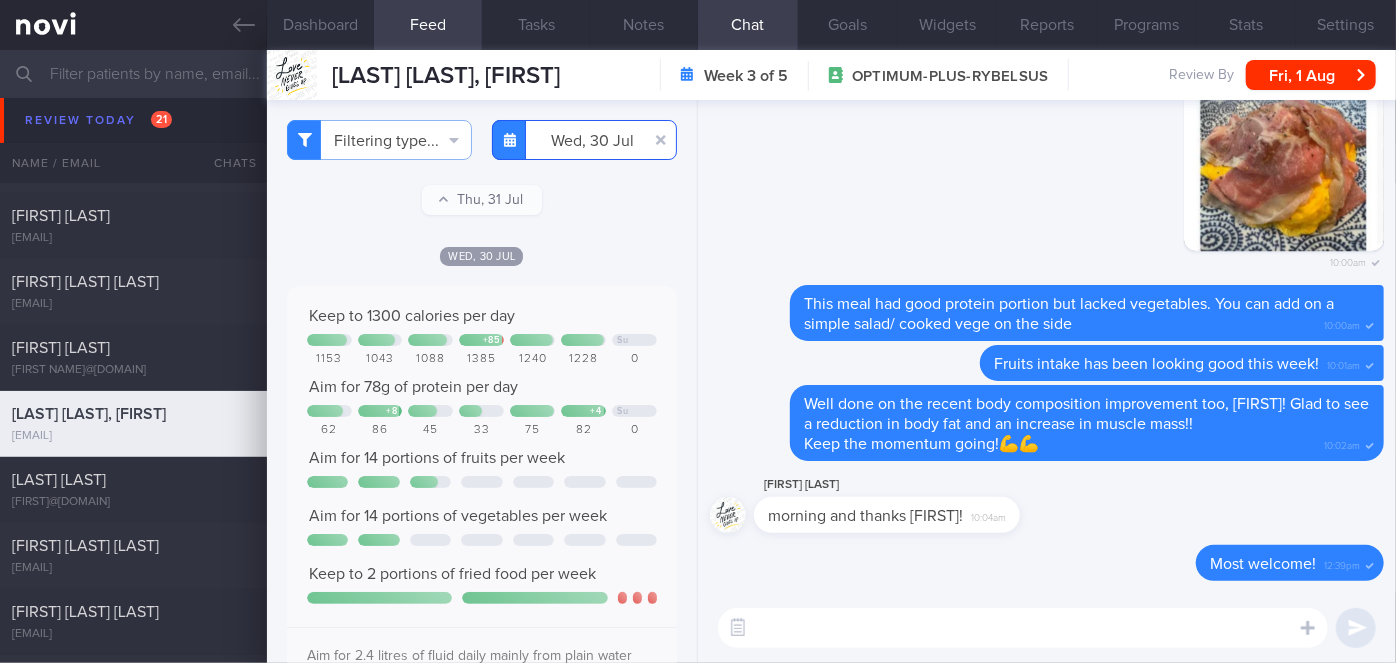click on "2025-07-30" at bounding box center (584, 140) 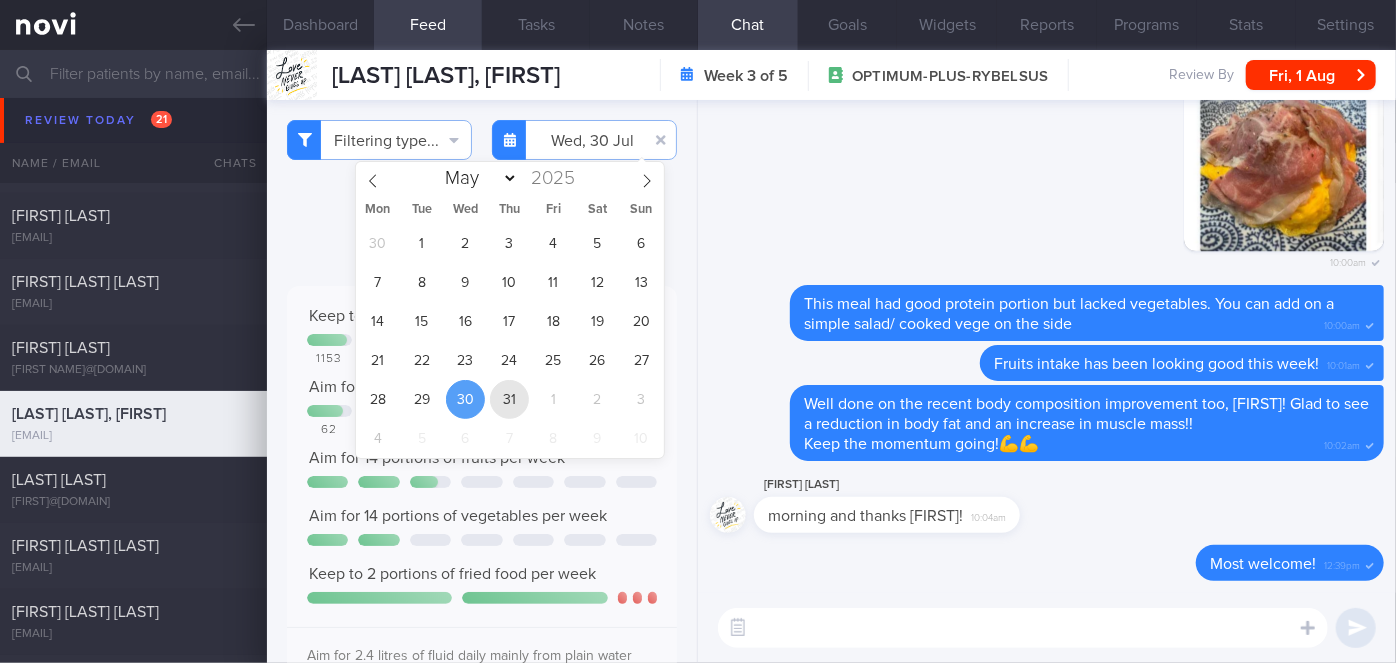 click on "31" at bounding box center (509, 399) 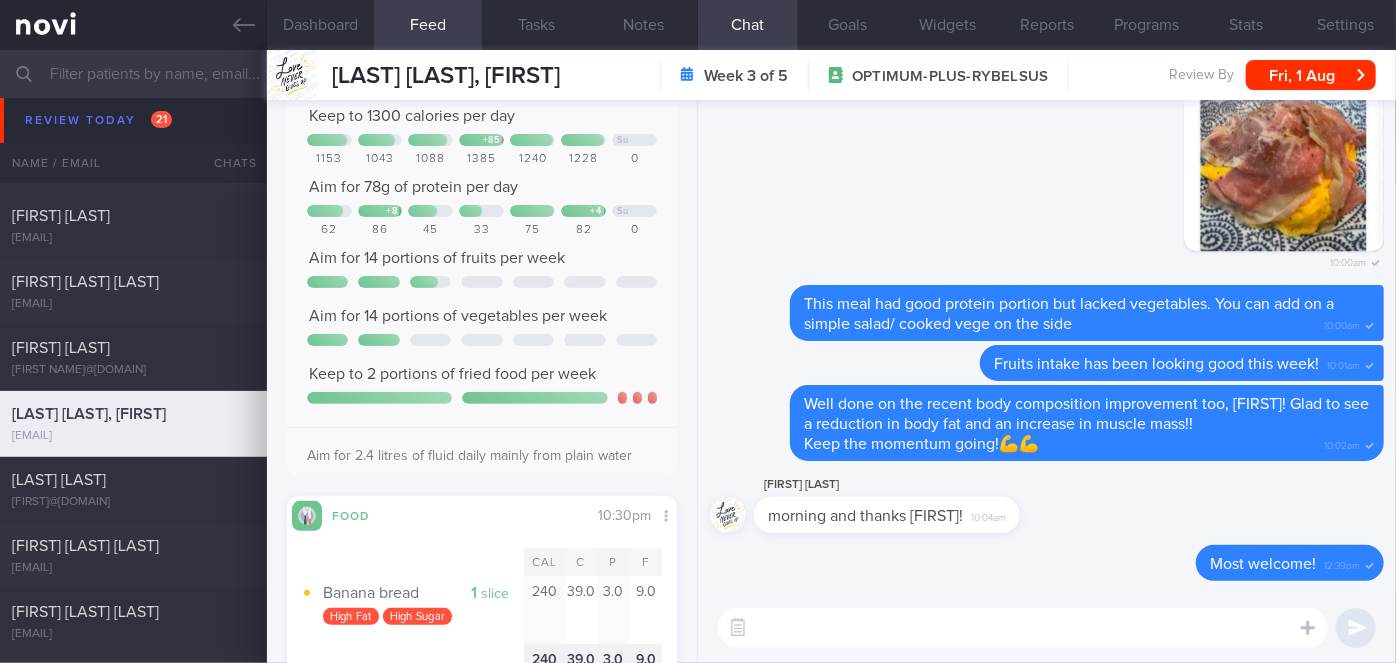 scroll, scrollTop: 0, scrollLeft: 0, axis: both 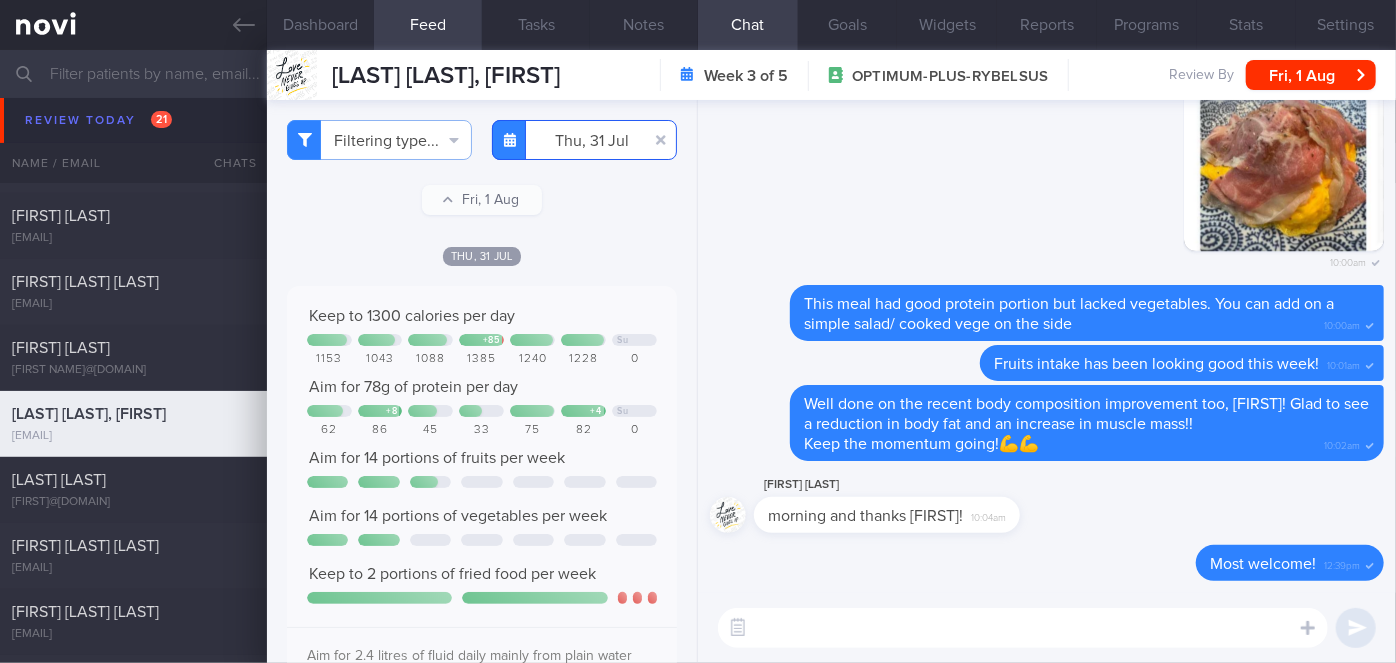 click on "2025-07-31" at bounding box center (584, 140) 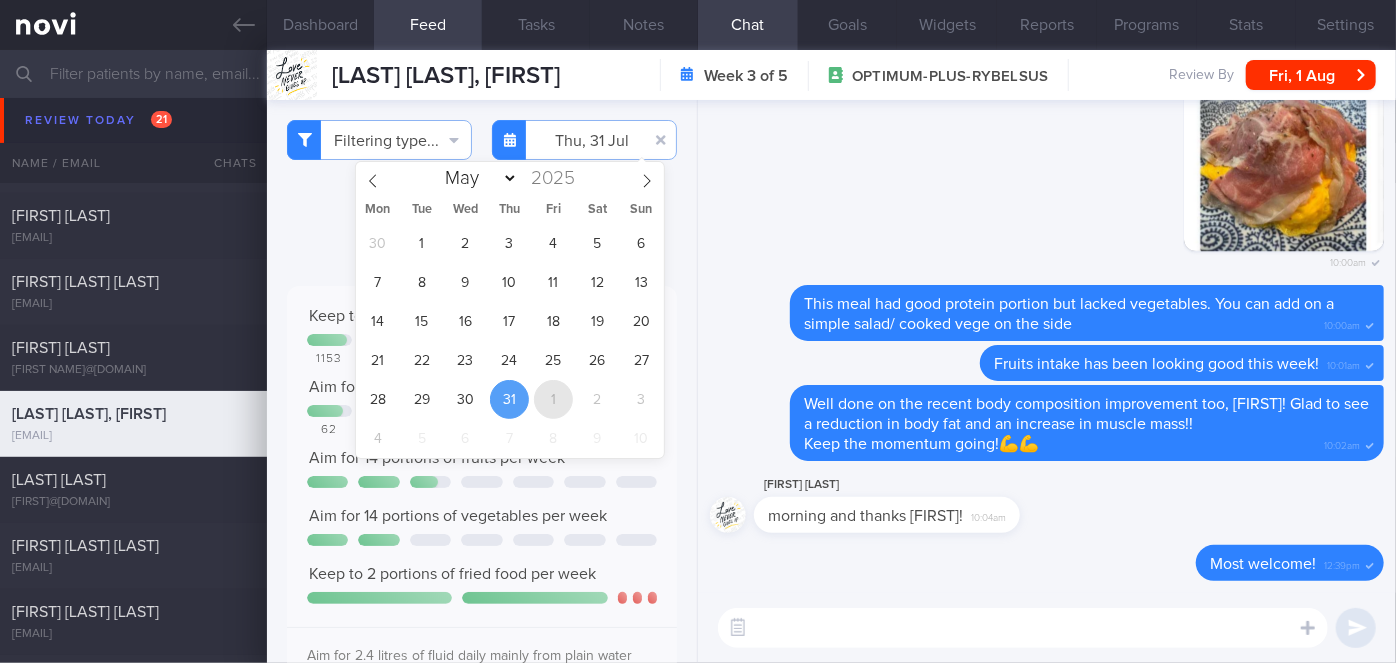 click on "1" at bounding box center [553, 399] 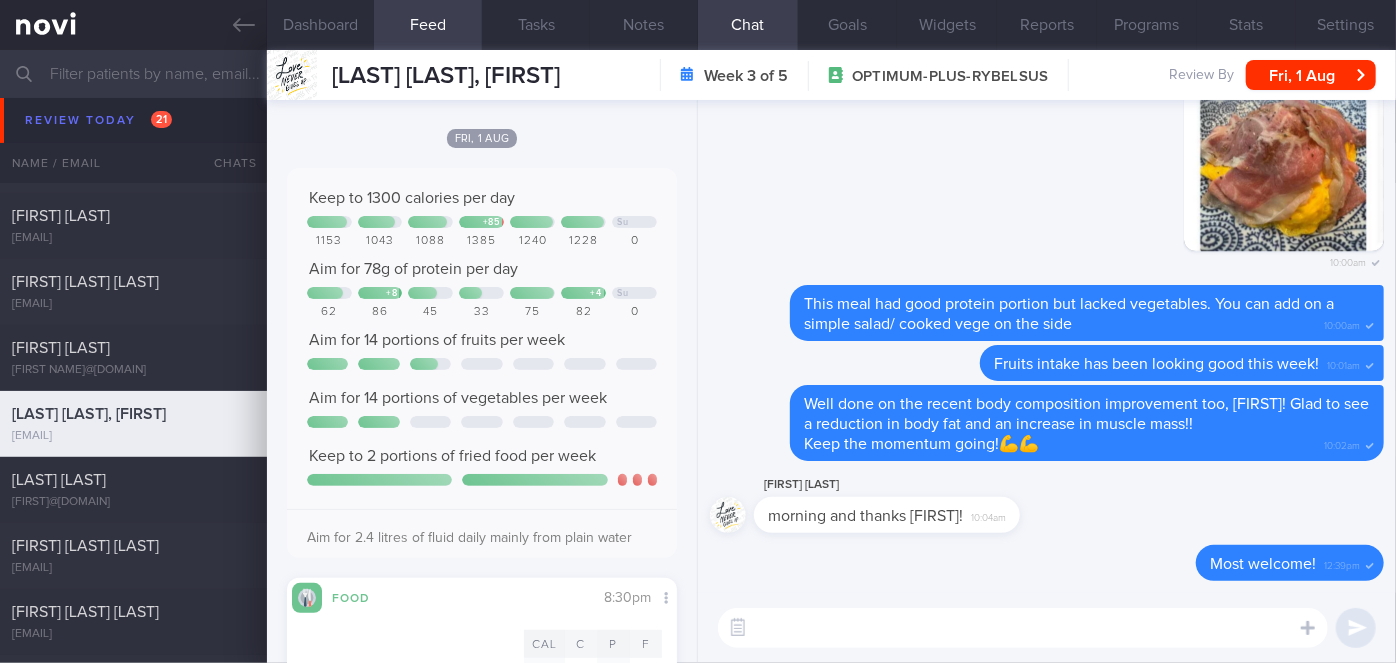 scroll, scrollTop: 0, scrollLeft: 0, axis: both 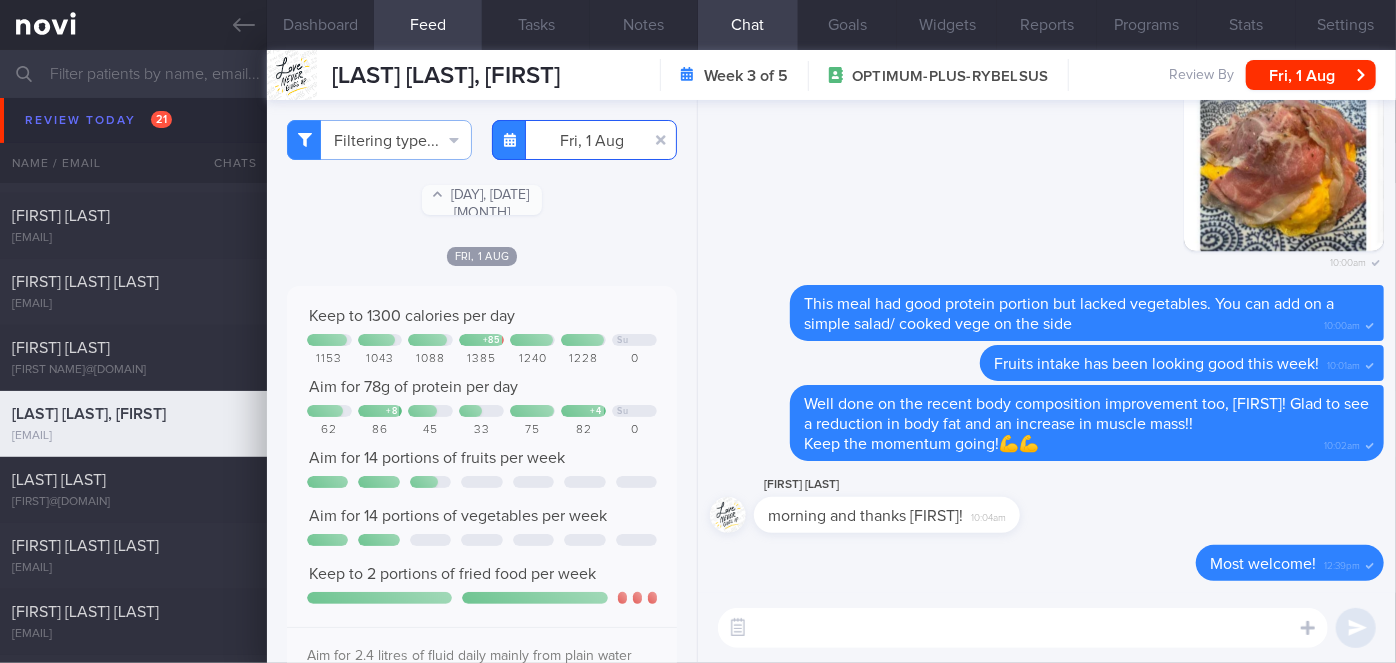 click on "2025-08-01" at bounding box center (584, 140) 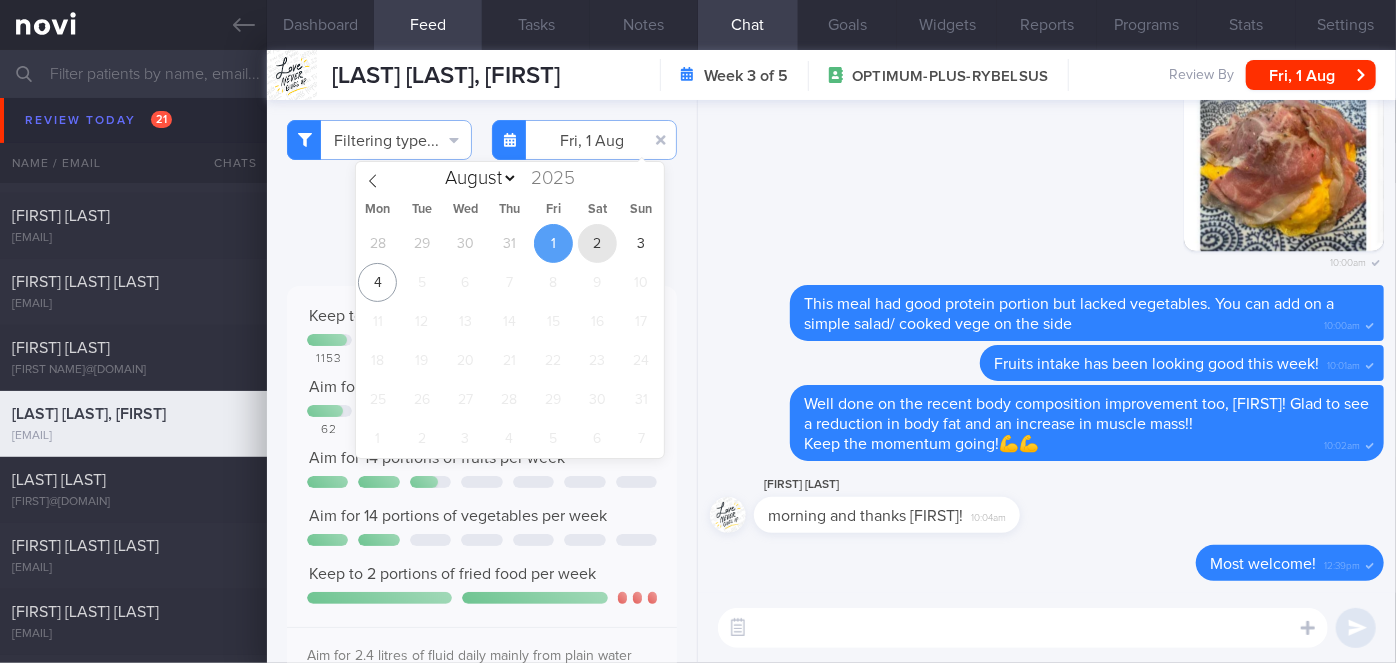 click on "2" at bounding box center [597, 243] 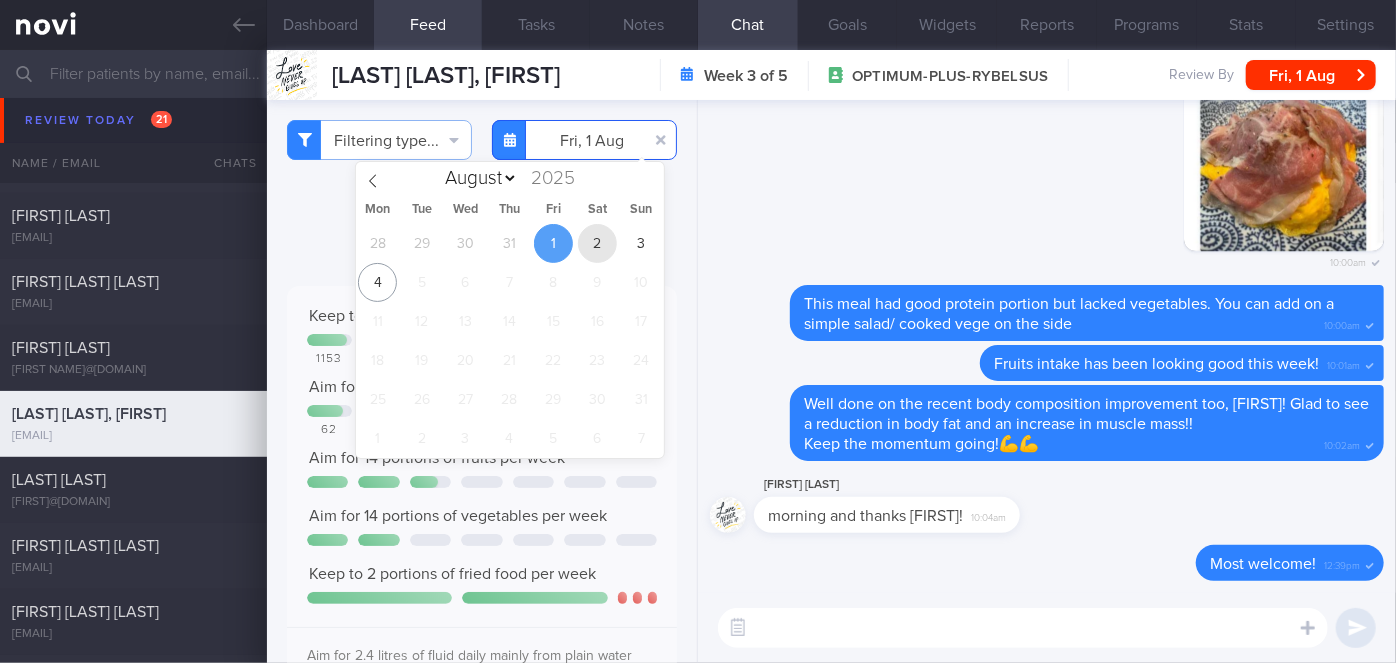 type on "[DATE]" 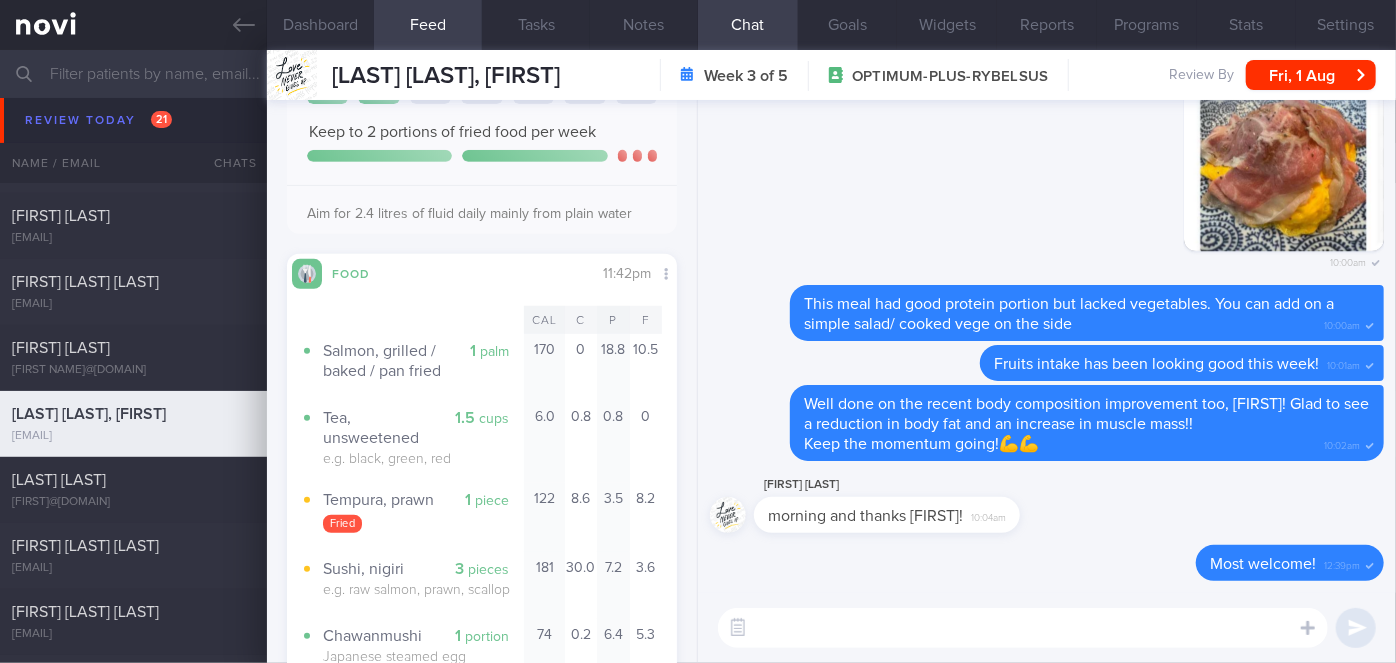 scroll, scrollTop: 0, scrollLeft: 0, axis: both 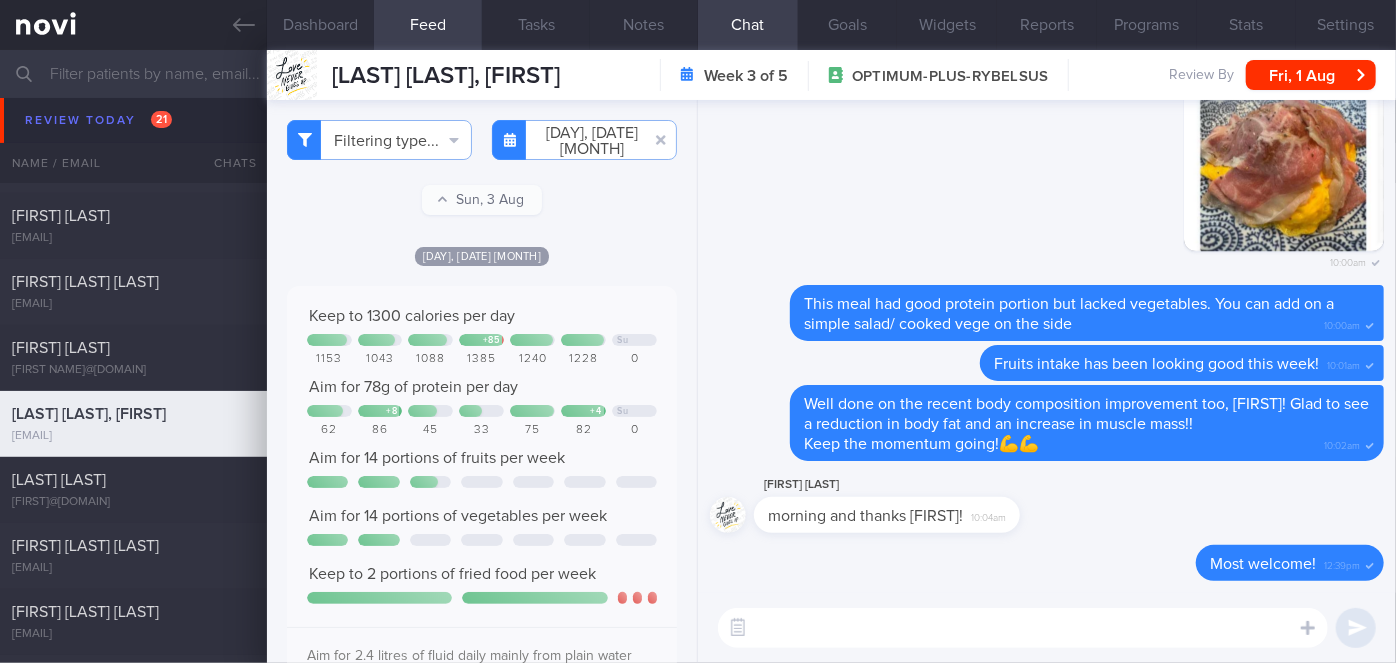 click at bounding box center (1023, 628) 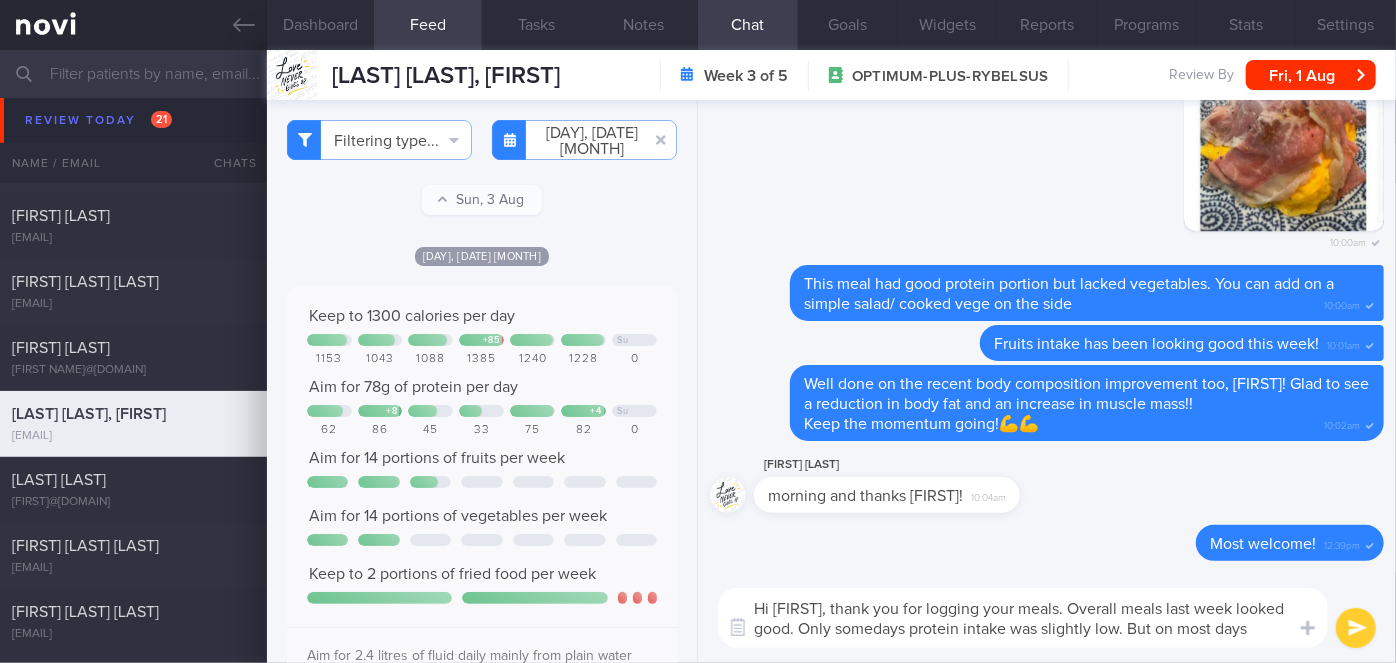 scroll, scrollTop: 0, scrollLeft: 0, axis: both 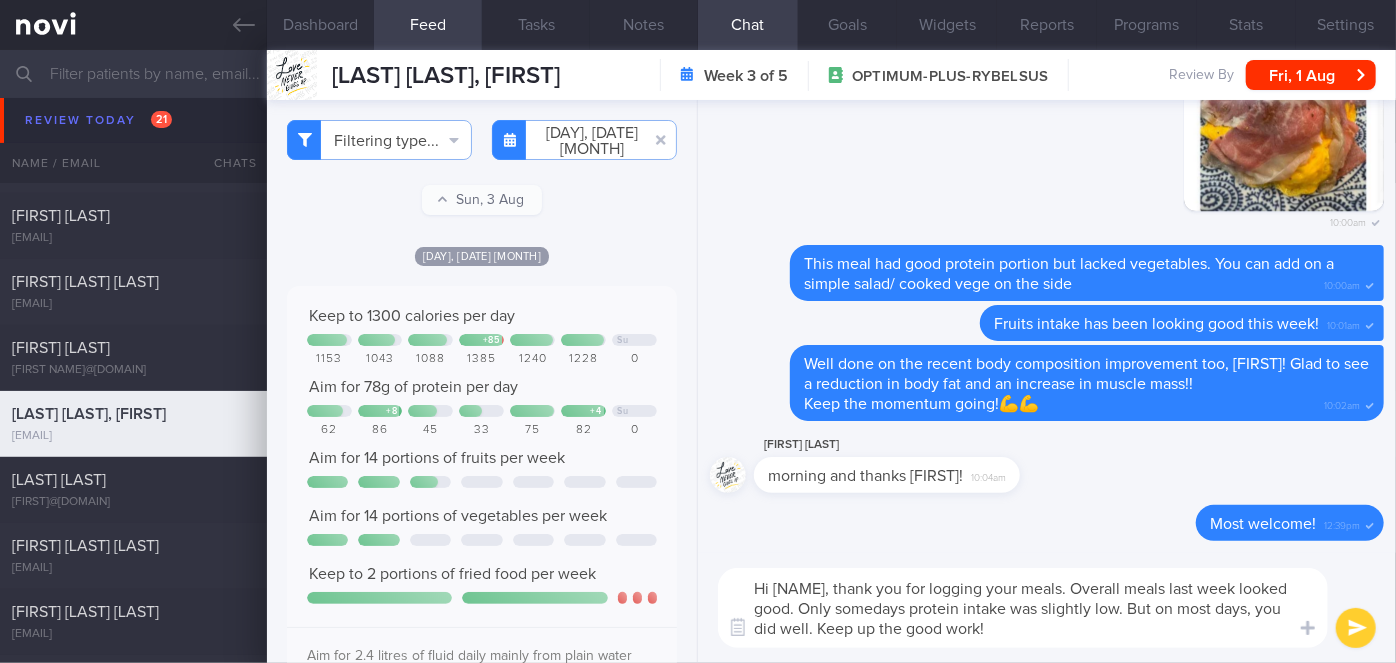 type on "Hi Michelle, thank you for logging your meals. Overall meals last week looked good. Only somedays protein intake was slightly low. But on most days, you did well. Keep up the good work!" 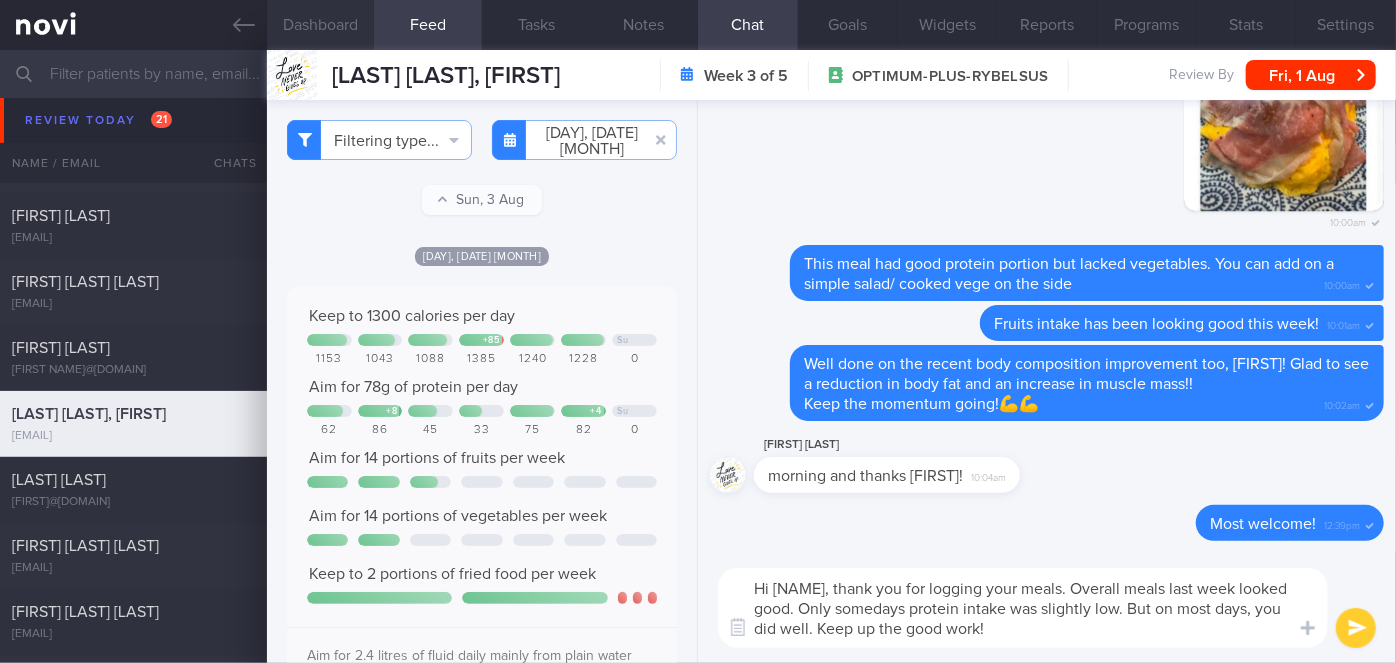 drag, startPoint x: 338, startPoint y: 51, endPoint x: 313, endPoint y: 28, distance: 33.970577 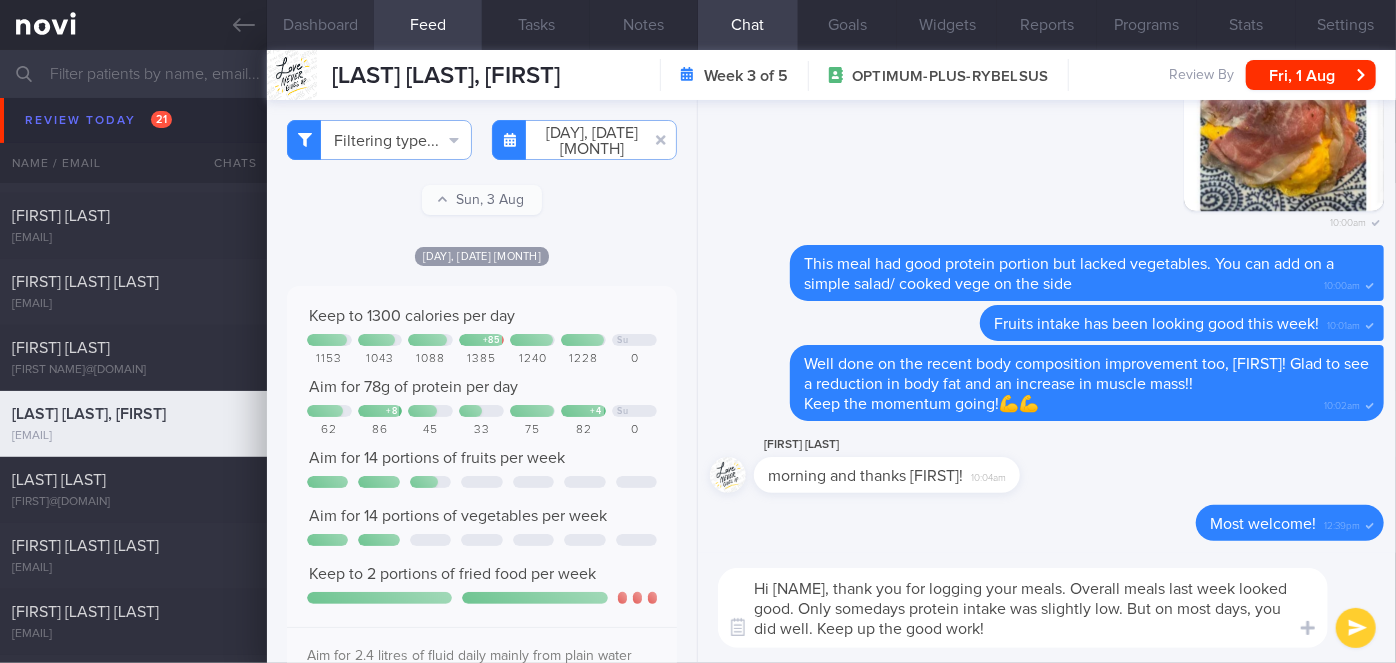 click on "Dashboard" at bounding box center [321, 25] 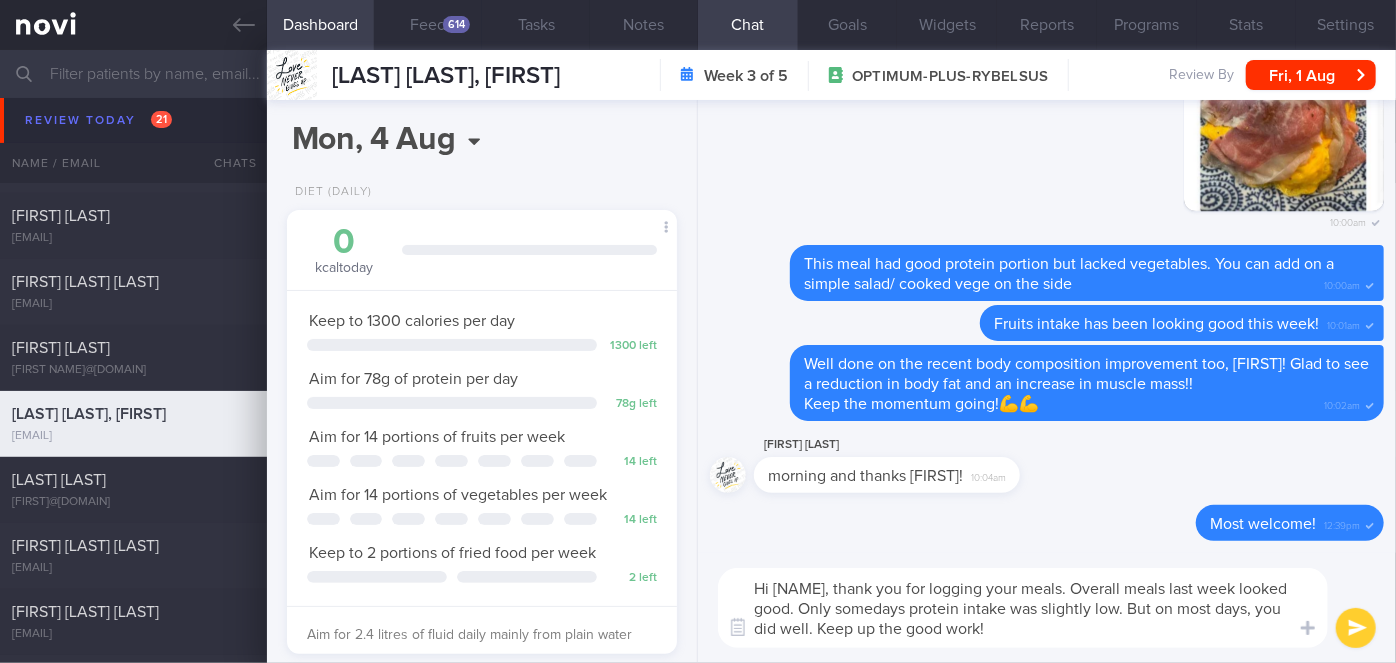 scroll, scrollTop: 542, scrollLeft: 0, axis: vertical 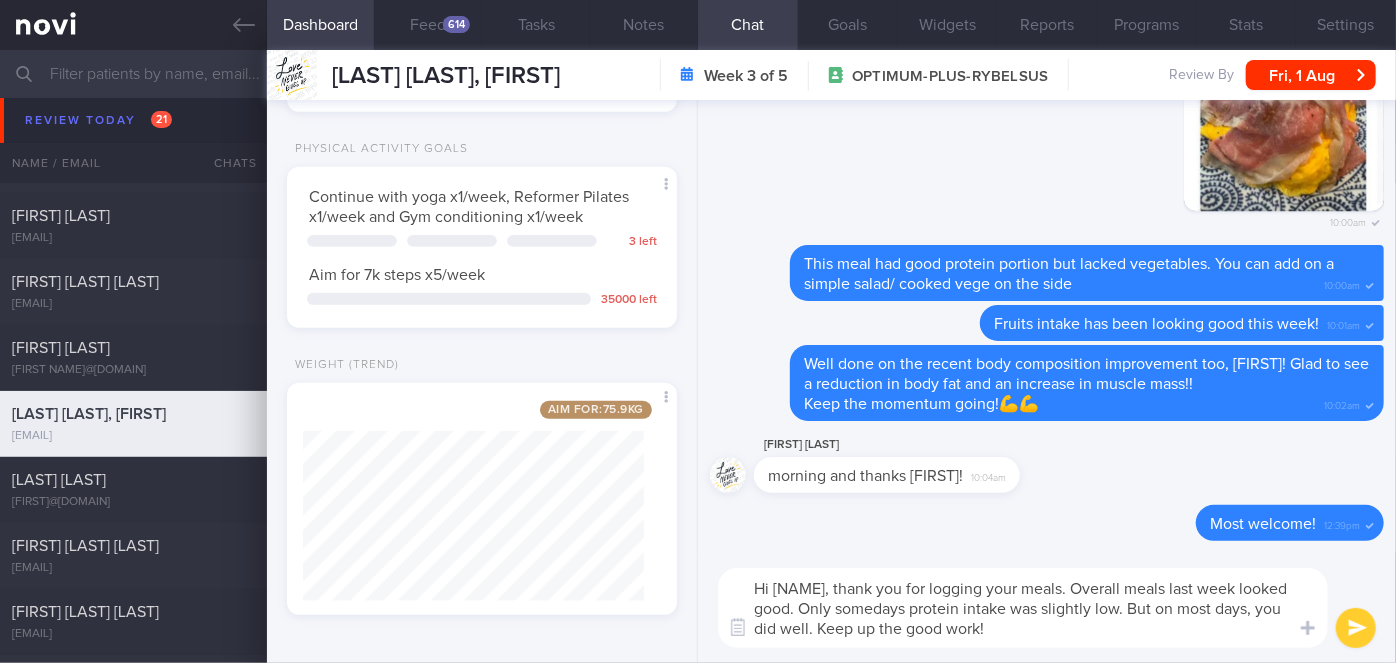 click on "Hi Michelle, thank you for logging your meals. Overall meals last week looked good. Only somedays protein intake was slightly low. But on most days, you did well. Keep up the good work!" at bounding box center (1023, 608) 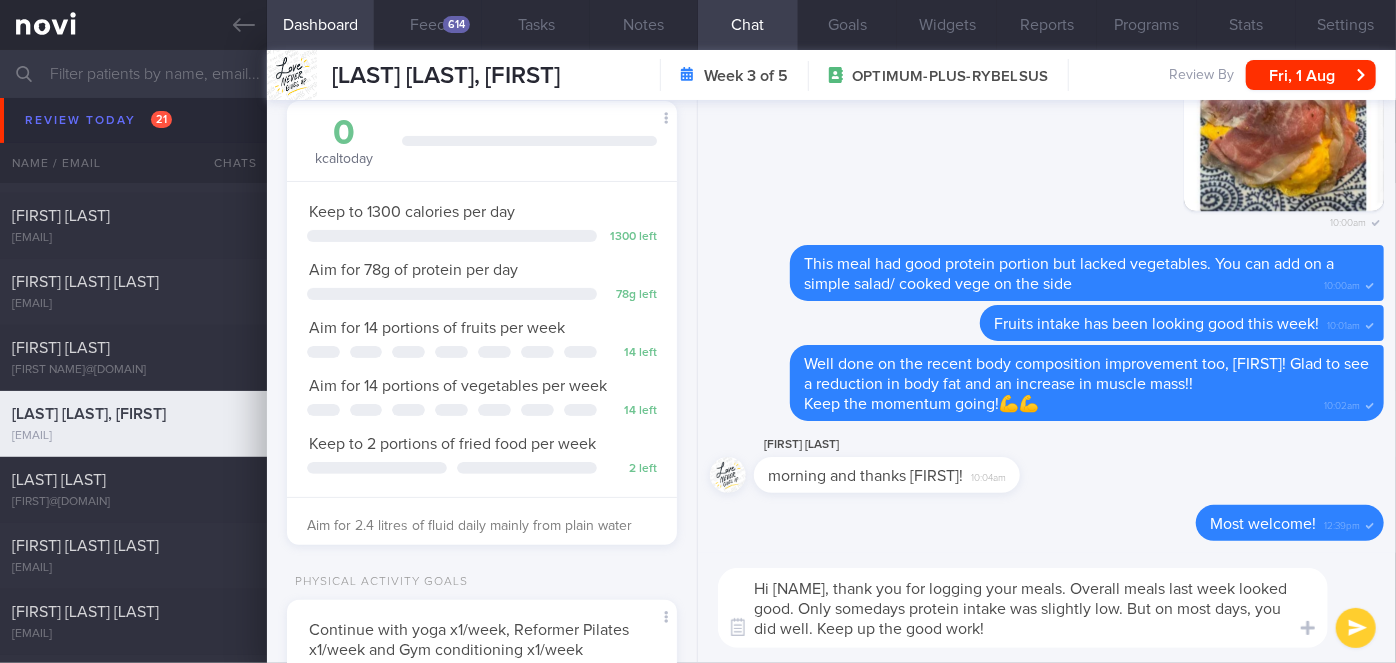 scroll, scrollTop: 0, scrollLeft: 0, axis: both 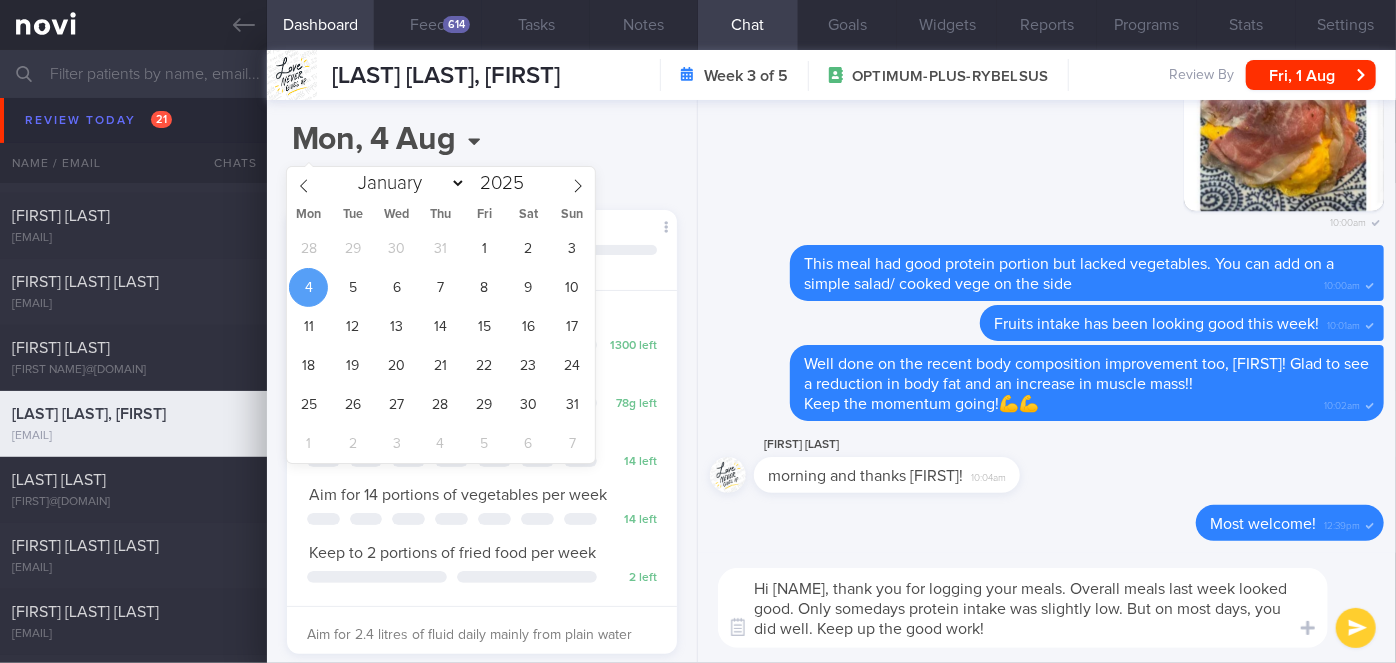 click on "2025-08-04" at bounding box center (407, 140) 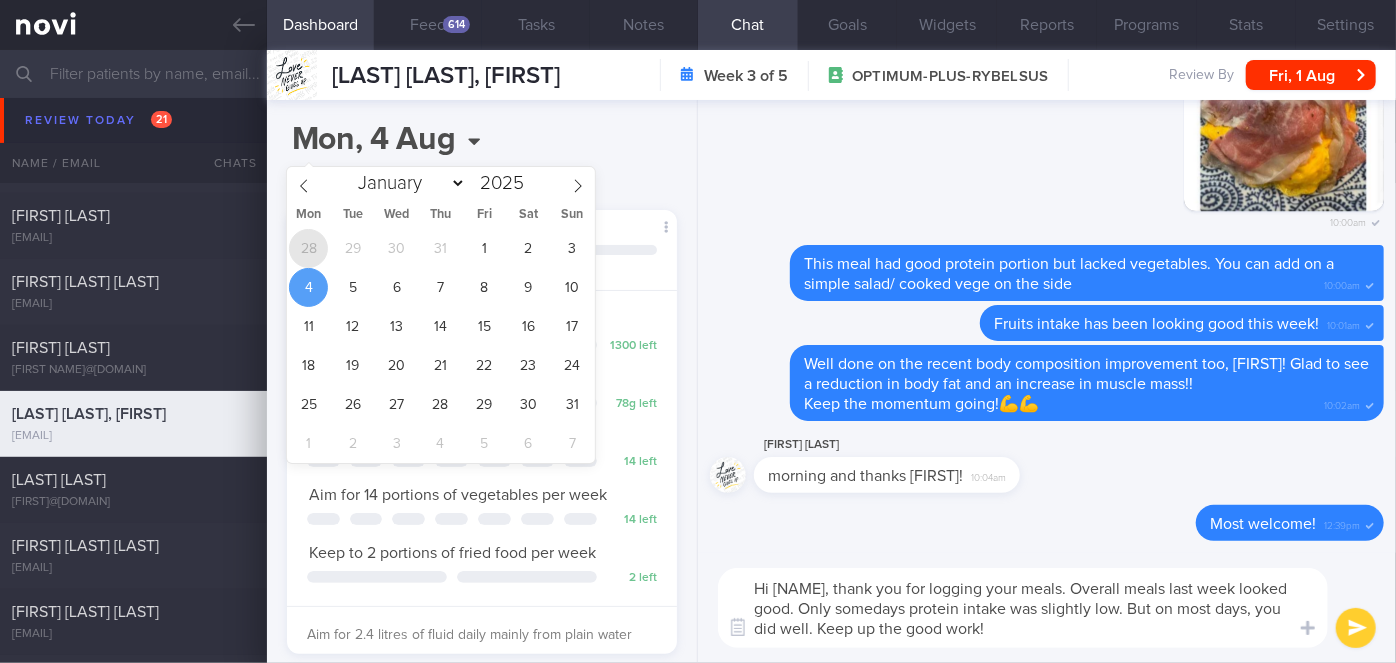 click on "28" at bounding box center (308, 248) 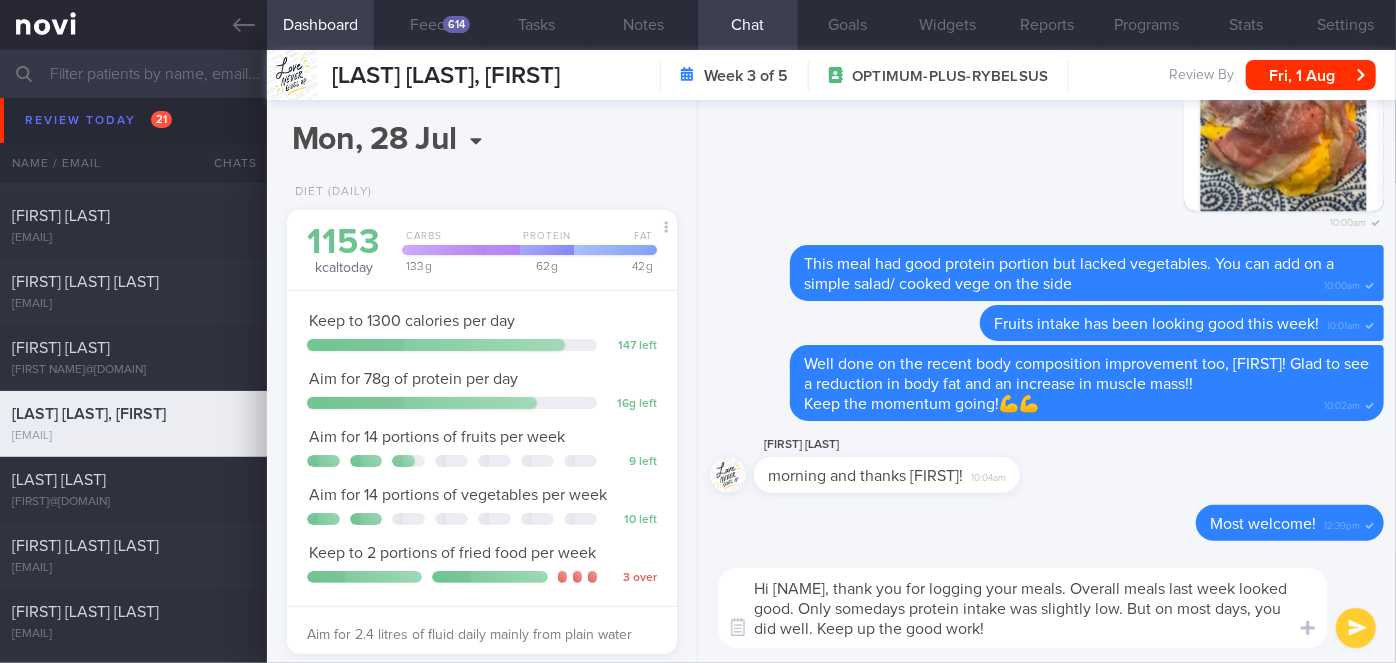 scroll, scrollTop: 999800, scrollLeft: 999658, axis: both 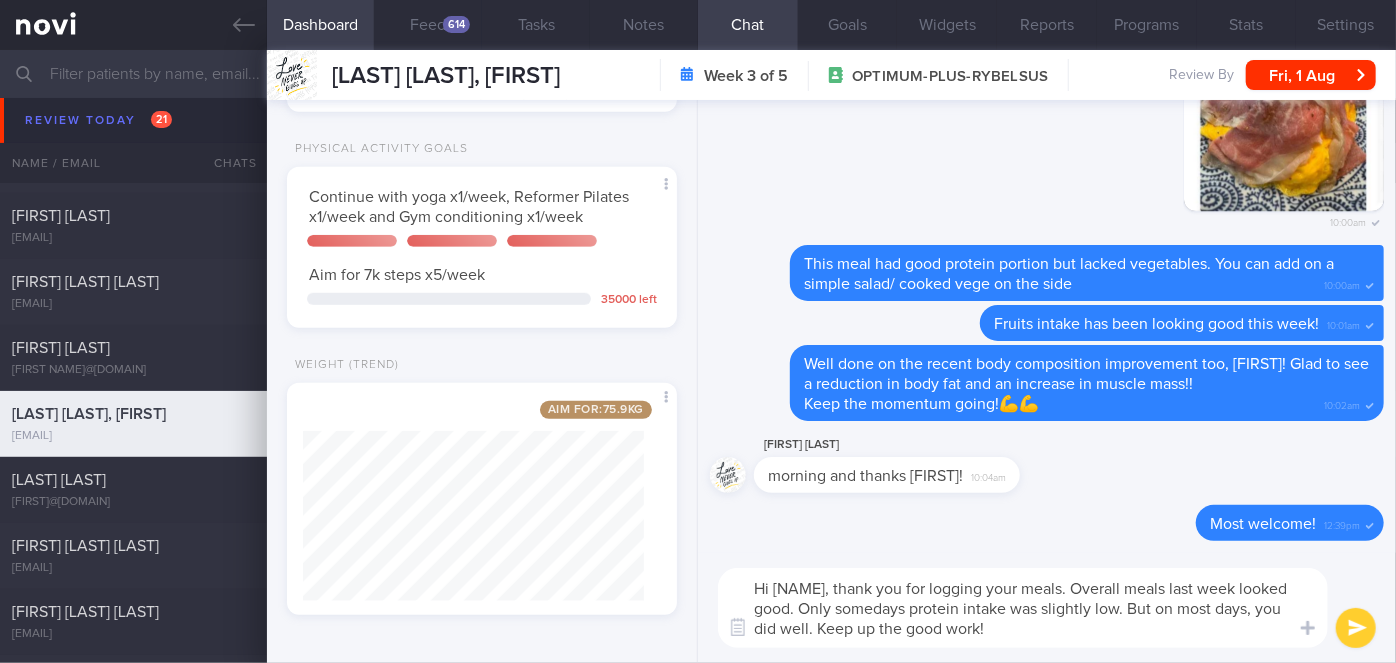 click on "Hi Michelle, thank you for logging your meals. Overall meals last week looked good. Only somedays protein intake was slightly low. But on most days, you did well. Keep up the good work!" at bounding box center [1023, 608] 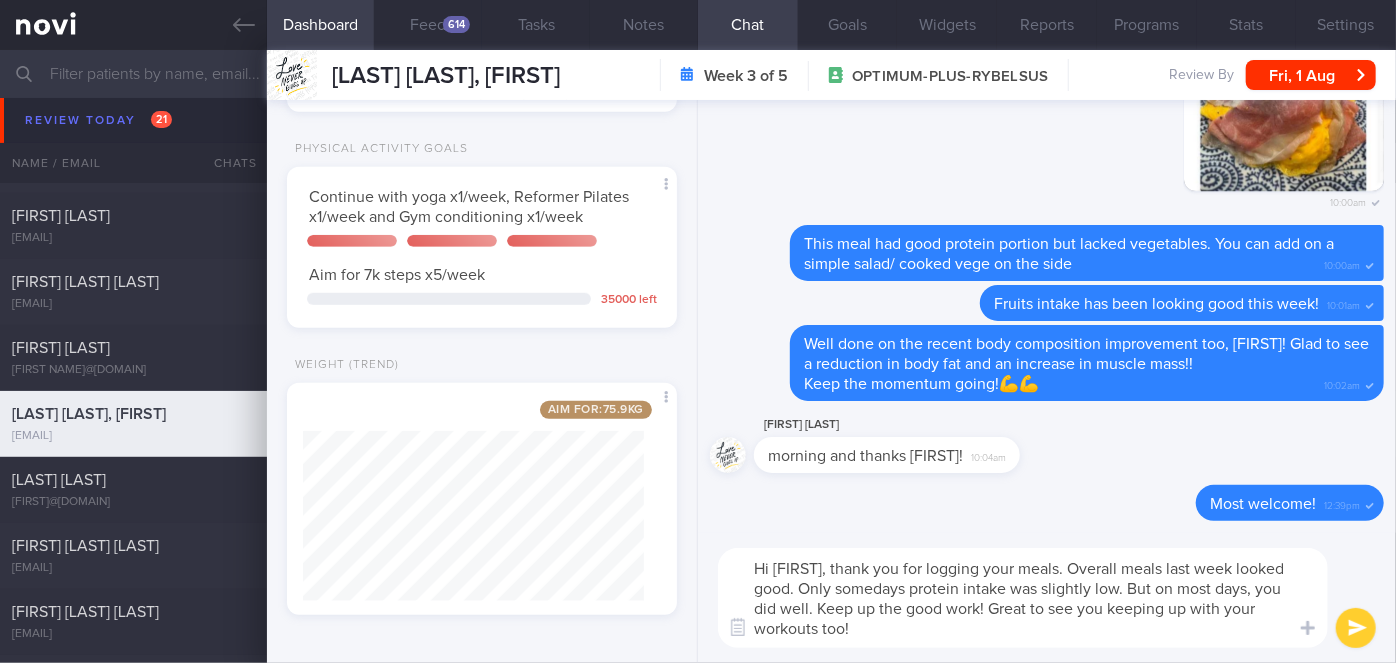 type on "Hi Michelle, thank you for logging your meals. Overall meals last week looked good. Only somedays protein intake was slightly low. But on most days, you did well. Keep up the good work! Great to see you keeping up with your workouts  too!" 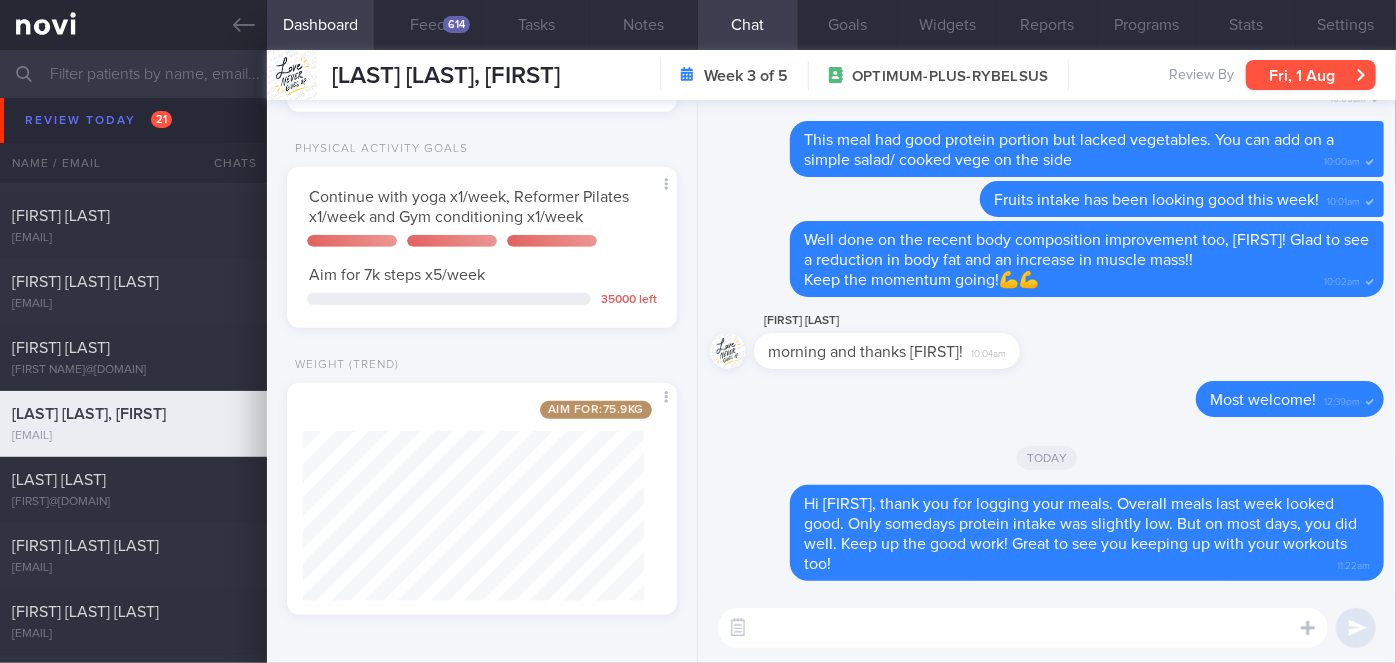 click on "Fri, 1 Aug" at bounding box center [1311, 75] 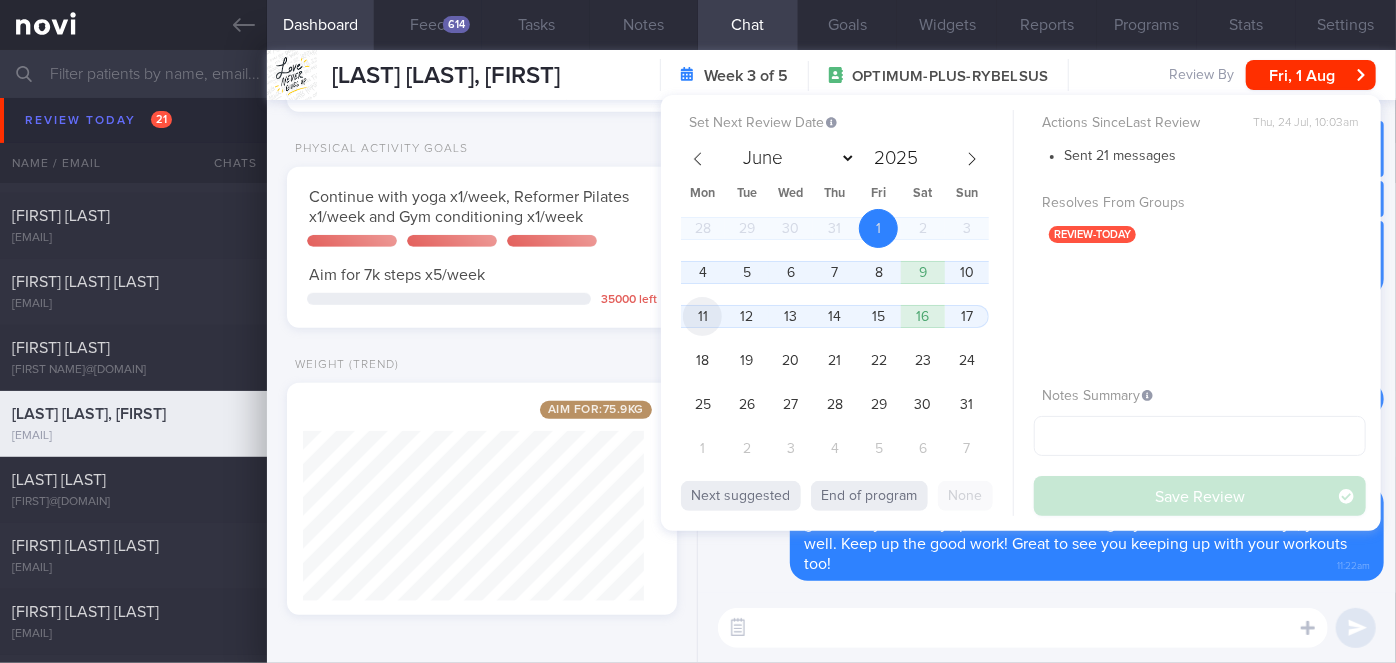 click on "11" at bounding box center (702, 316) 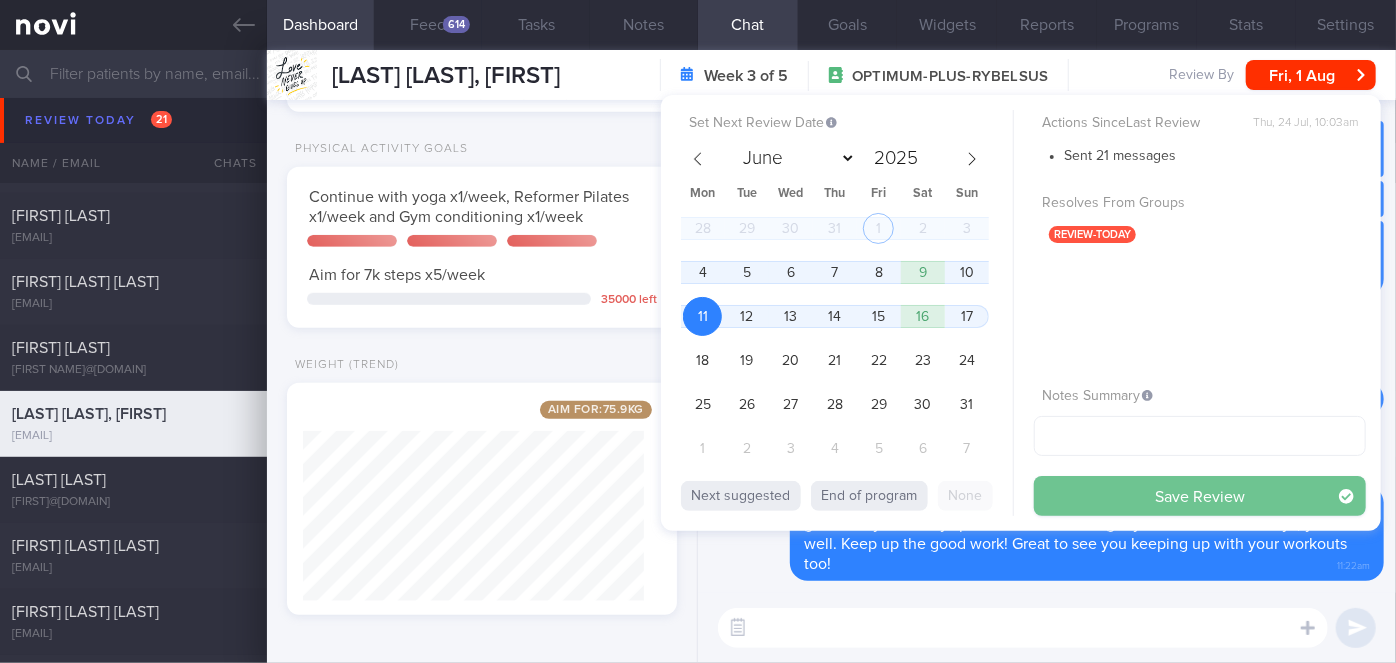 click on "Save Review" at bounding box center (1200, 496) 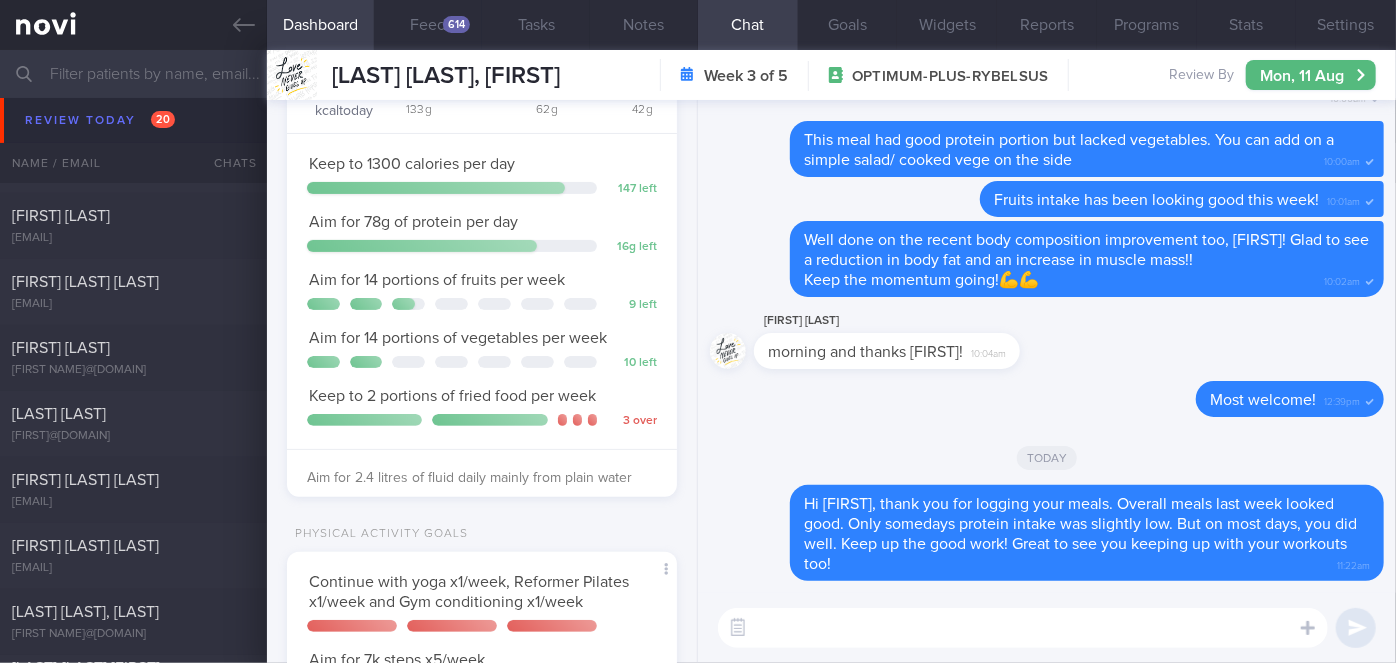 scroll, scrollTop: 0, scrollLeft: 0, axis: both 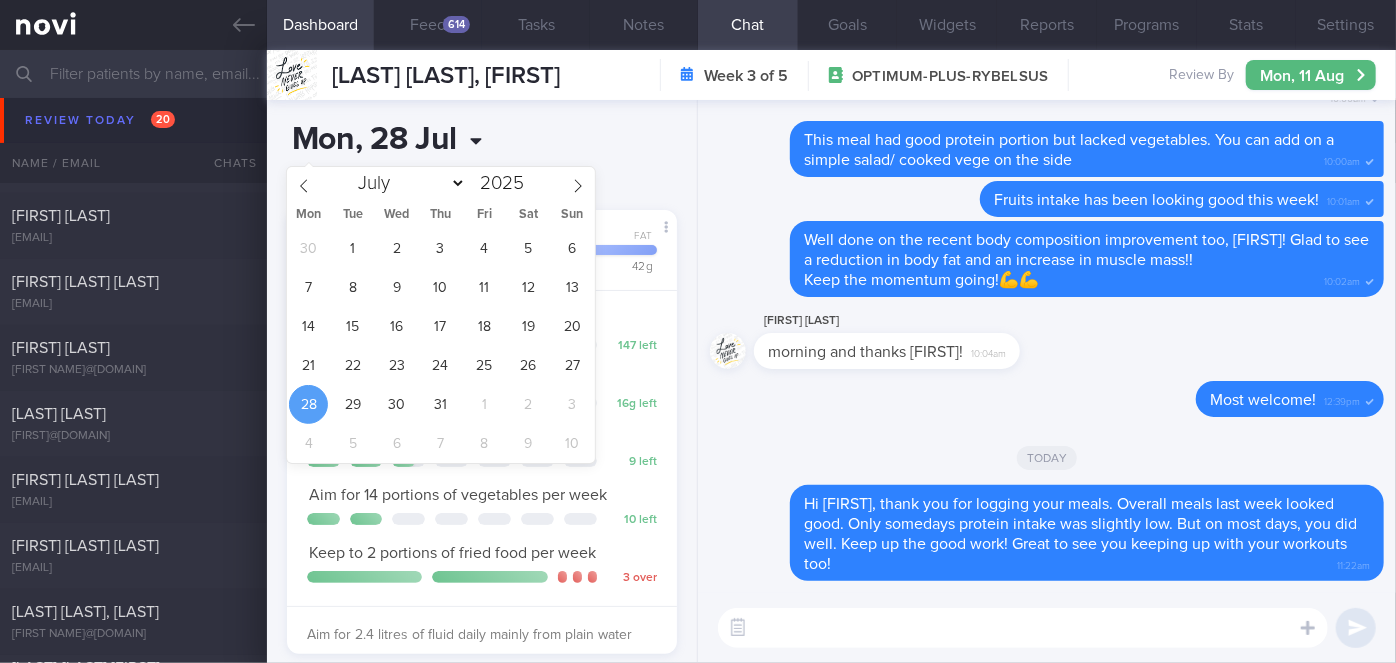 click on "[DATE]" at bounding box center (407, 140) 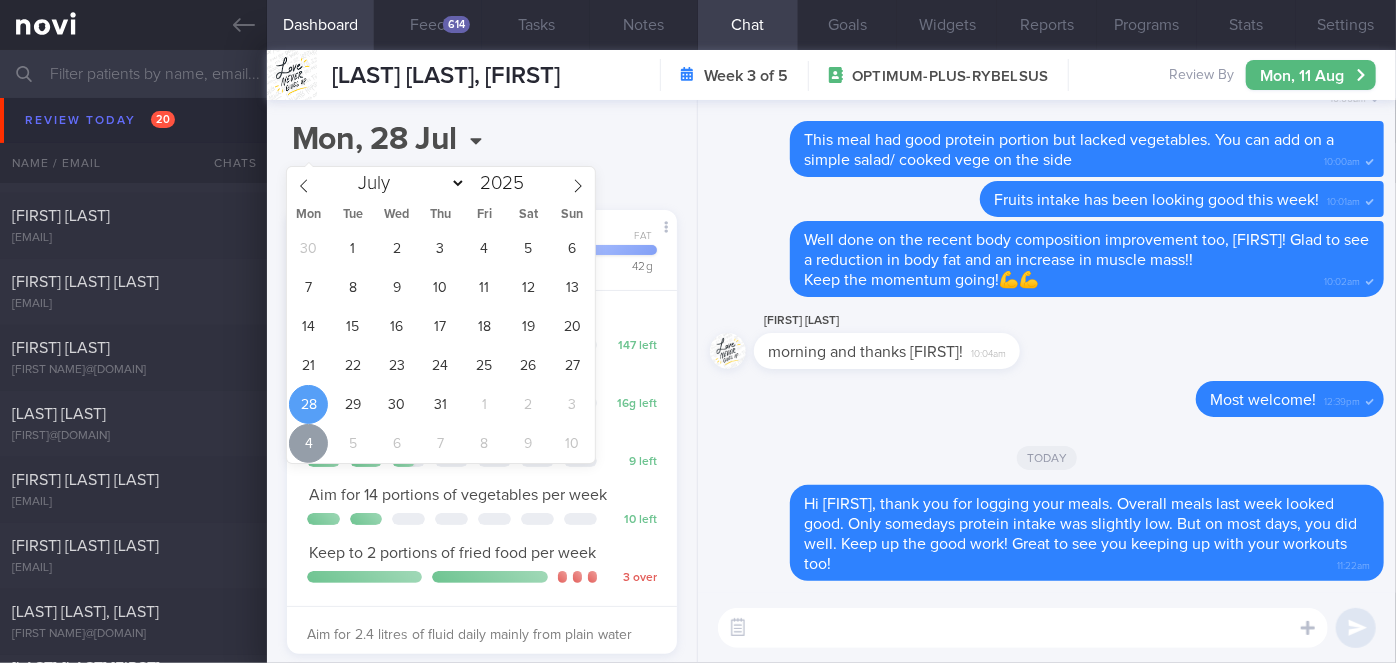 click on "4" at bounding box center [308, 443] 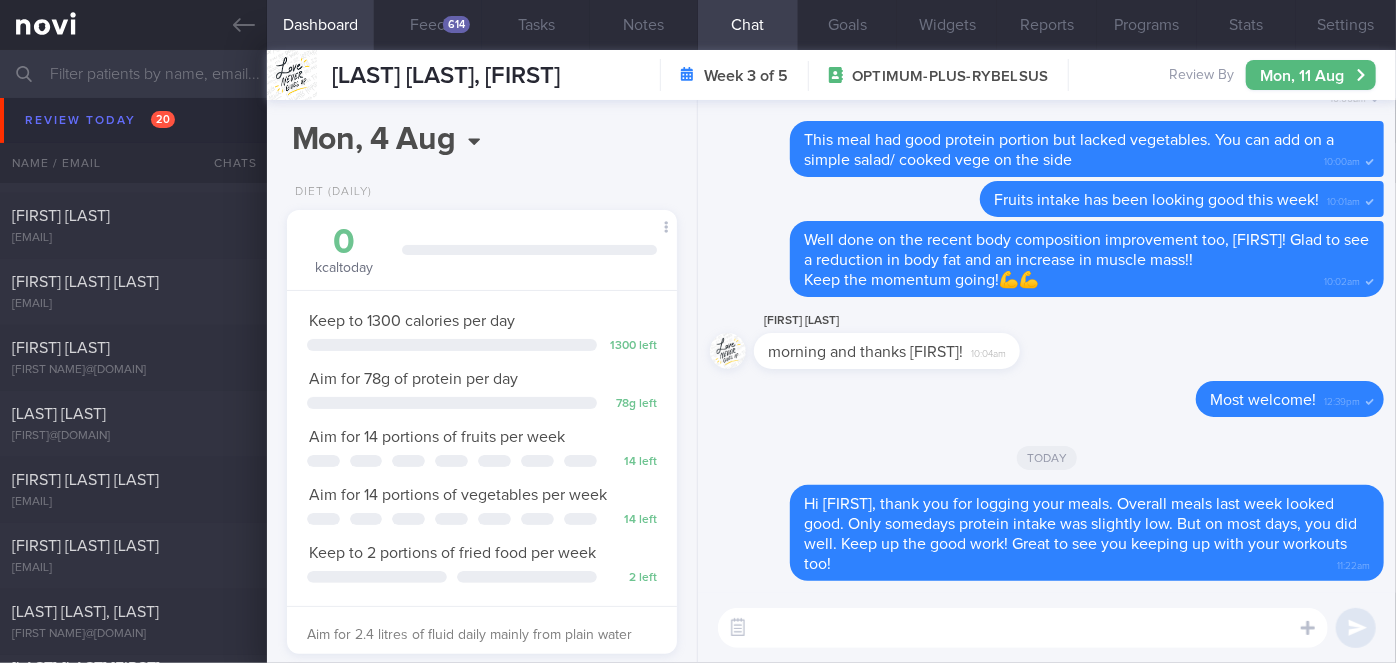 scroll, scrollTop: 999800, scrollLeft: 999658, axis: both 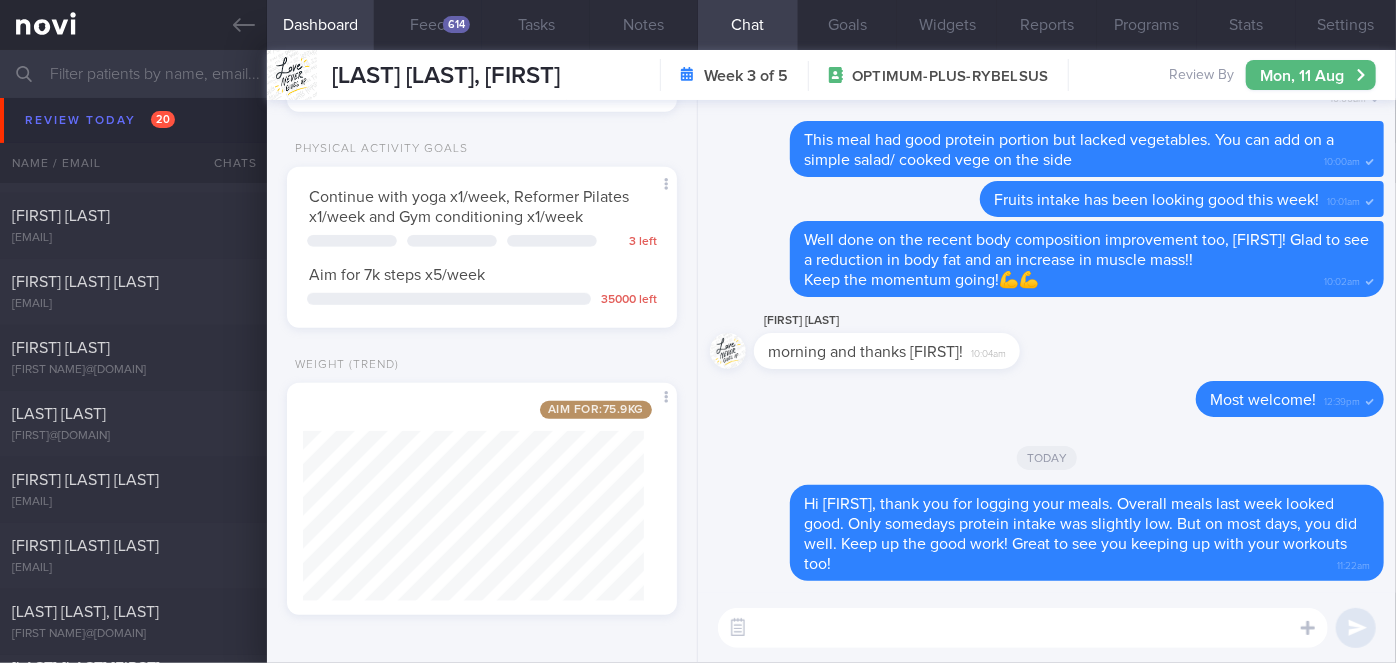 click at bounding box center [1023, 628] 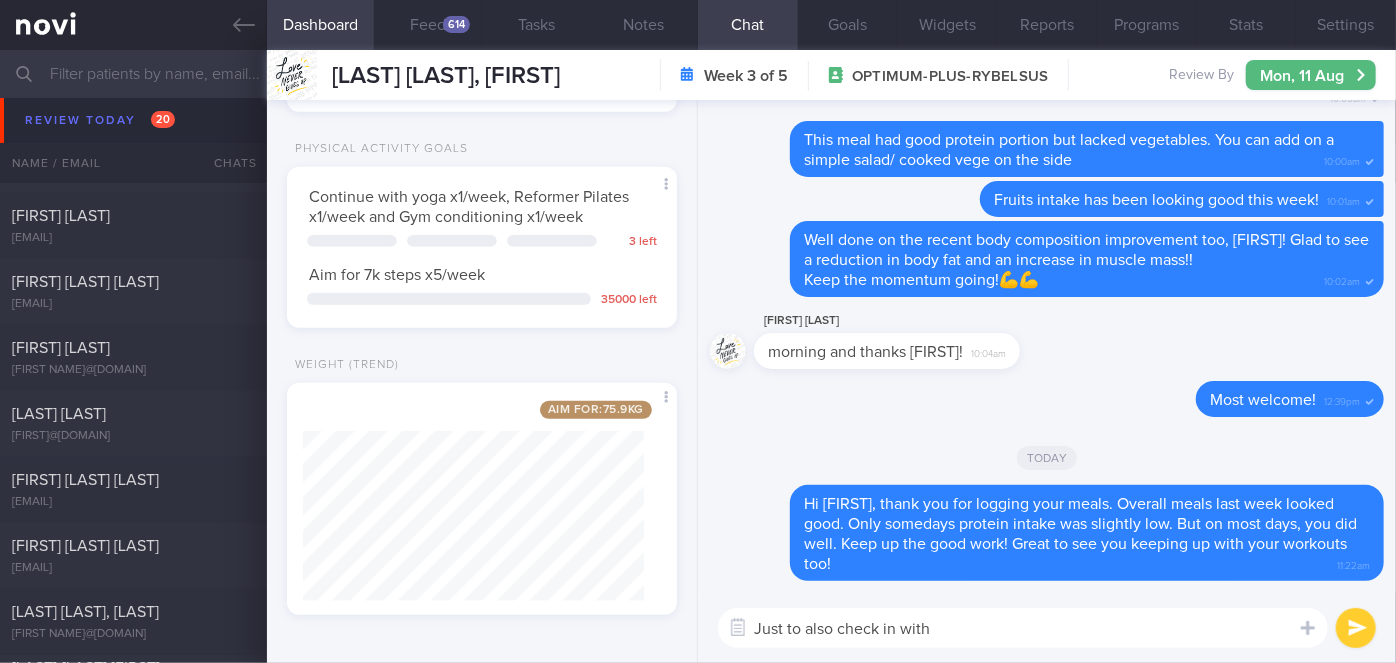 scroll, scrollTop: 0, scrollLeft: 0, axis: both 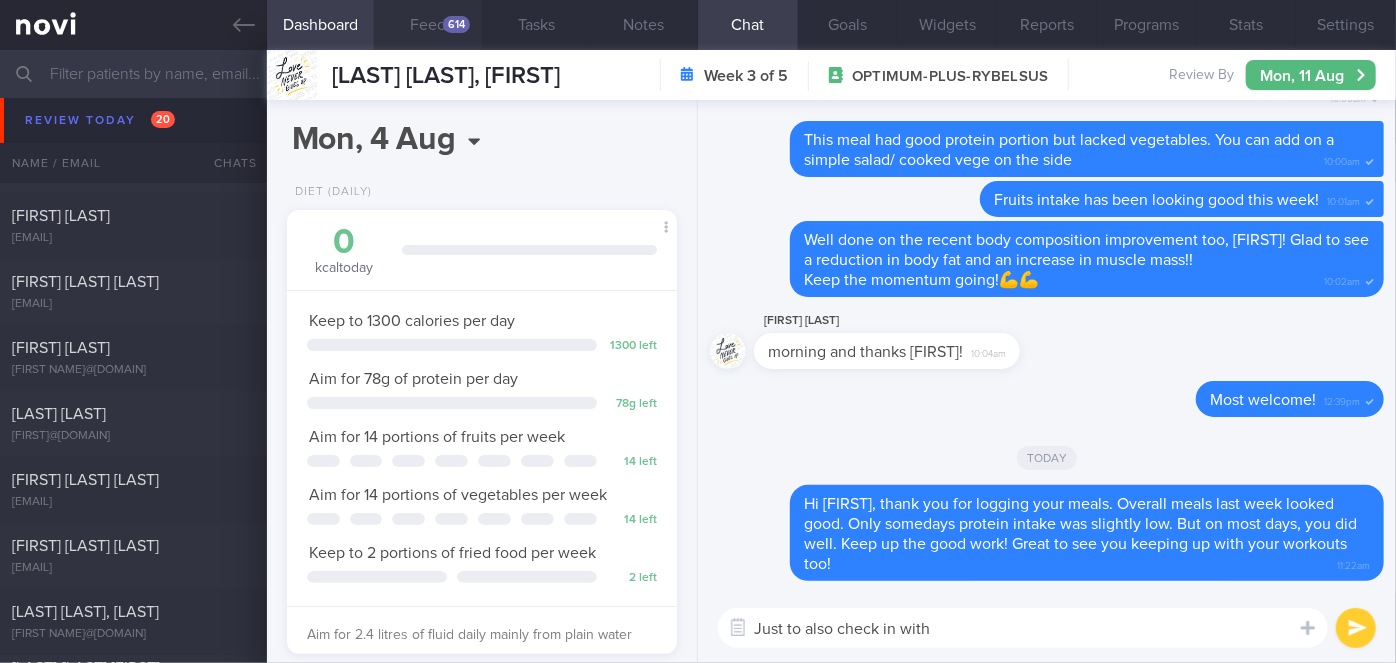 type on "Just to also check in with" 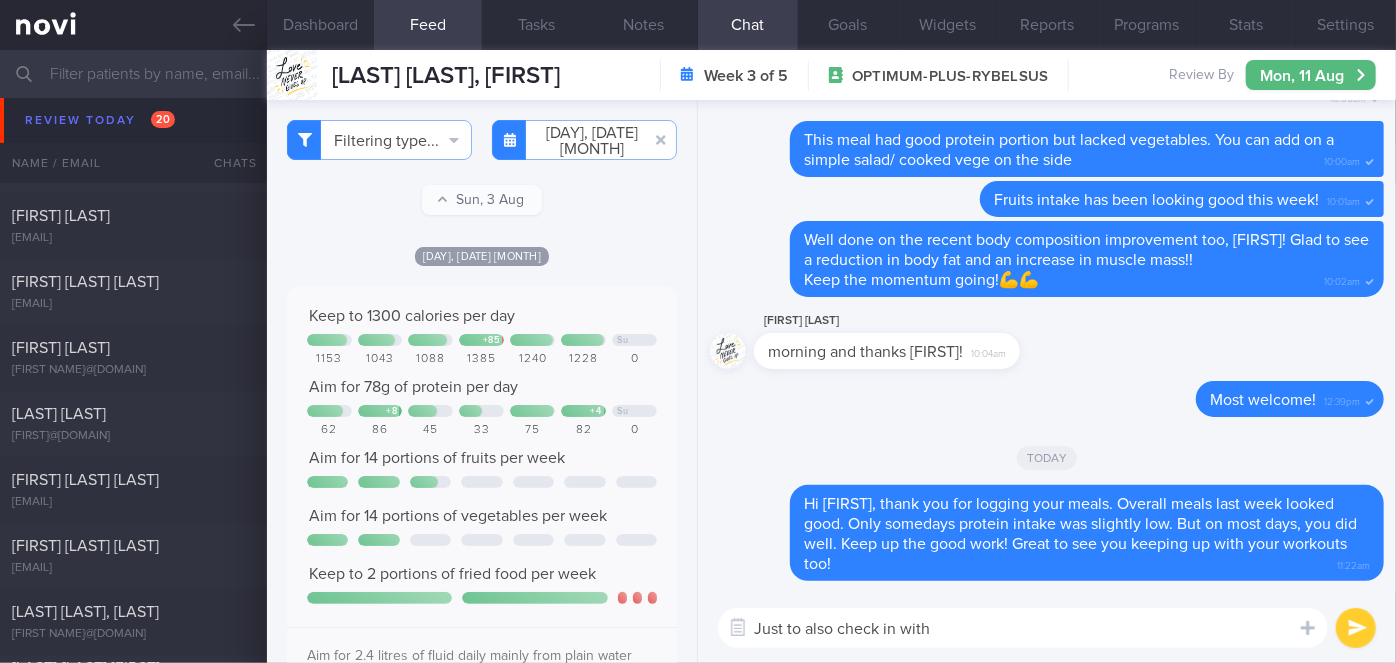 scroll, scrollTop: 0, scrollLeft: 0, axis: both 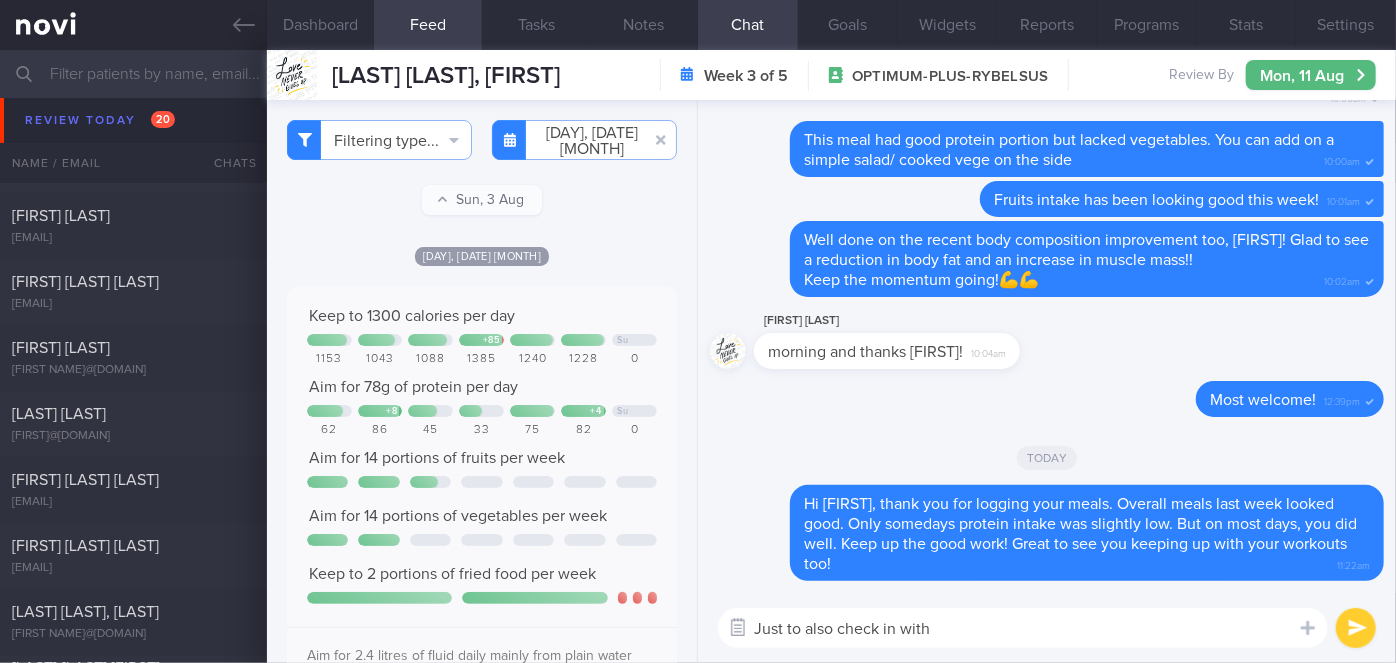 drag, startPoint x: 937, startPoint y: 624, endPoint x: 728, endPoint y: 622, distance: 209.00957 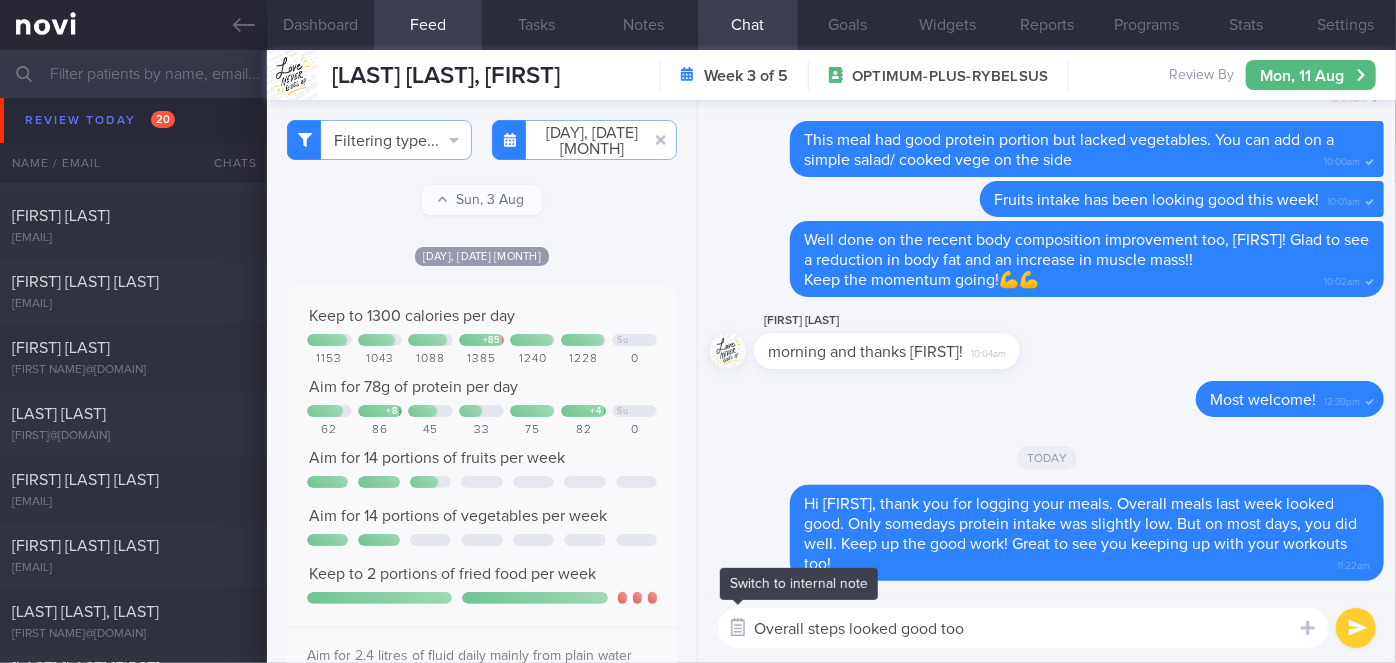 type on "Overall steps looked good too!" 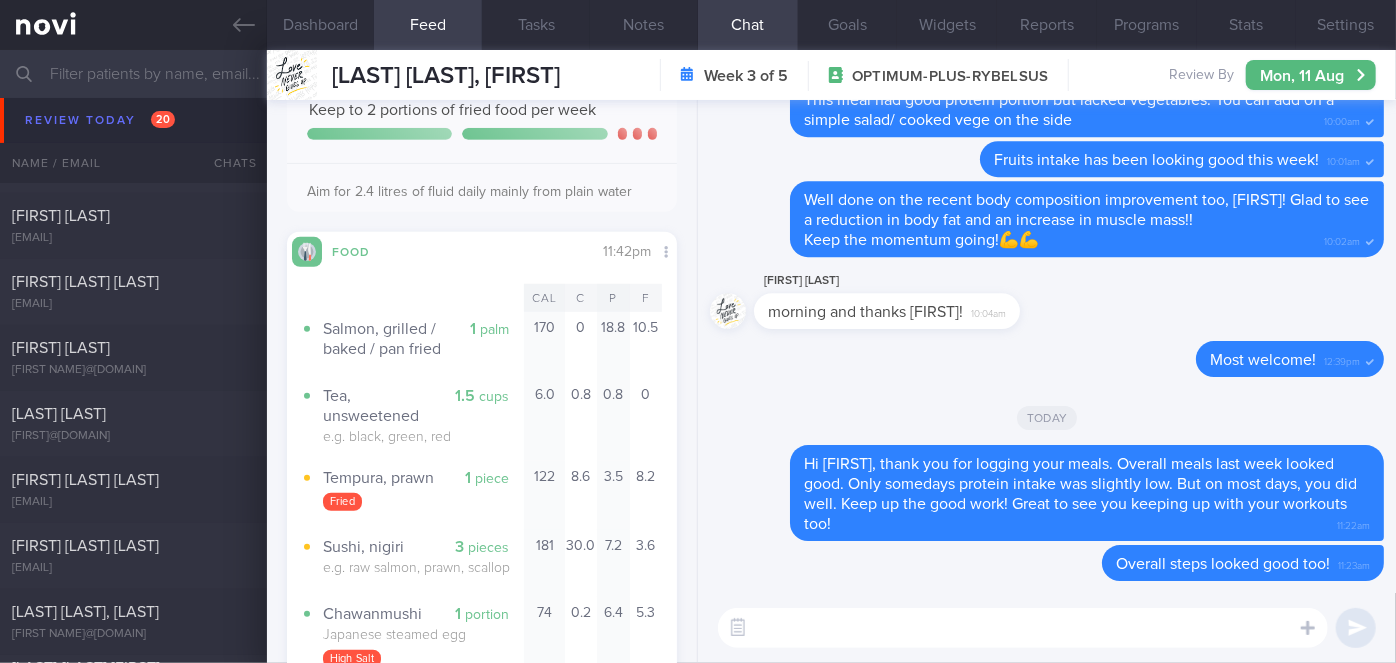 scroll, scrollTop: 0, scrollLeft: 0, axis: both 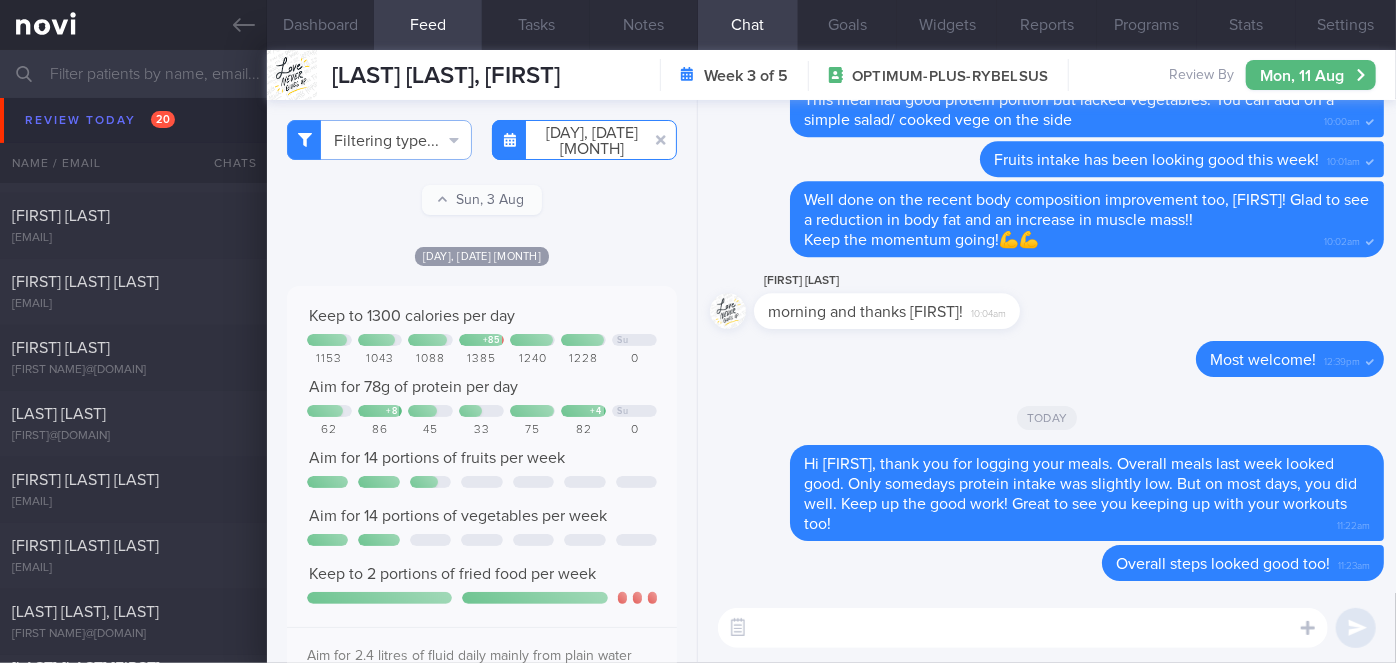 type 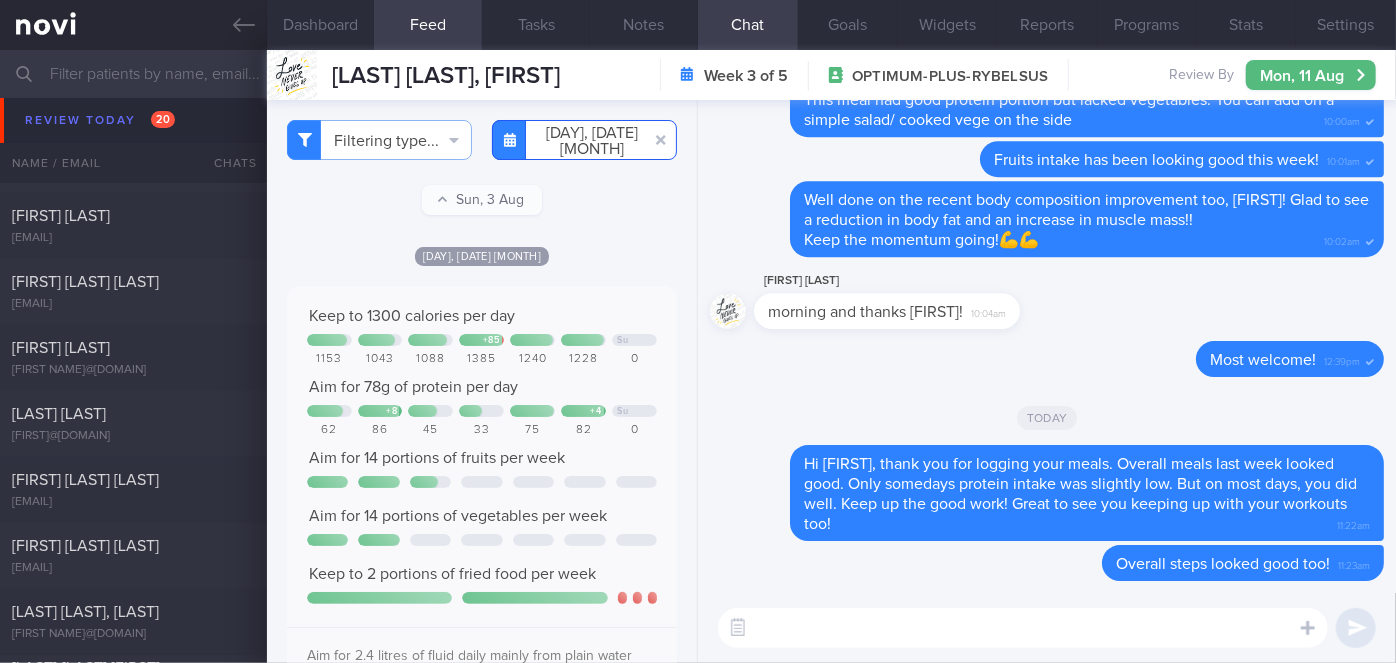 click on "[DATE]" at bounding box center (584, 140) 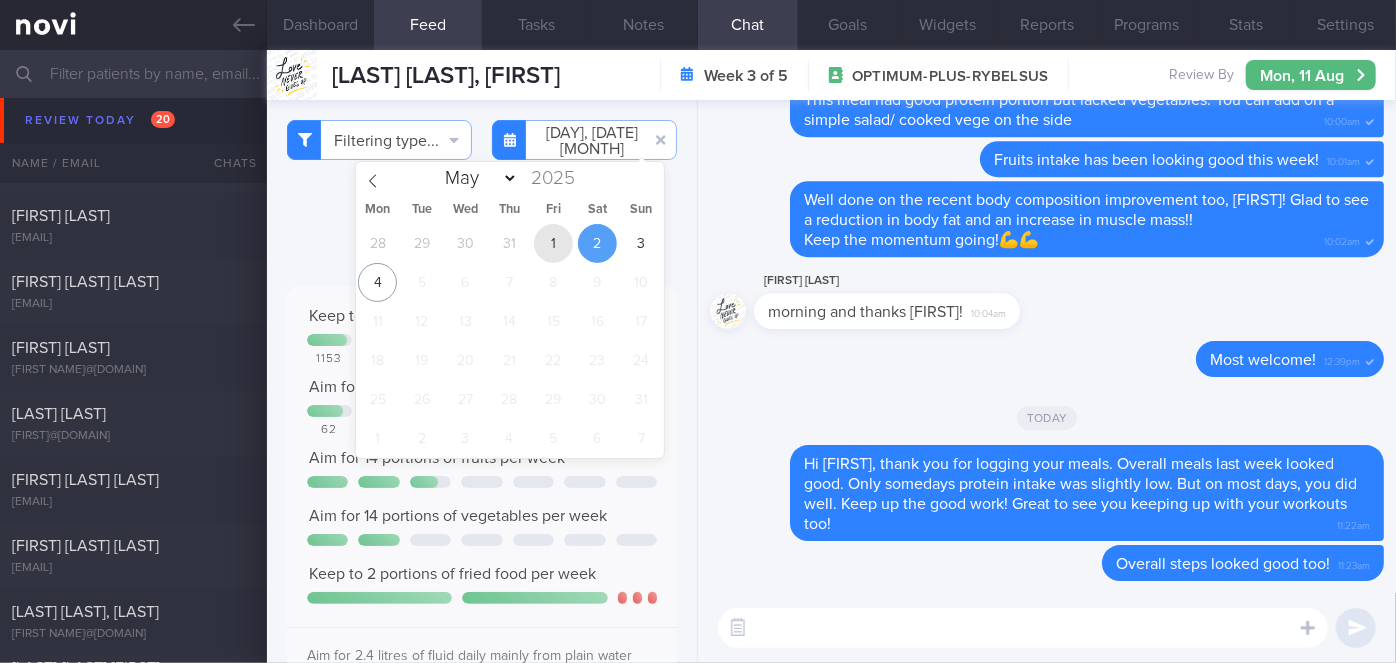 click on "1" at bounding box center (553, 243) 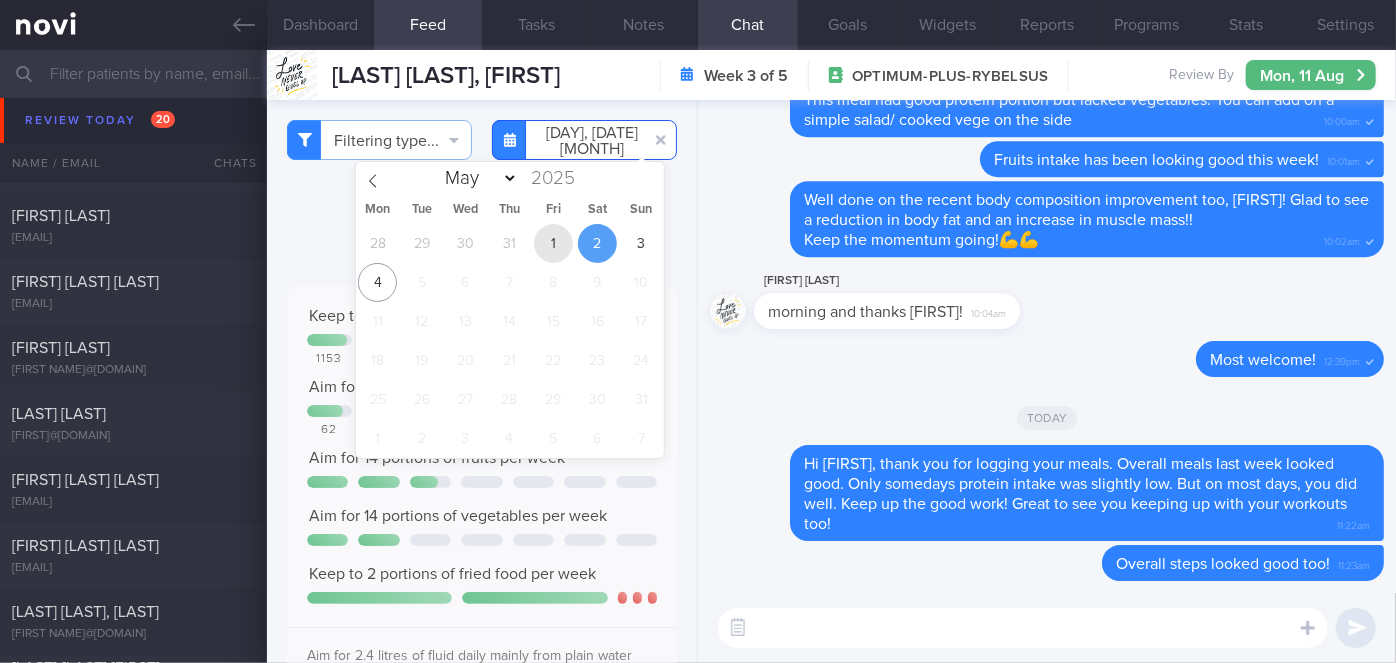 type on "2025-08-01" 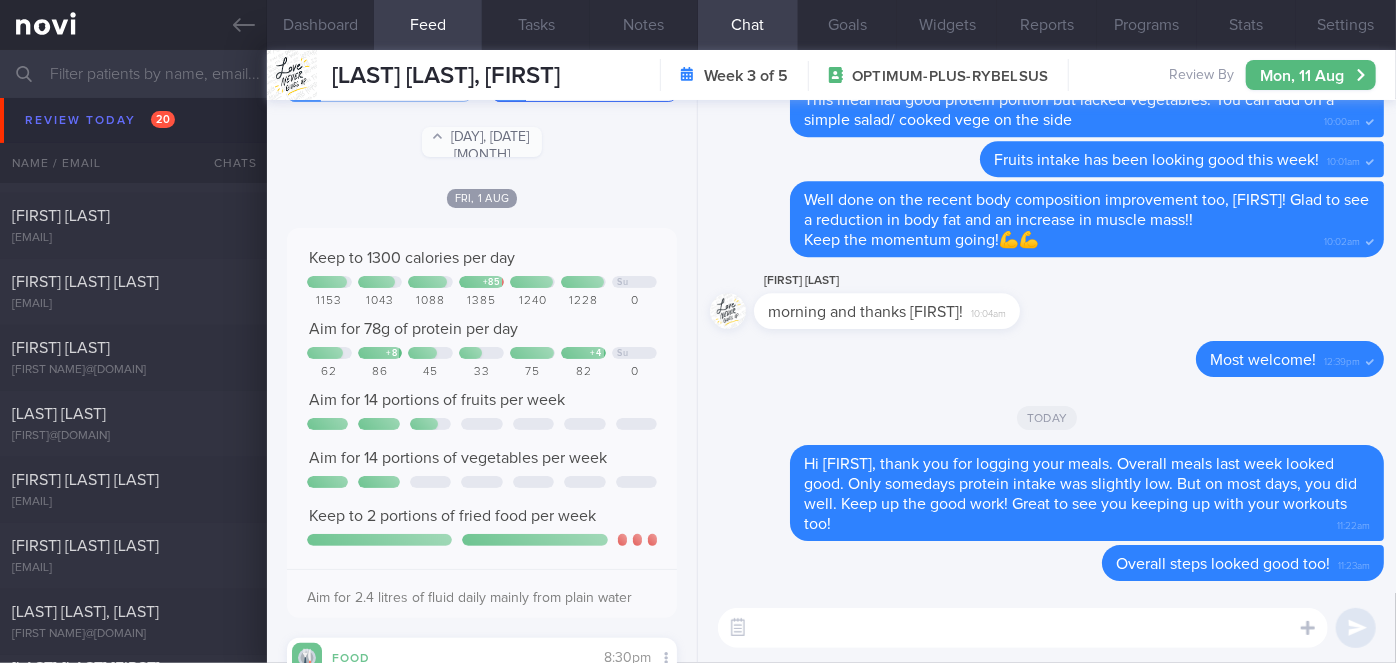 scroll, scrollTop: 0, scrollLeft: 0, axis: both 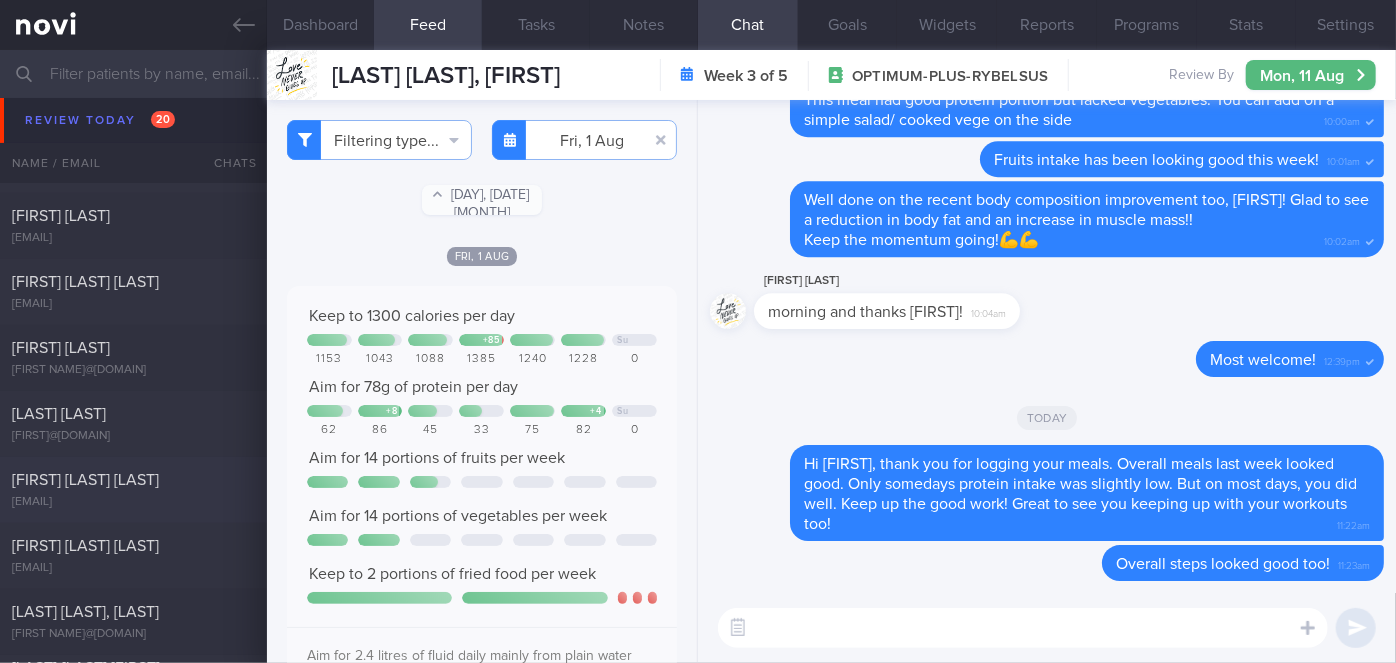 click on "[FIRST] [LAST] [FIRST]" at bounding box center [131, 480] 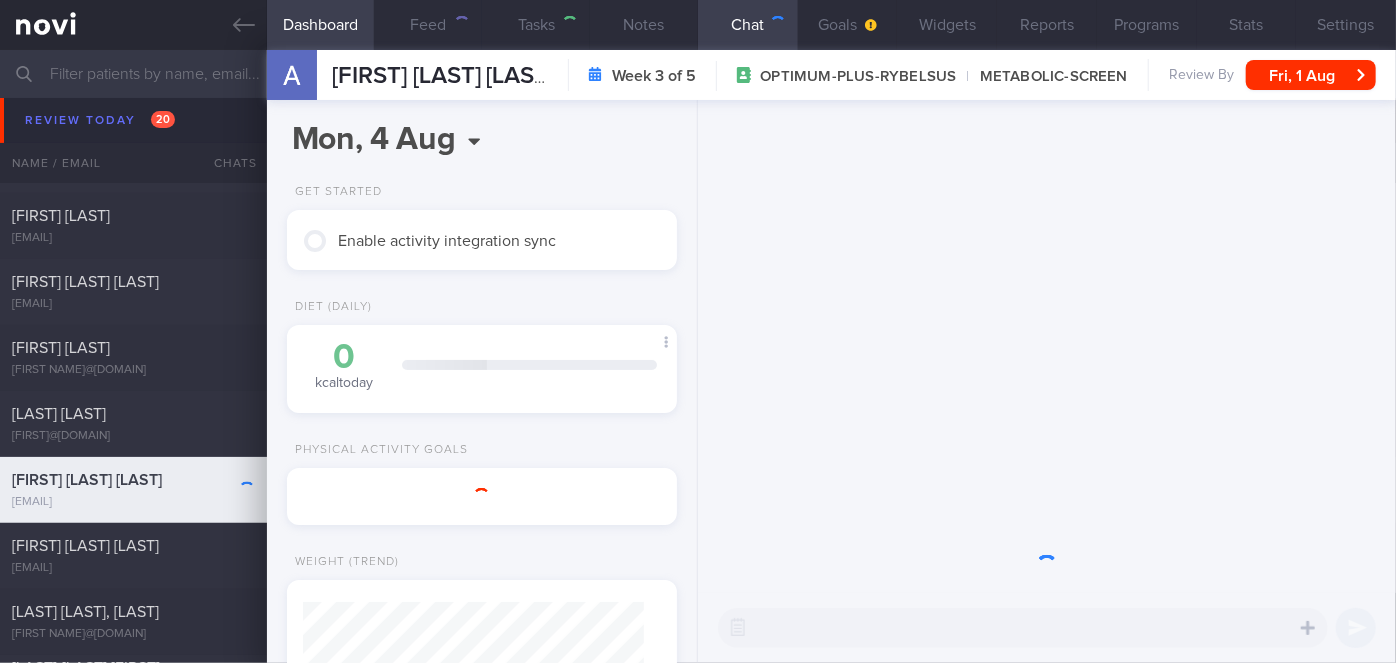 scroll, scrollTop: 999800, scrollLeft: 999658, axis: both 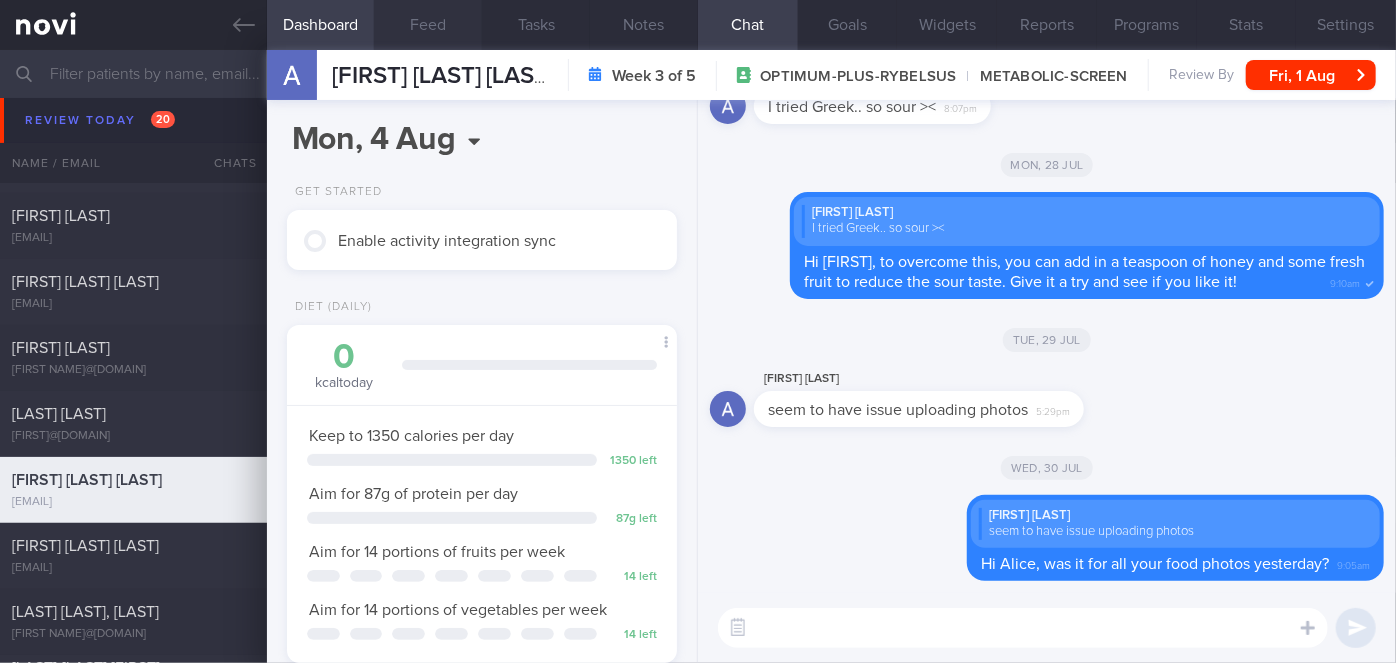 click on "Feed" at bounding box center (428, 25) 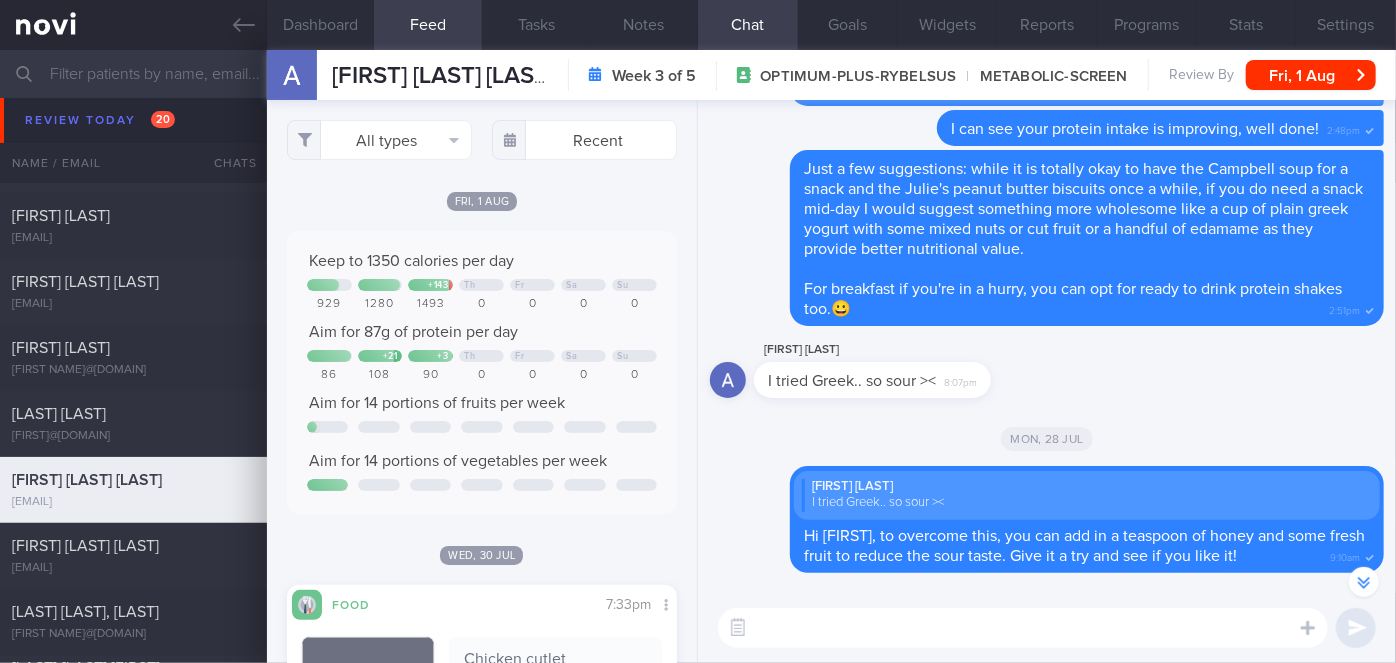 scroll, scrollTop: 0, scrollLeft: 0, axis: both 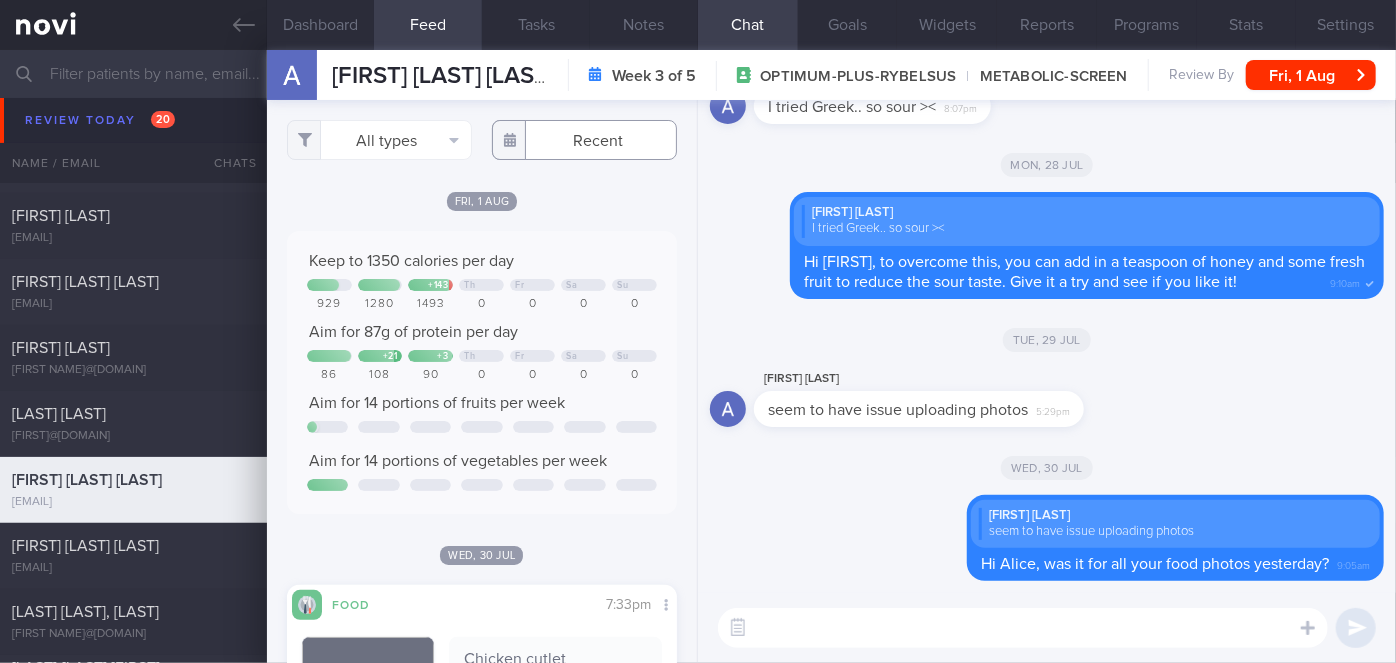 click at bounding box center (584, 140) 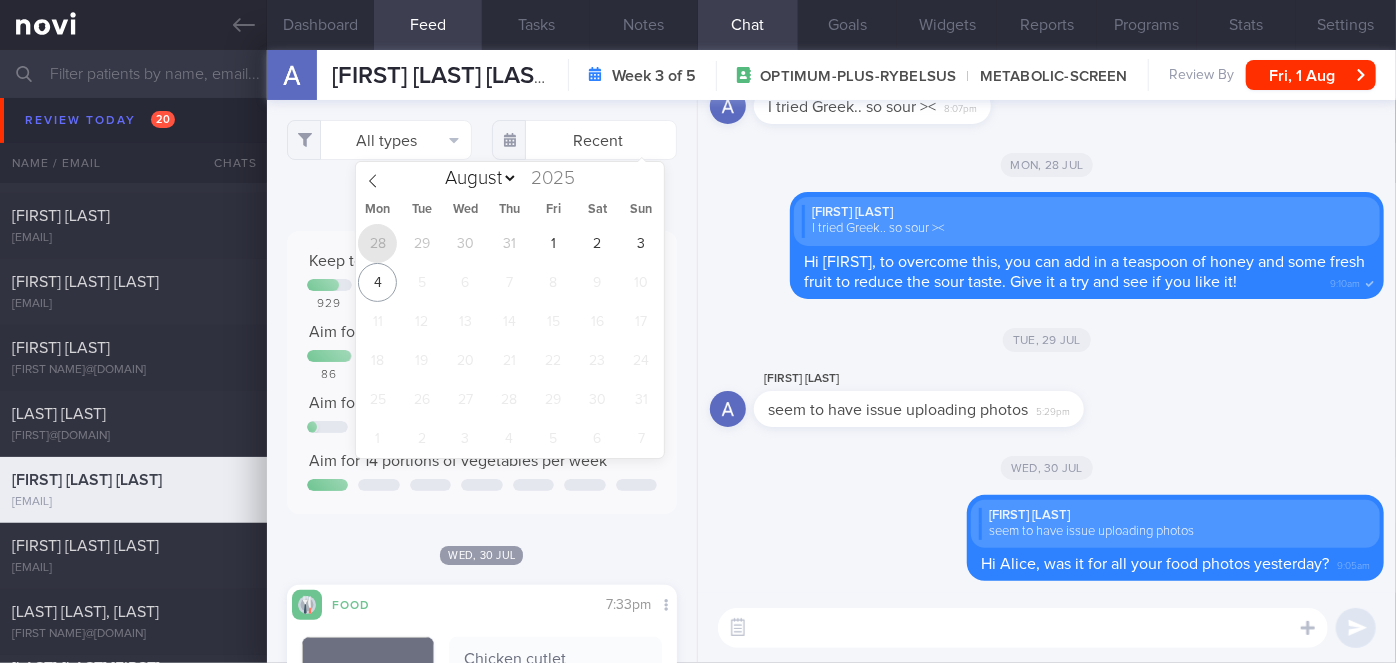 click on "28" at bounding box center [377, 243] 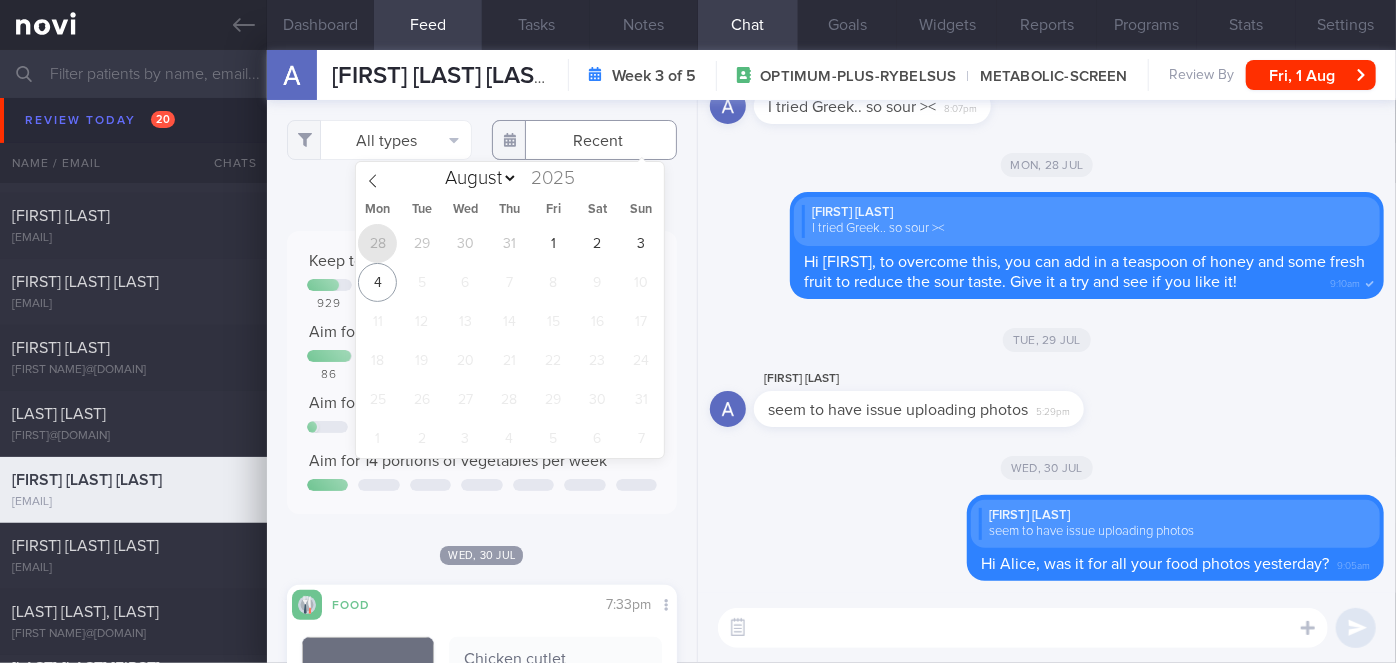 type on "[DATE]" 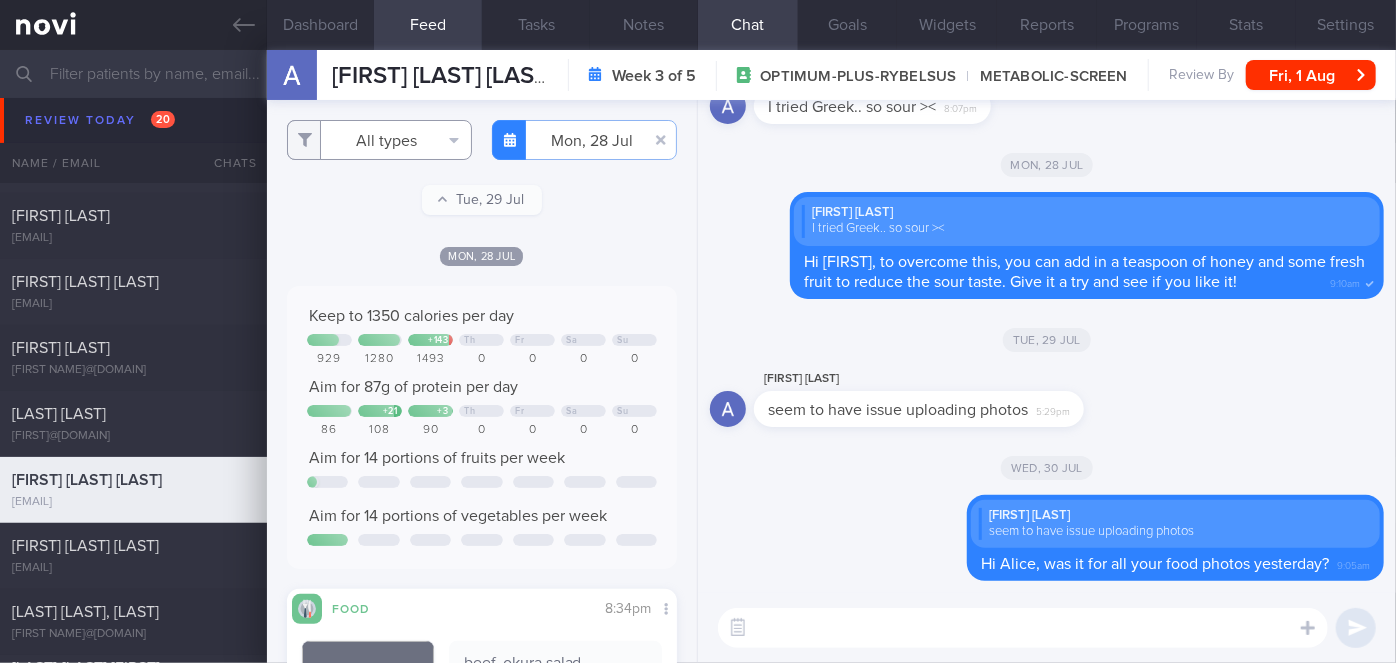 click on "All types" at bounding box center (379, 140) 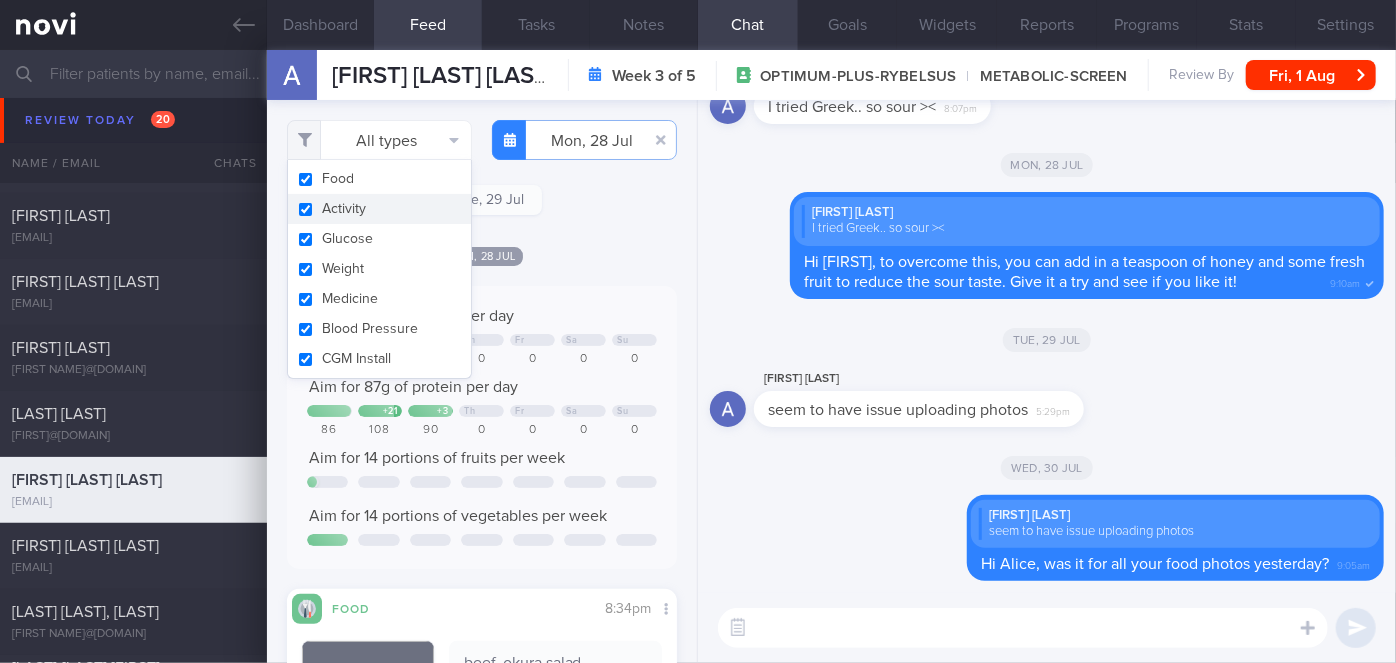 click on "Activity" at bounding box center (379, 209) 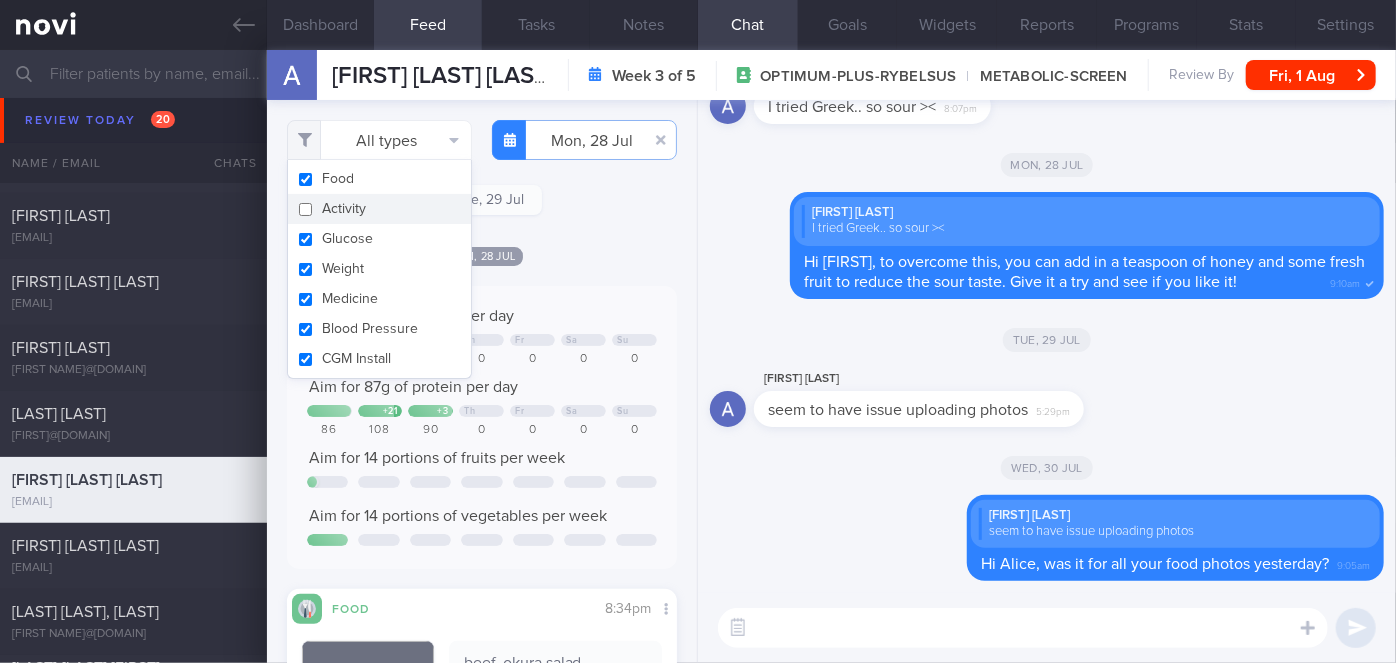 checkbox on "false" 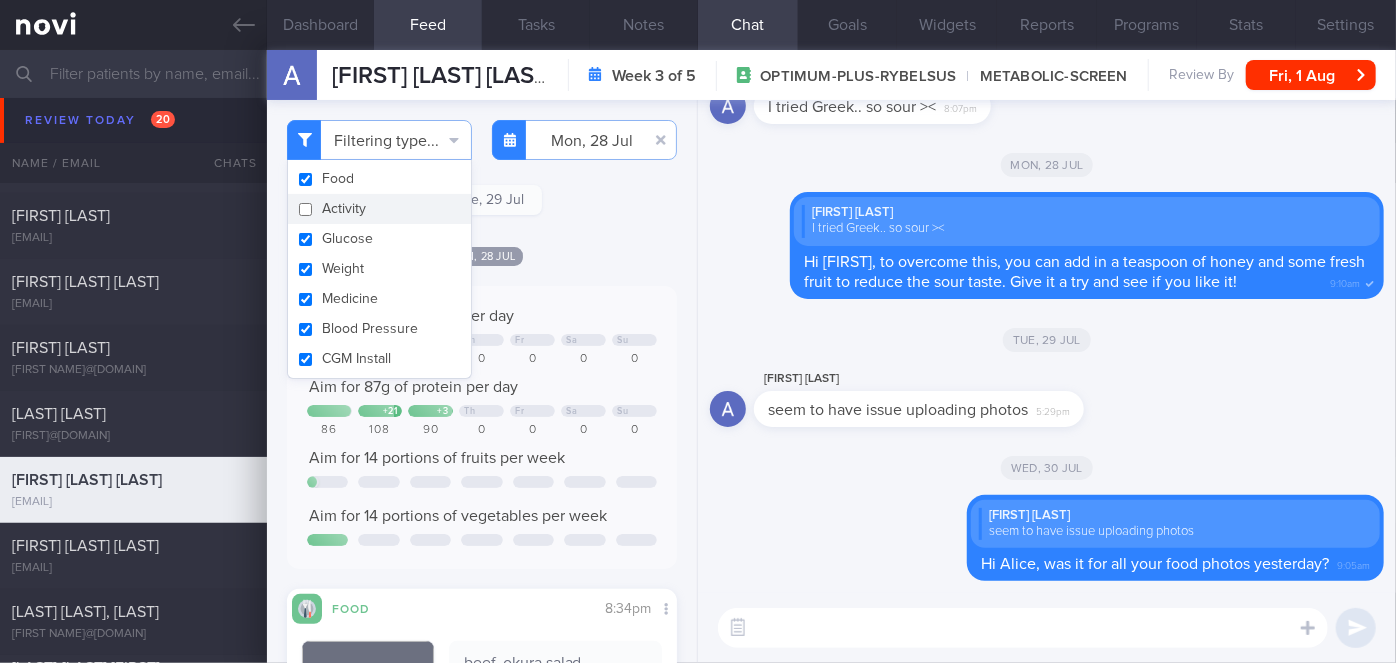 click on "Filtering type...
Food
Activity
Glucose
Weight
Medicine
Blood Pressure
CGM Install
Mon, 28 Jul
2025-07-28
Tue, 29 Jul
Mon, 28 Jul" at bounding box center [482, 381] 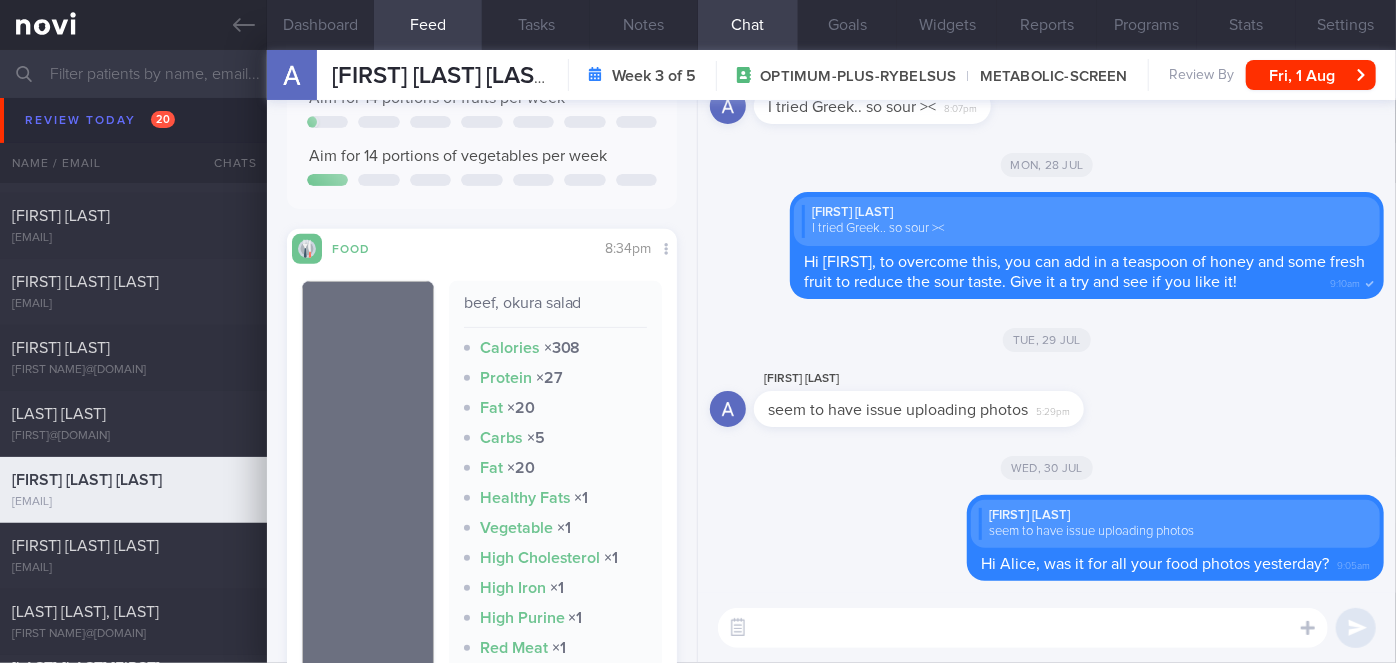 scroll, scrollTop: 0, scrollLeft: 0, axis: both 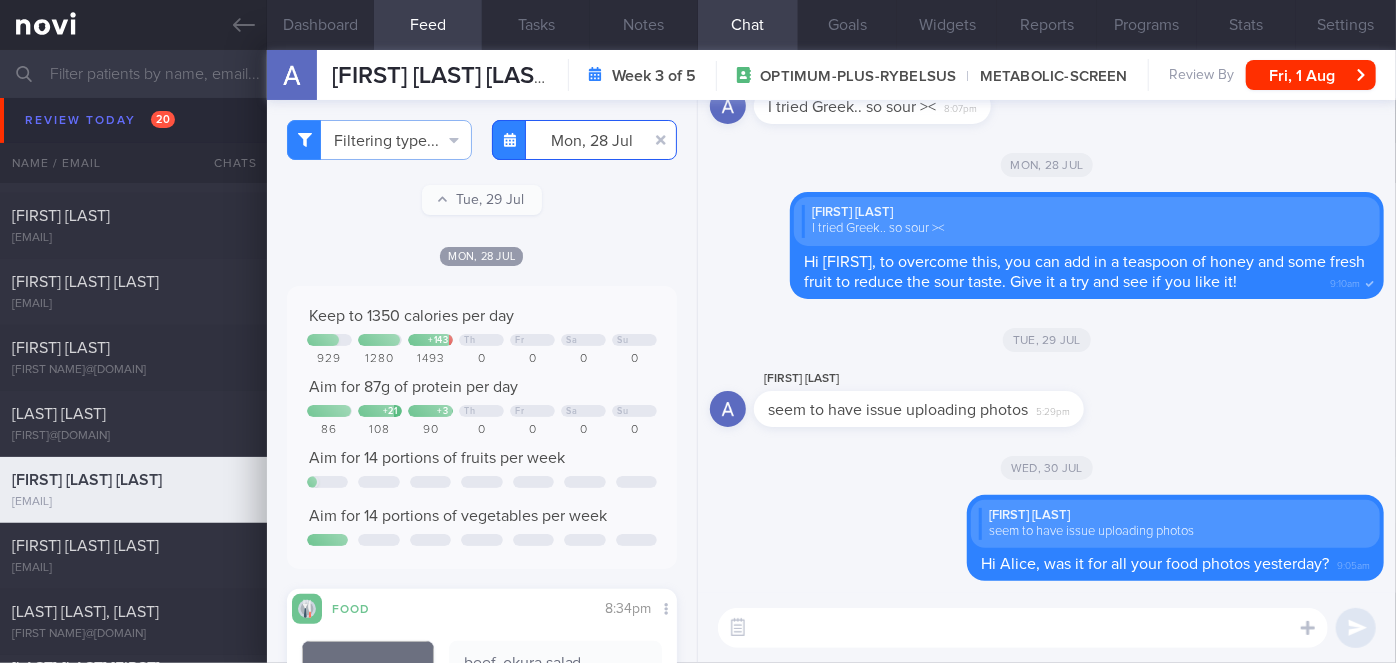 click on "[DATE]" at bounding box center [584, 140] 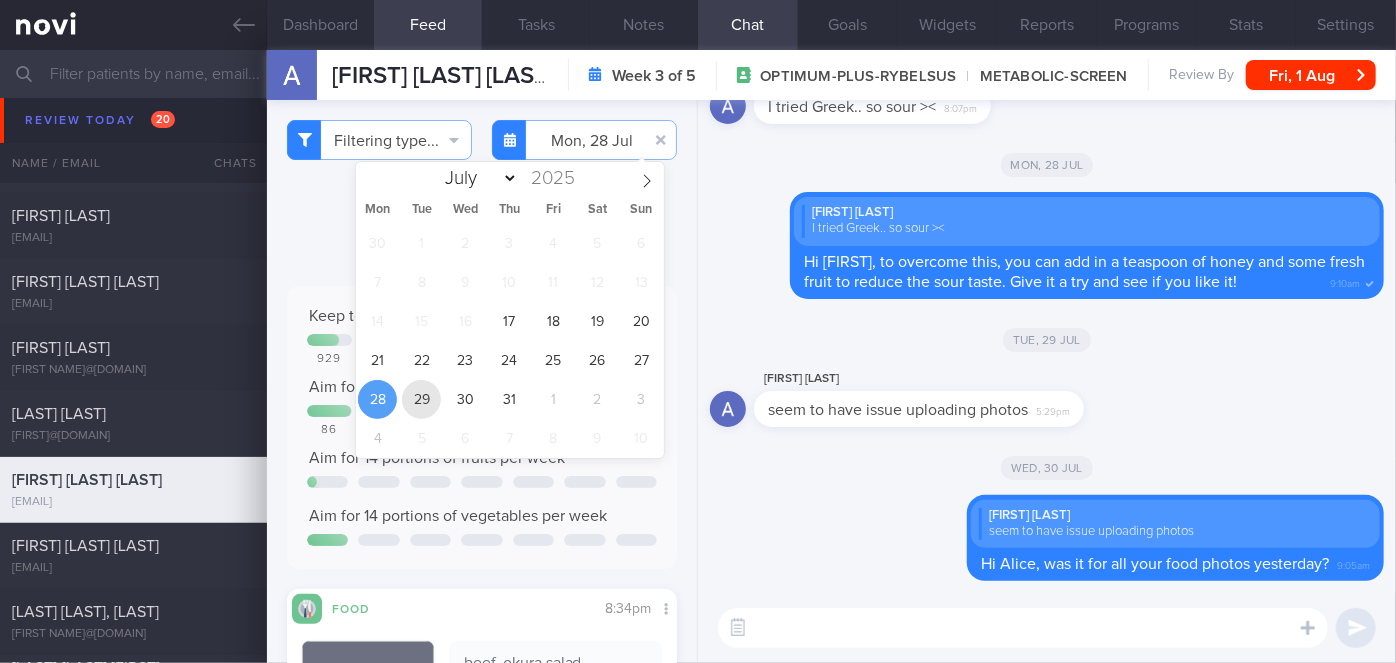 click on "29" at bounding box center [421, 399] 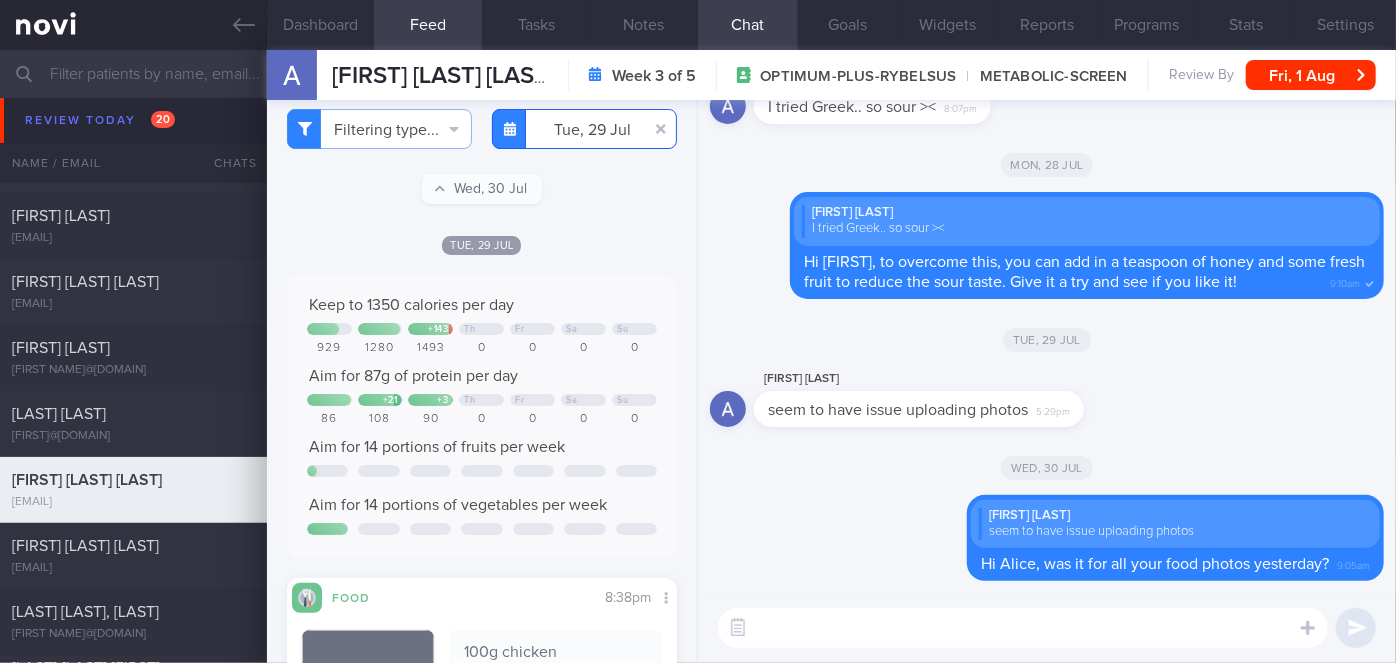 scroll, scrollTop: 0, scrollLeft: 0, axis: both 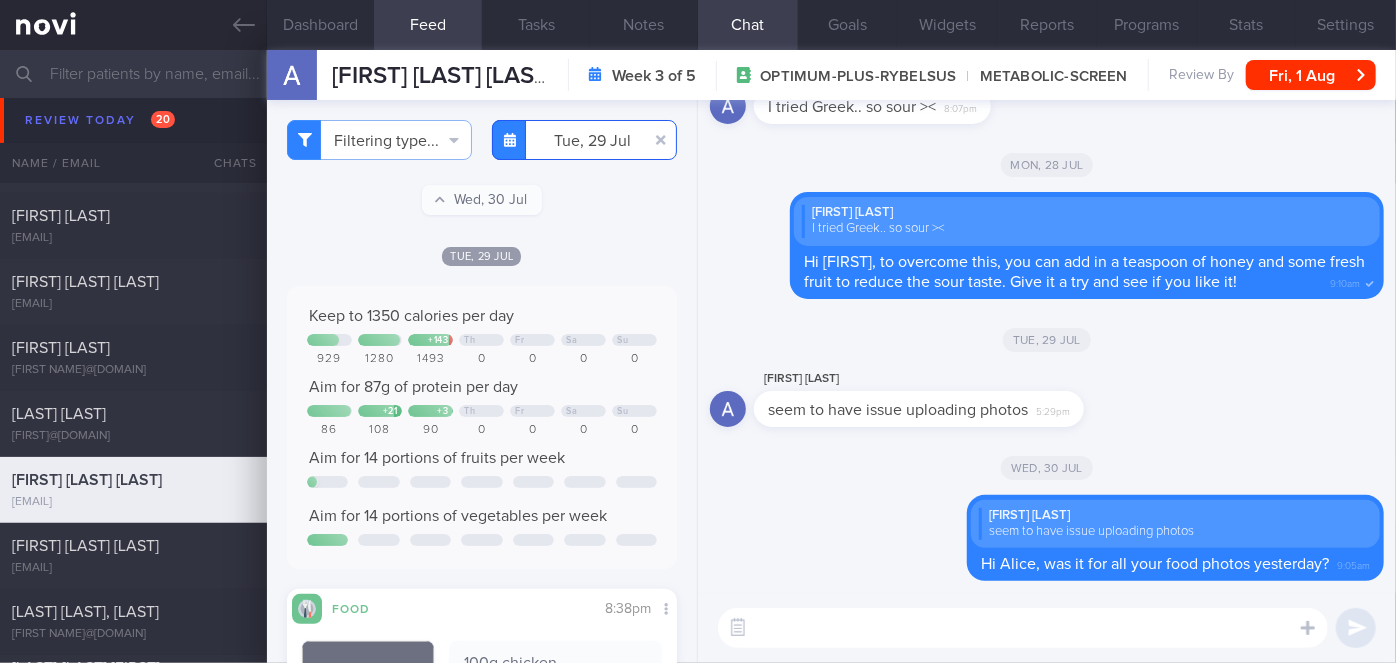click on "2025-07-29" at bounding box center (584, 140) 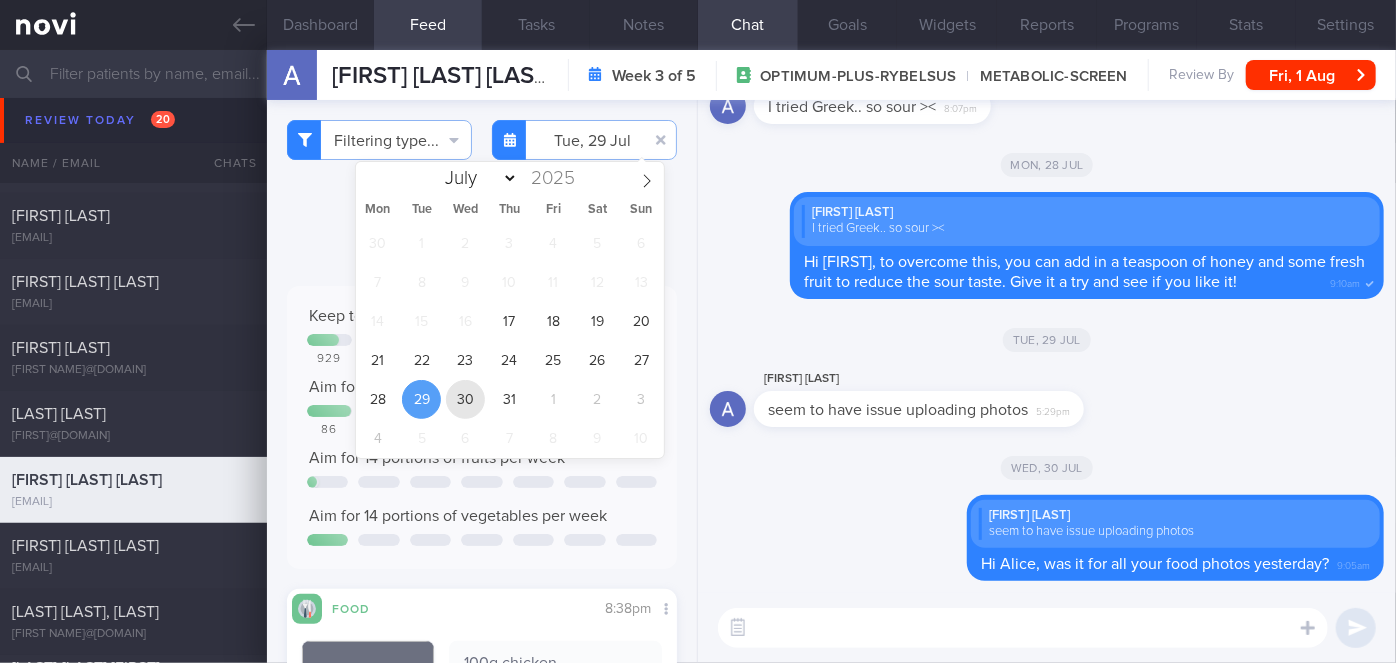 click on "30" at bounding box center (465, 399) 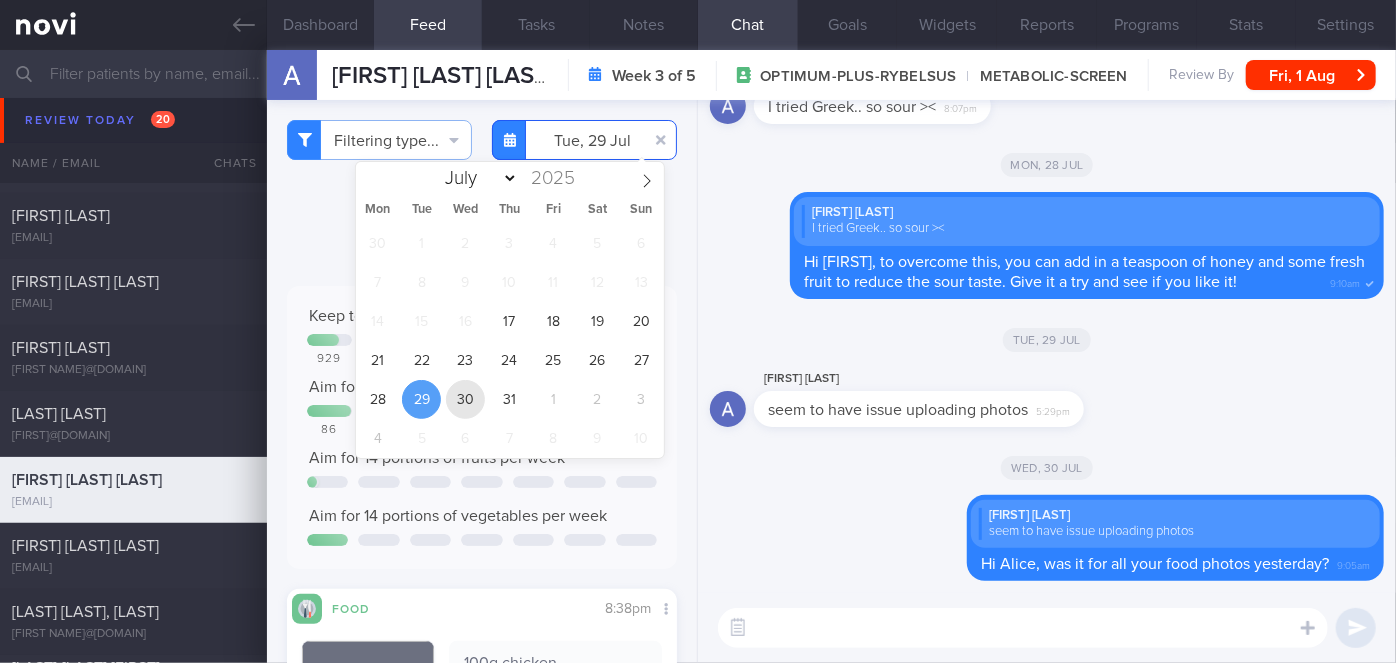 type on "2025-07-30" 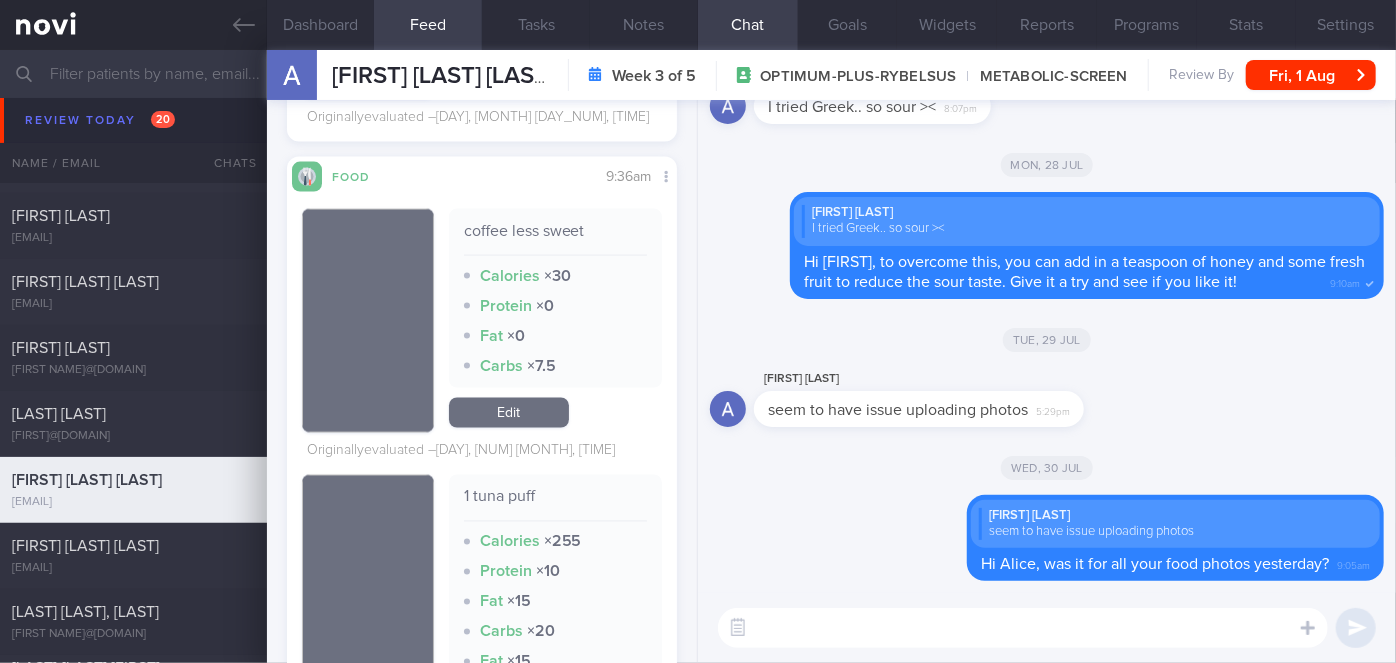 scroll, scrollTop: 1927, scrollLeft: 0, axis: vertical 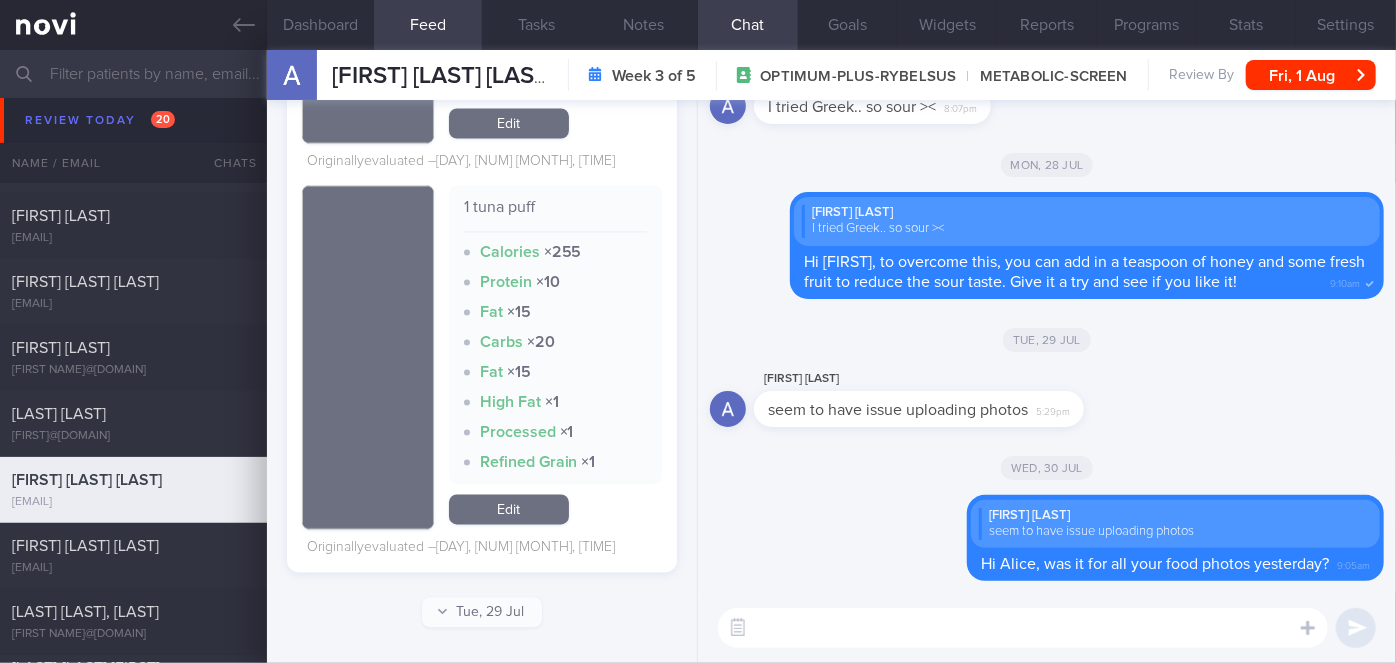 click at bounding box center (1023, 628) 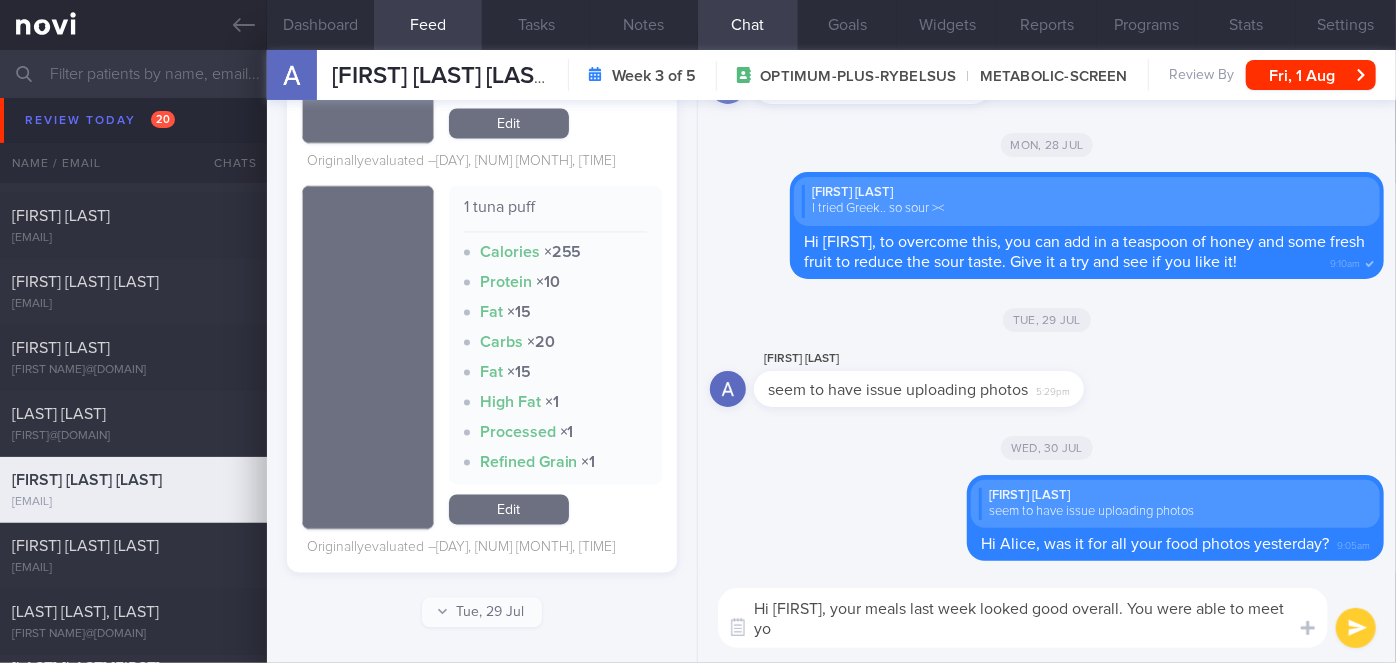 scroll, scrollTop: 0, scrollLeft: 0, axis: both 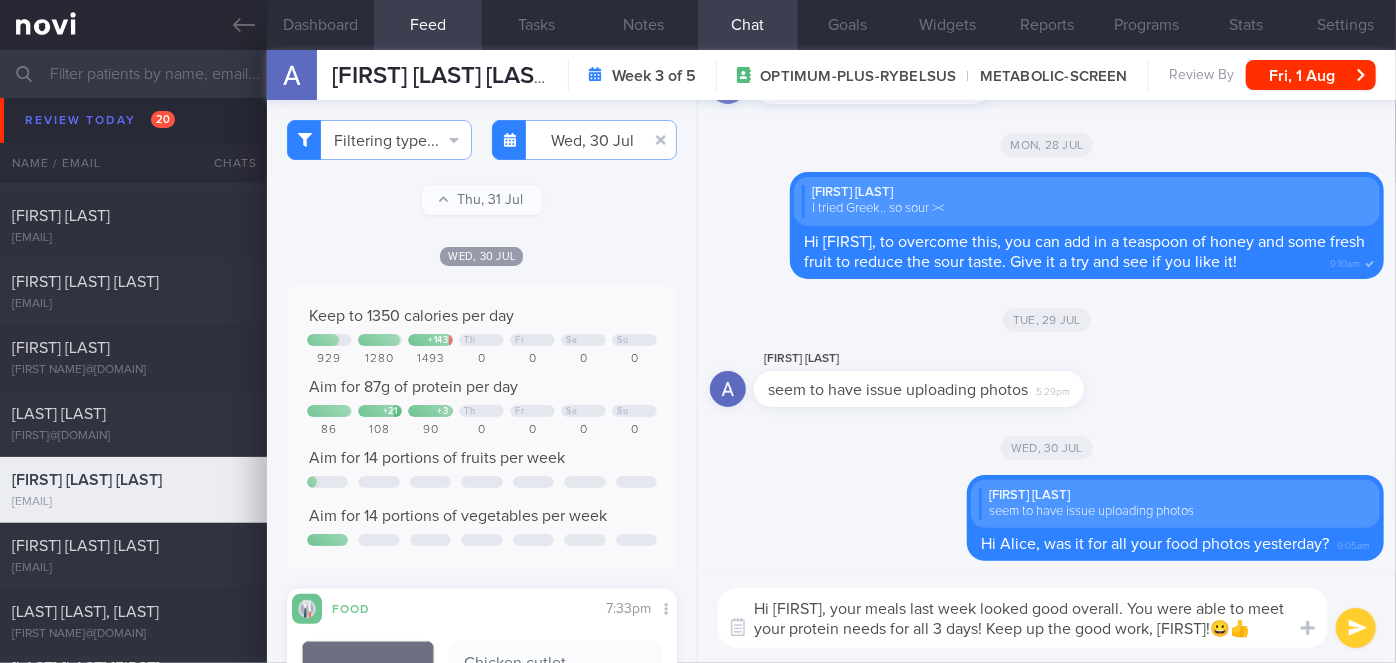 type on "Hi Alice, your meals last week looked good overall. You were able to meet your protein needs for all 3 days! Keep up the good work, Alice!😀👍" 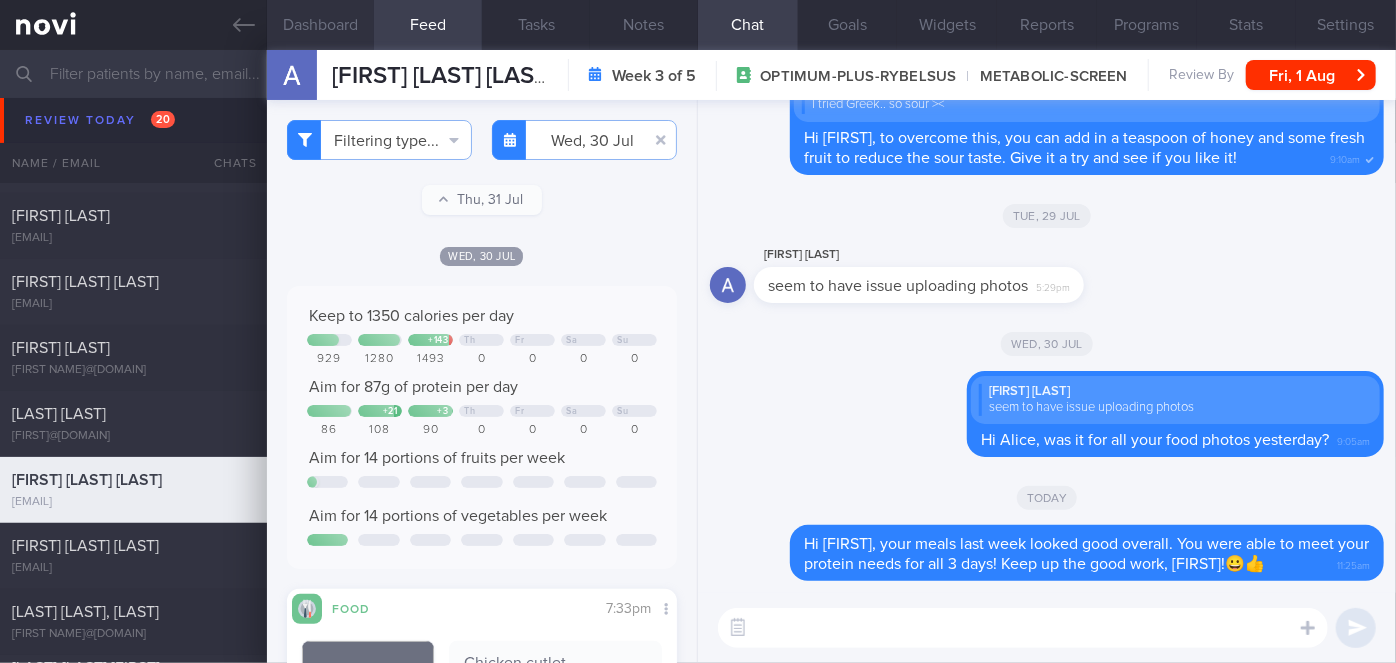 click on "Dashboard" at bounding box center (321, 25) 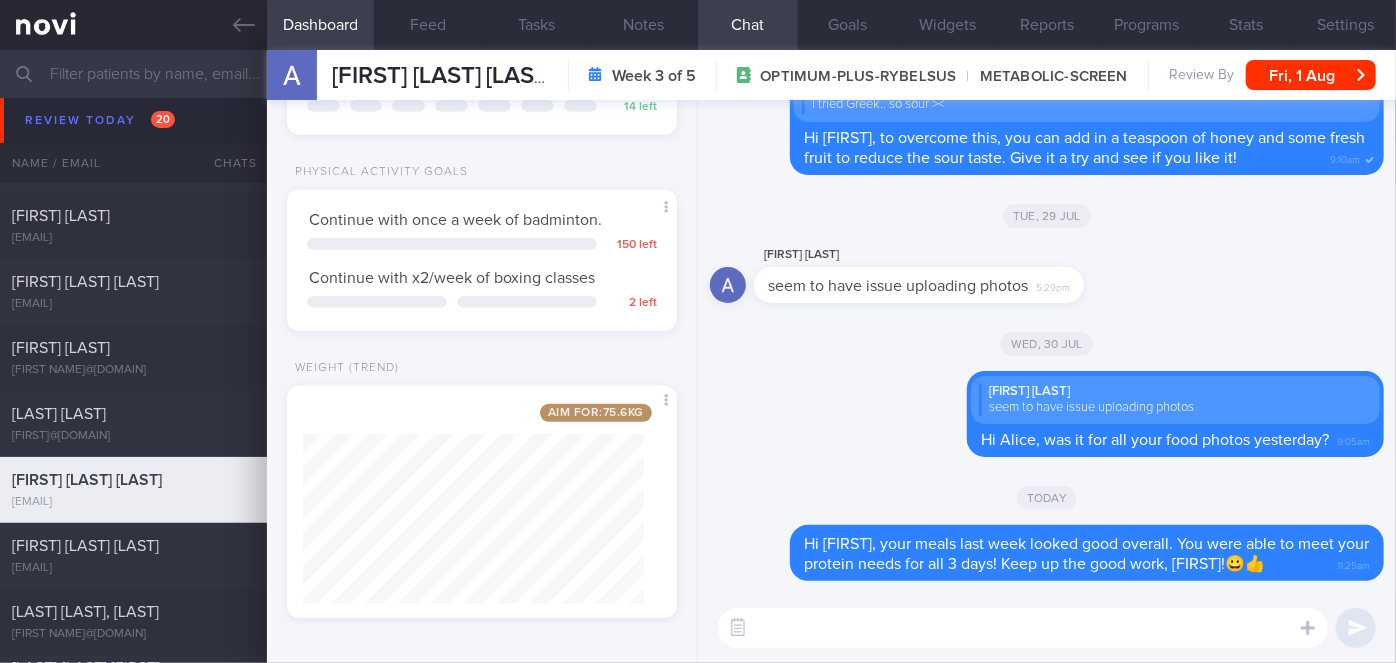 scroll, scrollTop: 531, scrollLeft: 0, axis: vertical 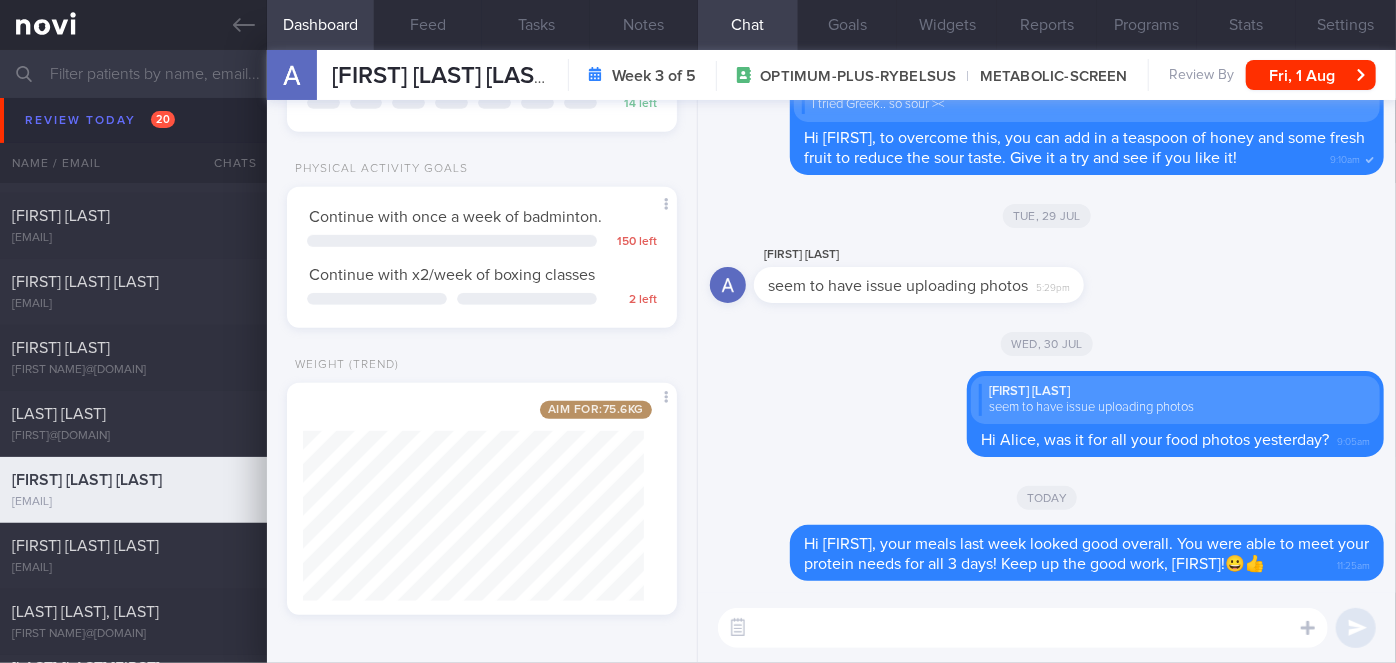 click at bounding box center (1023, 628) 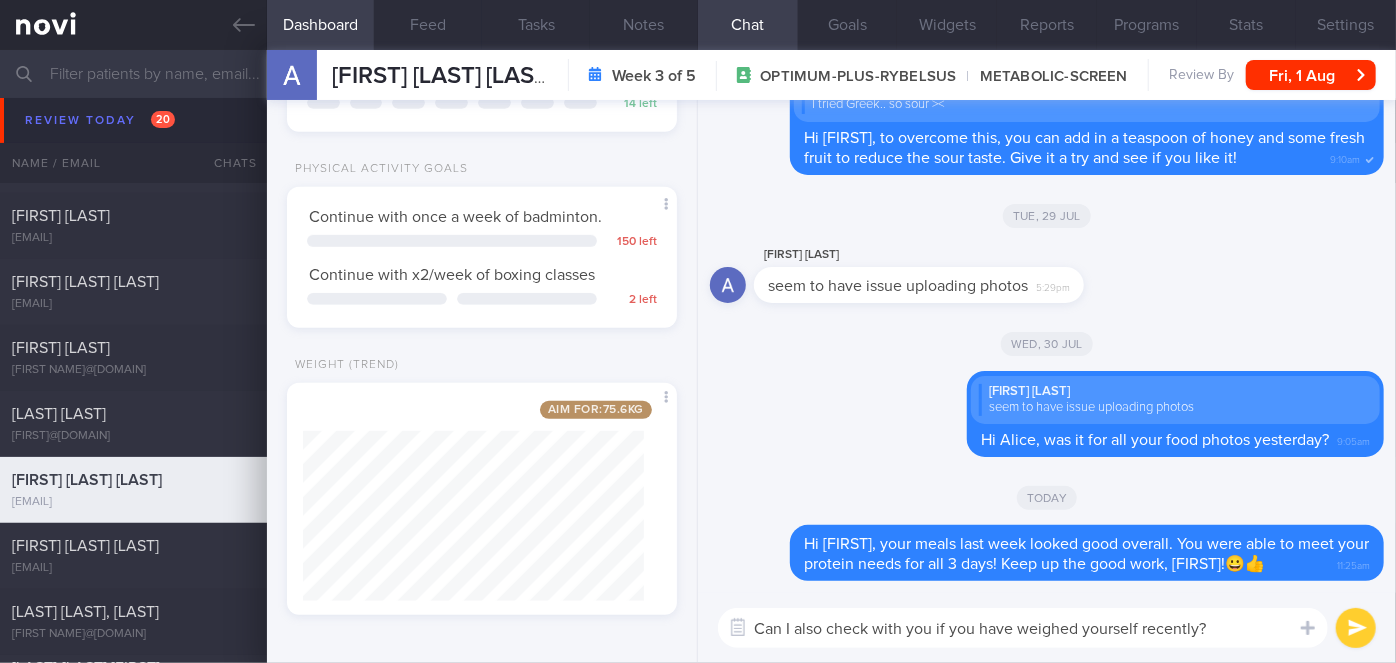 type on "Can I also check with you if you have weighed yourself recently?" 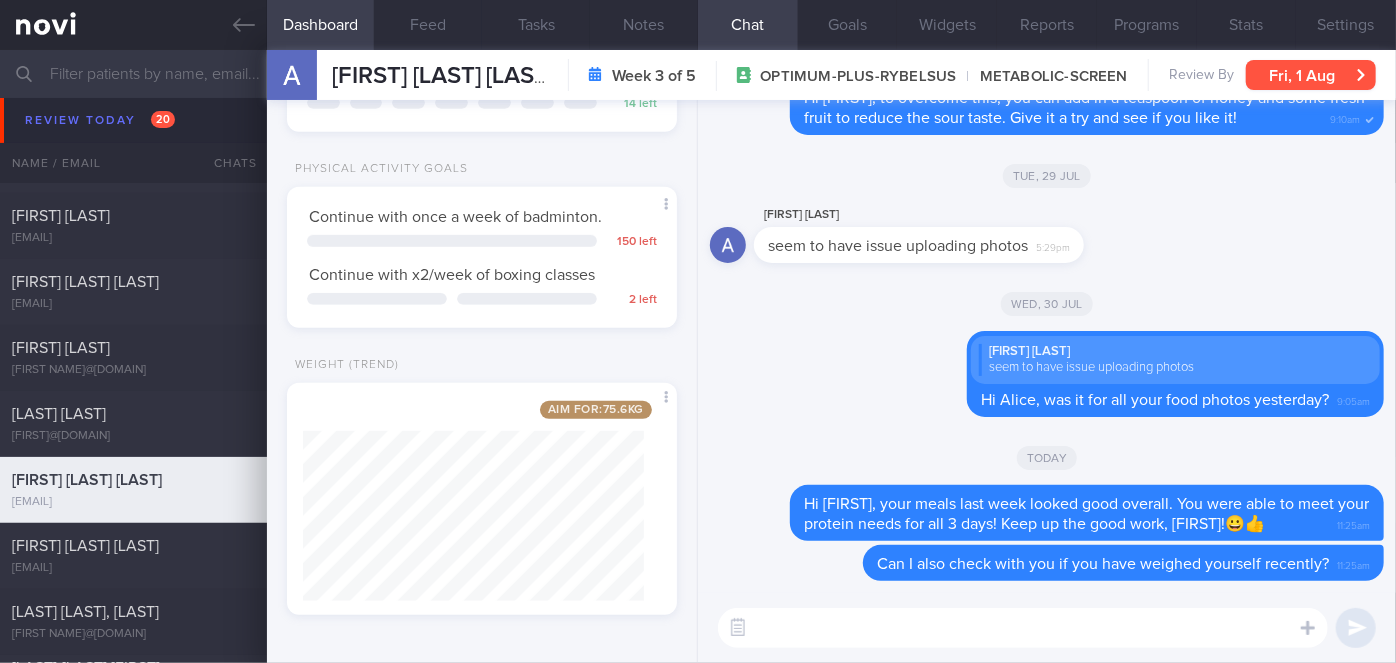 click on "Fri, 1 Aug" at bounding box center (1311, 75) 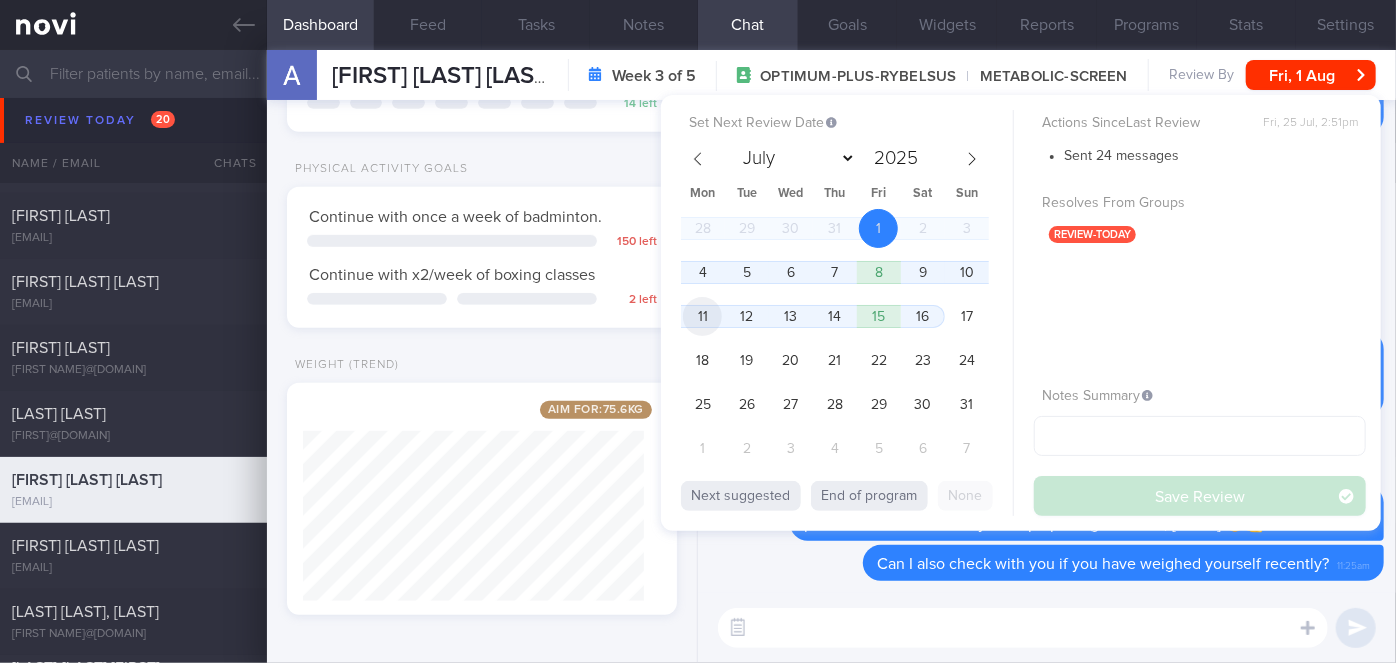 click on "11" at bounding box center (702, 316) 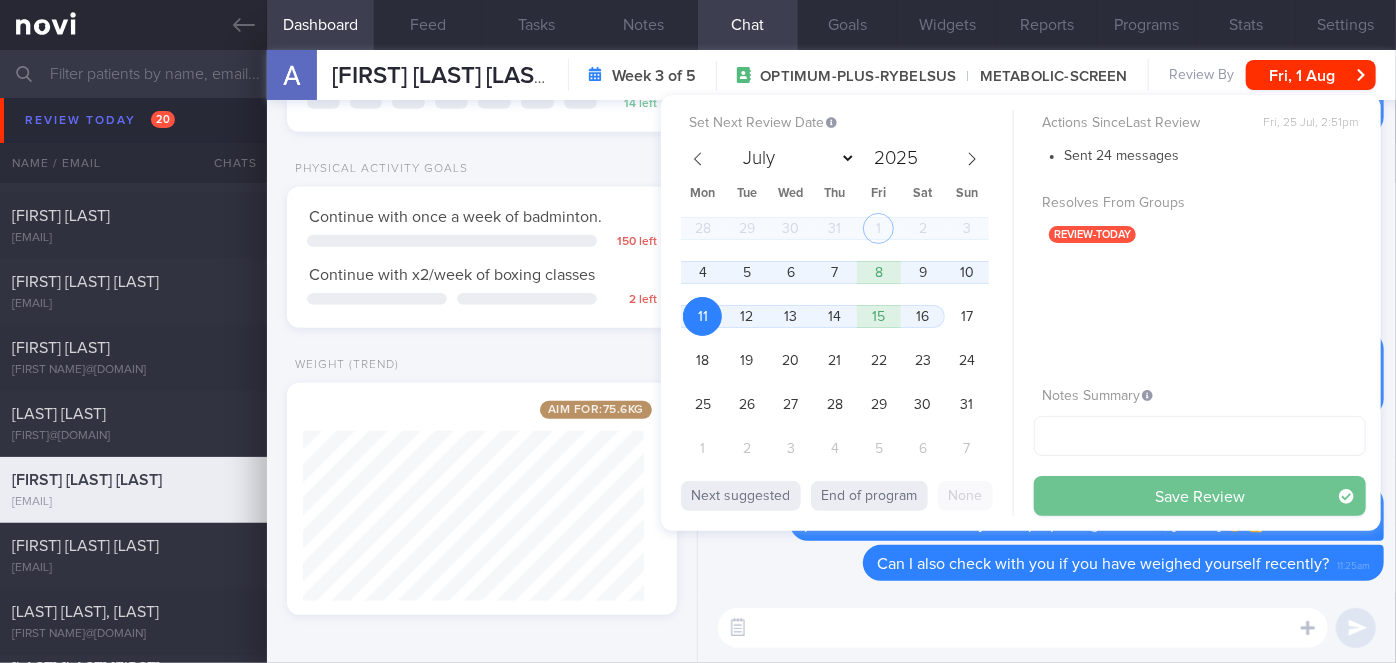 click on "Save Review" at bounding box center (1200, 496) 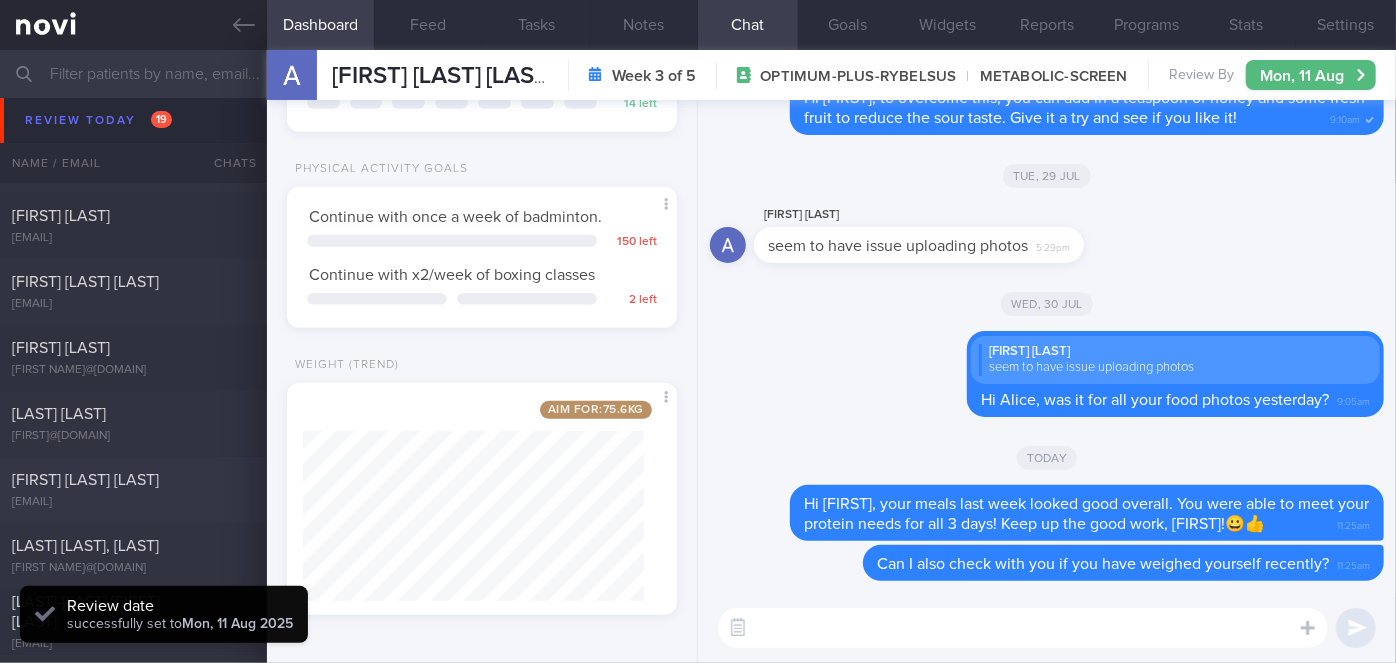 click on "[LAST] [FIRST] [LAST]" at bounding box center [131, 480] 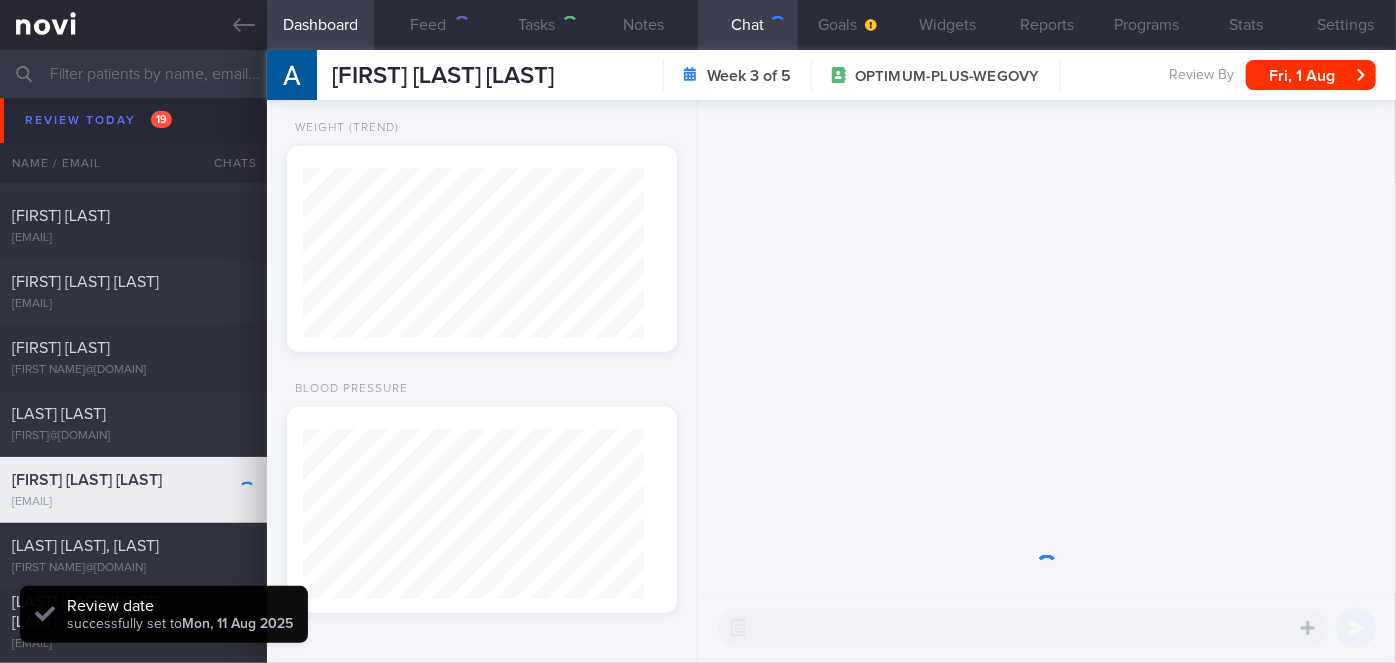 scroll, scrollTop: 317, scrollLeft: 0, axis: vertical 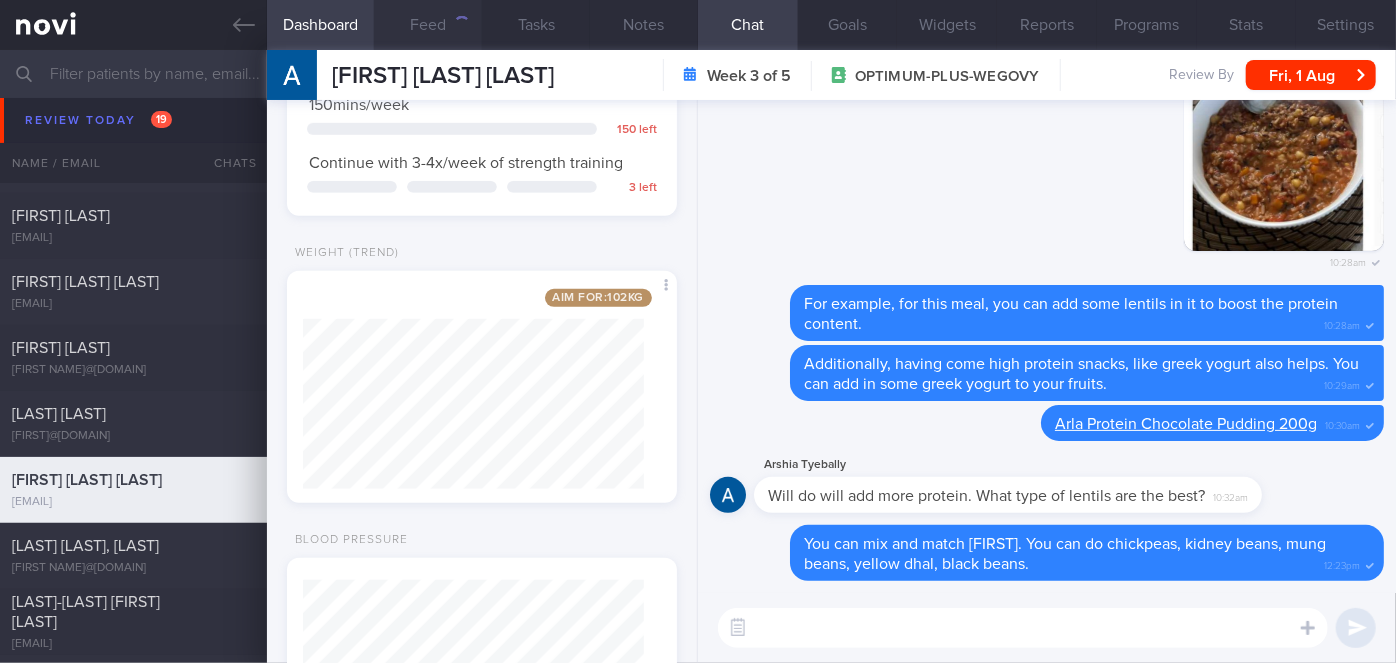 click on "Feed" at bounding box center (428, 25) 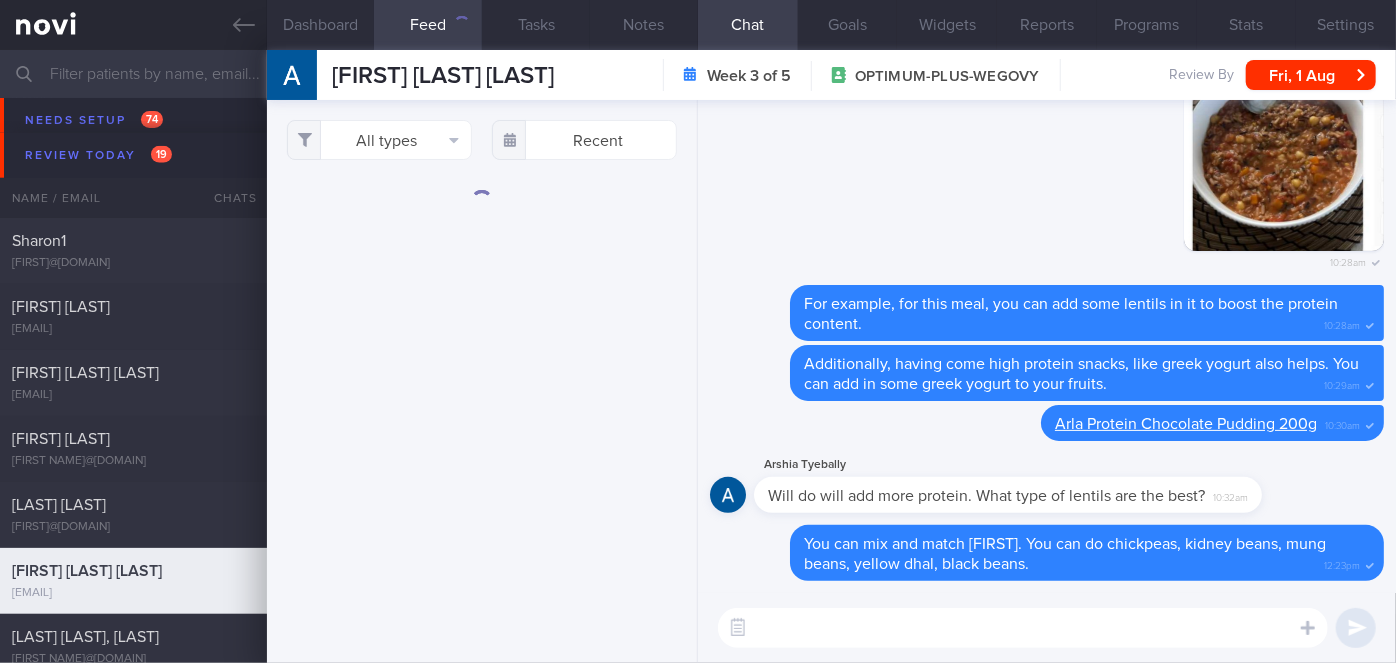 scroll, scrollTop: 5049, scrollLeft: 0, axis: vertical 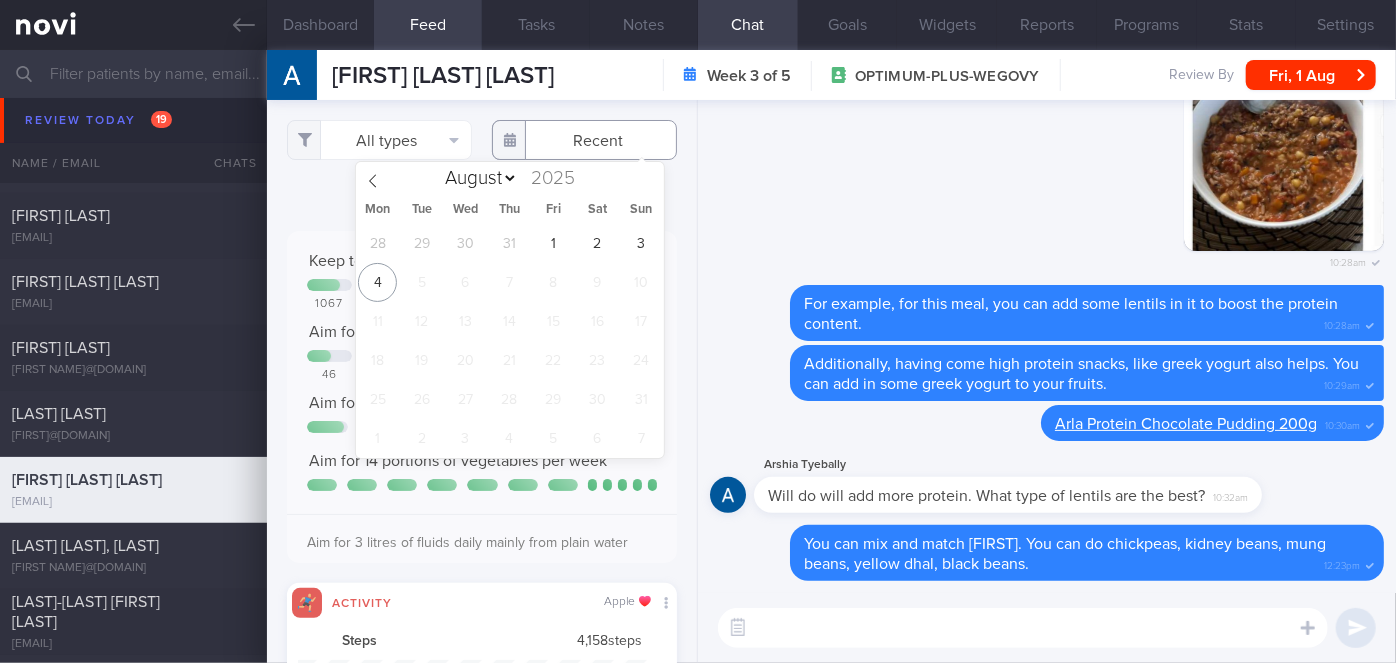 click at bounding box center (584, 140) 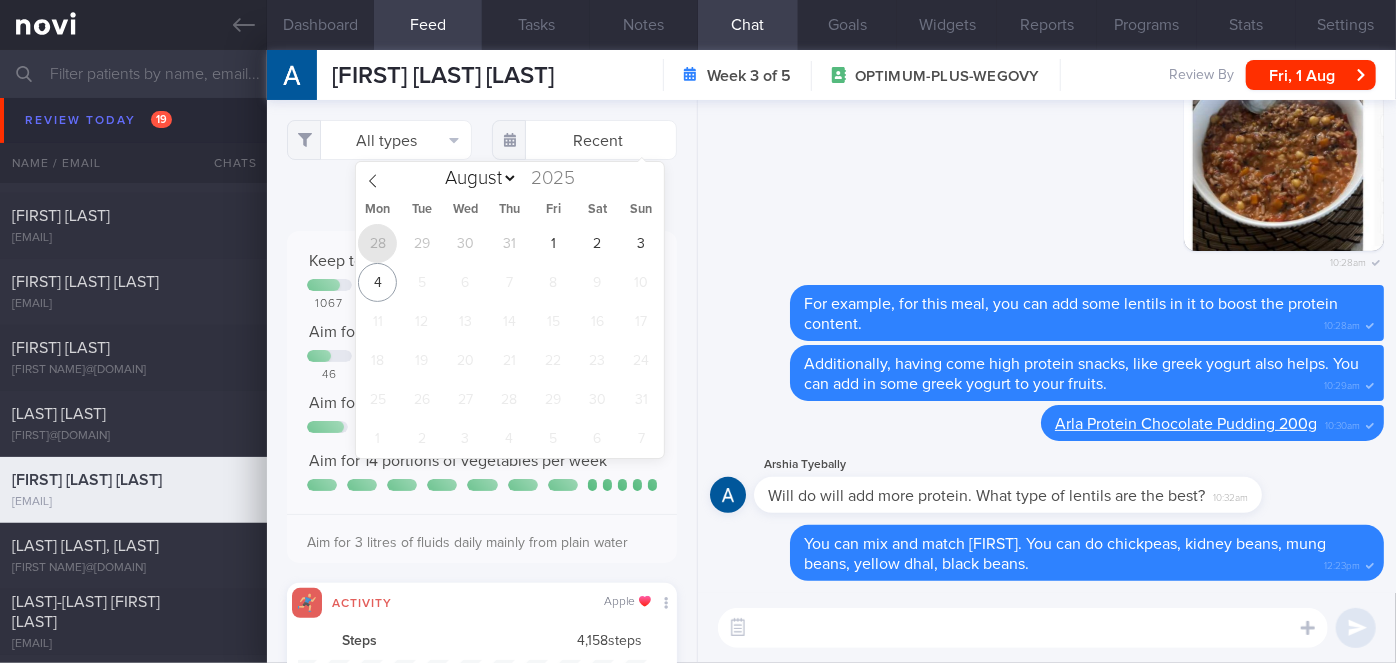 click on "28" at bounding box center (377, 243) 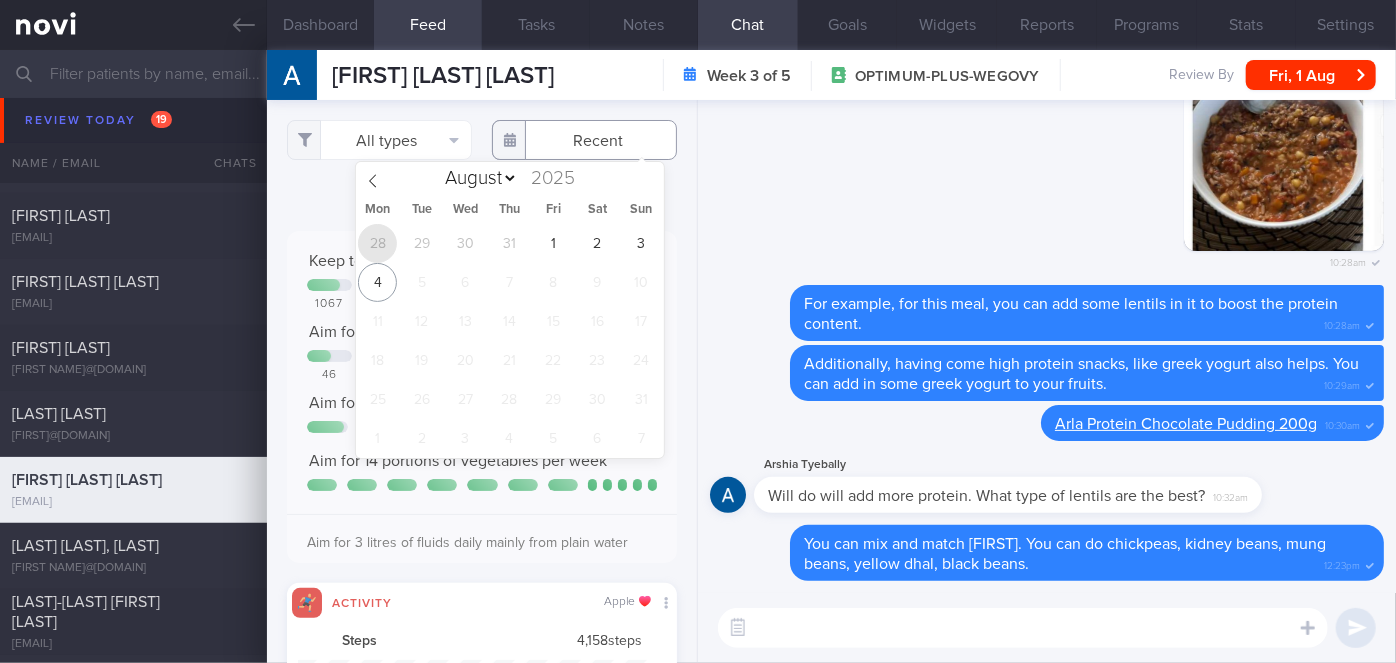 type on "[DATE]" 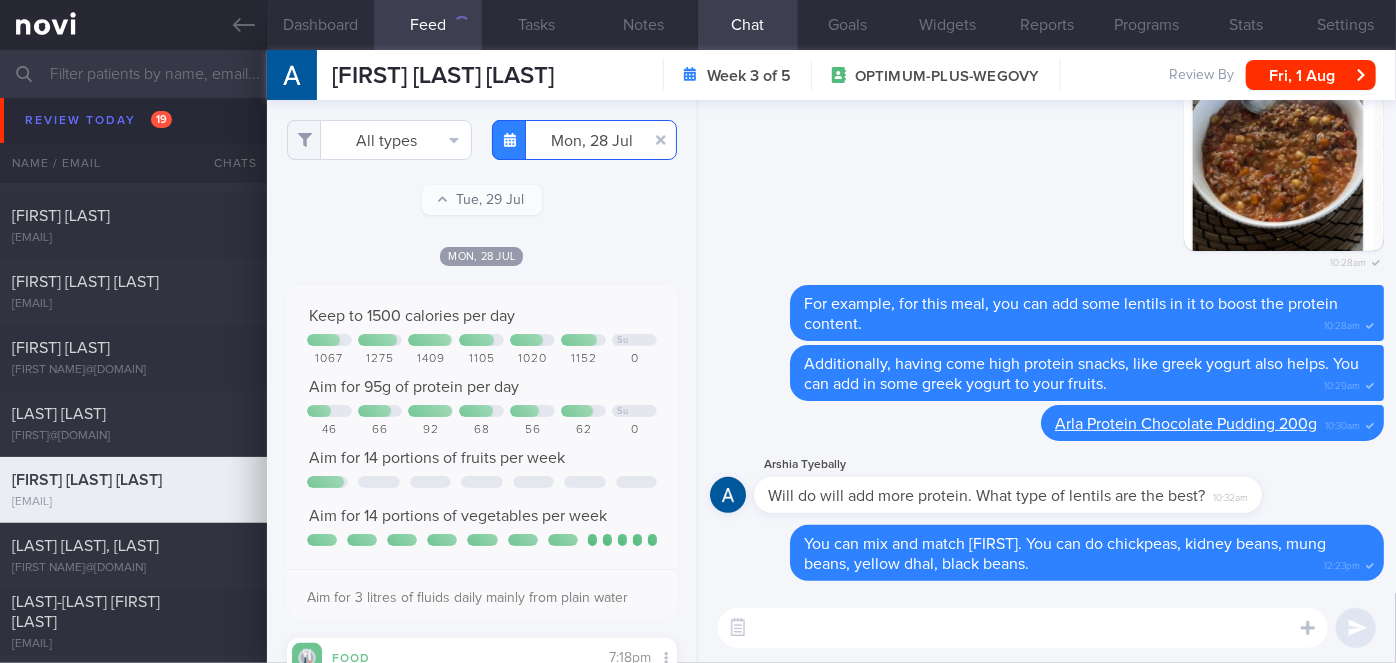 scroll, scrollTop: 999912, scrollLeft: 999648, axis: both 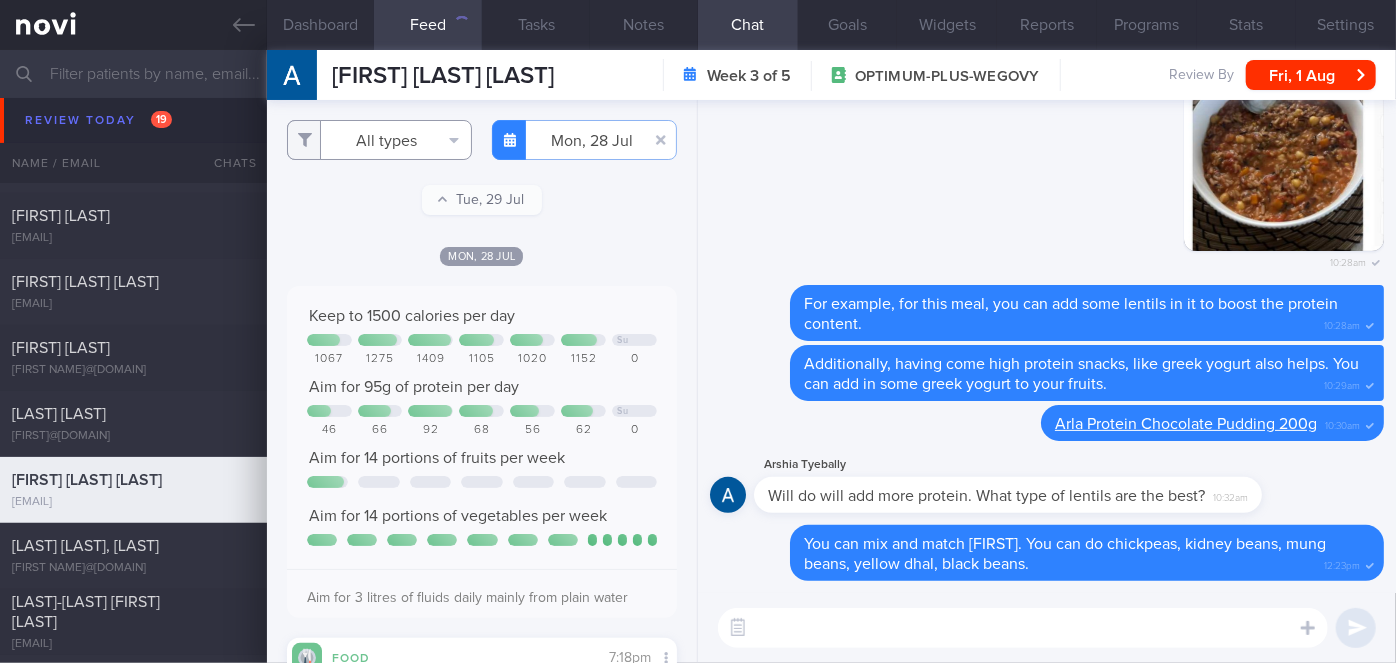 click on "All types" at bounding box center (379, 140) 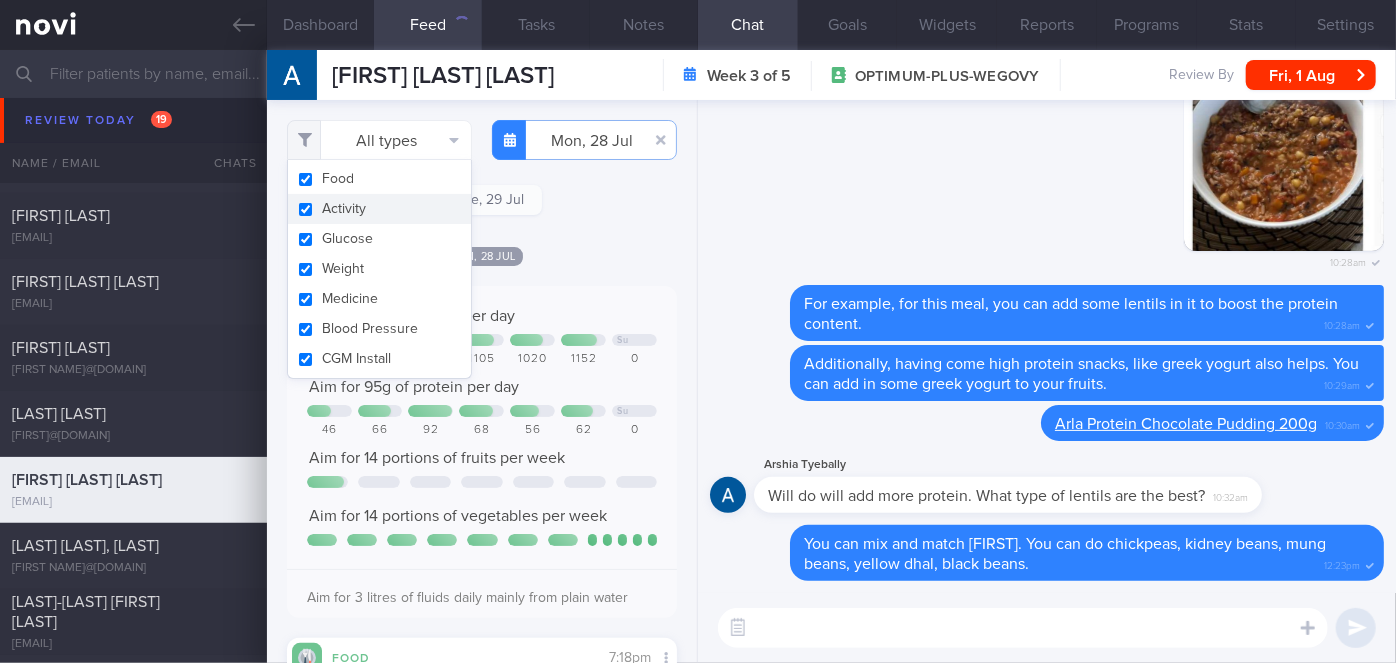 click on "Activity" at bounding box center (379, 209) 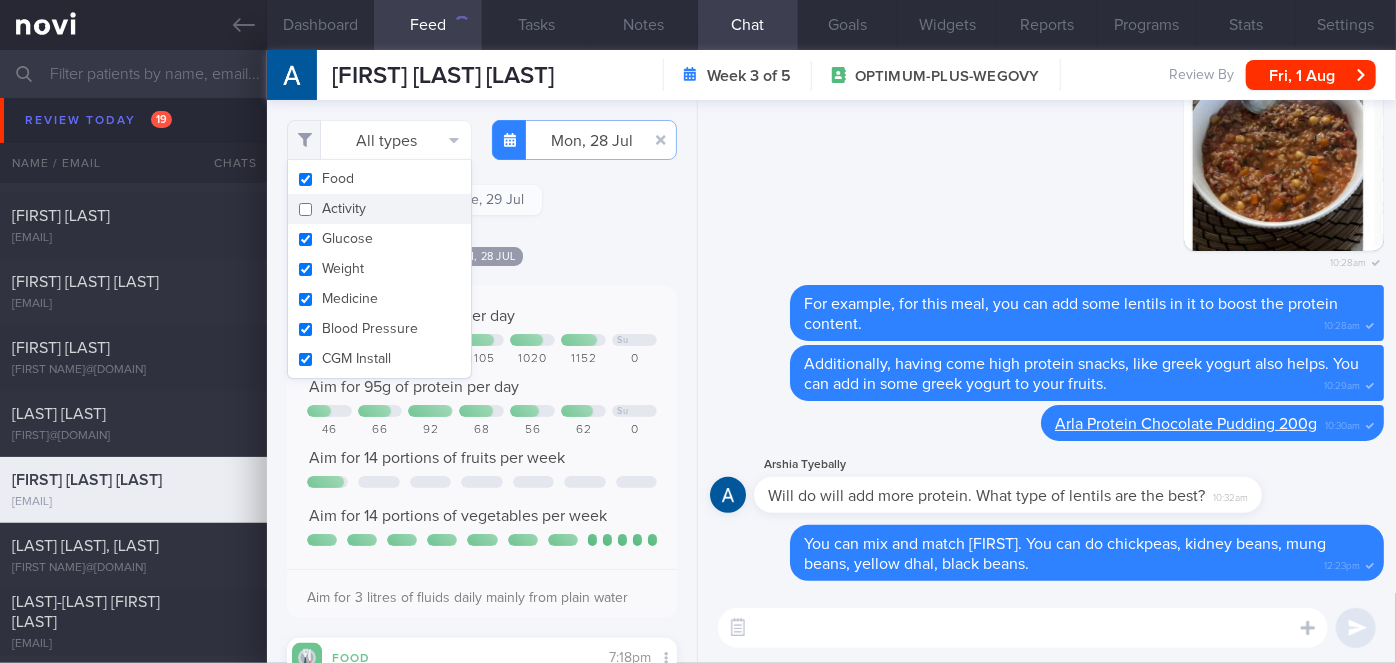 checkbox on "false" 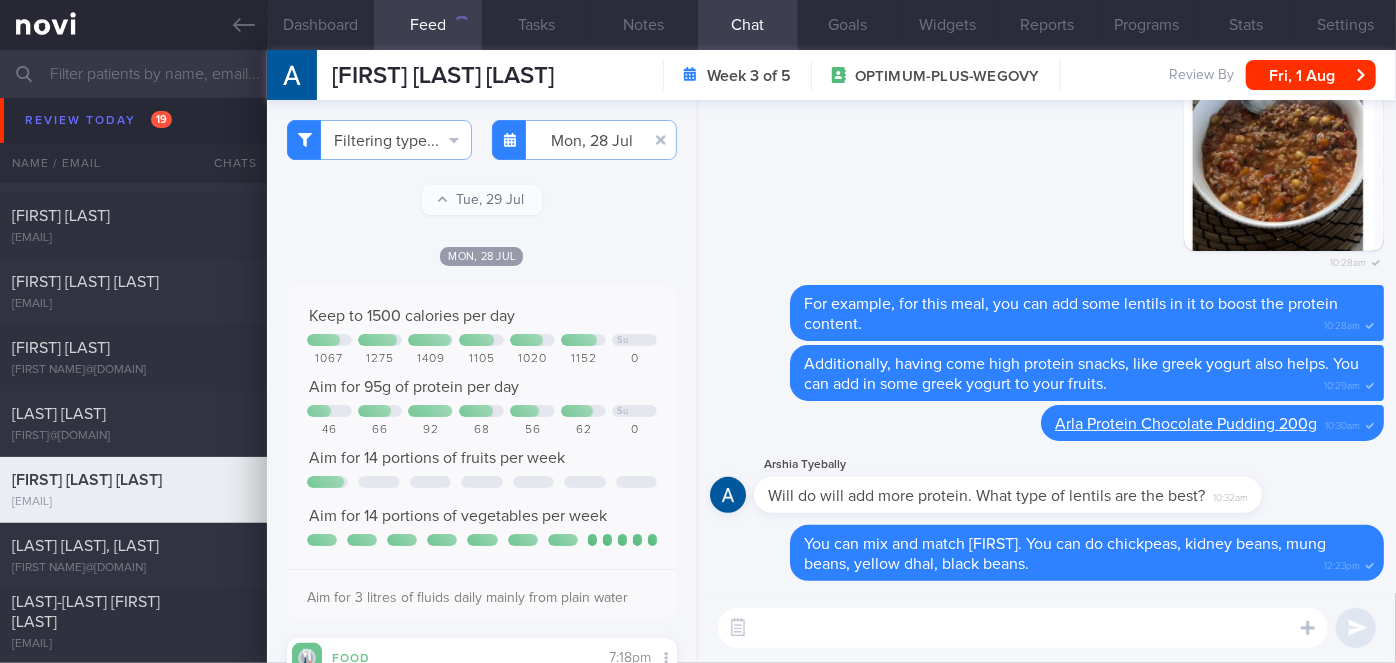 click on "Filtering type...
Food
Activity
Glucose
Weight
Medicine
Blood Pressure
CGM Install
Mon, 28 Jul
2025-07-28
Tue, 29 Jul
Mon, 28 Jul" at bounding box center [482, 381] 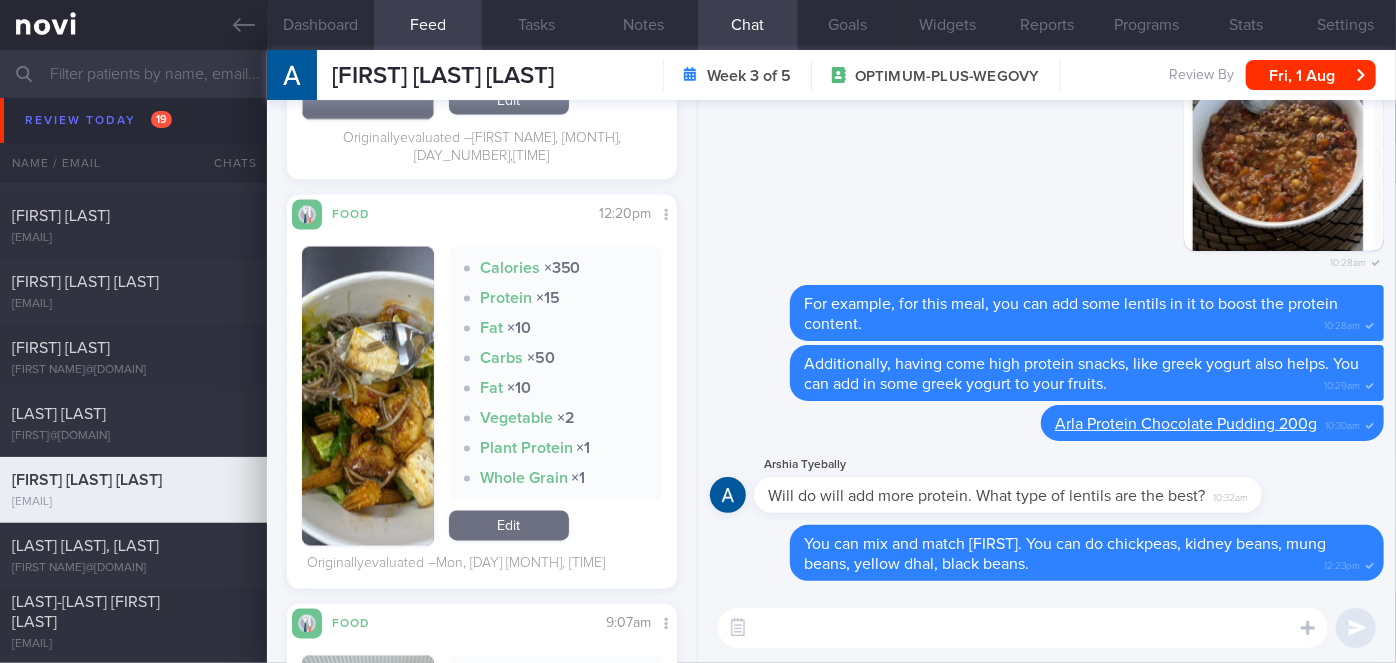 click at bounding box center (368, 396) 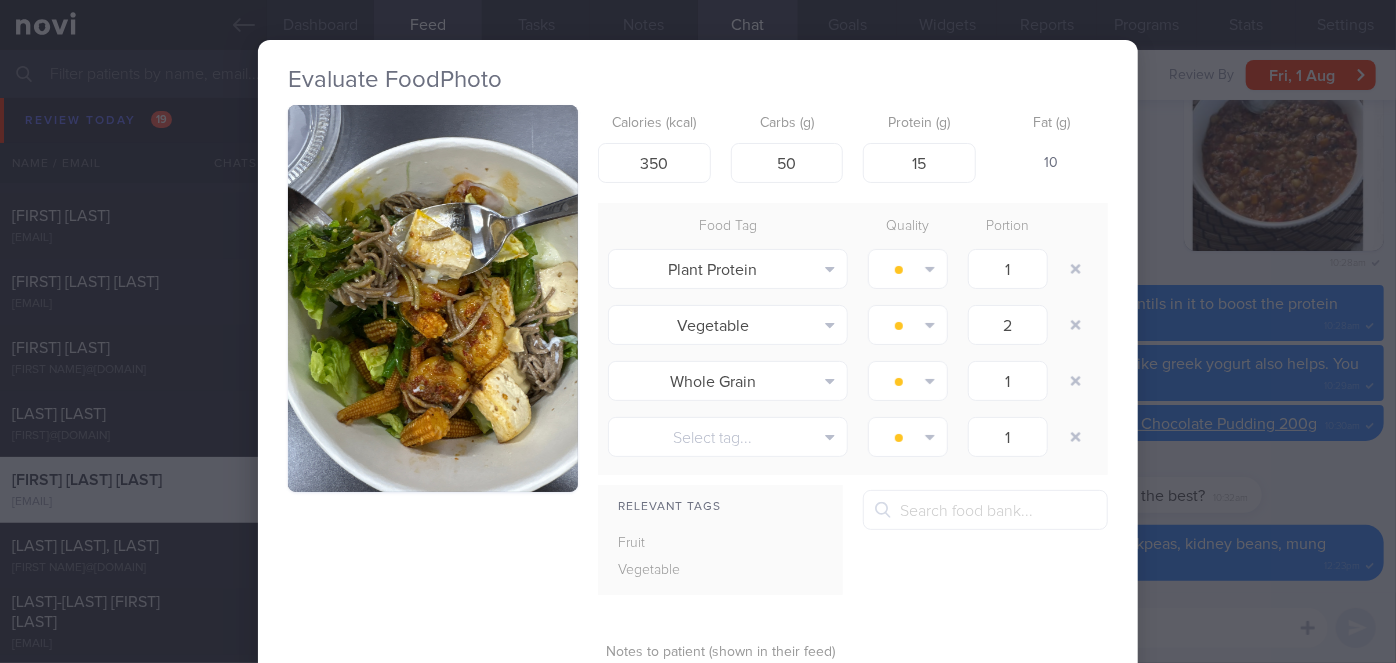 click at bounding box center [433, 298] 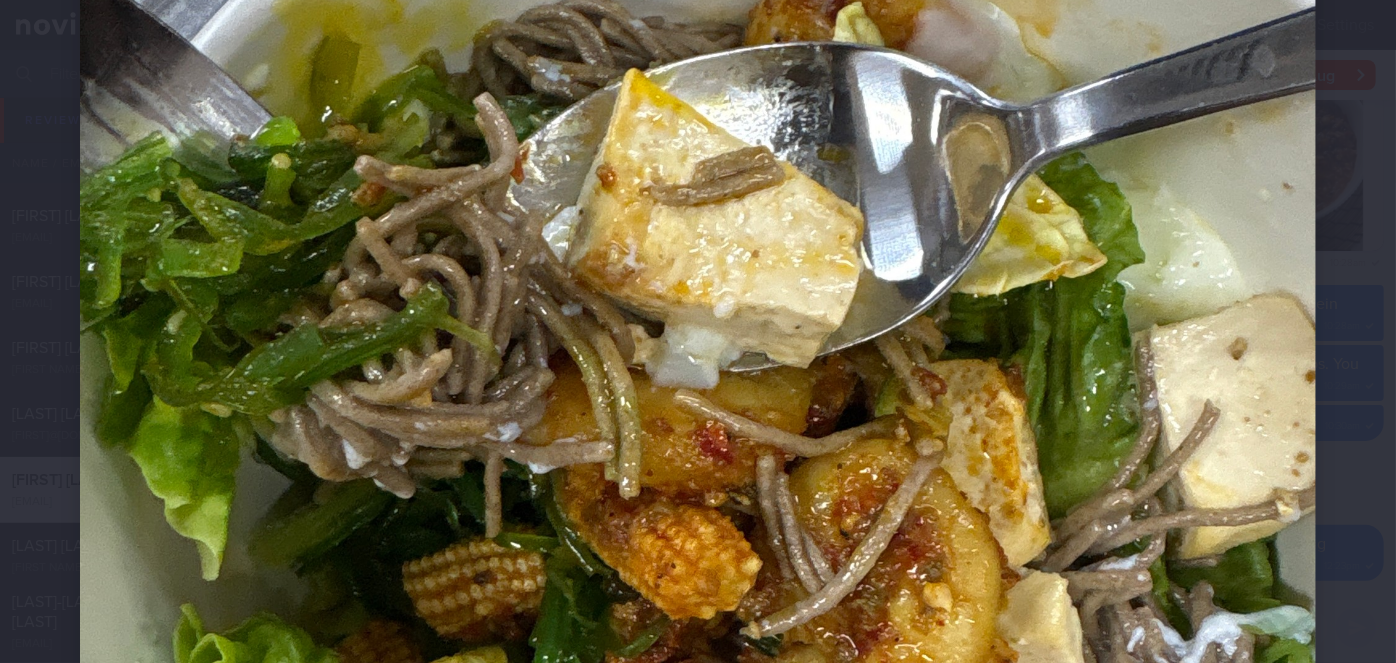 click at bounding box center [698, 450] 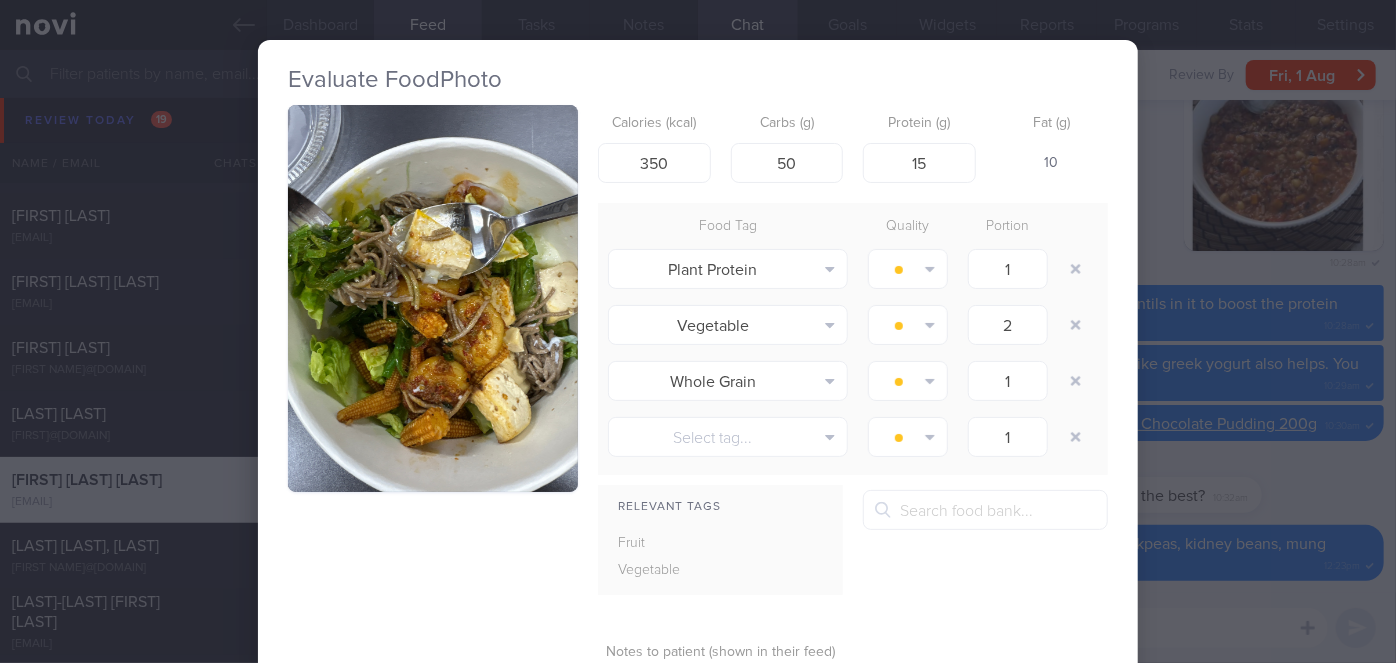 click on "Evaluate Food  Photo
Calories (kcal)
350
Carbs (g)
50
Protein (g)
15
Fat (g)
10
Food Tag
Quality
Portion
Plant Protein
Alcohol
Fried
Fruit
Healthy Fats
High Calcium
High Cholesterol
High Fat" at bounding box center (698, 331) 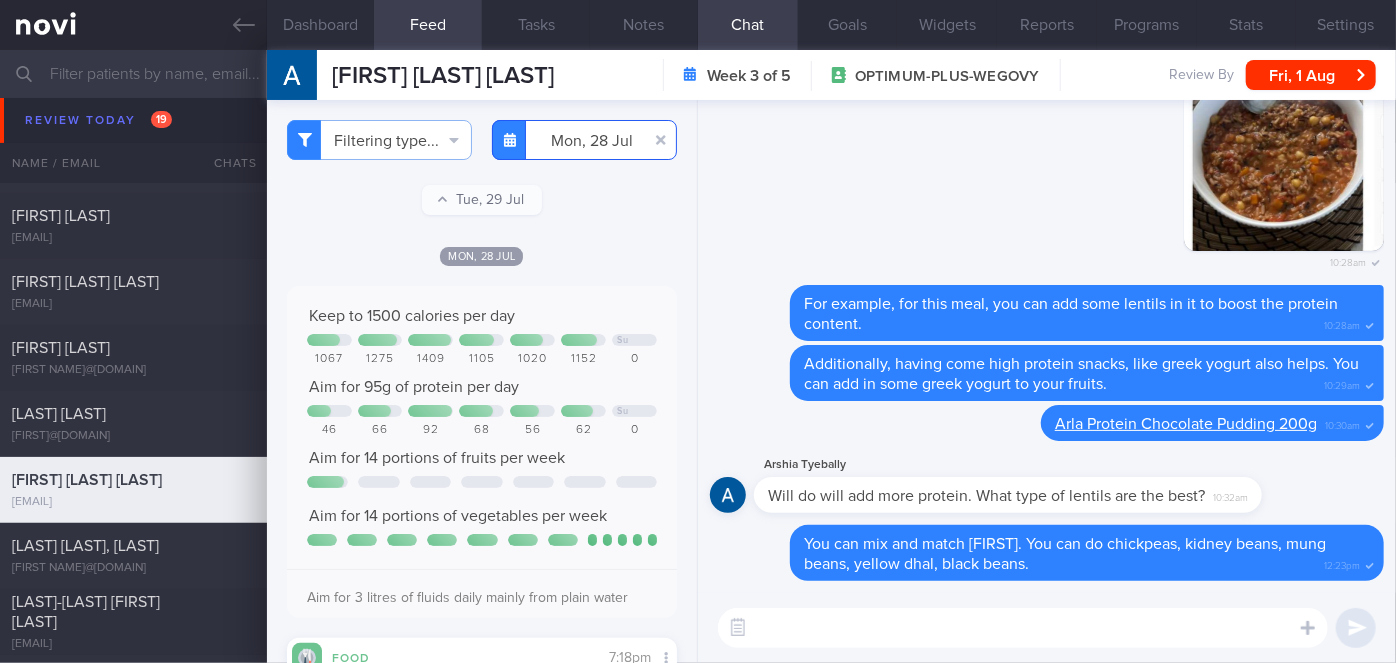 click on "[DATE]" at bounding box center [584, 140] 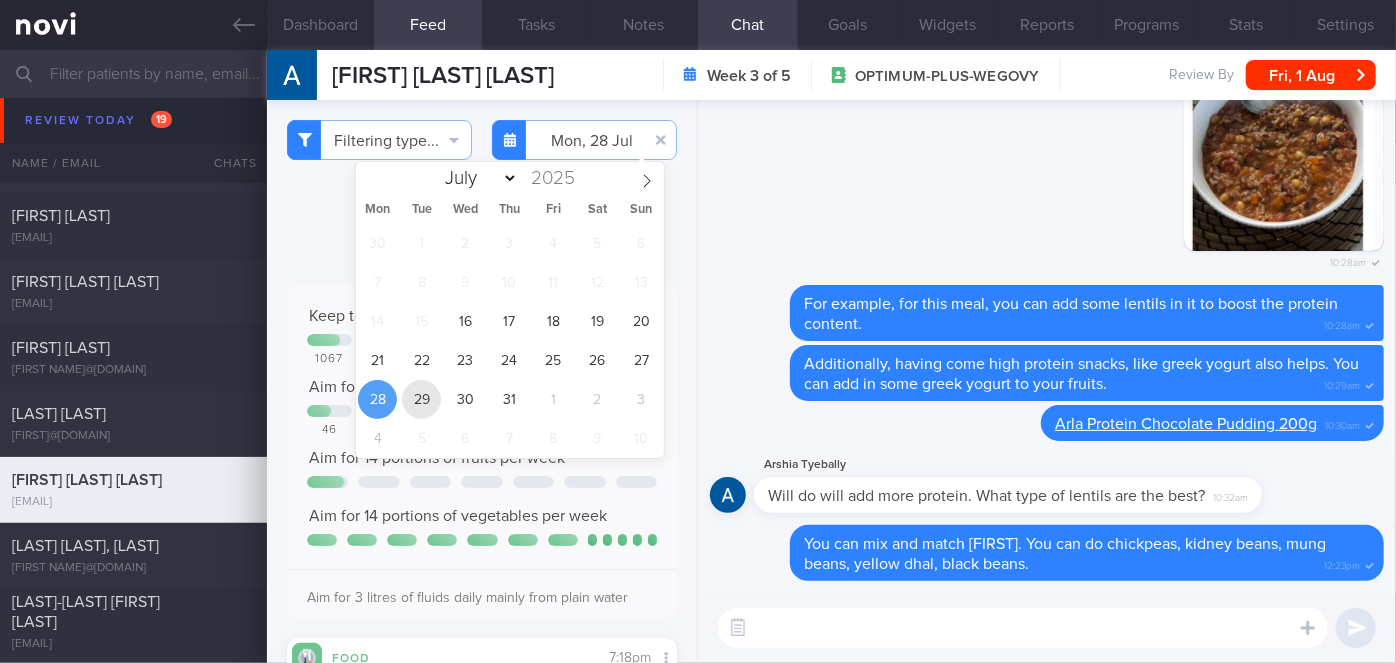 click on "29" at bounding box center (421, 399) 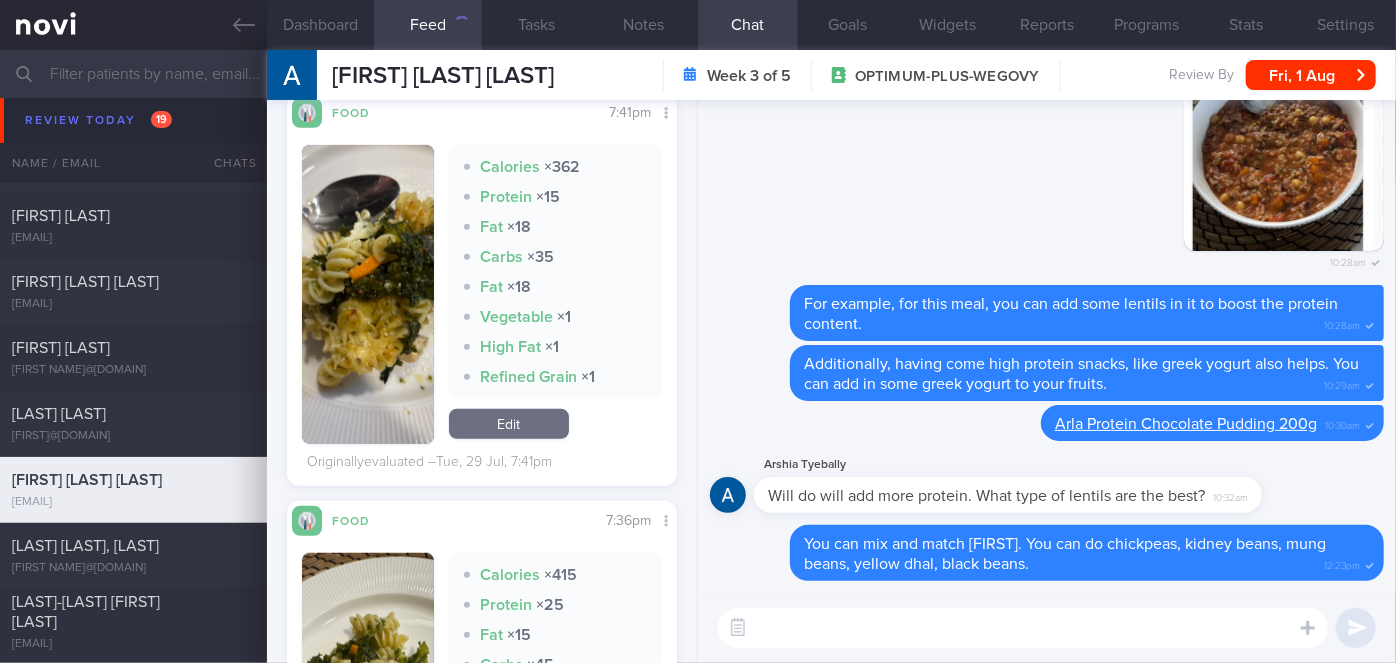 click at bounding box center (368, 294) 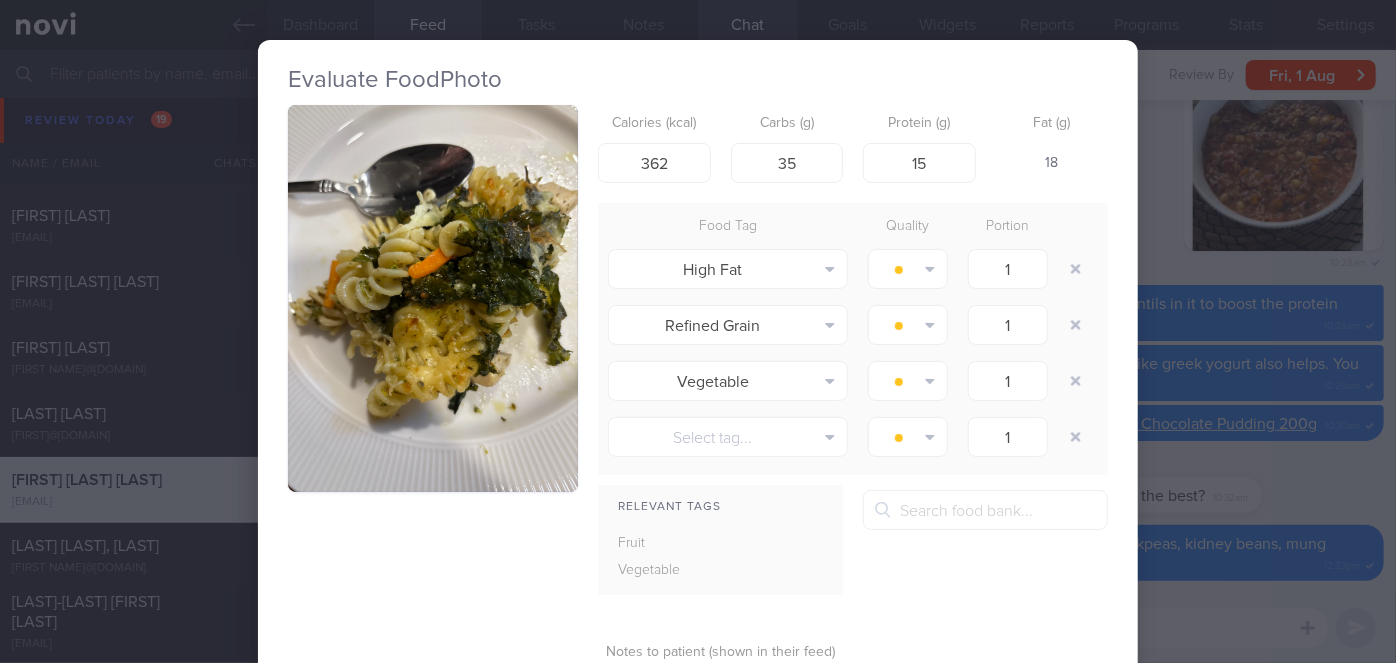 drag, startPoint x: 1191, startPoint y: 291, endPoint x: 1149, endPoint y: 283, distance: 42.755116 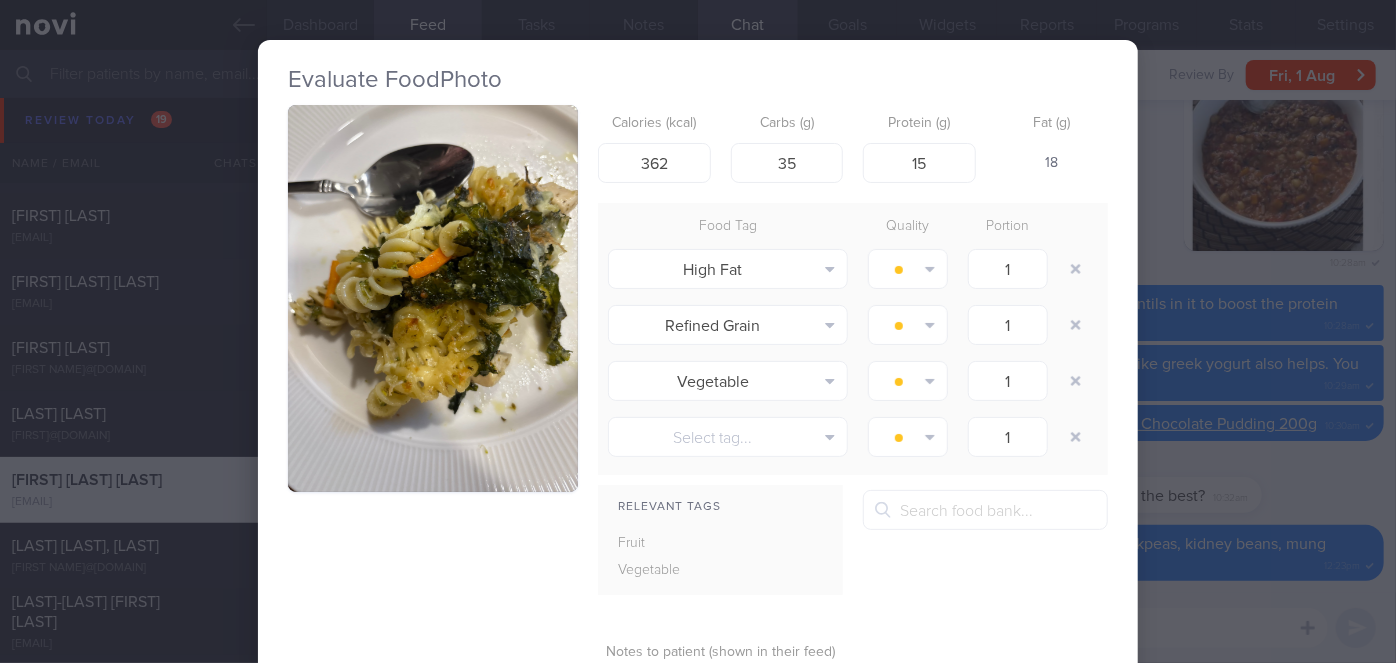 click on "Evaluate Food  Photo
Calories (kcal)
362
Carbs (g)
35
Protein (g)
15
Fat (g)
18
Food Tag
Quality
Portion
High Fat
Alcohol
Fried
Fruit
Healthy Fats
High Calcium
High Cholesterol
High Fat" at bounding box center [698, 331] 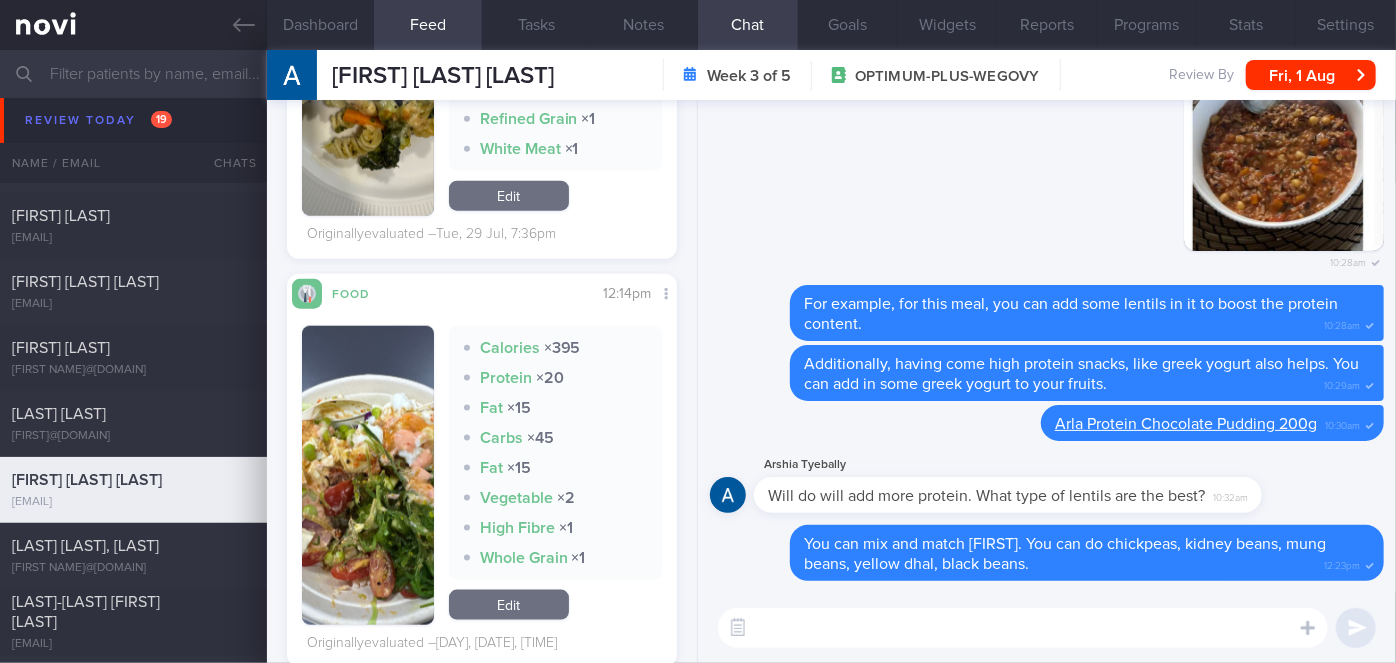 click at bounding box center (368, 475) 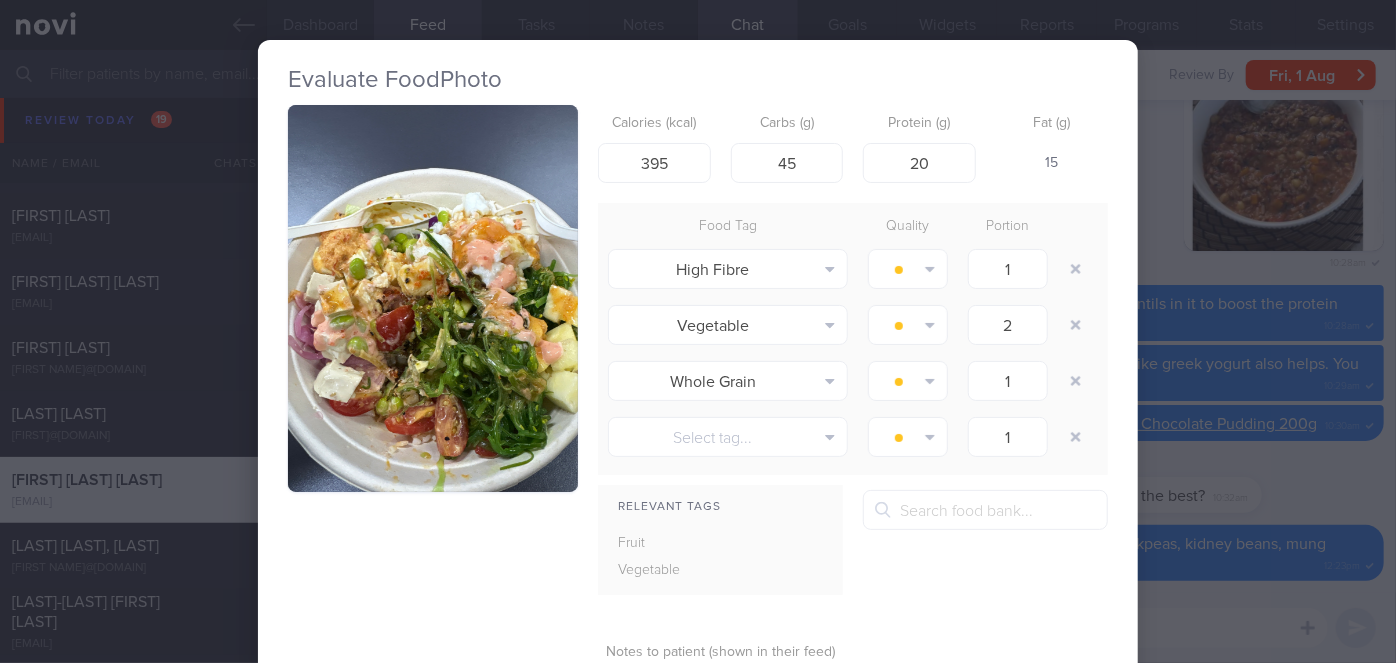 click at bounding box center (433, 298) 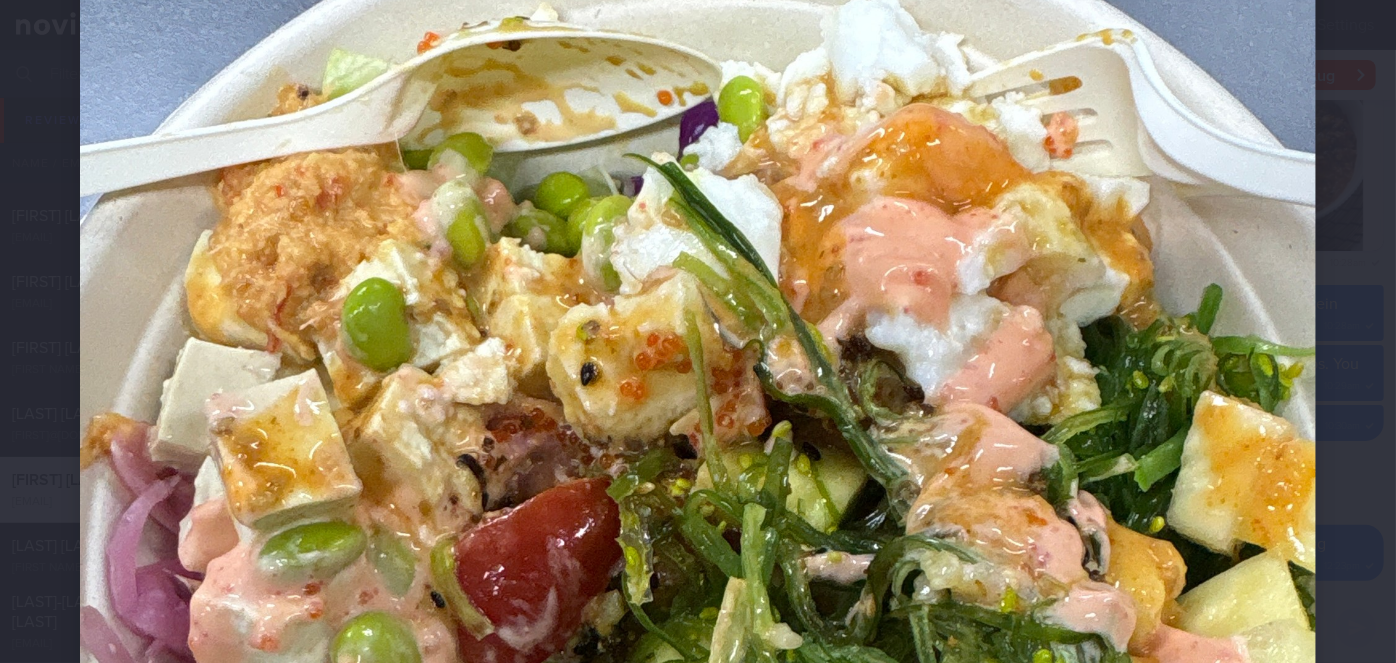 click at bounding box center (698, 450) 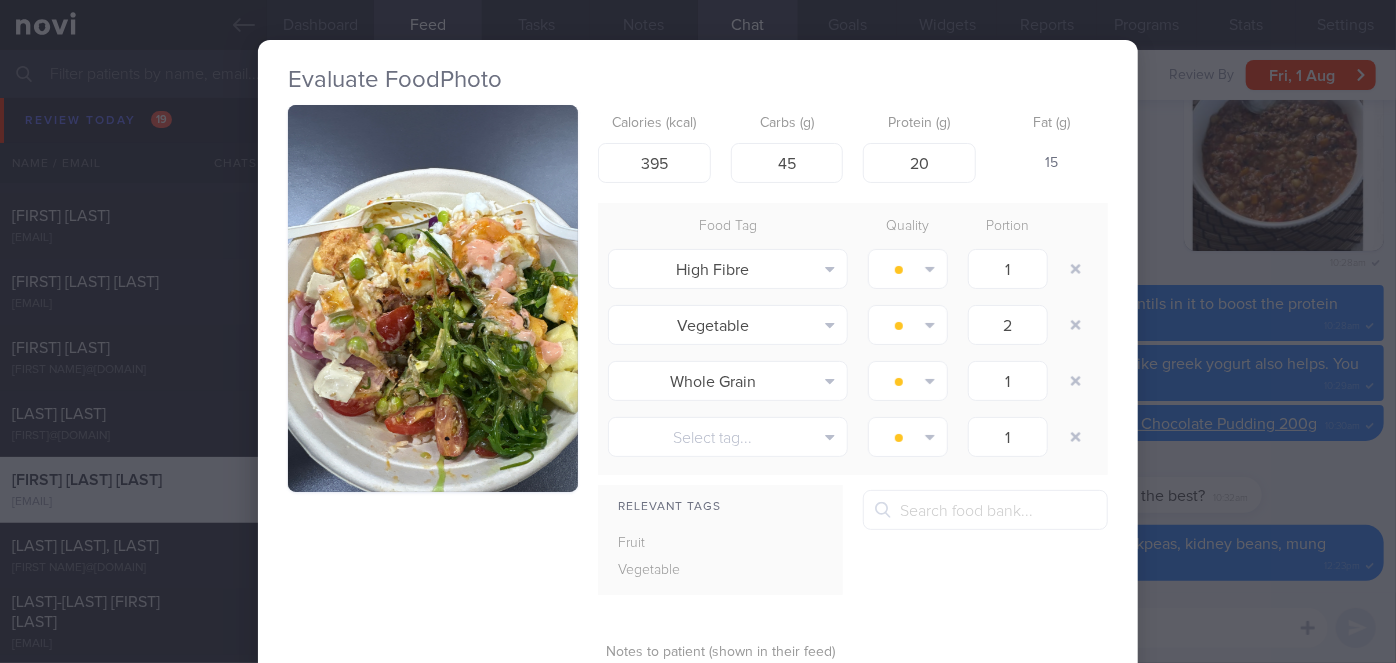 click on "Evaluate Food  Photo
Calories (kcal)
395
Carbs (g)
45
Protein (g)
20
Fat (g)
15
Food Tag
Quality
Portion
High Fibre
Alcohol
Fried
Fruit
Healthy Fats
High Calcium
High Cholesterol
High Fat" at bounding box center [698, 331] 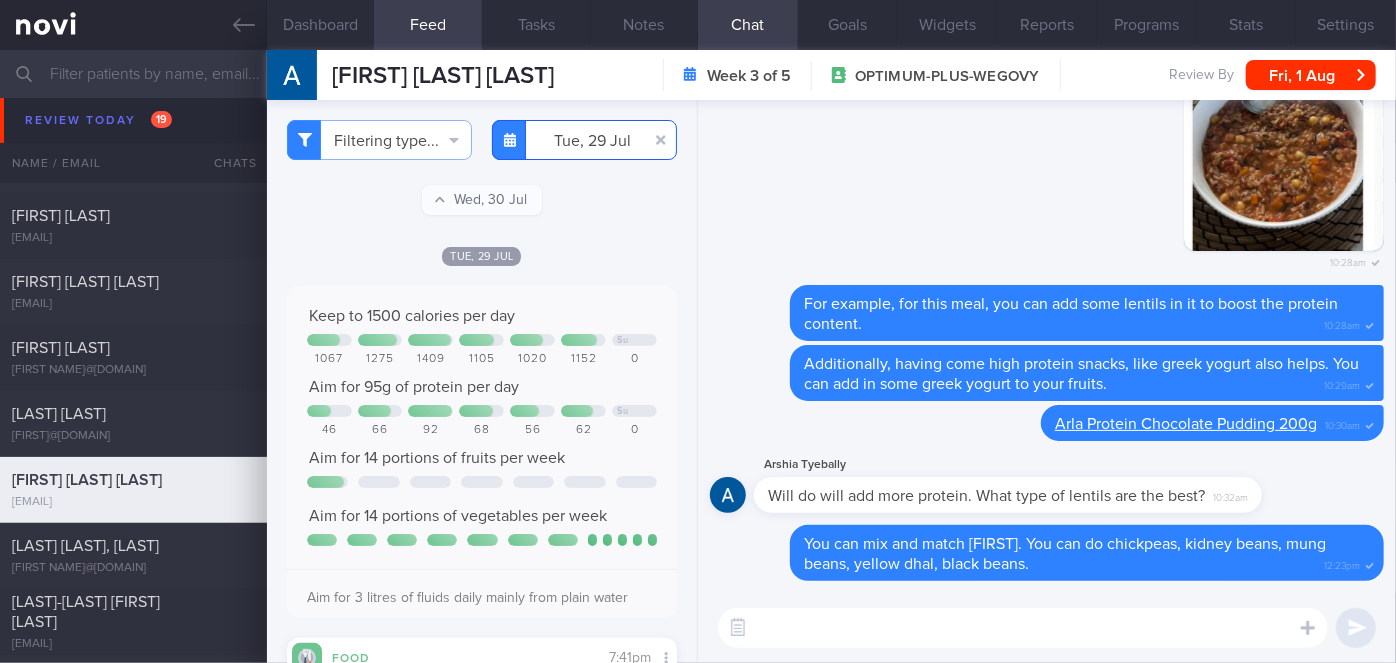 click on "2025-07-29" at bounding box center (584, 140) 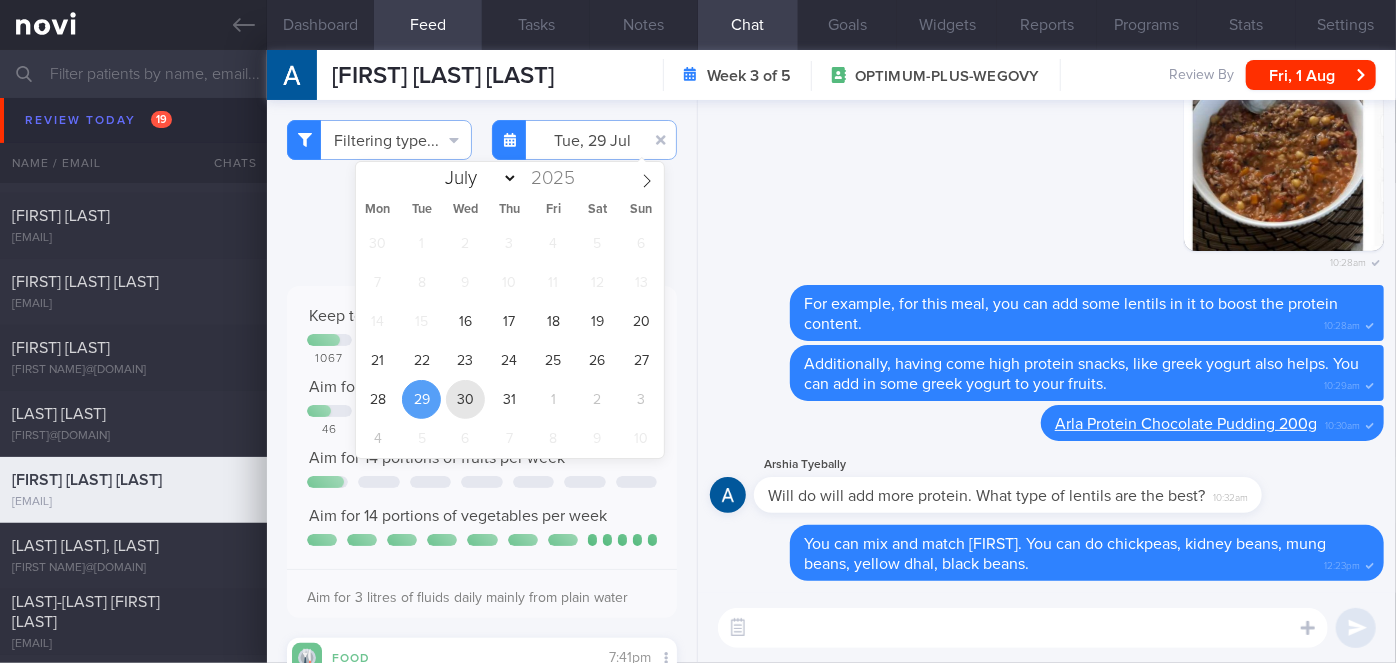 click on "30" at bounding box center [465, 399] 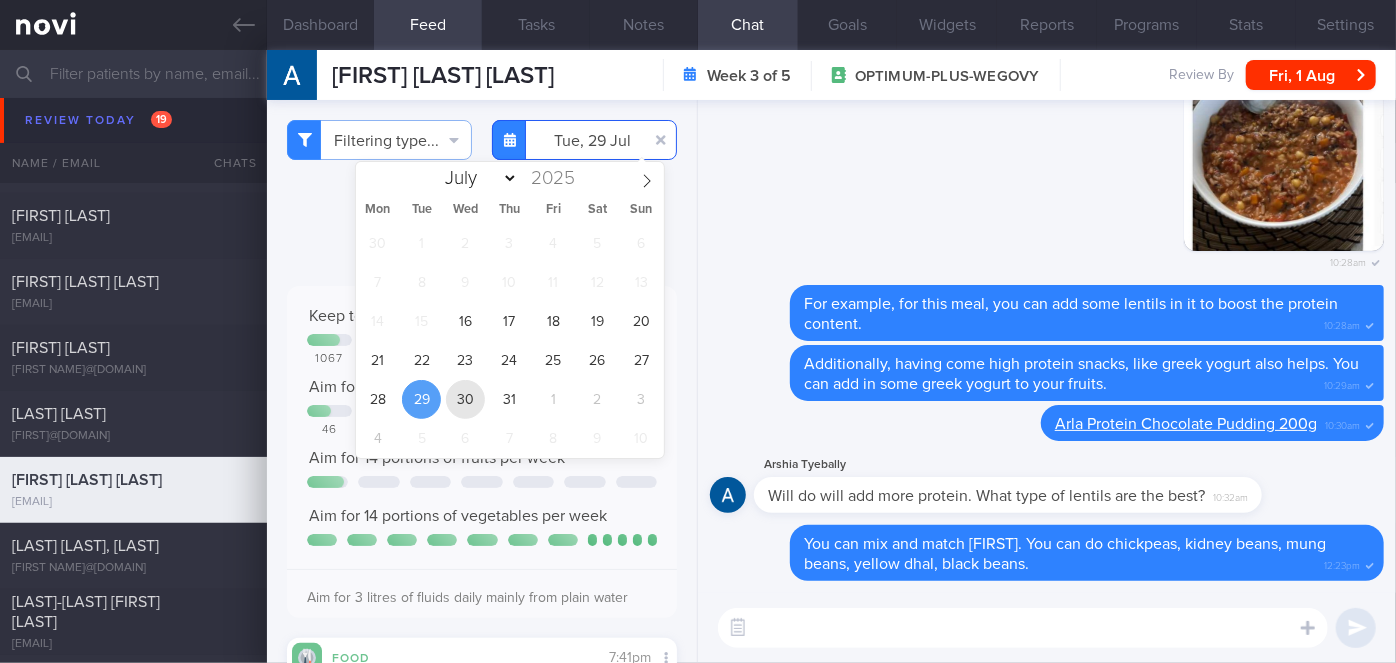 type on "2025-07-30" 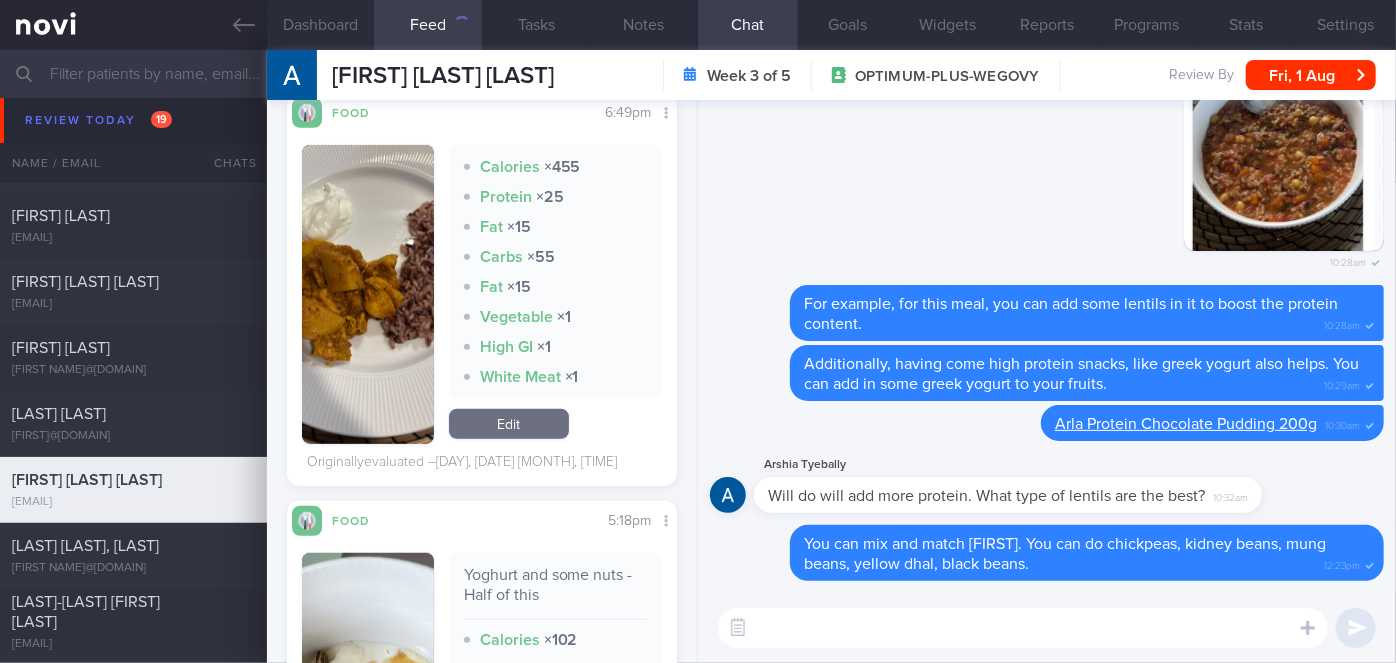 click at bounding box center (368, 294) 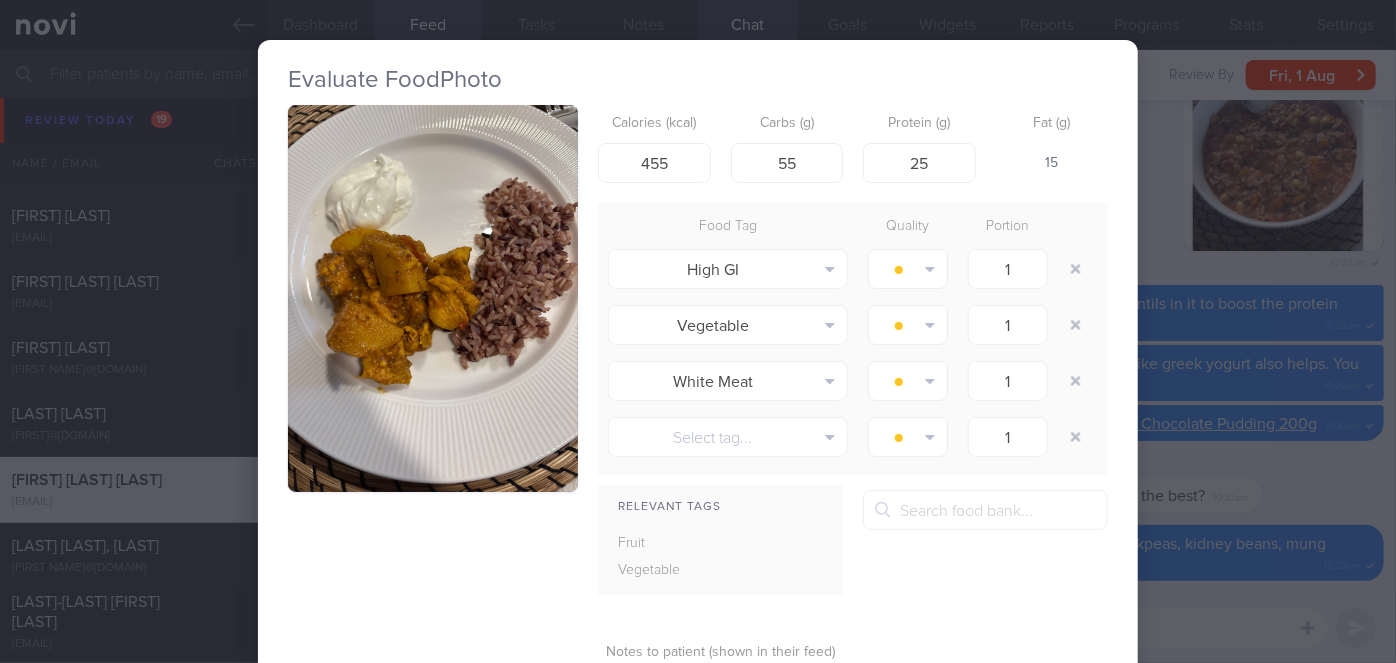 click at bounding box center (433, 298) 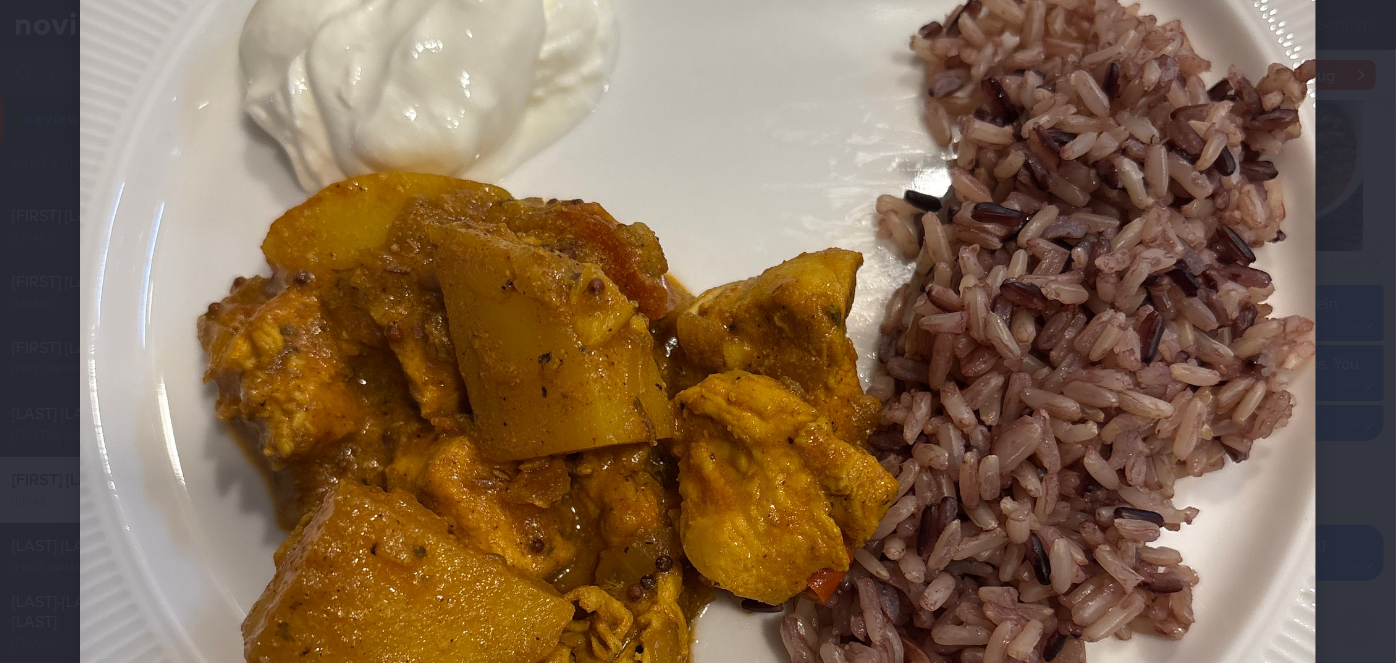 scroll, scrollTop: 545, scrollLeft: 0, axis: vertical 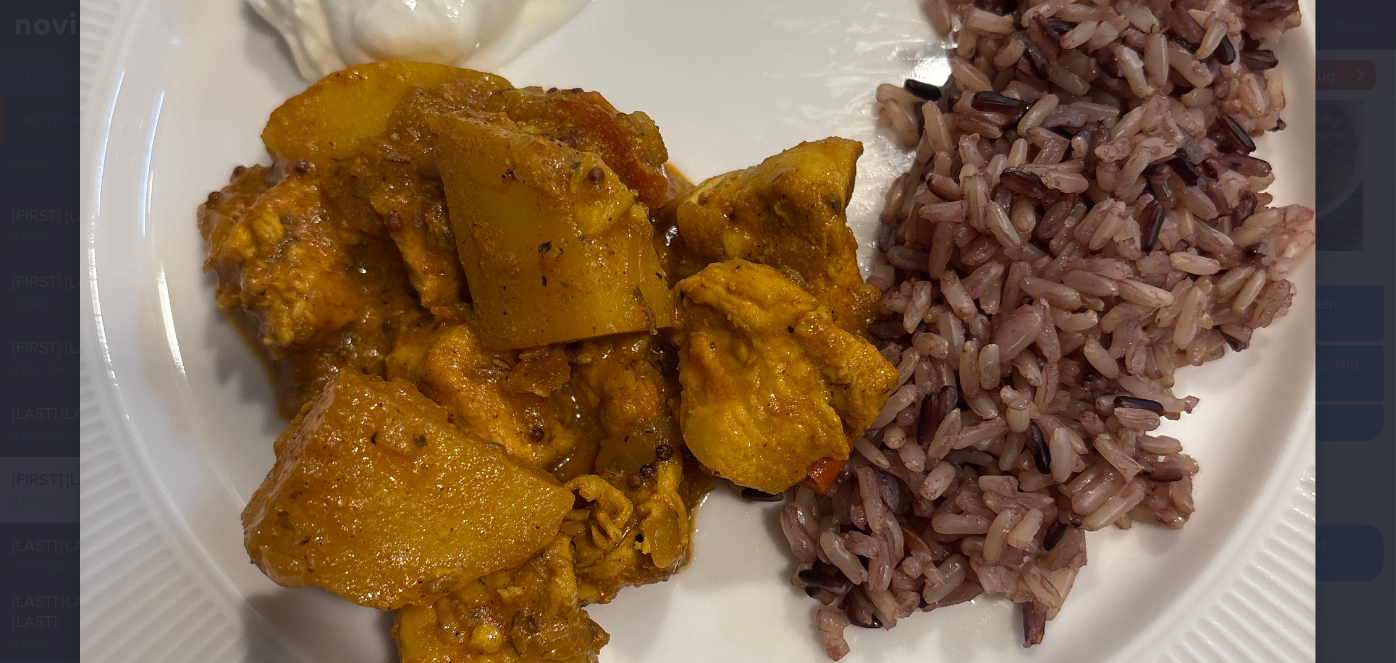 click at bounding box center [698, 359] 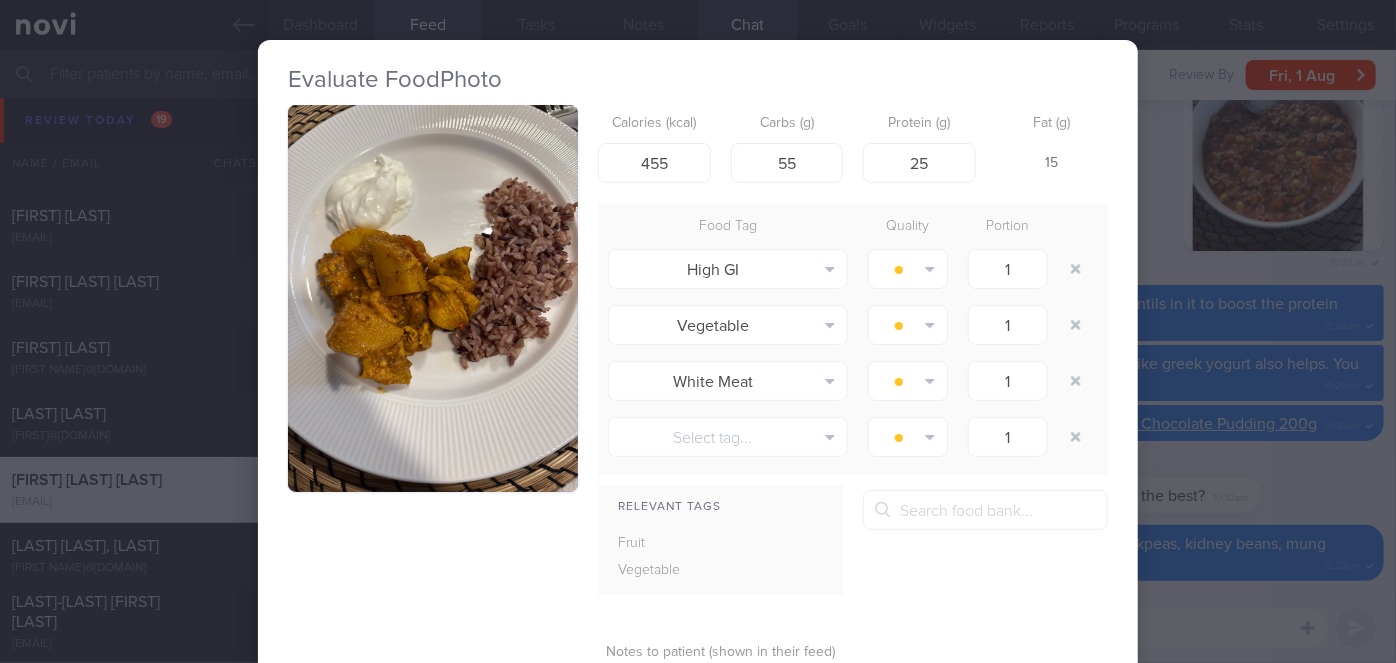 click on "Evaluate Food  Photo
Calories (kcal)
455
Carbs (g)
55
Protein (g)
25
Fat (g)
15
Food Tag
Quality
Portion
High GI
Alcohol
Fried
Fruit
Healthy Fats
High Calcium
High Cholesterol
High Fat" at bounding box center (698, 331) 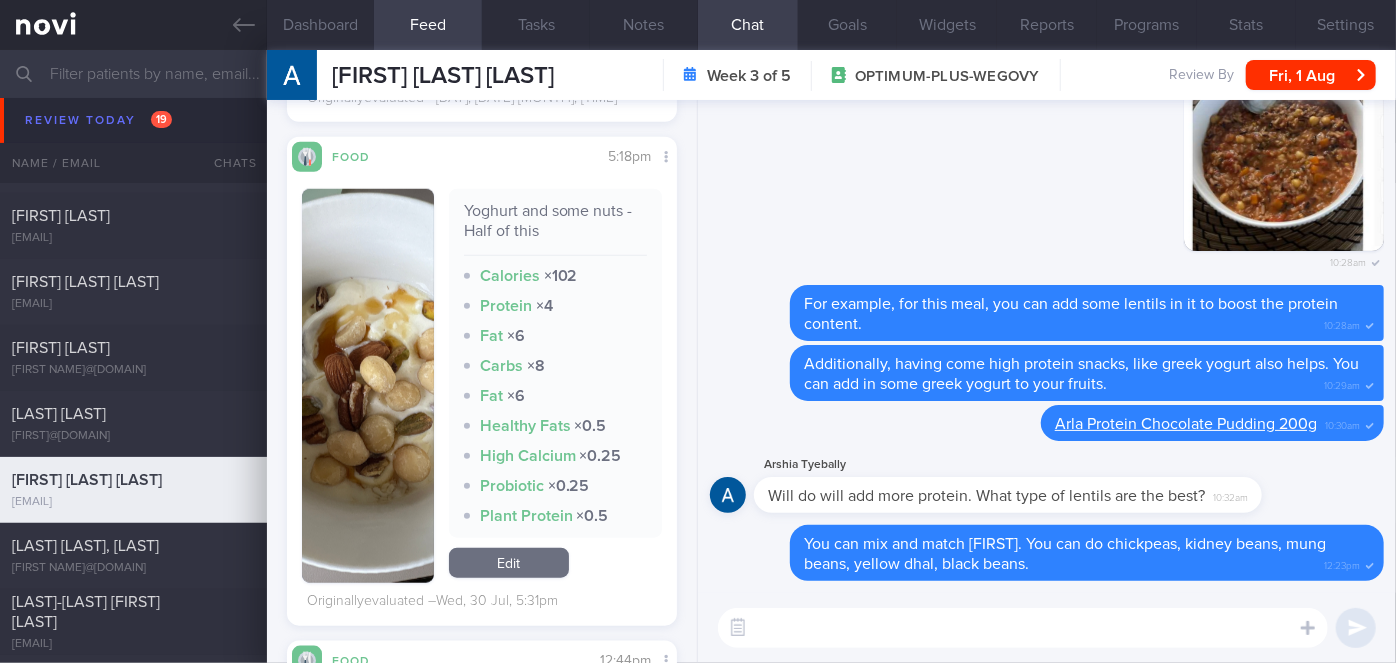 scroll, scrollTop: 1272, scrollLeft: 0, axis: vertical 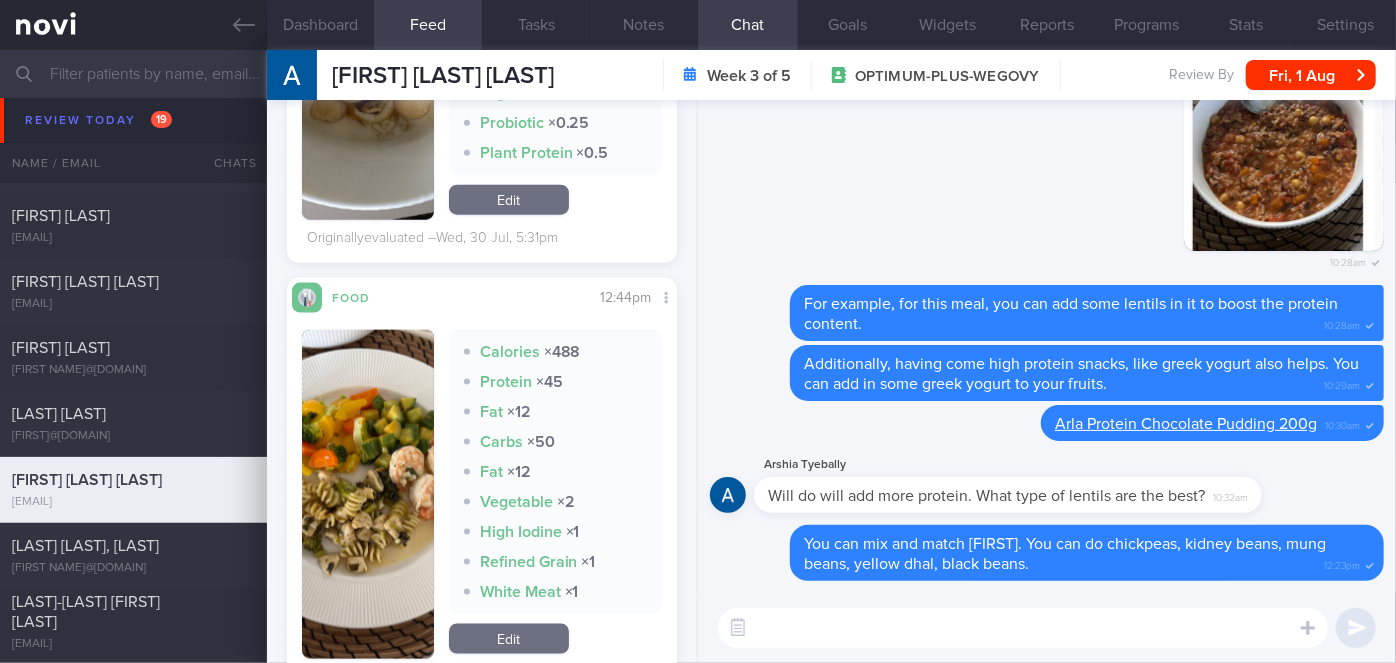 click at bounding box center (368, 494) 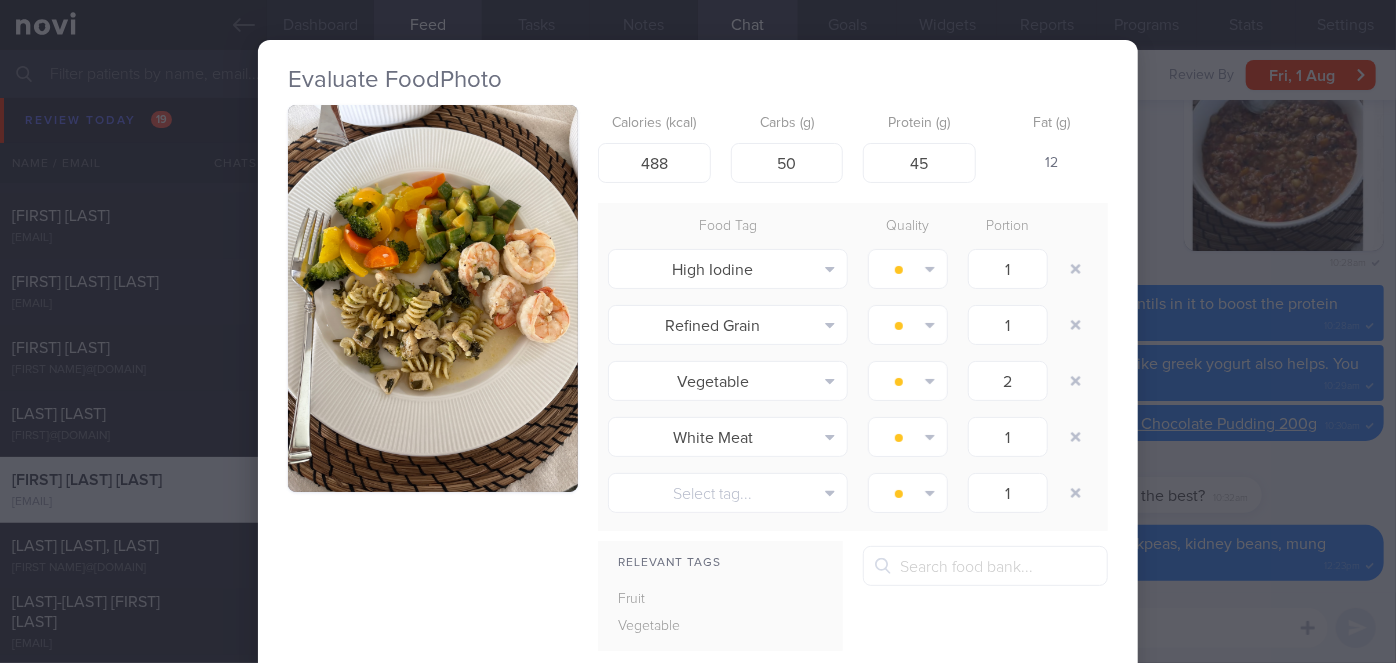 click at bounding box center [433, 298] 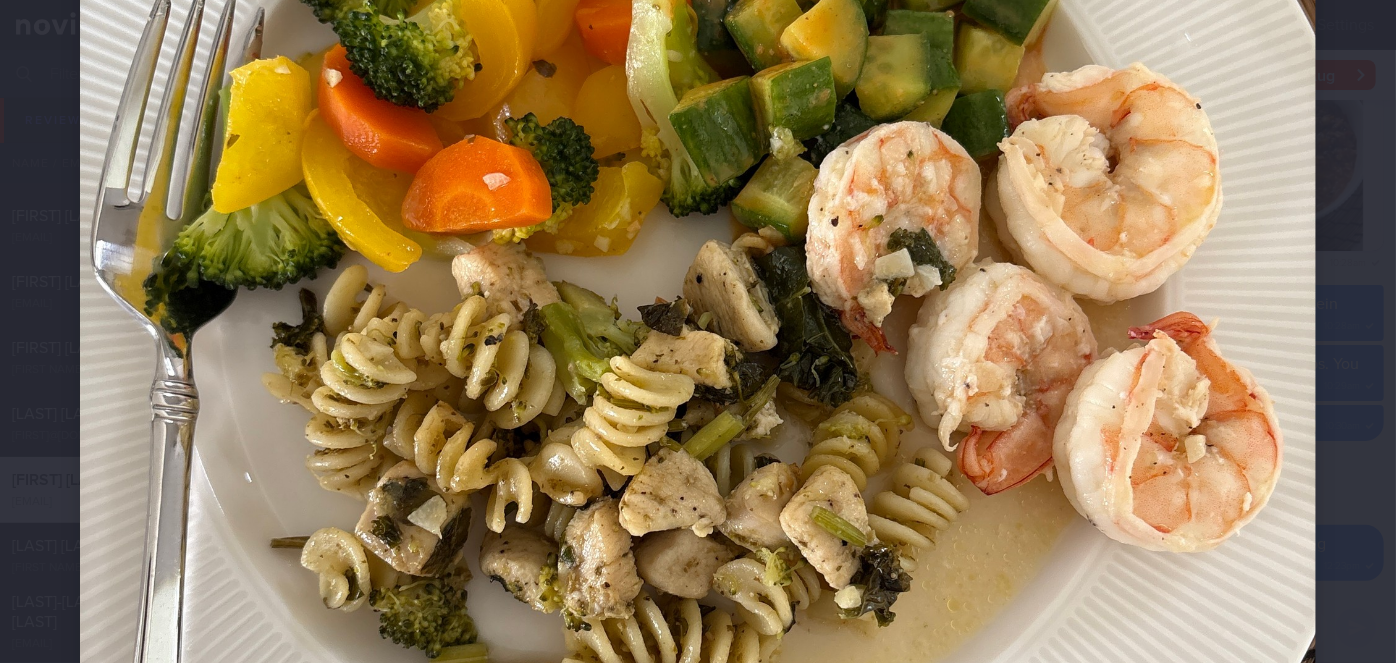 scroll, scrollTop: 454, scrollLeft: 0, axis: vertical 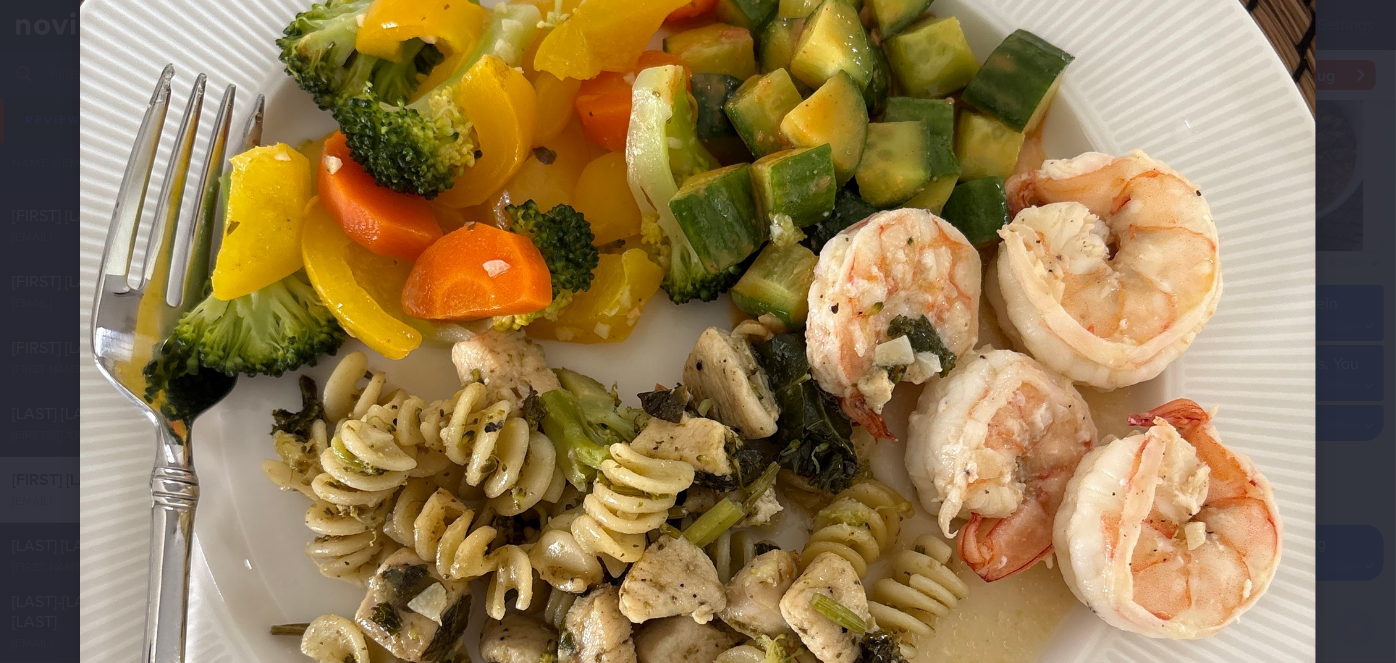 click at bounding box center [698, 450] 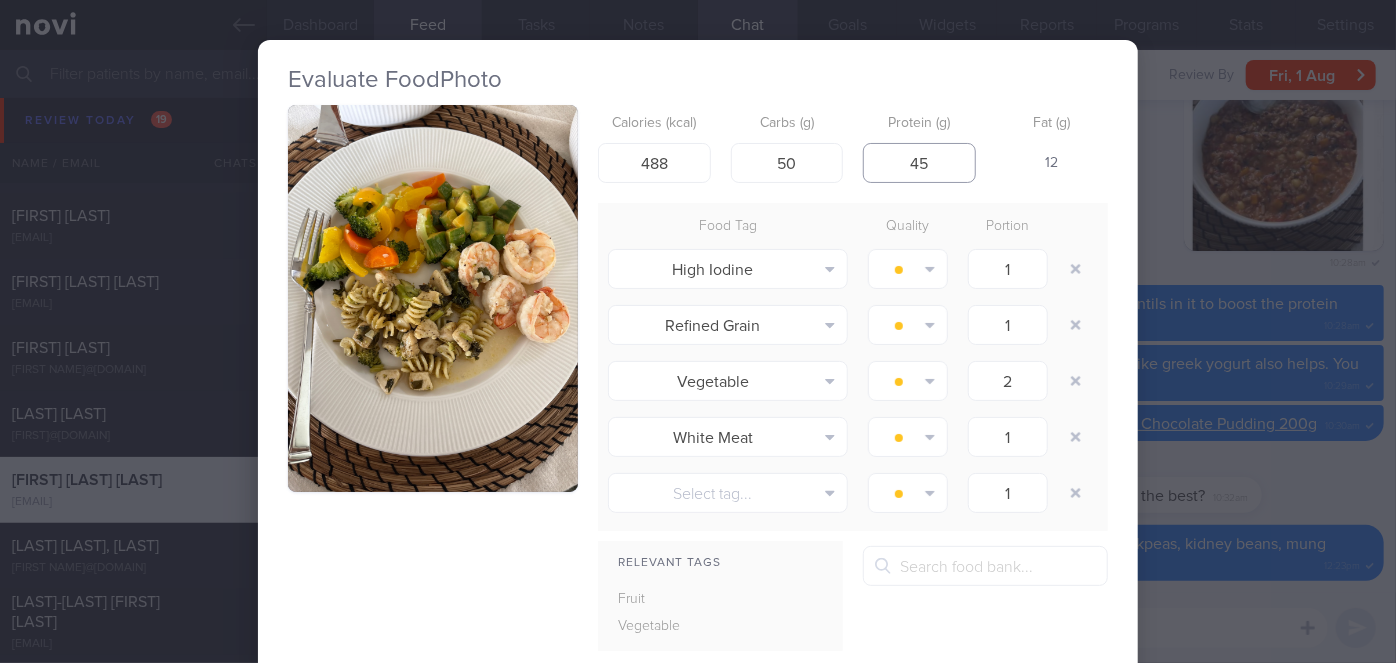 click on "45" at bounding box center [919, 163] 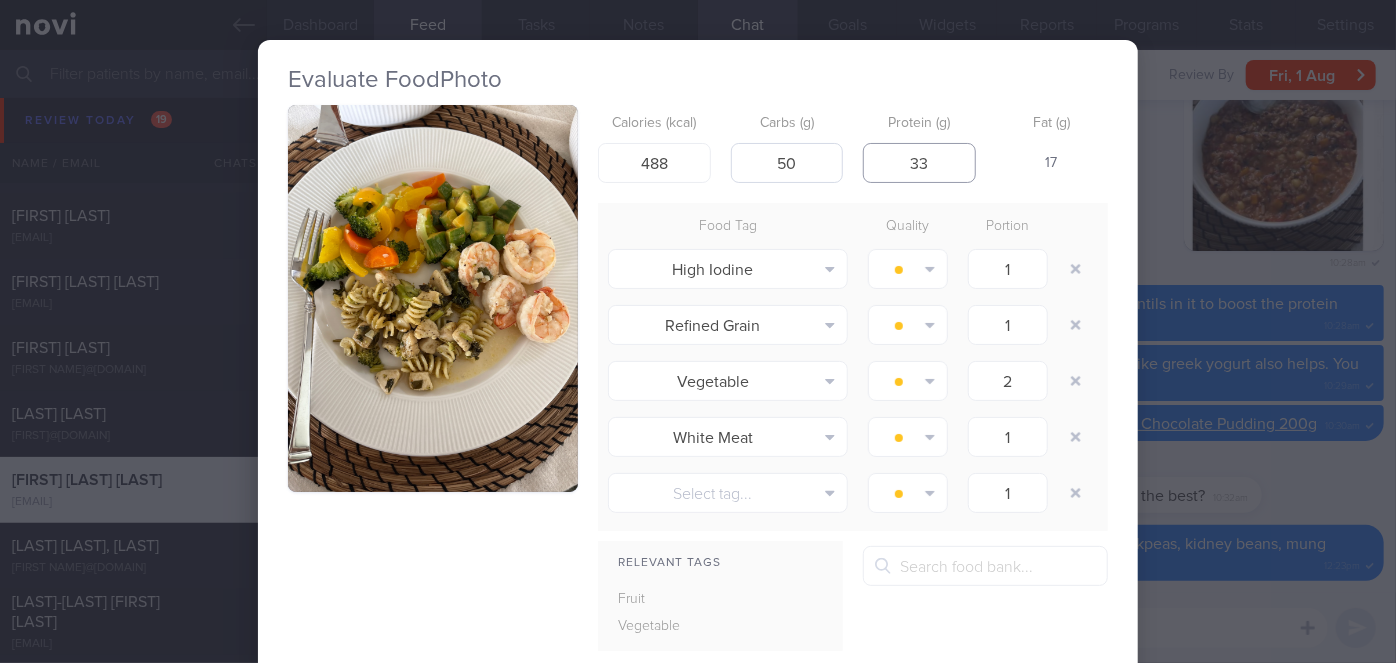 type on "33" 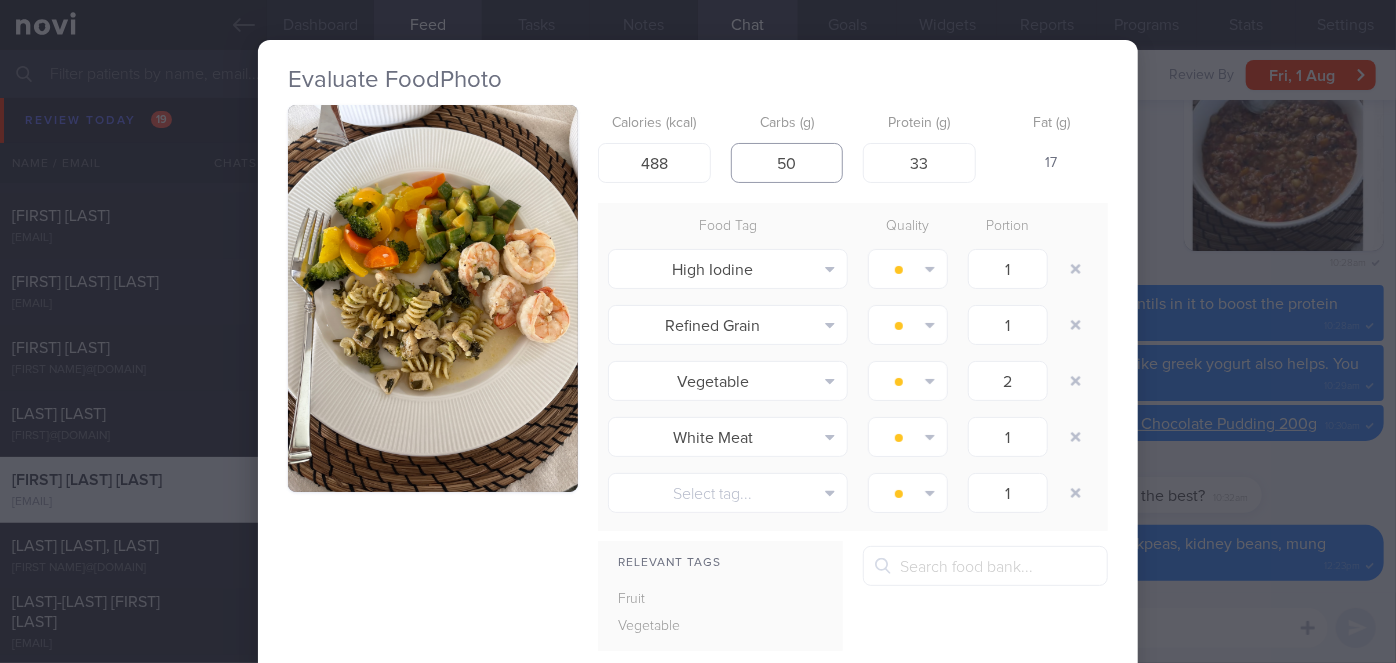 click on "50" at bounding box center (787, 163) 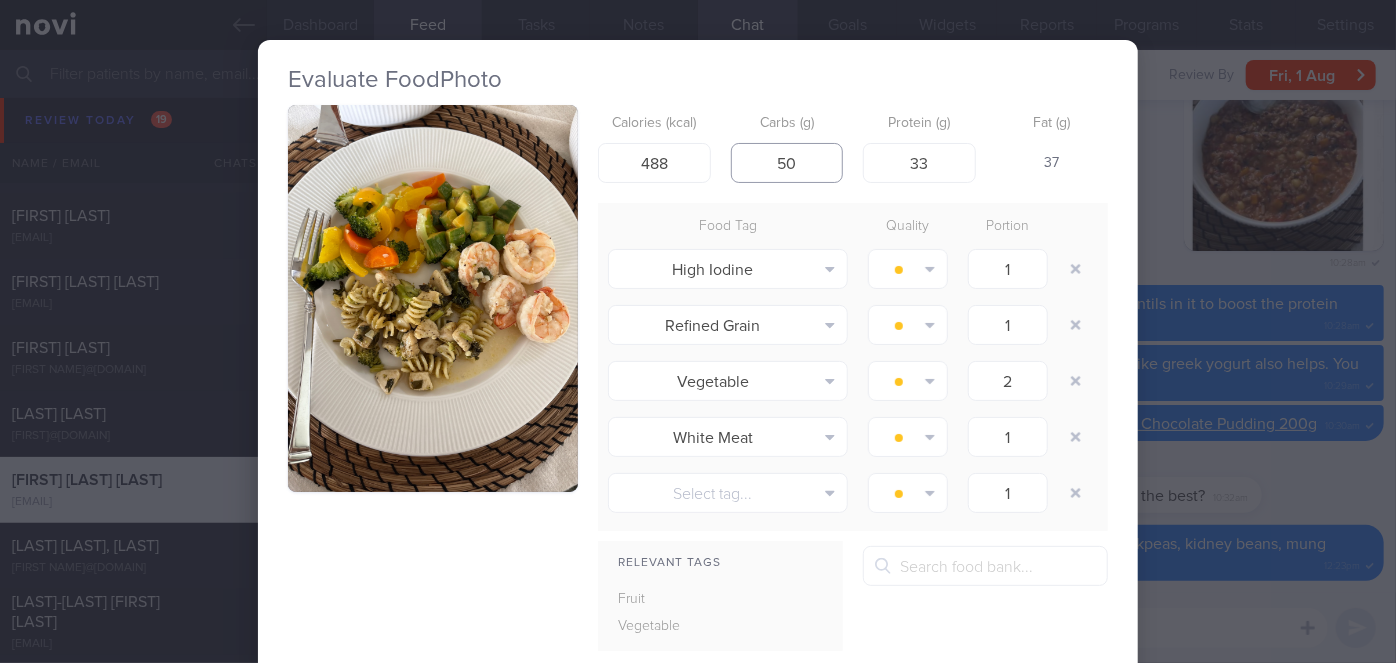 type on "5" 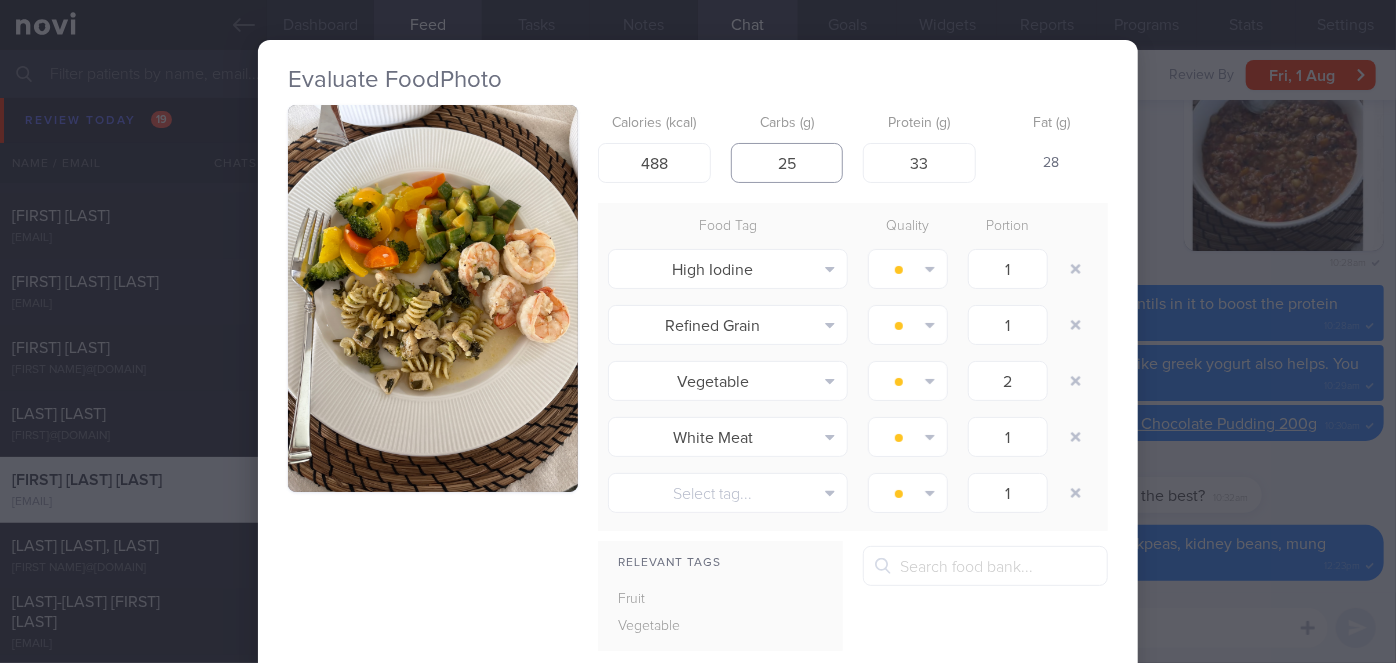type on "25" 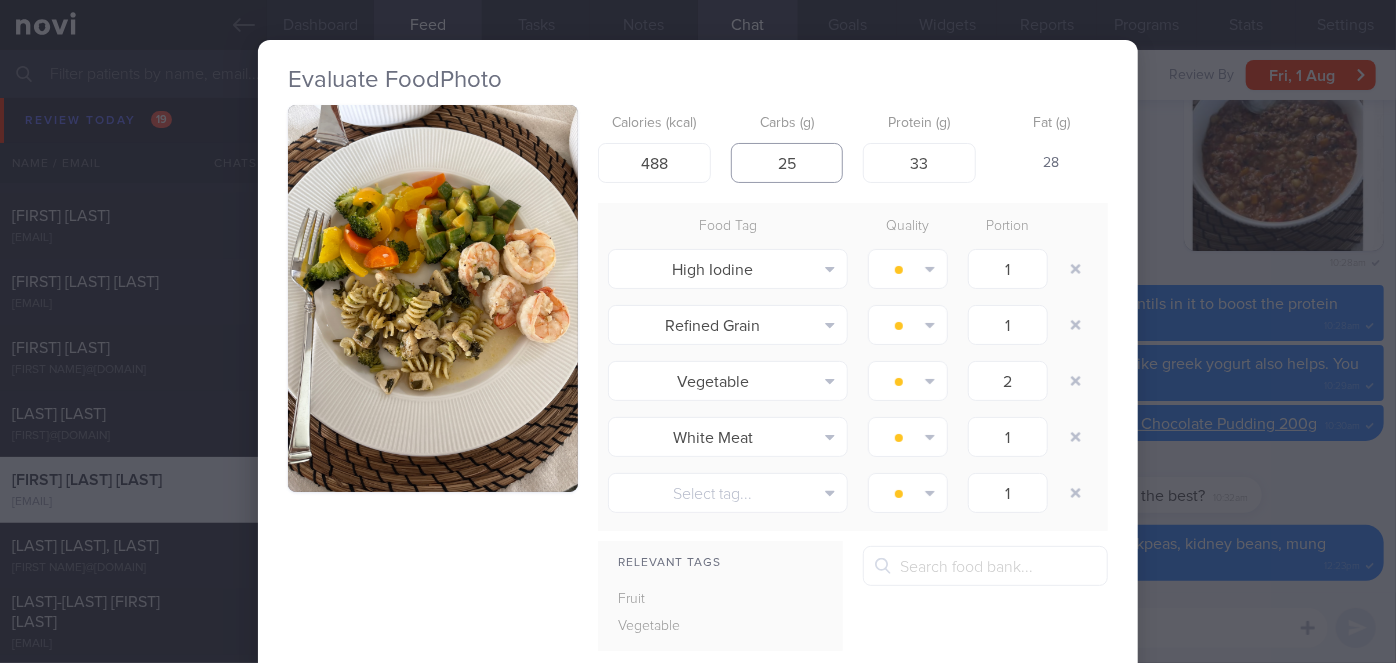 click on "Save &
Close" at bounding box center [956, 812] 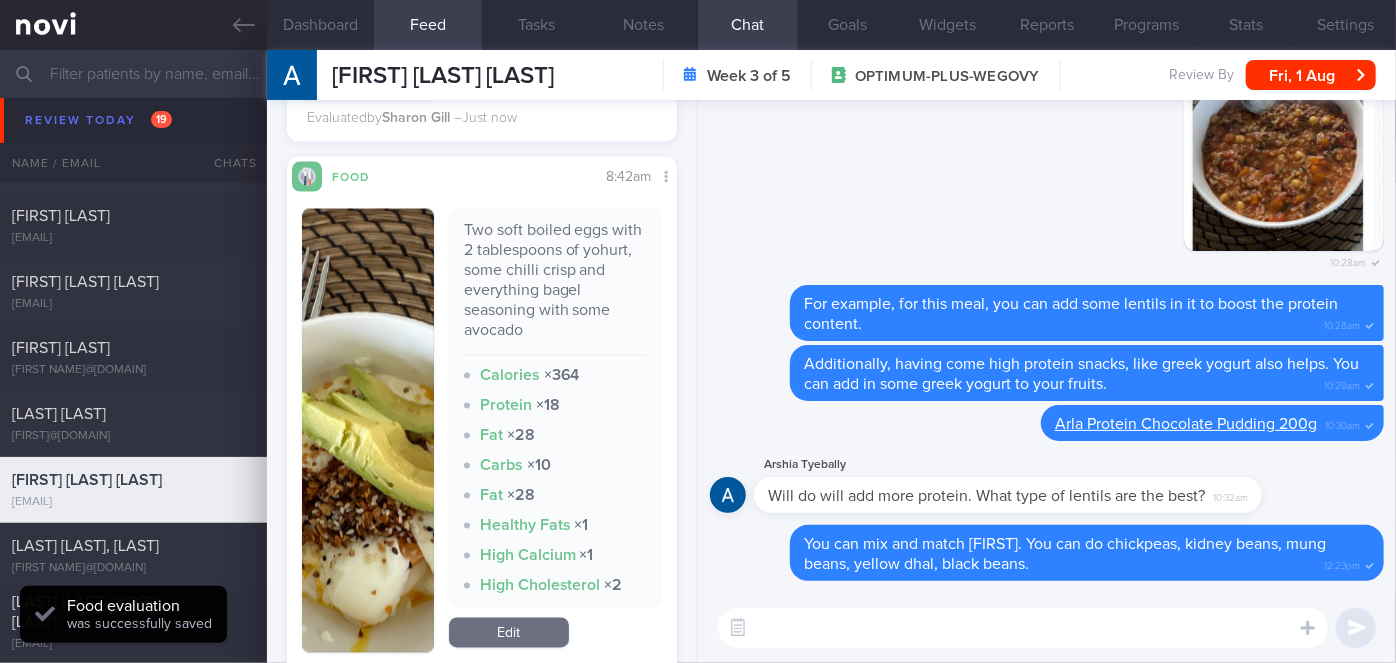 scroll, scrollTop: 1940, scrollLeft: 0, axis: vertical 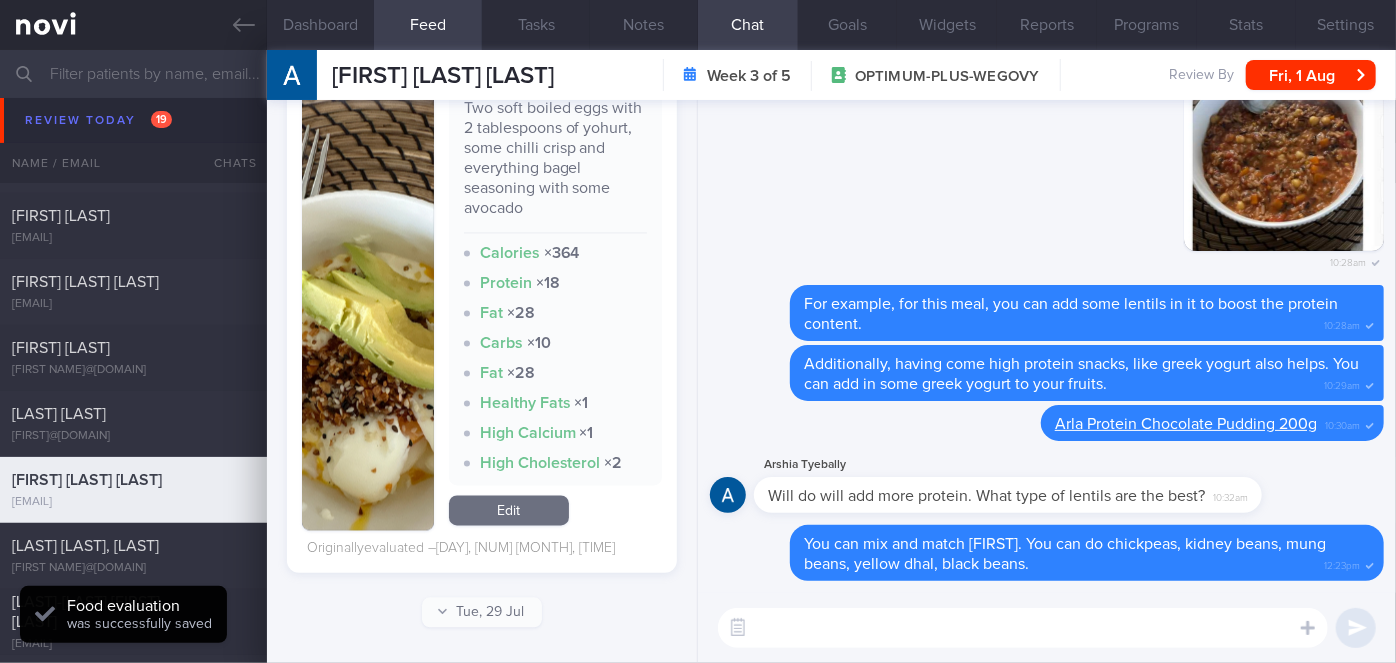 click at bounding box center (368, 309) 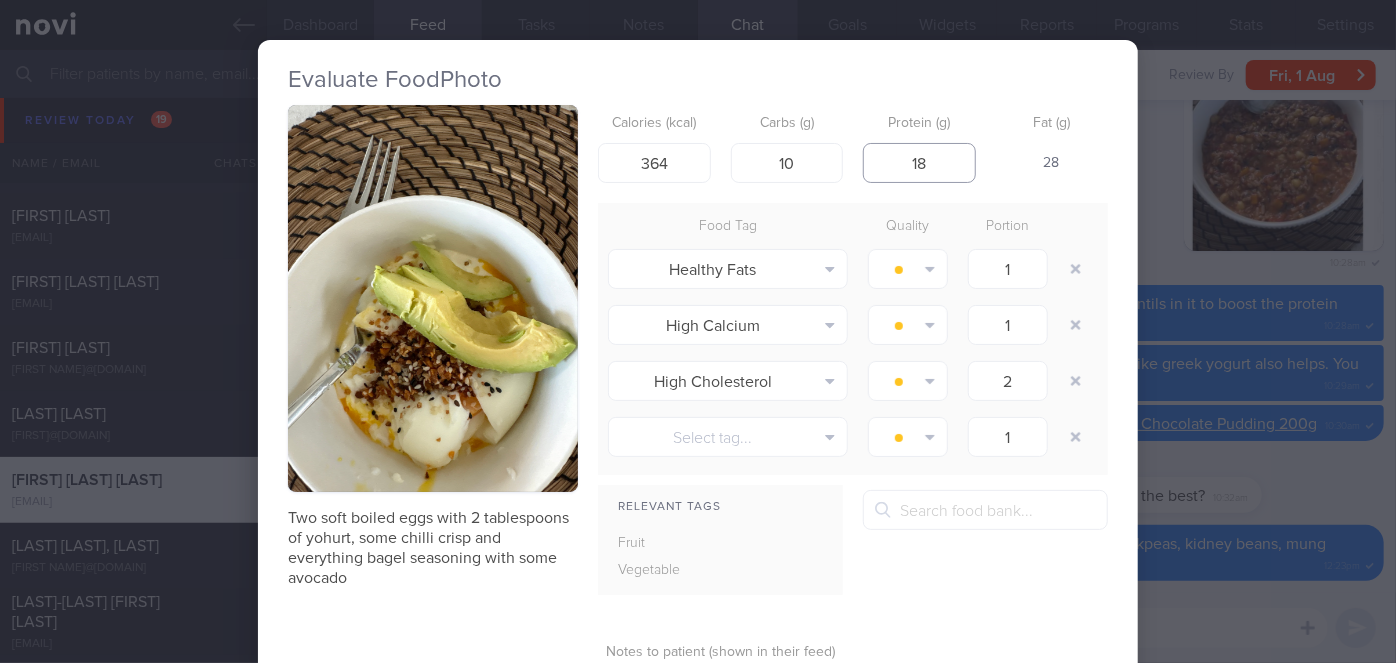 click on "18" at bounding box center (919, 163) 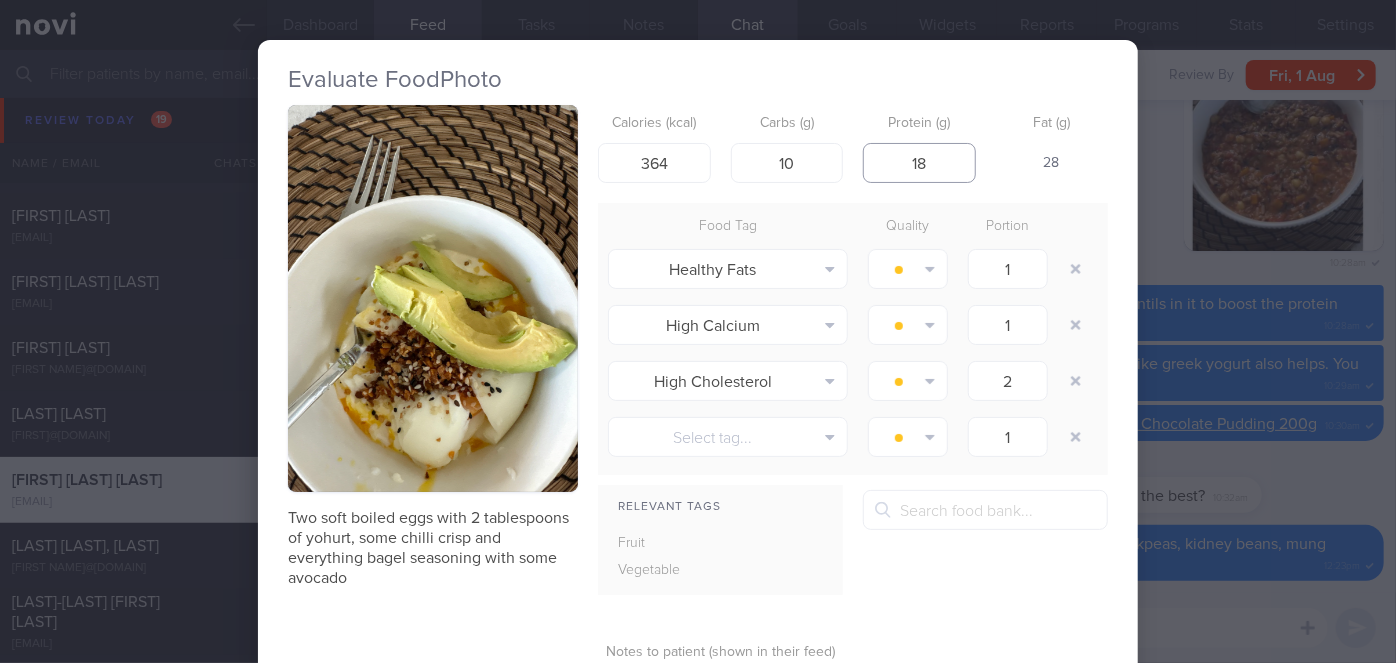 type on "1" 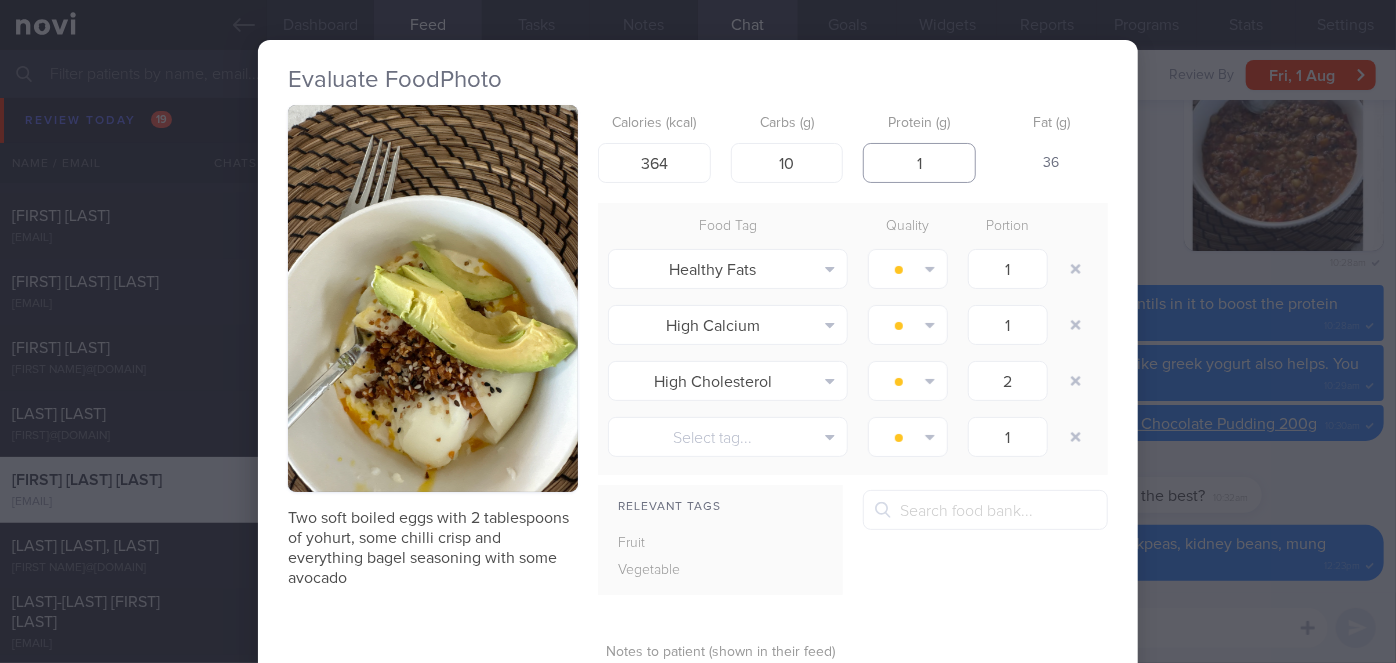 type on "18" 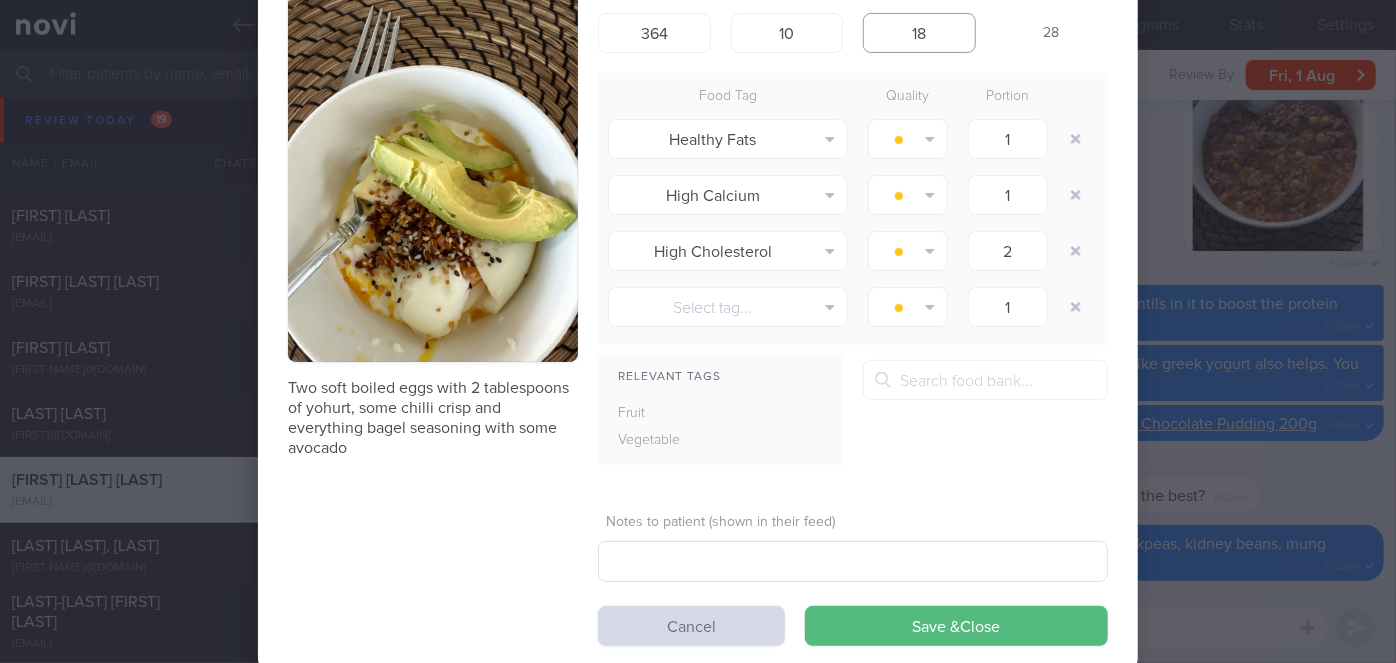 scroll, scrollTop: 177, scrollLeft: 0, axis: vertical 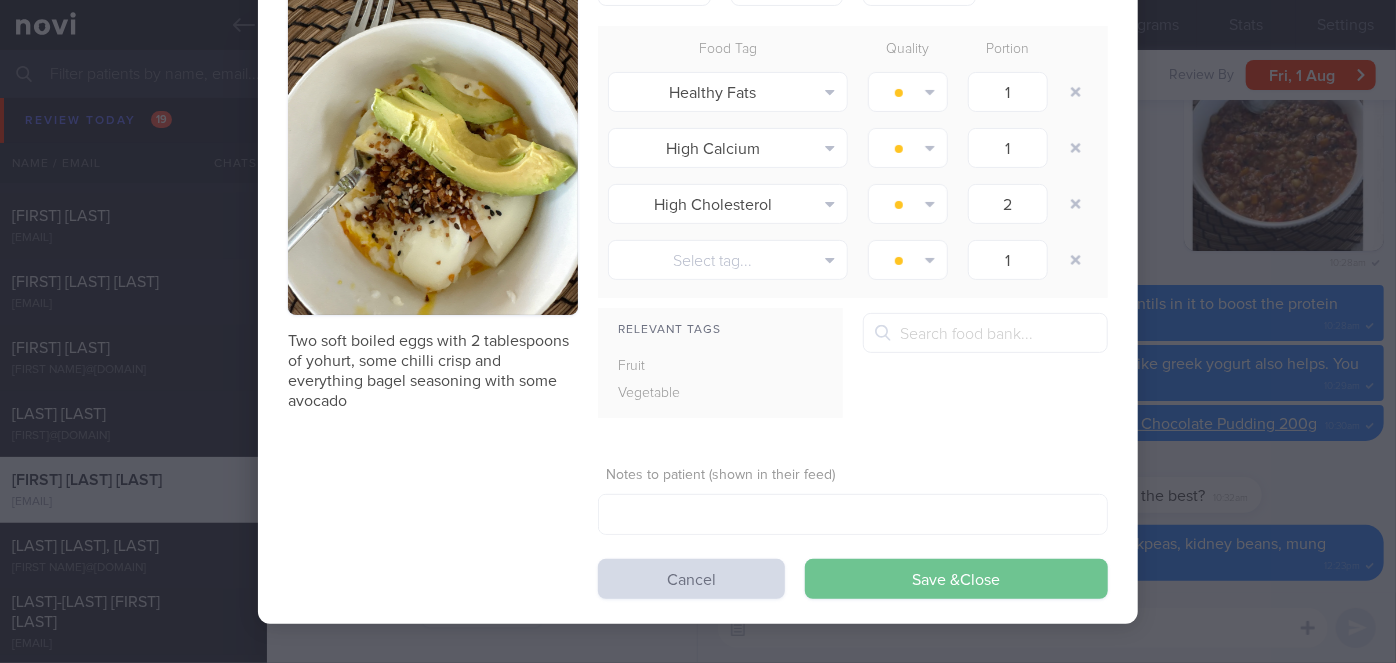 click on "Save &
Close" at bounding box center [956, 579] 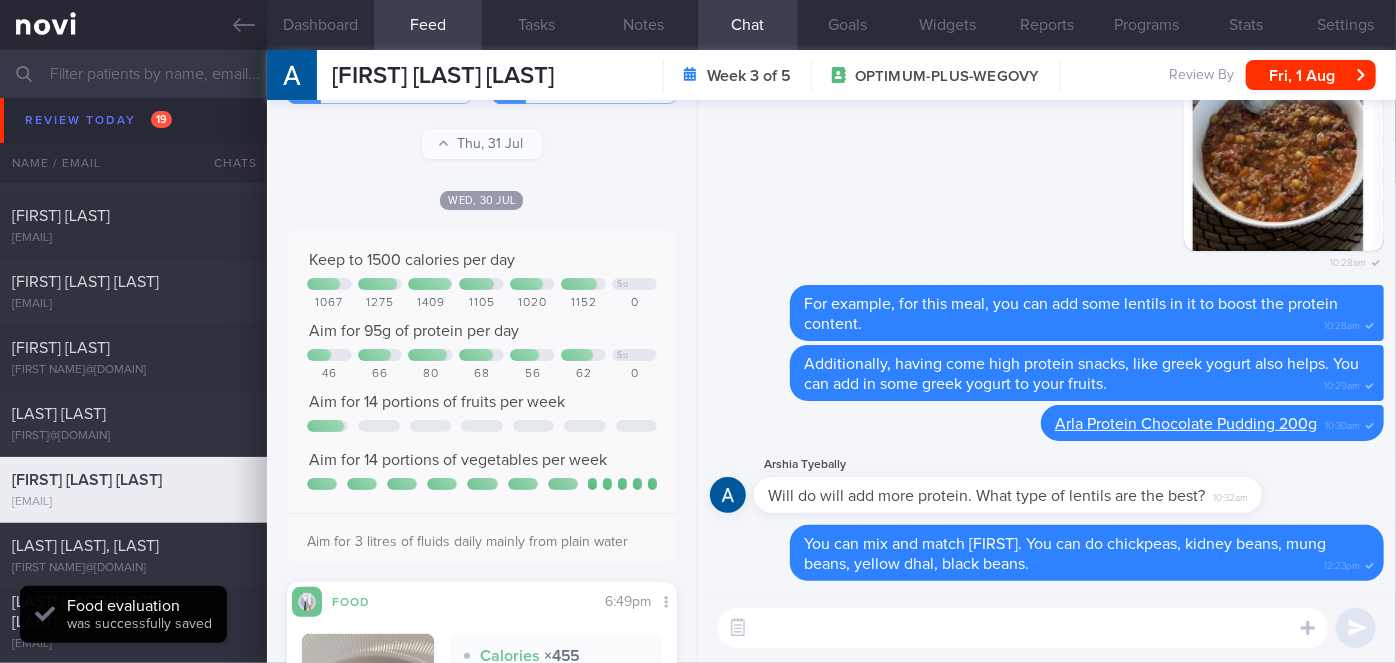 scroll, scrollTop: 0, scrollLeft: 0, axis: both 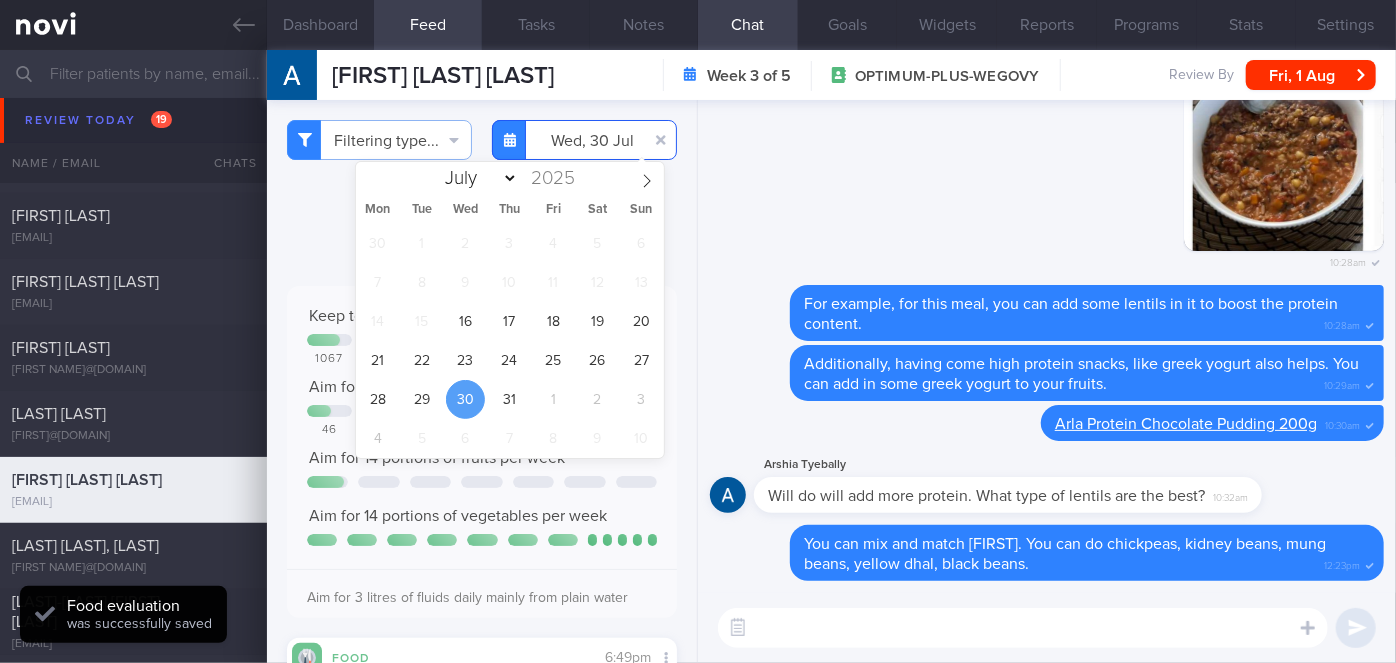 click on "2025-07-30" at bounding box center (584, 140) 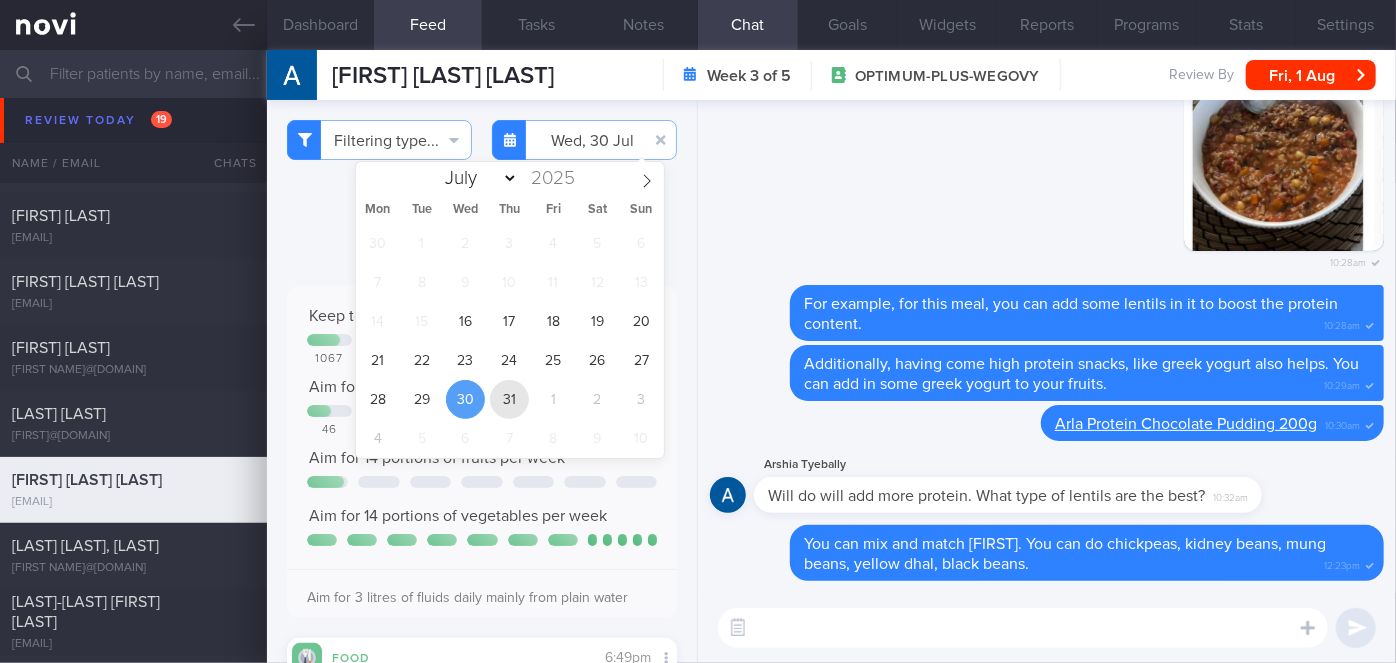 click on "31" at bounding box center [509, 399] 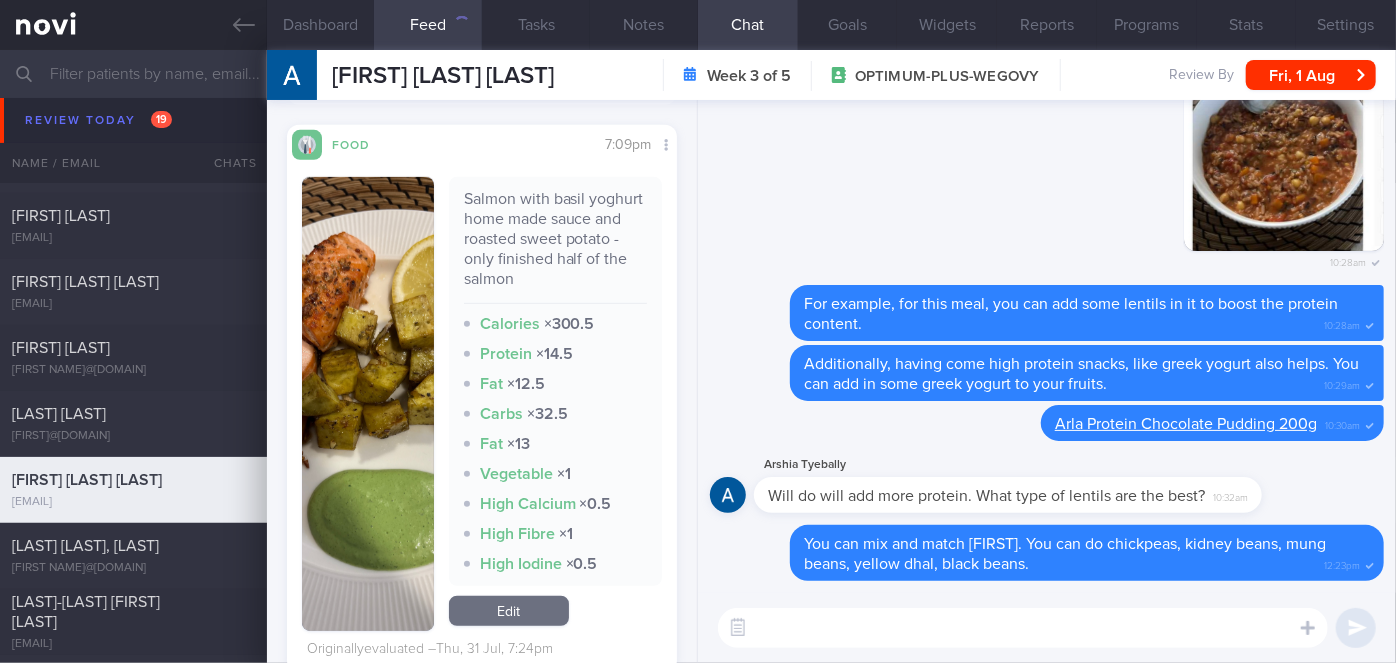 scroll, scrollTop: 545, scrollLeft: 0, axis: vertical 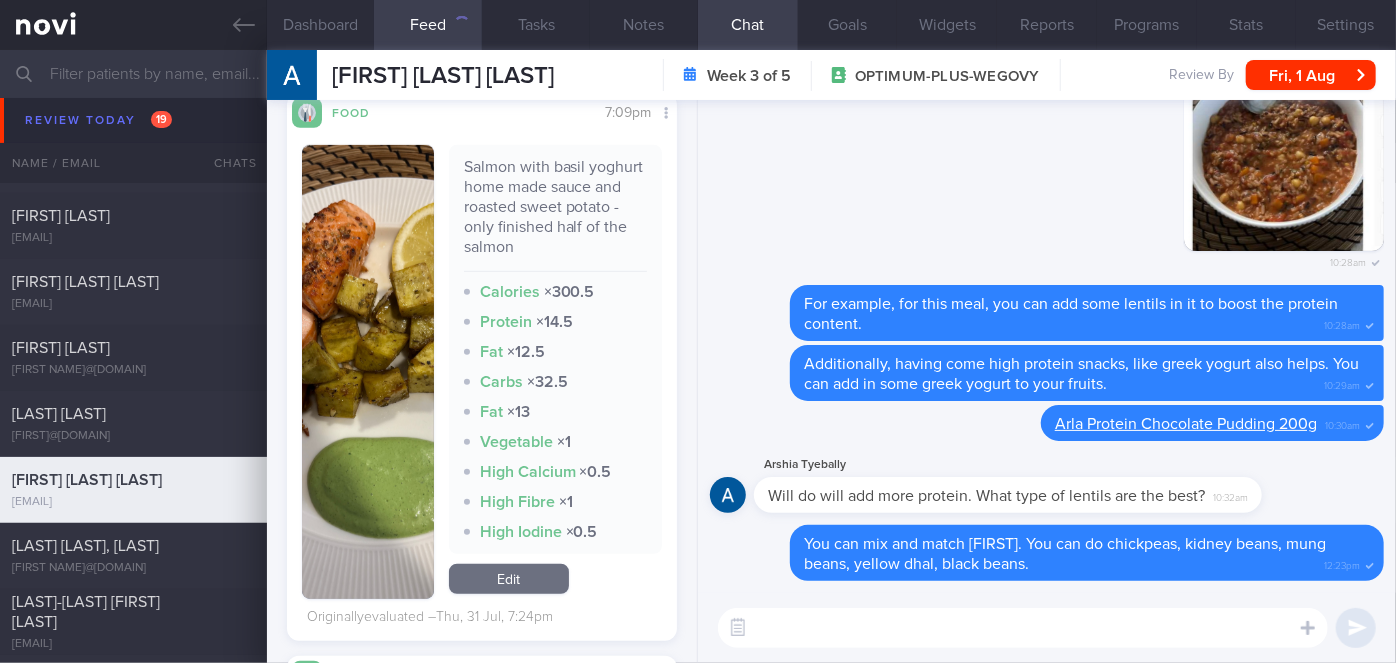 click at bounding box center [368, 372] 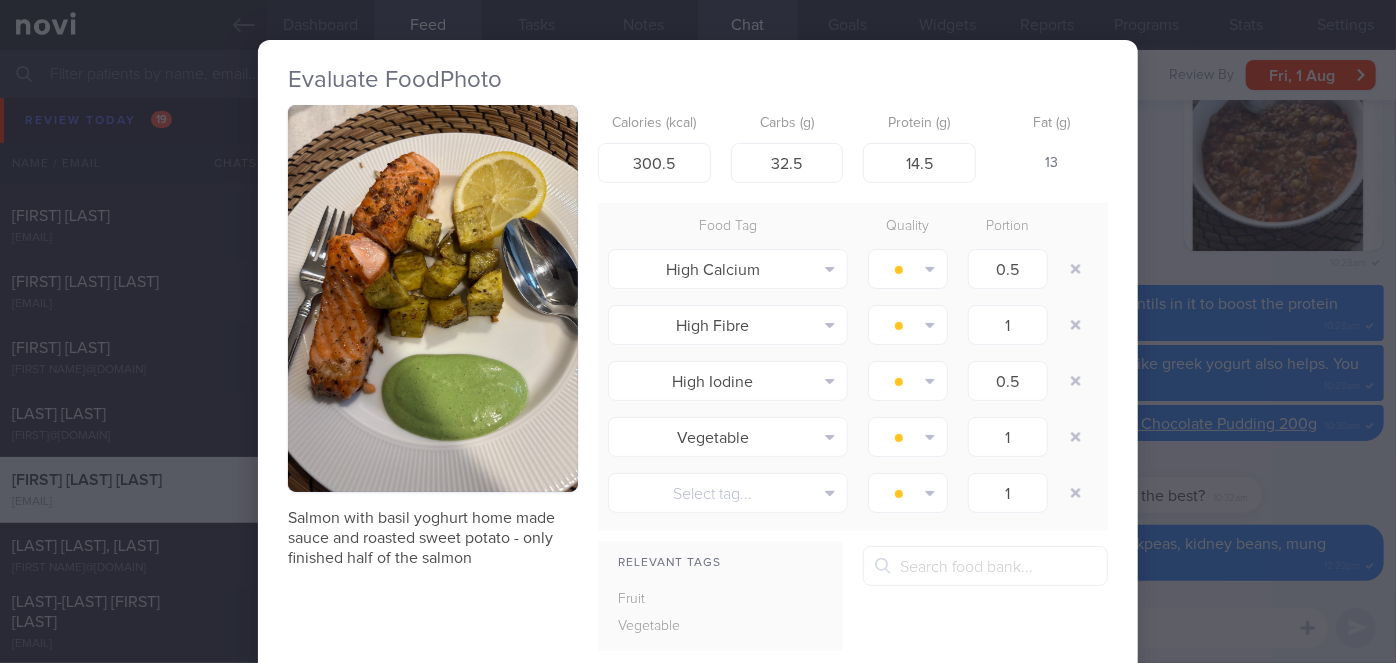 click on "Evaluate Food  Photo
Salmon with basil yoghurt home made sauce and roasted sweet potato - only finished half of the salmon
Calories (kcal)
300.5
Carbs (g)
32.5
Protein (g)
14.5
Fat (g)
13
Food Tag
Quality
Portion
High Calcium
Alcohol
Fried
Fruit
Healthy Fats
High Calcium" at bounding box center (698, 331) 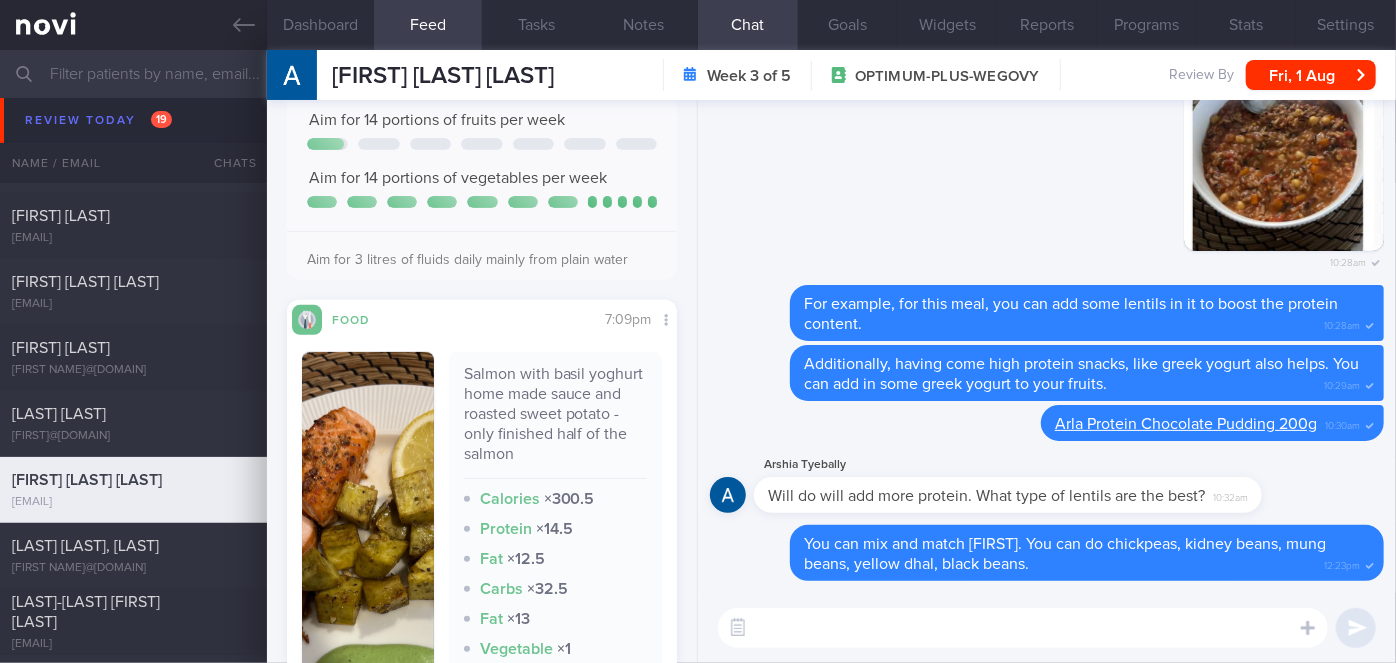 scroll, scrollTop: 0, scrollLeft: 0, axis: both 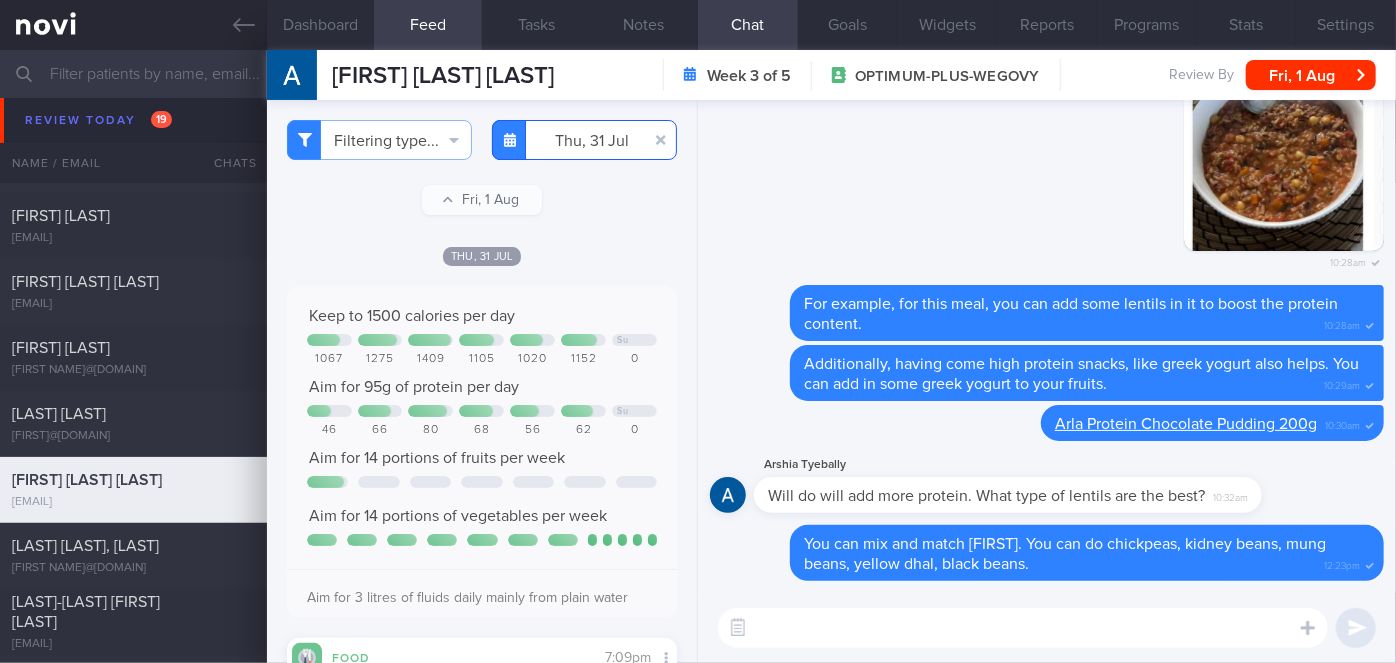 click on "2025-07-31" at bounding box center [584, 140] 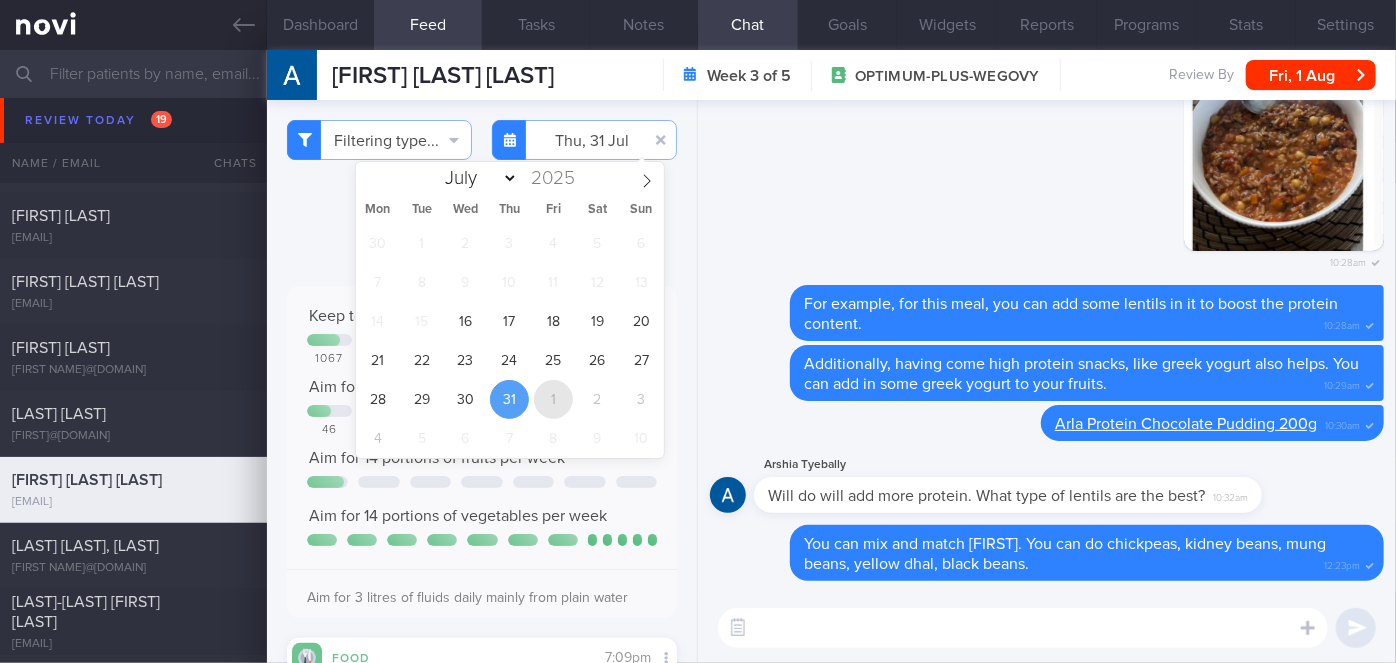 click on "1" at bounding box center [553, 399] 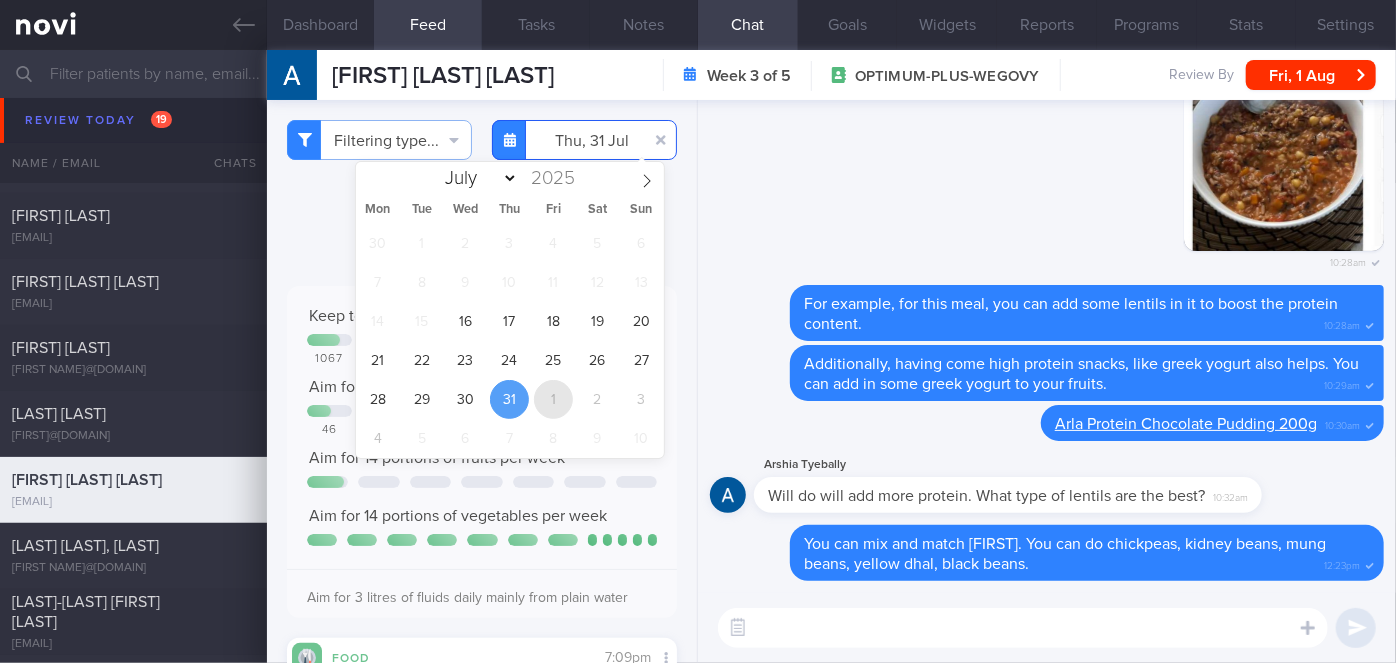 type on "2025-08-01" 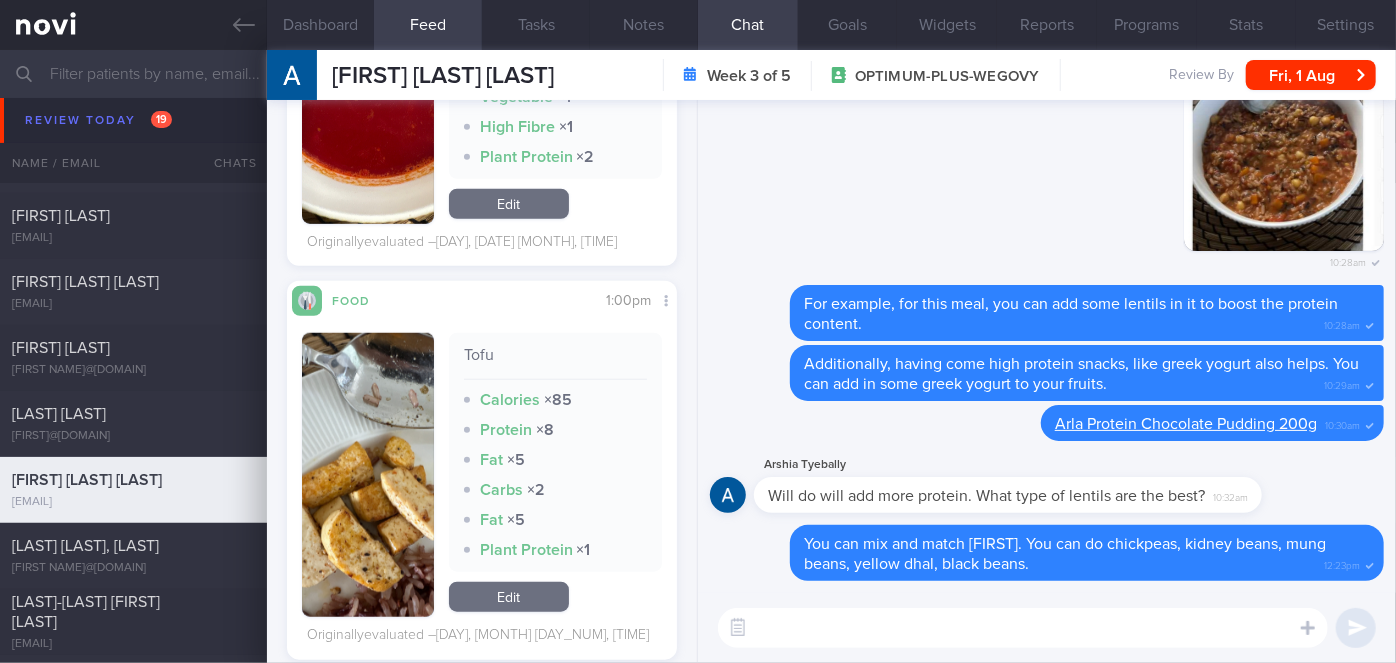 scroll, scrollTop: 909, scrollLeft: 0, axis: vertical 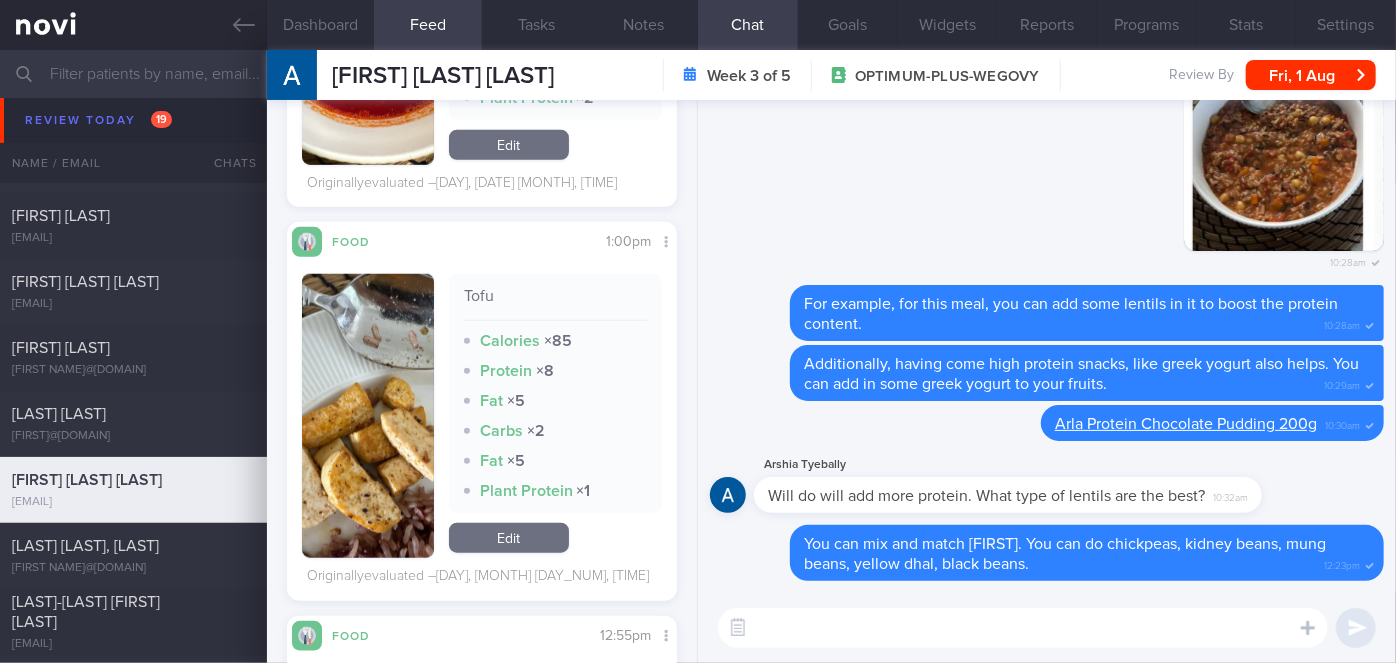 click at bounding box center (368, 416) 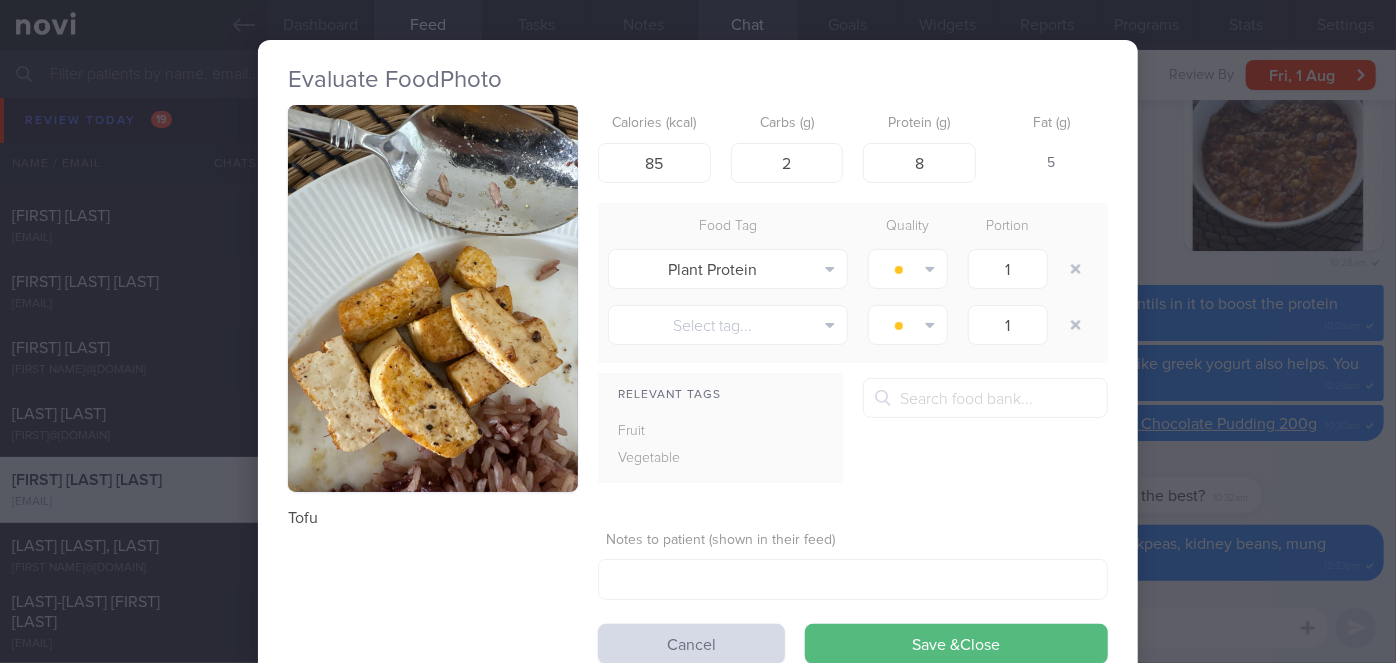 click on "Evaluate Food  Photo
Tofu
Calories (kcal)
85
Carbs (g)
2
Protein (g)
8
Fat (g)
5
Food Tag
Quality
Portion
Plant Protein
Alcohol
Fried
Fruit
Healthy Fats
High Calcium
High Cholesterol
High Fat" at bounding box center (698, 331) 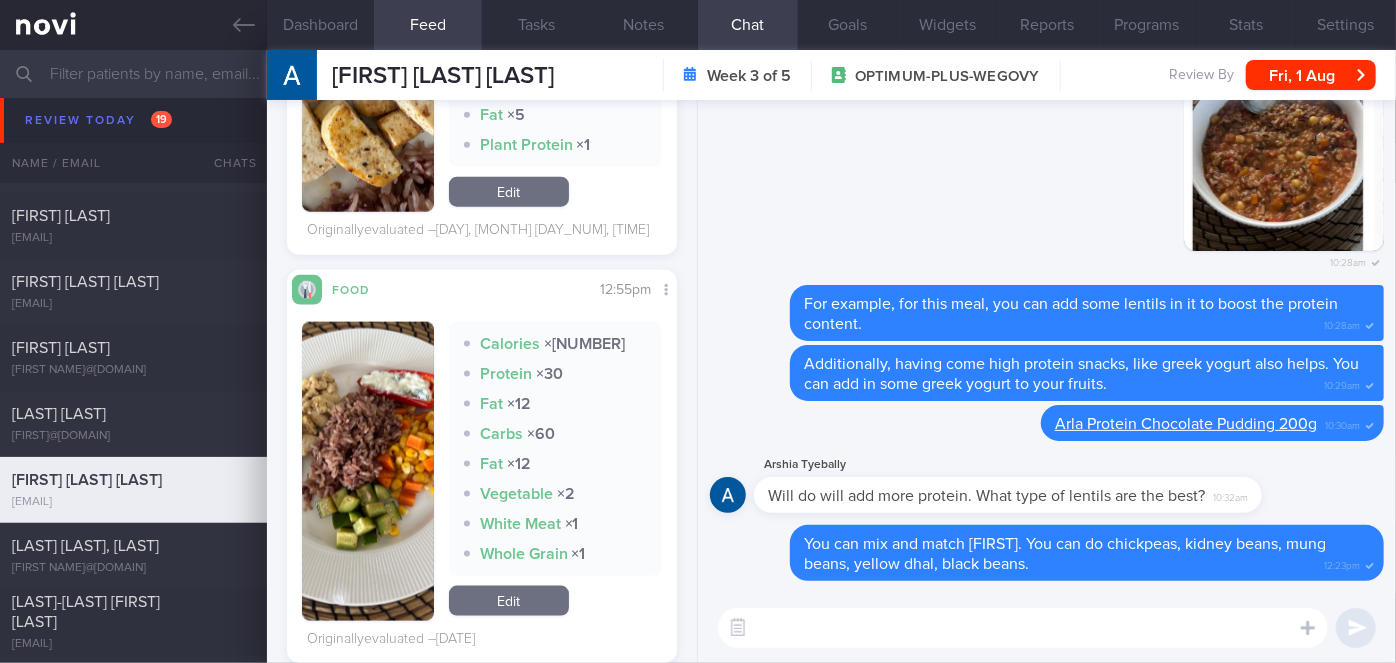 scroll, scrollTop: 1363, scrollLeft: 0, axis: vertical 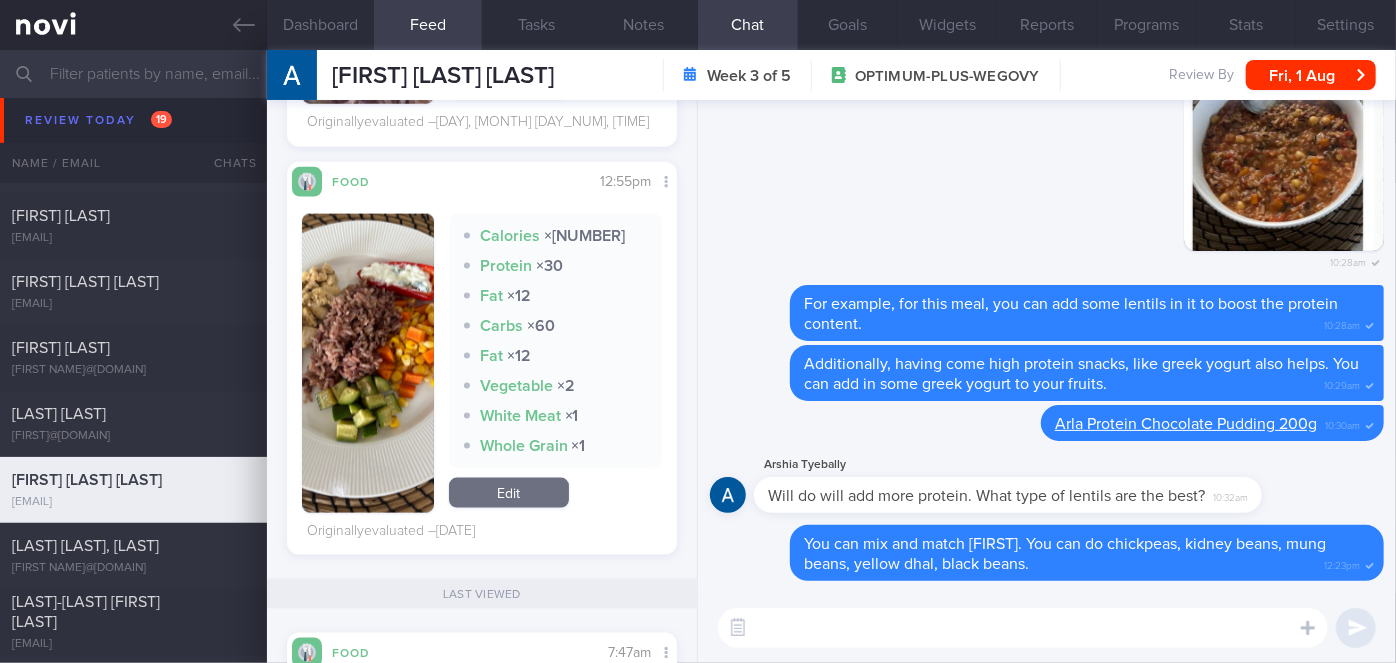 click at bounding box center [368, 363] 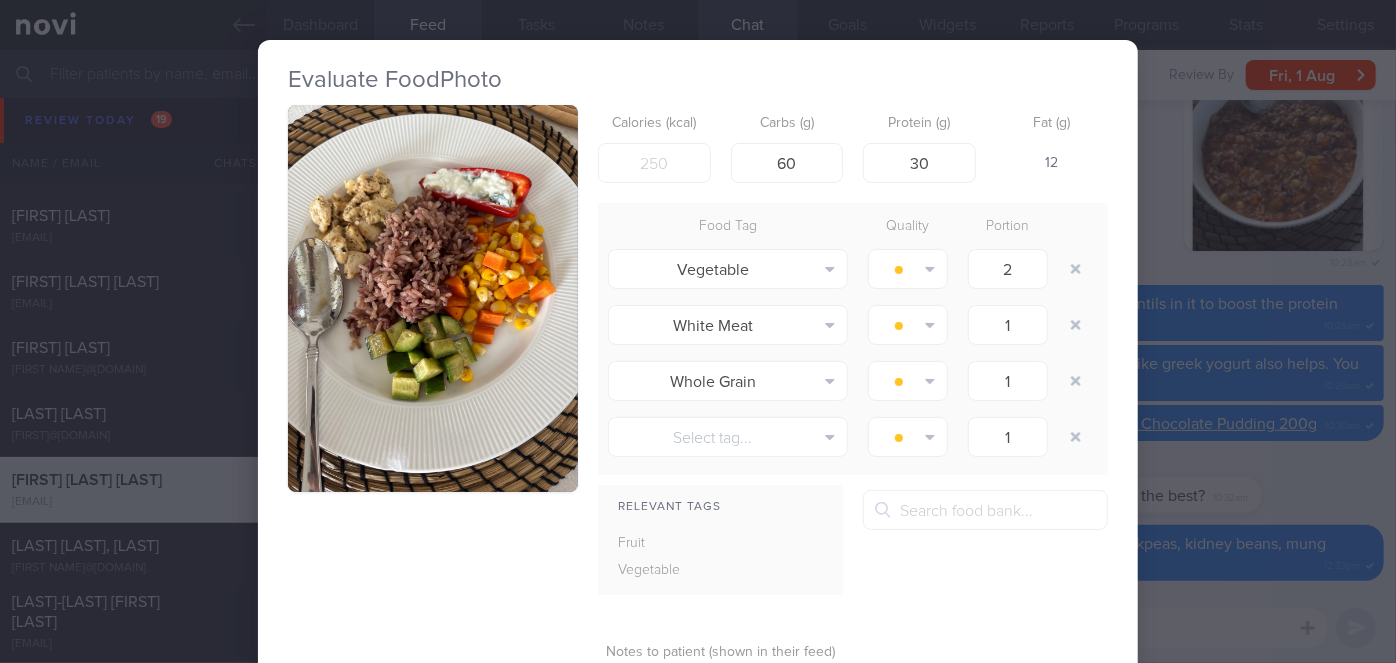 click at bounding box center (433, 298) 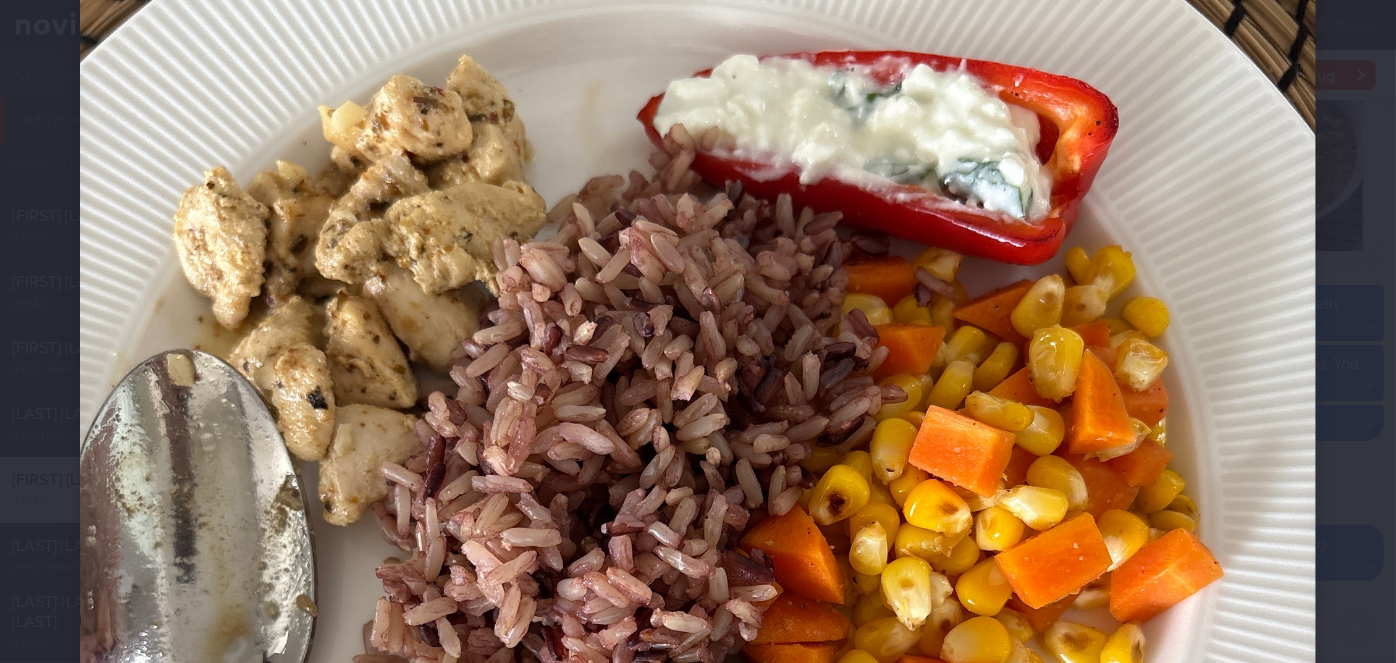 scroll, scrollTop: 272, scrollLeft: 0, axis: vertical 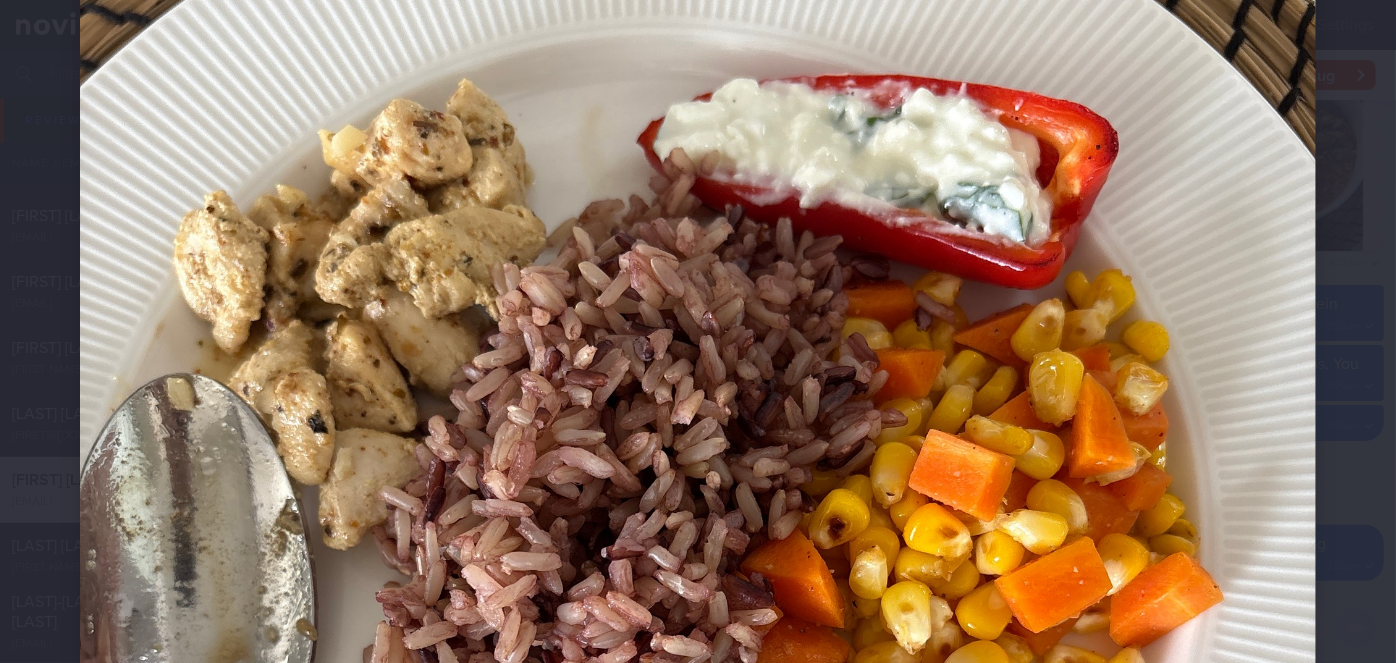 click at bounding box center (698, 632) 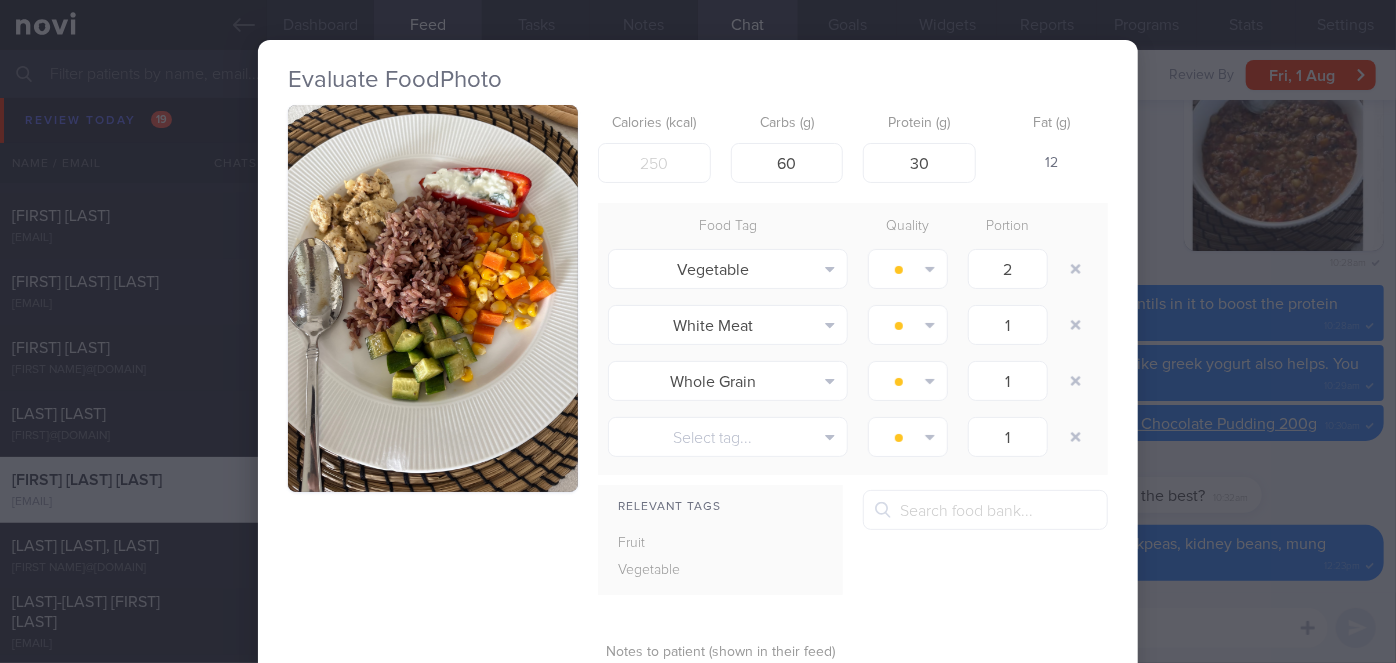 click on "Evaluate Food  Photo
Calories (kcal)
468
Carbs (g)
60
Protein (g)
30
Fat (g)
12
Food Tag
Quality
Portion
Vegetable
Alcohol
Fried
Fruit
Healthy Fats
High Calcium
High Cholesterol
High Fat" at bounding box center (698, 331) 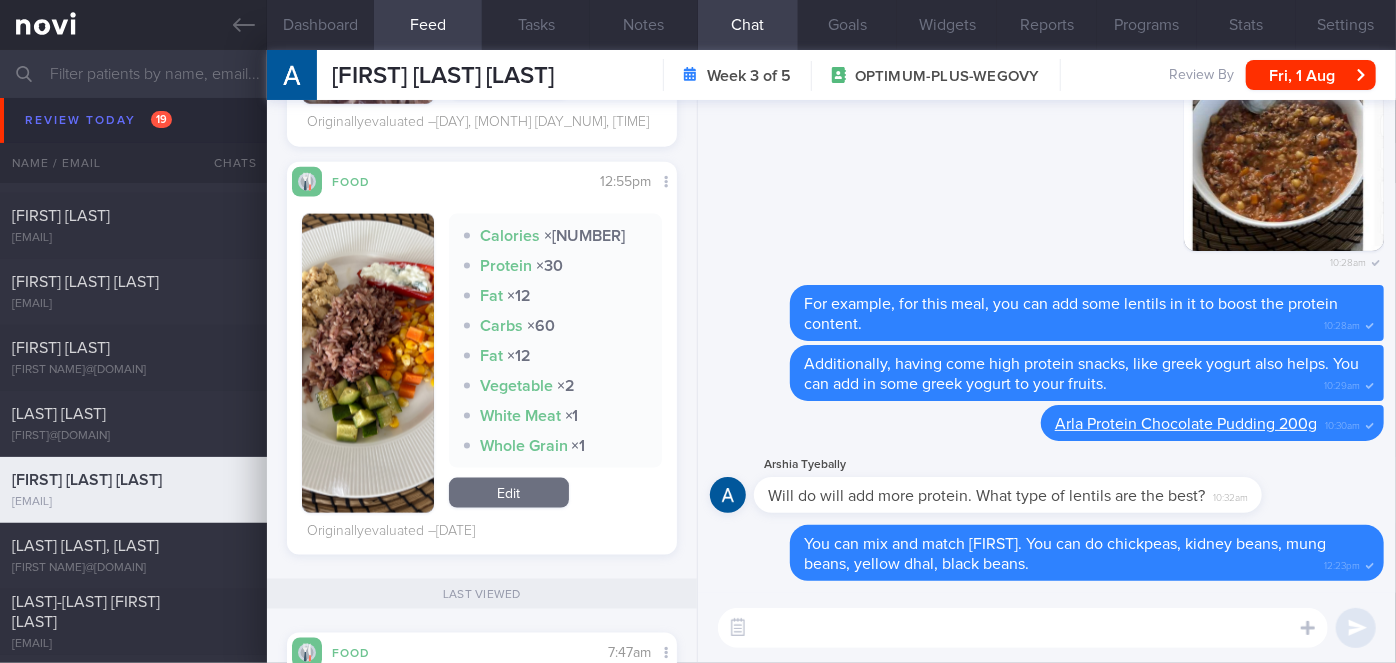 click at bounding box center [368, 363] 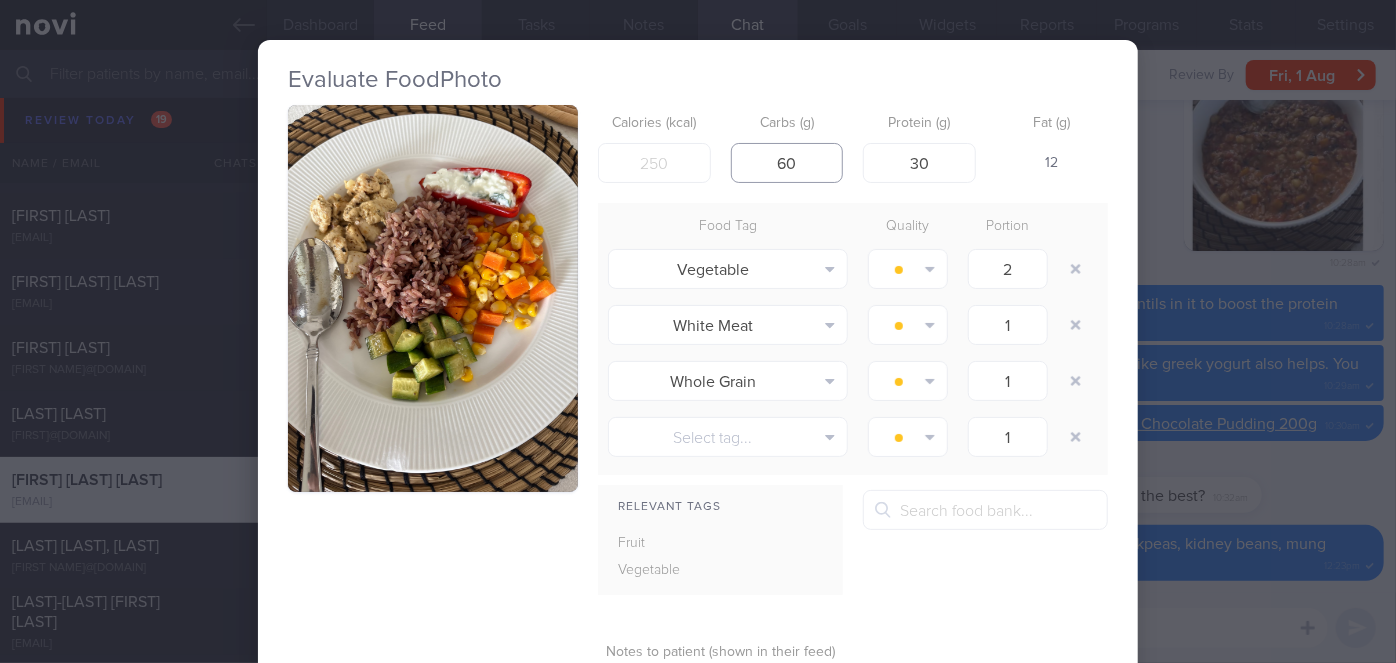 click on "60" at bounding box center (787, 163) 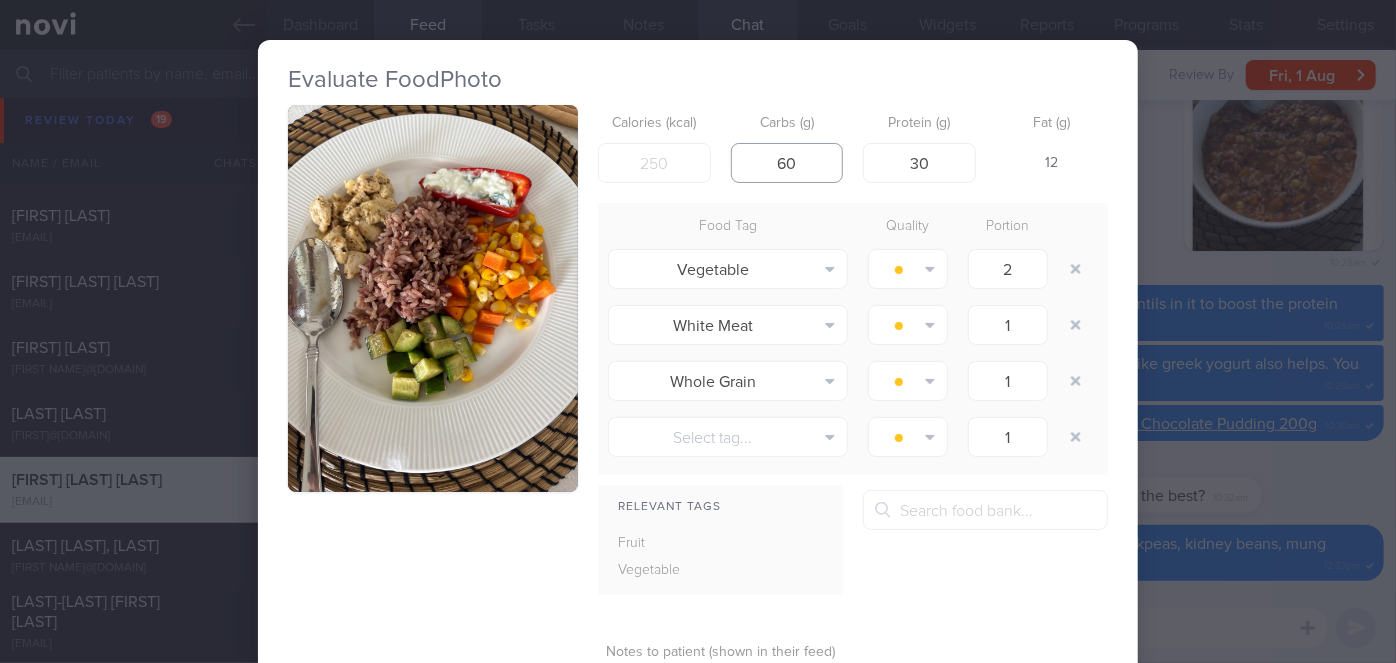 type on "6" 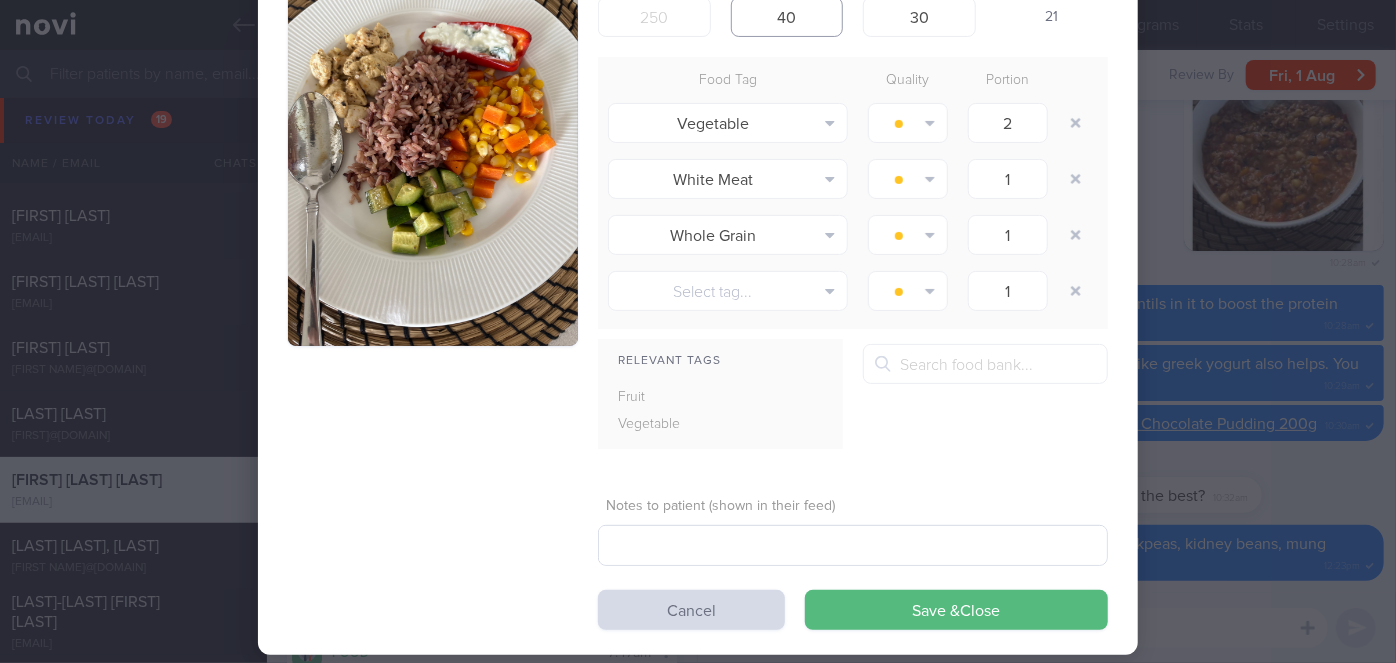 scroll, scrollTop: 177, scrollLeft: 0, axis: vertical 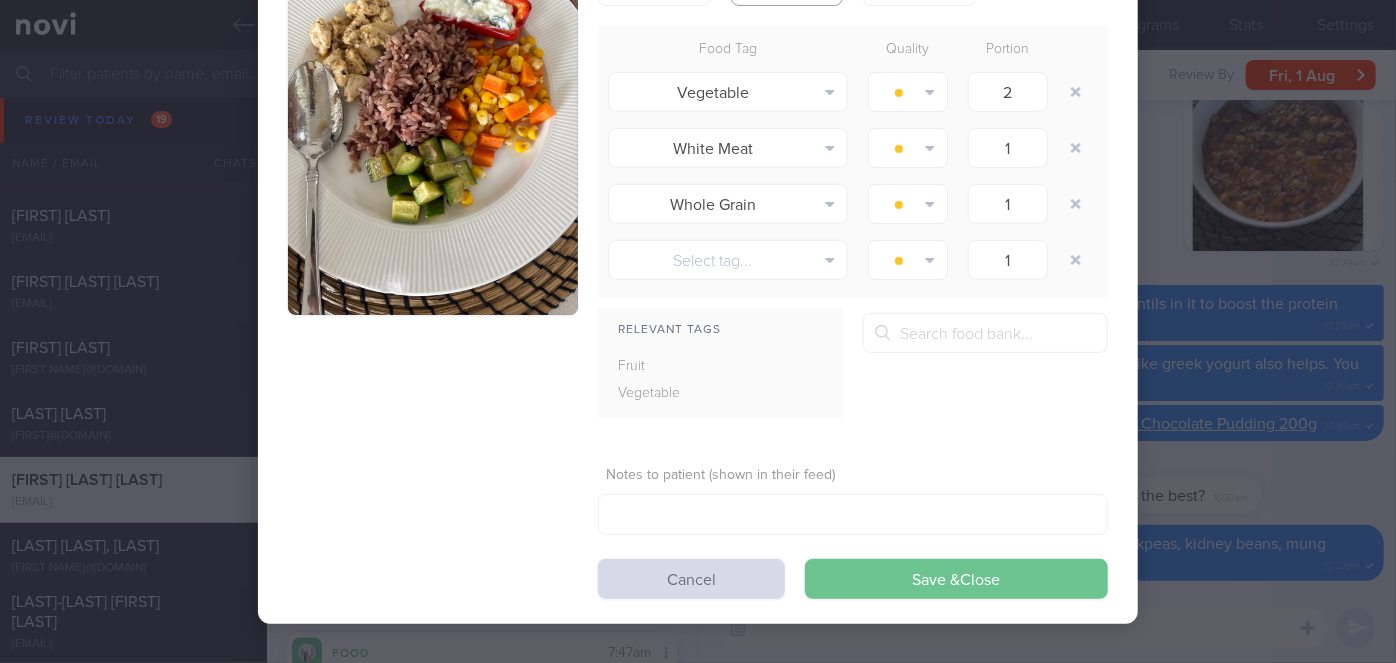 type on "40" 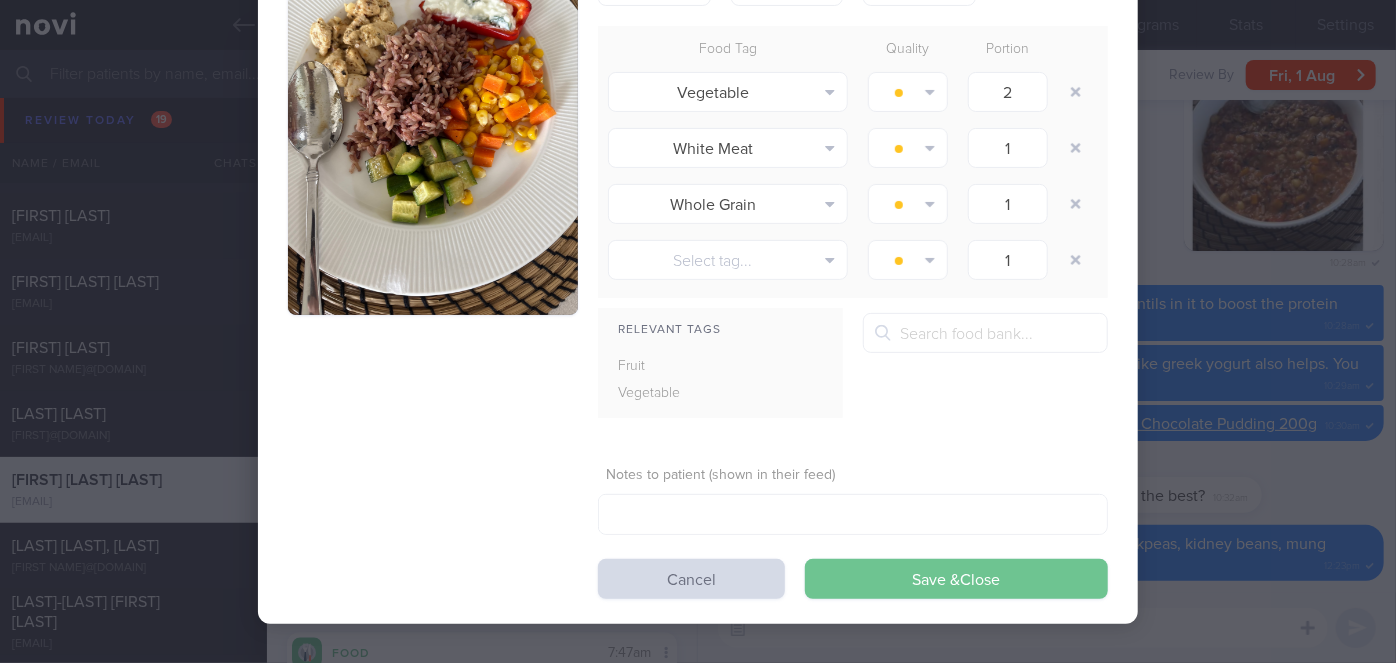 click on "Save &
Close" at bounding box center (956, 579) 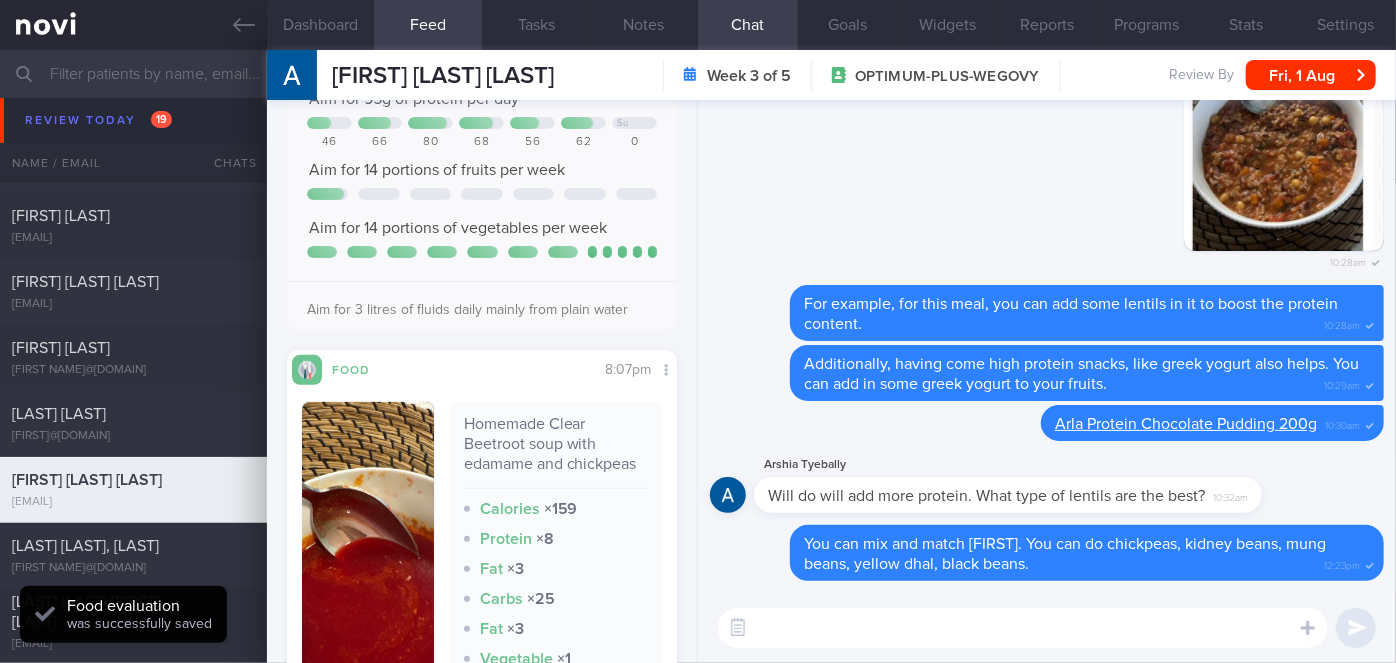 scroll, scrollTop: 0, scrollLeft: 0, axis: both 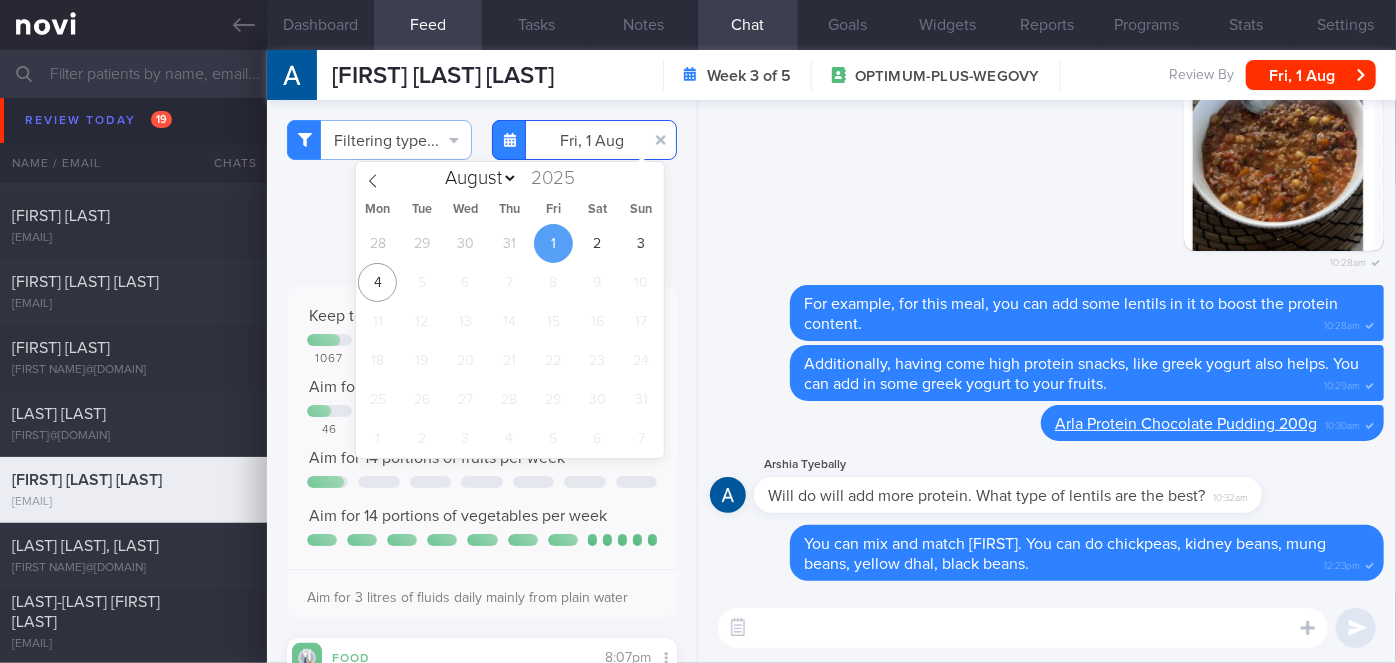click on "2025-08-01" at bounding box center (584, 140) 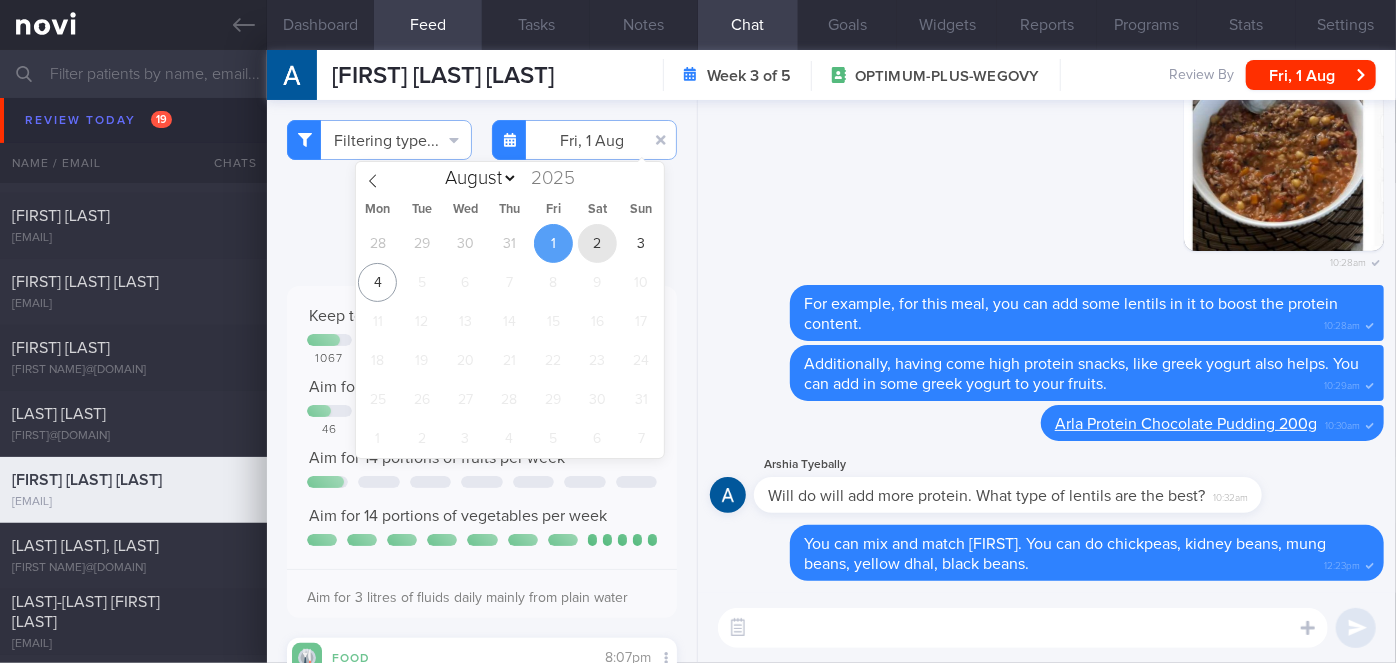 click on "2" at bounding box center (597, 243) 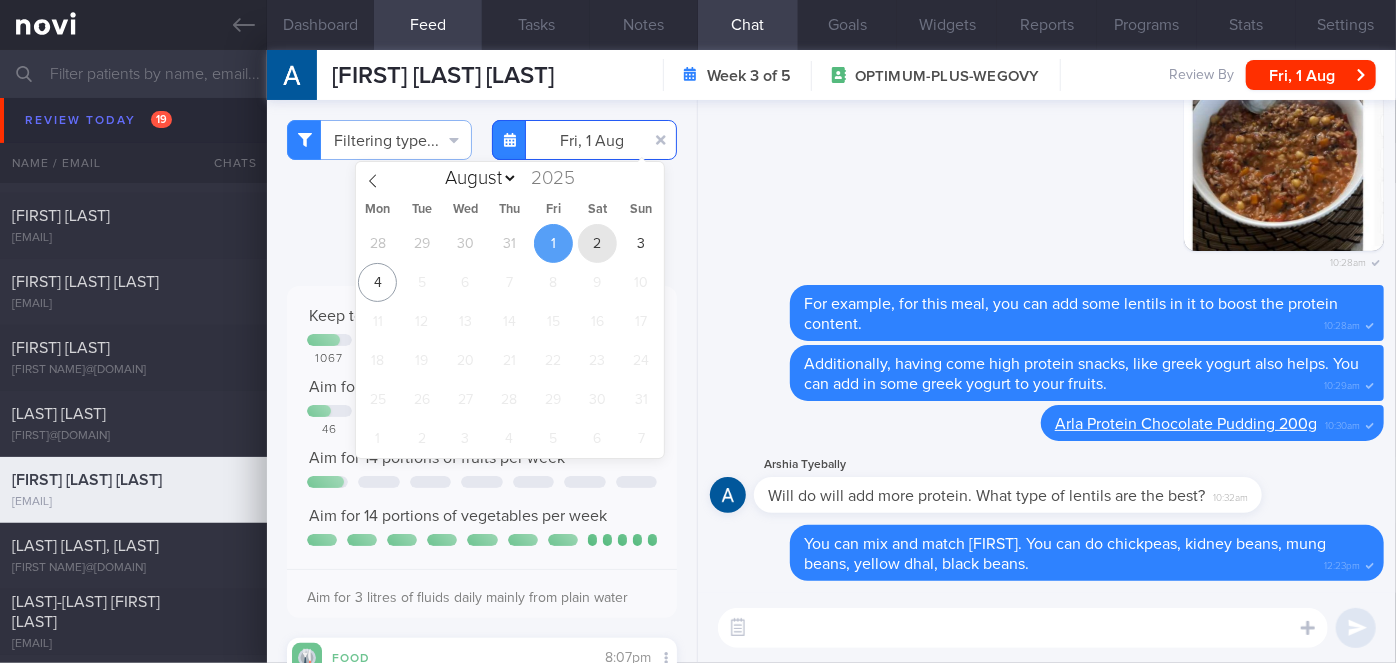 type on "[DATE]" 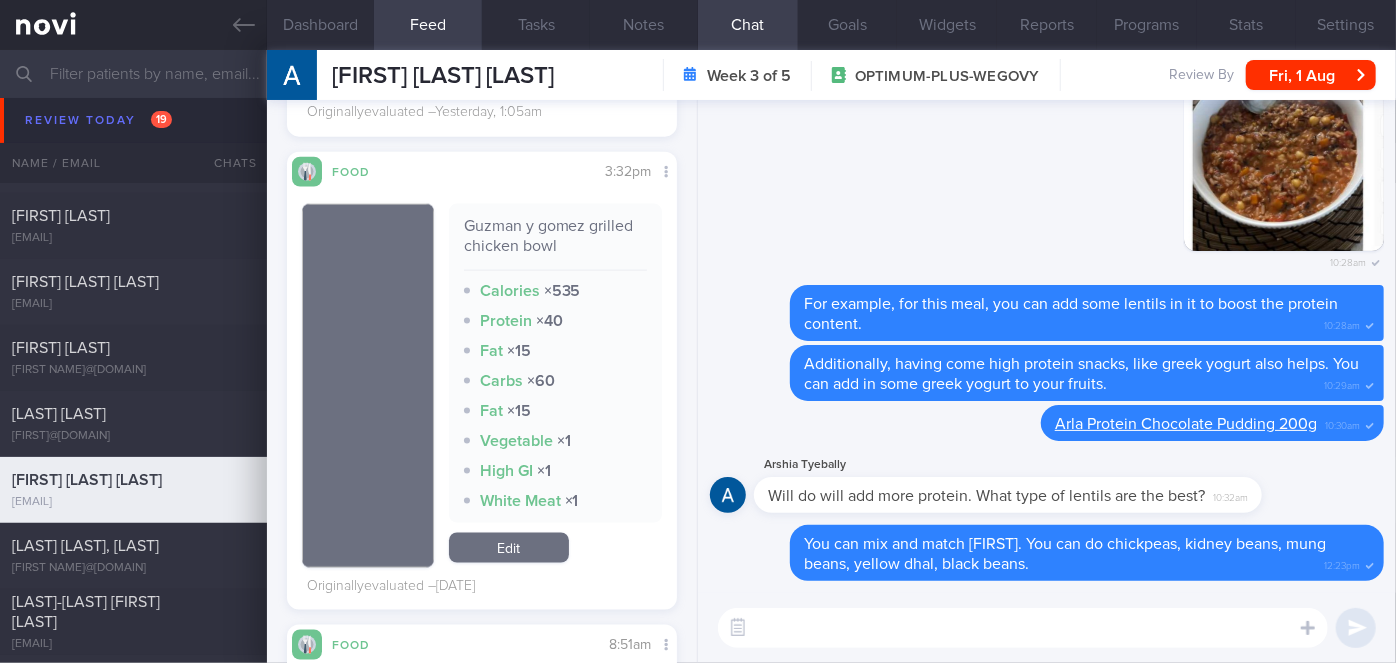 scroll, scrollTop: 1859, scrollLeft: 0, axis: vertical 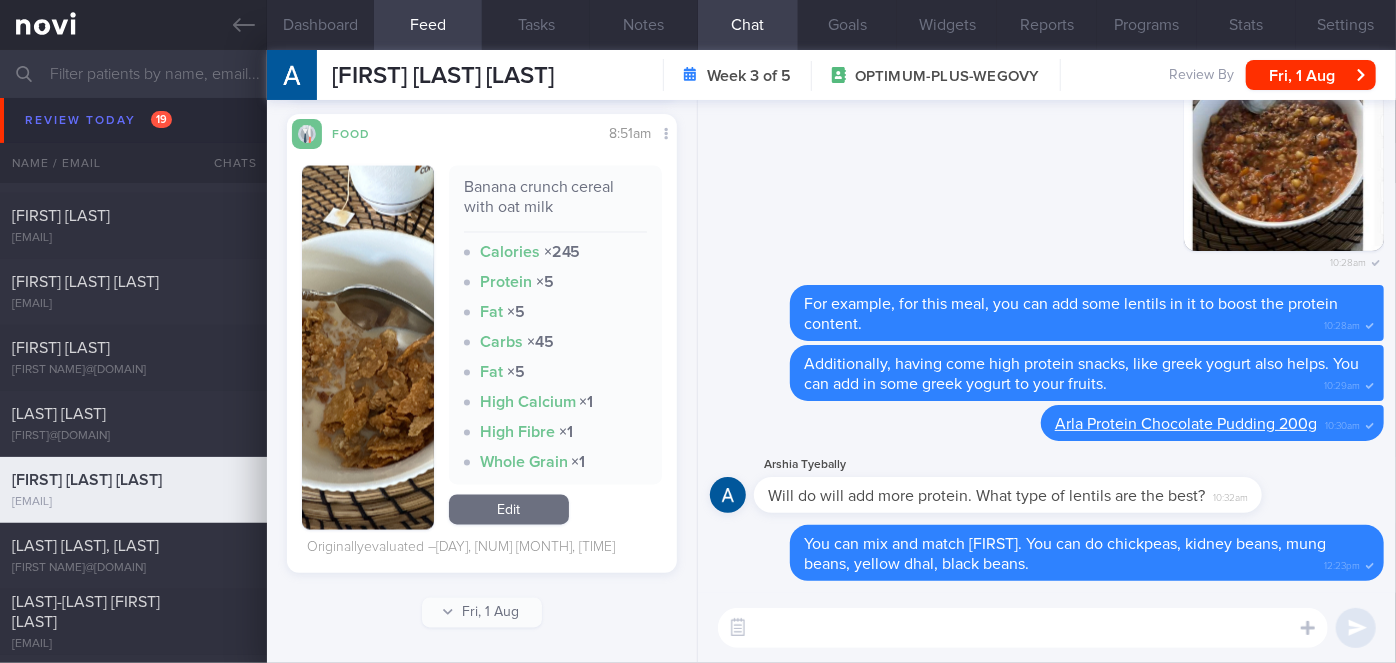 click at bounding box center [1023, 628] 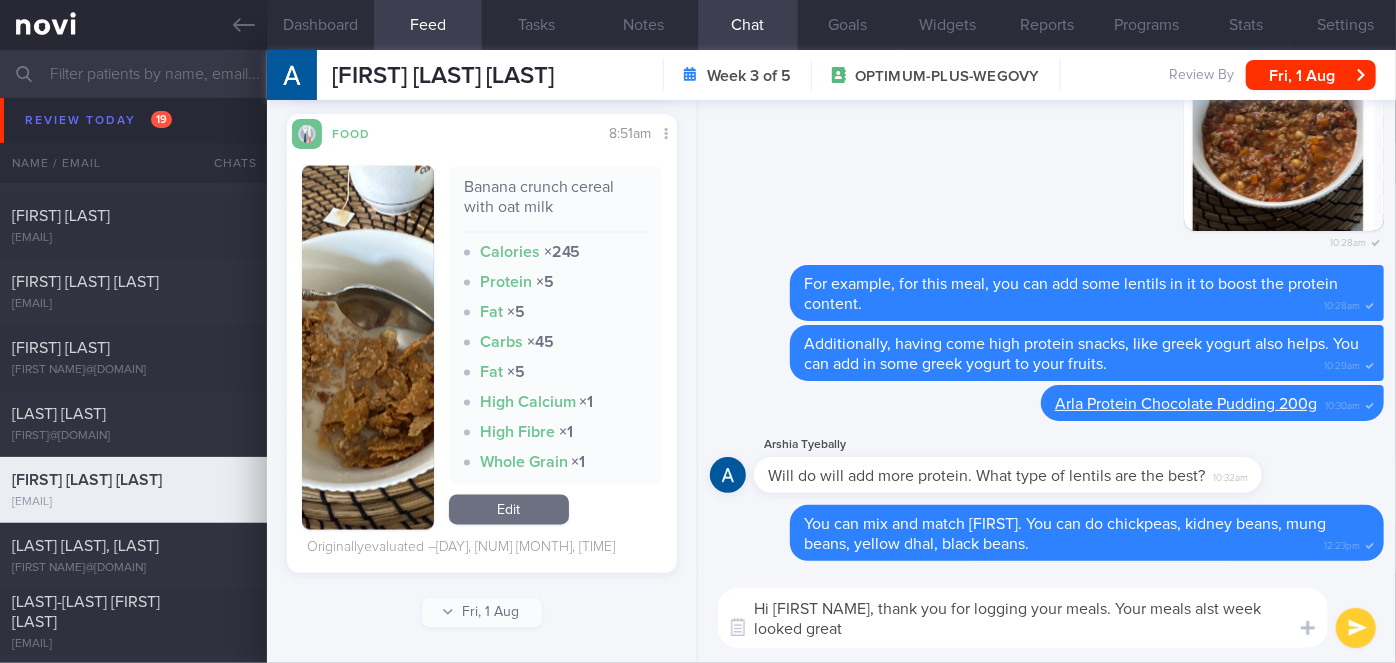 scroll, scrollTop: 0, scrollLeft: 0, axis: both 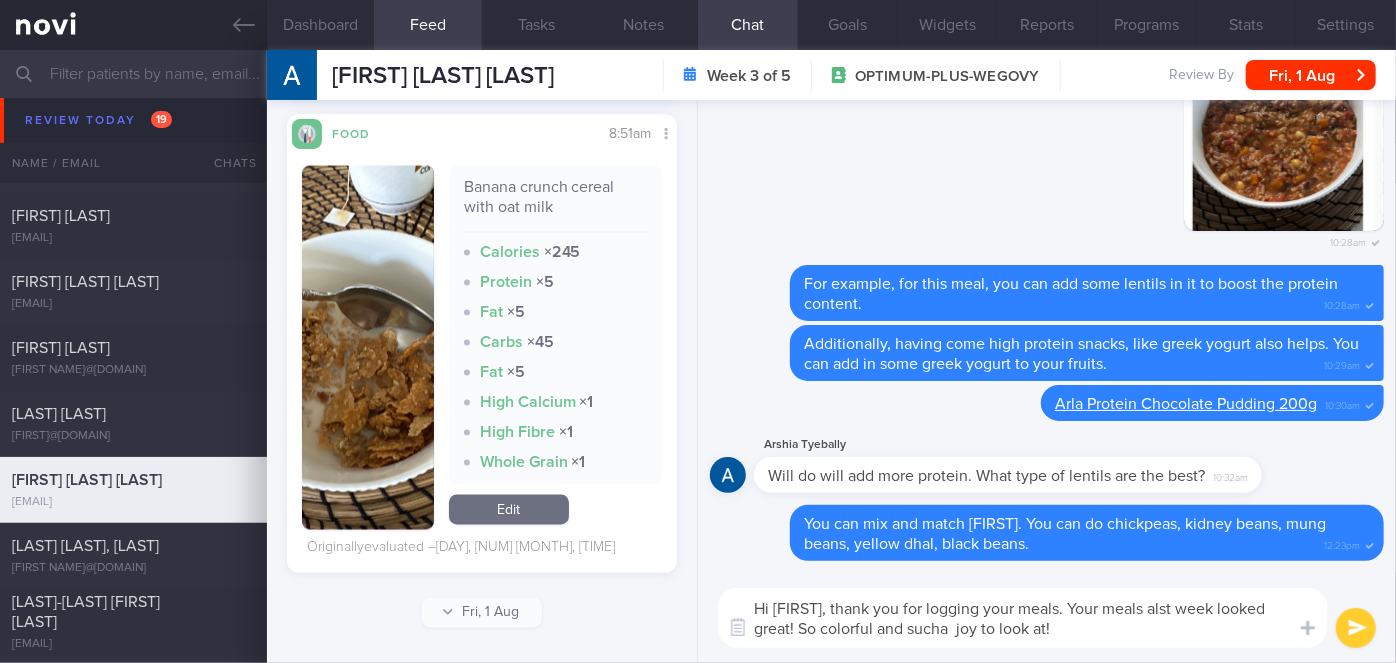 click on "Hi Arshia, thank you for logging your meals. Your meals alst week looked great! So colorful and sucha  joy to look at!" at bounding box center [1023, 618] 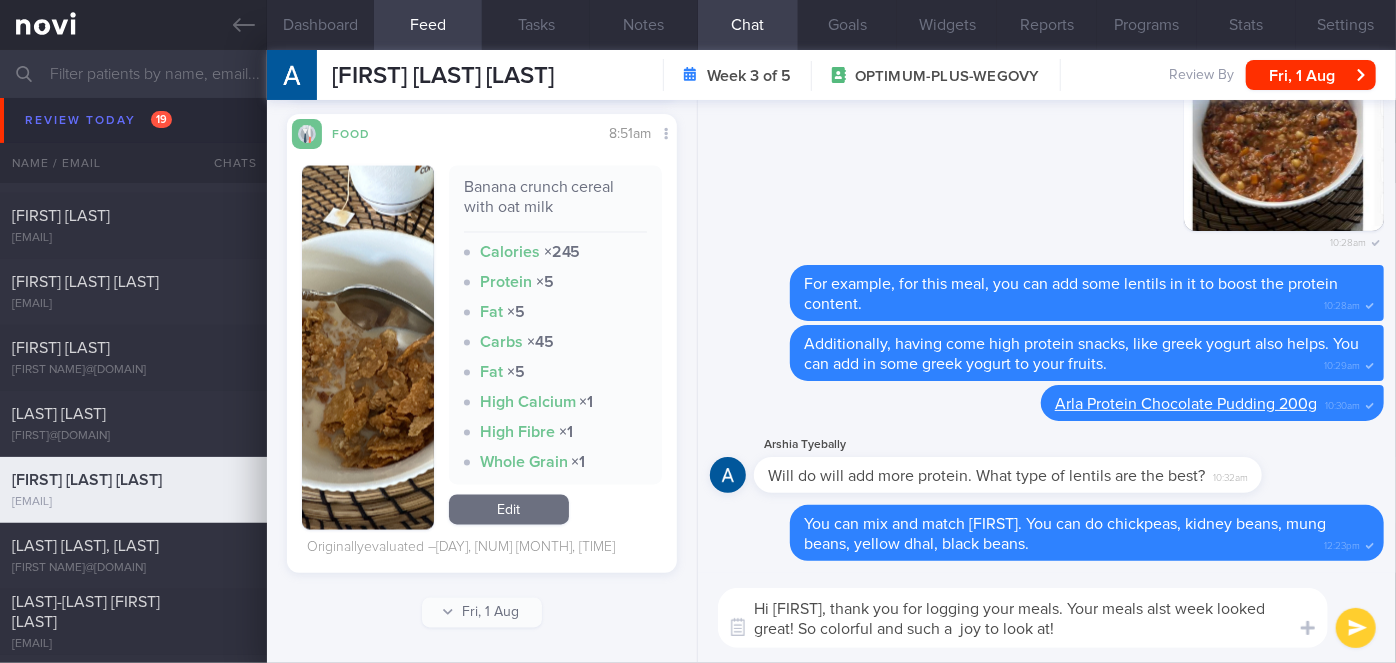 click on "Hi Arshia, thank you for logging your meals. Your meals alst week looked great! So colorful and such a  joy to look at!" at bounding box center [1023, 618] 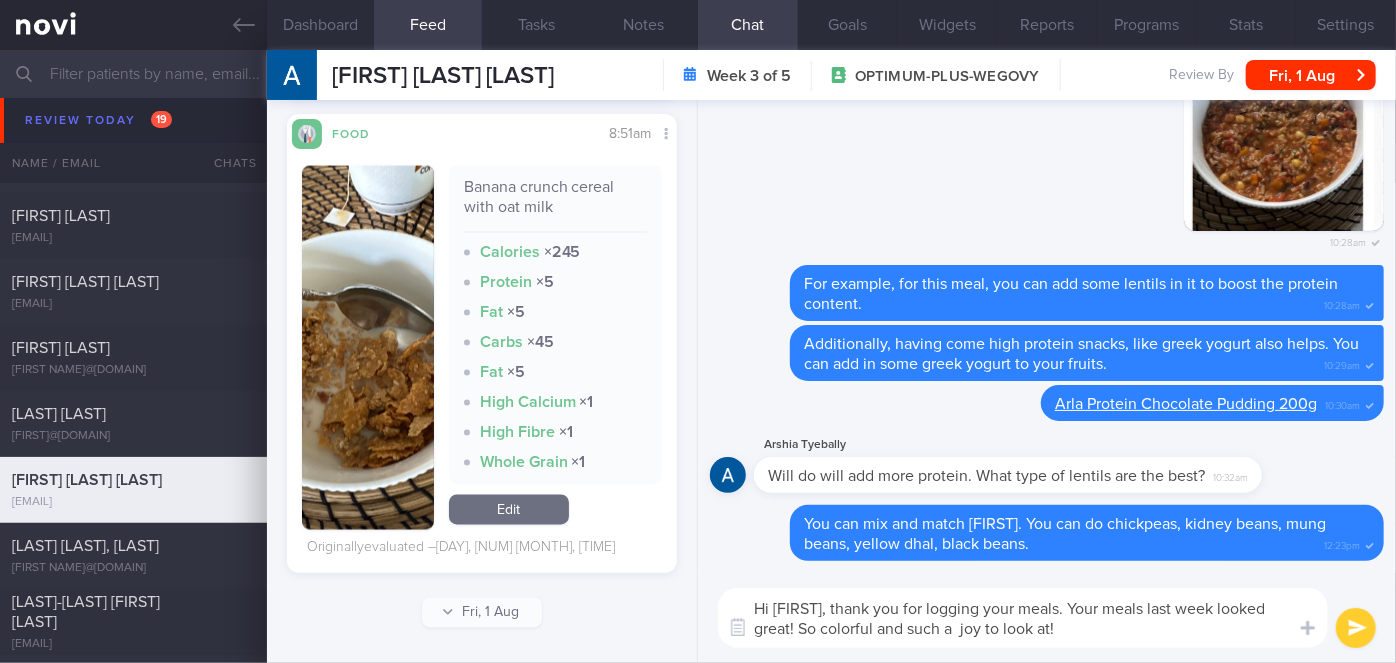 click on "Hi Arshia, thank you for logging your meals. Your meals last week looked great! So colorful and such a  joy to look at!" at bounding box center [1023, 618] 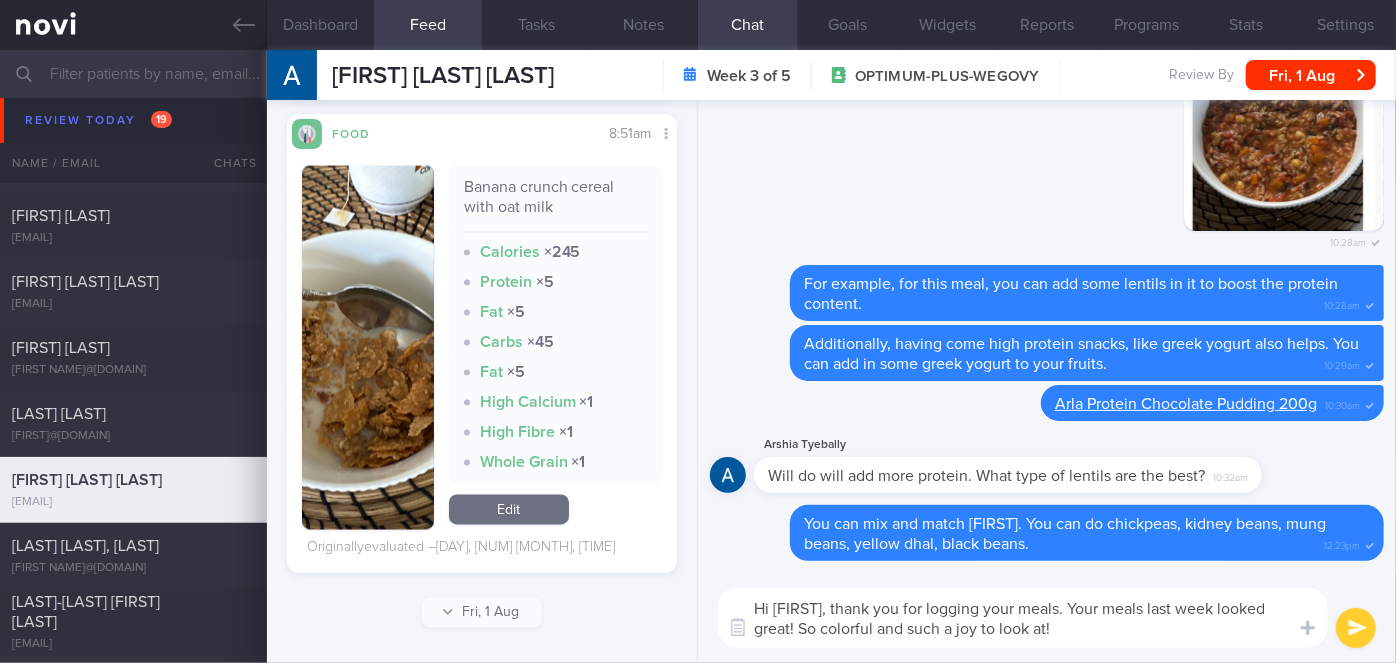 click on "Hi Arshia, thank you for logging your meals. Your meals last week looked great! So colorful and such a joy to look at!" at bounding box center (1023, 618) 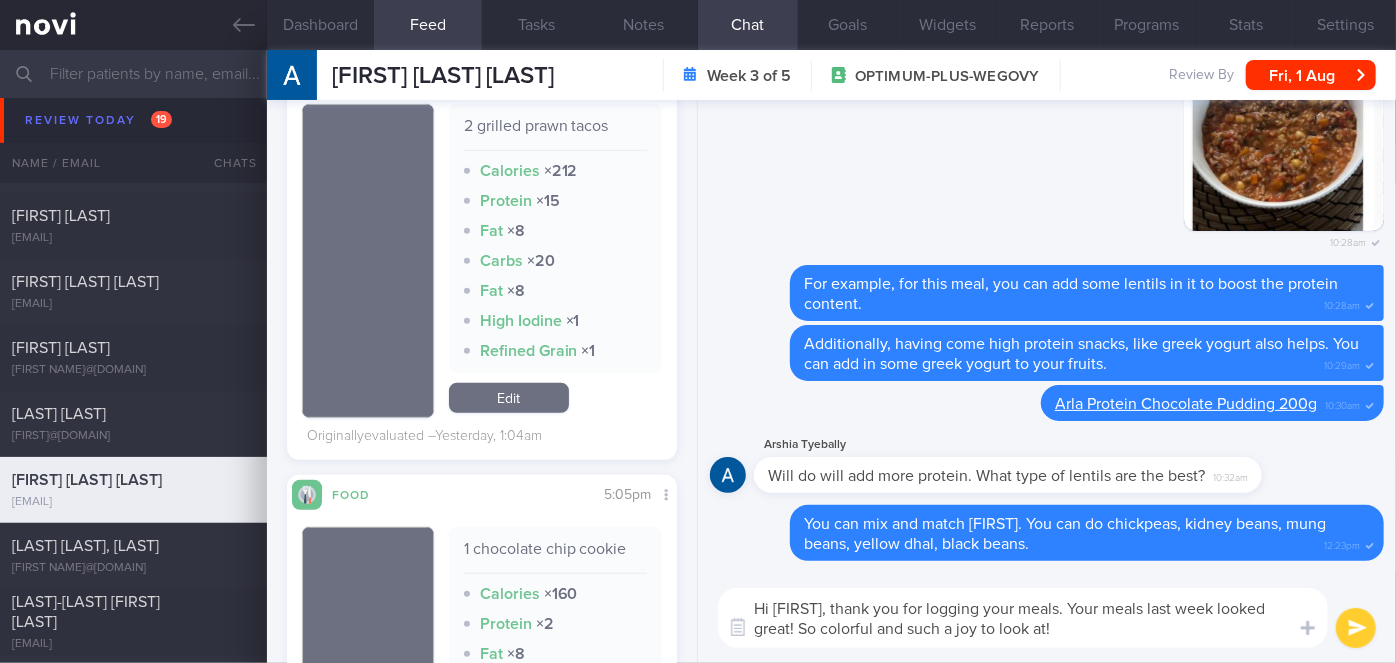 scroll, scrollTop: 0, scrollLeft: 0, axis: both 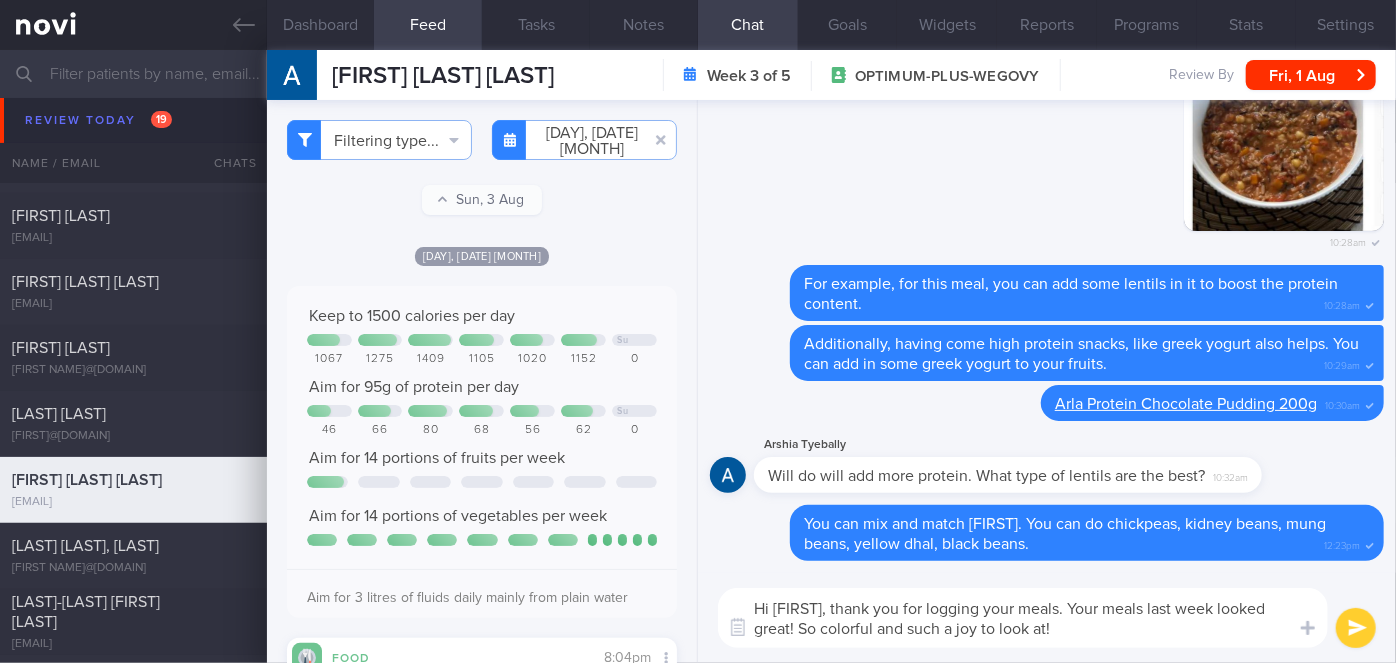 click on "Hi Arshia, thank you for logging your meals. Your meals last week looked great! So colorful and such a joy to look at!" at bounding box center (1023, 618) 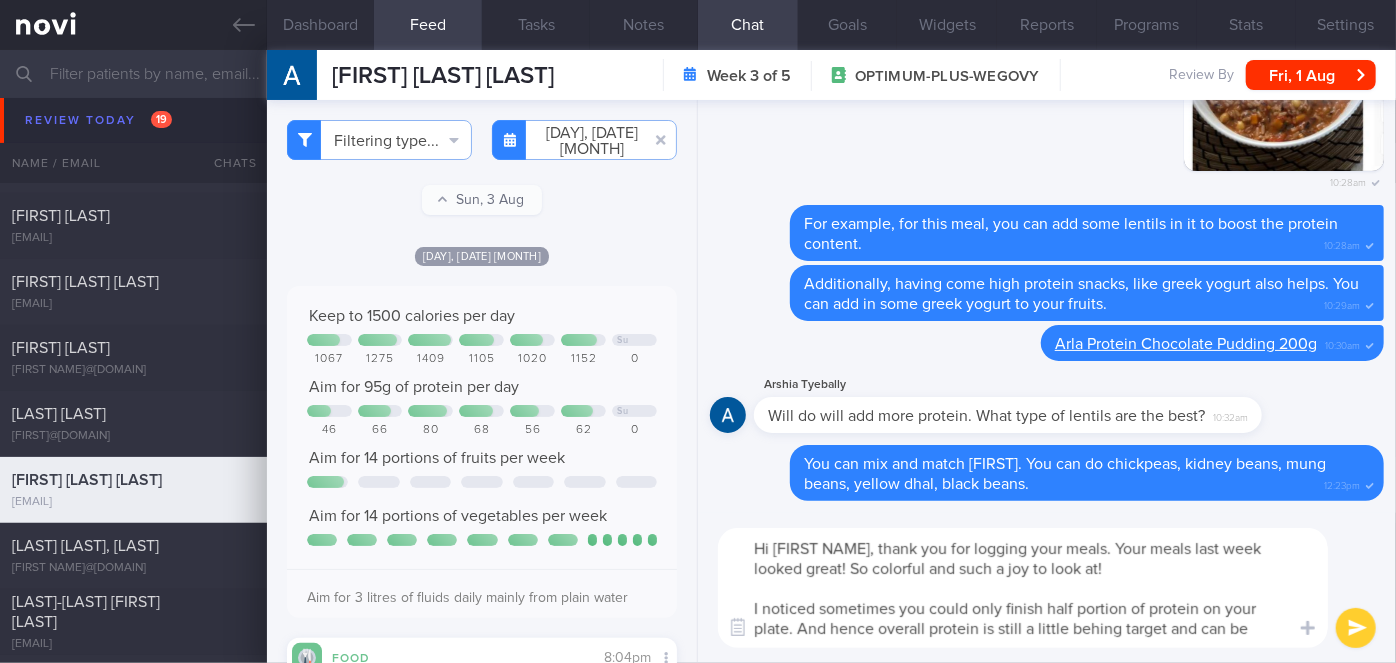 scroll, scrollTop: 0, scrollLeft: 0, axis: both 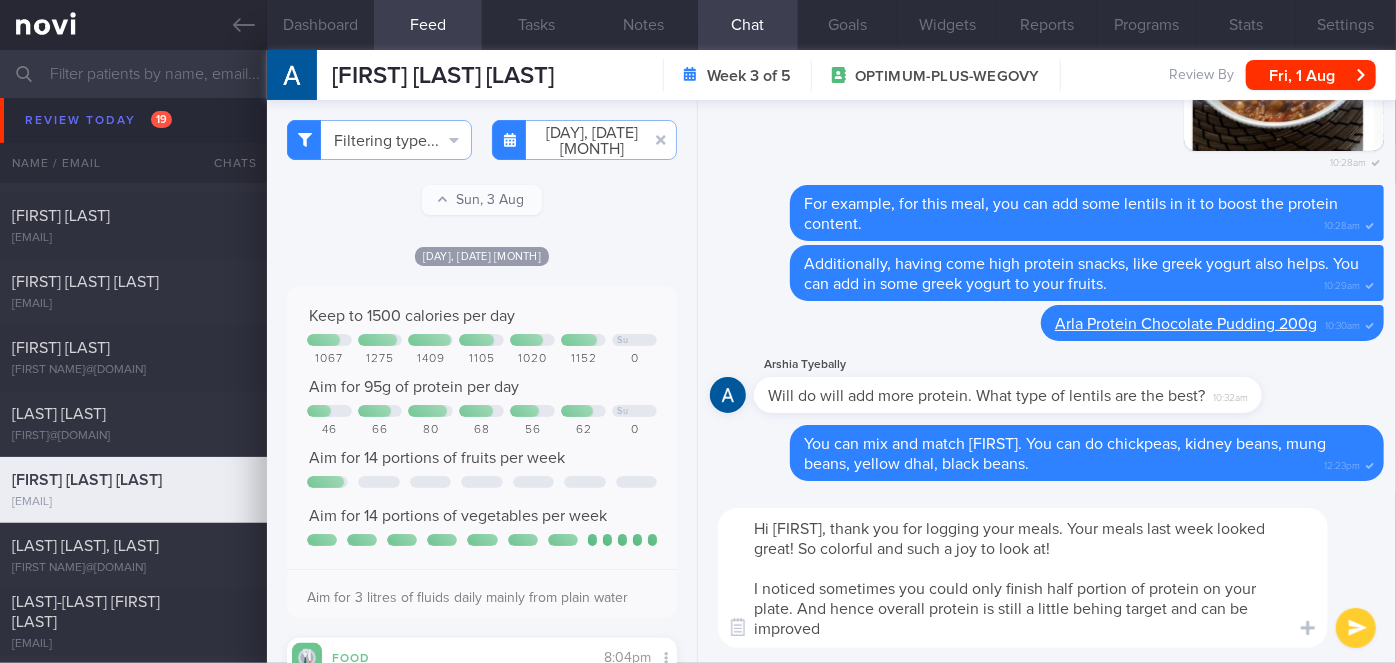 click on "Hi Arshia, thank you for logging your meals. Your meals last week looked great! So colorful and such a joy to look at!
I noticed sometimes you could only finish half portion of protein on your plate. And hence overall protein is still a little behing target and can be improved" at bounding box center (1023, 578) 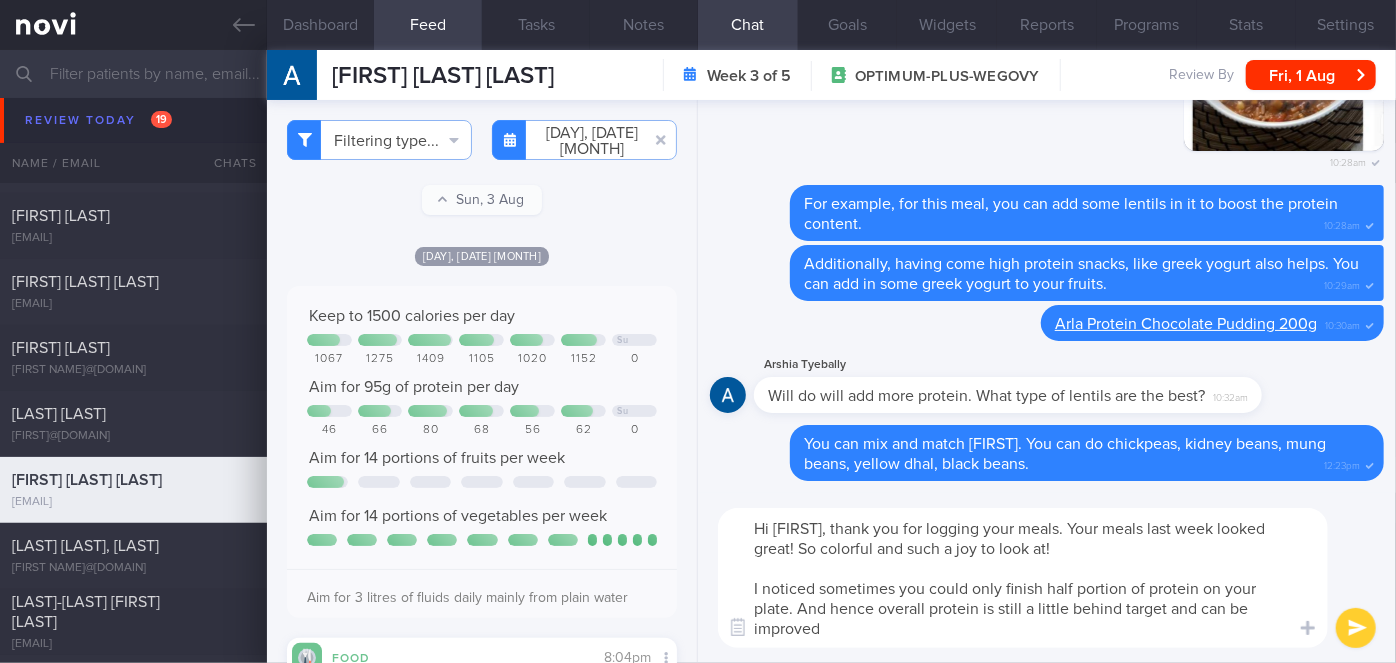 click on "Hi Arshia, thank you for logging your meals. Your meals last week looked great! So colorful and such a joy to look at!
I noticed sometimes you could only finish half portion of protein on your plate. And hence overall protein is still a little behind target and can be improved" at bounding box center [1023, 578] 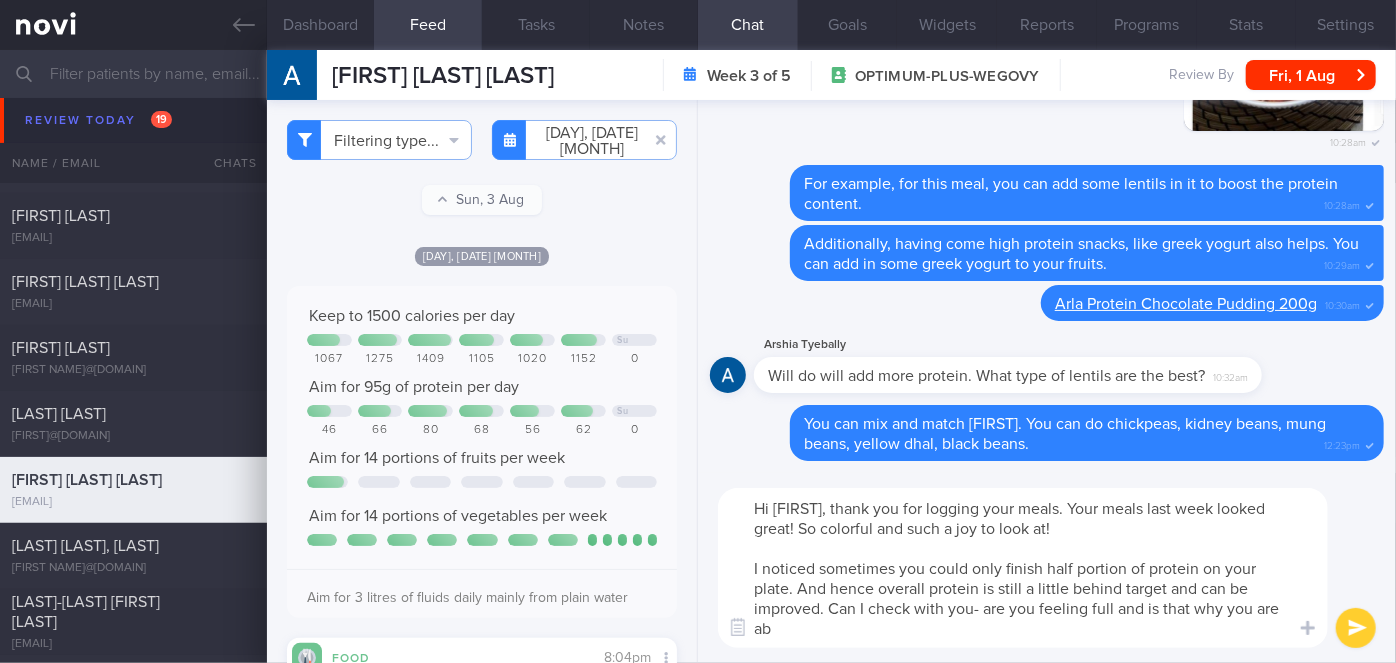 scroll, scrollTop: 0, scrollLeft: 0, axis: both 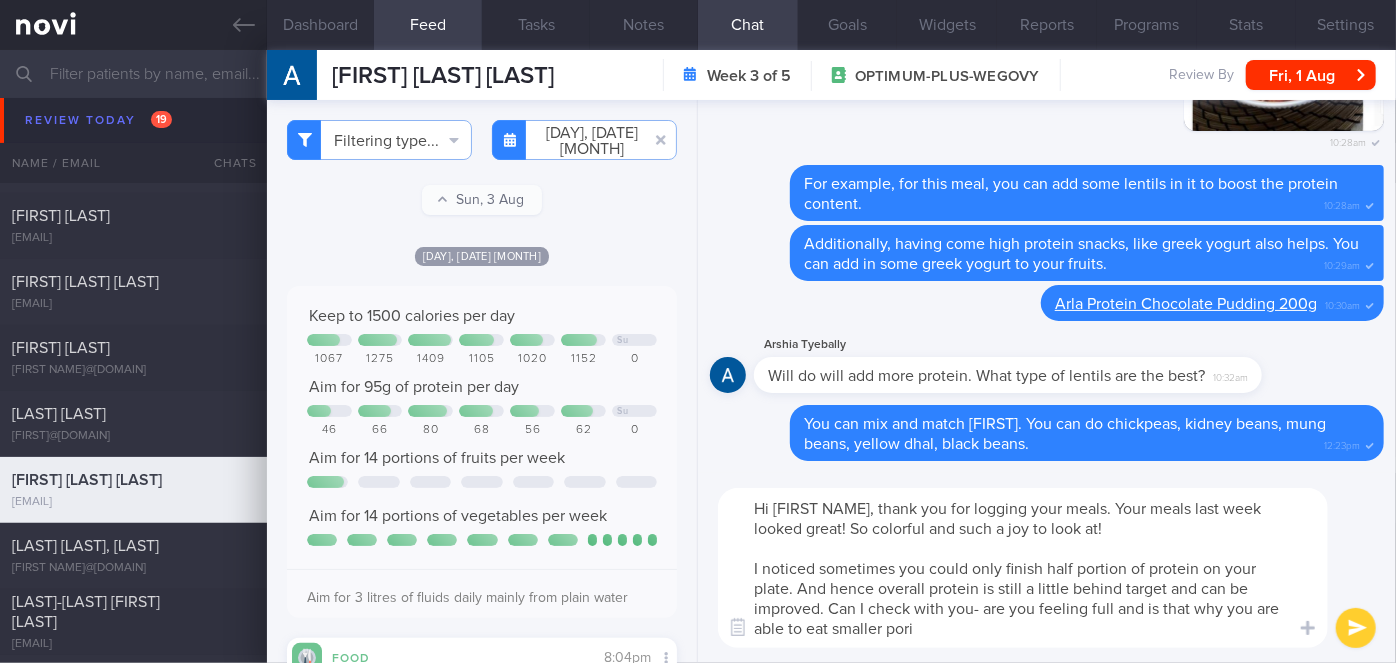click on "Hi Arshia, thank you for logging your meals. Your meals last week looked great! So colorful and such a joy to look at!
I noticed sometimes you could only finish half portion of protein on your plate. And hence overall protein is still a little behind target and can be improved. Can I check with you- are you feeling full and is that why you are able to eat smaller pori" at bounding box center [1023, 568] 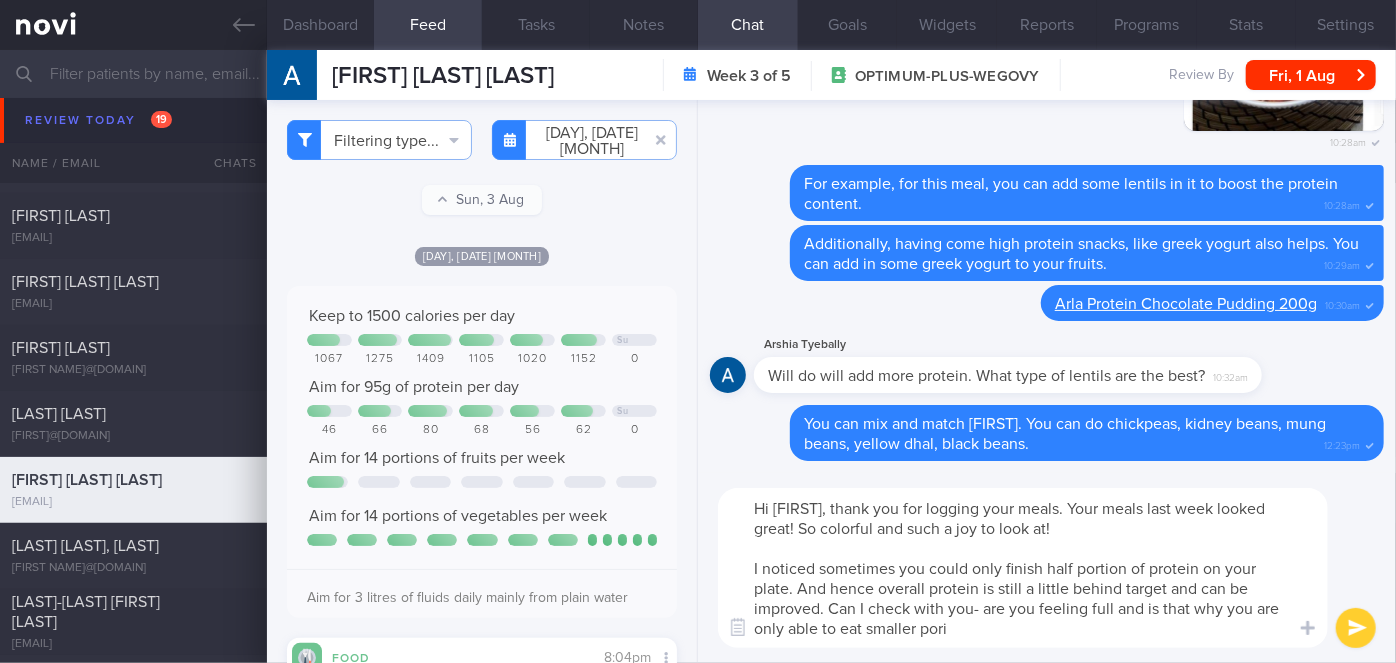 click on "Hi Arshia, thank you for logging your meals. Your meals last week looked great! So colorful and such a joy to look at!
I noticed sometimes you could only finish half portion of protein on your plate. And hence overall protein is still a little behind target and can be improved. Can I check with you- are you feeling full and is that why you are only able to eat smaller pori" at bounding box center (1023, 568) 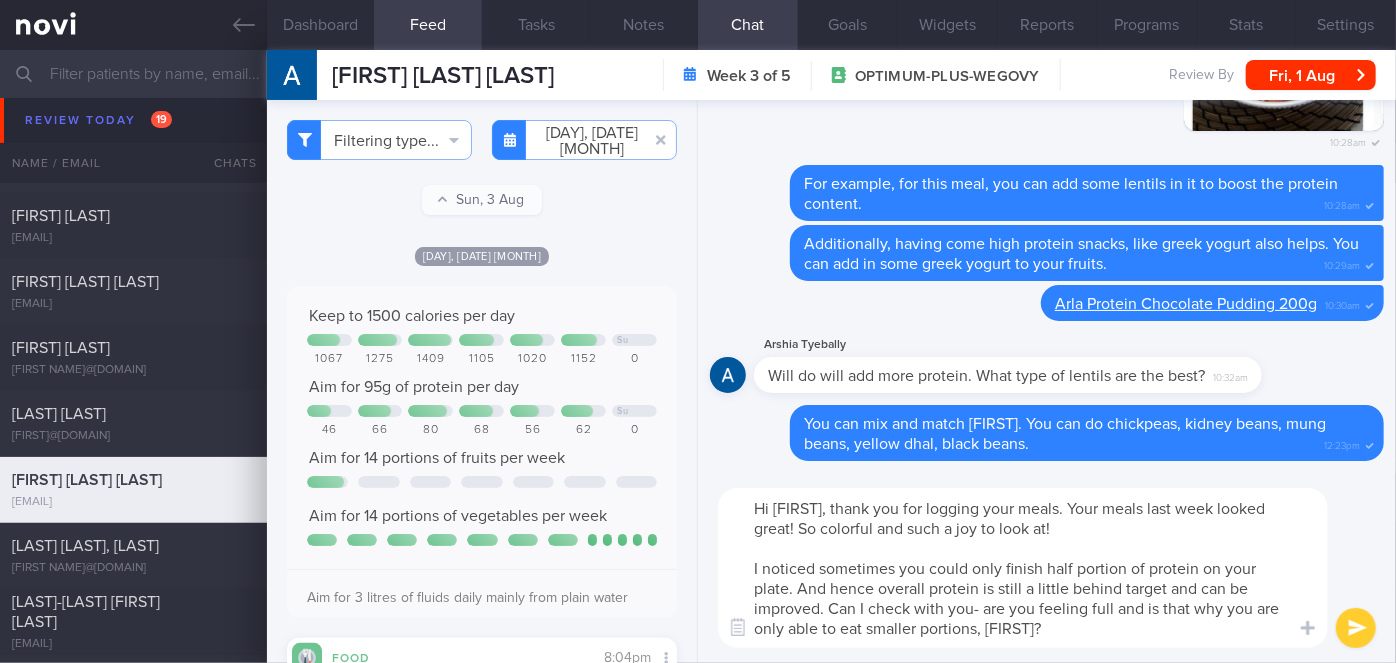 click on "Hi Arshia, thank you for logging your meals. Your meals last week looked great! So colorful and such a joy to look at!
I noticed sometimes you could only finish half portion of protein on your plate. And hence overall protein is still a little behind target and can be improved. Can I check with you- are you feeling full and is that why you are only able to eat smaller portions, Arshia?" at bounding box center (1023, 568) 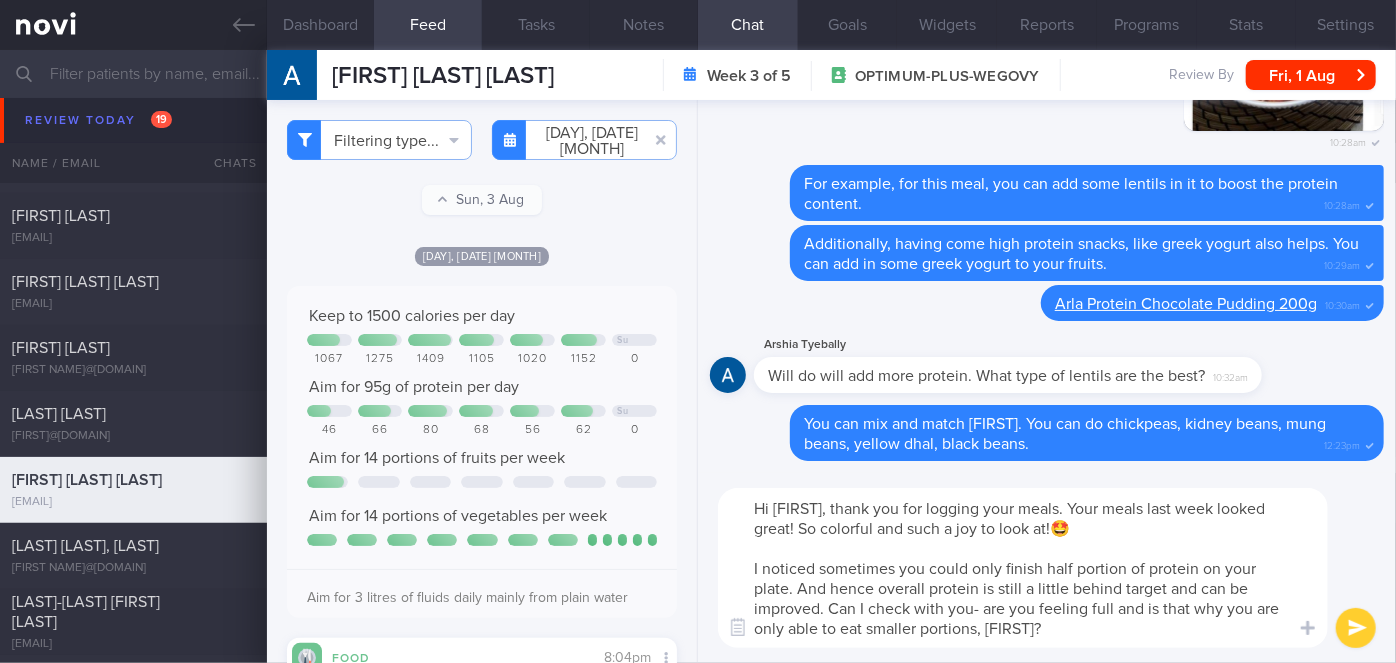type on "Hi Arshia, thank you for logging your meals. Your meals last week looked great! So colorful and such a joy to look at!🤩
I noticed sometimes you could only finish half portion of protein on your plate. And hence overall protein is still a little behind target and can be improved. Can I check with you- are you feeling full and is that why you are only able to eat smaller portions, Arshia?" 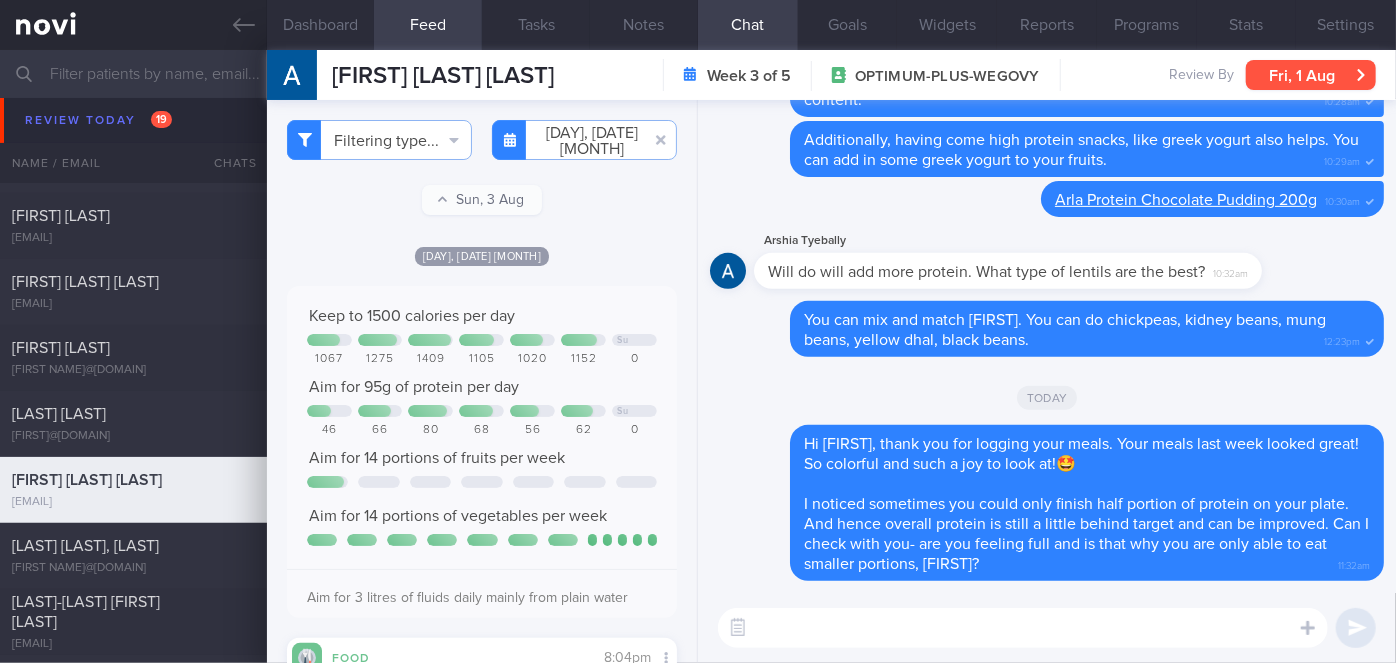 click on "Fri, 1 Aug" at bounding box center [1311, 75] 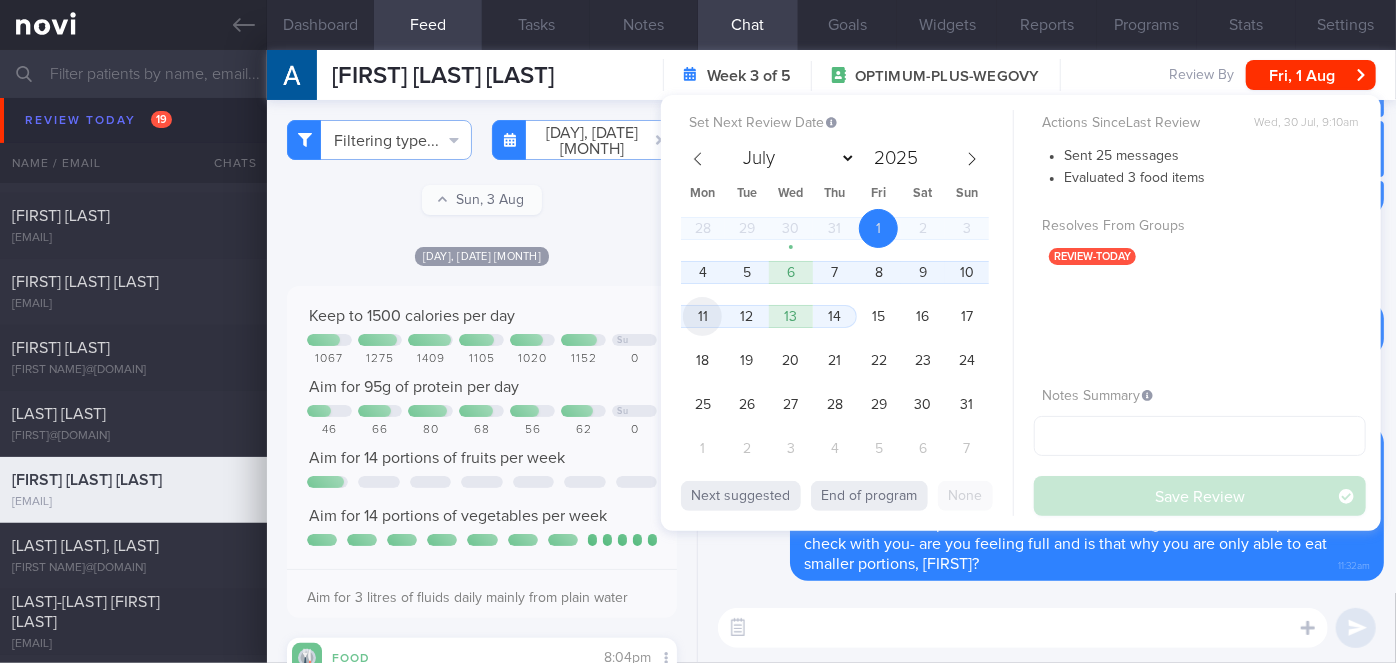 click on "11" at bounding box center (702, 316) 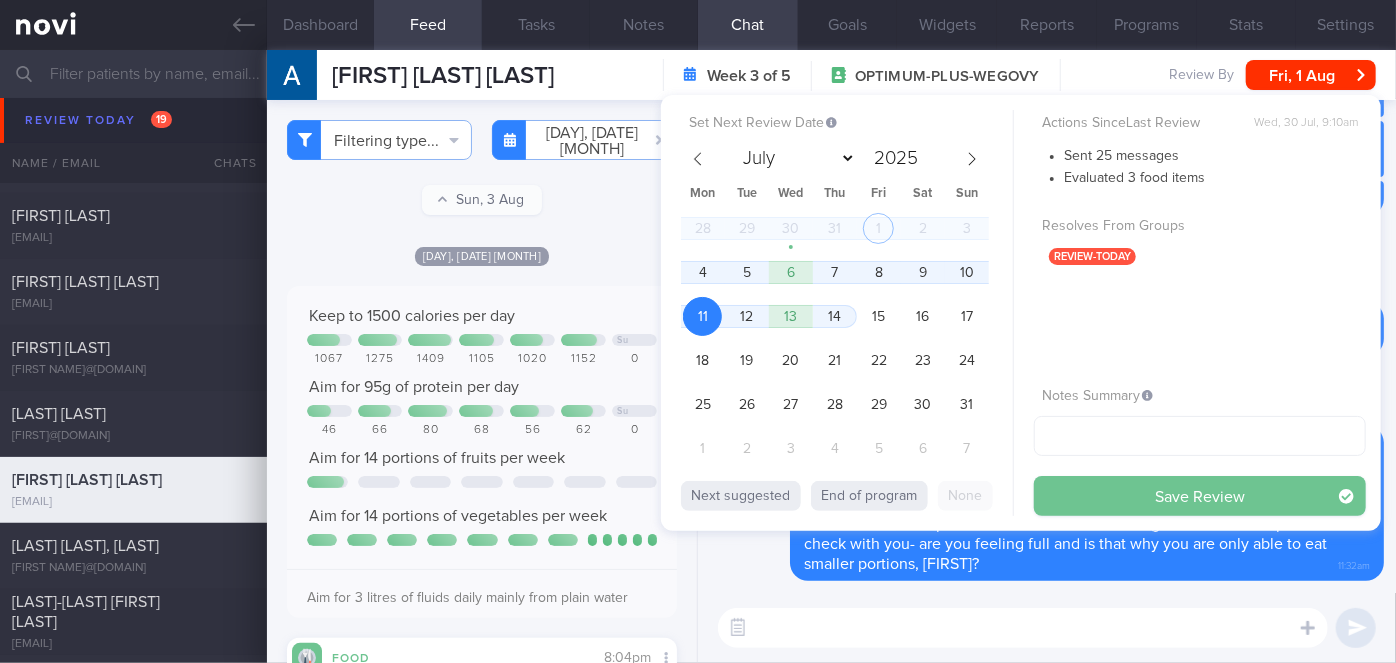 click on "Save Review" at bounding box center (1200, 496) 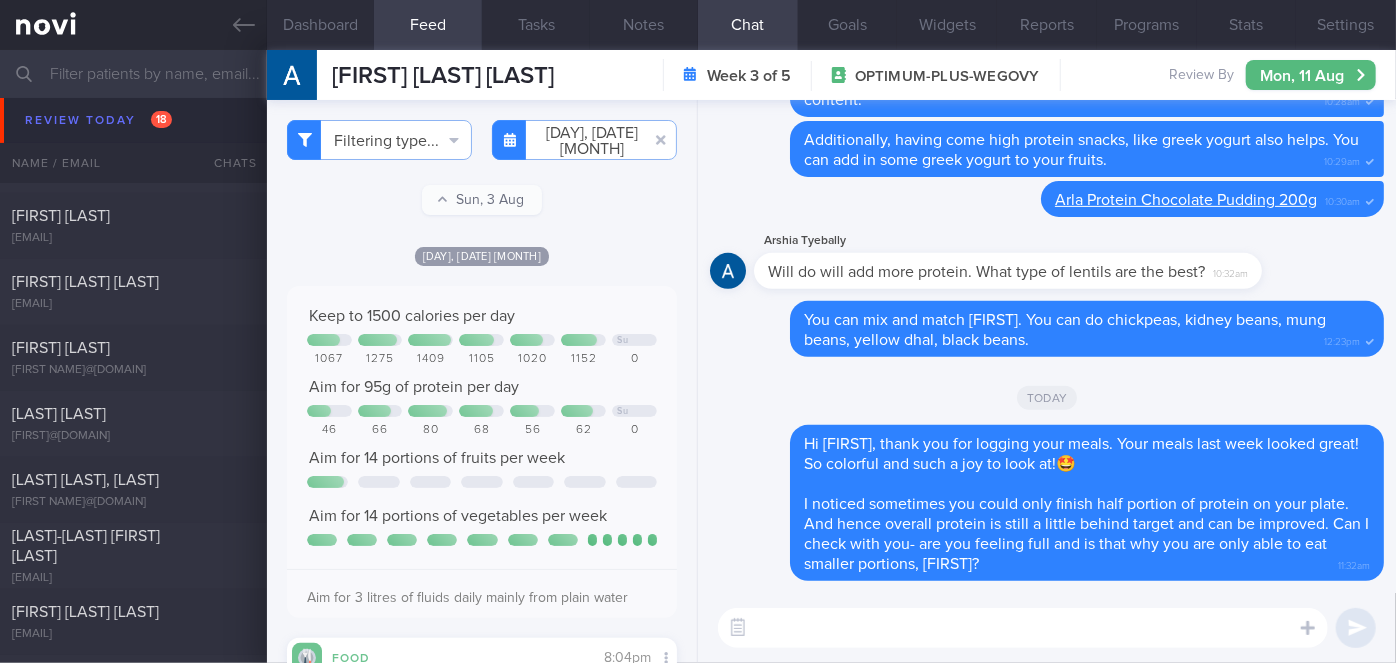 click at bounding box center [698, 74] 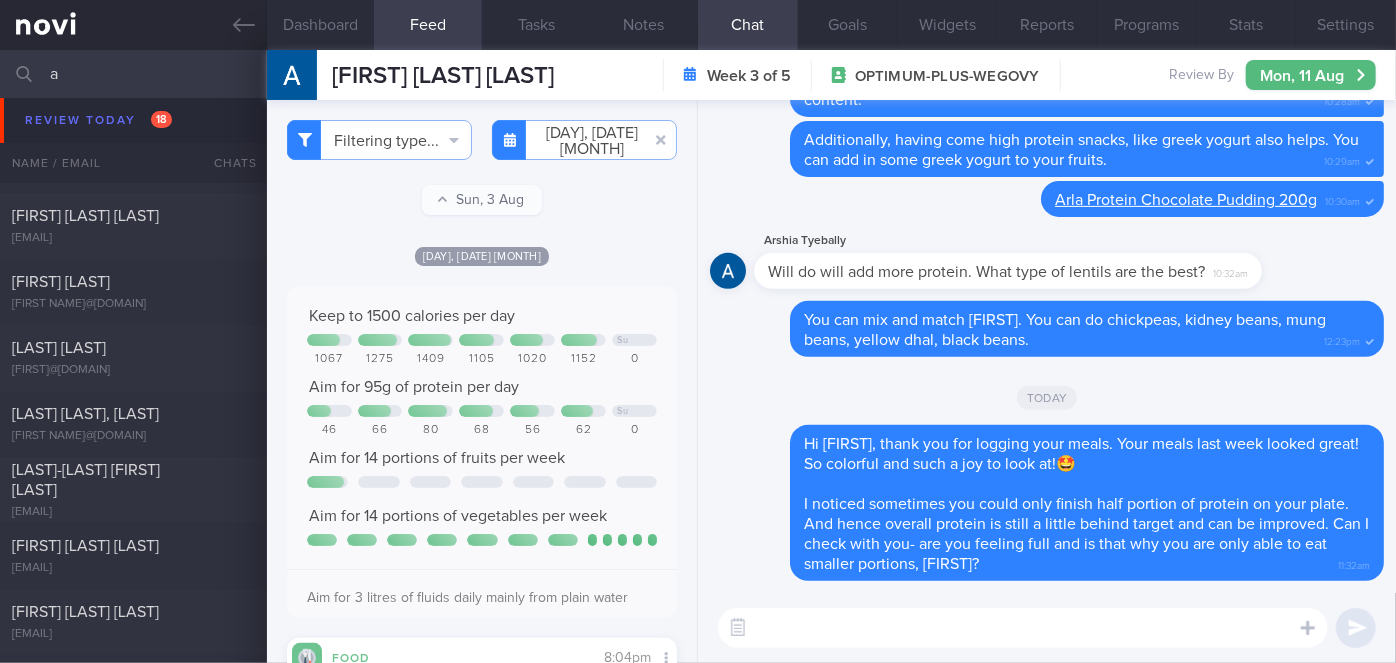 scroll, scrollTop: 4983, scrollLeft: 0, axis: vertical 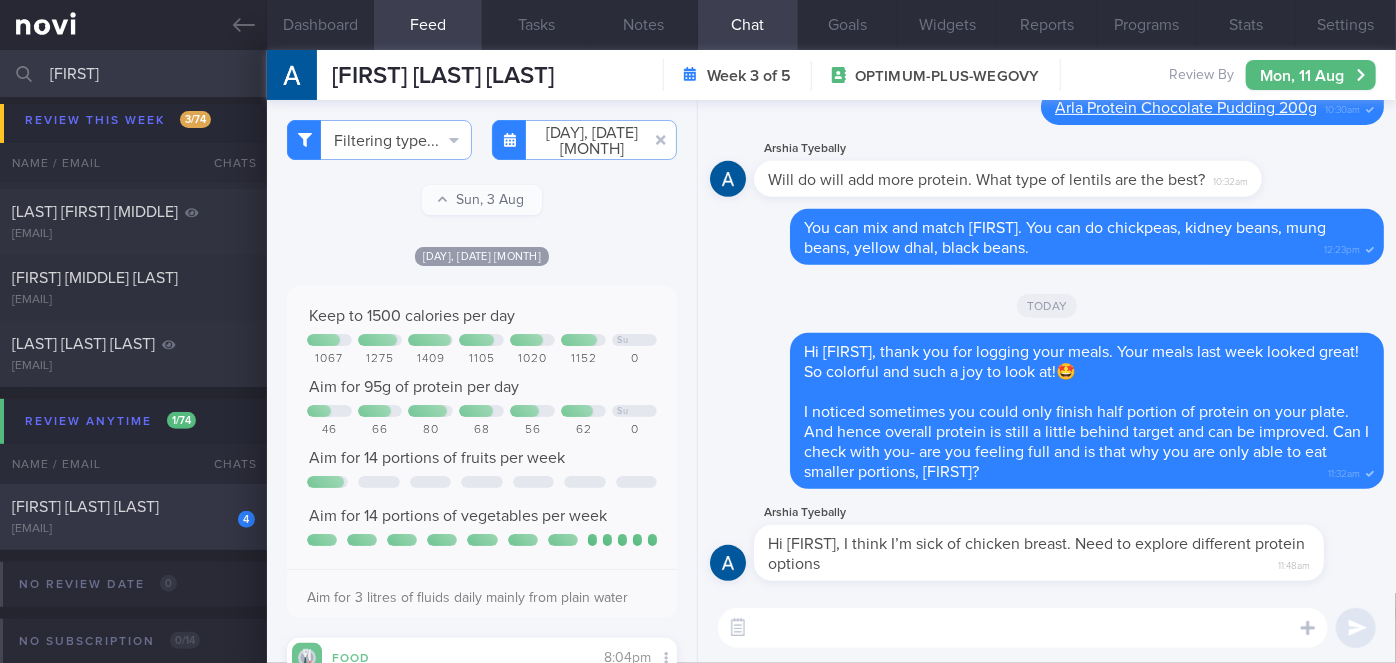 click on "[EMAIL]" at bounding box center [133, 529] 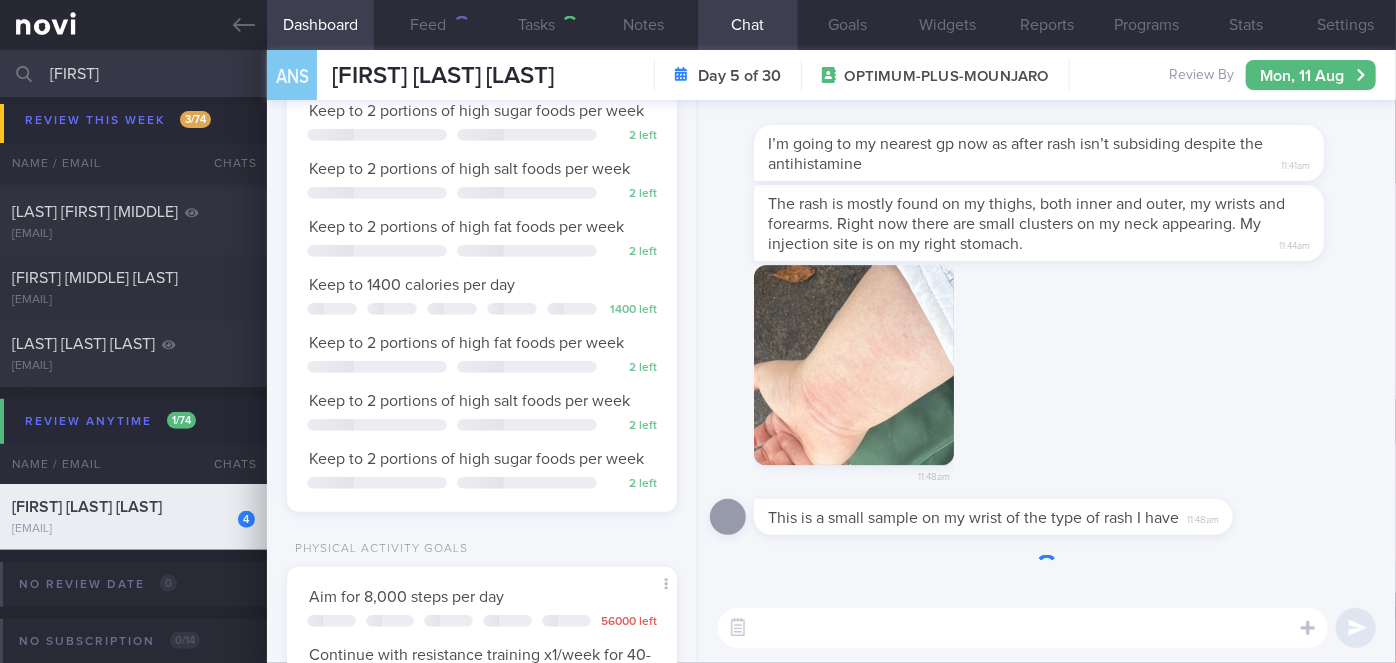 scroll, scrollTop: 1188, scrollLeft: 0, axis: vertical 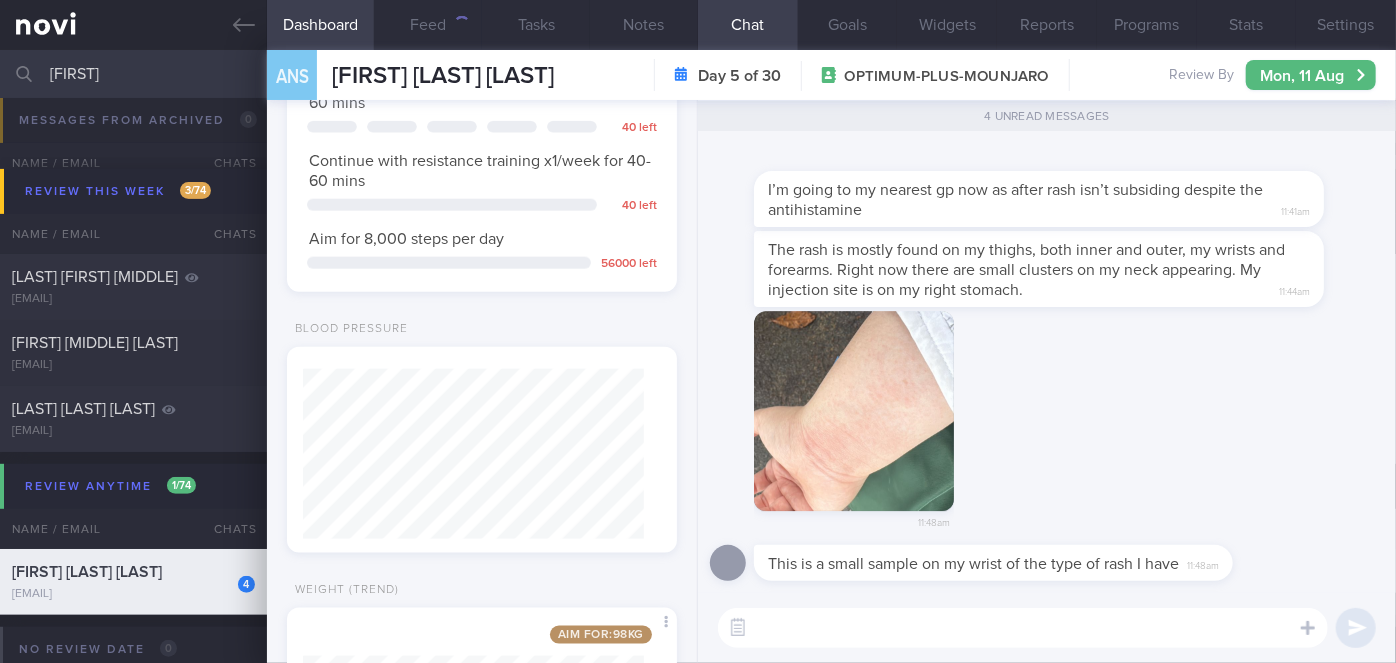 click at bounding box center (854, 411) 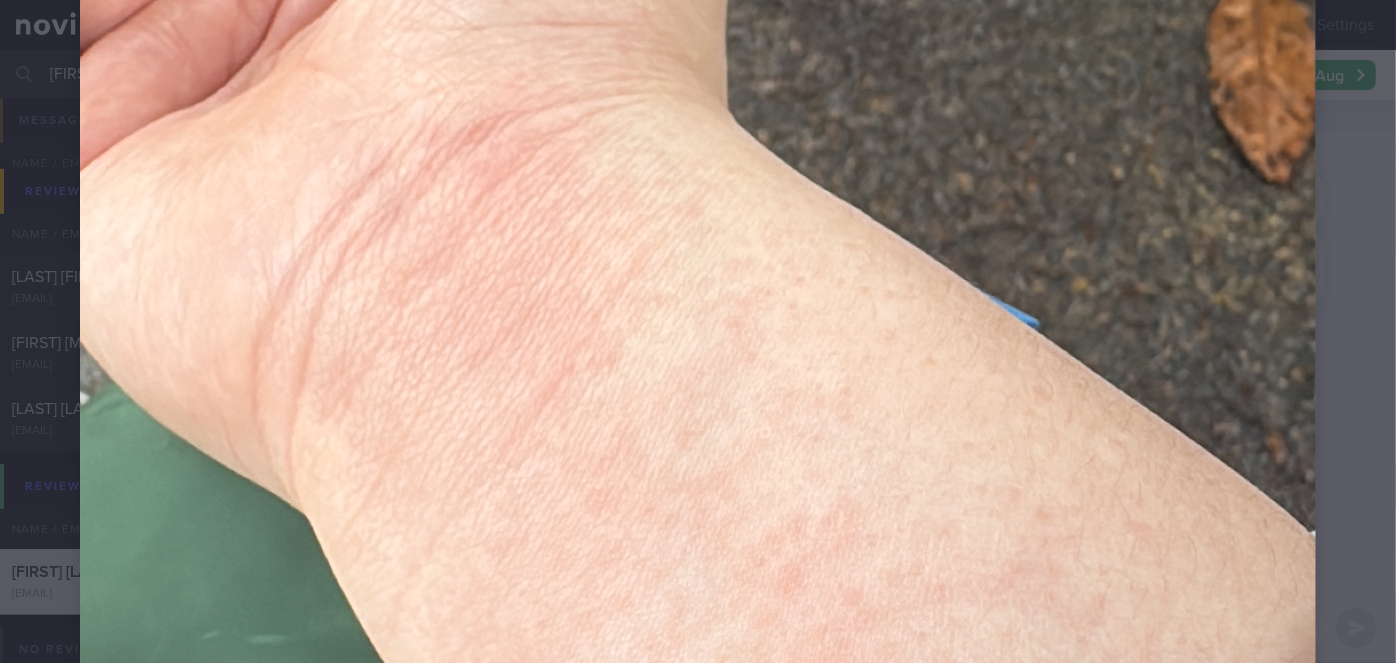scroll, scrollTop: 1000, scrollLeft: 0, axis: vertical 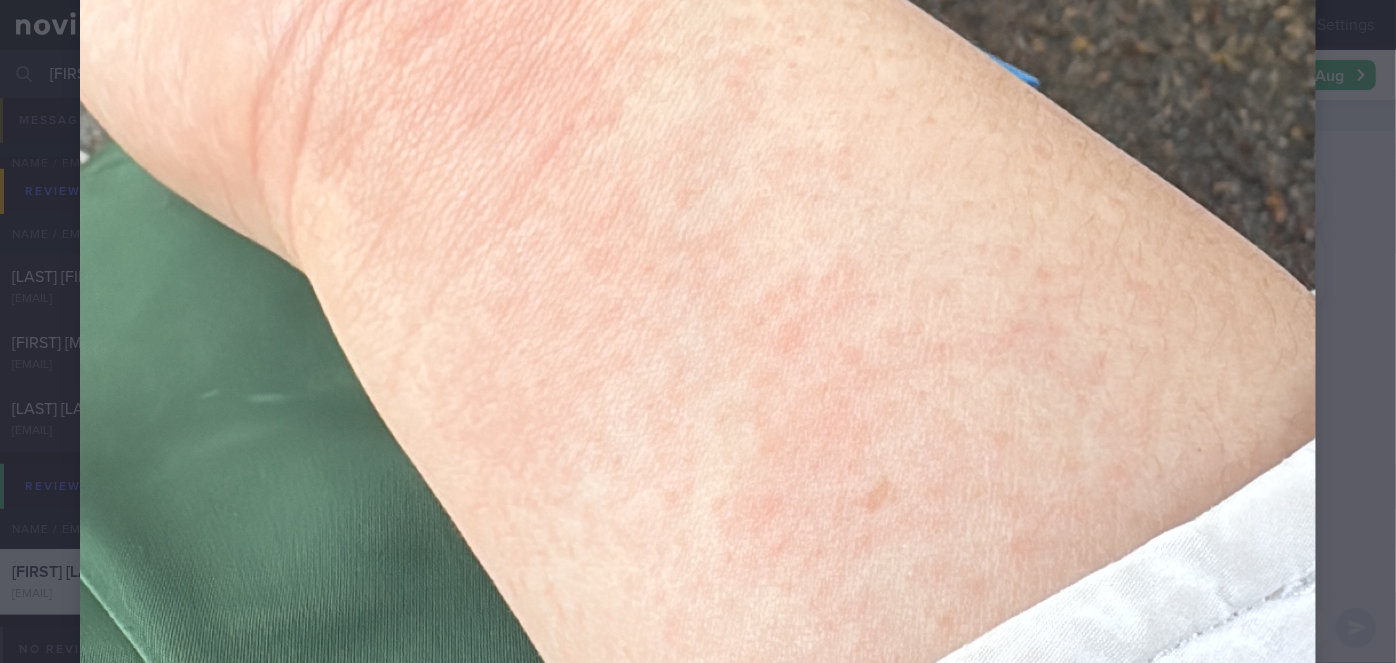 click at bounding box center (698, 178) 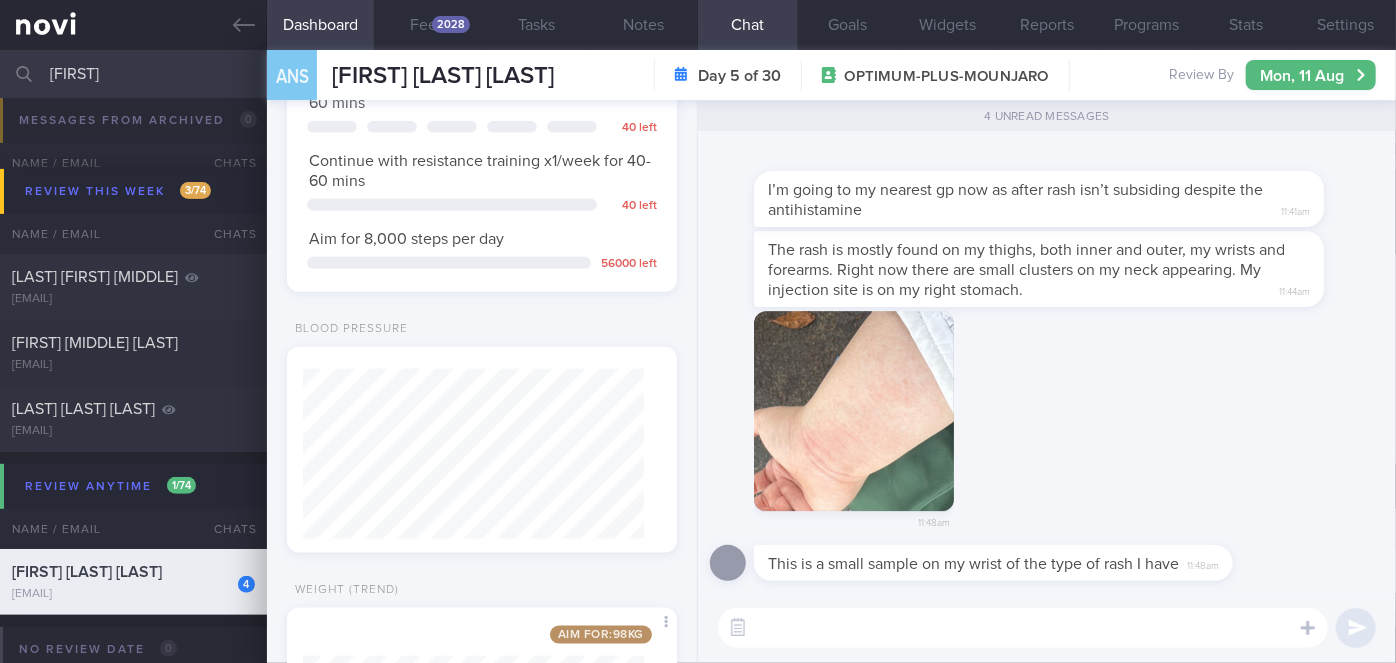 click on "andr" at bounding box center [698, 74] 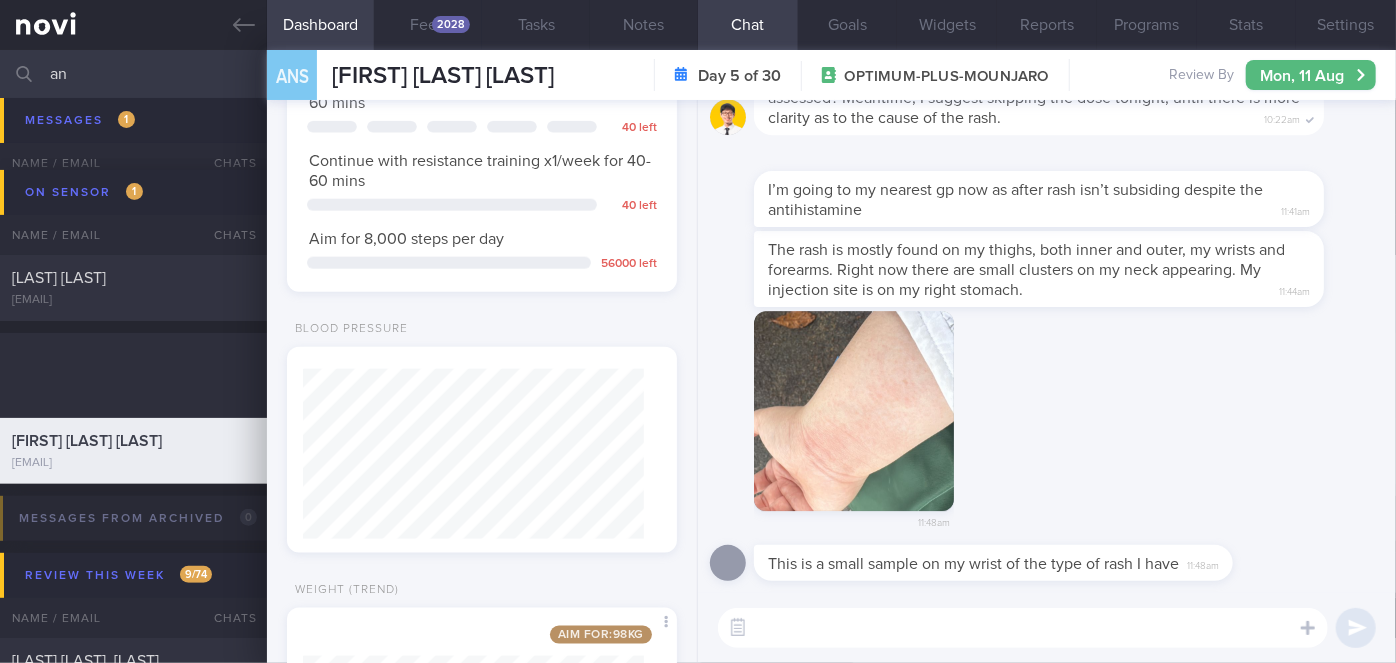 type on "a" 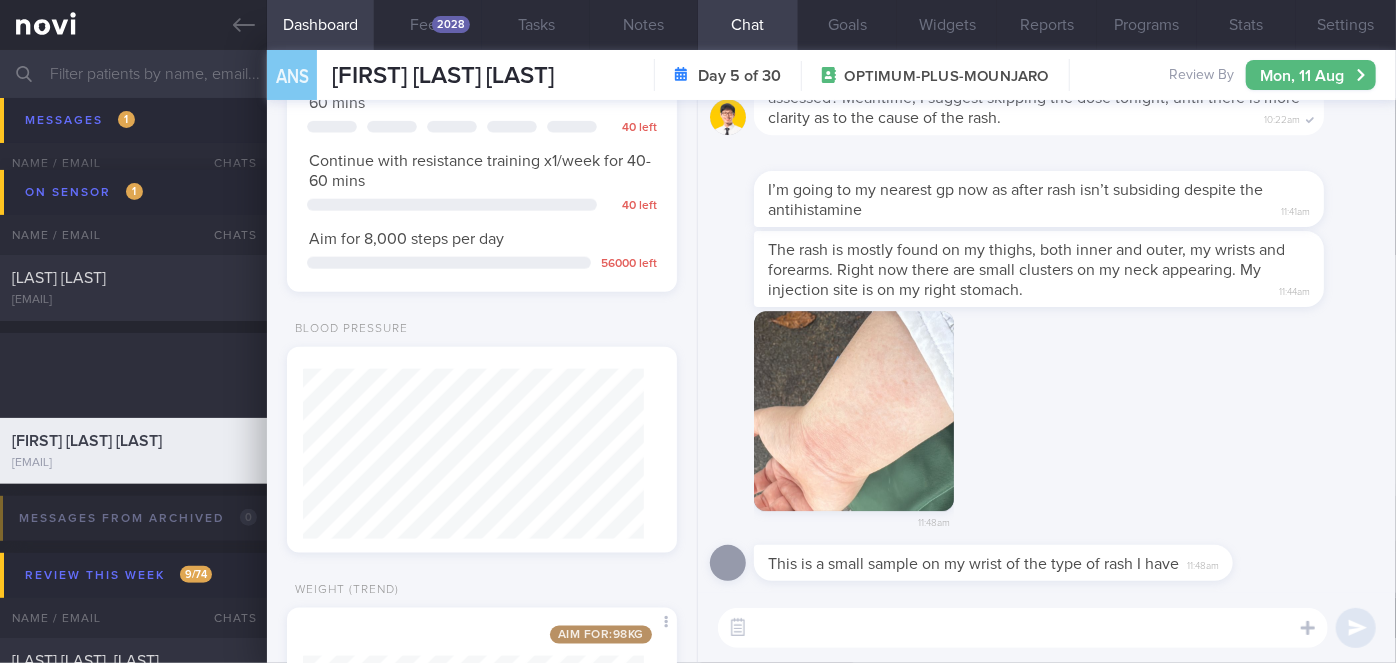 scroll, scrollTop: 1178, scrollLeft: 0, axis: vertical 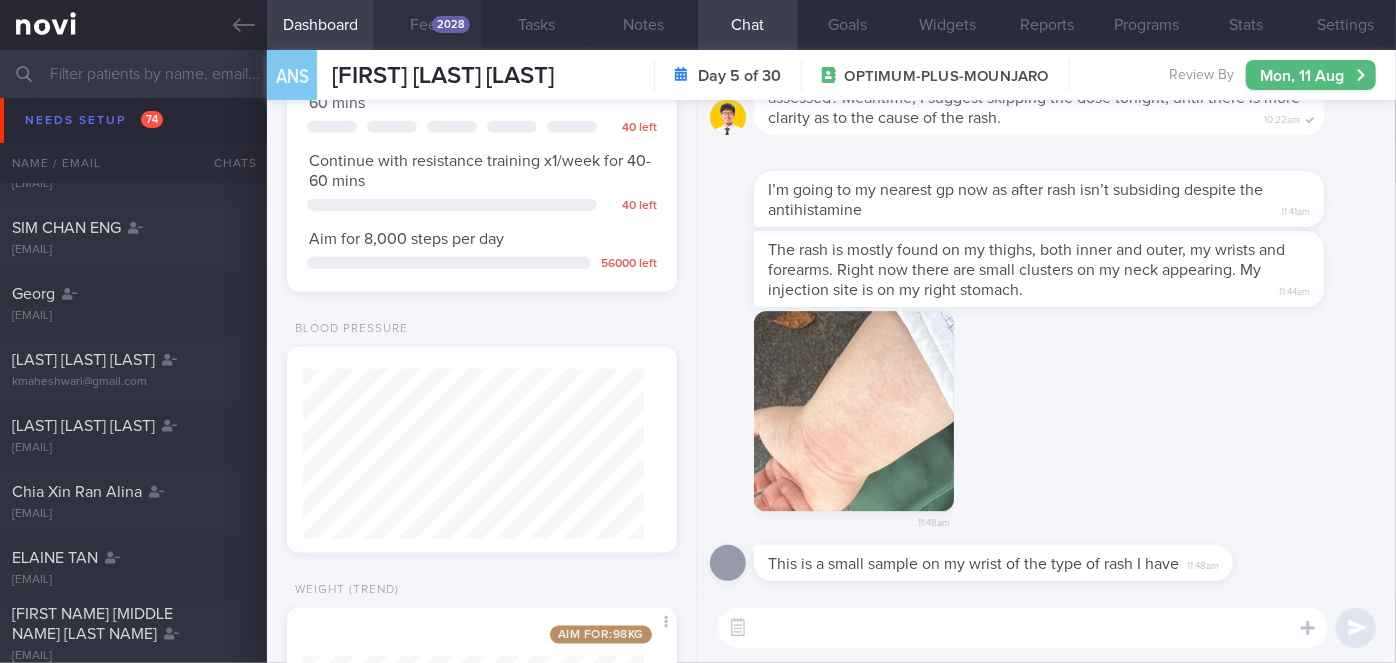 type 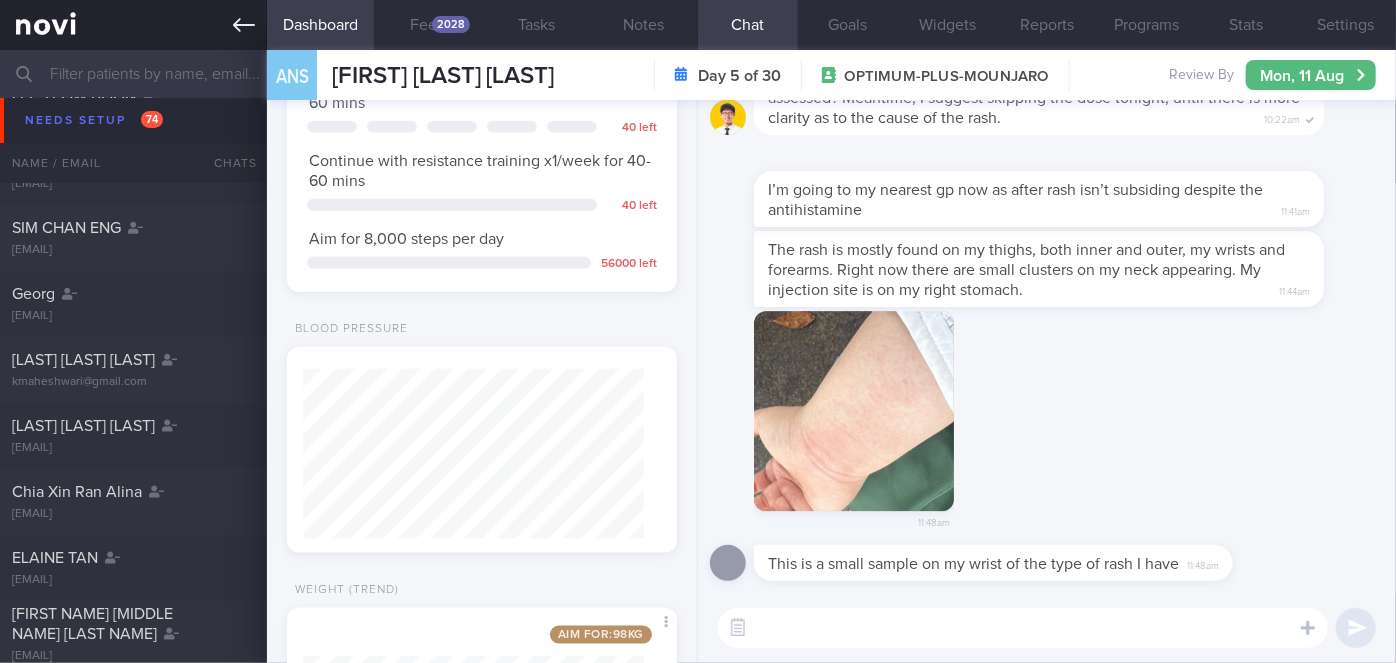 click 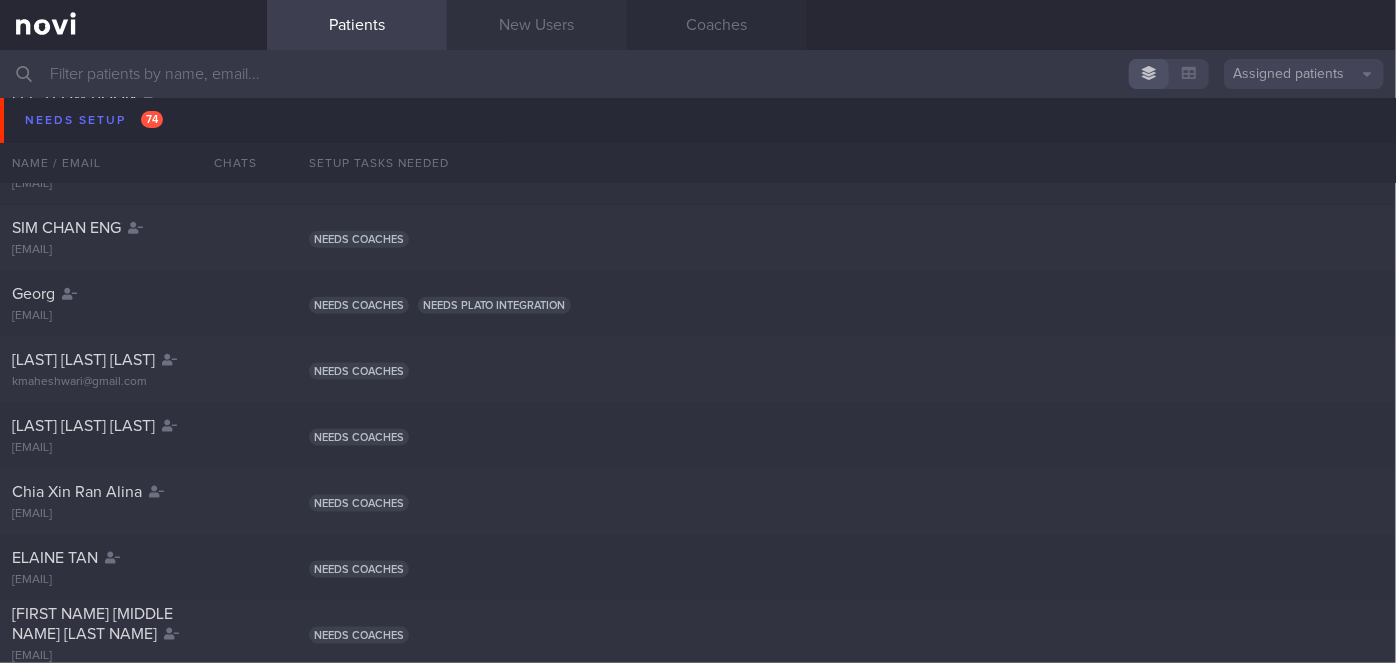 click on "New Users" at bounding box center (537, 25) 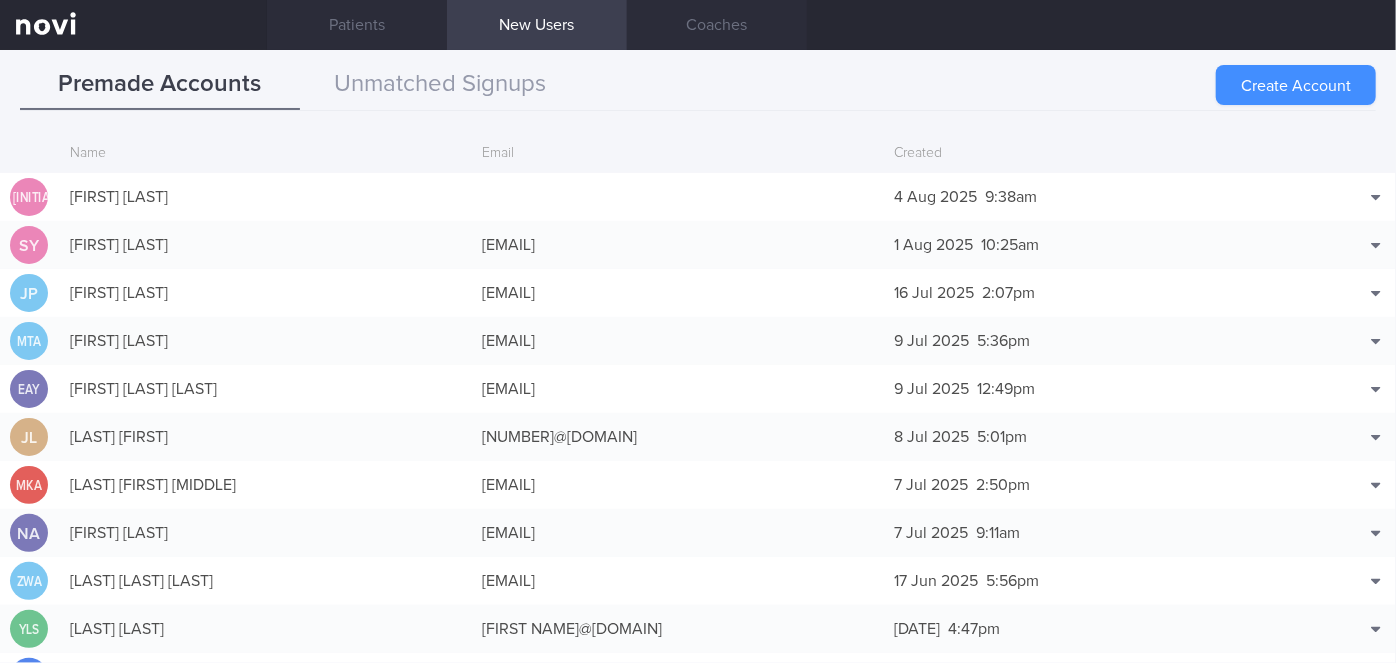 click on "Create Account" at bounding box center [1296, 85] 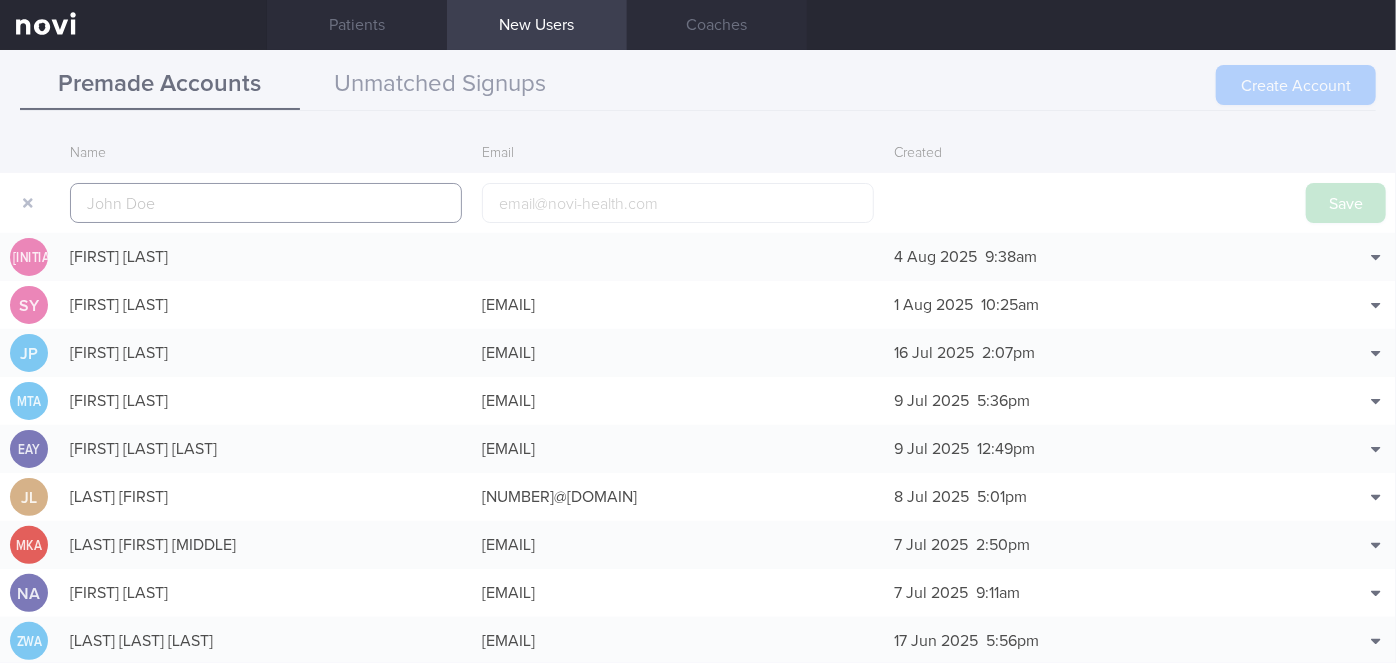 scroll, scrollTop: 48, scrollLeft: 0, axis: vertical 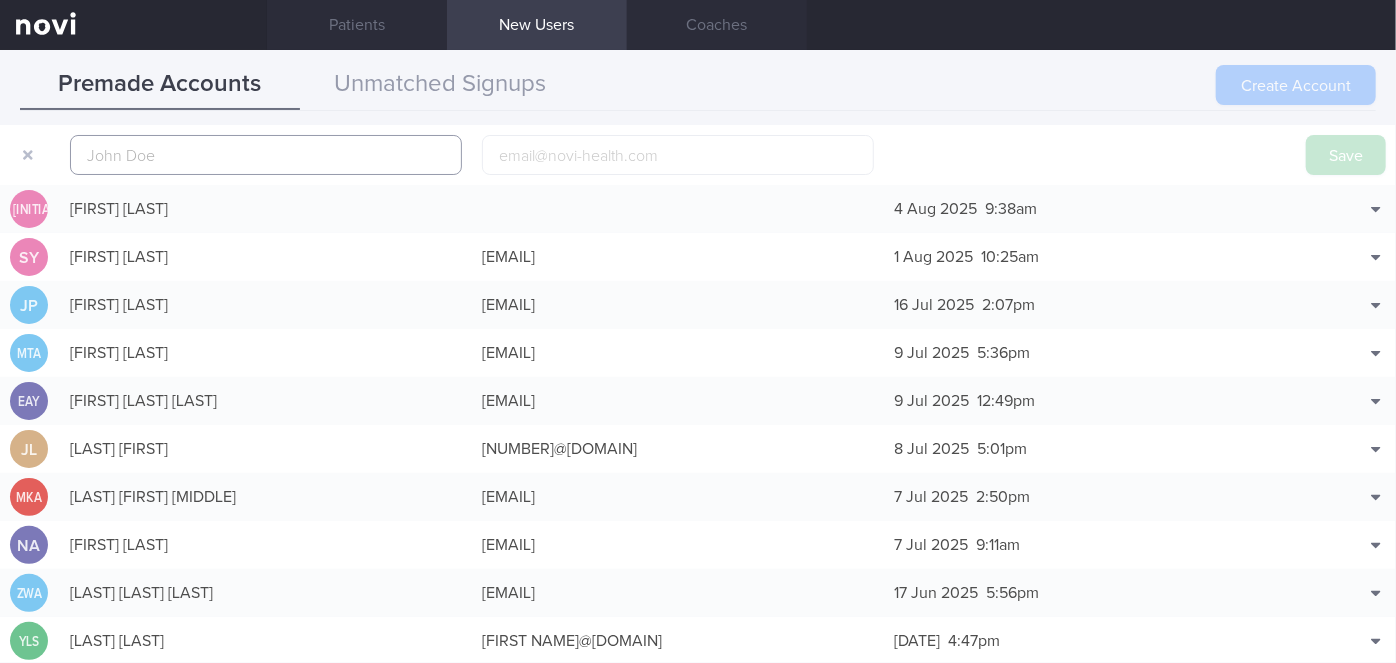 click at bounding box center [266, 155] 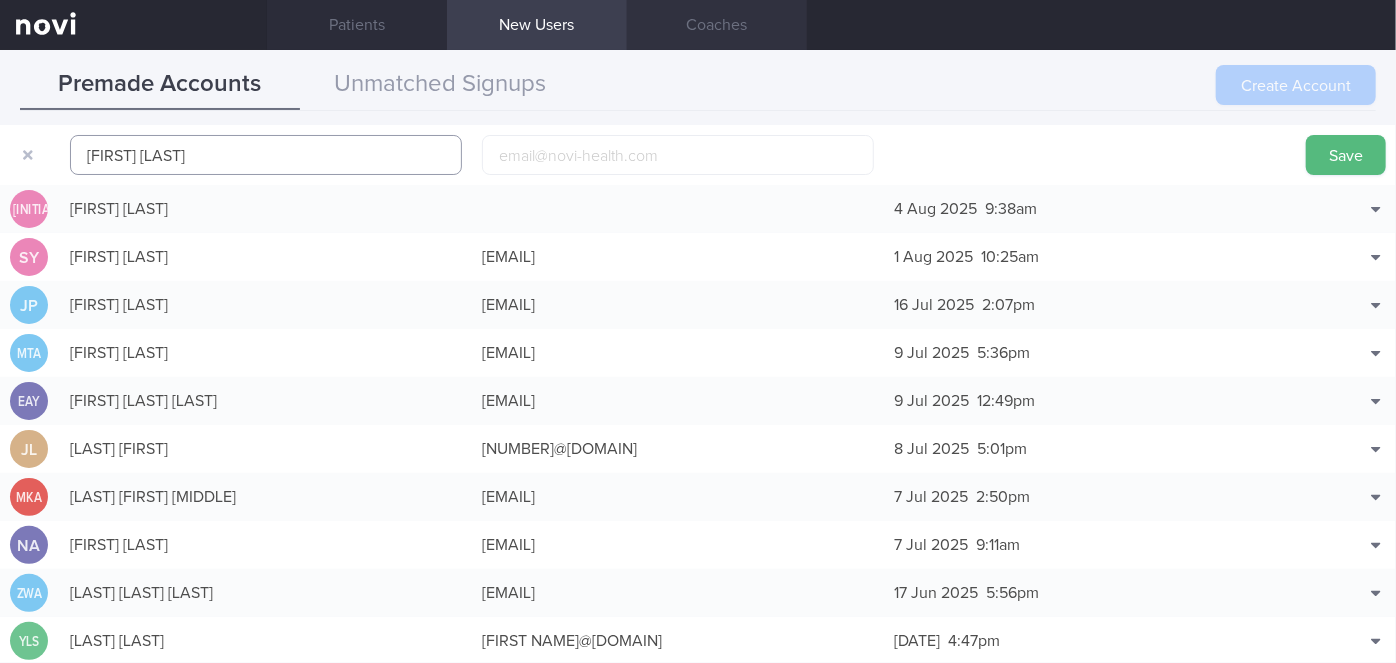 type on "KIRAN KAUR" 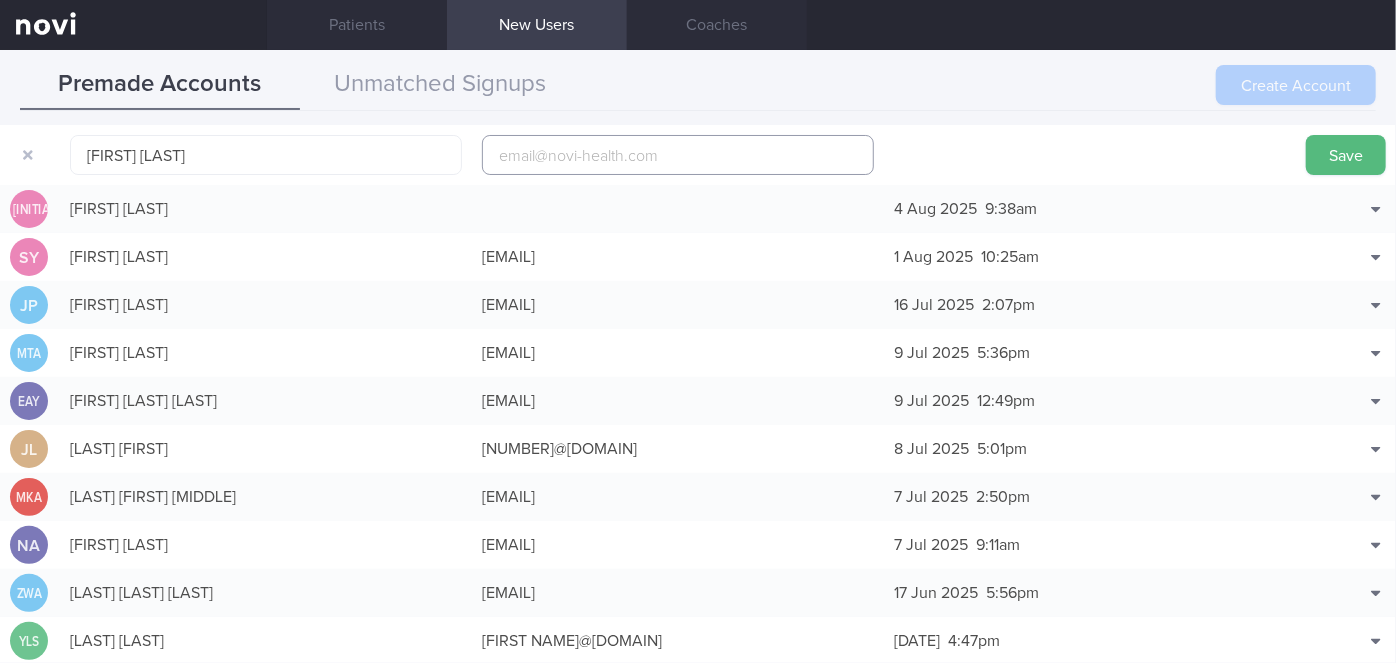 click at bounding box center [678, 155] 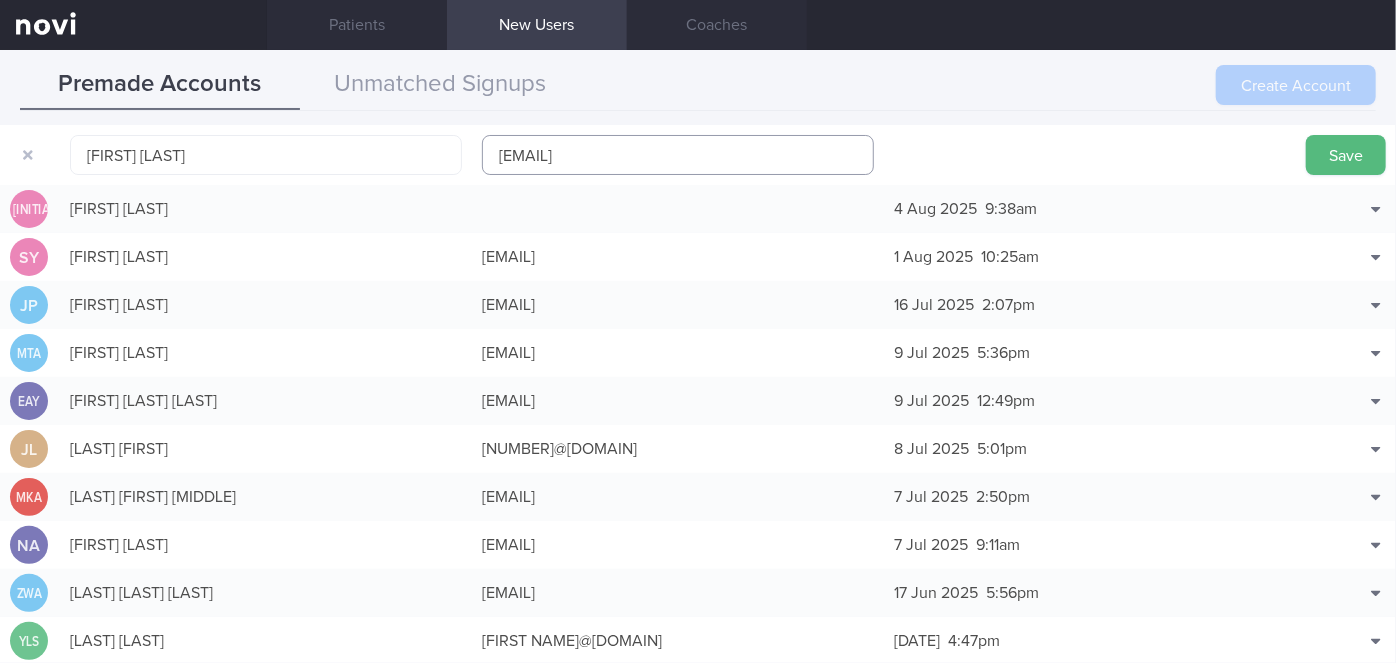 click on "kirankrdhaliwal@gmail.com" at bounding box center (678, 155) 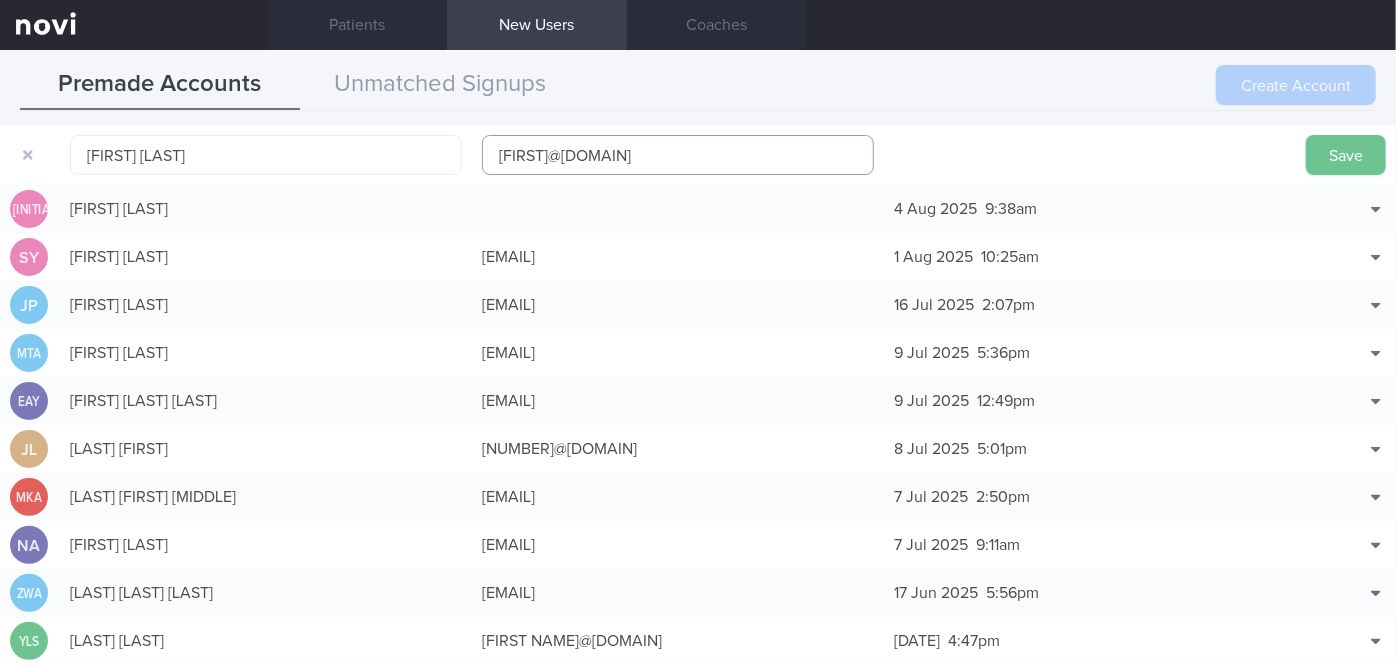 type on "kirankrdhaliwal1@gmail.com" 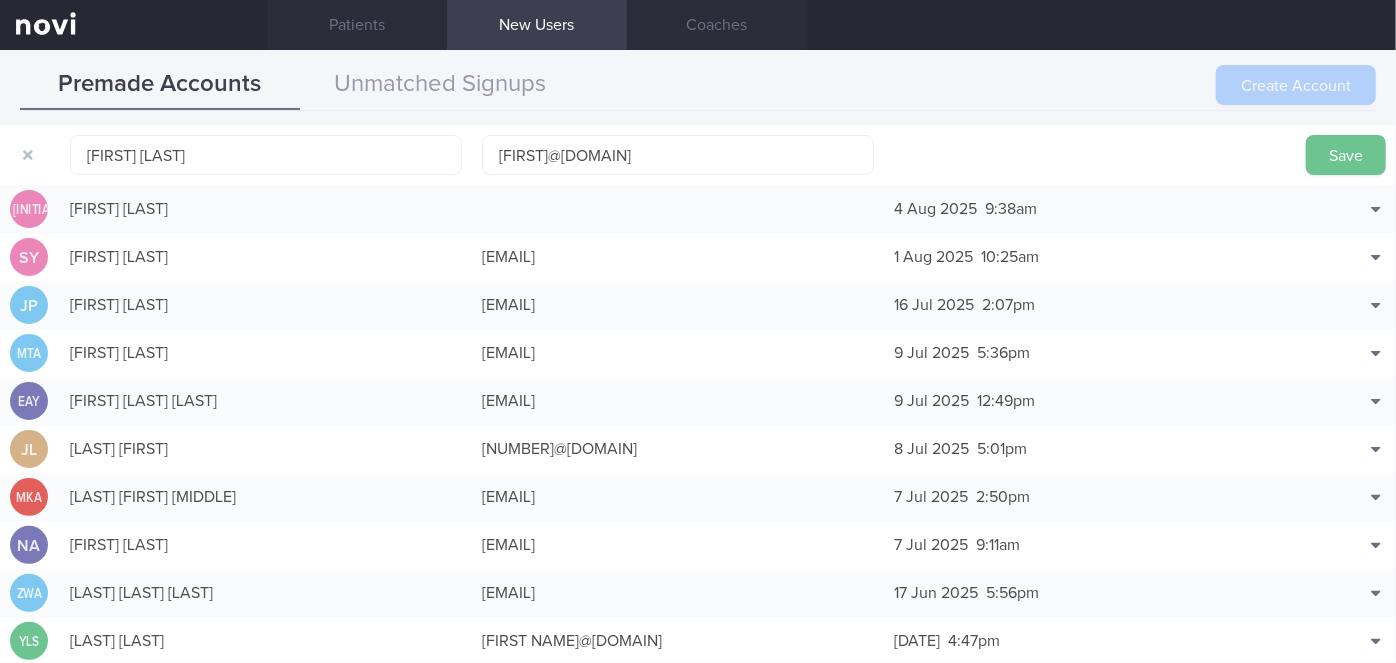 click on "Save" at bounding box center (1346, 155) 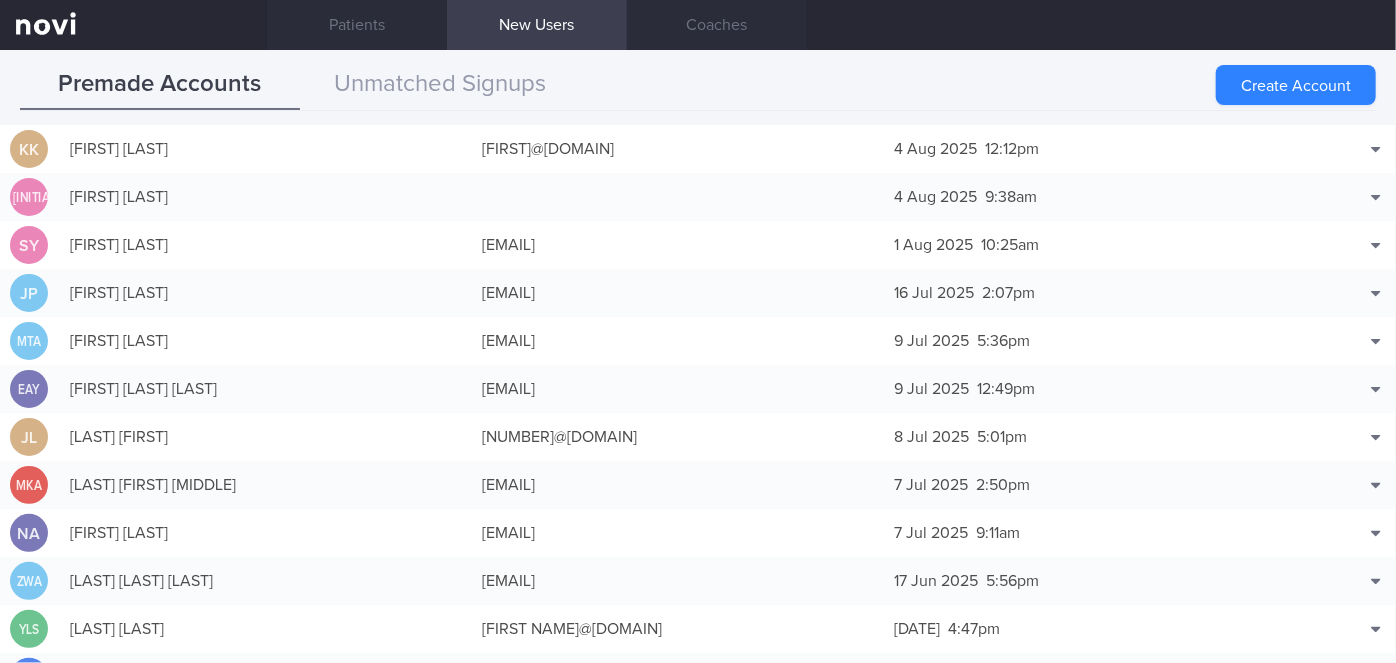 click on "Create Account" at bounding box center [1296, 85] 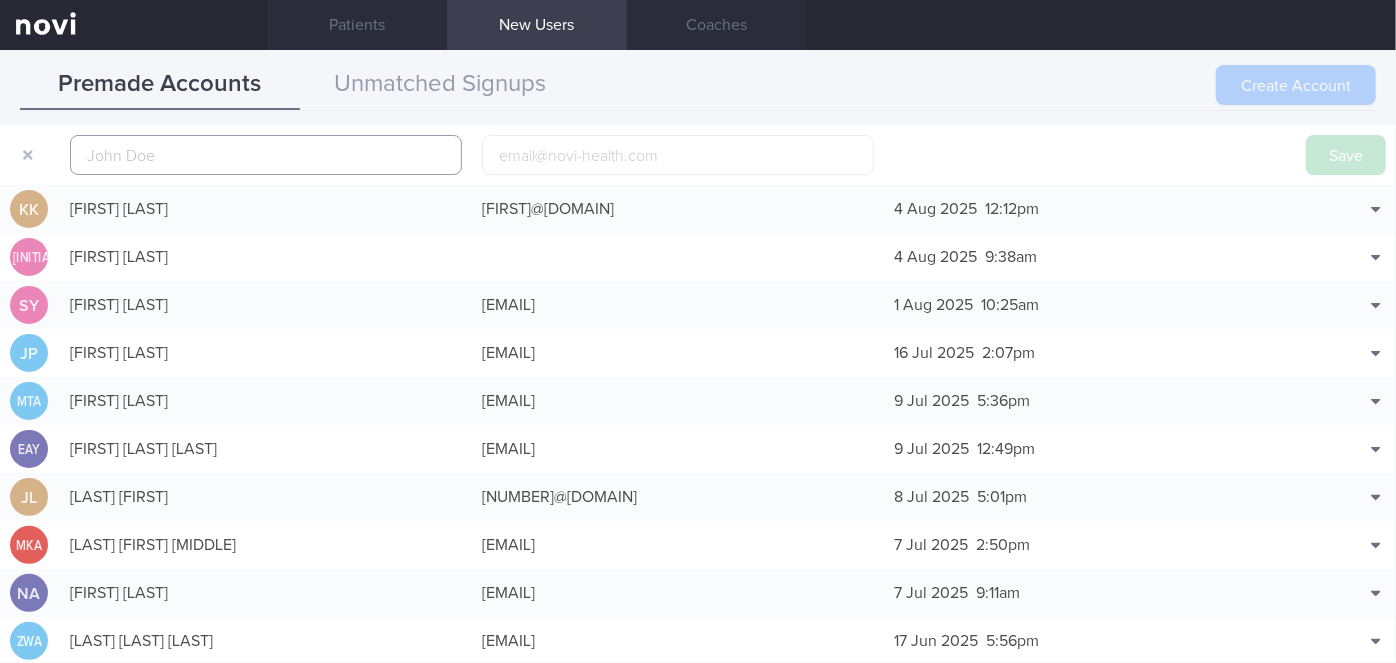 scroll, scrollTop: 62, scrollLeft: 0, axis: vertical 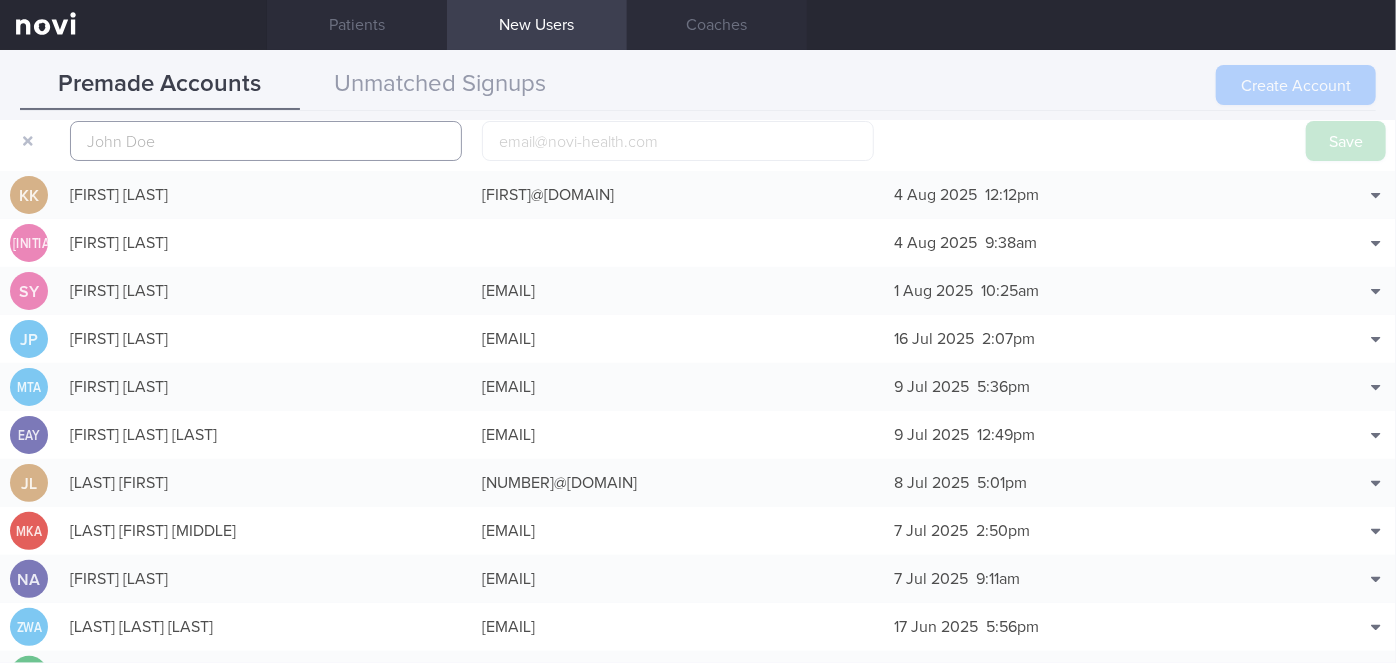 click at bounding box center [266, 141] 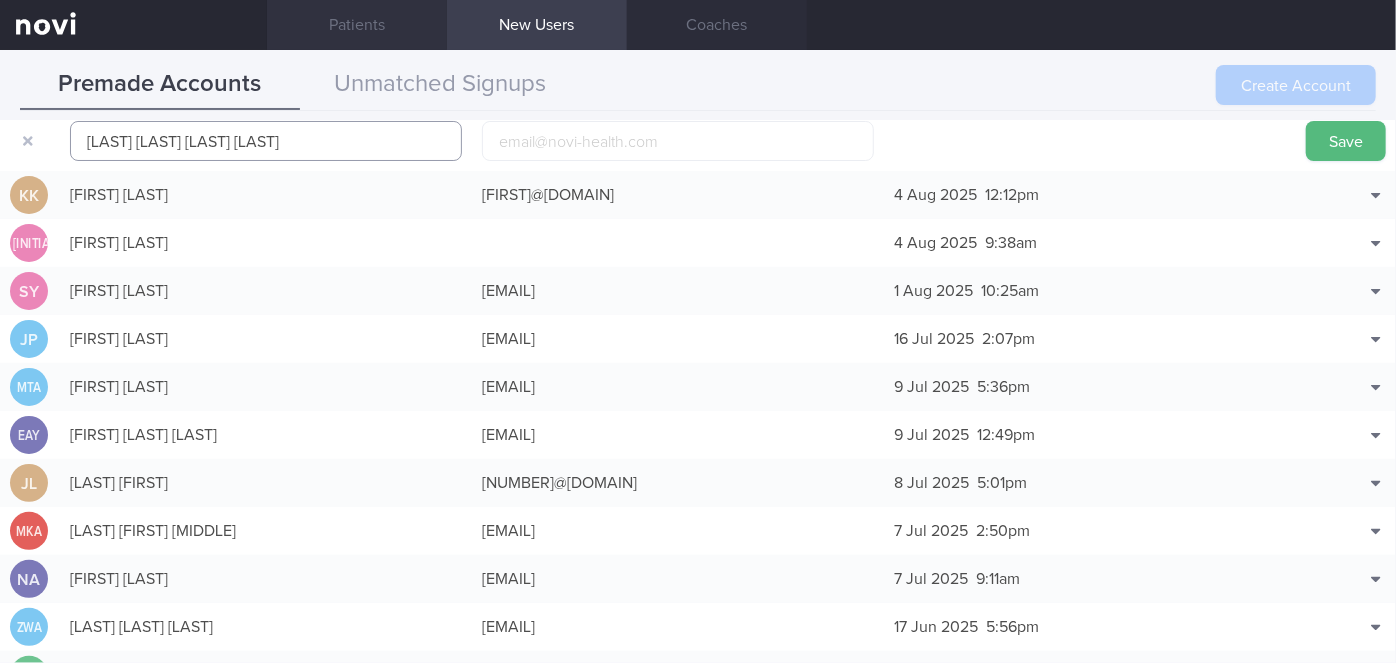 type on "PUTRI ADRIEANNA BINTE EDRIN" 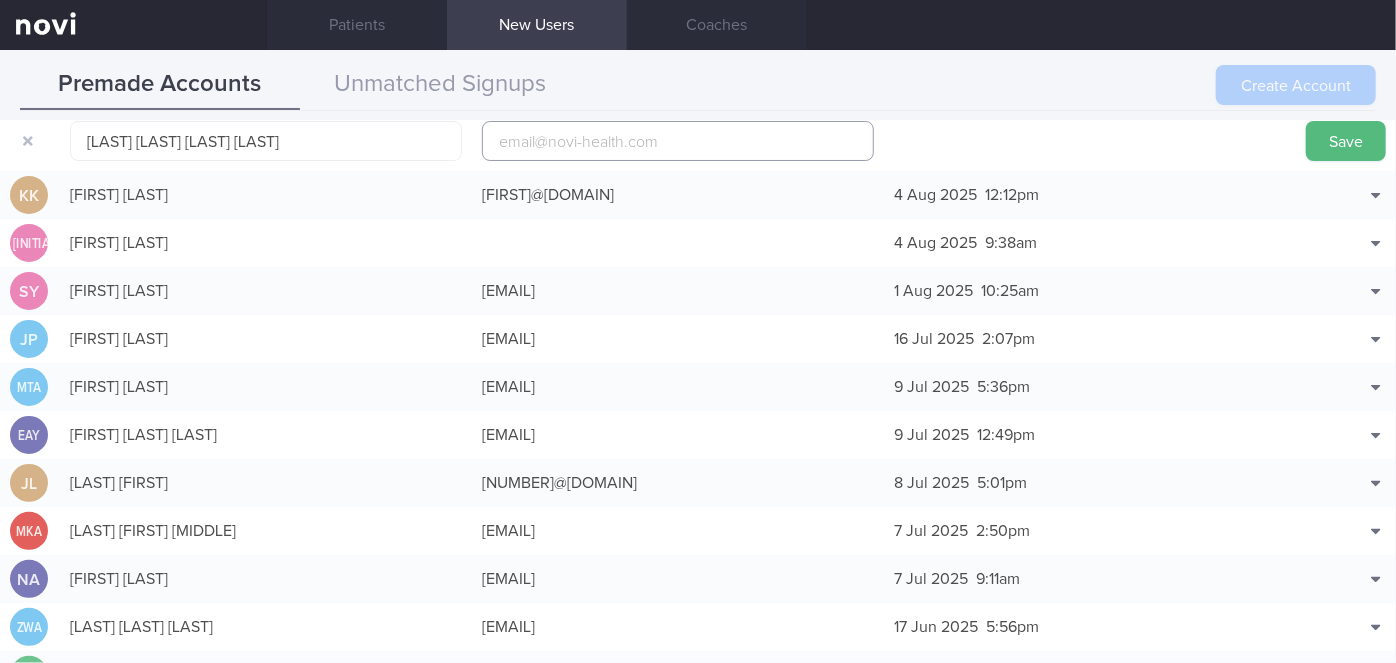 click at bounding box center [678, 141] 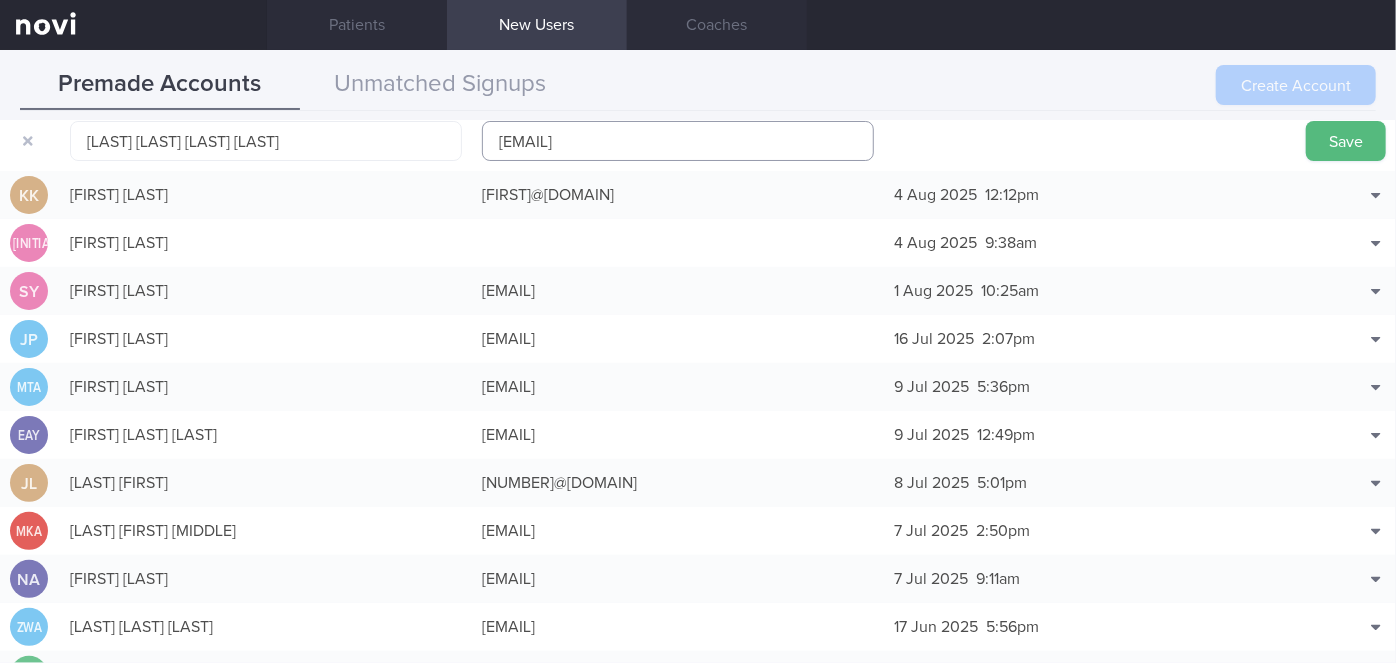 click on "putriadrieanna@gmail.com" at bounding box center (678, 141) 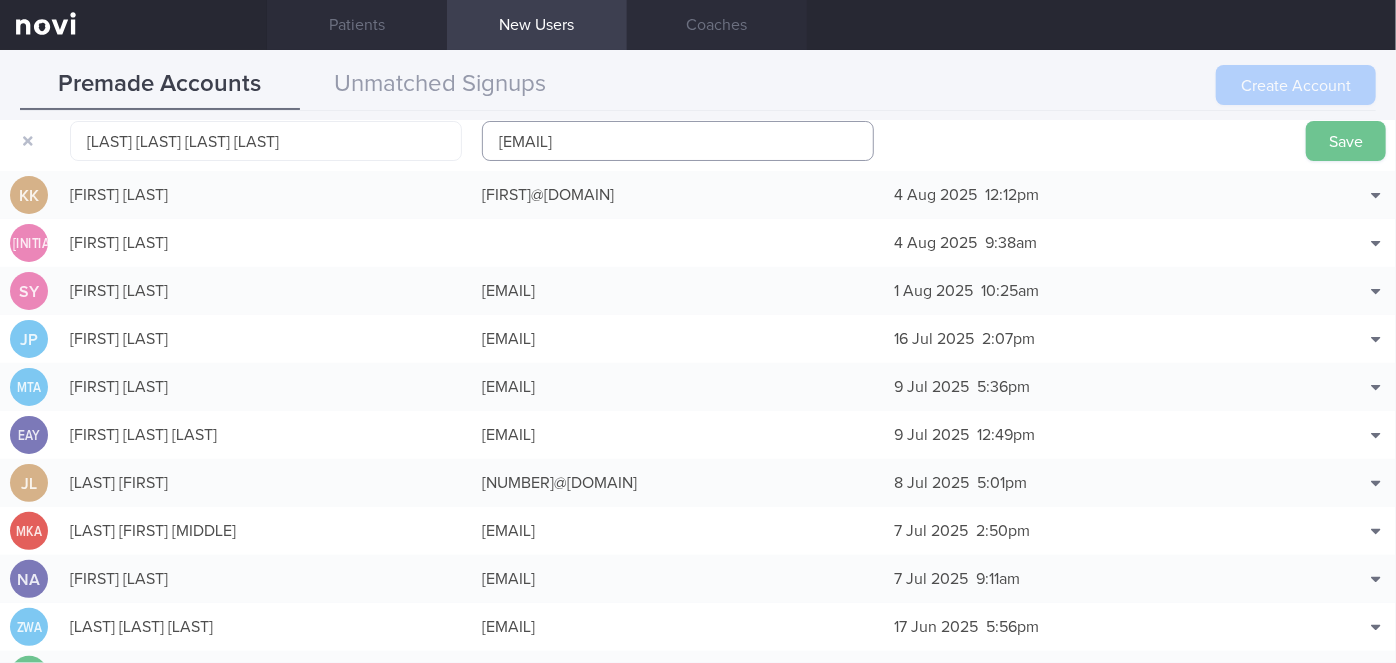 type on "putriadrieanna1@gmail.com" 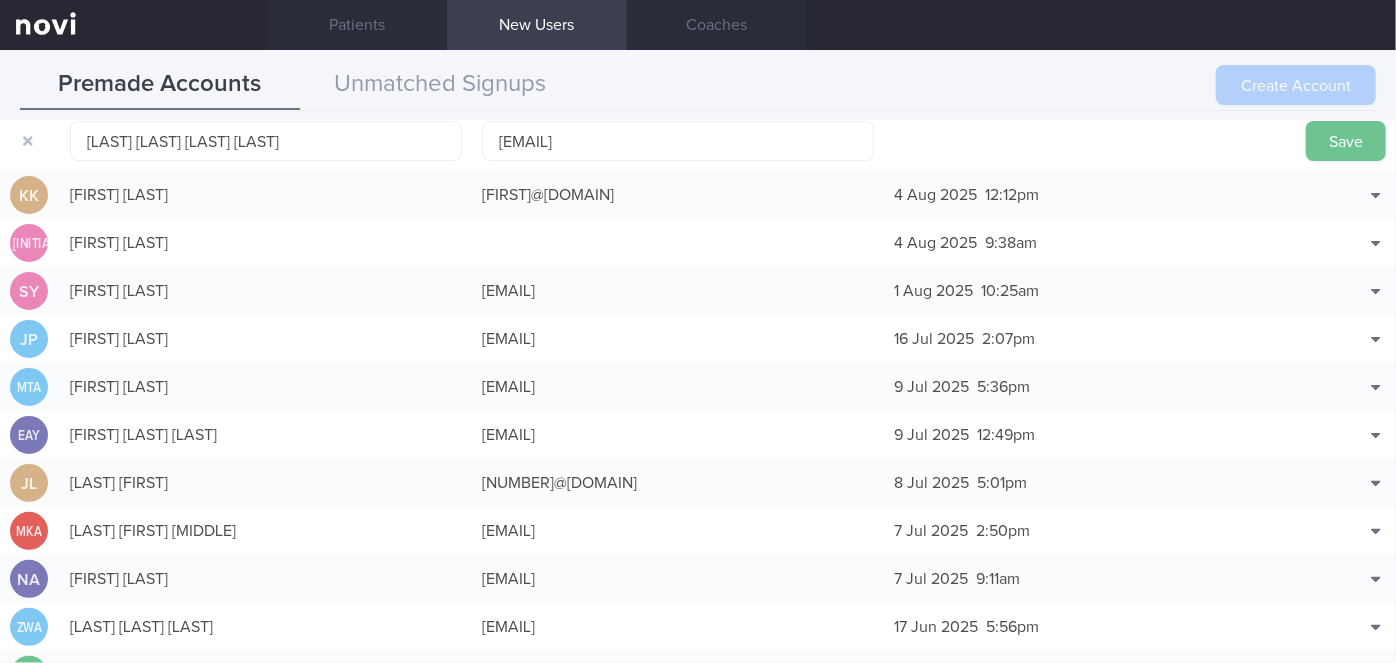 click on "Save" at bounding box center [1346, 141] 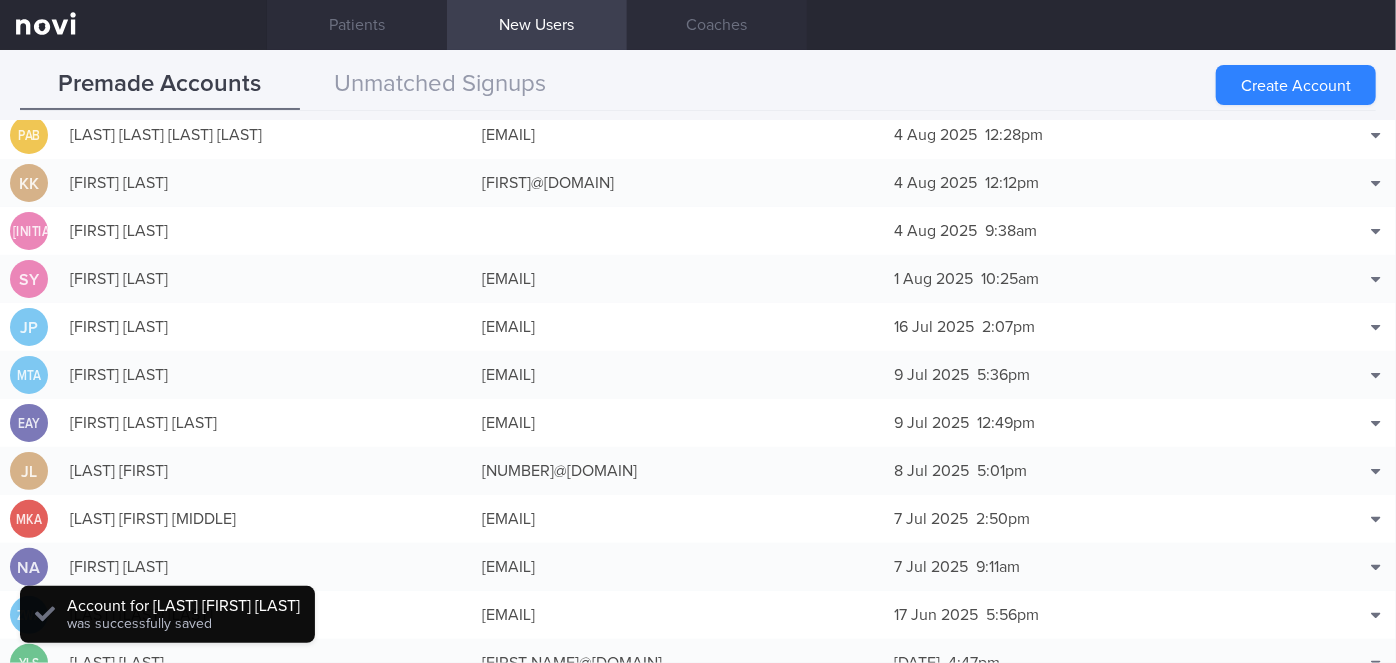 scroll, scrollTop: 50, scrollLeft: 0, axis: vertical 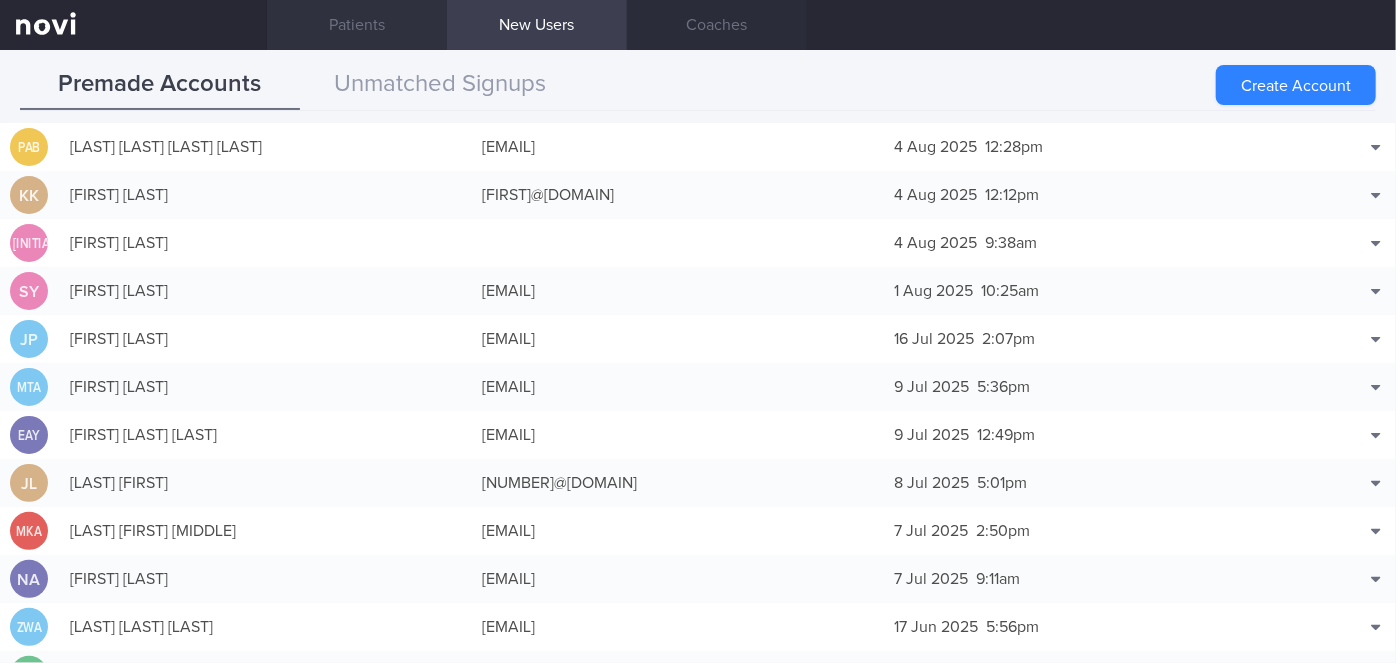 click on "Patients" at bounding box center (357, 25) 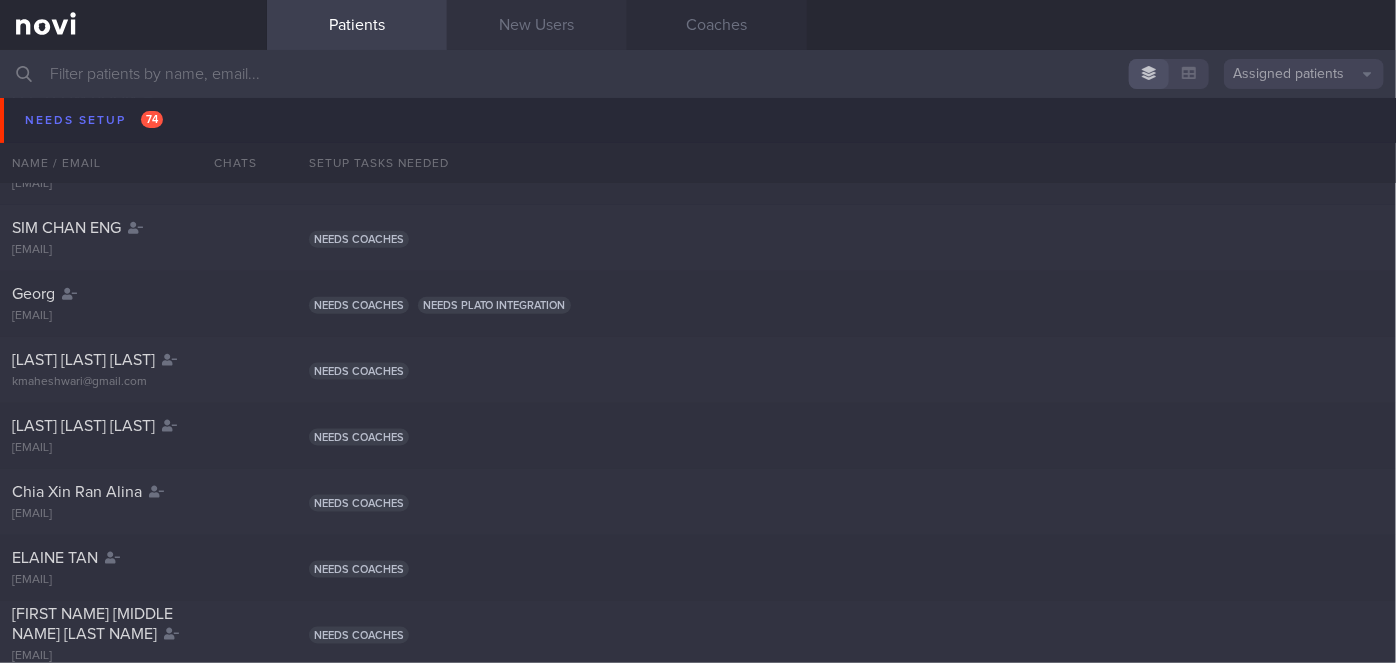 click on "New Users" at bounding box center (537, 25) 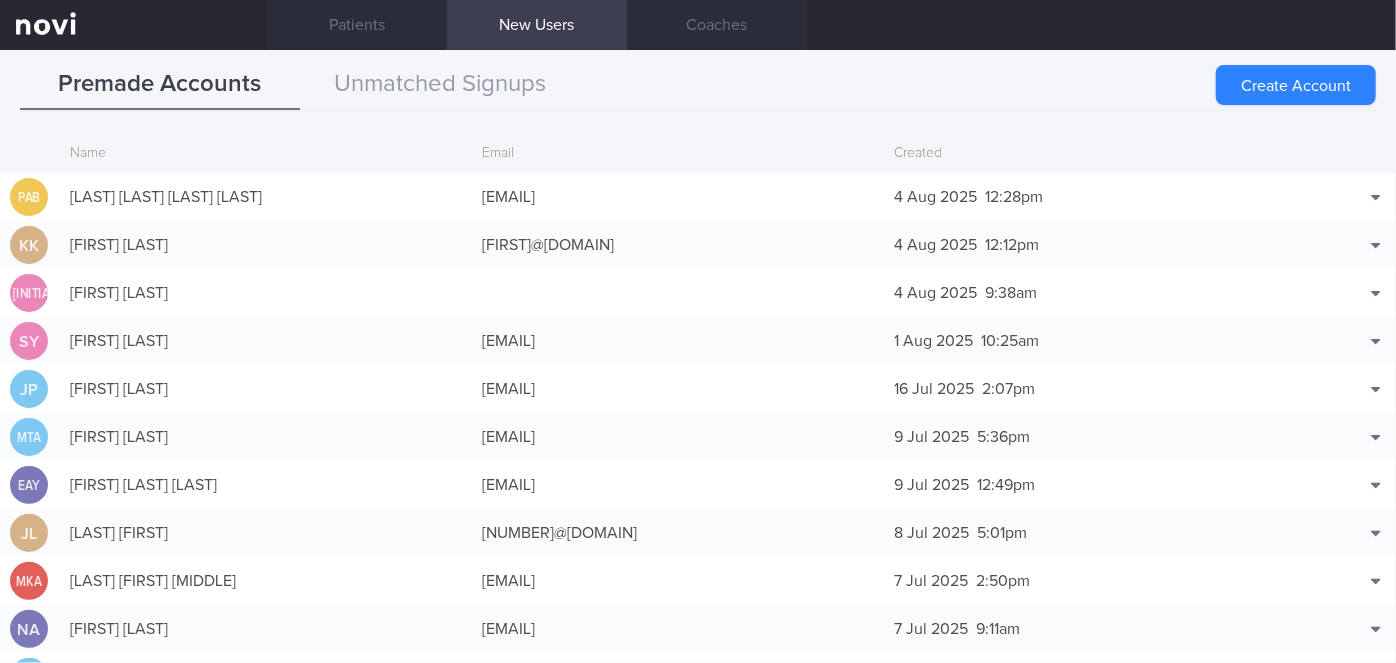 click on "Create Account" at bounding box center [1296, 85] 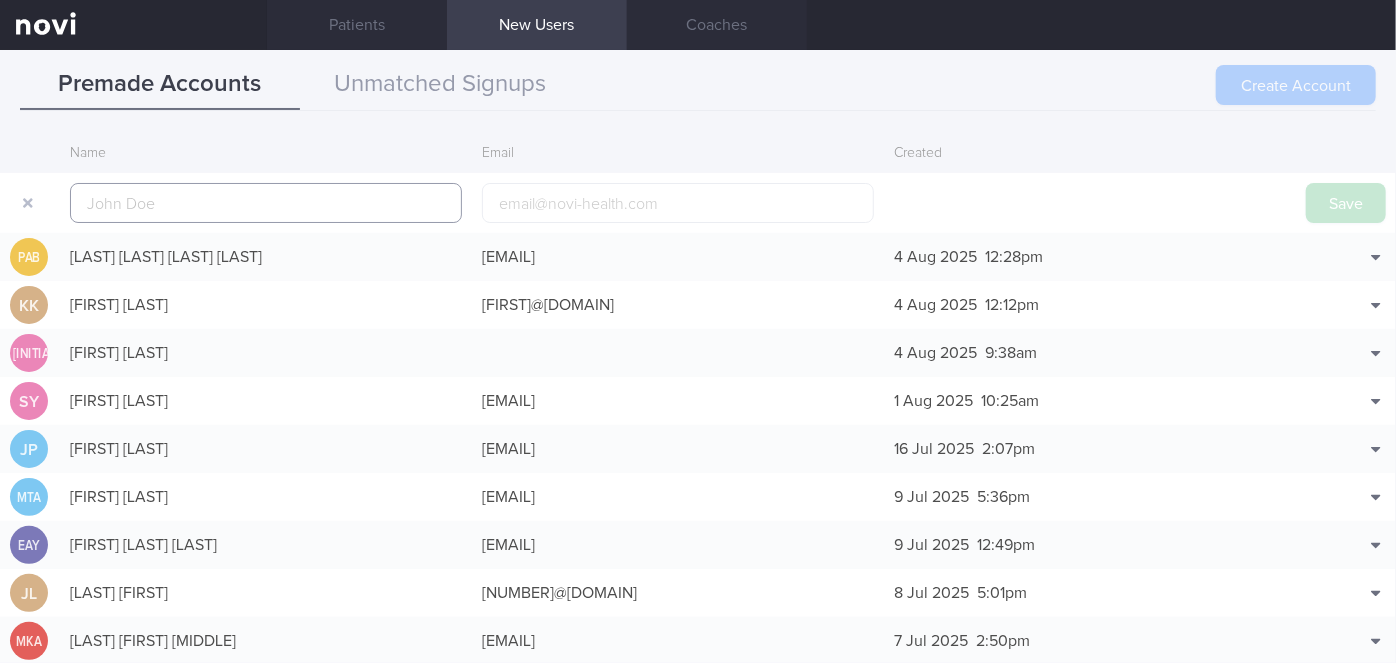 scroll, scrollTop: 48, scrollLeft: 0, axis: vertical 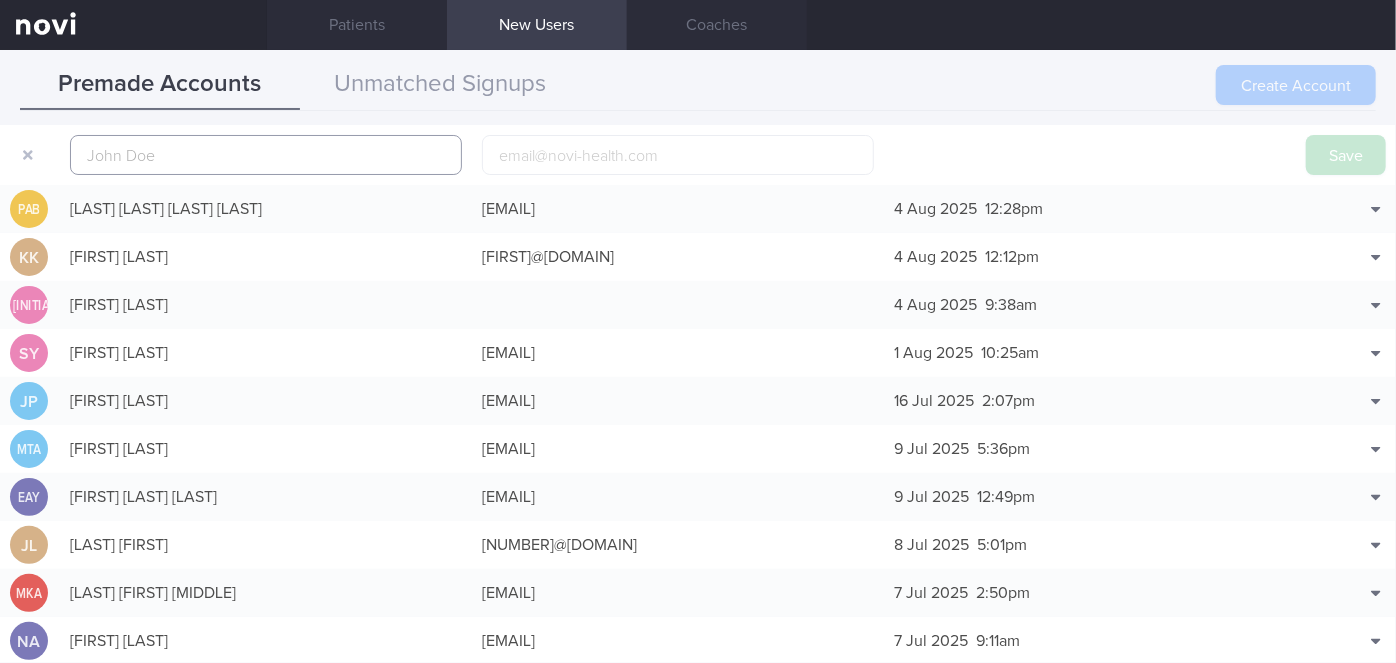click at bounding box center (266, 155) 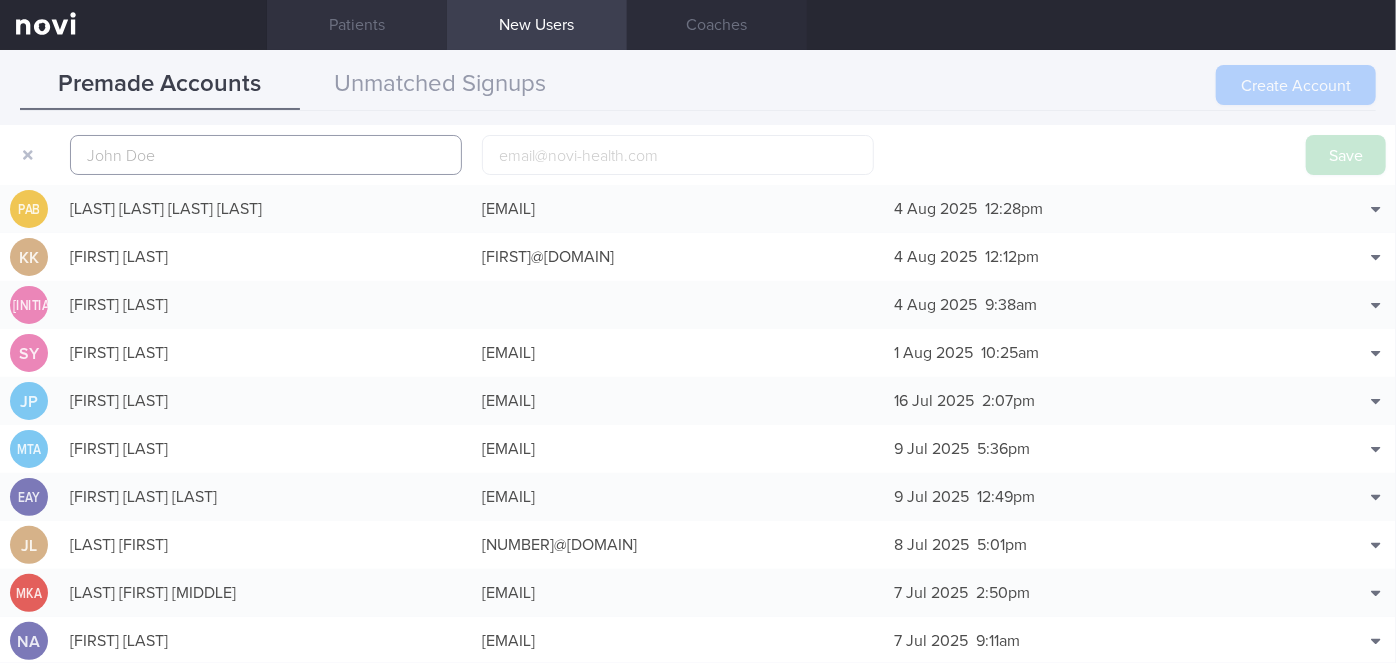 paste on "EDRIN BIN ISMAIL" 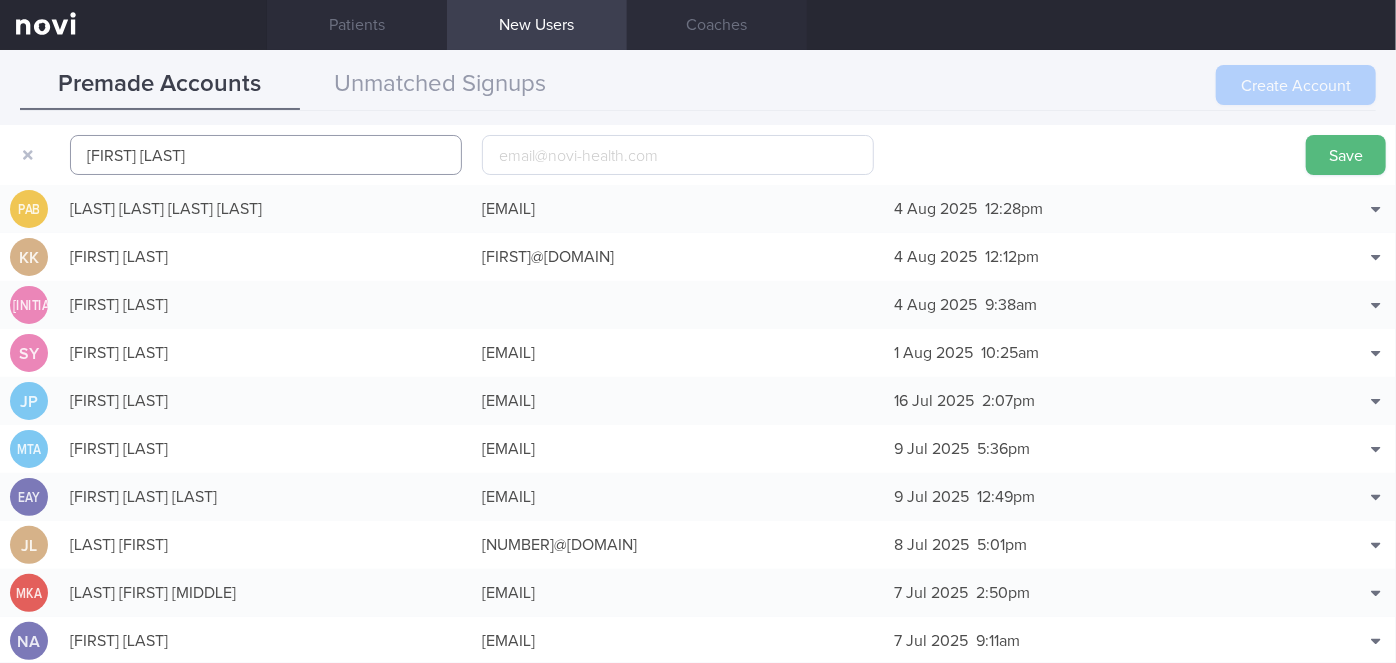 type on "EDRIN BIN ISMAIL" 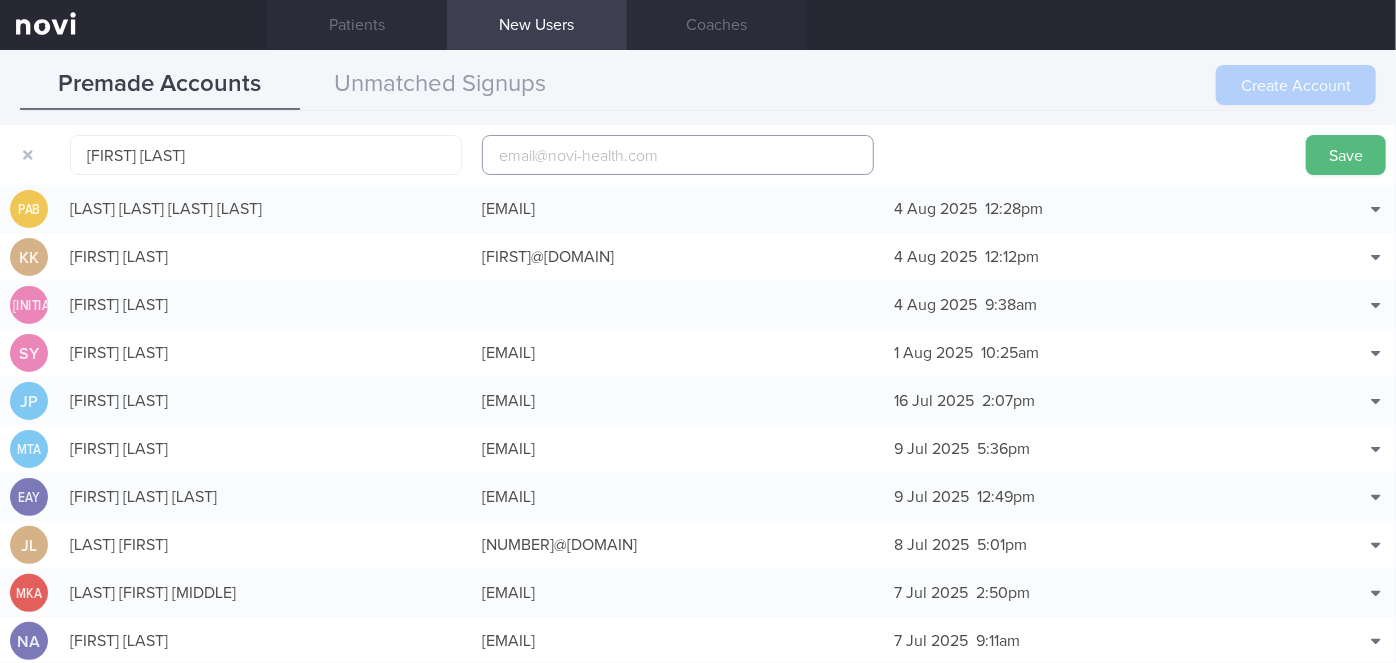 click at bounding box center (678, 155) 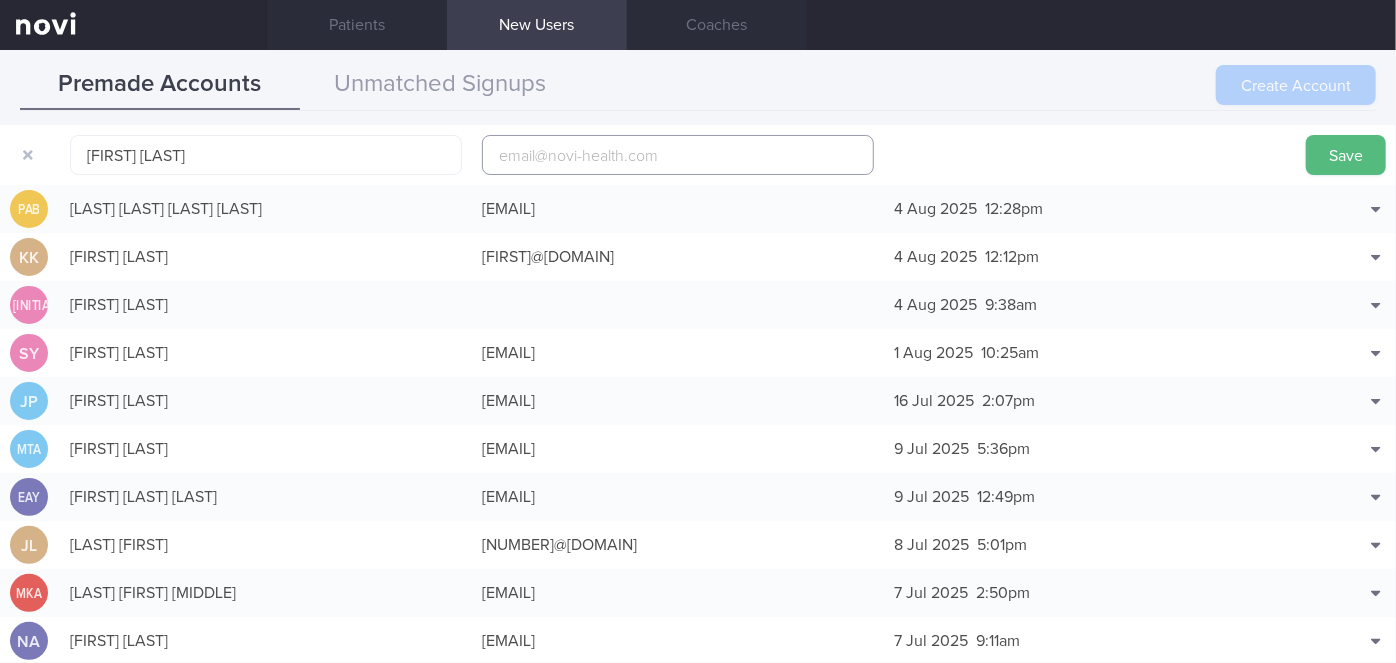 click at bounding box center [678, 155] 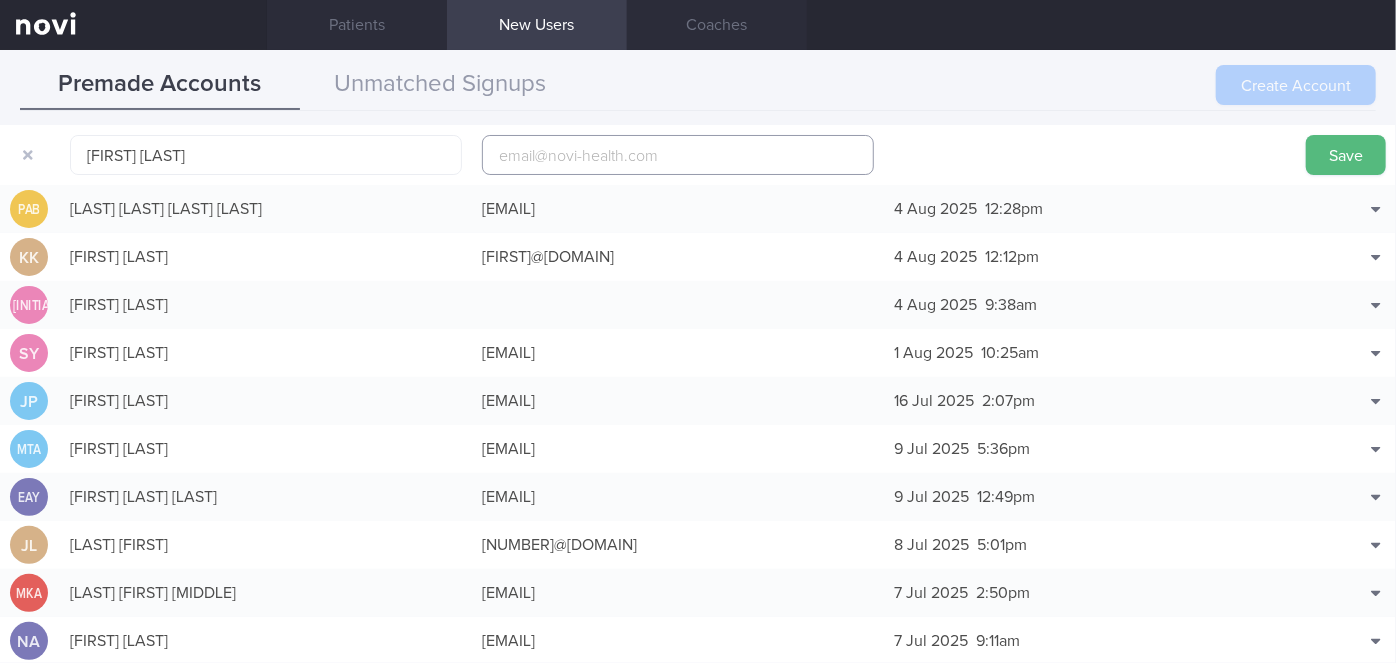 paste on "edzanara@yahoo.com.sg" 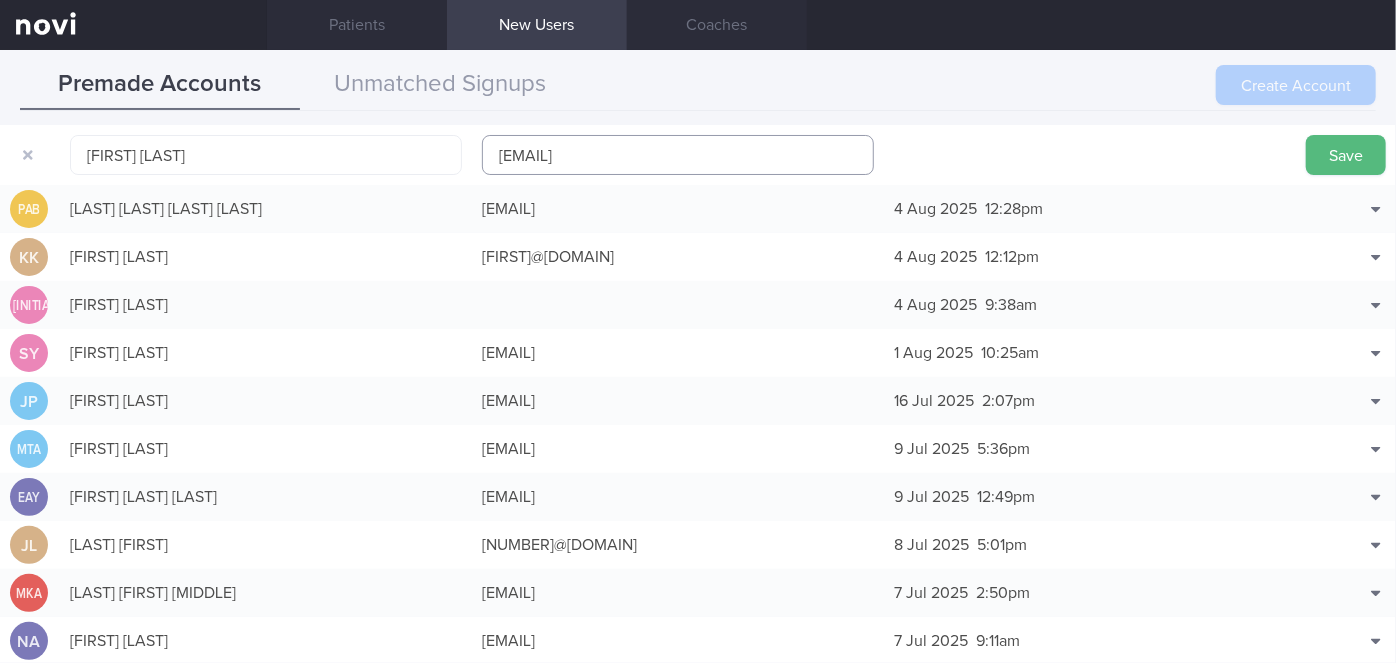 click on "edzanara@yahoo.com.sg" at bounding box center (678, 155) 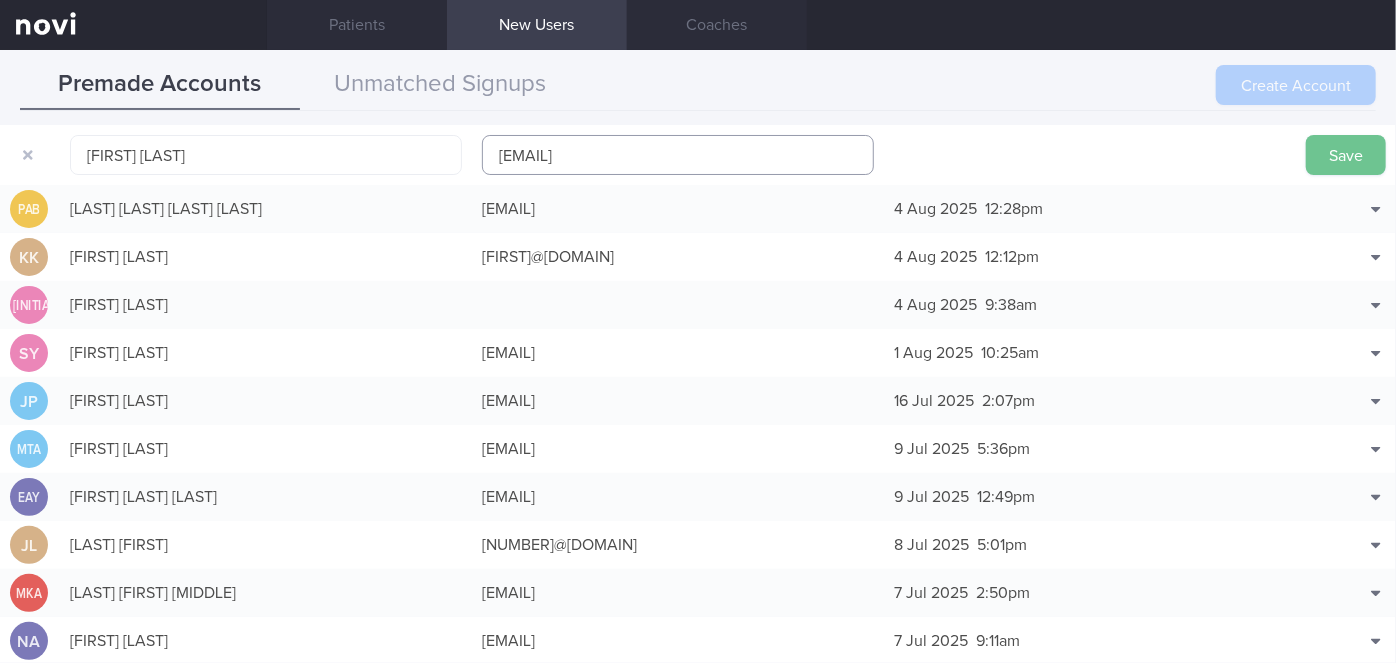 type on "edzanara1@yahoo.com.sg" 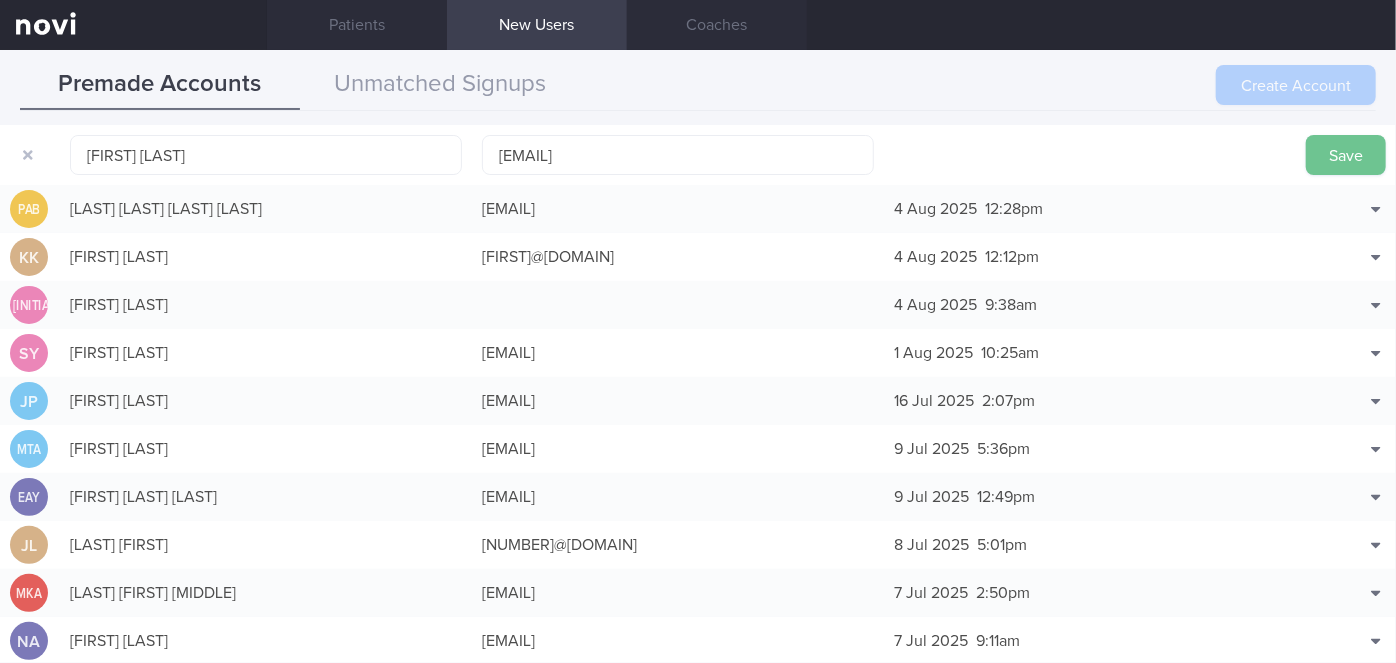 click on "Save" at bounding box center [1346, 155] 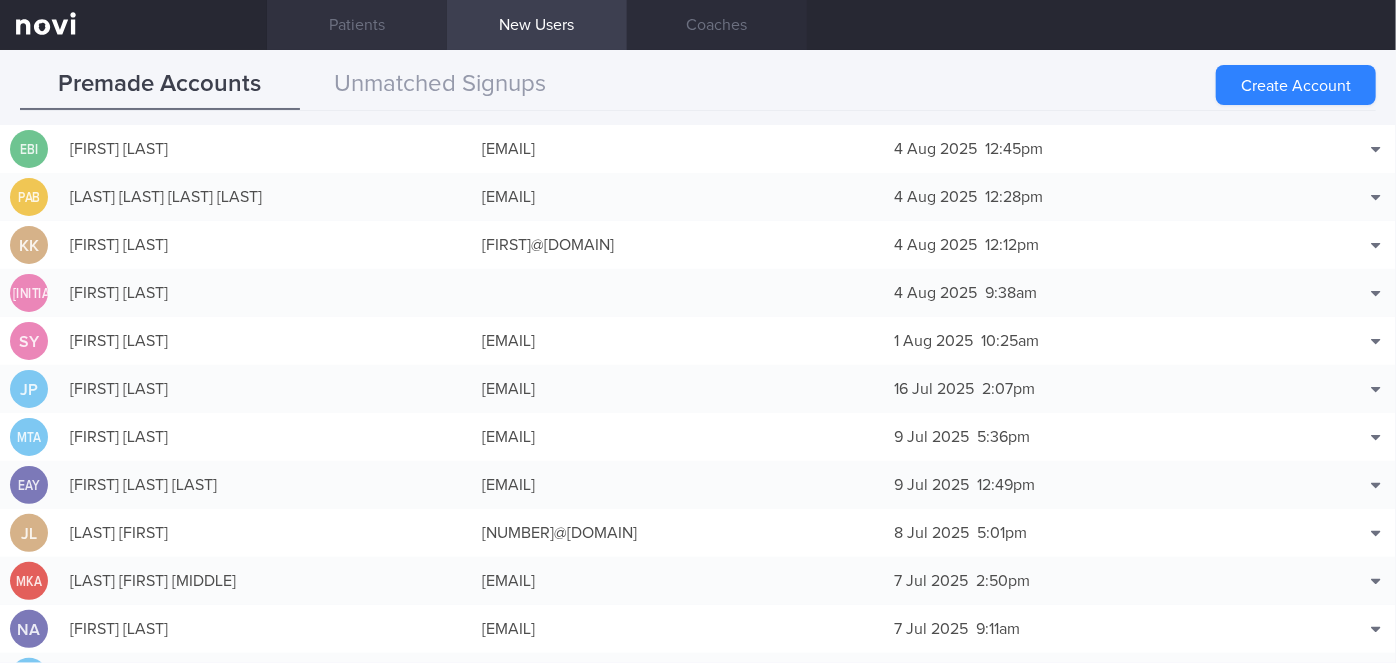 click on "Patients" at bounding box center [357, 25] 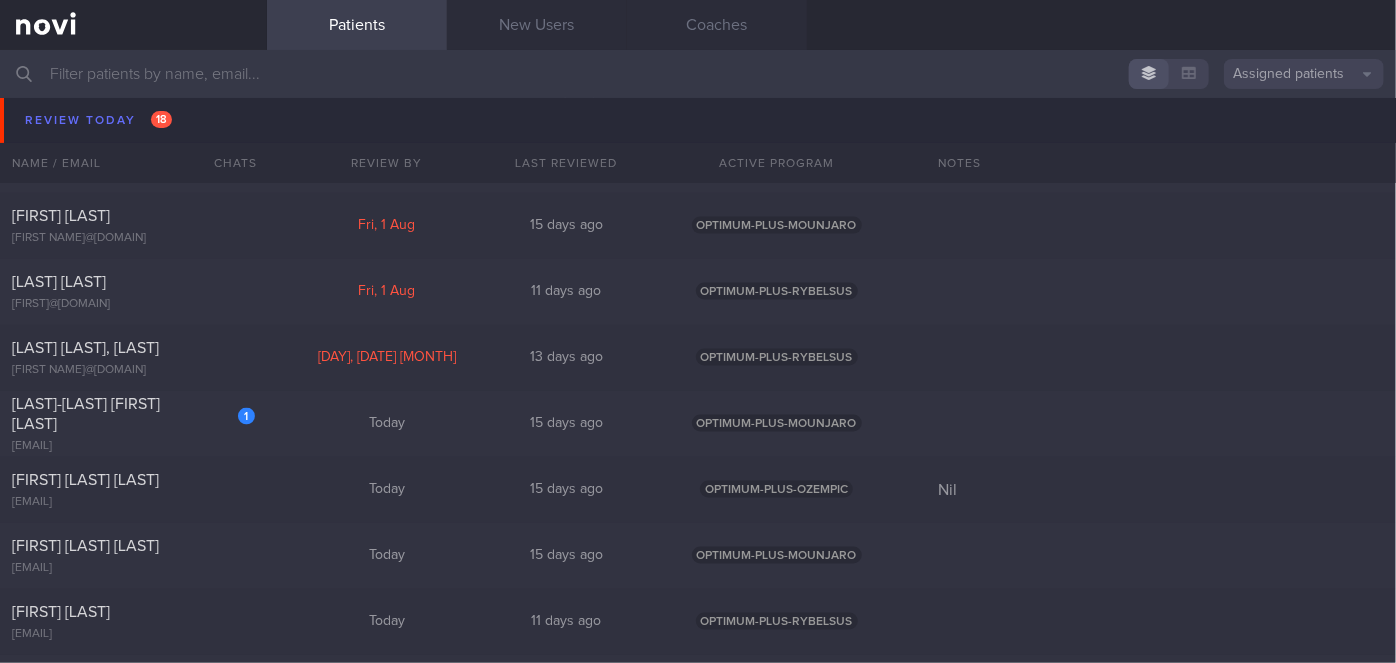 scroll, scrollTop: 5272, scrollLeft: 0, axis: vertical 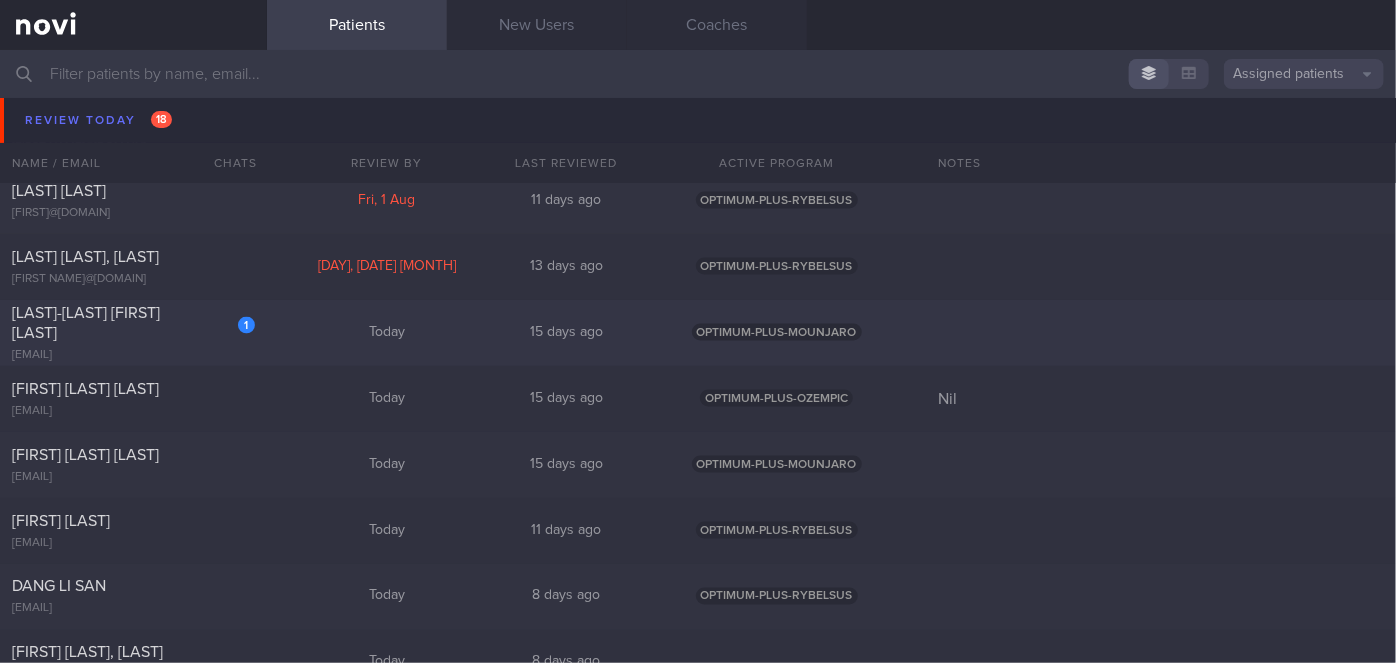 click on "[FIRST]-[LAST] [FIRST] [LAST]" at bounding box center [131, 323] 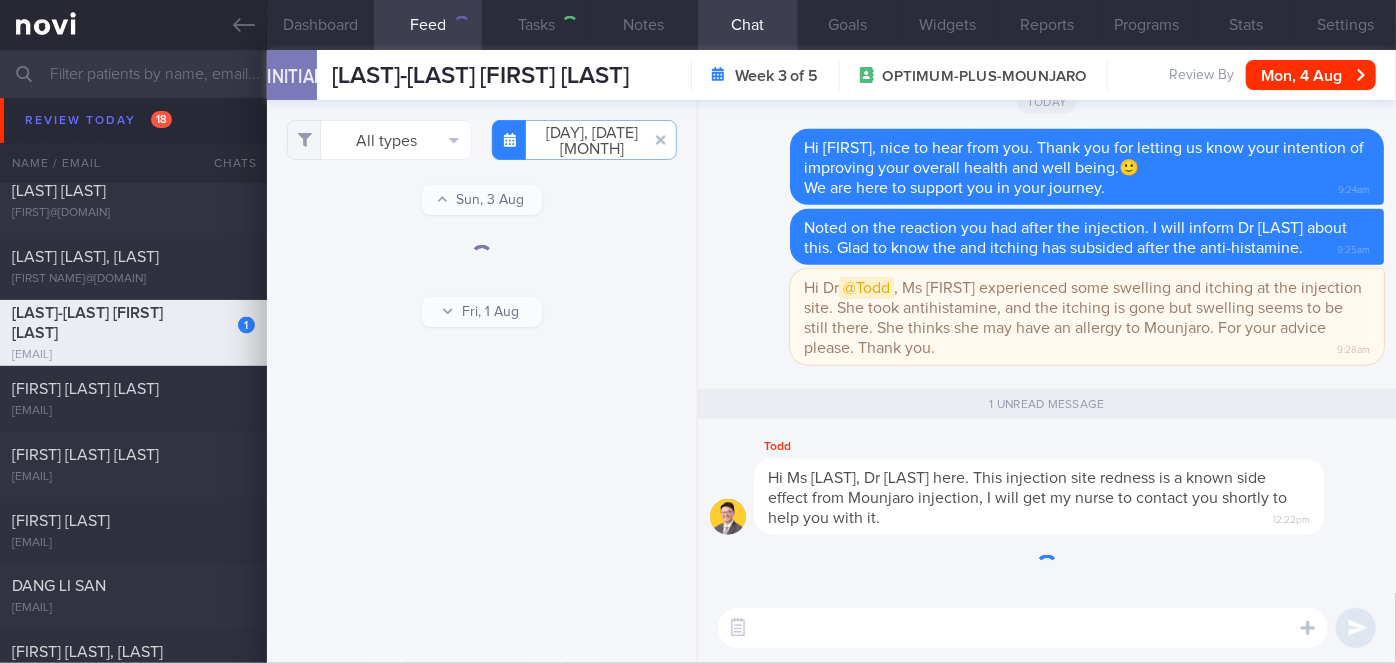 scroll, scrollTop: 0, scrollLeft: 0, axis: both 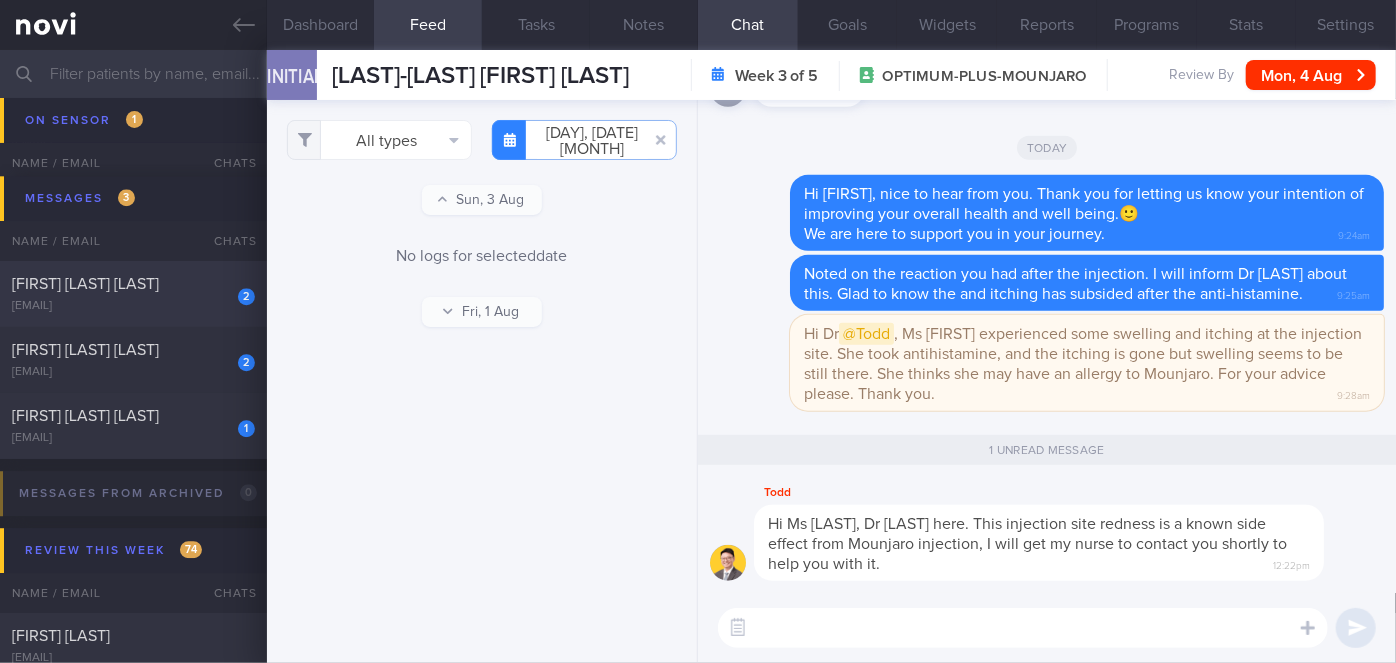 click on "[FIRST] [LAST] [LAST]" at bounding box center (131, 284) 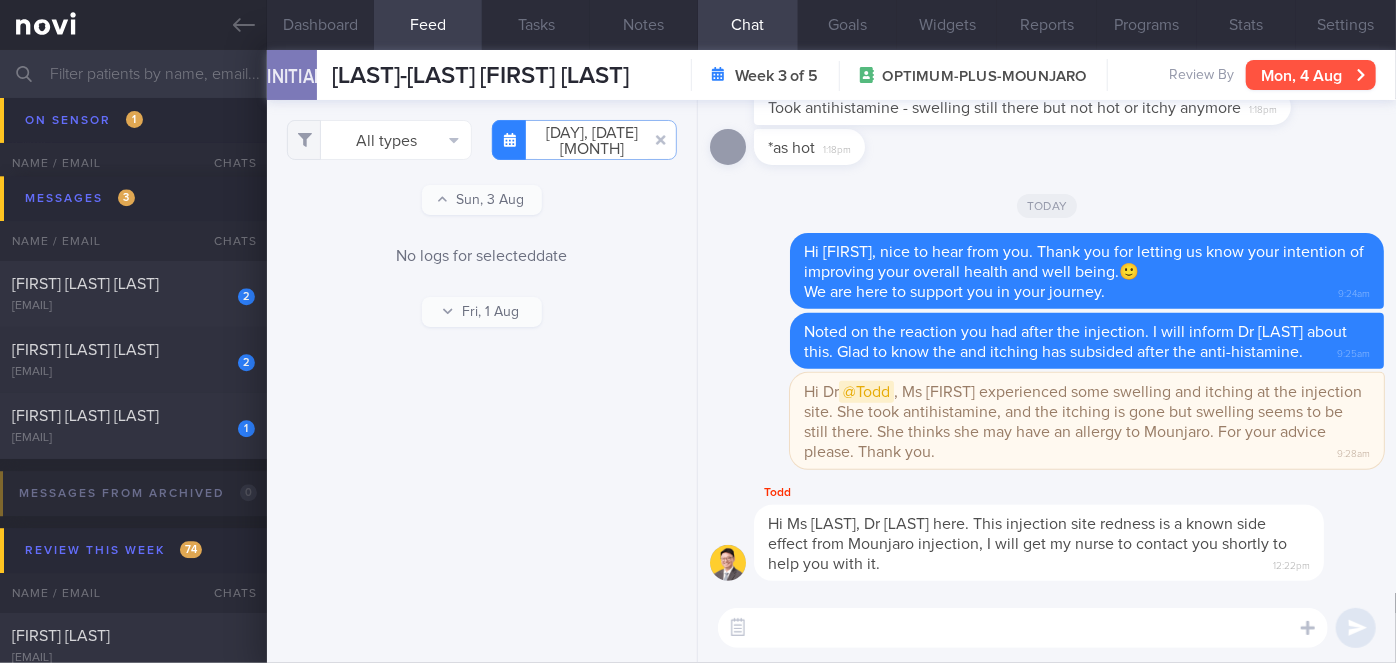 click on "Mon, 4 Aug" at bounding box center [1311, 75] 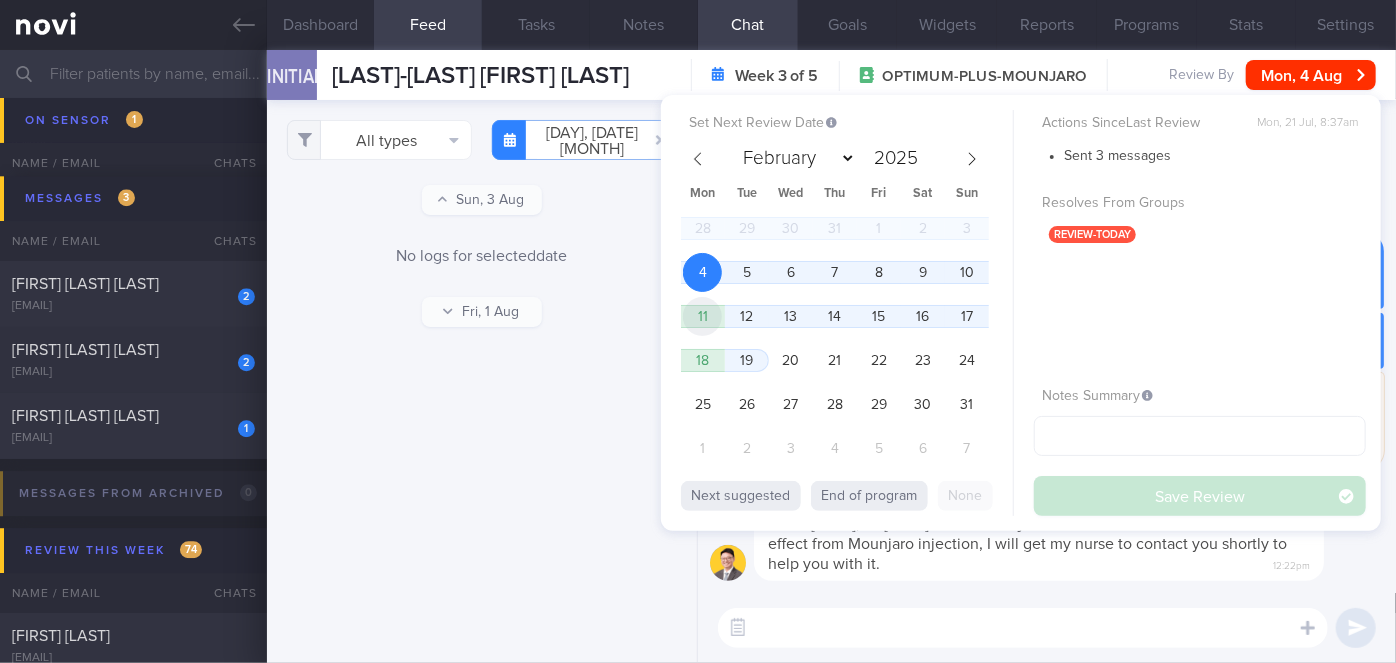 click on "11" at bounding box center (702, 316) 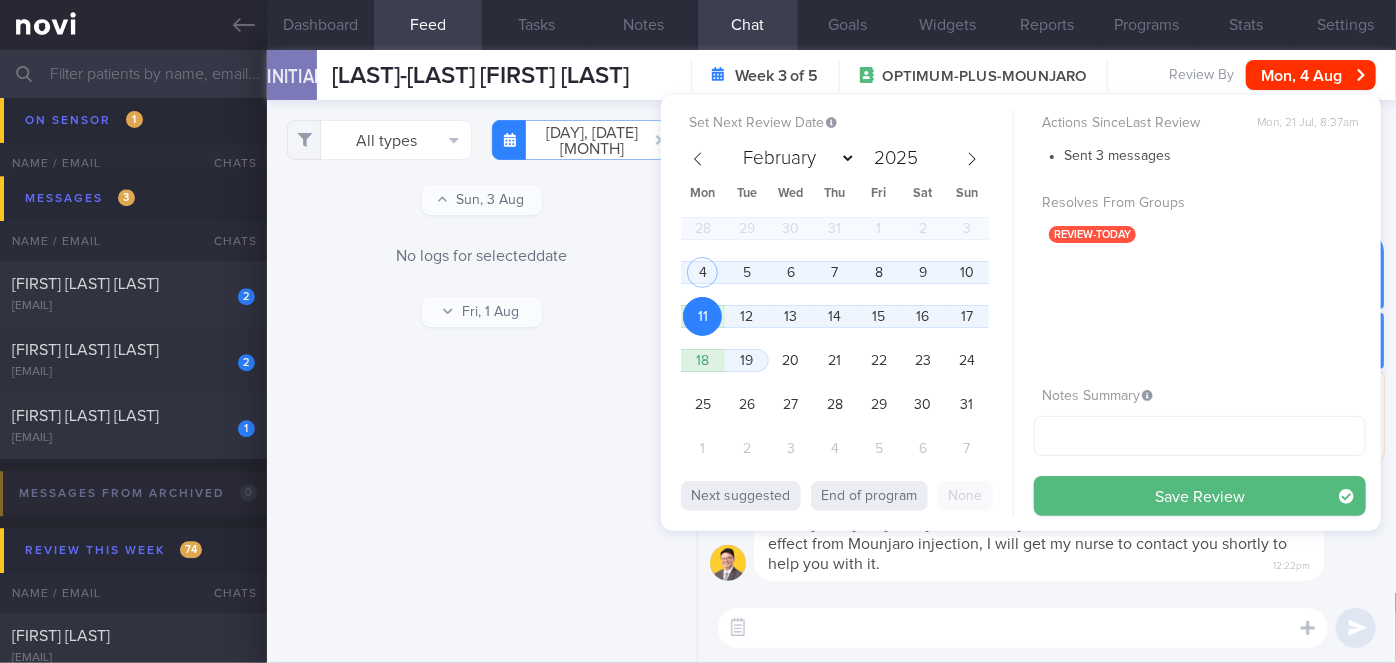 click on "Save Review" at bounding box center (1200, 496) 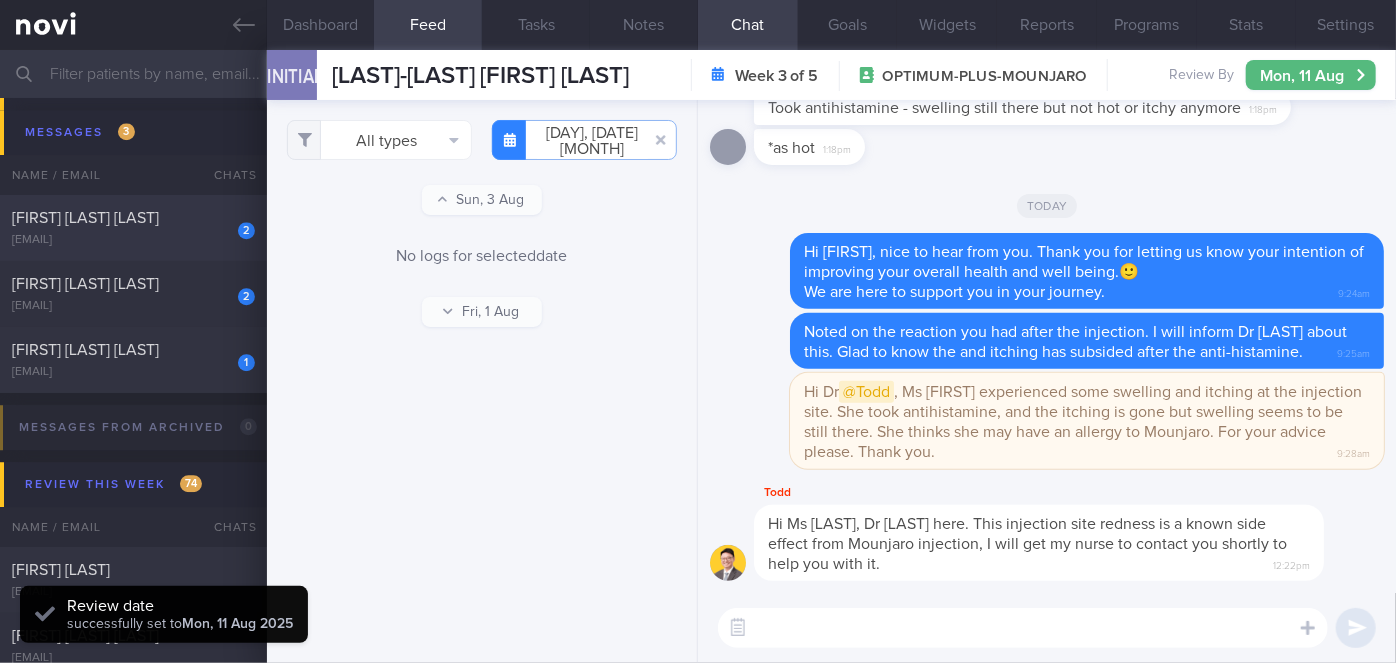 scroll, scrollTop: 6298, scrollLeft: 0, axis: vertical 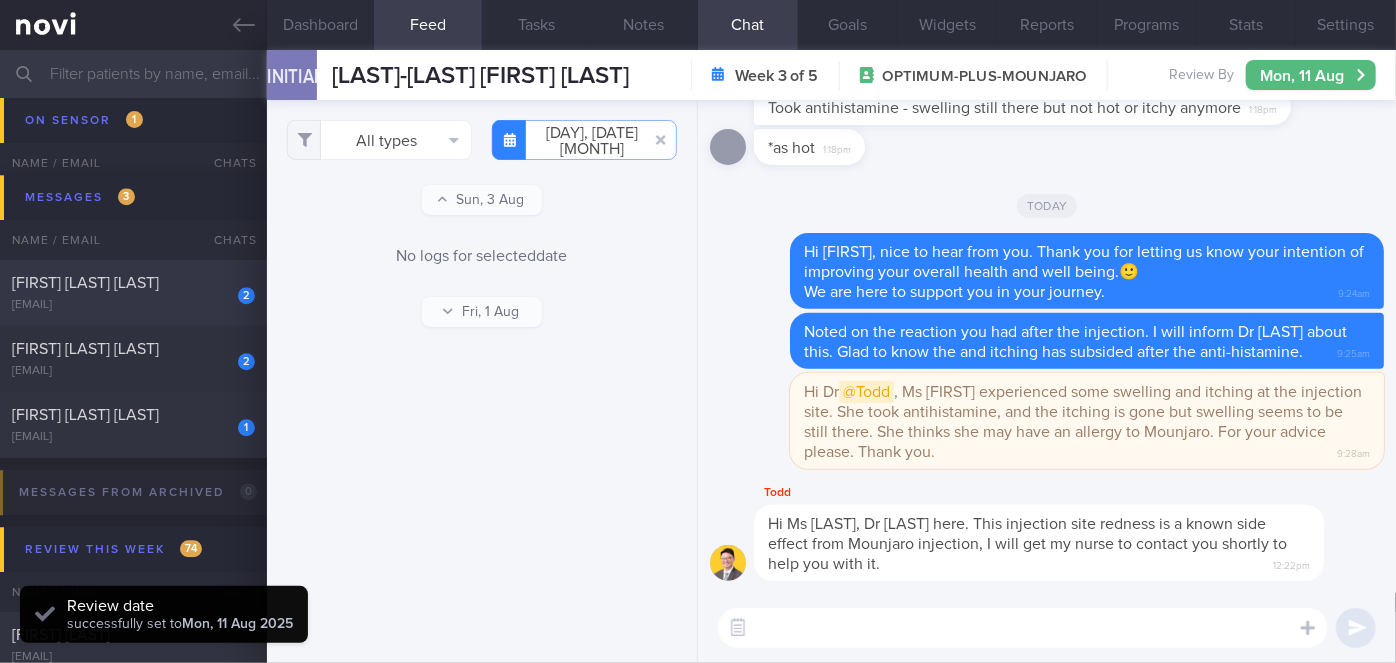 click on "2
ANDREA NG SHU WEN
andrea_shuwen@icloud.com" at bounding box center (133, 293) 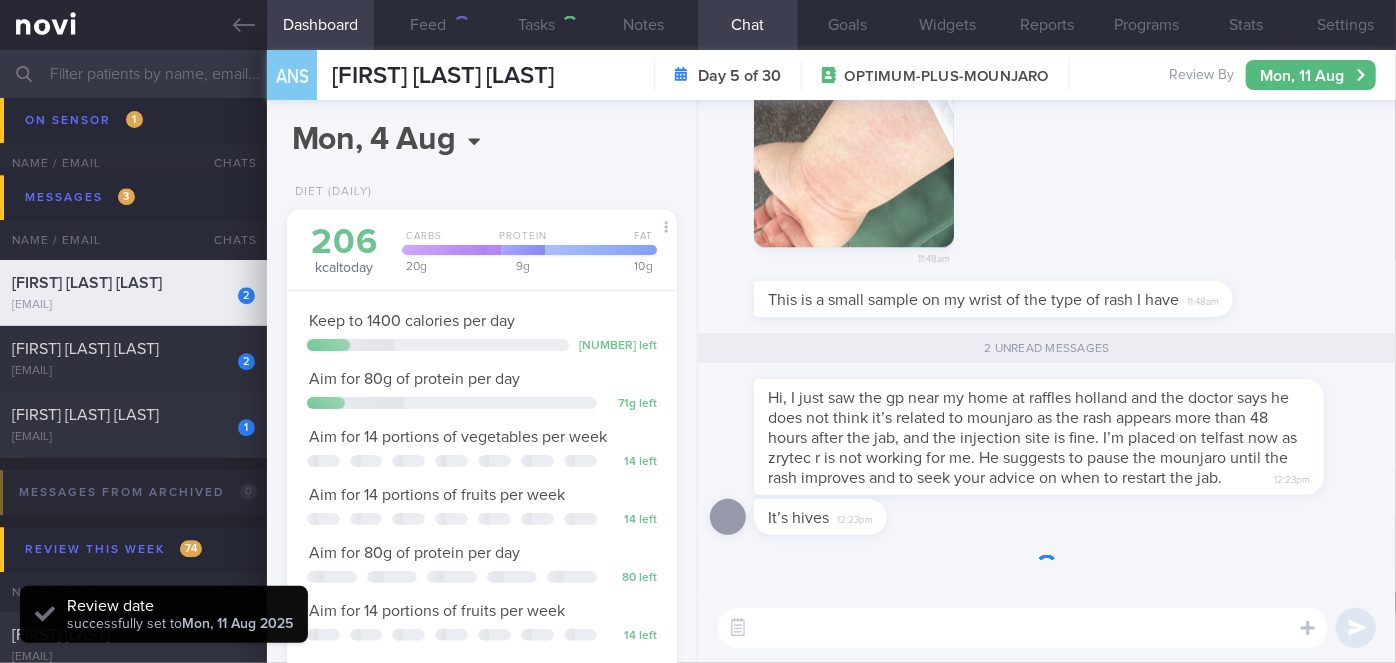 scroll, scrollTop: 0, scrollLeft: 0, axis: both 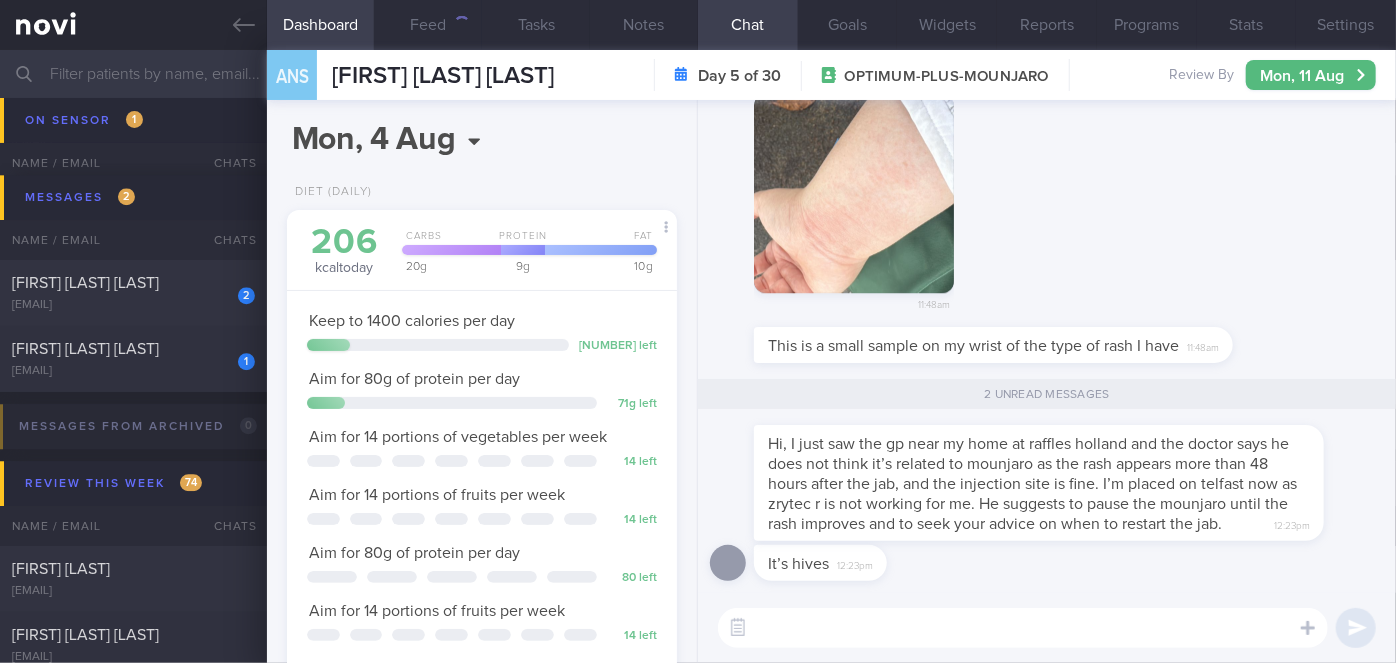 click at bounding box center (1023, 628) 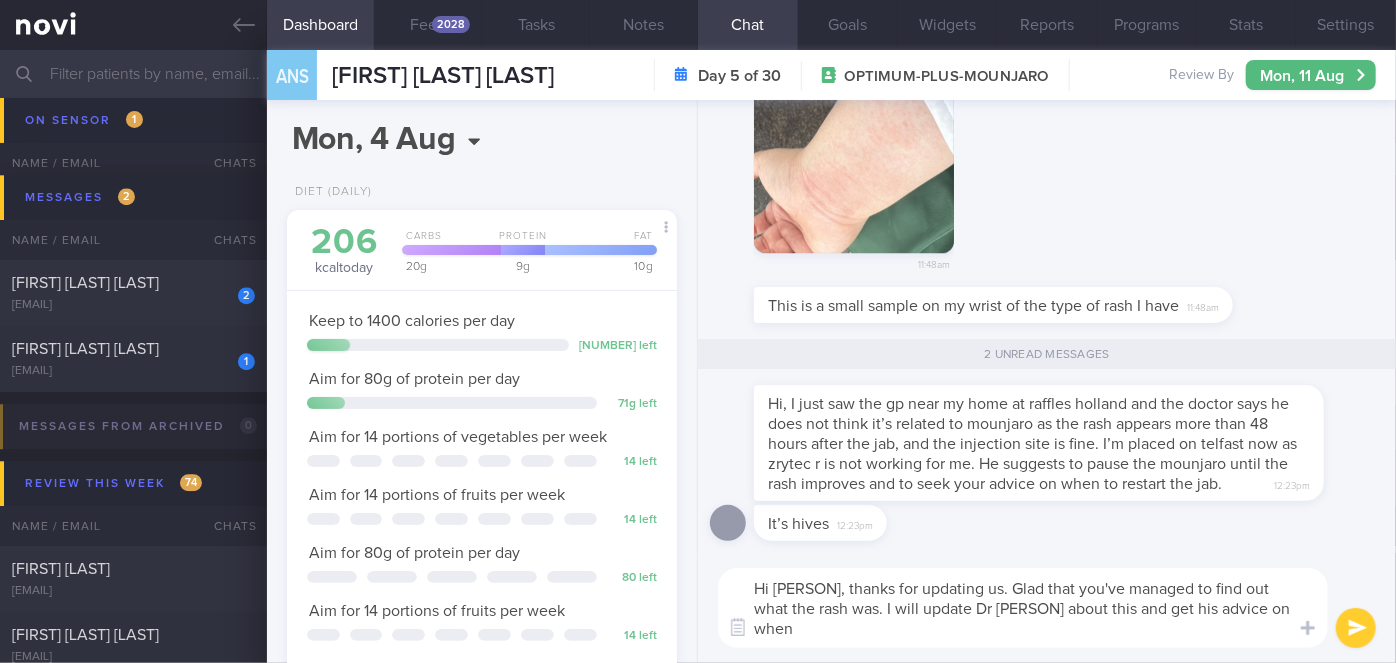scroll, scrollTop: 0, scrollLeft: 0, axis: both 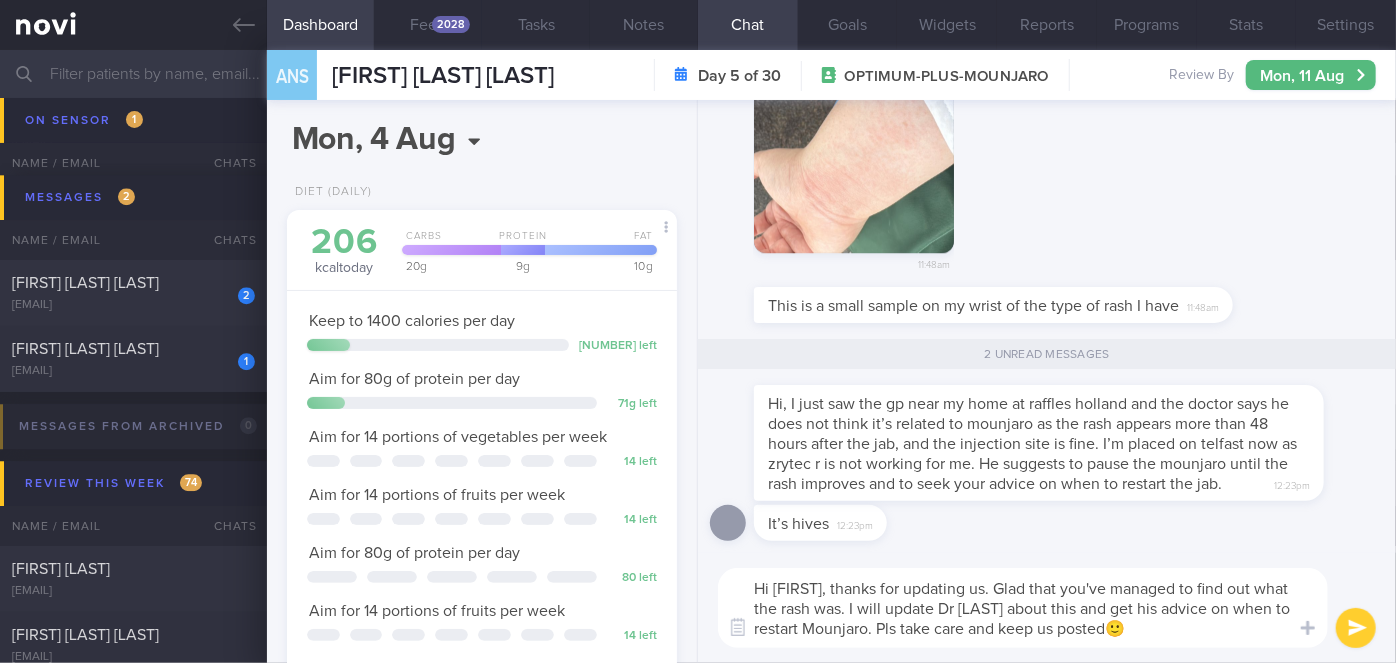 type on "Hi Andrea, thanks for updating us. Glad that you've managed to find out what the rash was. I will update Dr Yeo about this and get his advice on when to restart Mounjaro. Pls take care and keep us posted🙂" 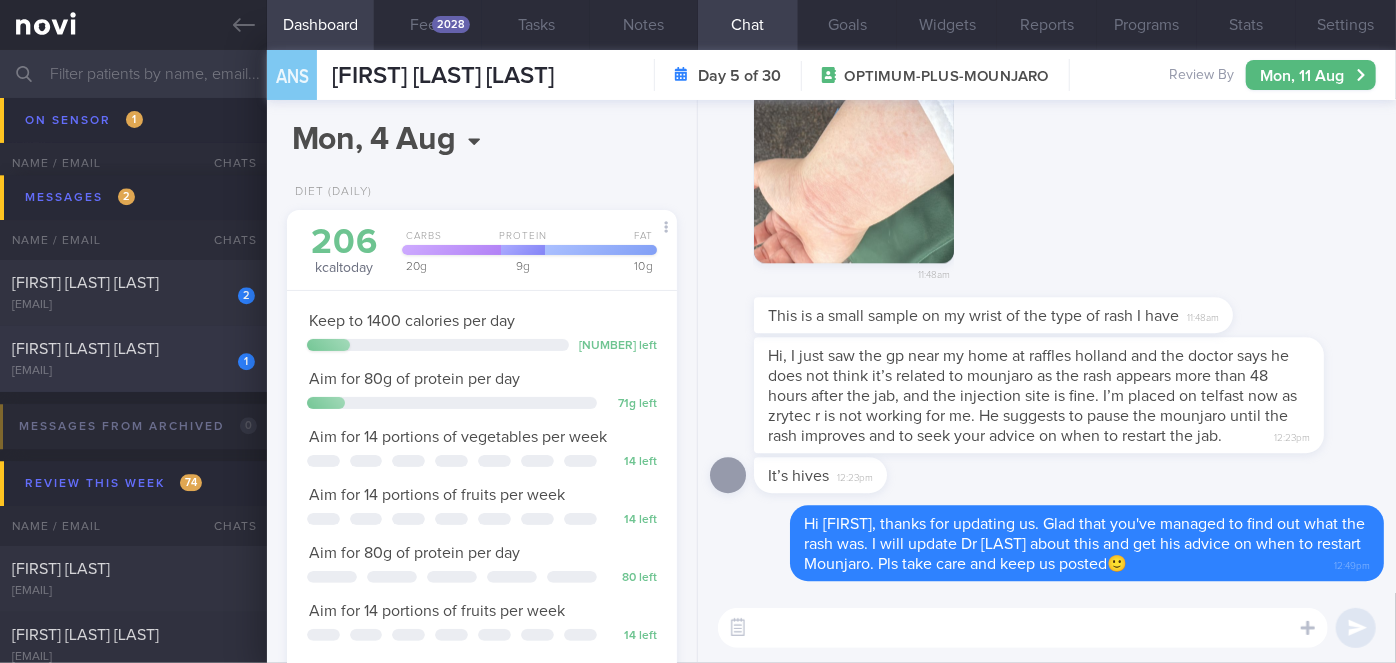 click on "[EMAIL]" at bounding box center [133, 371] 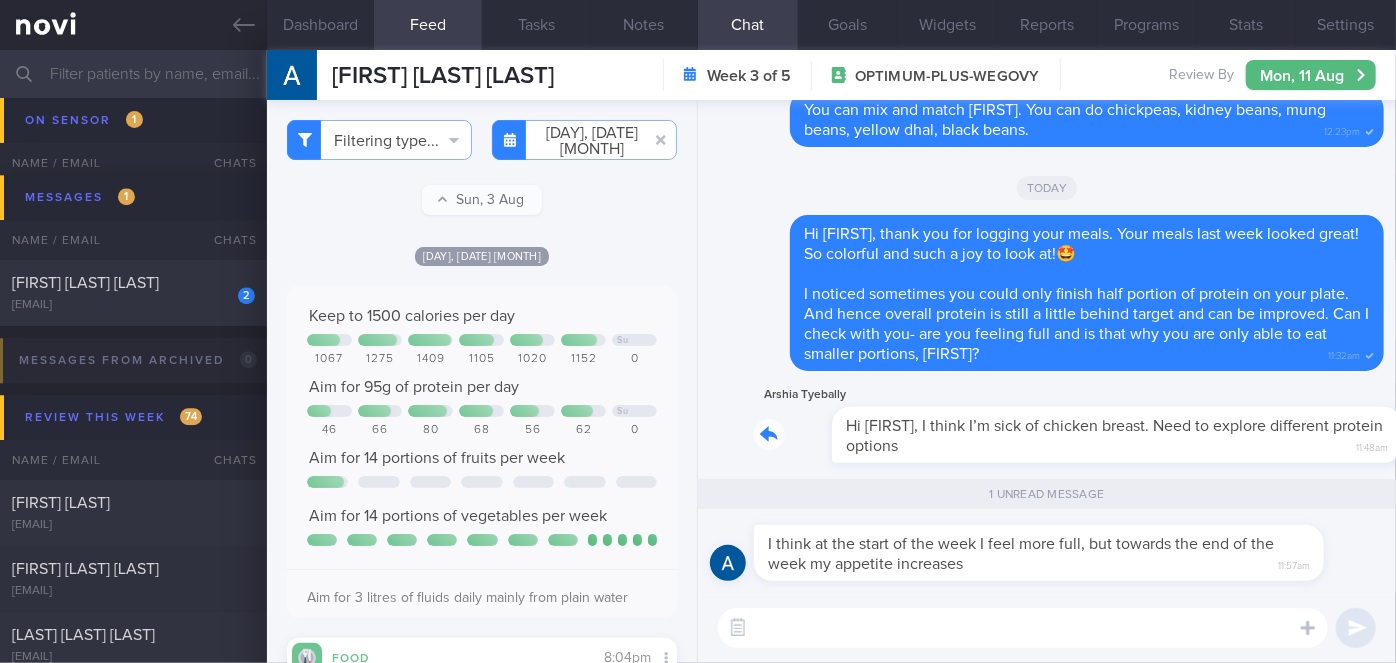 drag, startPoint x: 927, startPoint y: 448, endPoint x: 1096, endPoint y: 448, distance: 169 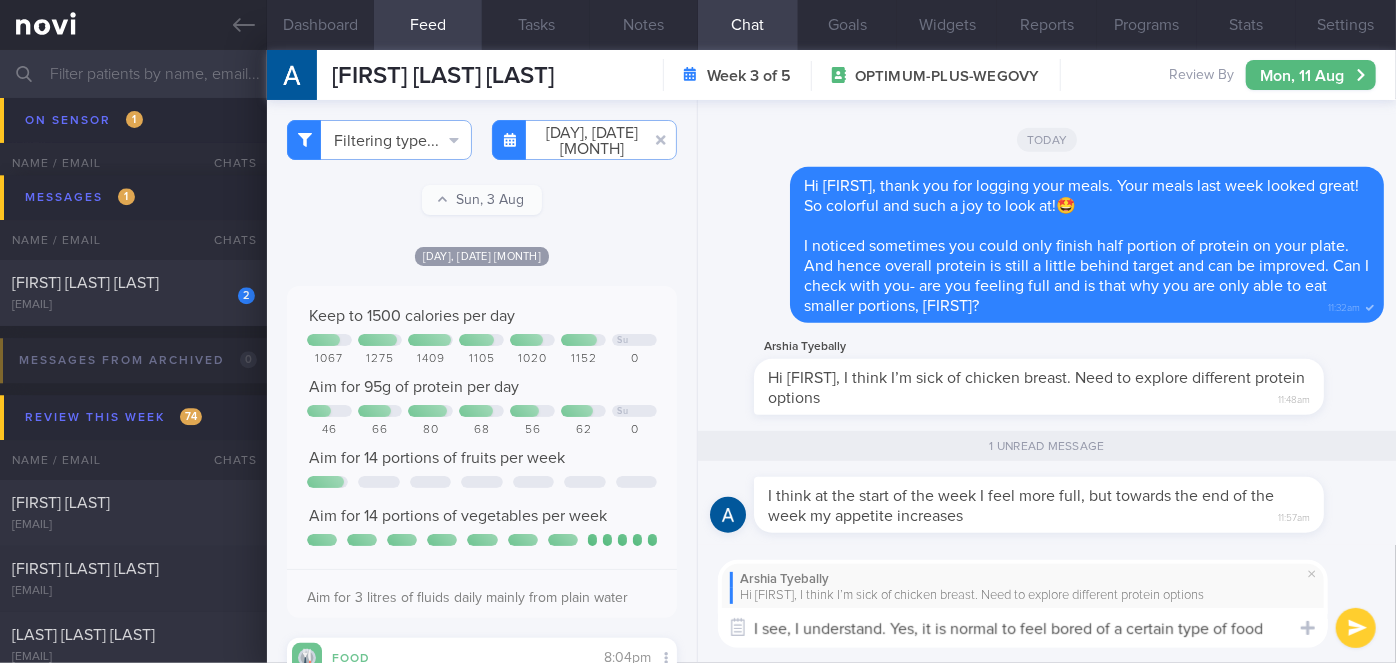 scroll, scrollTop: 0, scrollLeft: 0, axis: both 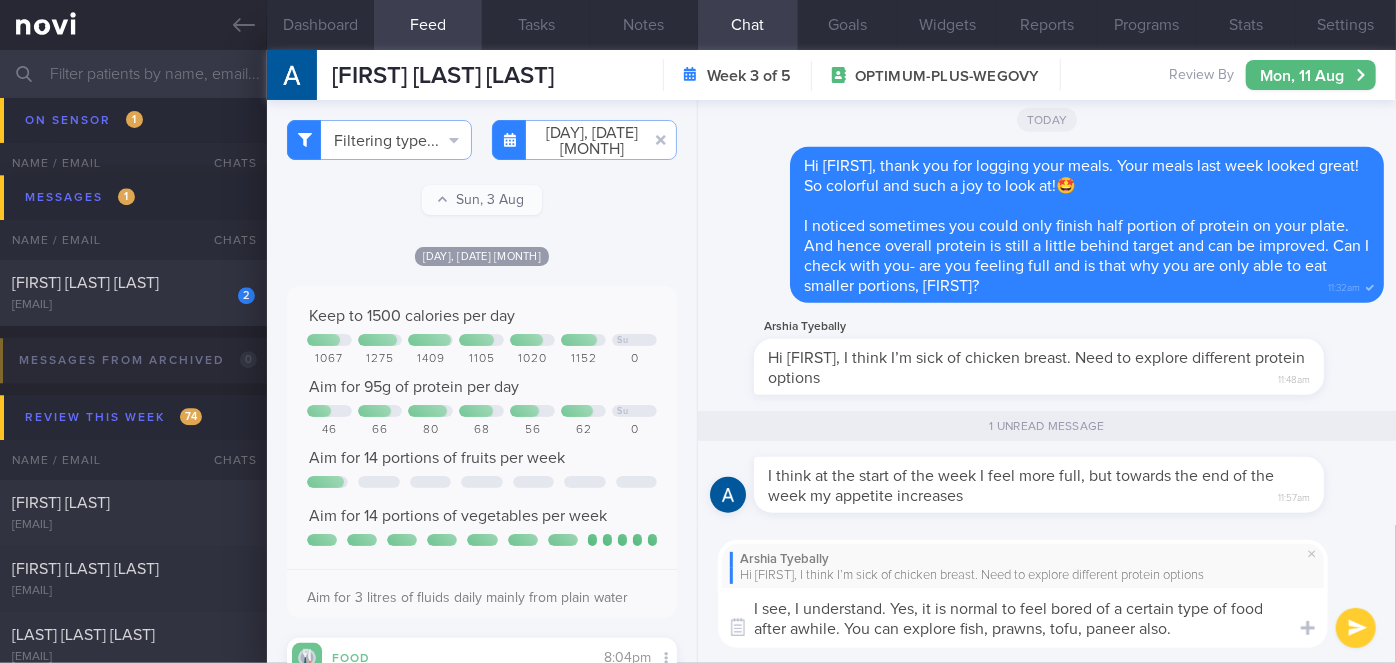 type on "I see, I understand. Yes, it is normal to feel bored of a certain type of food after awhile. You can explore fish, prawns, tofu, paneer also." 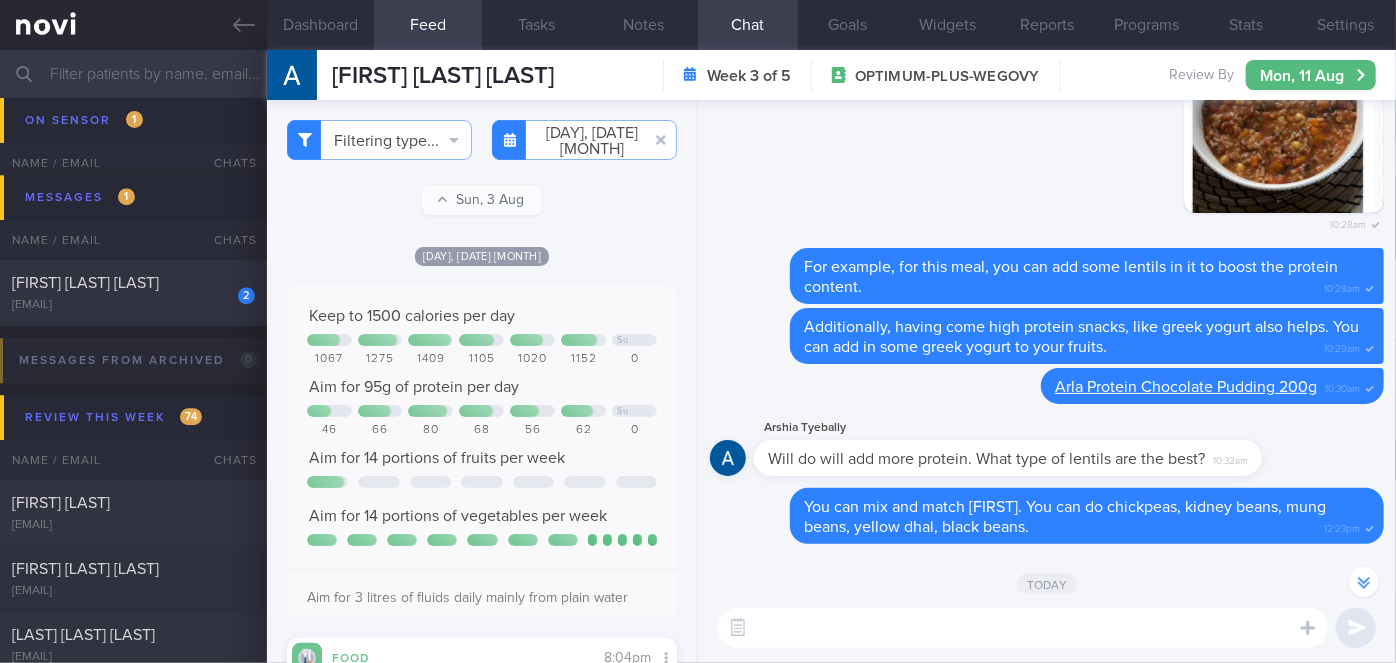 scroll, scrollTop: 0, scrollLeft: 0, axis: both 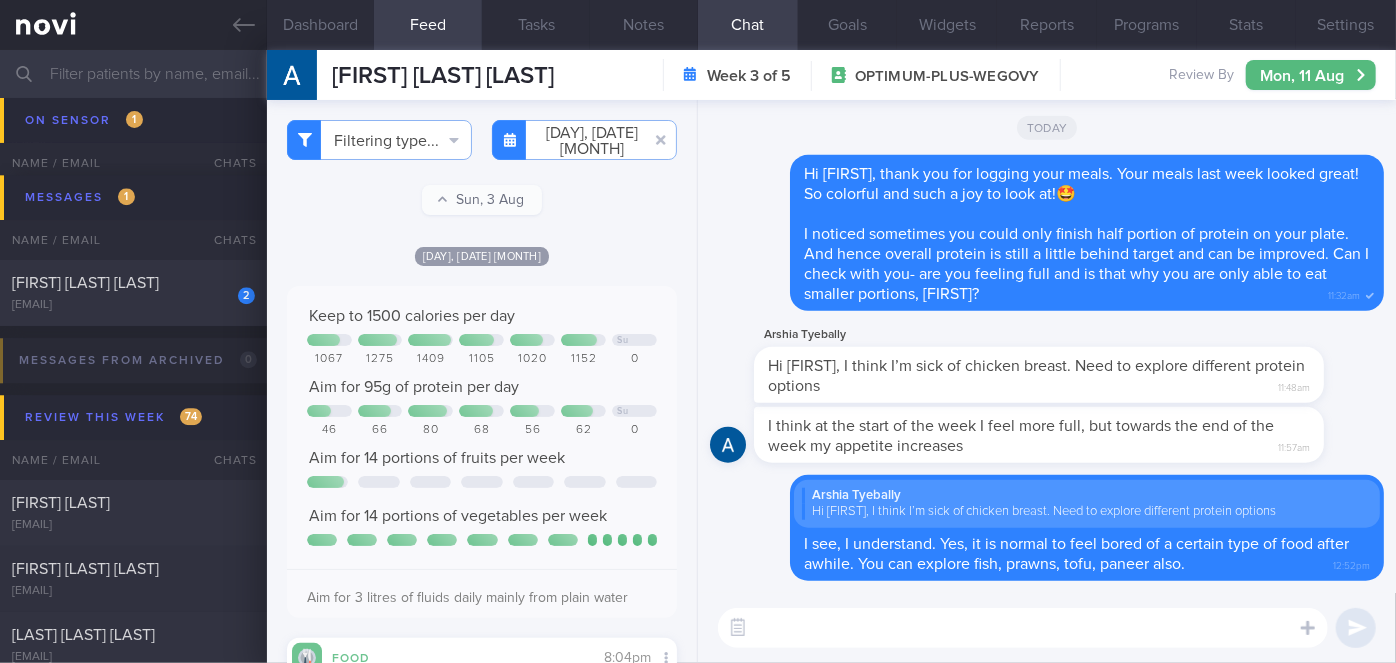 click at bounding box center (1023, 628) 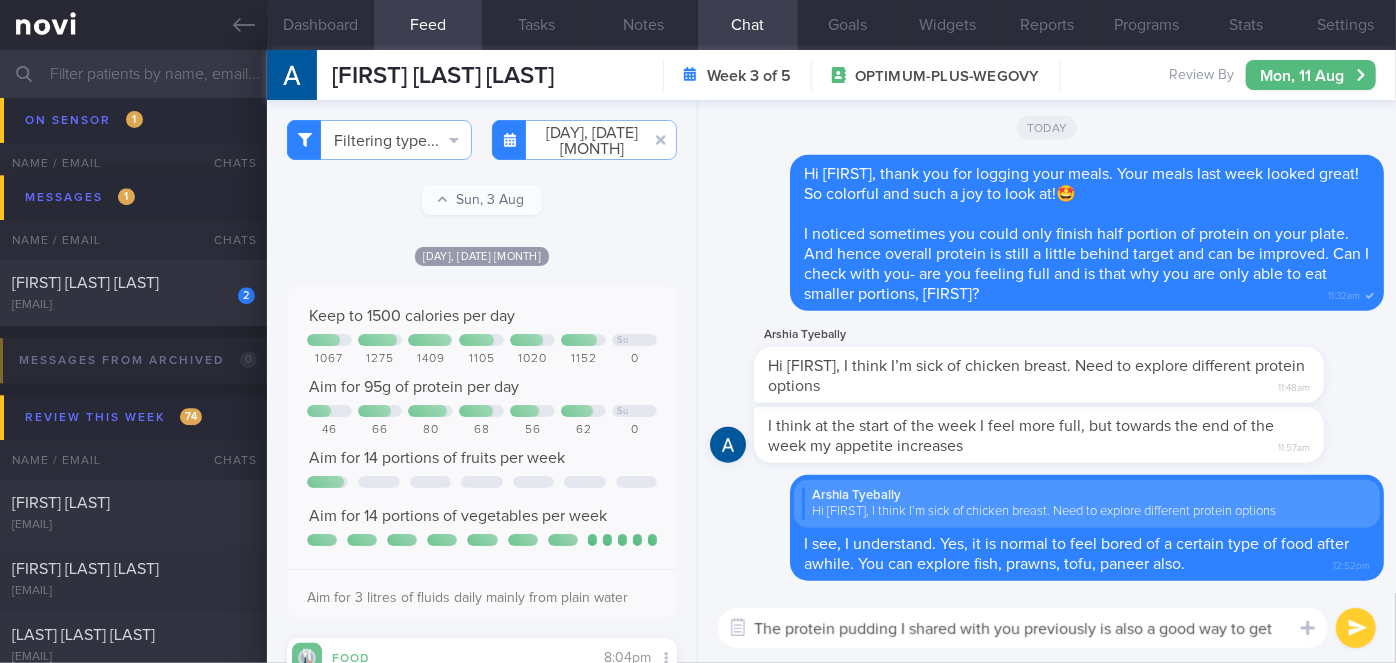 scroll, scrollTop: 0, scrollLeft: 0, axis: both 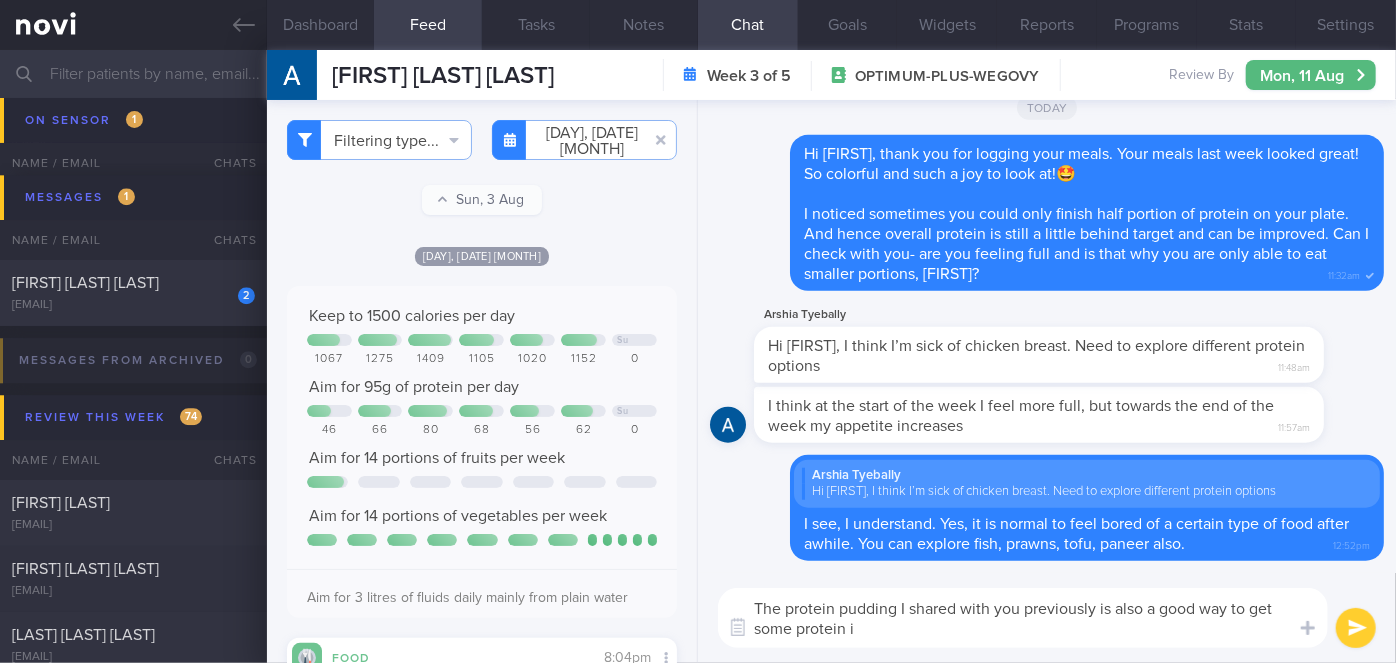 type on "The protein pudding I shared with you previously is also a good way to get some protein in" 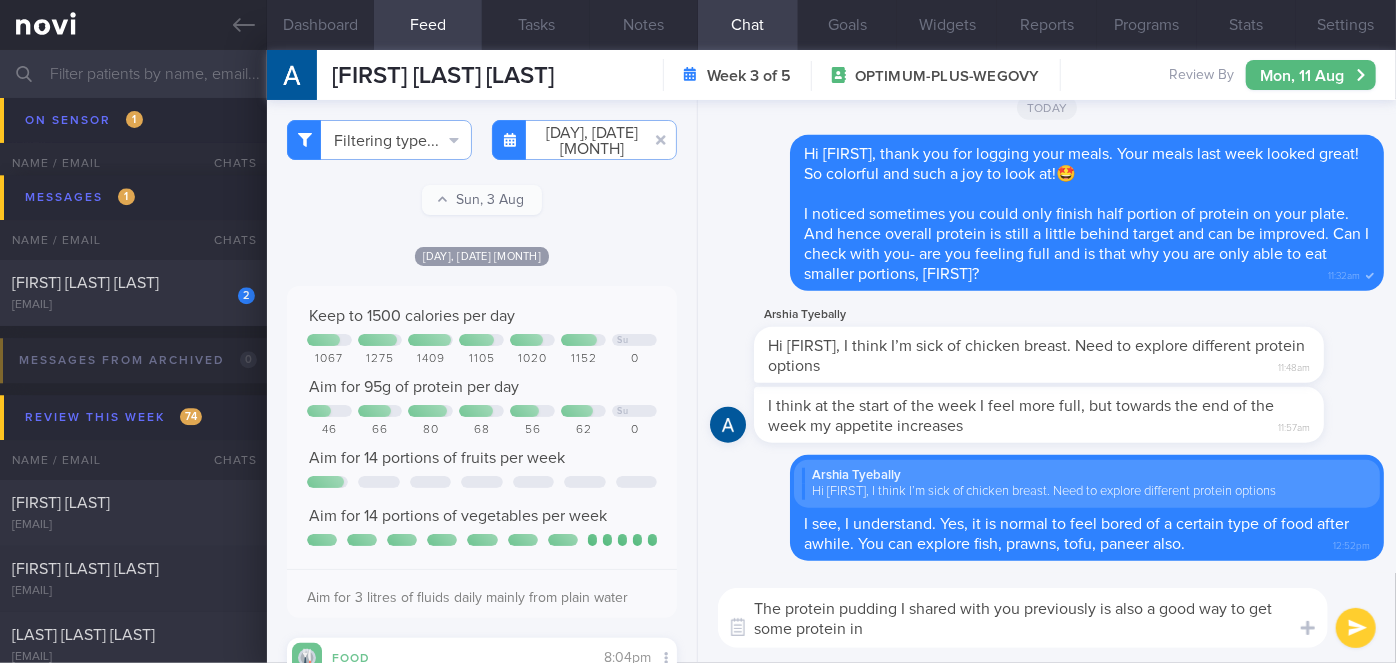 type 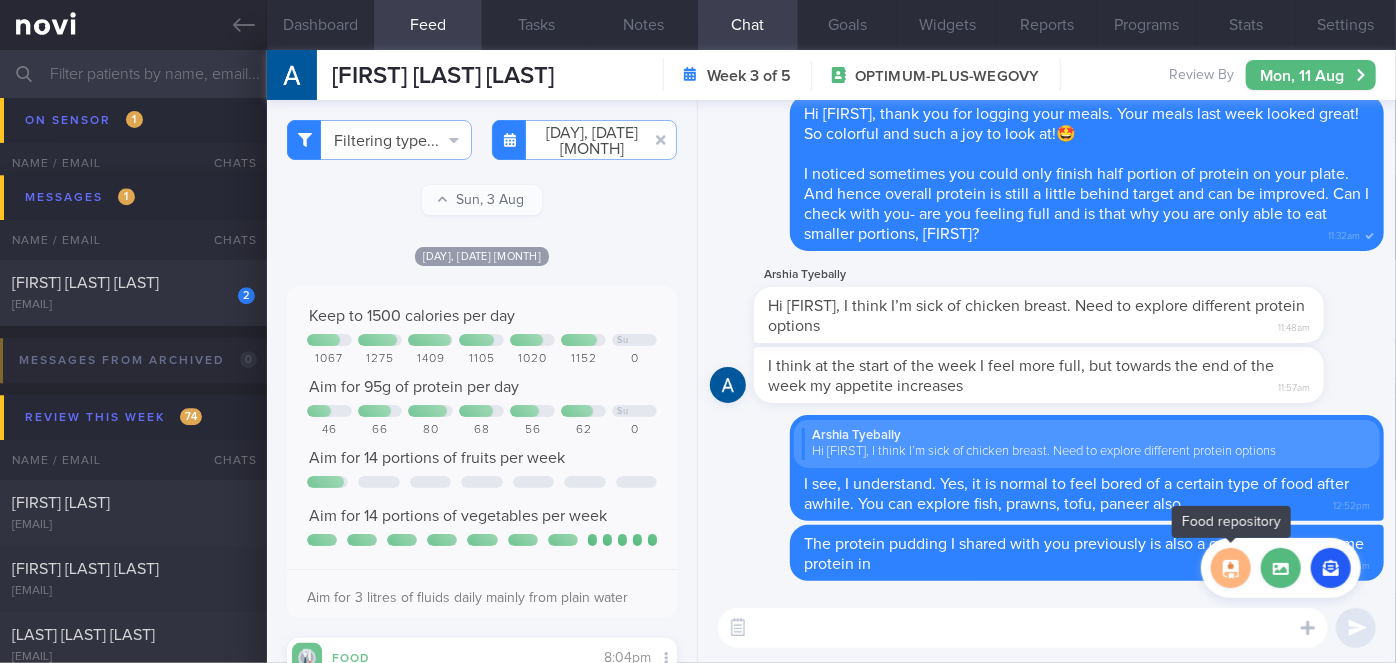click at bounding box center [1231, 568] 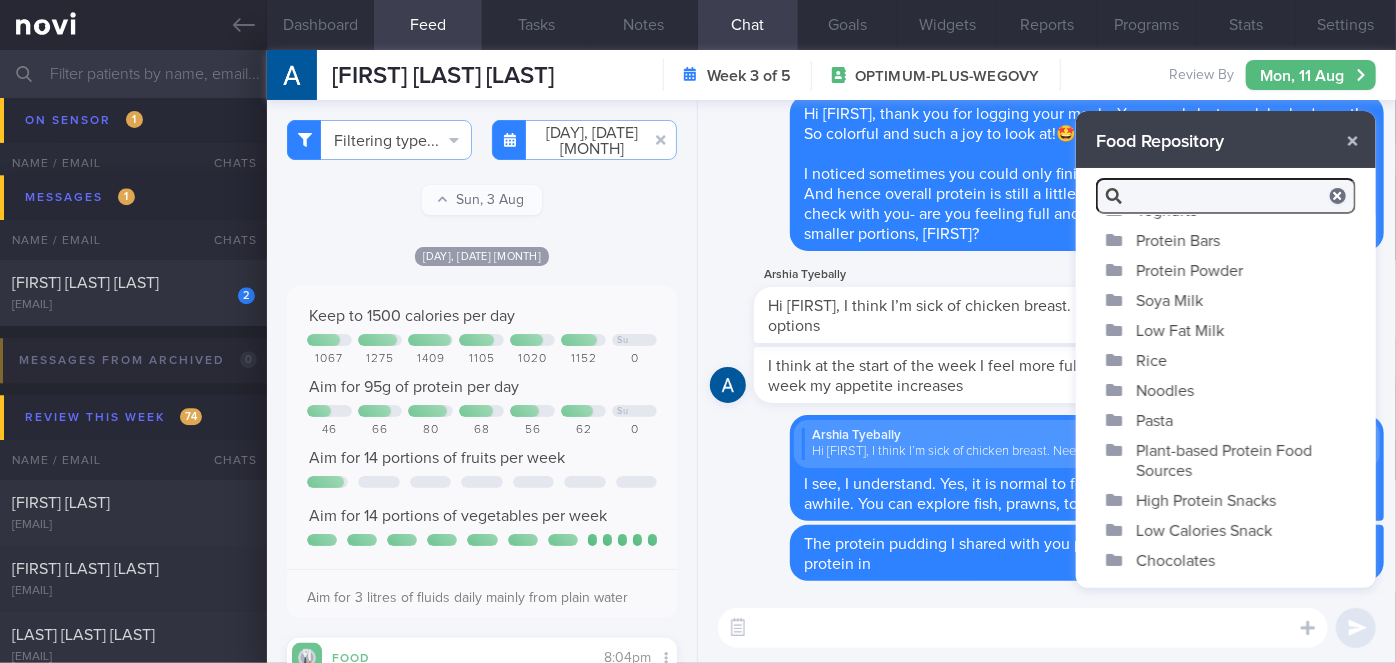 scroll, scrollTop: 167, scrollLeft: 0, axis: vertical 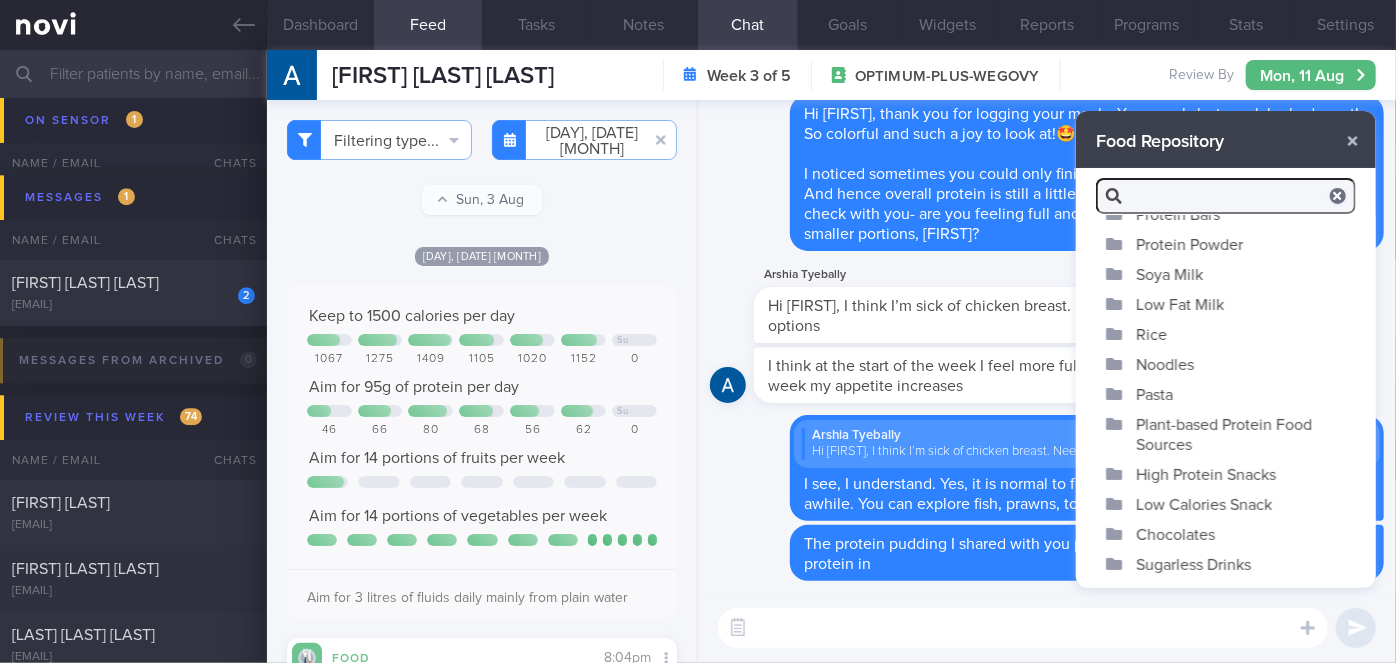 click on "High Protein Snacks" at bounding box center (1226, 474) 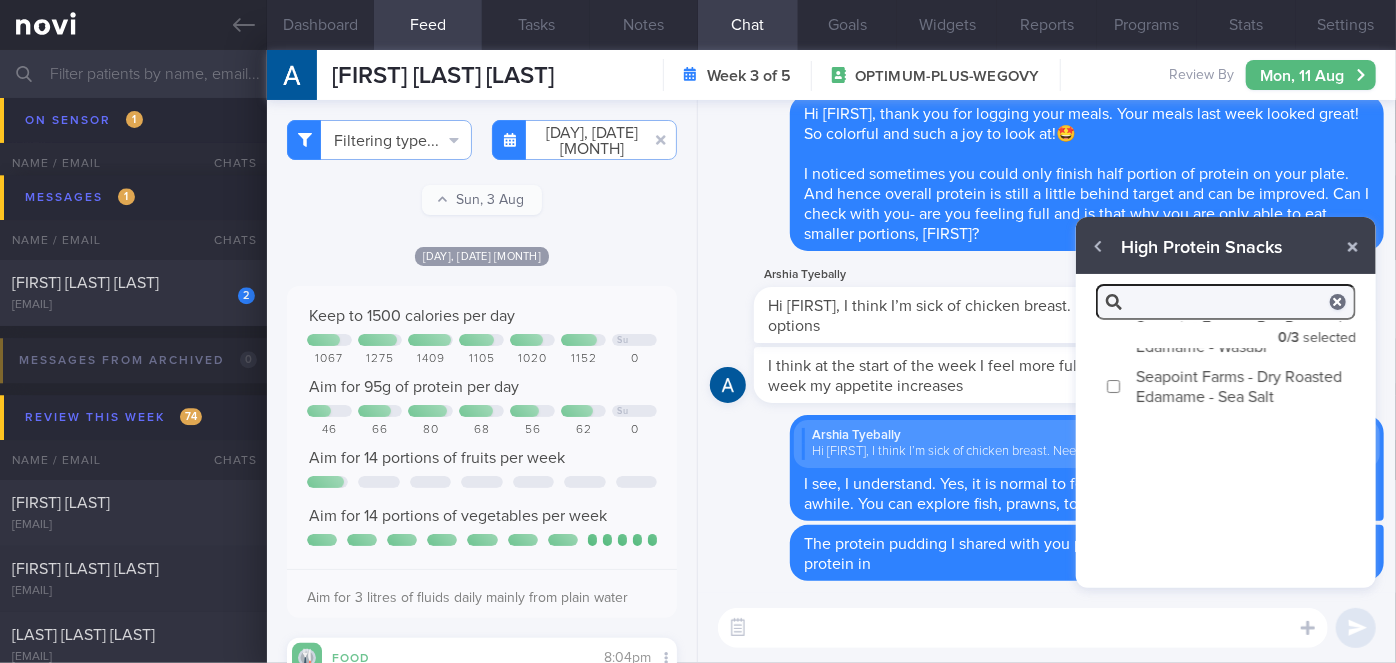 scroll, scrollTop: 0, scrollLeft: 0, axis: both 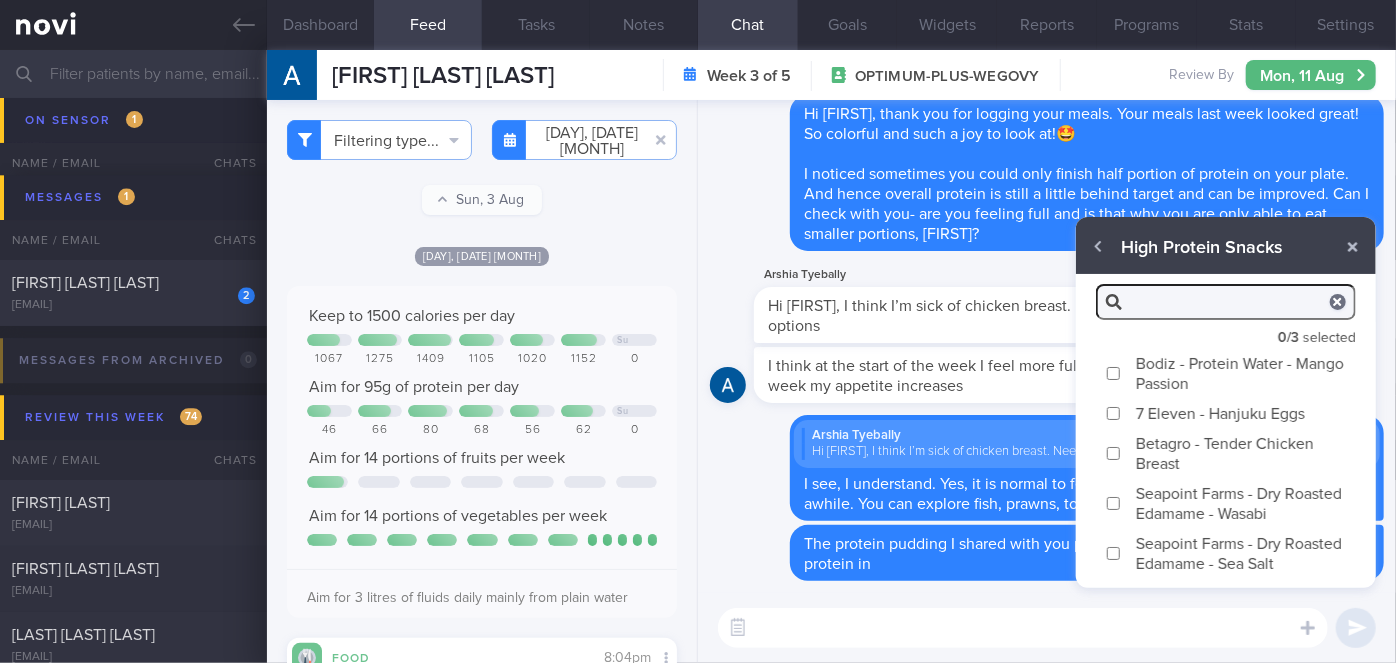 click on "Bodiz - Protein Water - Mango Passion" at bounding box center [1113, 373] 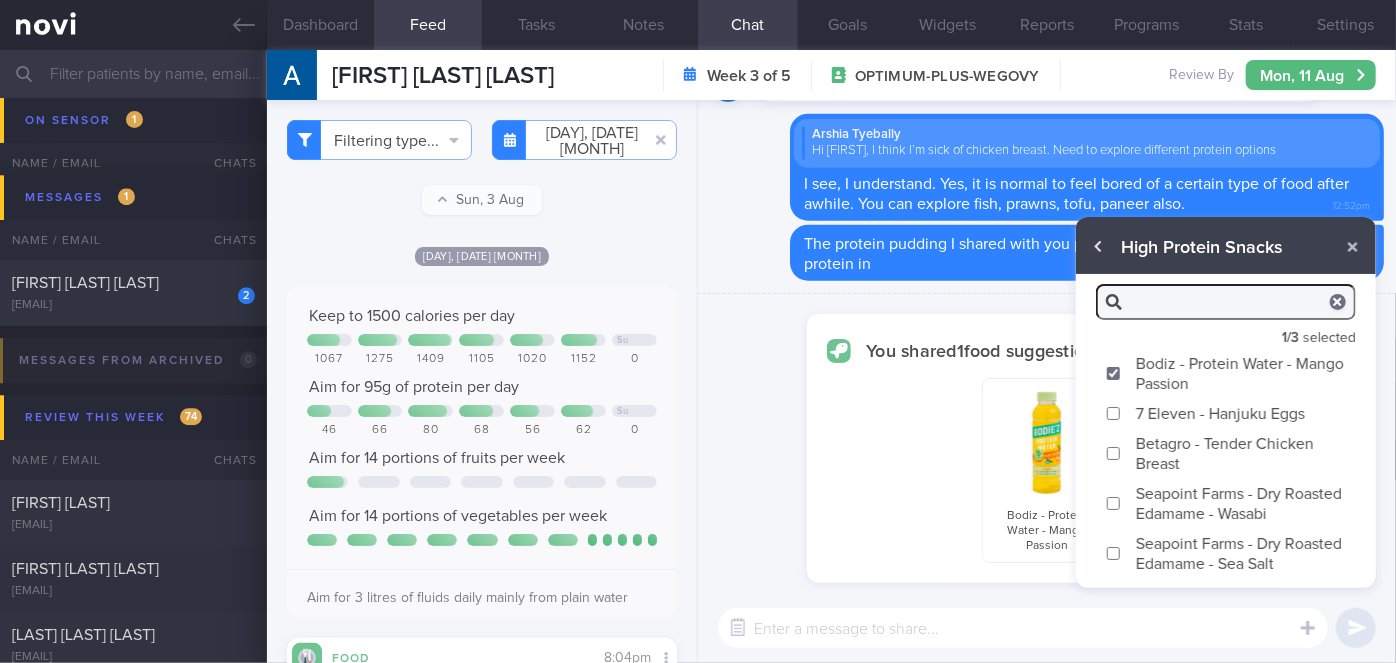 click at bounding box center (1099, 247) 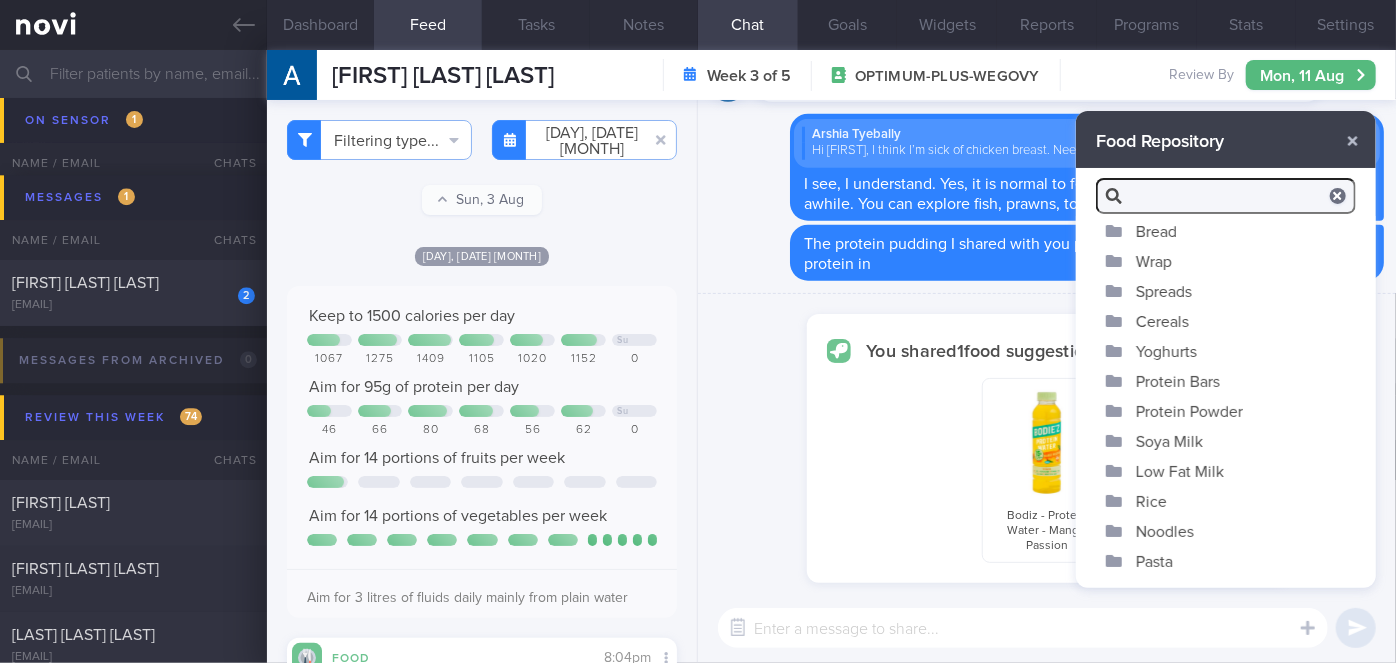 scroll, scrollTop: 167, scrollLeft: 0, axis: vertical 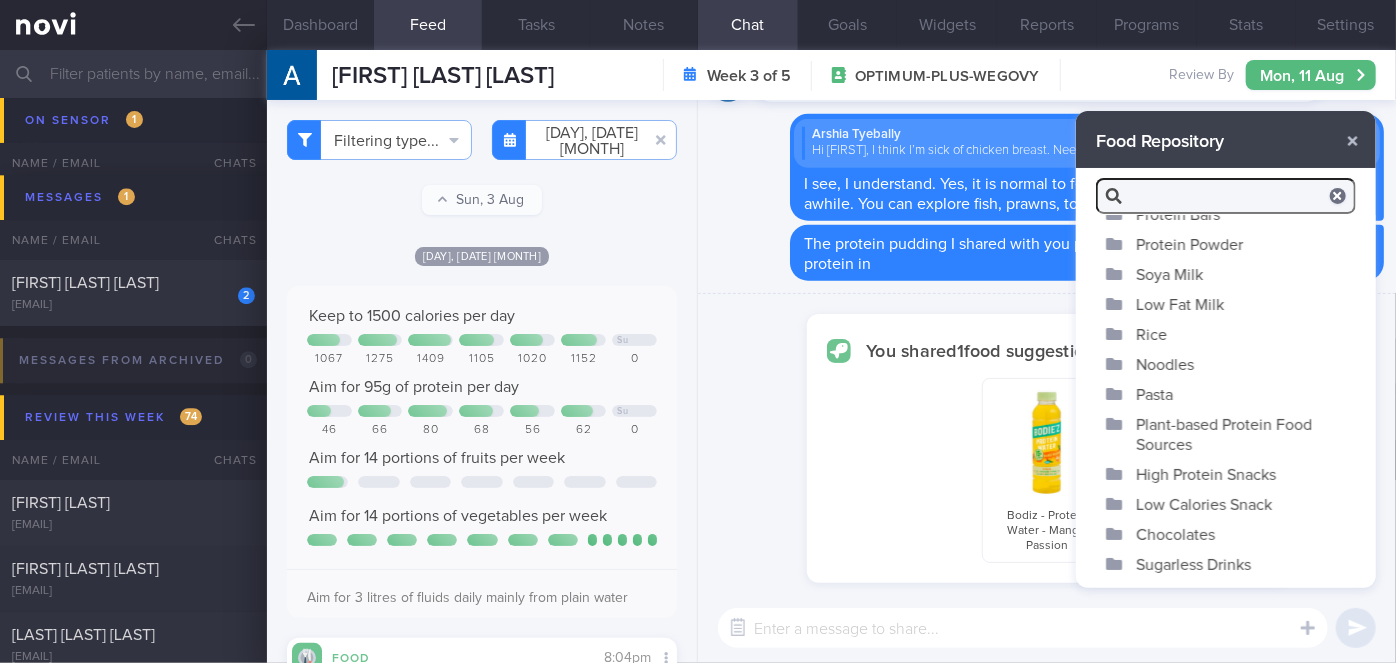 click on "Soya Milk" at bounding box center (1226, 274) 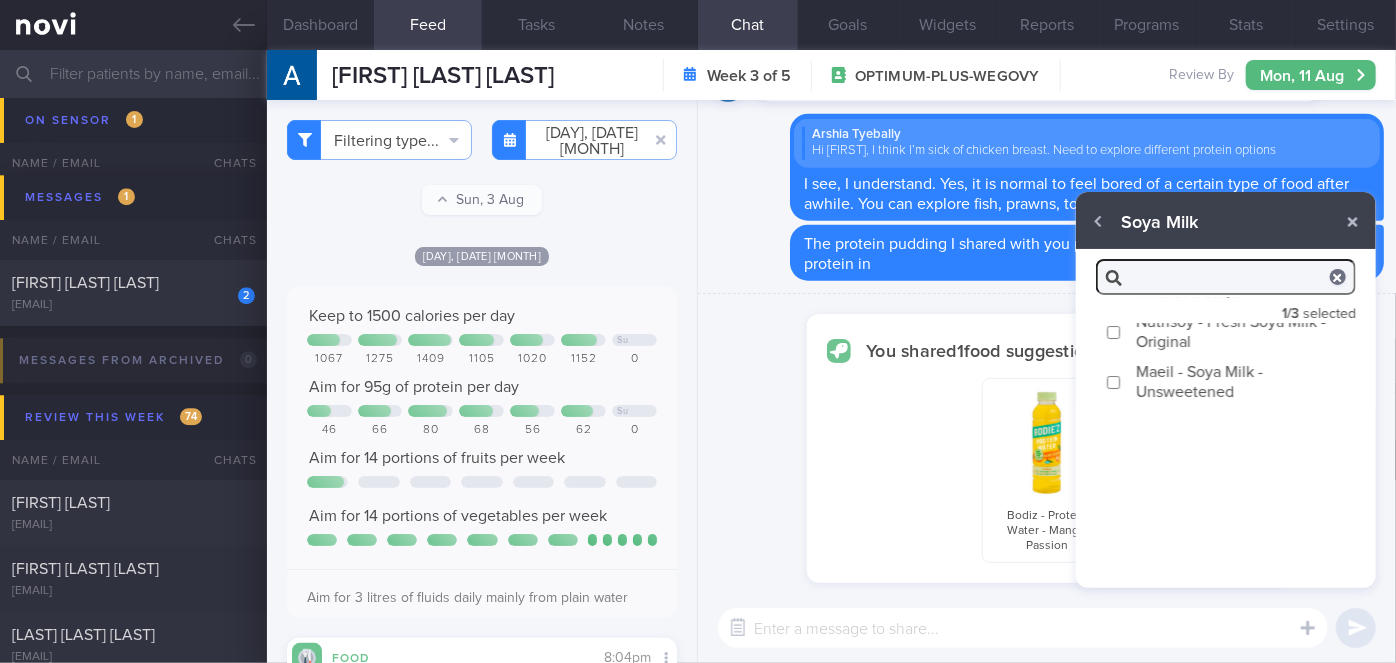 scroll, scrollTop: 0, scrollLeft: 0, axis: both 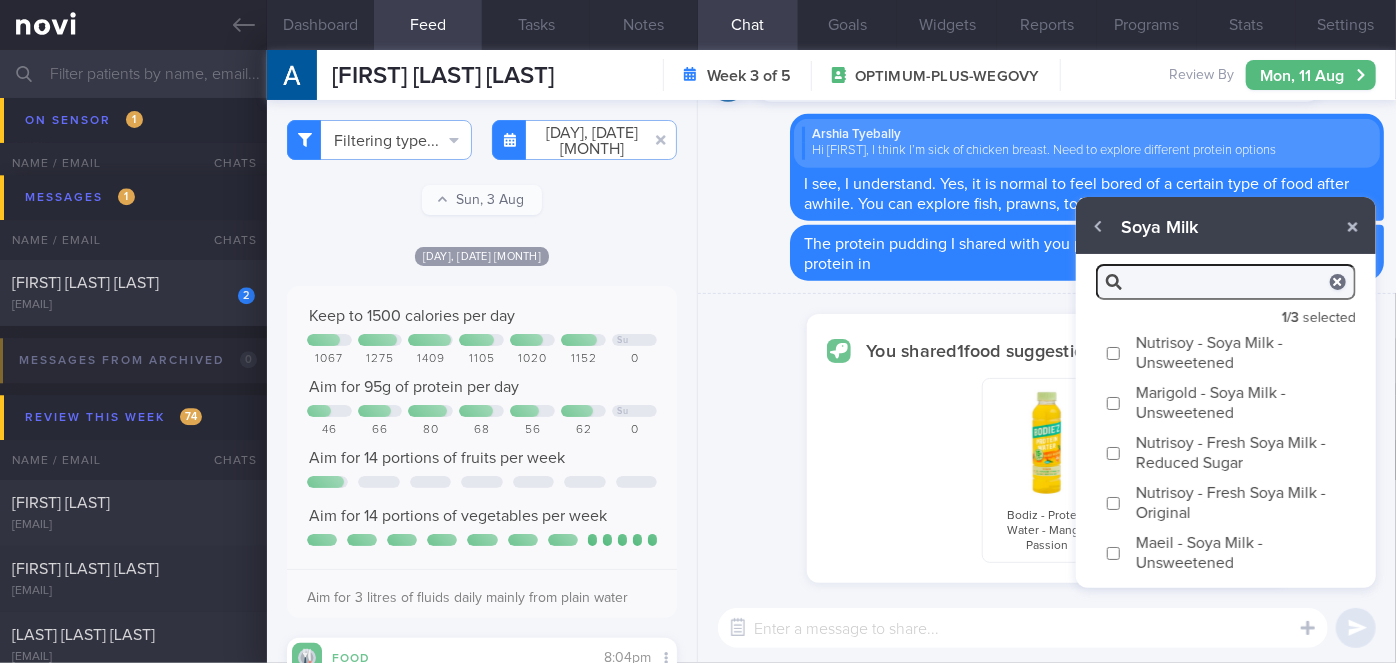 click on "Marigold - Soya Milk - Unsweetened" at bounding box center (1113, 403) 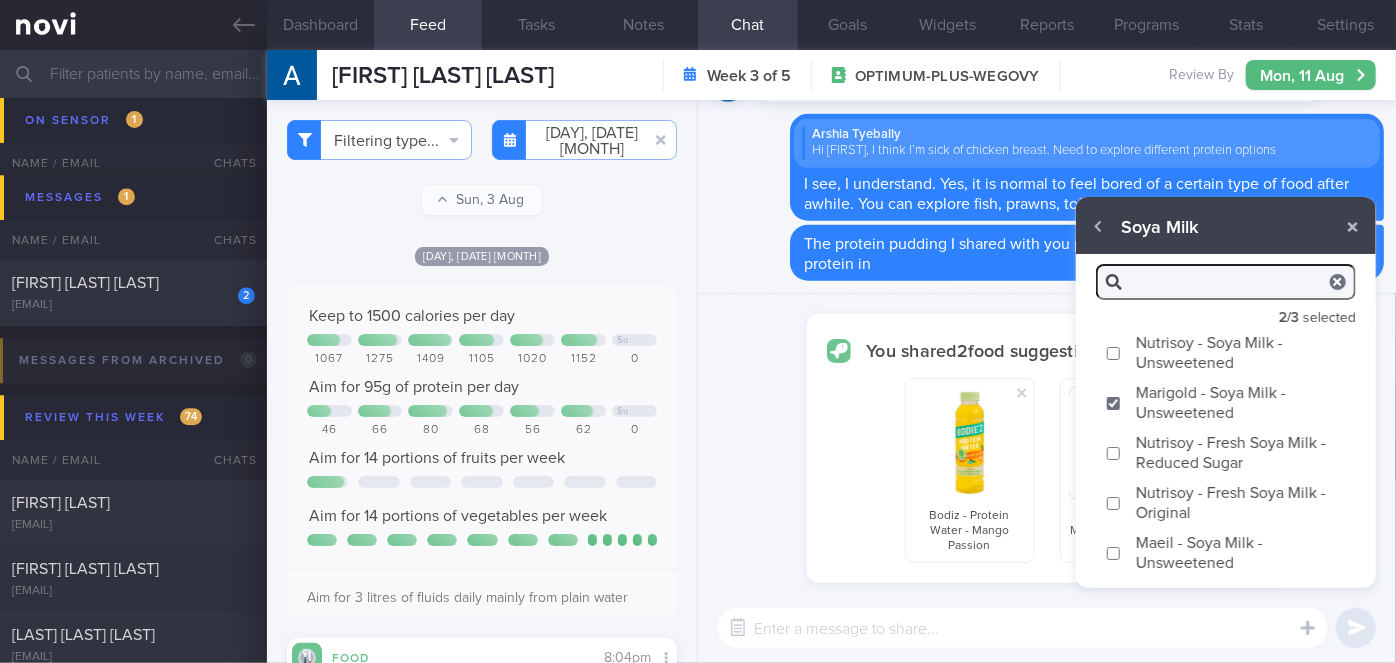 click at bounding box center [1023, 628] 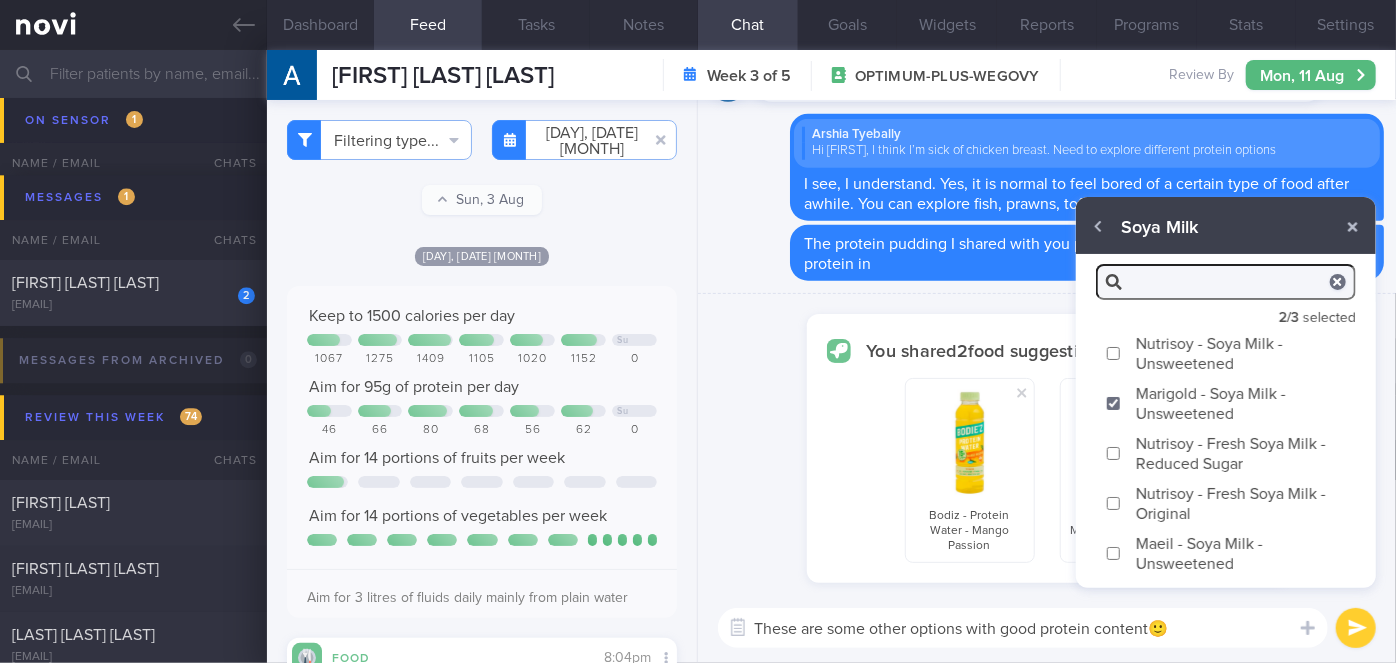 type on "These are some other options with good protein content🙂" 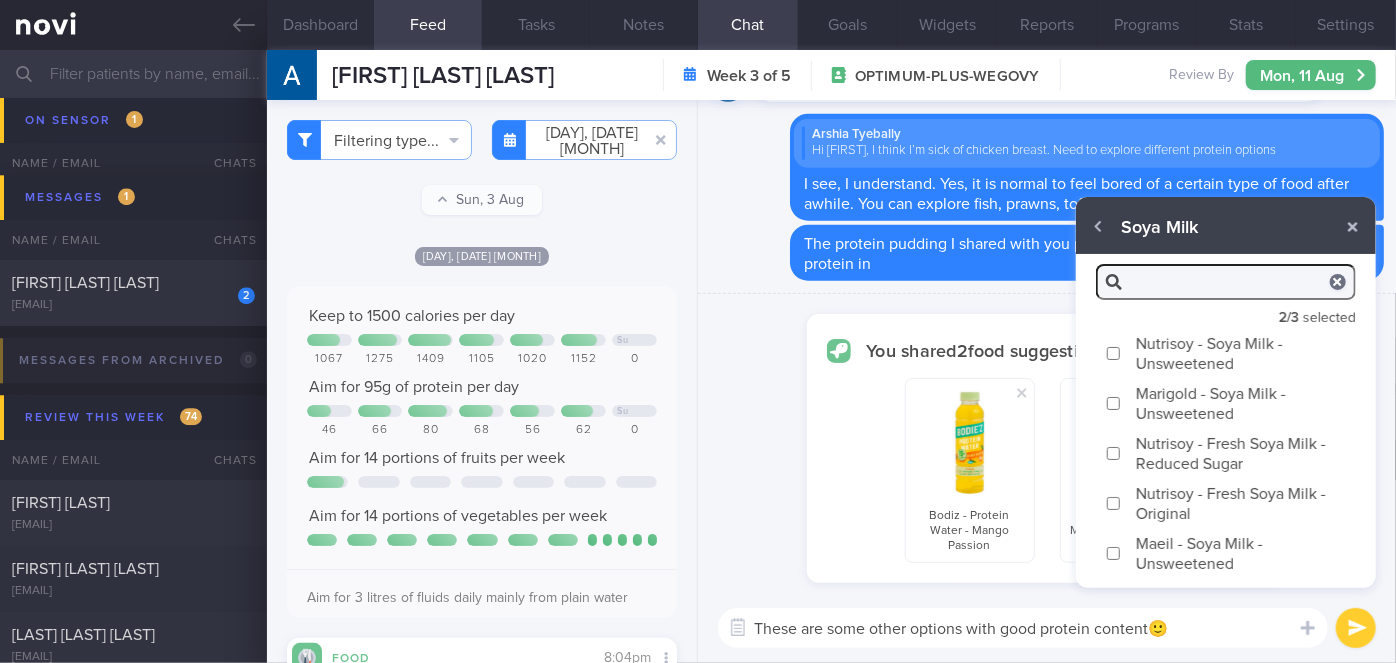 checkbox on "false" 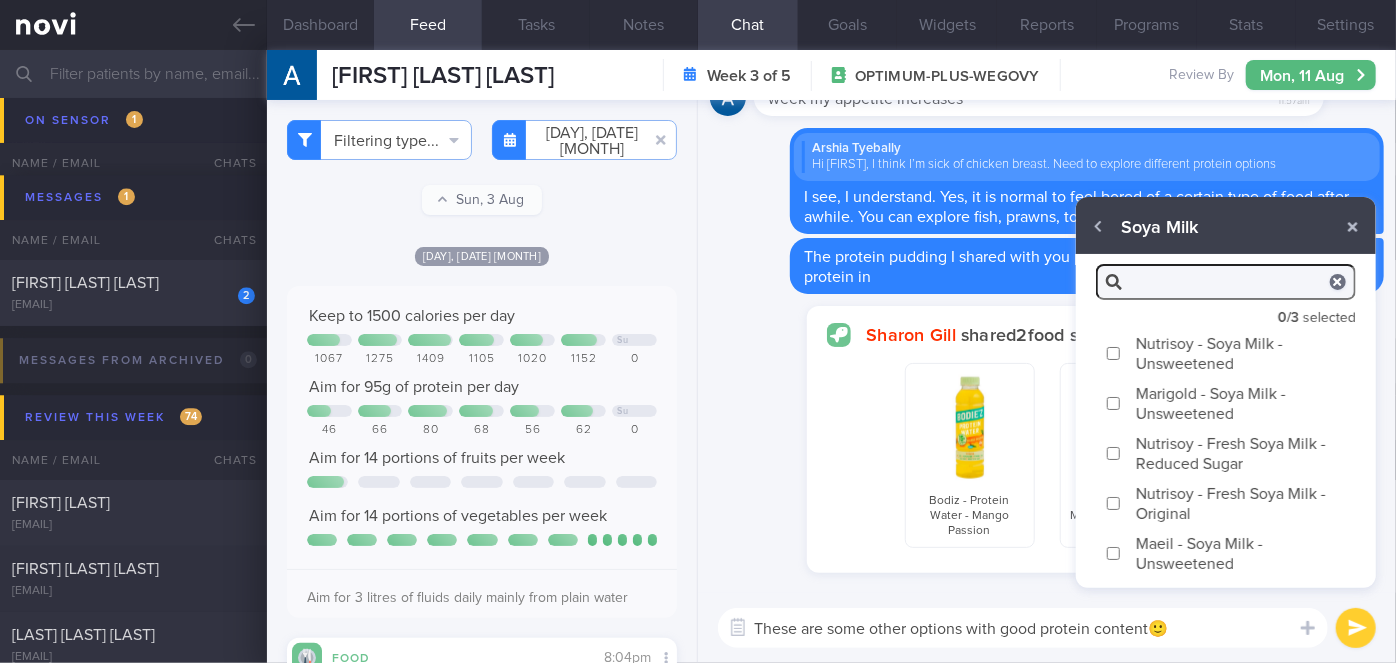 type 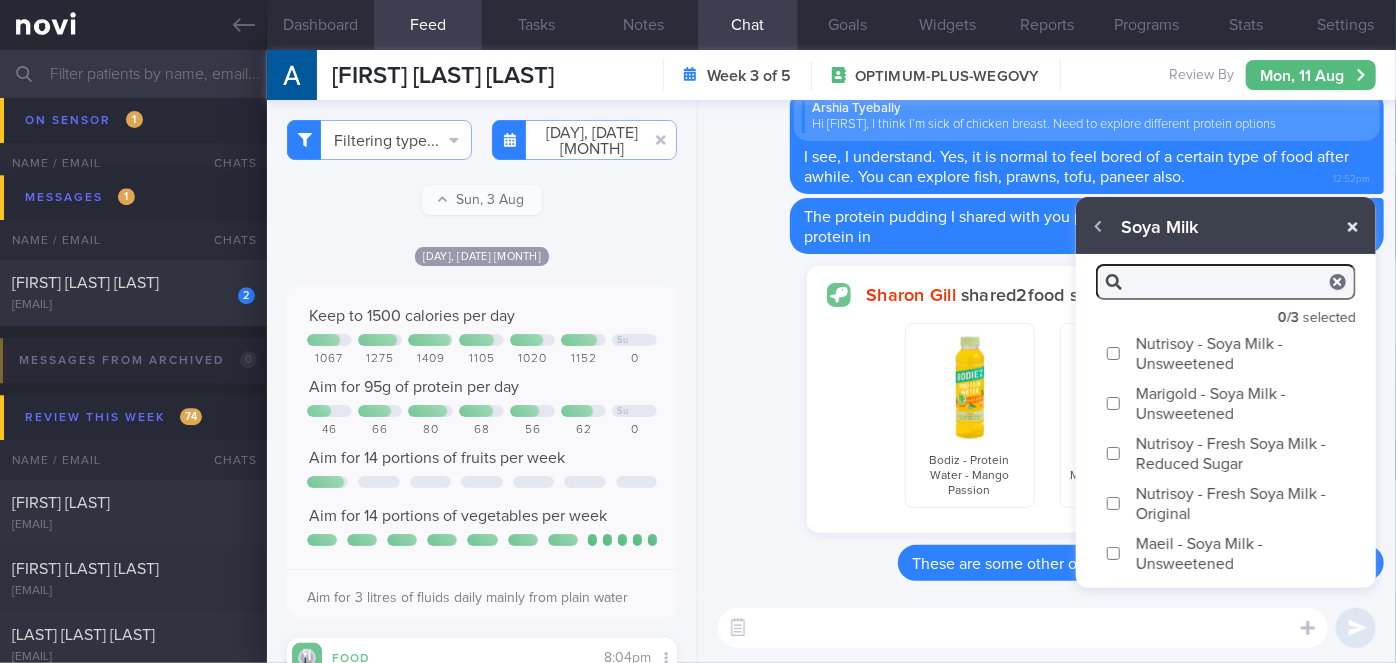 click at bounding box center (1353, 227) 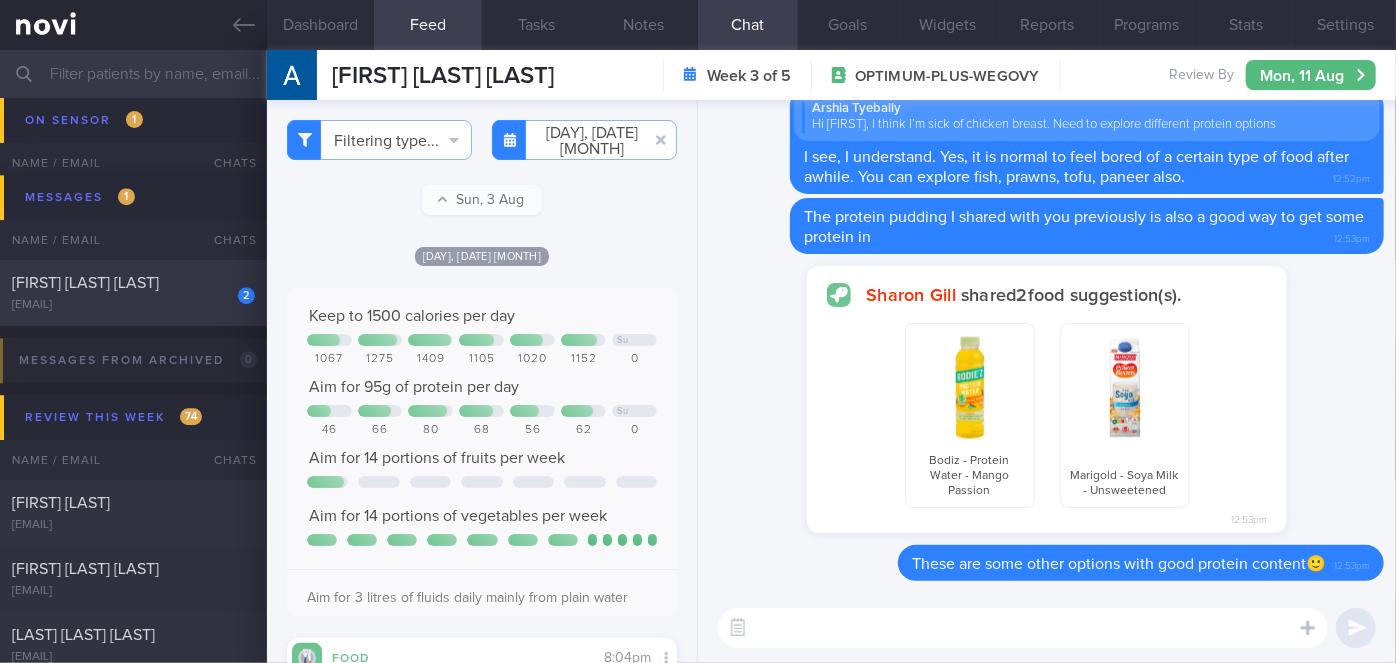 click on "[USERNAME]@[DOMAIN]" at bounding box center [133, 305] 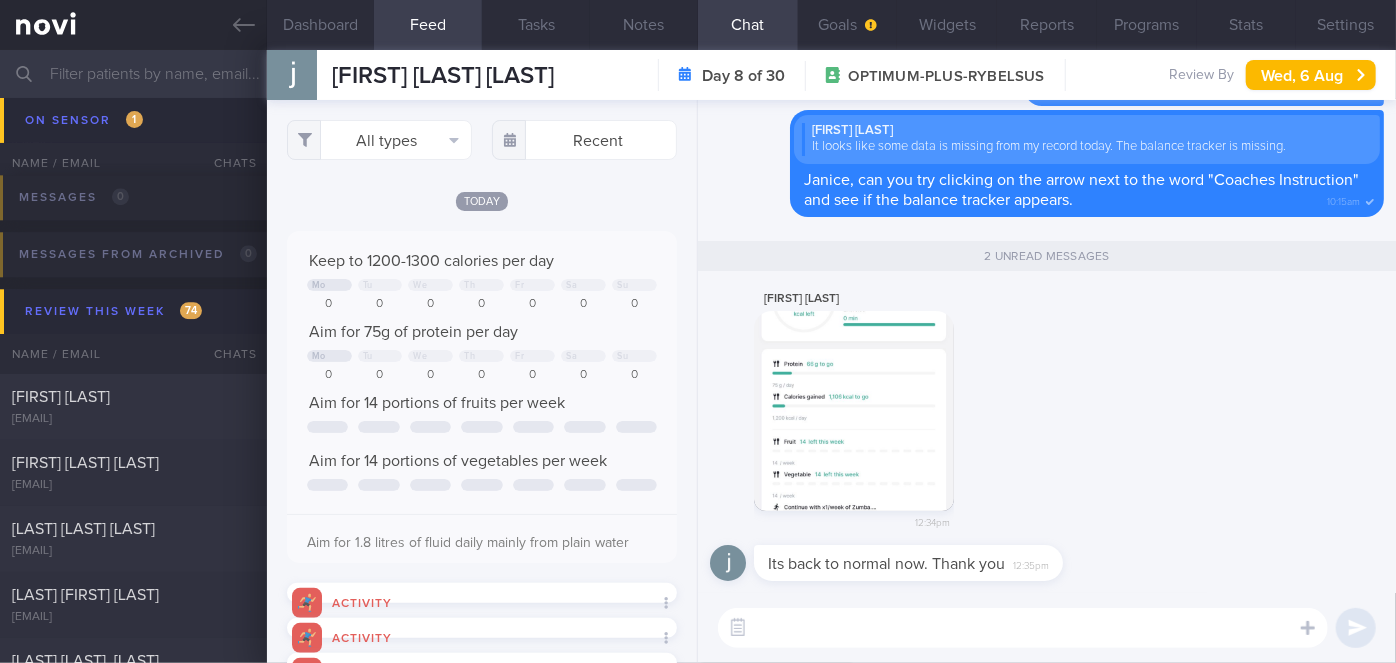 click at bounding box center (1023, 628) 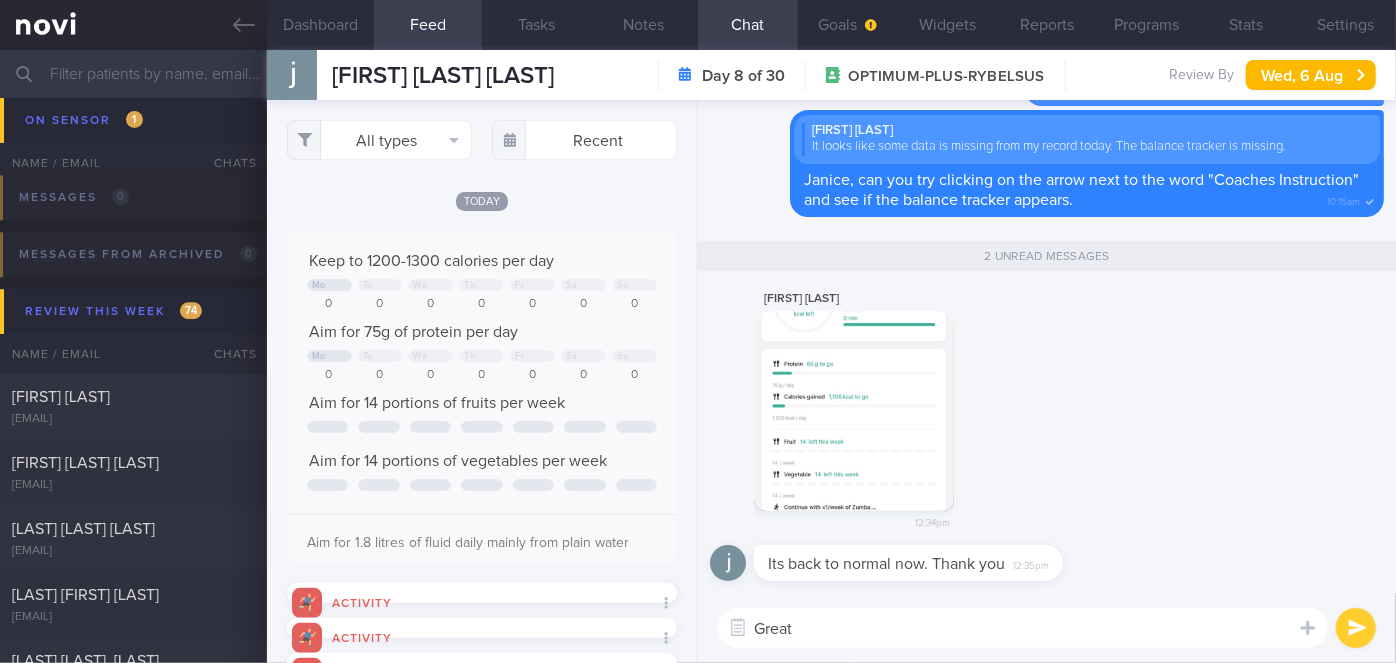 type on "Great!" 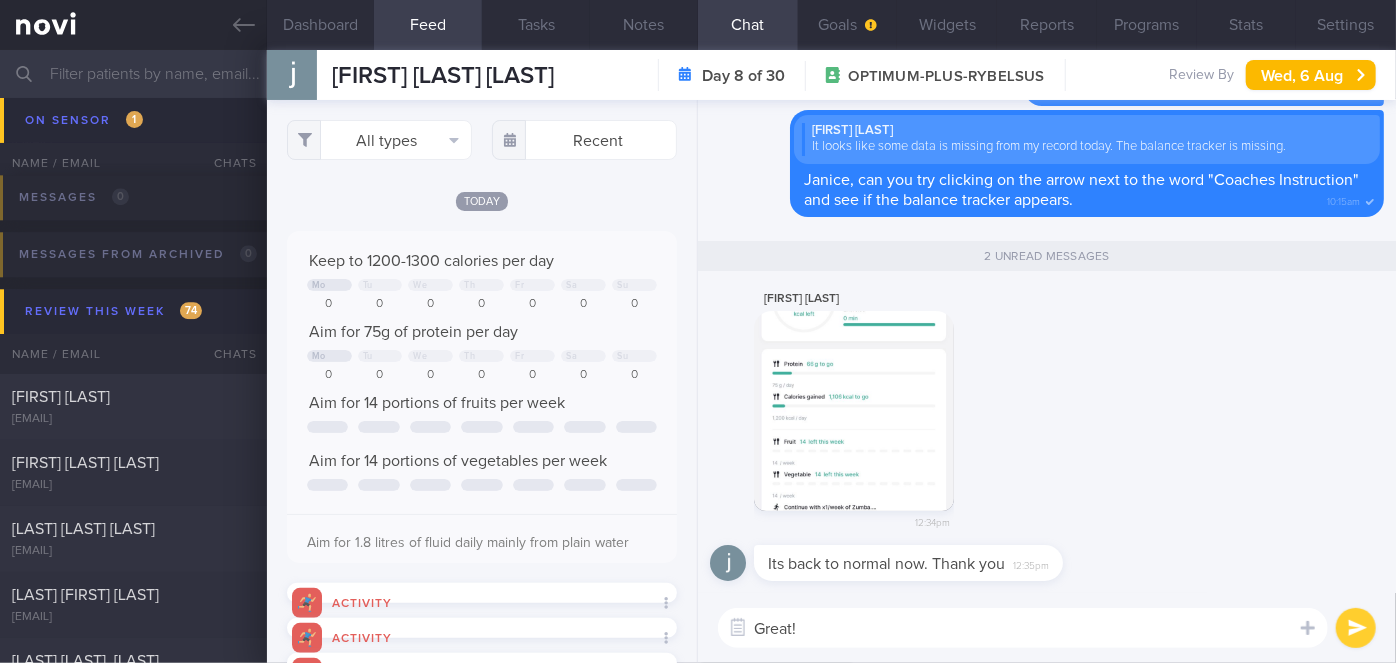 type 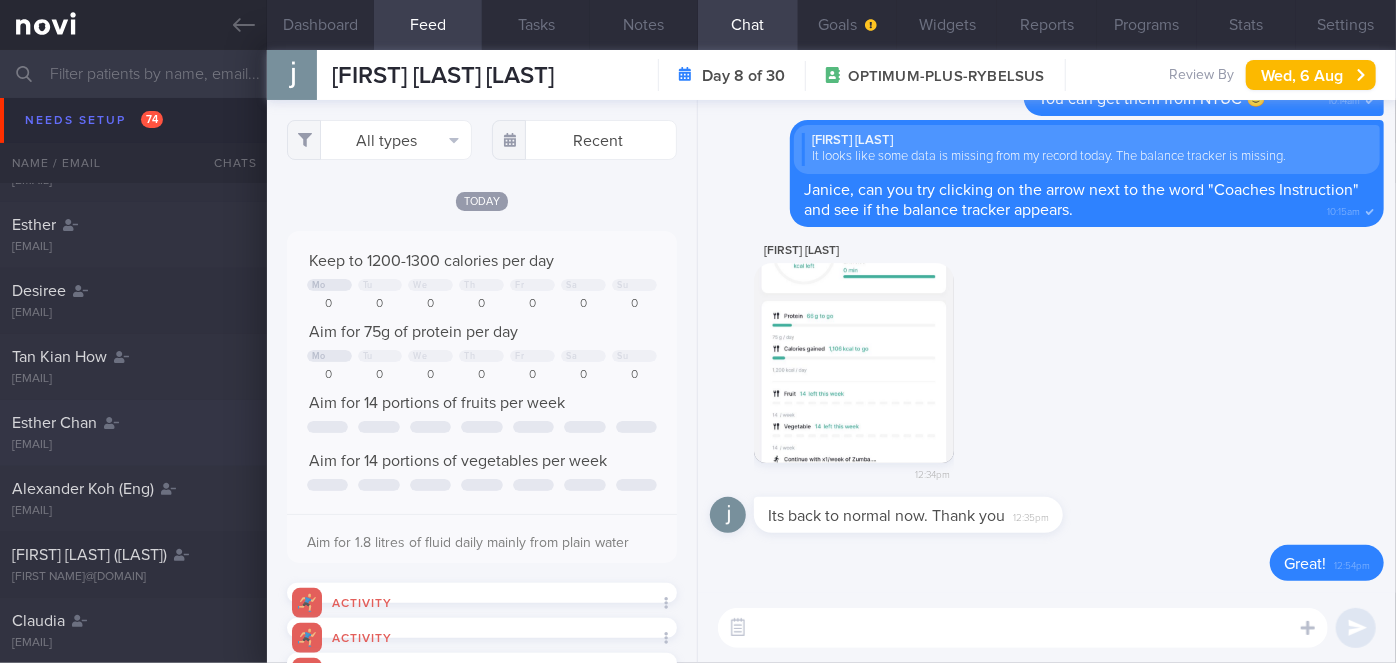 scroll, scrollTop: 0, scrollLeft: 0, axis: both 